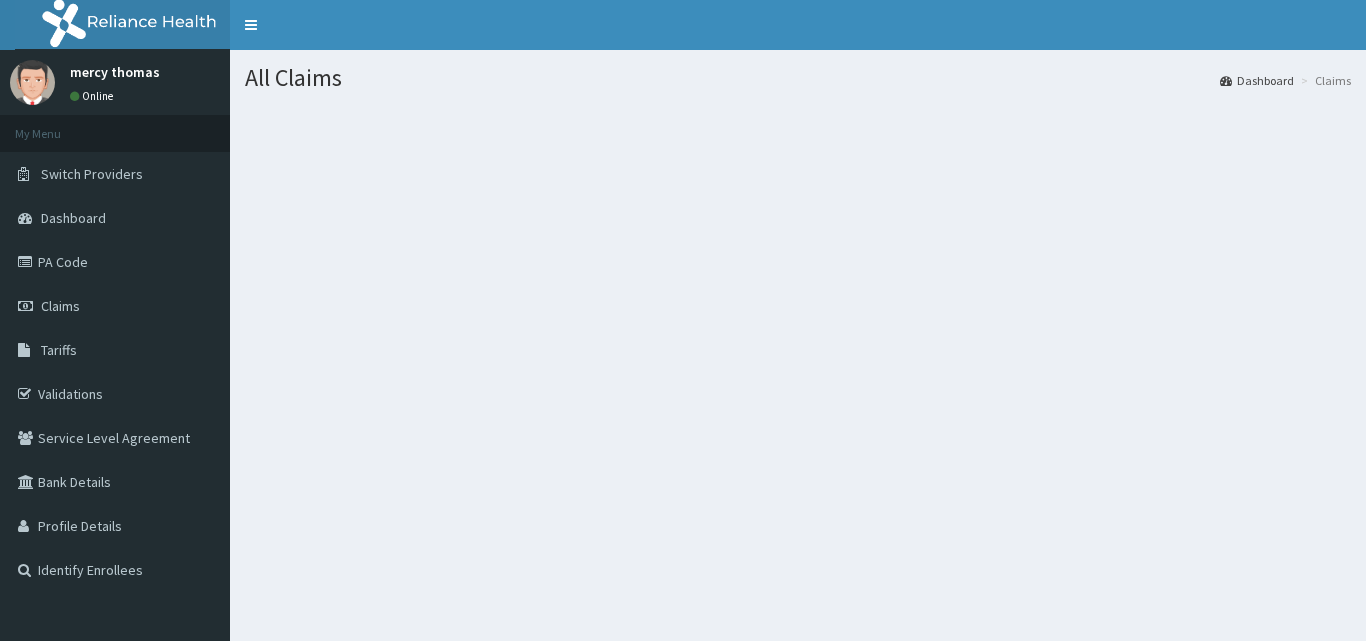 scroll, scrollTop: 0, scrollLeft: 0, axis: both 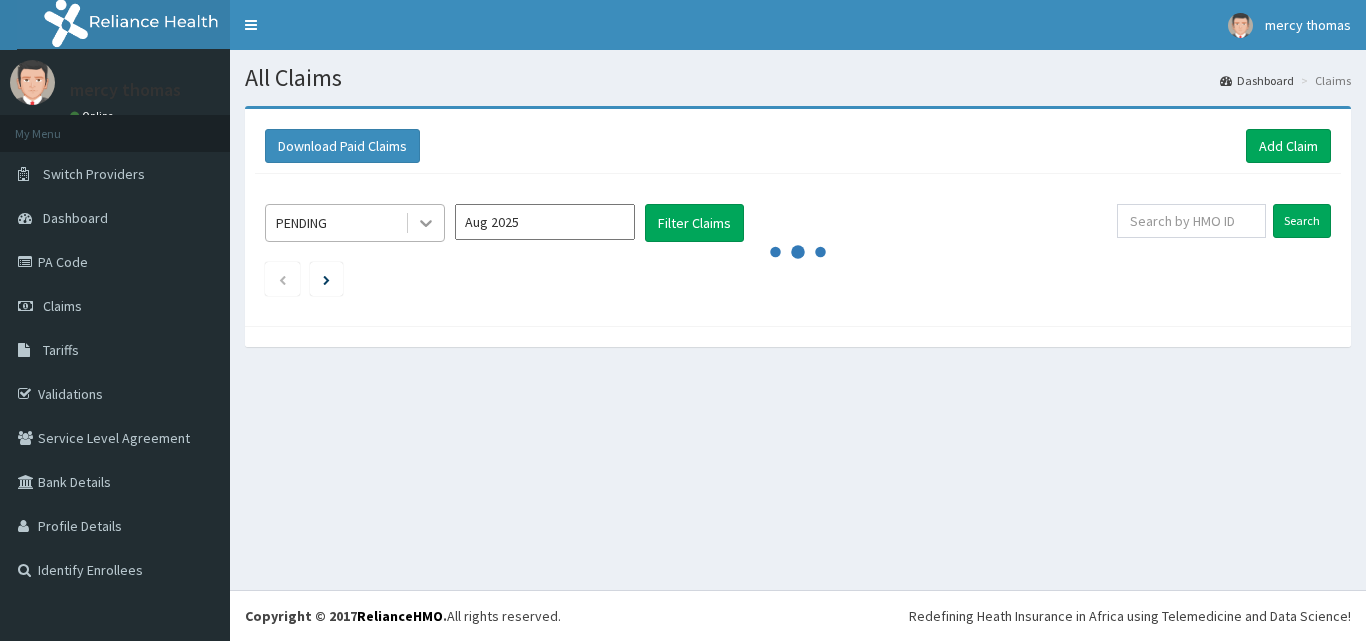 click 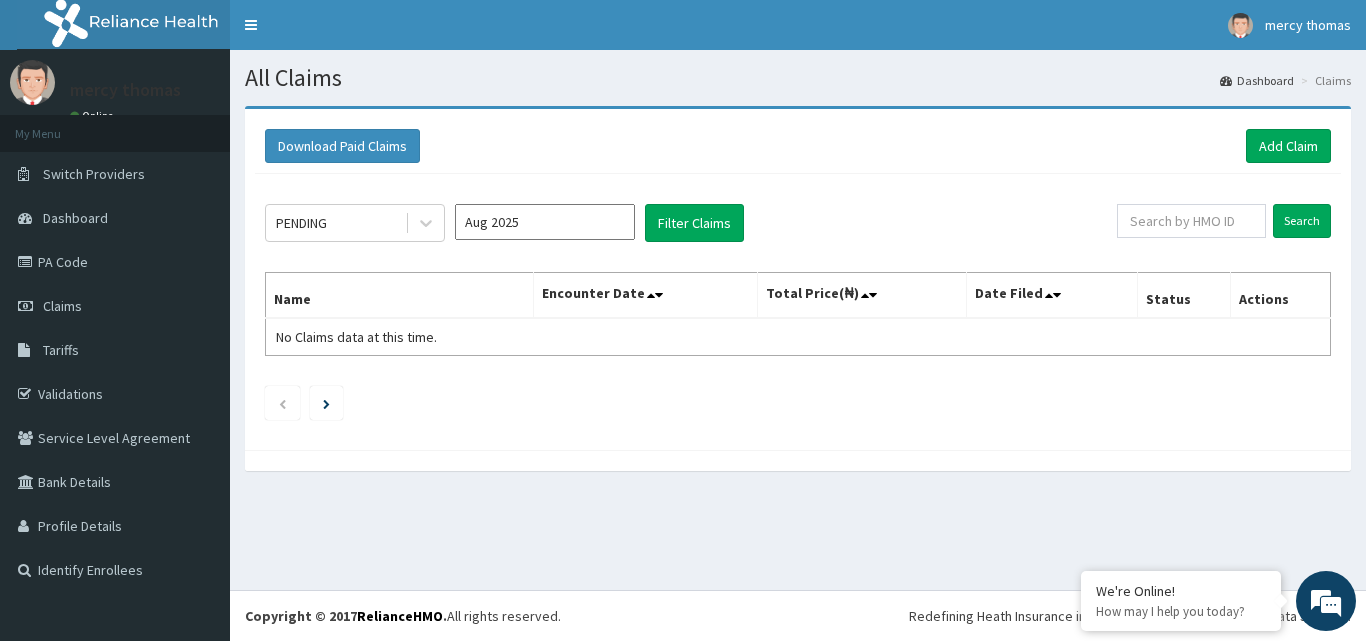click on "Download Paid Claims Add Claim" at bounding box center (798, 146) 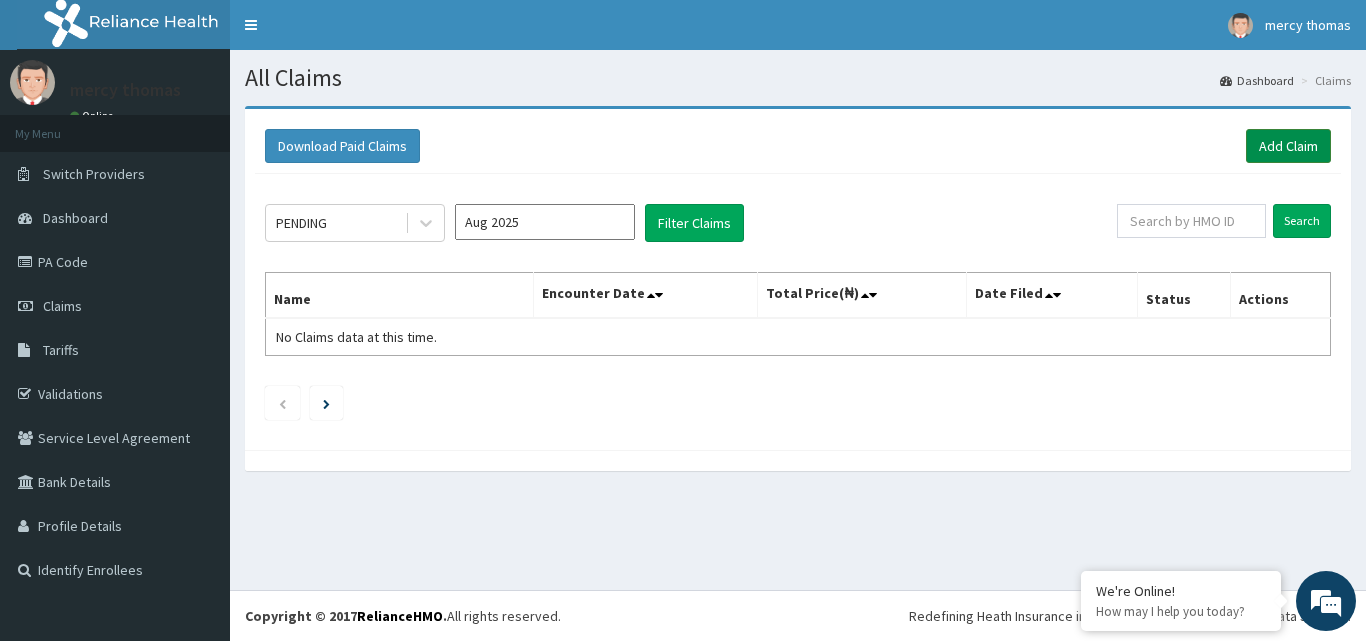 click on "Add Claim" at bounding box center (1288, 146) 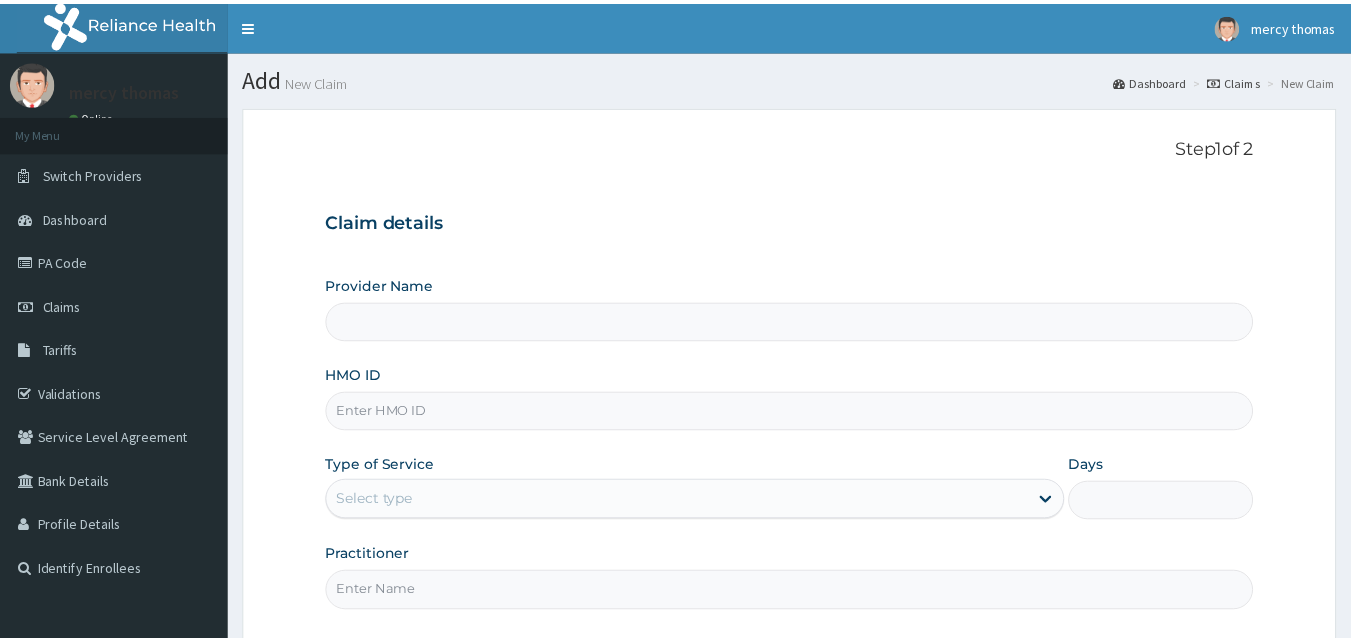 scroll, scrollTop: 0, scrollLeft: 0, axis: both 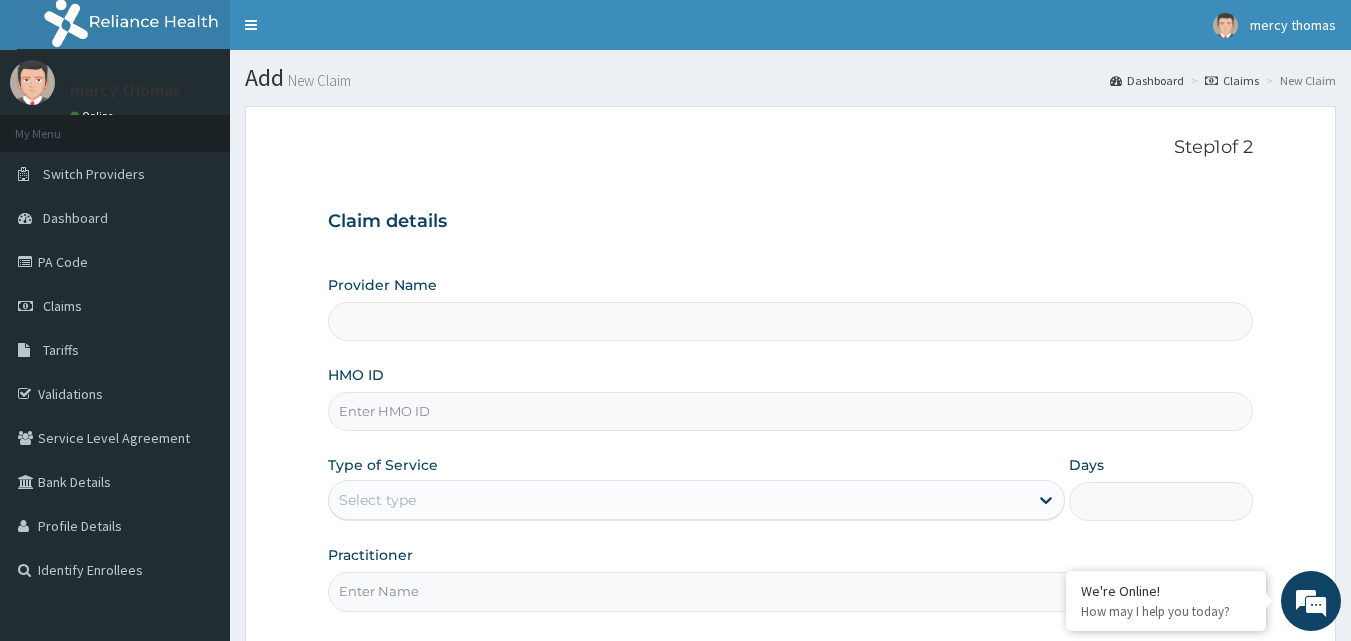 type on "Mercy Thomas Oredugba Medical And Dental Centre" 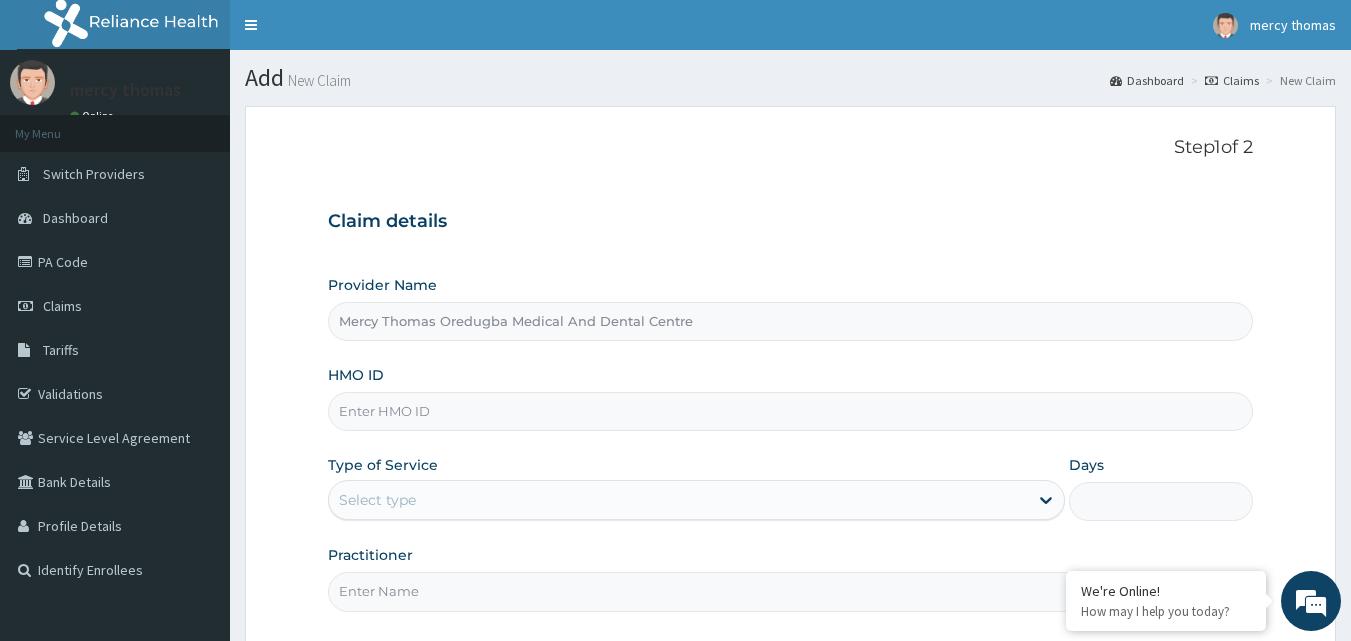 click on "HMO ID" at bounding box center (791, 411) 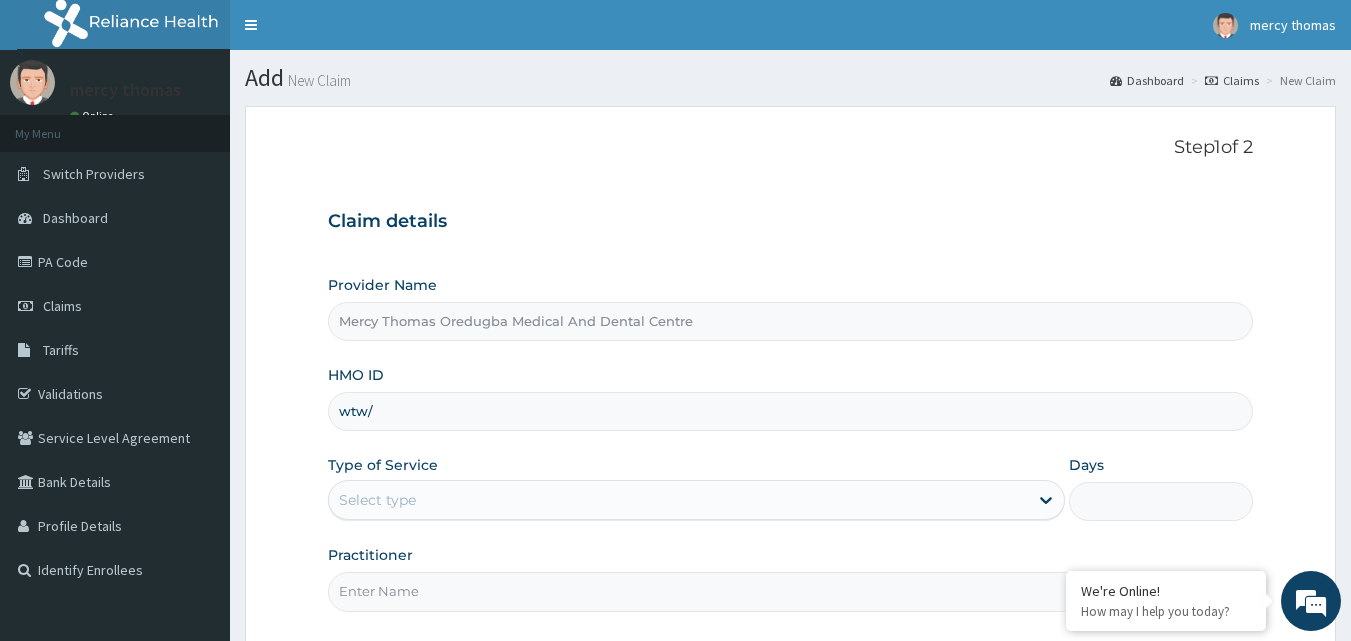 scroll, scrollTop: 0, scrollLeft: 0, axis: both 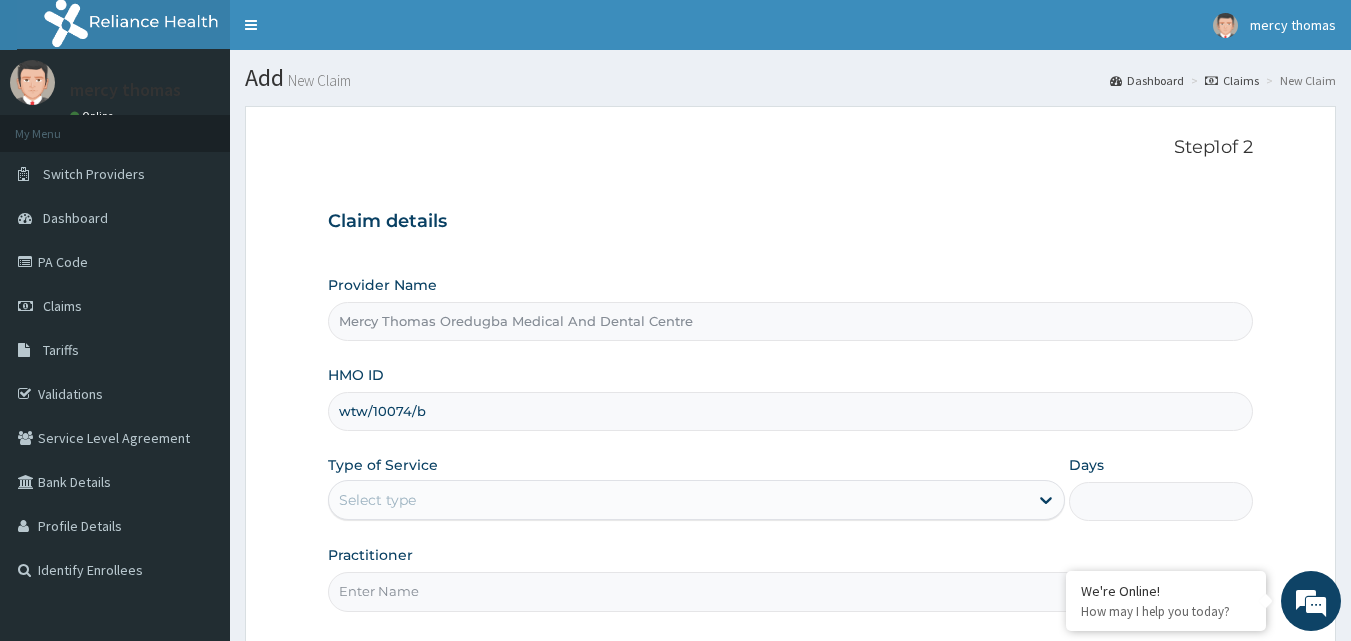 type on "wtw/10074/b" 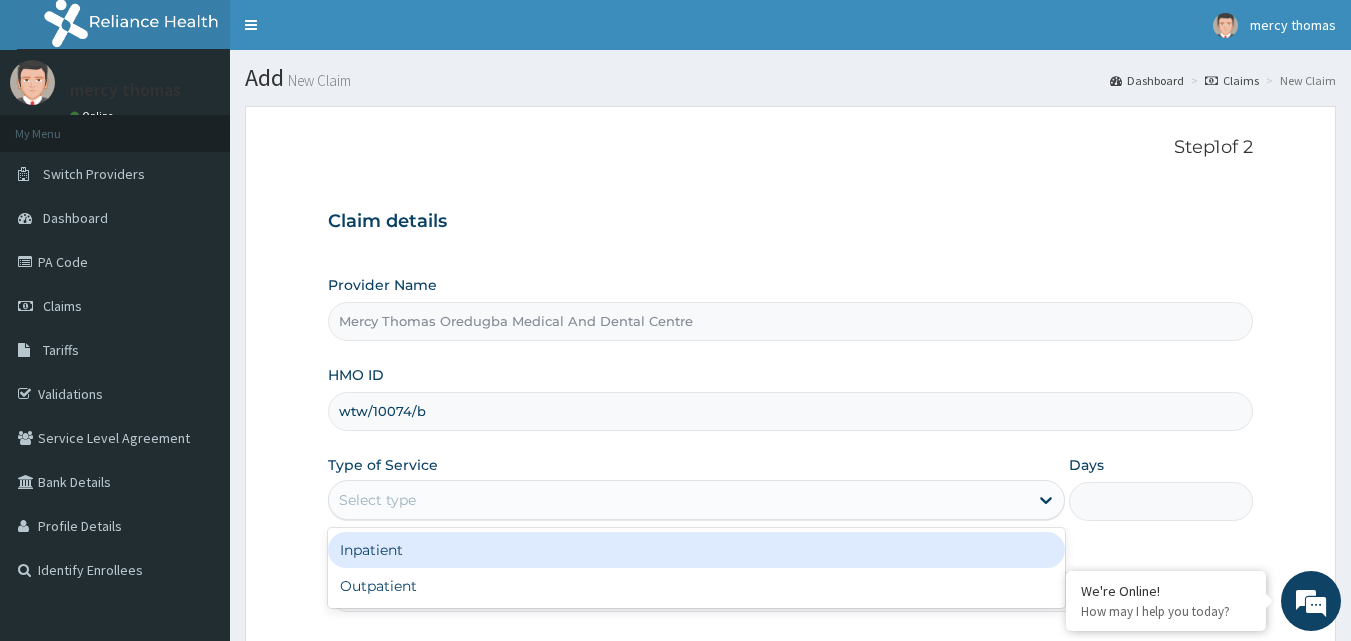 click on "Select type" at bounding box center (678, 500) 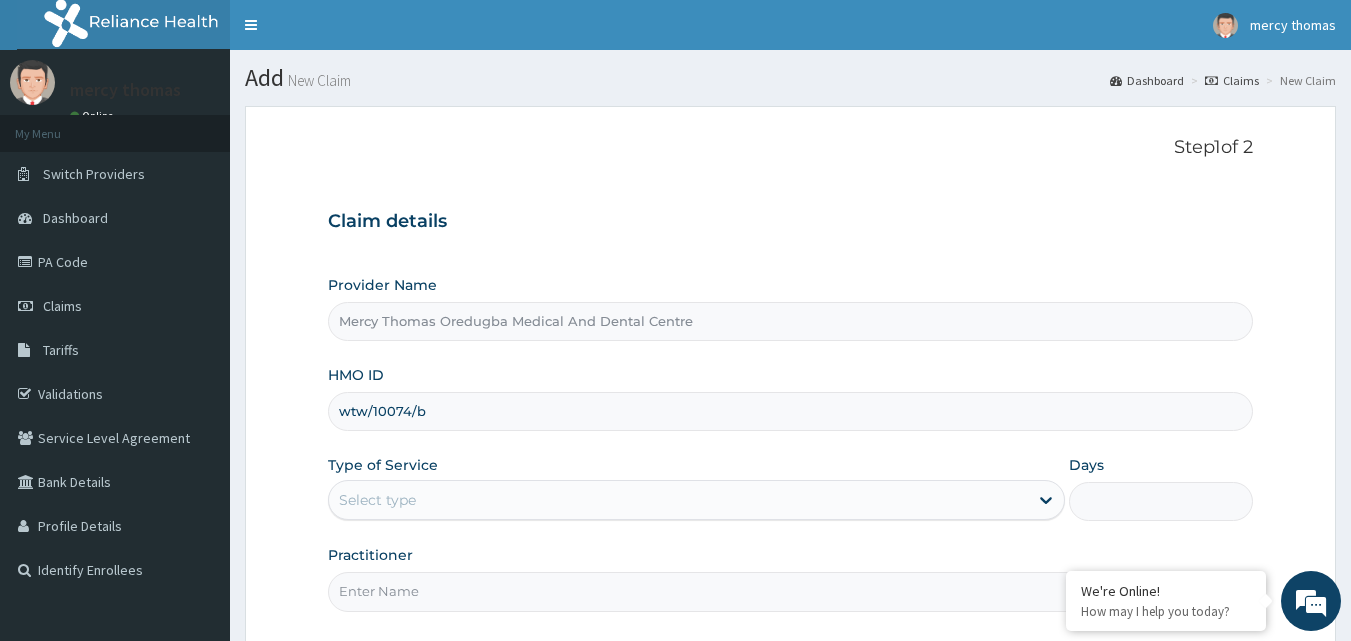 click on "Select type" at bounding box center (678, 500) 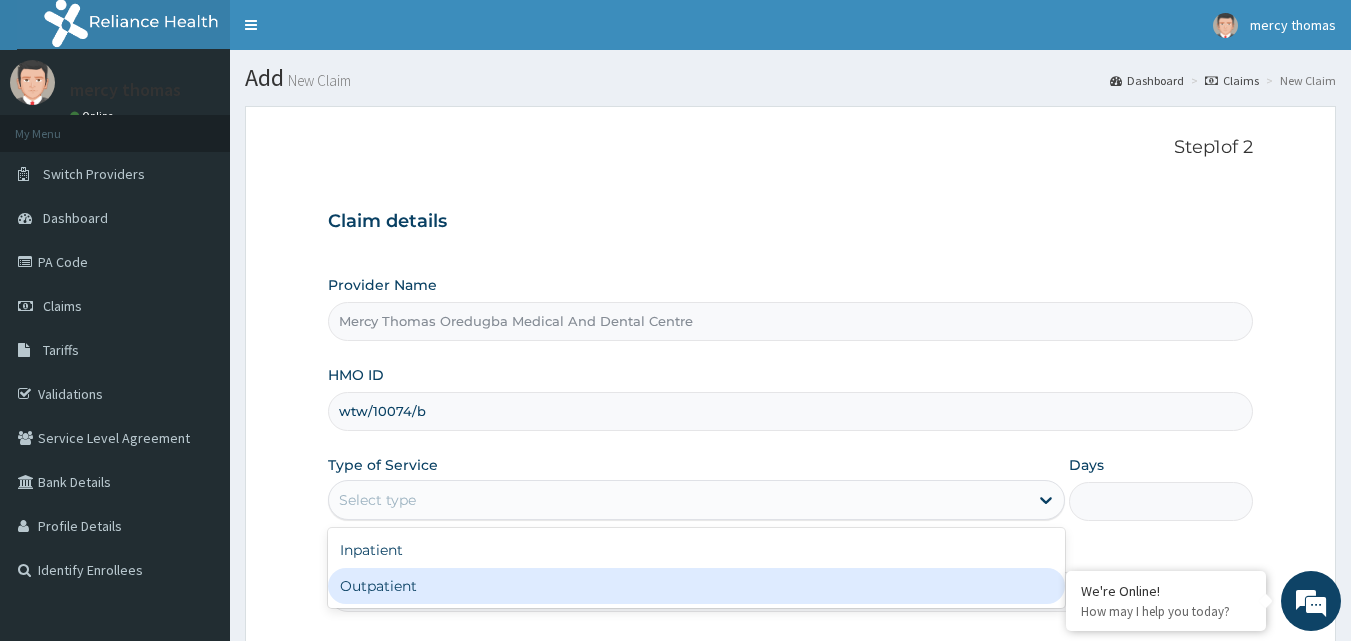 click on "Outpatient" at bounding box center (696, 586) 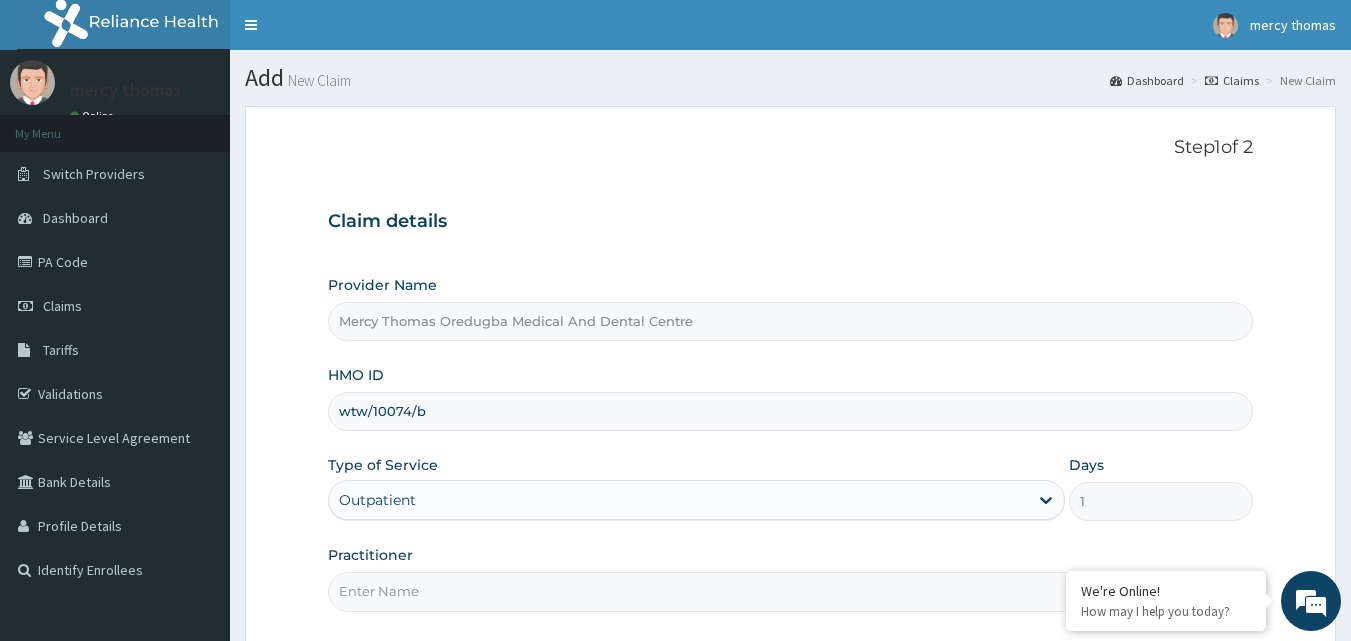click on "Outpatient" at bounding box center (678, 500) 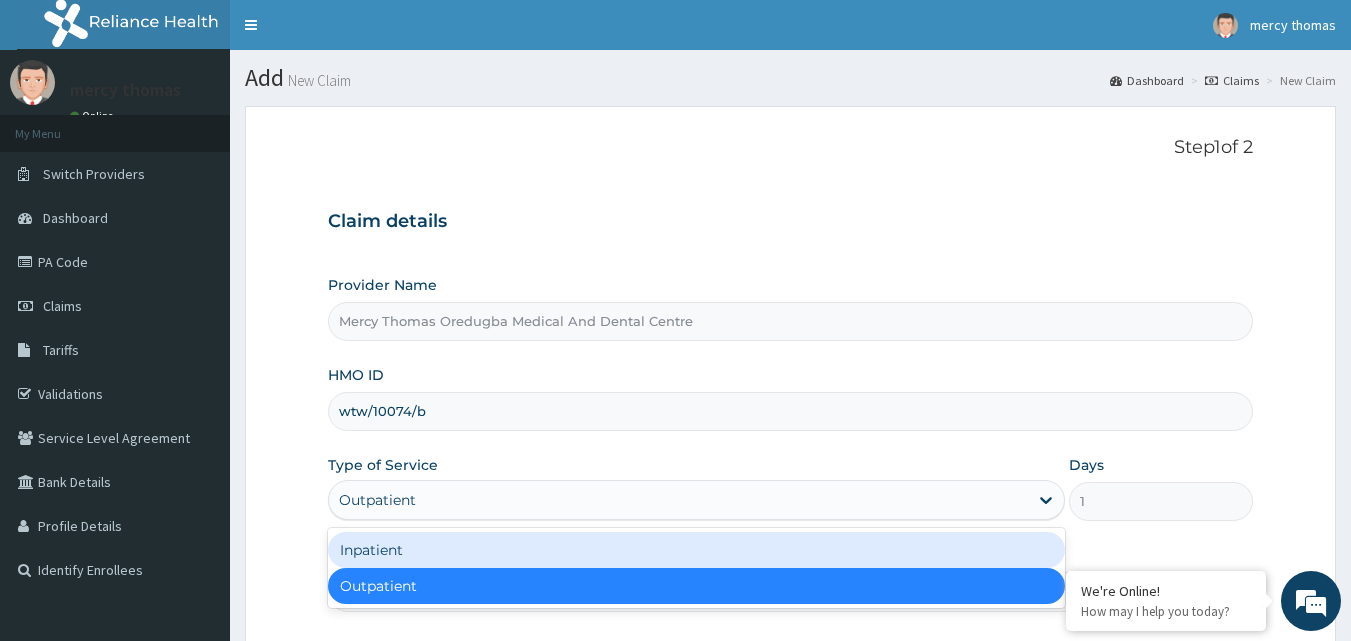click on "Inpatient" at bounding box center [696, 550] 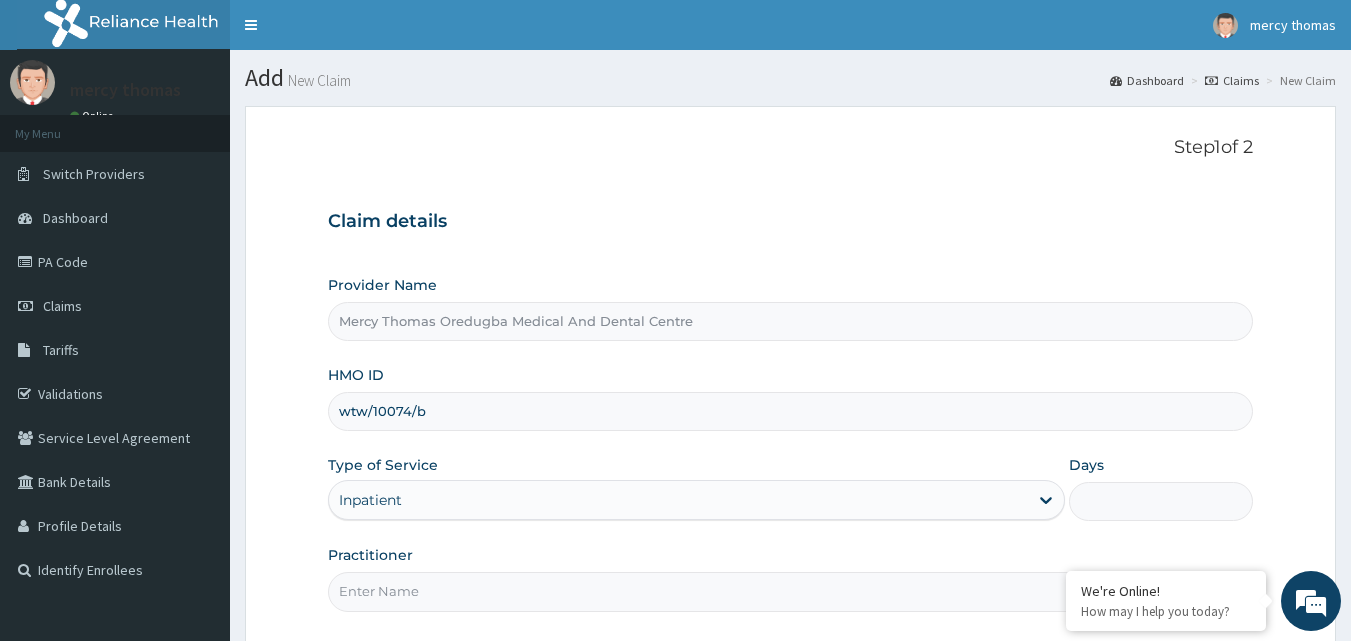 click on "Days" at bounding box center (1161, 501) 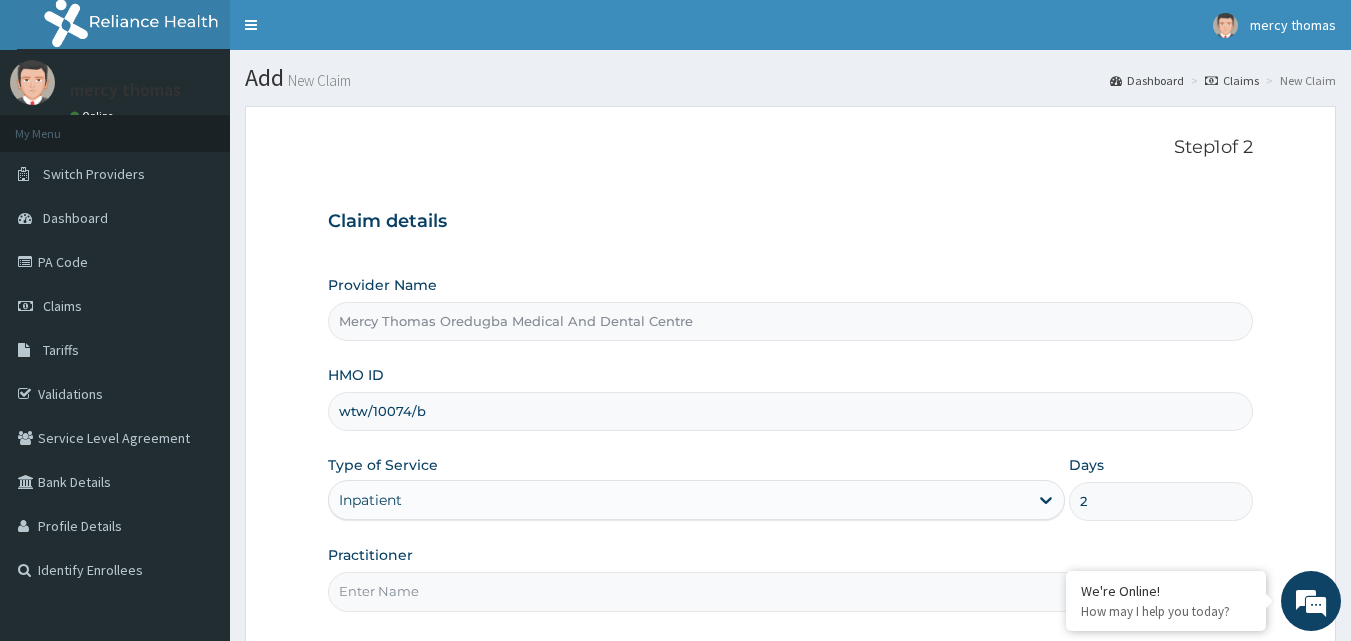 type on "2" 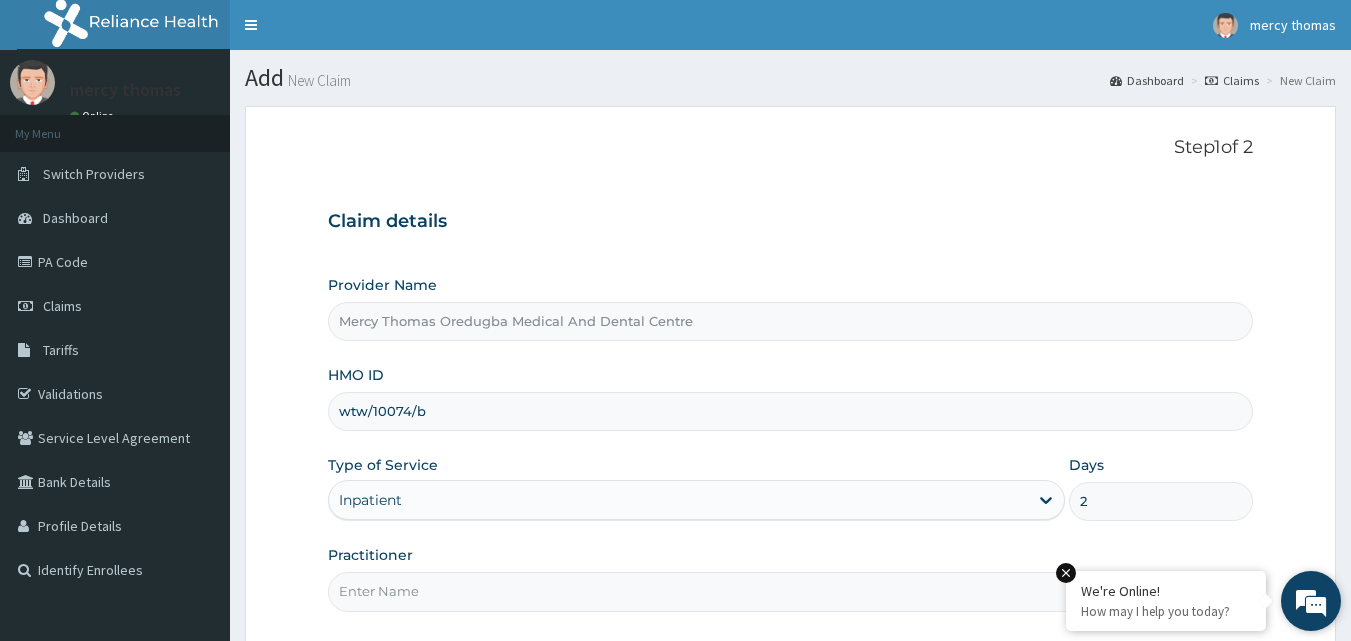 click at bounding box center [1066, 573] 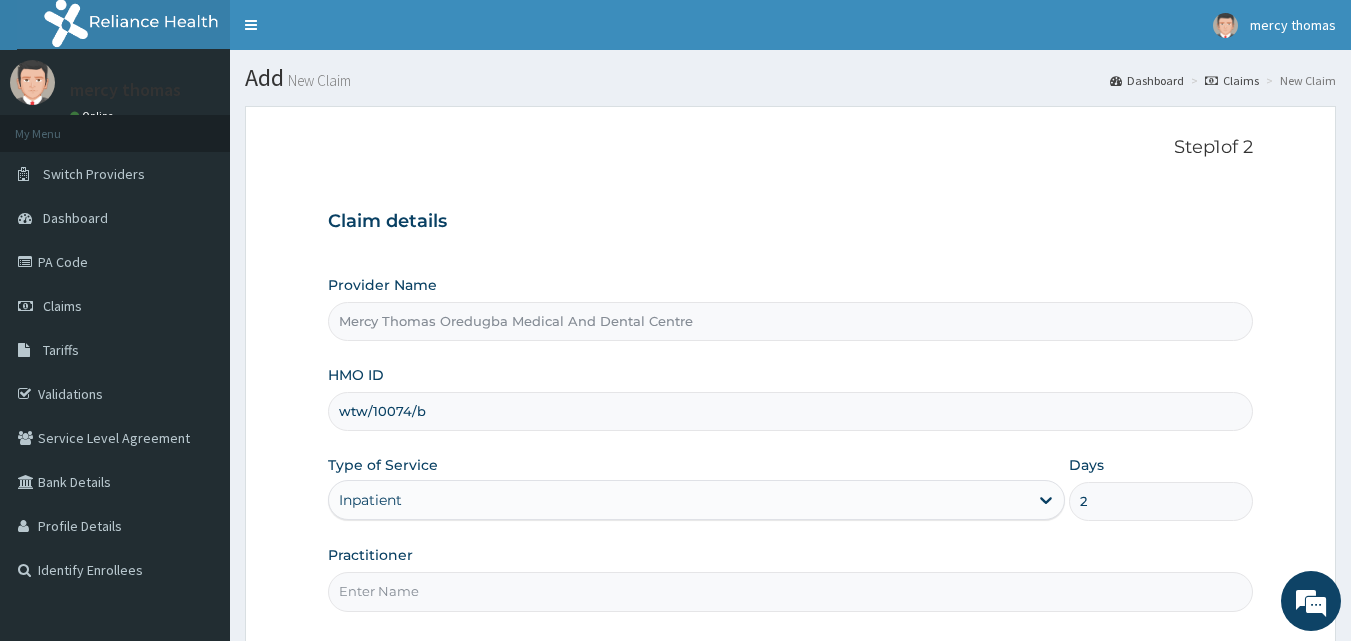 click on "Practitioner" at bounding box center [791, 591] 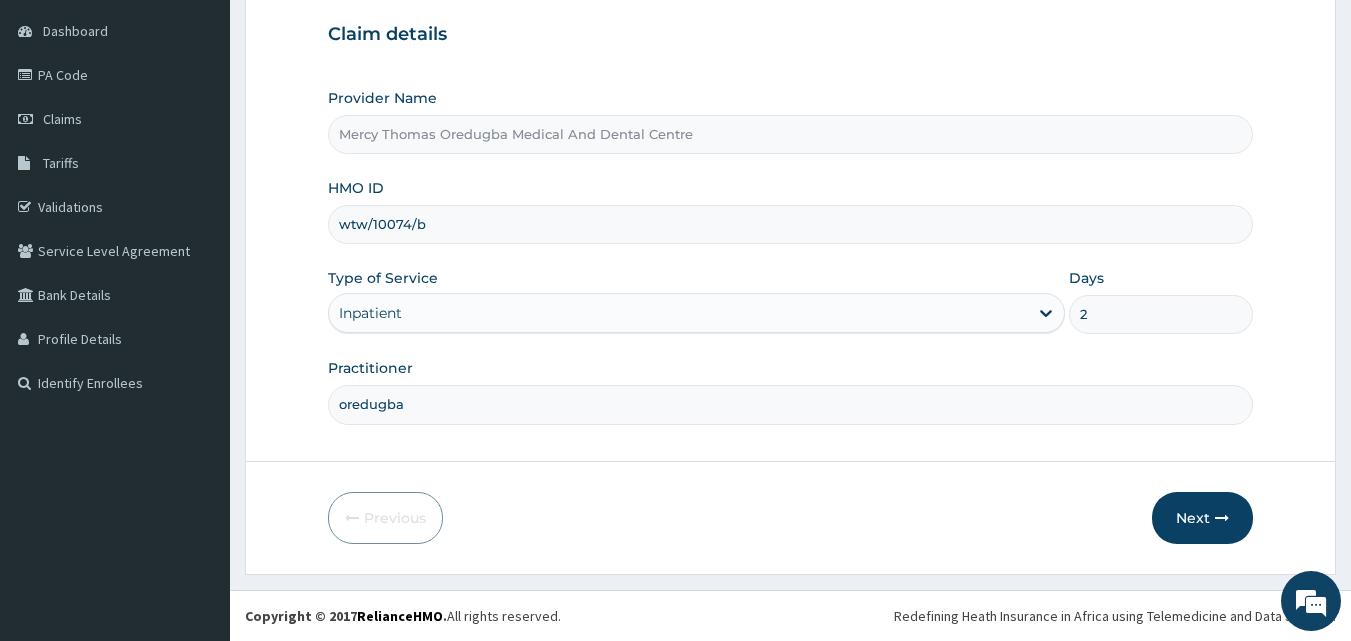 scroll, scrollTop: 183, scrollLeft: 0, axis: vertical 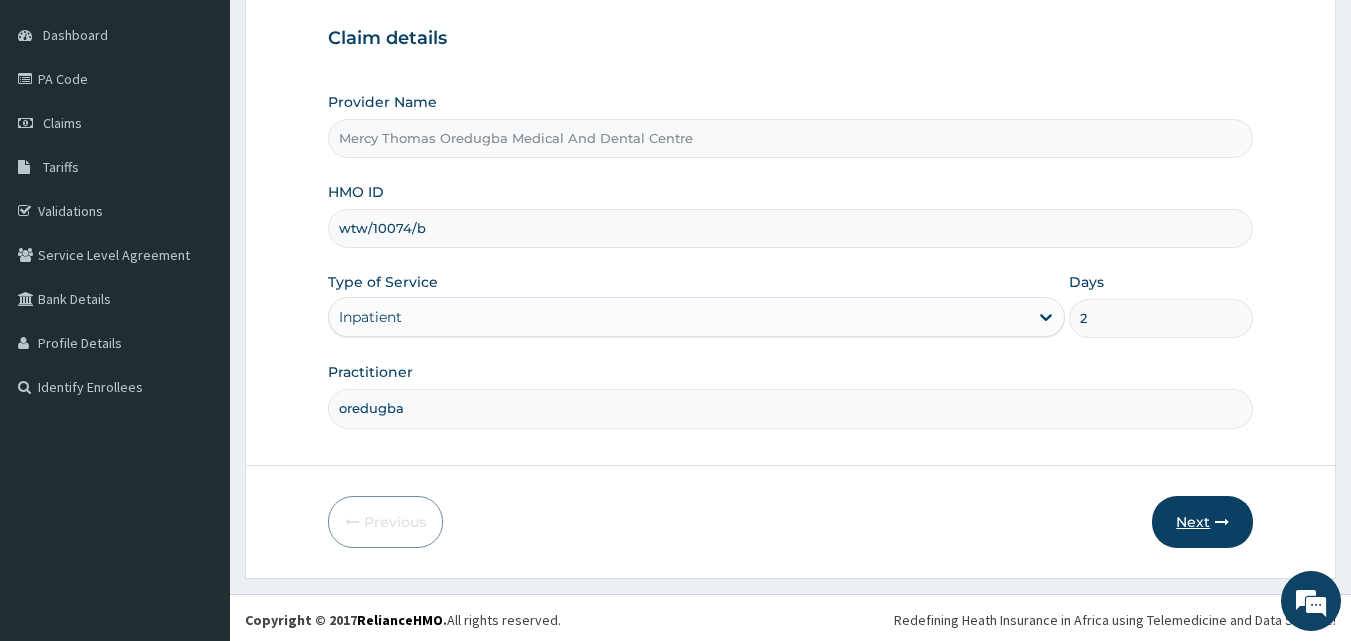 type on "oredugba" 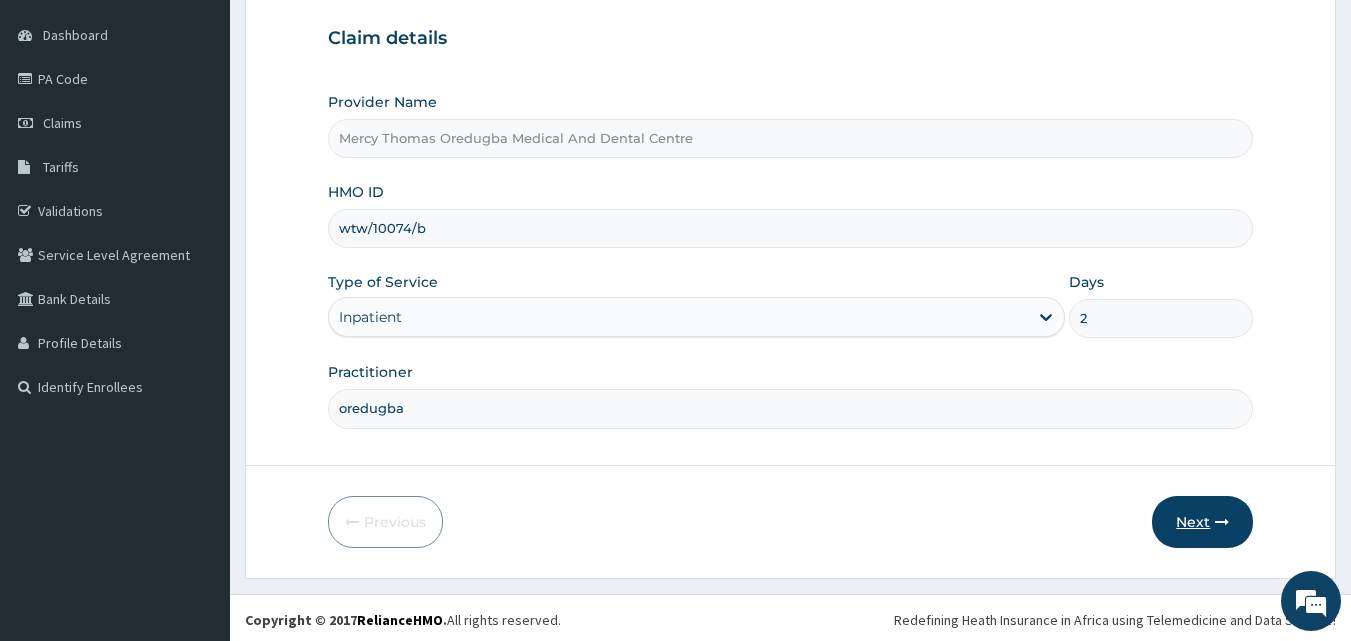 click on "Next" at bounding box center [1202, 522] 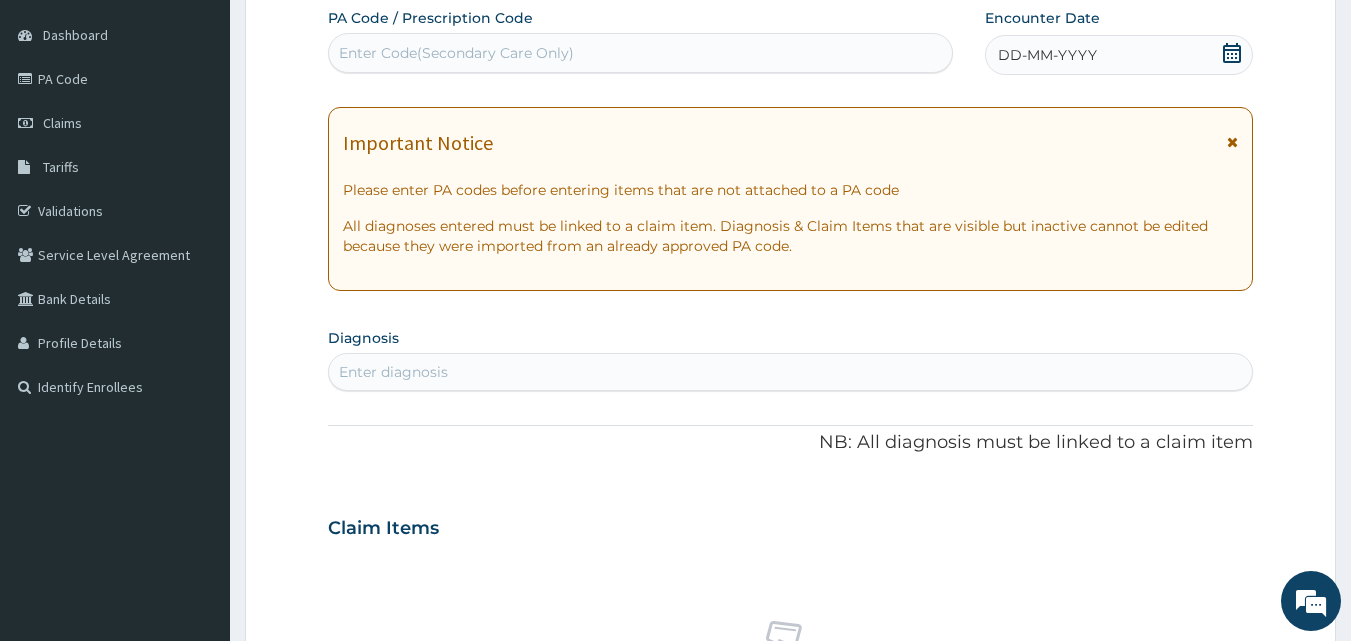 click on "Enter Code(Secondary Care Only)" at bounding box center [641, 53] 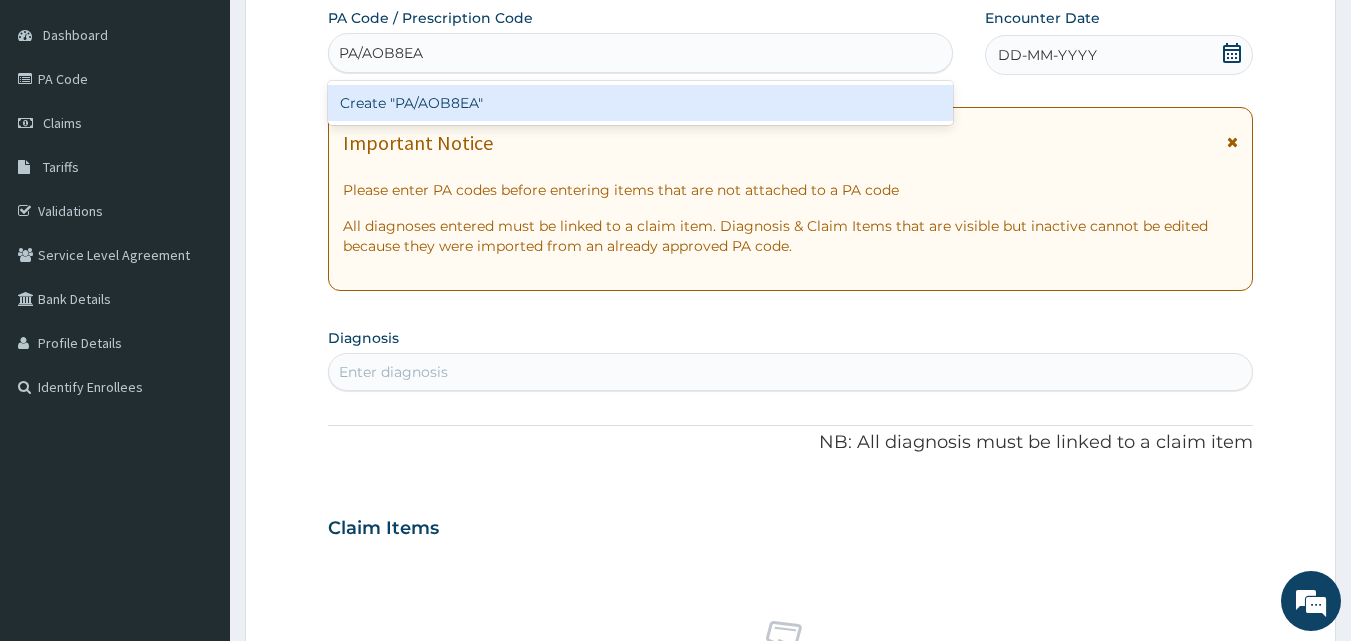 type on "PA/AOB8EA" 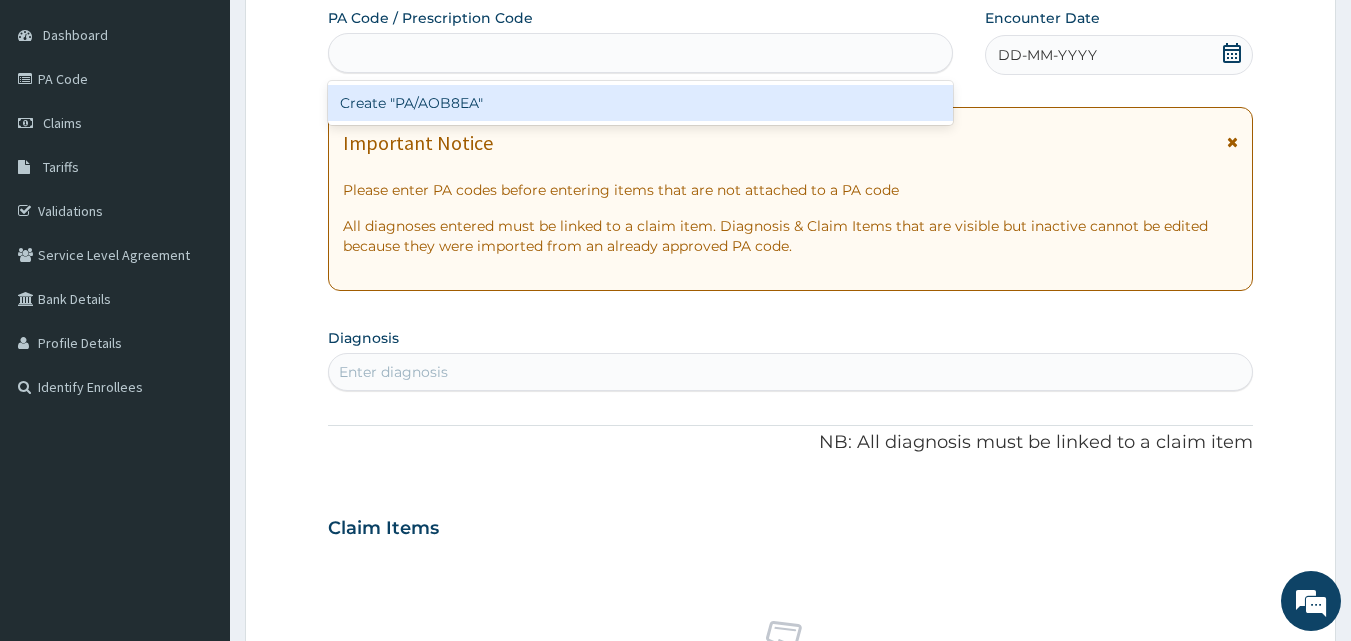 click on "PA Code / Prescription Code option Create "PA/AOB8EA" focused, 1 of 1. 1 result available for search term PA/AOB8EA. Use Up and Down to choose options, press Enter to select the currently focused option, press Escape to exit the menu, press Tab to select the option and exit the menu. PA/AOB8EA Create "PA/AOB8EA" Encounter Date DD-MM-YYYY Important Notice Please enter PA codes before entering items that are not attached to a PA code   All diagnoses entered must be linked to a claim item. Diagnosis & Claim Items that are visible but inactive cannot be edited because they were imported from an already approved PA code. Diagnosis Enter diagnosis NB: All diagnosis must be linked to a claim item Claim Items No claim item Types Select Type Item Select Item Pair Diagnosis Select Diagnosis Unit Price 0 Add Comment" at bounding box center [791, 525] 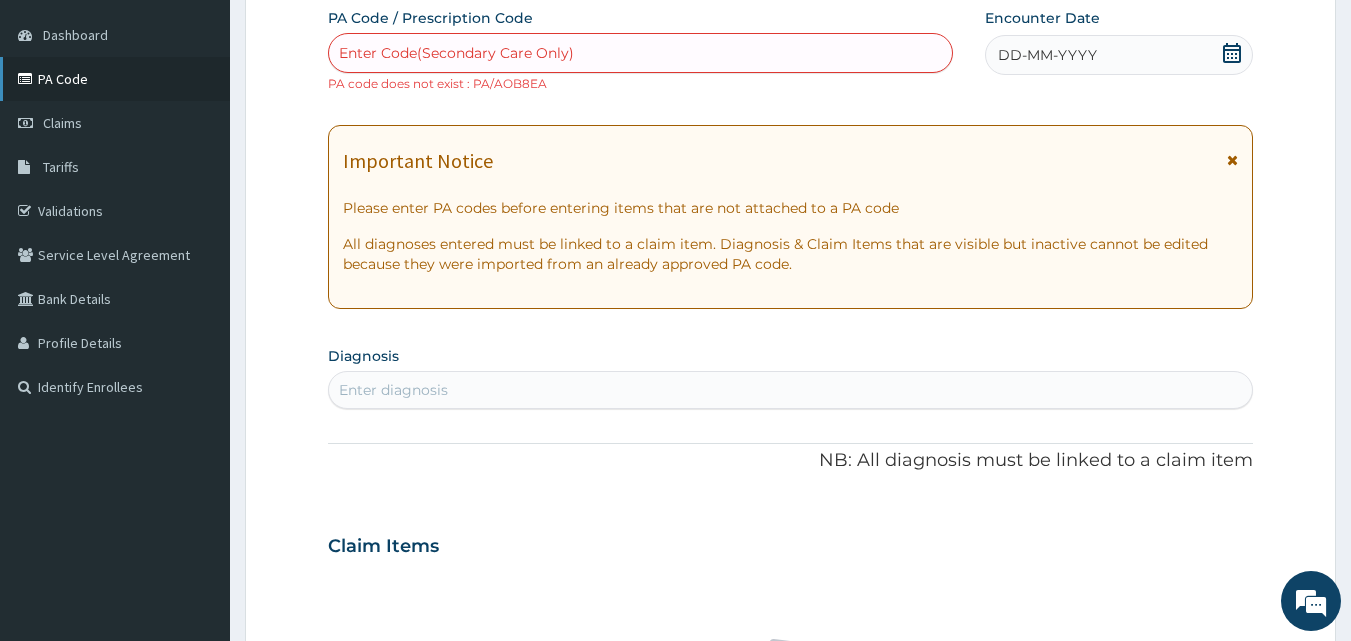 click on "PA Code" at bounding box center (115, 79) 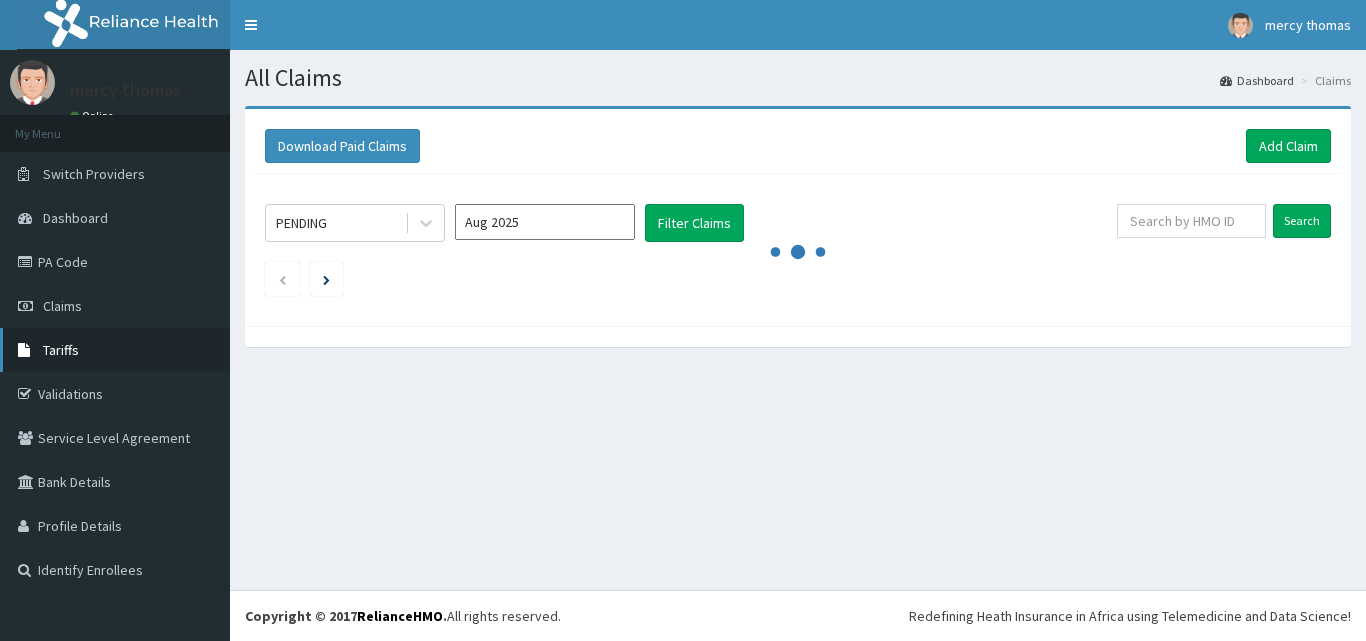 scroll, scrollTop: 0, scrollLeft: 0, axis: both 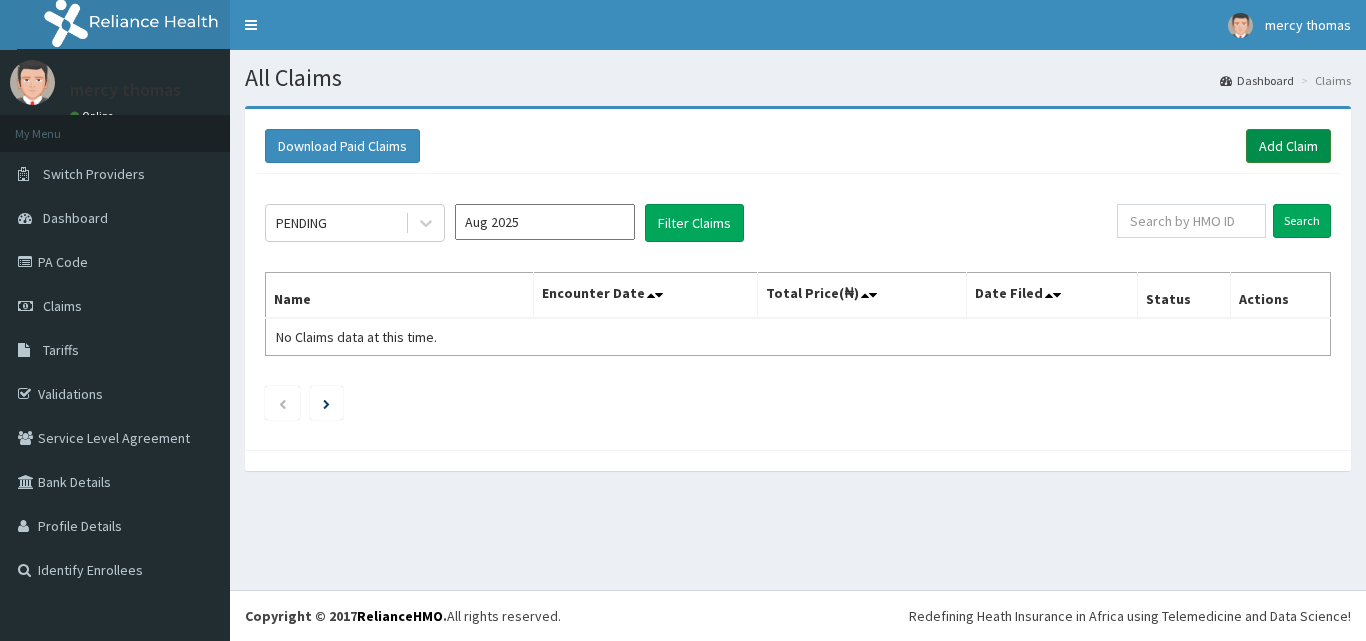 click on "Add Claim" at bounding box center [1288, 146] 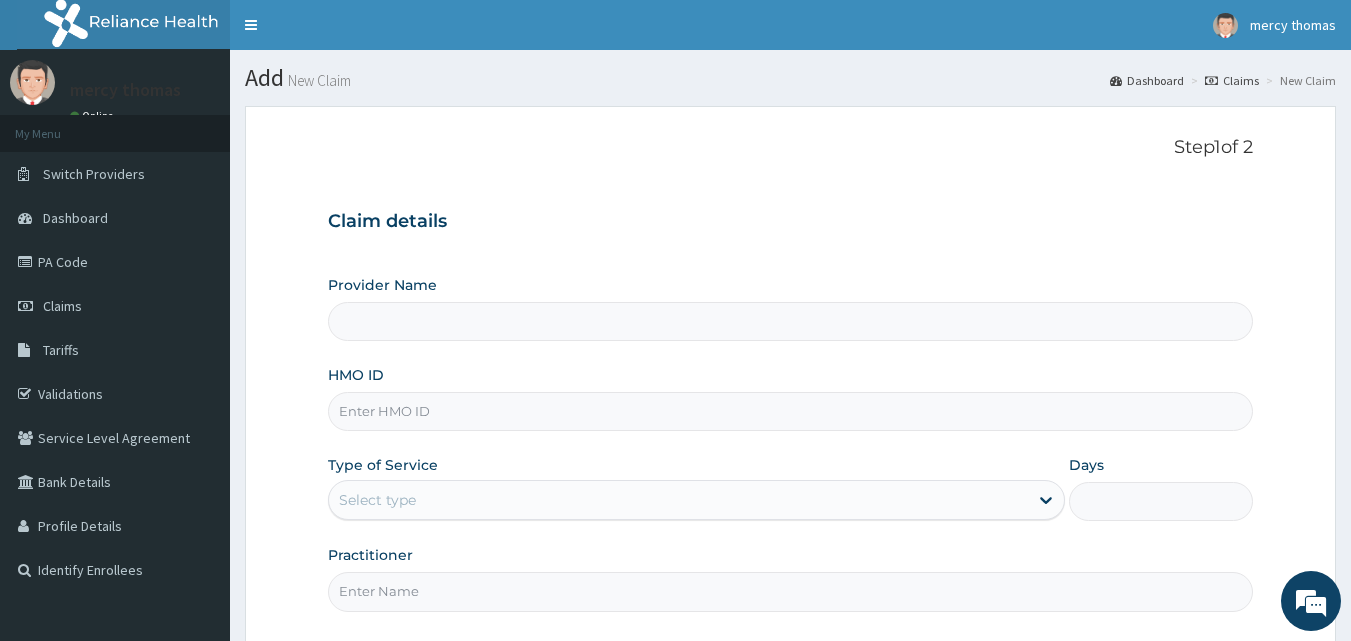scroll, scrollTop: 0, scrollLeft: 0, axis: both 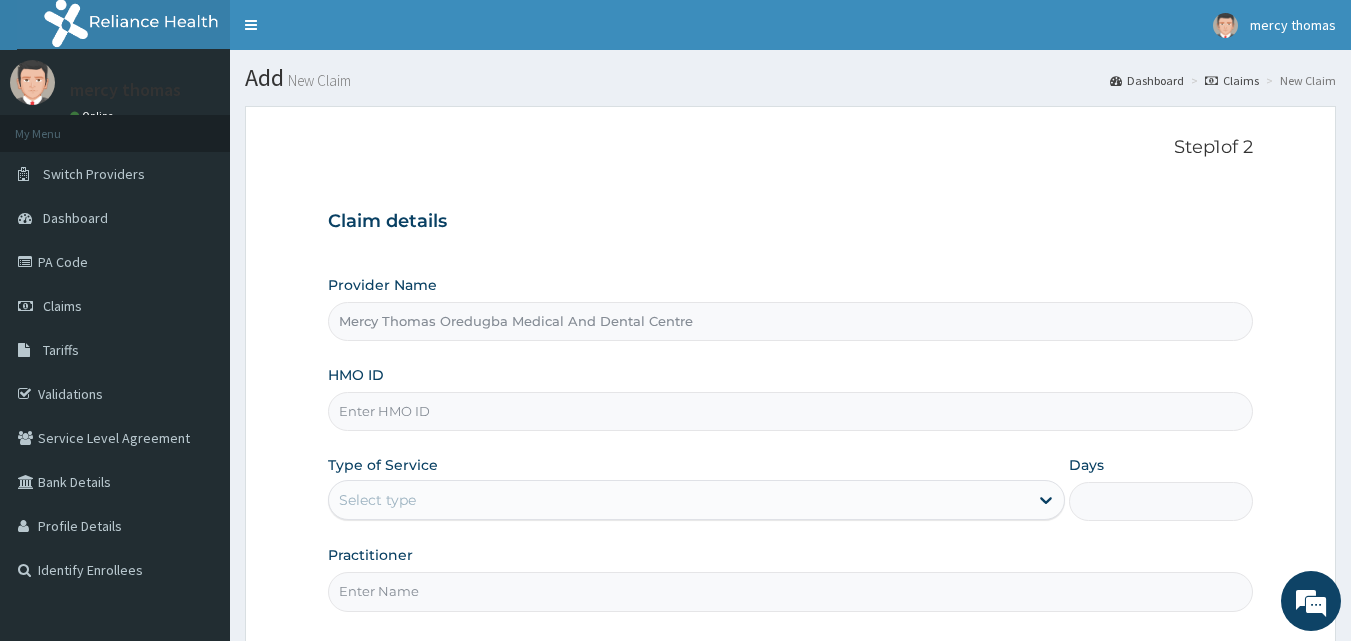 click on "HMO ID" at bounding box center [791, 411] 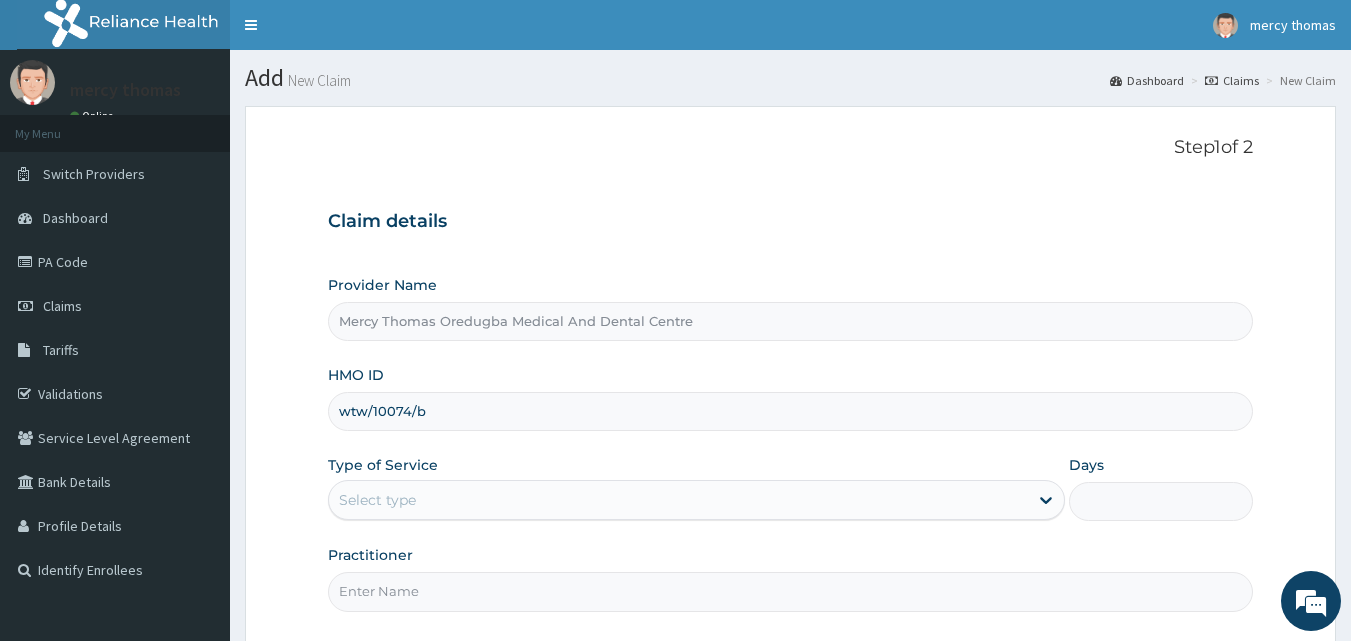type on "wtw/10074/b" 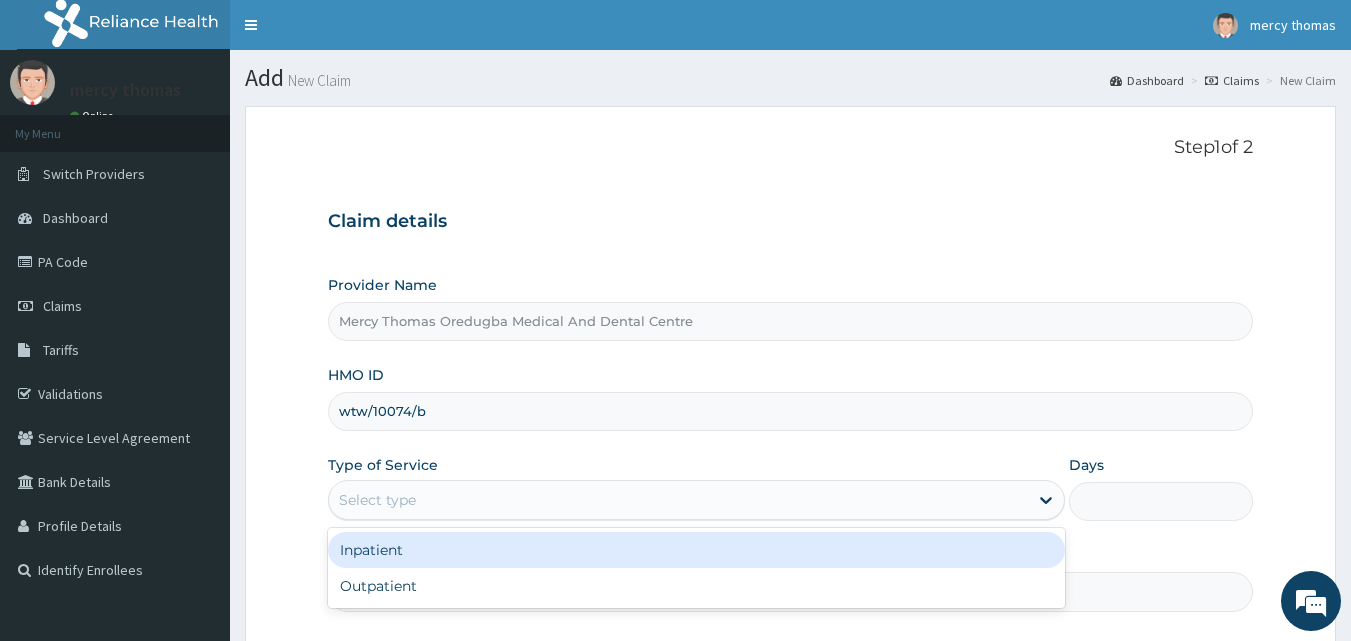 click on "Inpatient" at bounding box center (696, 550) 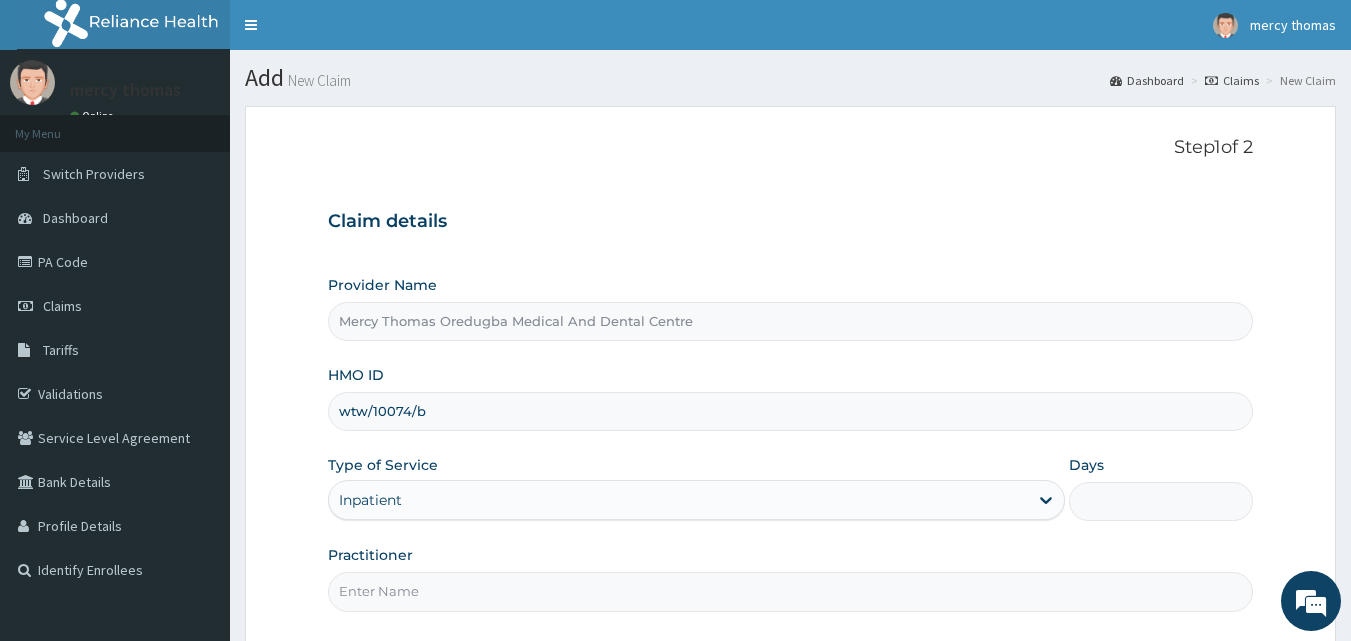 click on "Days" at bounding box center [1161, 501] 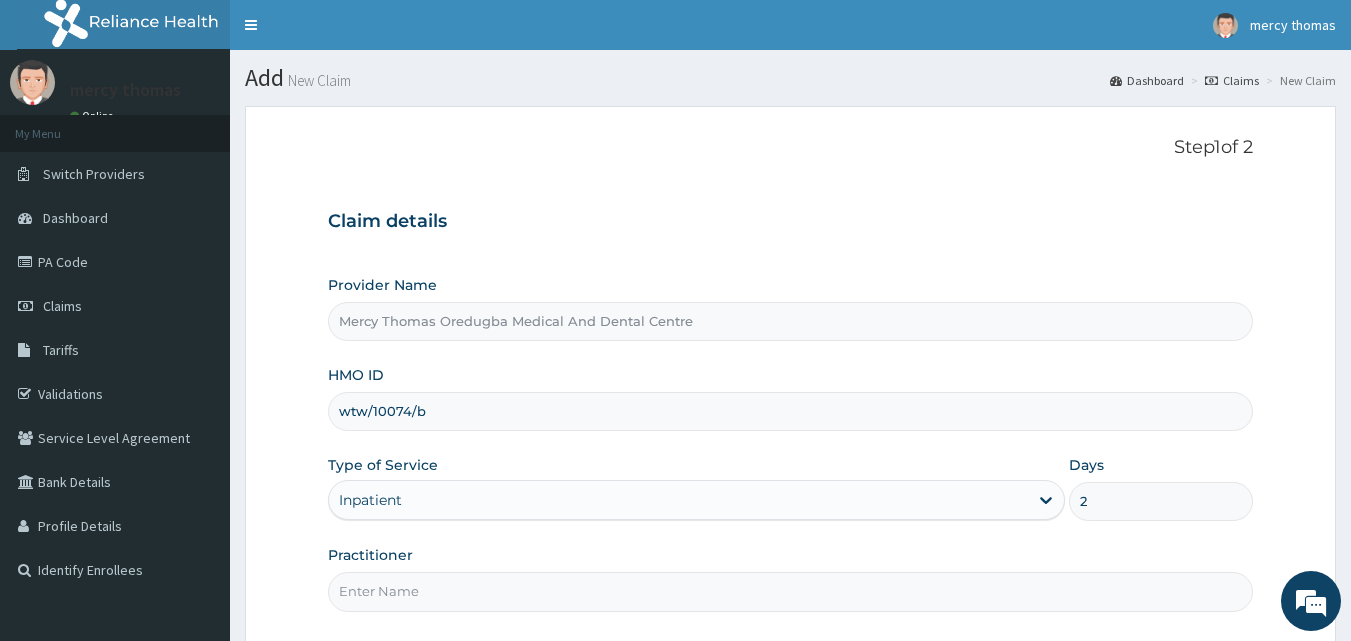 type on "2" 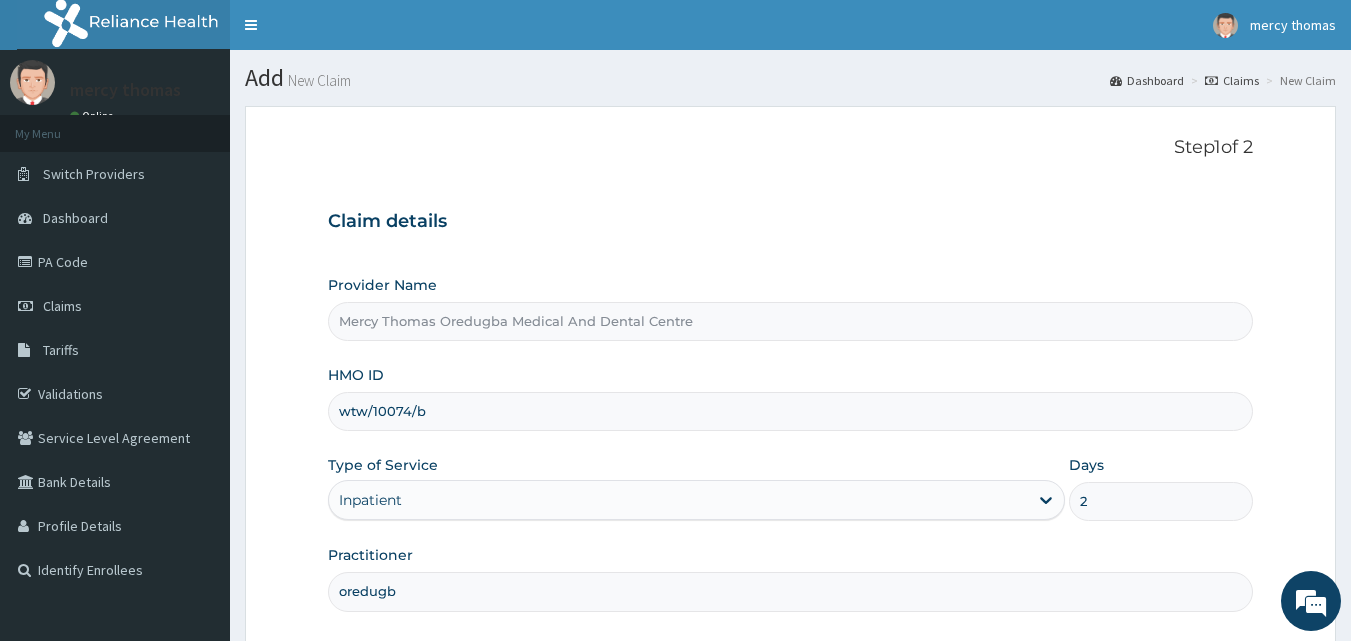 scroll, scrollTop: 187, scrollLeft: 0, axis: vertical 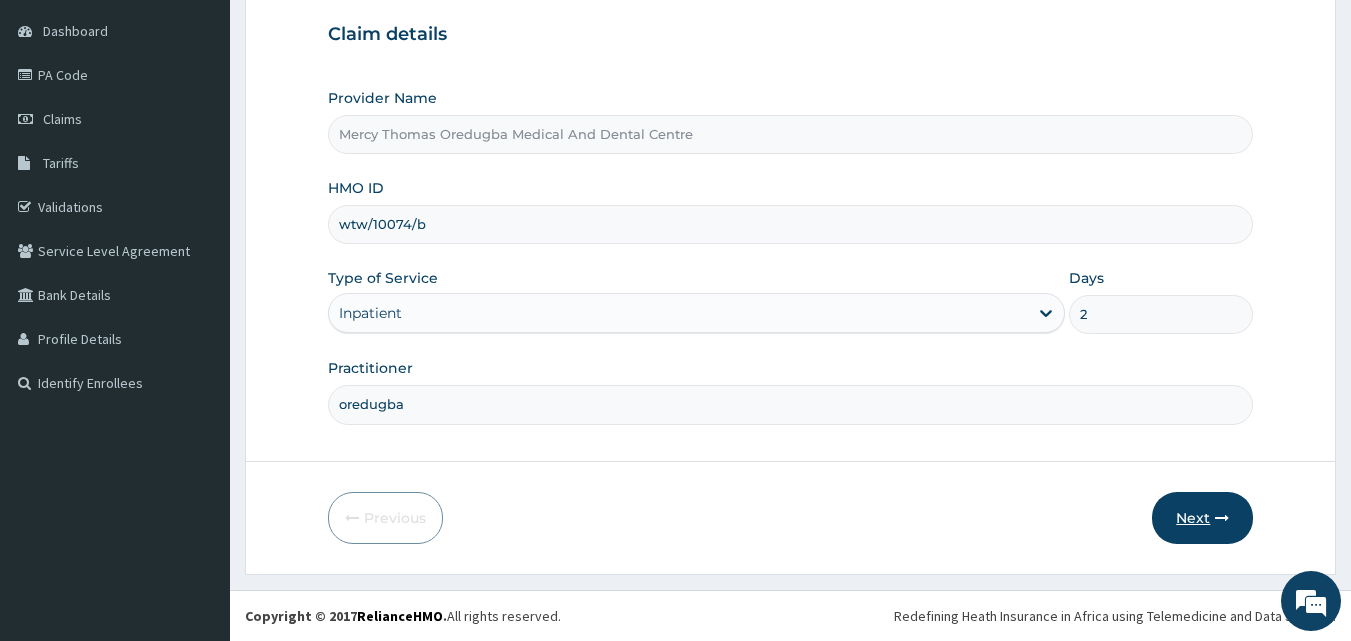 type on "oredugba" 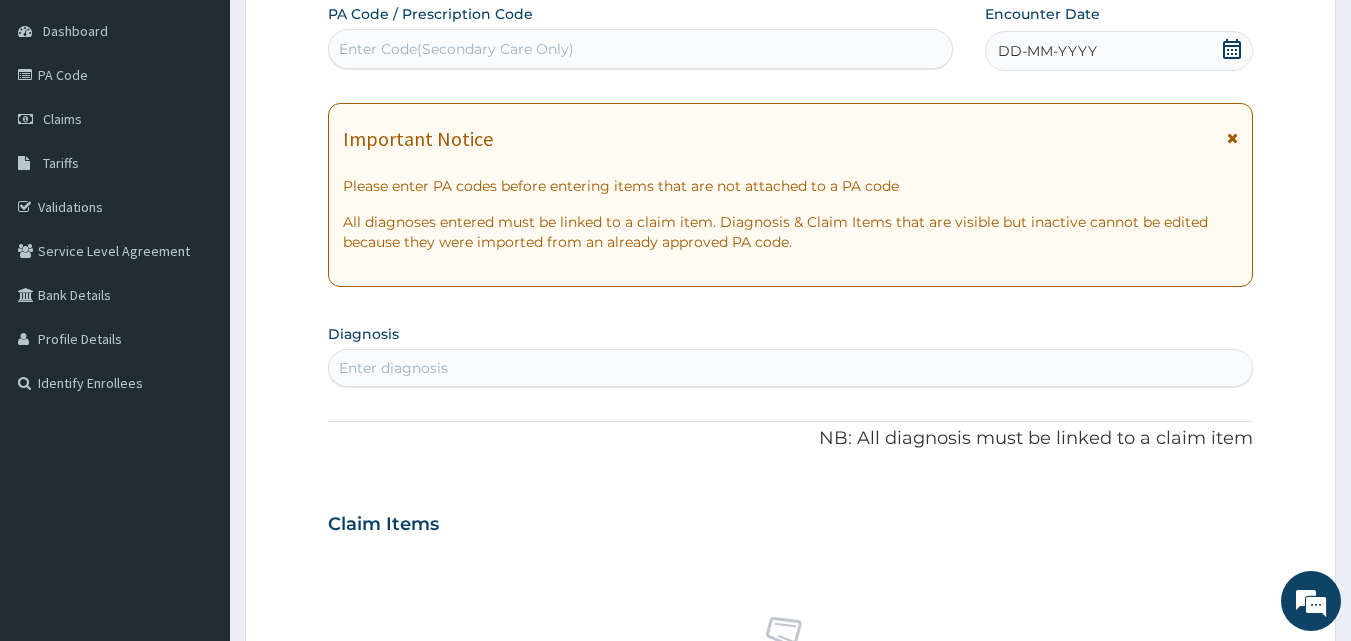 click on "Enter Code(Secondary Care Only)" at bounding box center (641, 49) 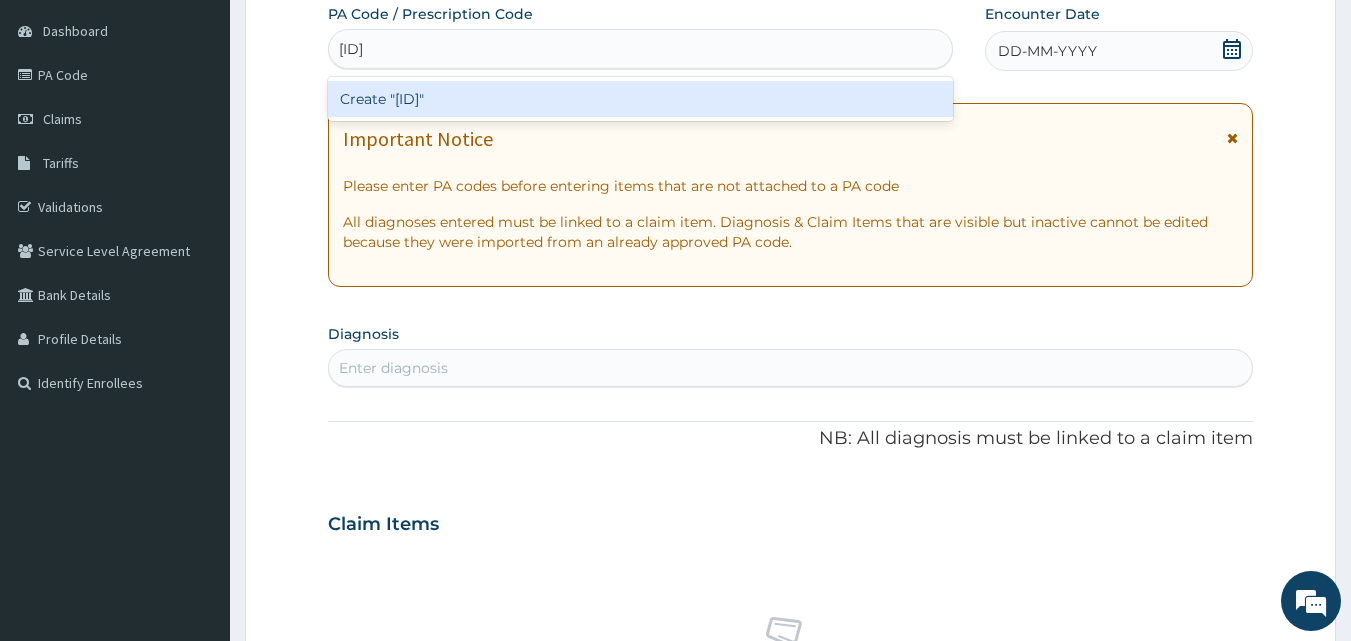 type on "PA/A0B8EA" 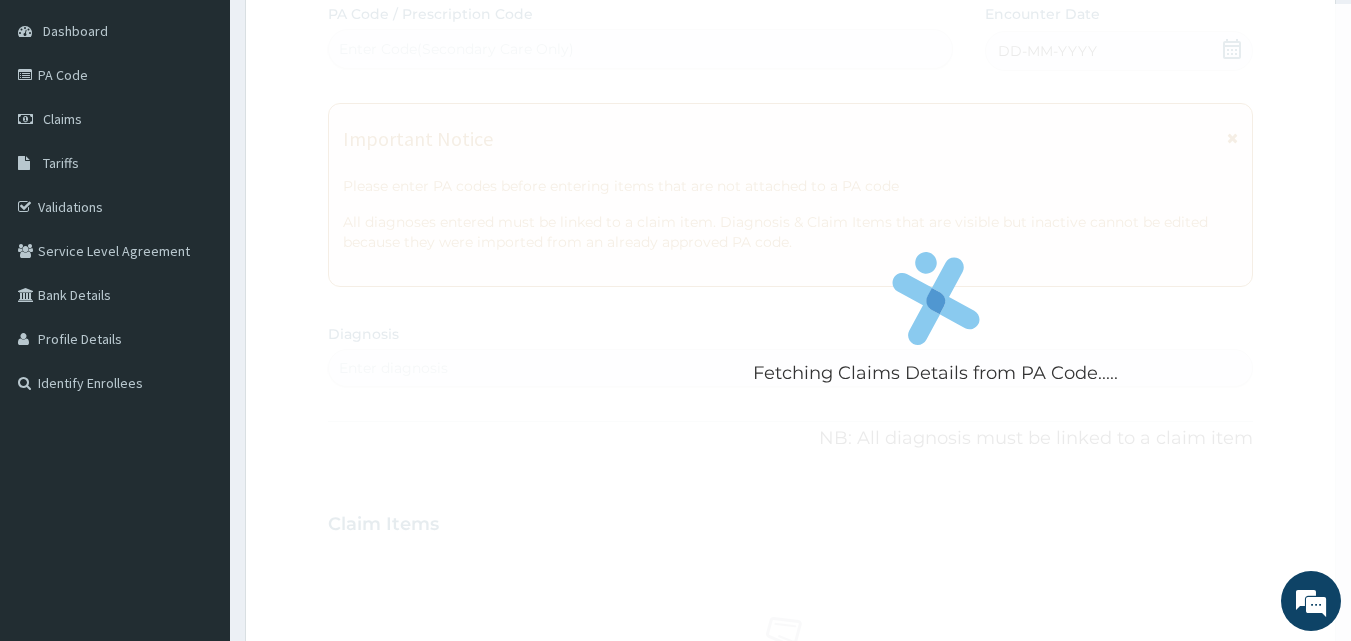 click on "Fetching Claims Details from PA Code..... PA Code / Prescription Code Enter Code(Secondary Care Only) Encounter Date DD-MM-YYYY Important Notice Please enter PA codes before entering items that are not attached to a PA code   All diagnoses entered must be linked to a claim item. Diagnosis & Claim Items that are visible but inactive cannot be edited because they were imported from an already approved PA code. Diagnosis Enter diagnosis NB: All diagnosis must be linked to a claim item Claim Items No claim item Types Select Type Item Select Item Pair Diagnosis Select Diagnosis Unit Price 0 Add Comment" at bounding box center [791, 521] 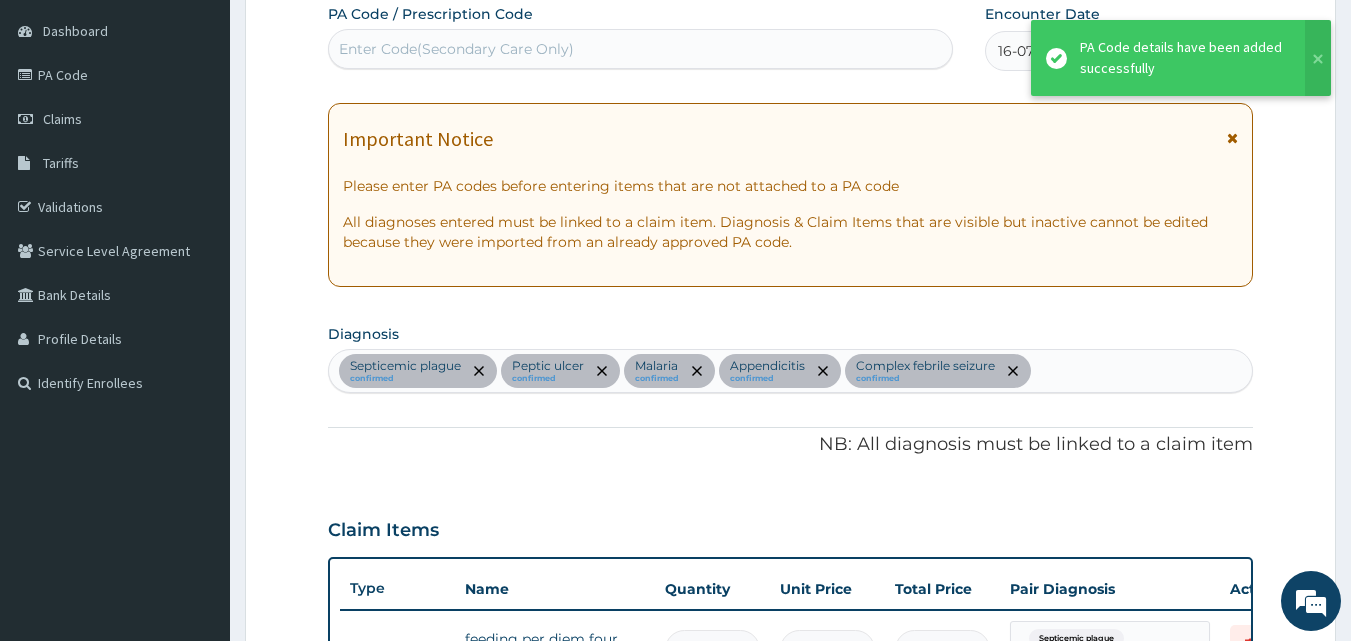 scroll, scrollTop: 589, scrollLeft: 0, axis: vertical 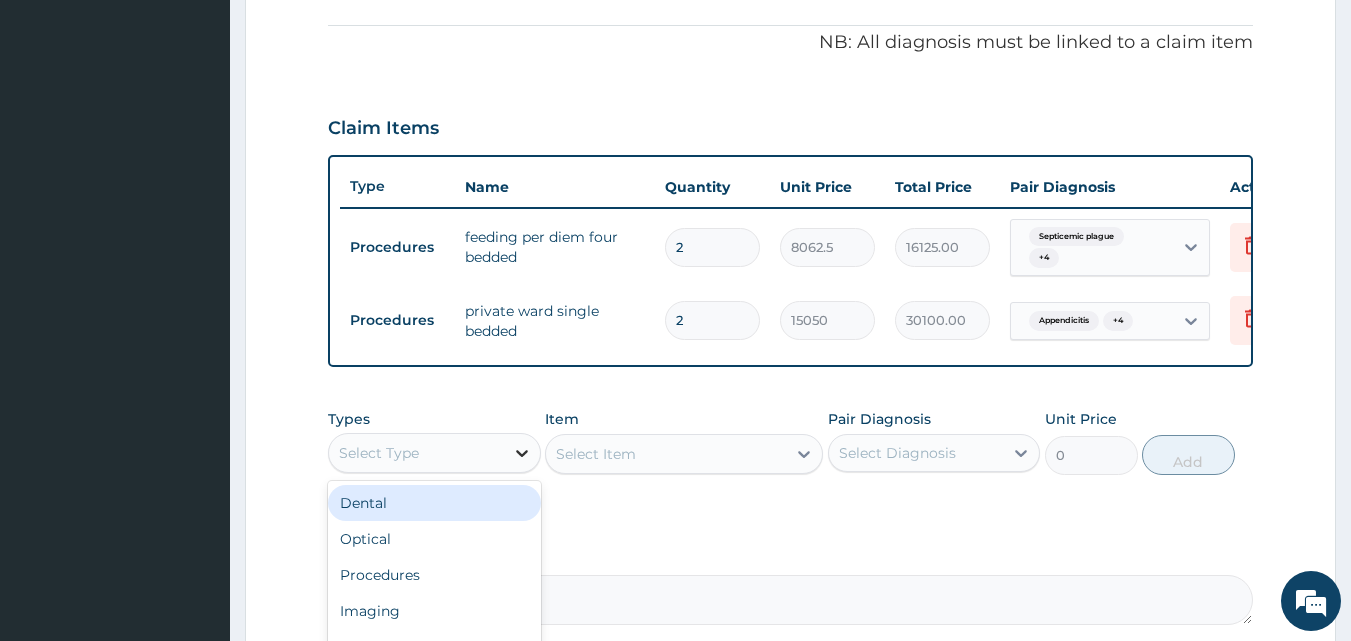 click at bounding box center [522, 453] 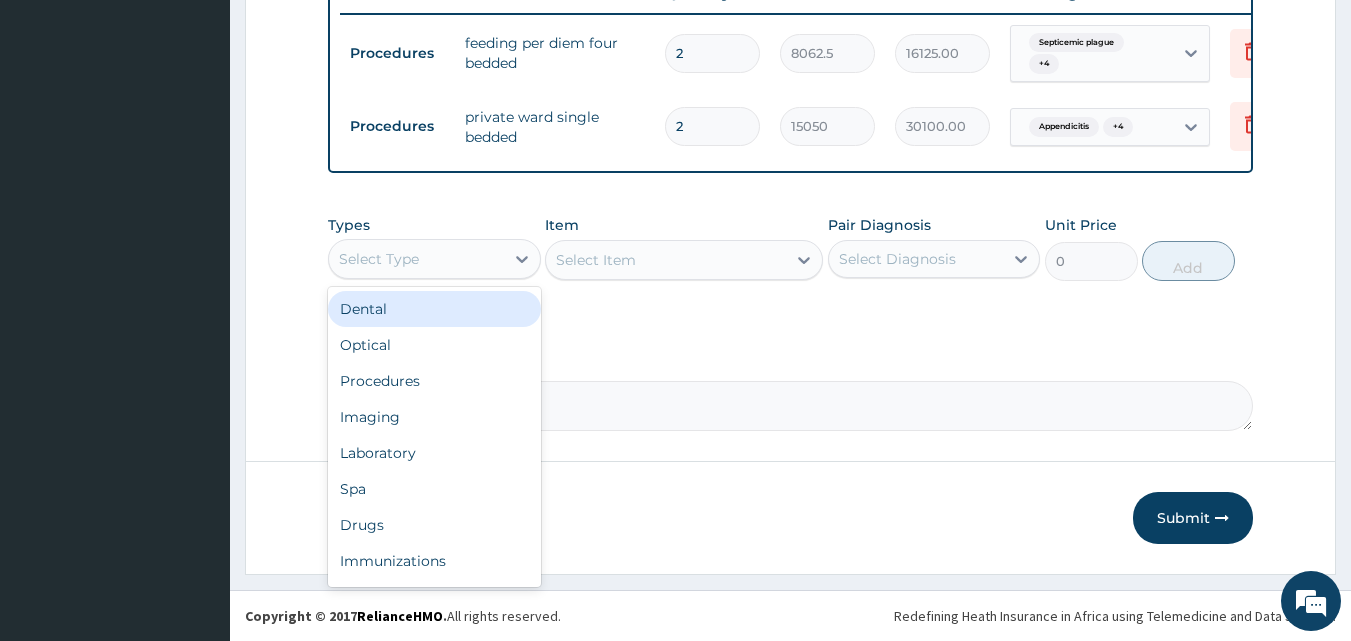 scroll, scrollTop: 798, scrollLeft: 0, axis: vertical 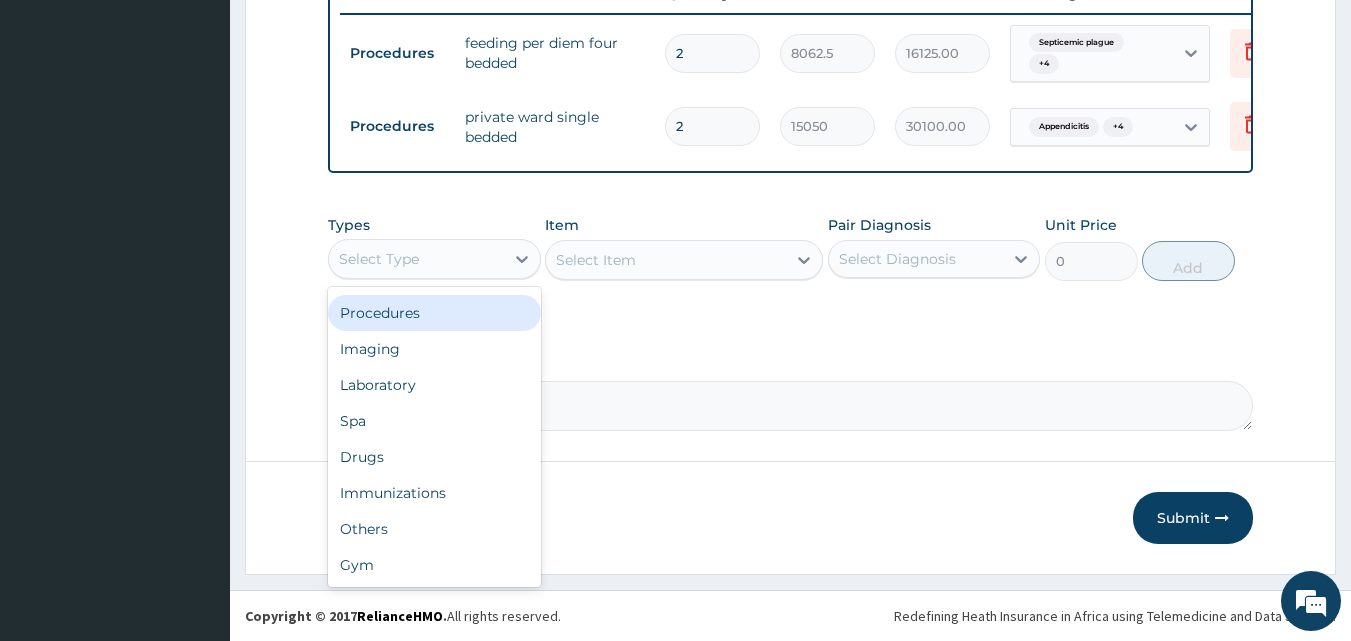 click on "Procedures" at bounding box center [434, 313] 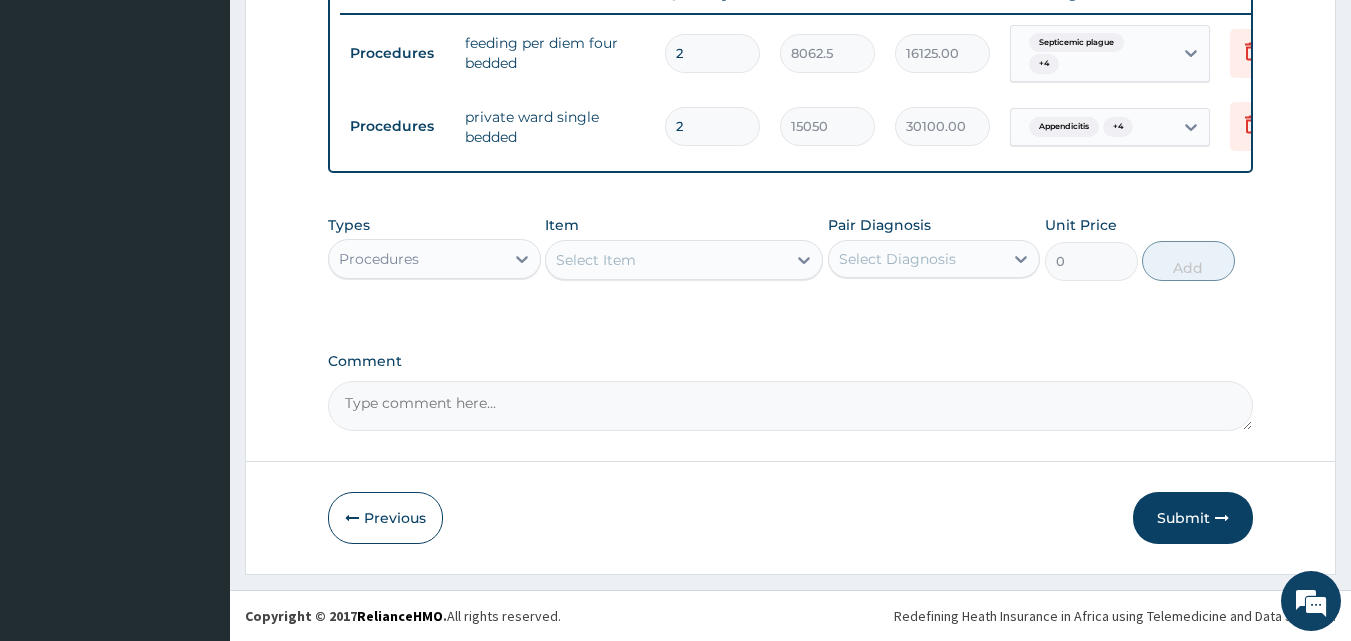 click 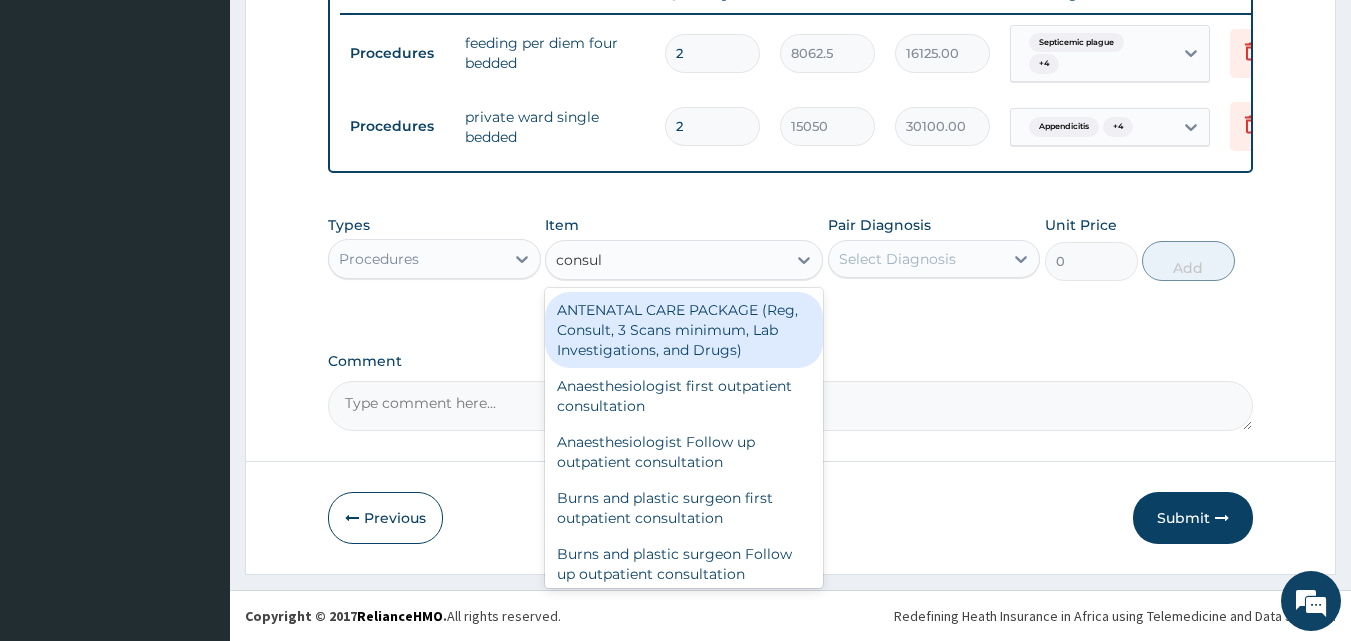 type on "consult" 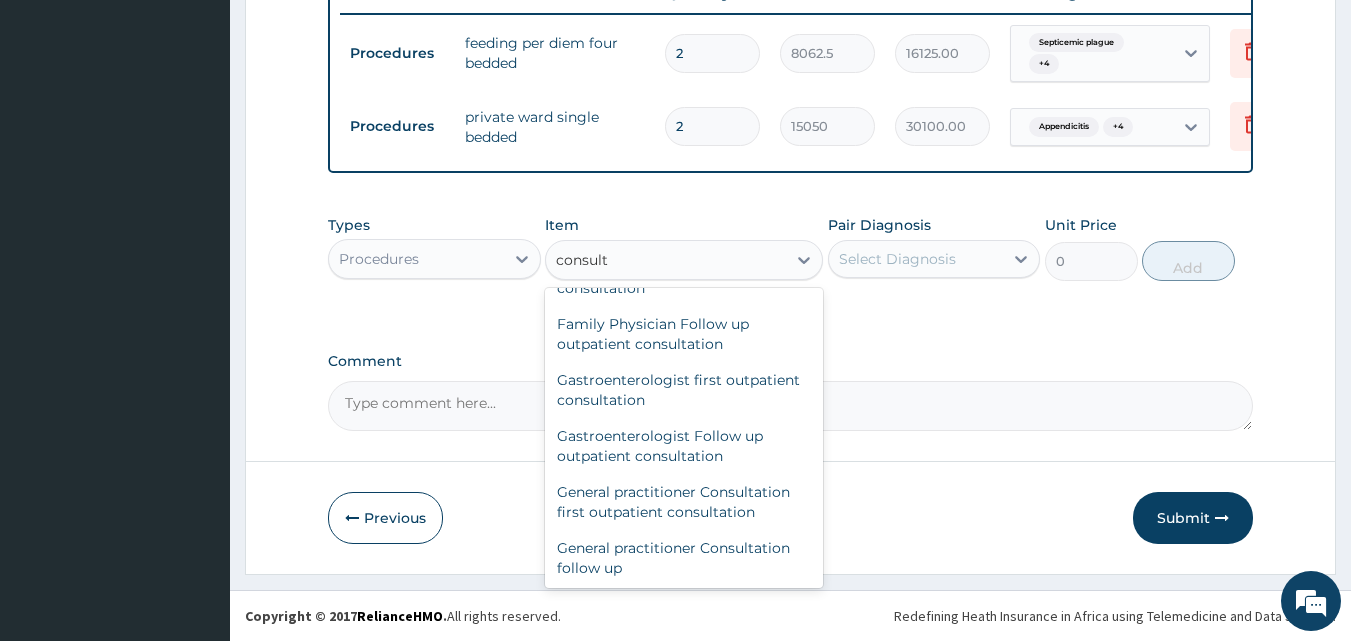 scroll, scrollTop: 960, scrollLeft: 0, axis: vertical 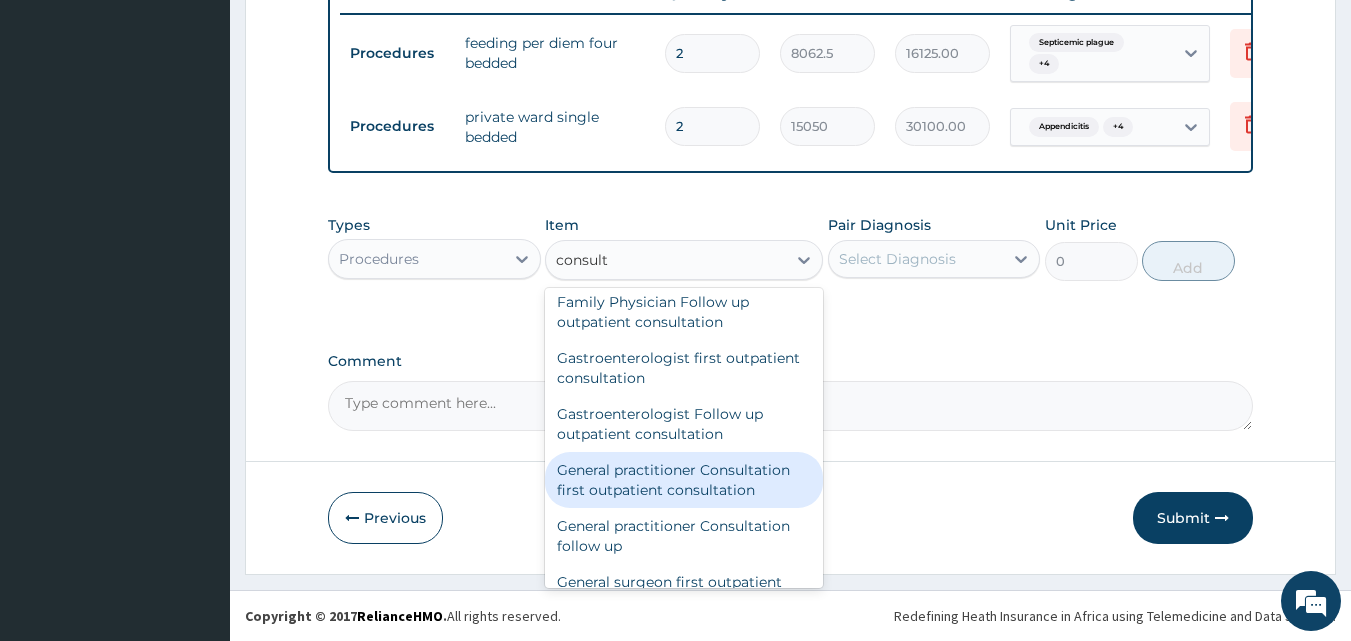 click on "General practitioner Consultation first outpatient consultation" at bounding box center (684, 480) 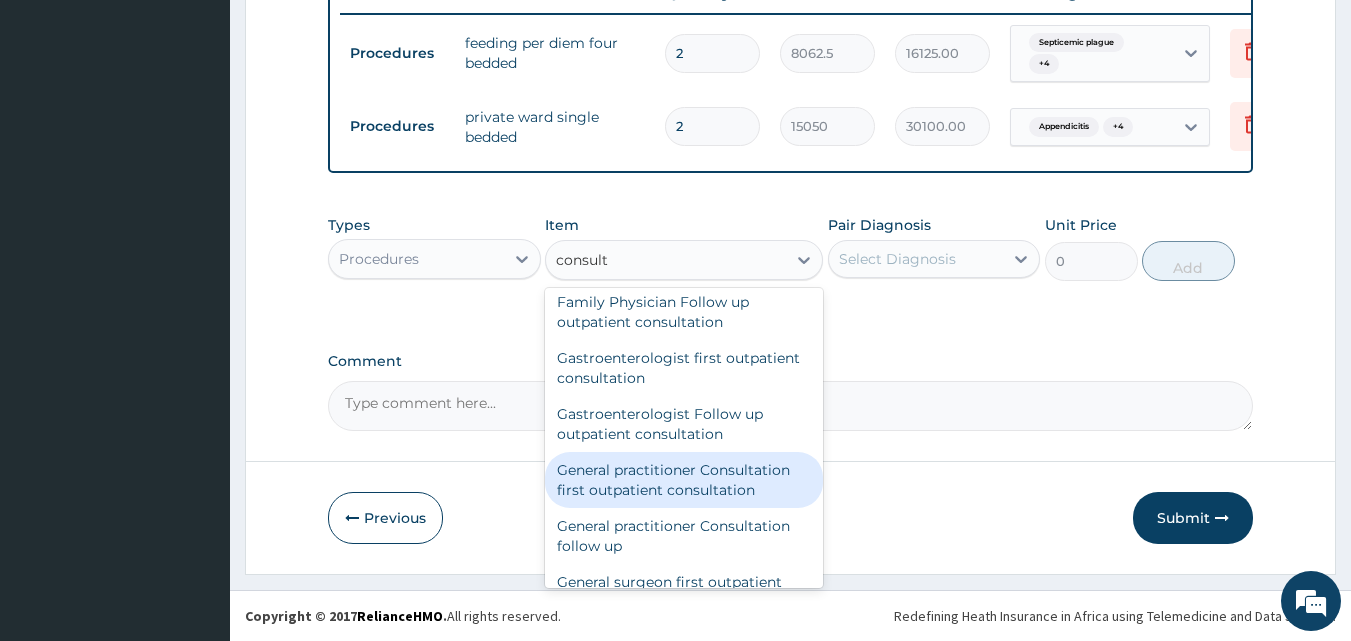 type 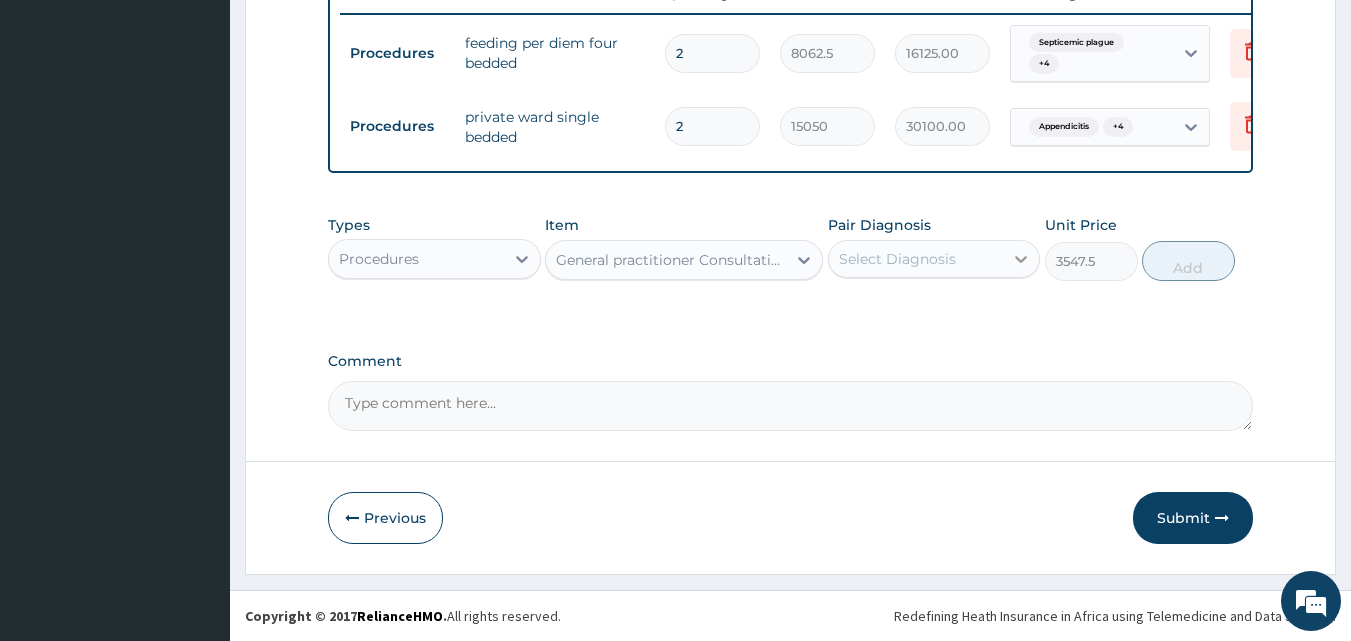 click 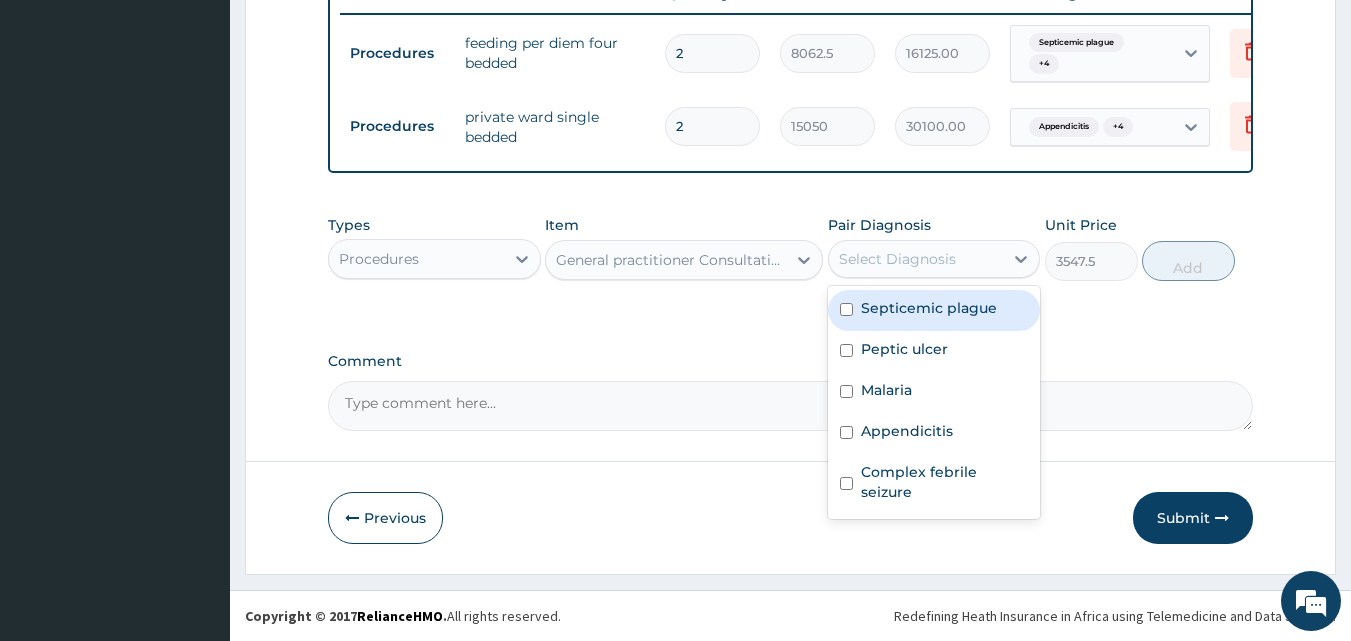 click at bounding box center [846, 309] 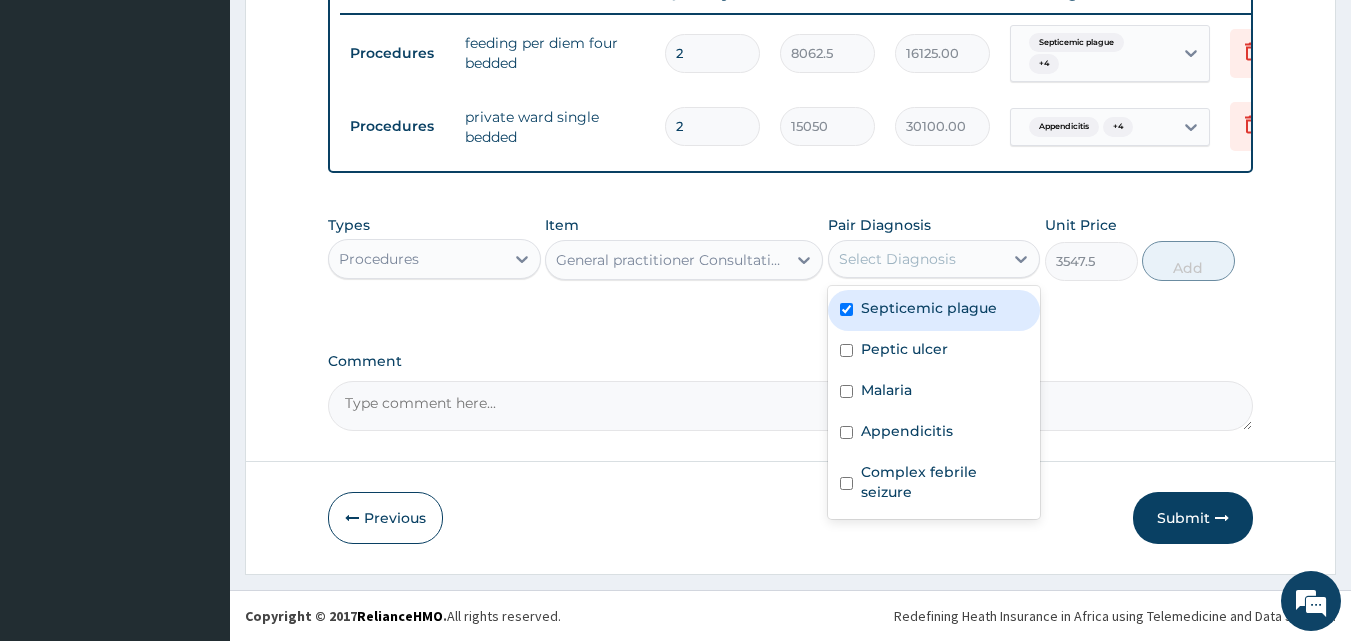 checkbox on "true" 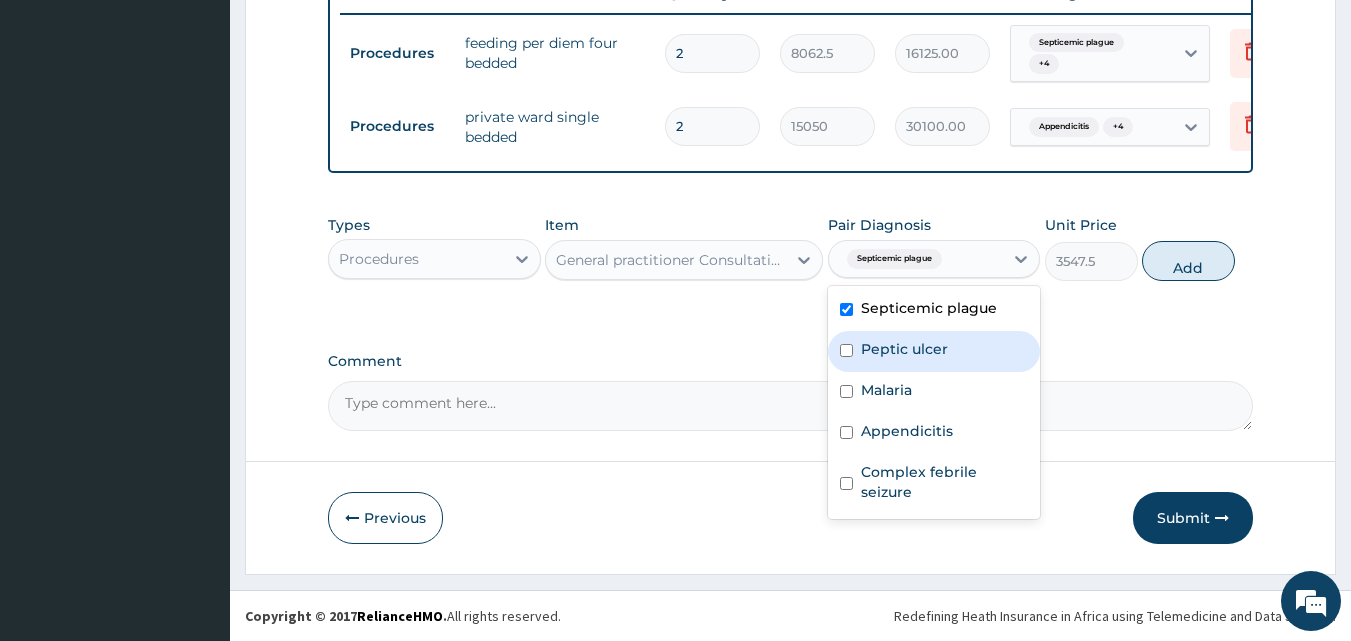 click at bounding box center [846, 350] 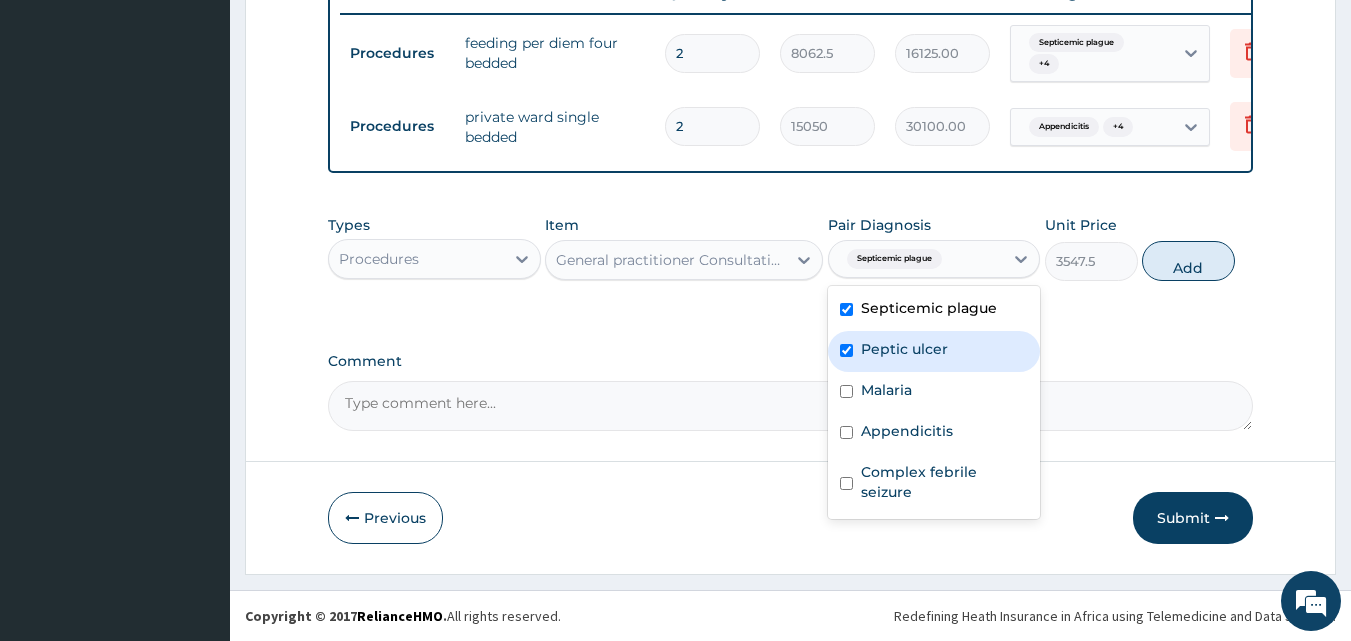 checkbox on "true" 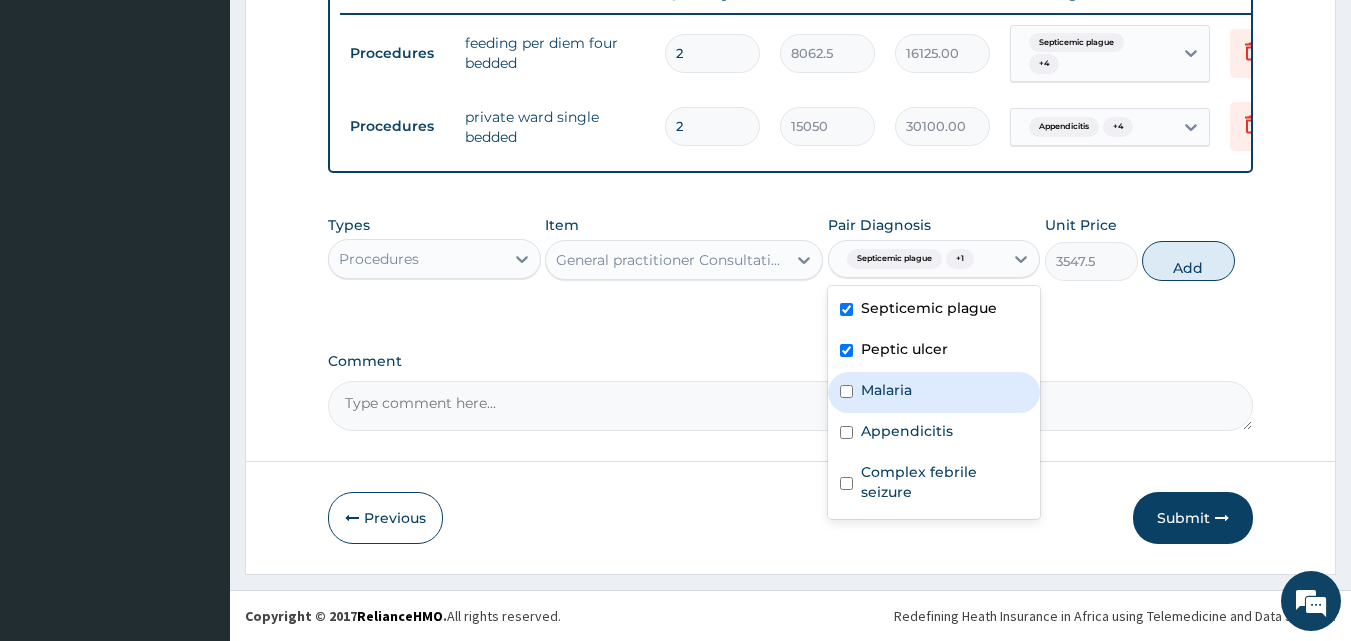 click at bounding box center [846, 391] 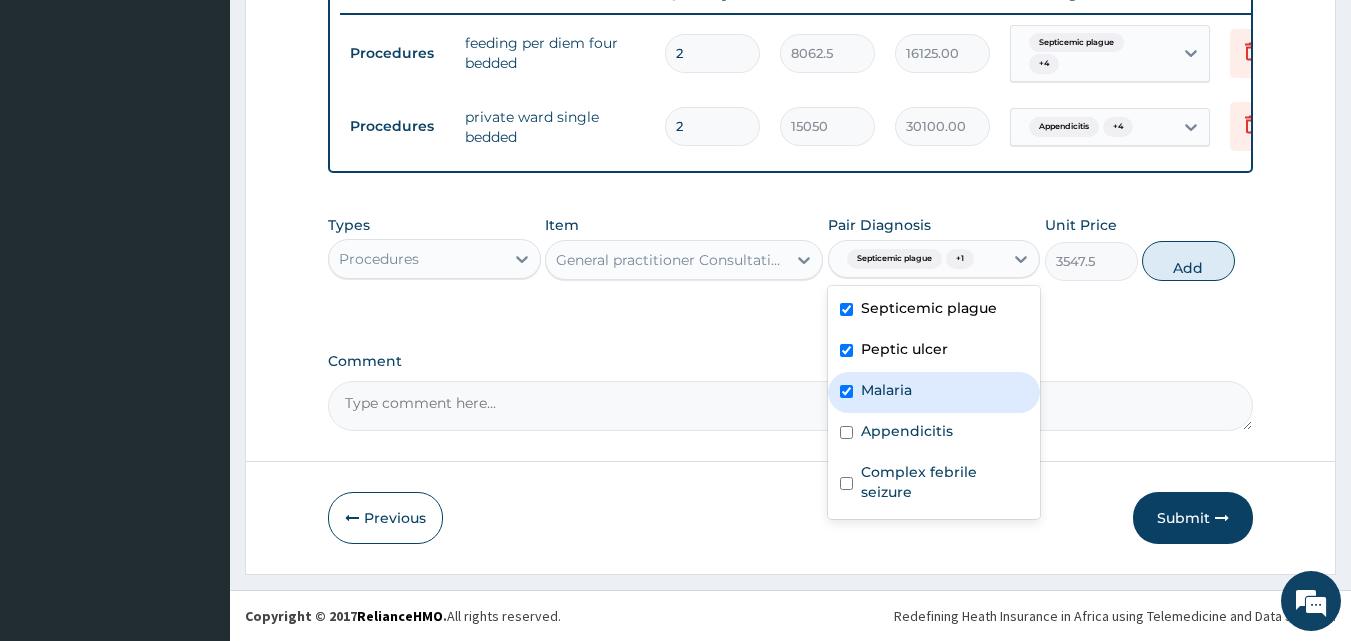 checkbox on "true" 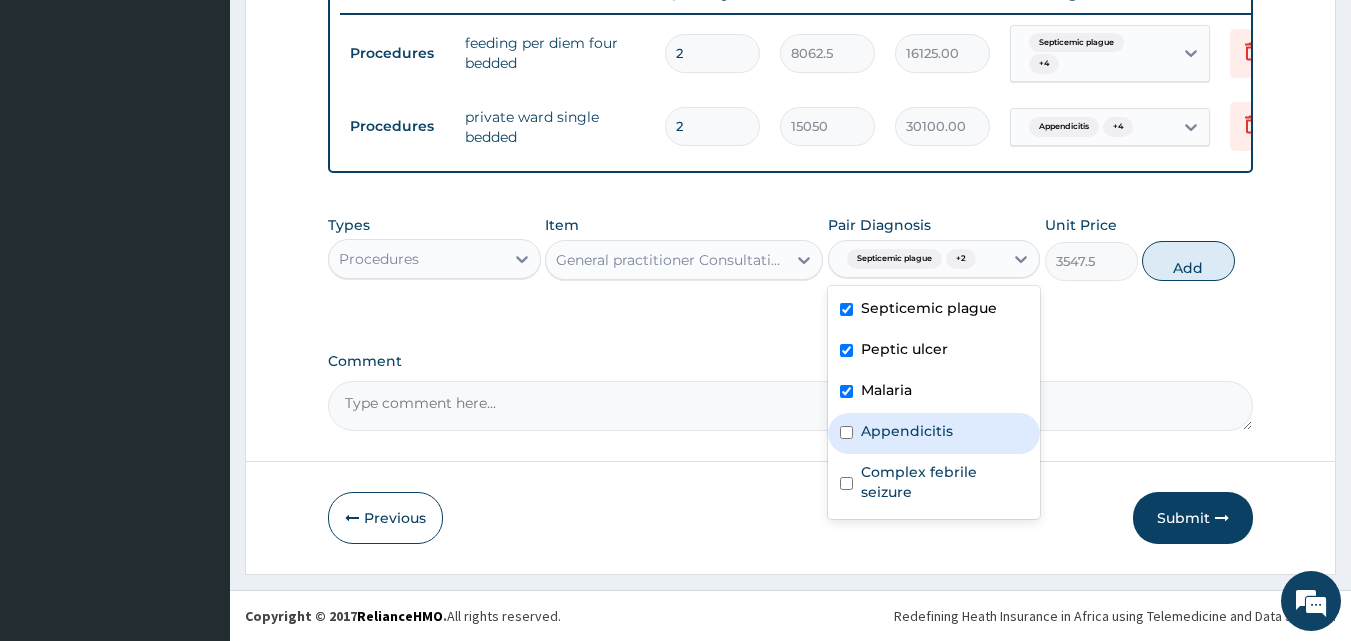 click at bounding box center [846, 432] 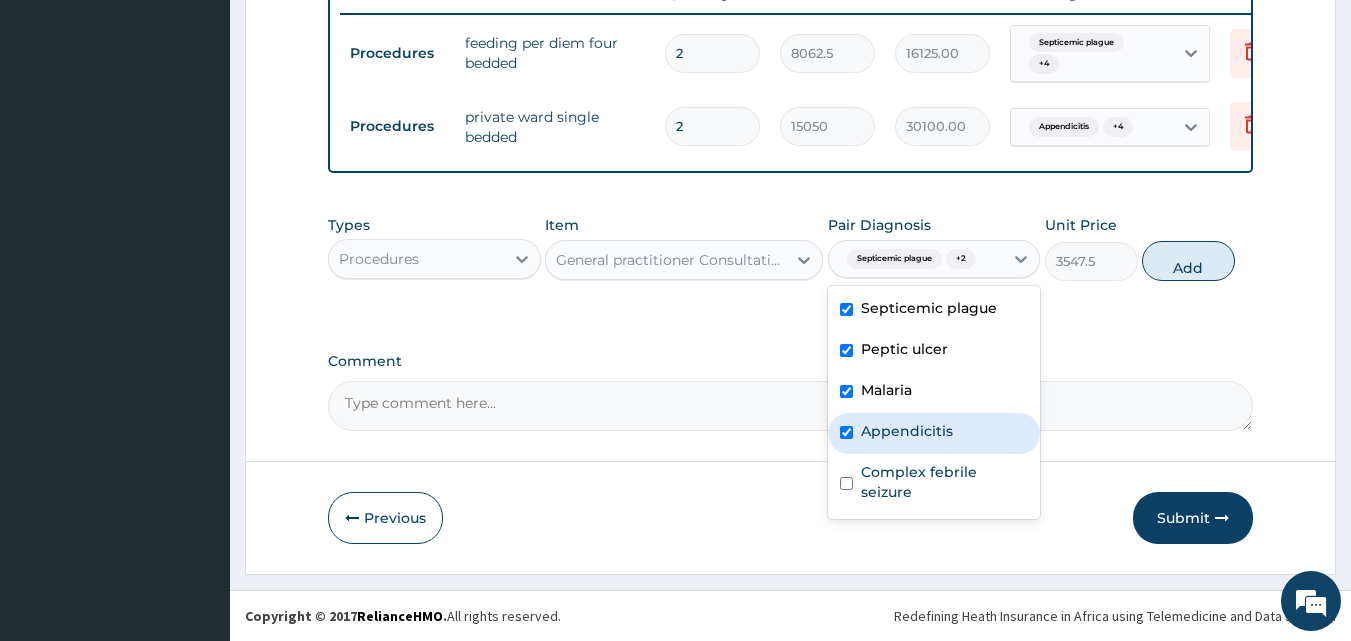 checkbox on "true" 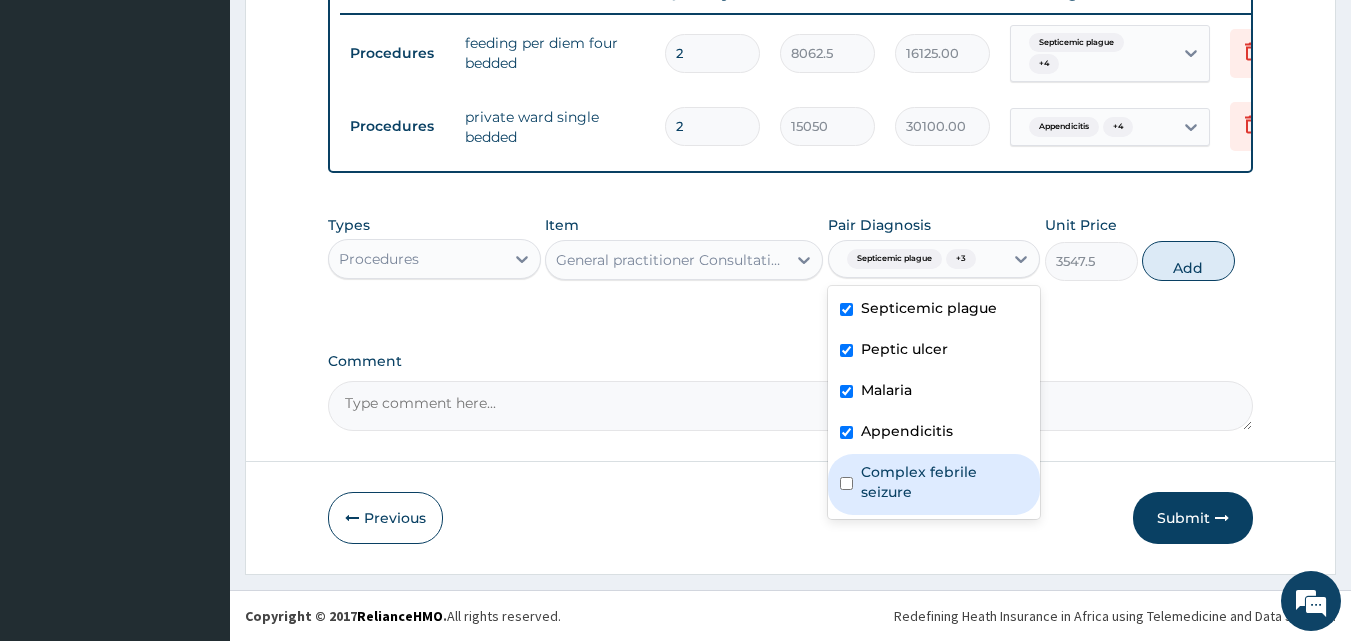 click at bounding box center [846, 483] 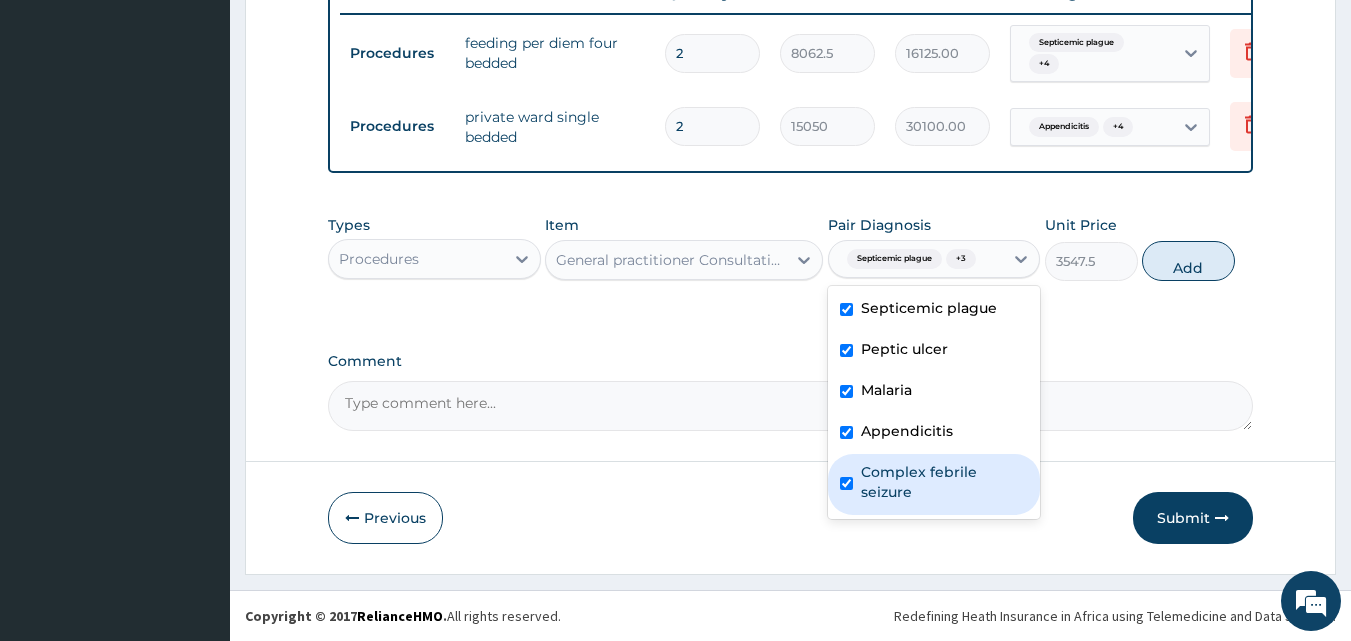 checkbox on "true" 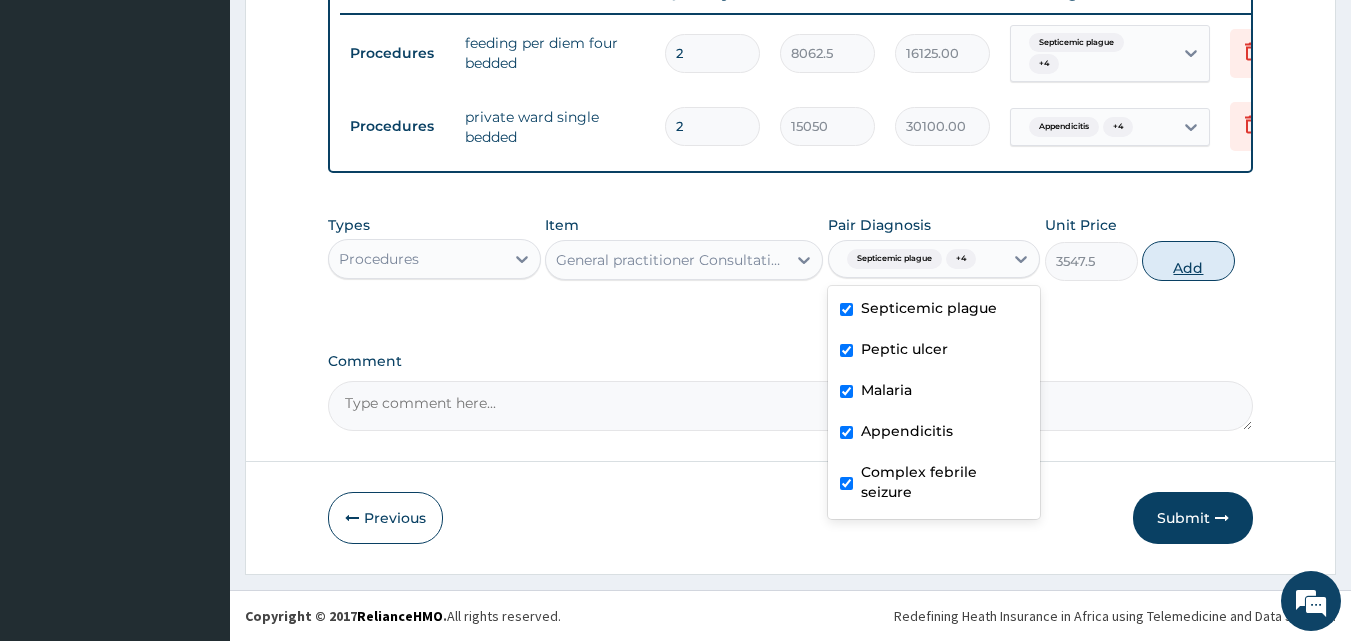 click on "Add" at bounding box center (1188, 261) 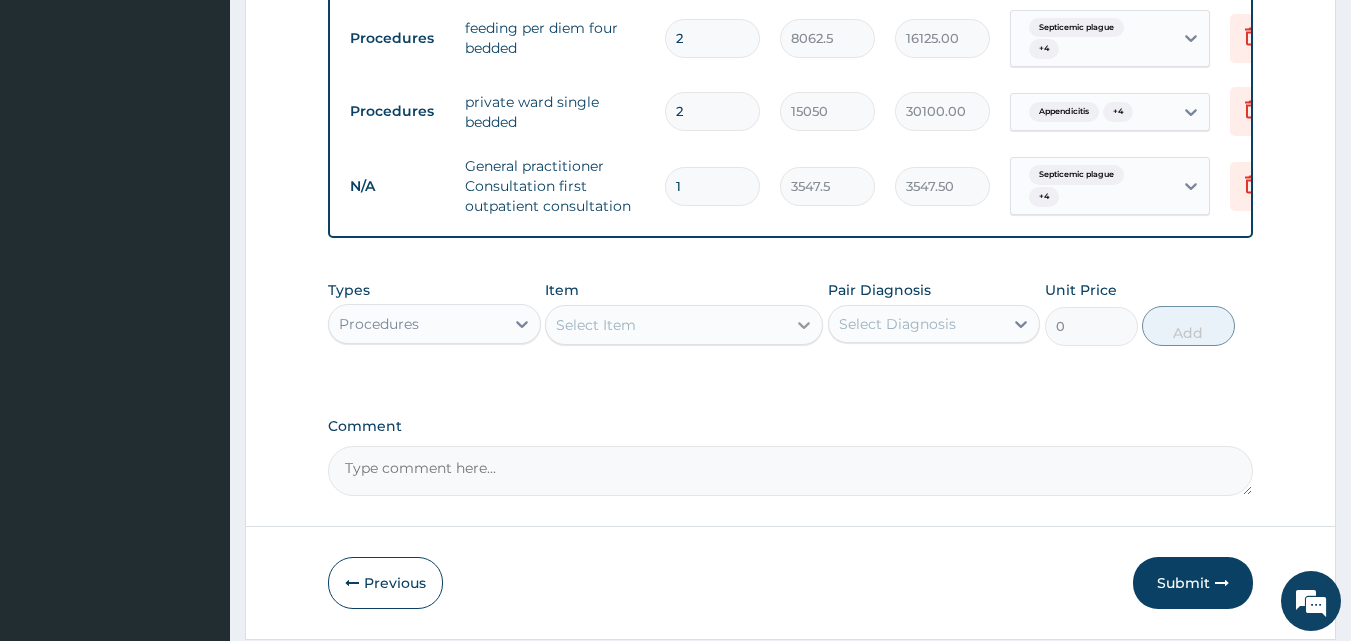 click at bounding box center (804, 325) 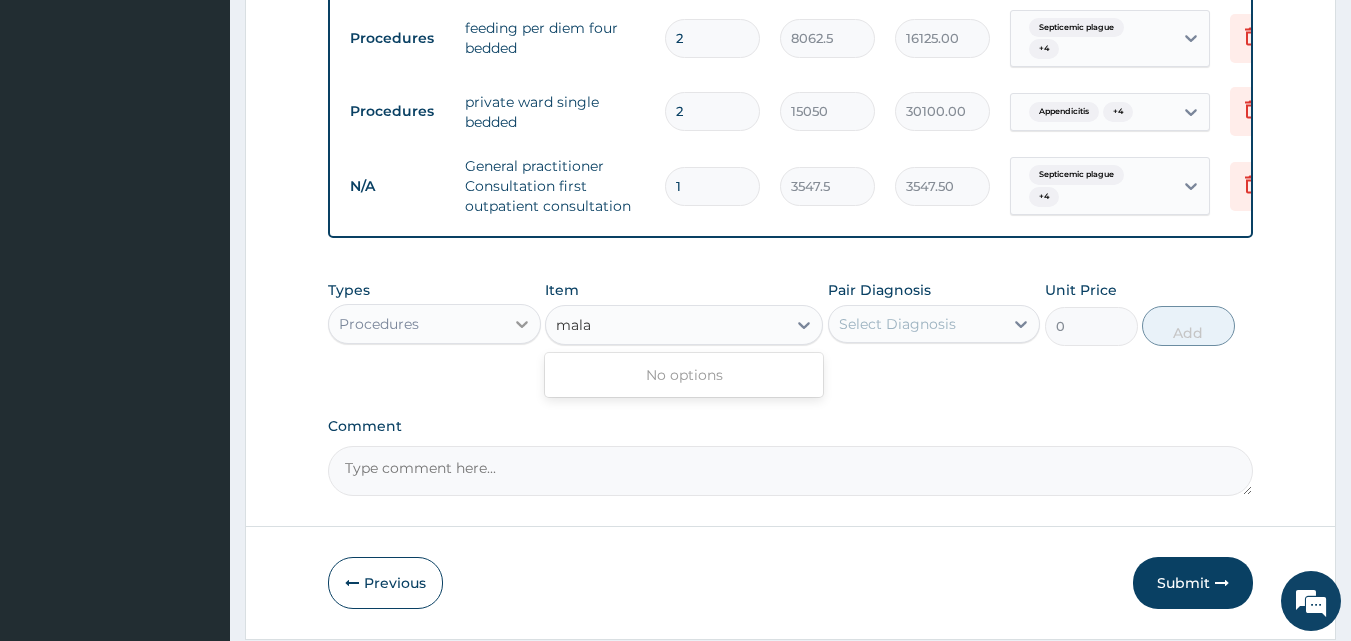 type on "mala" 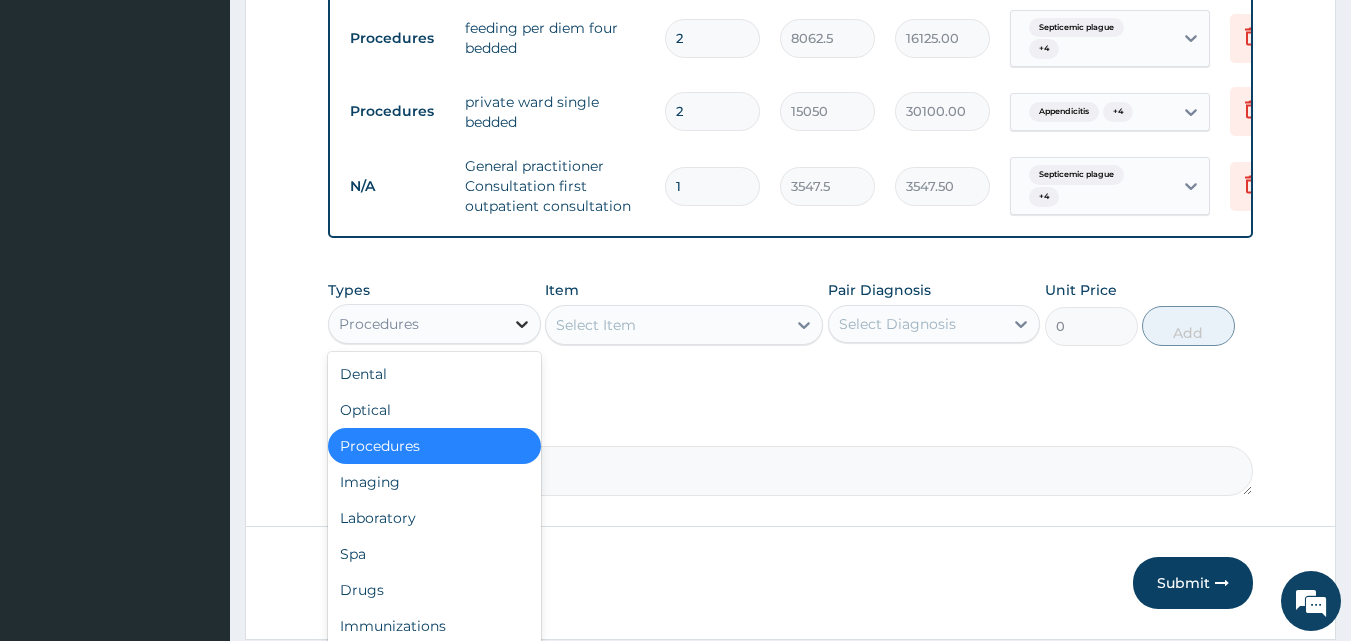 click 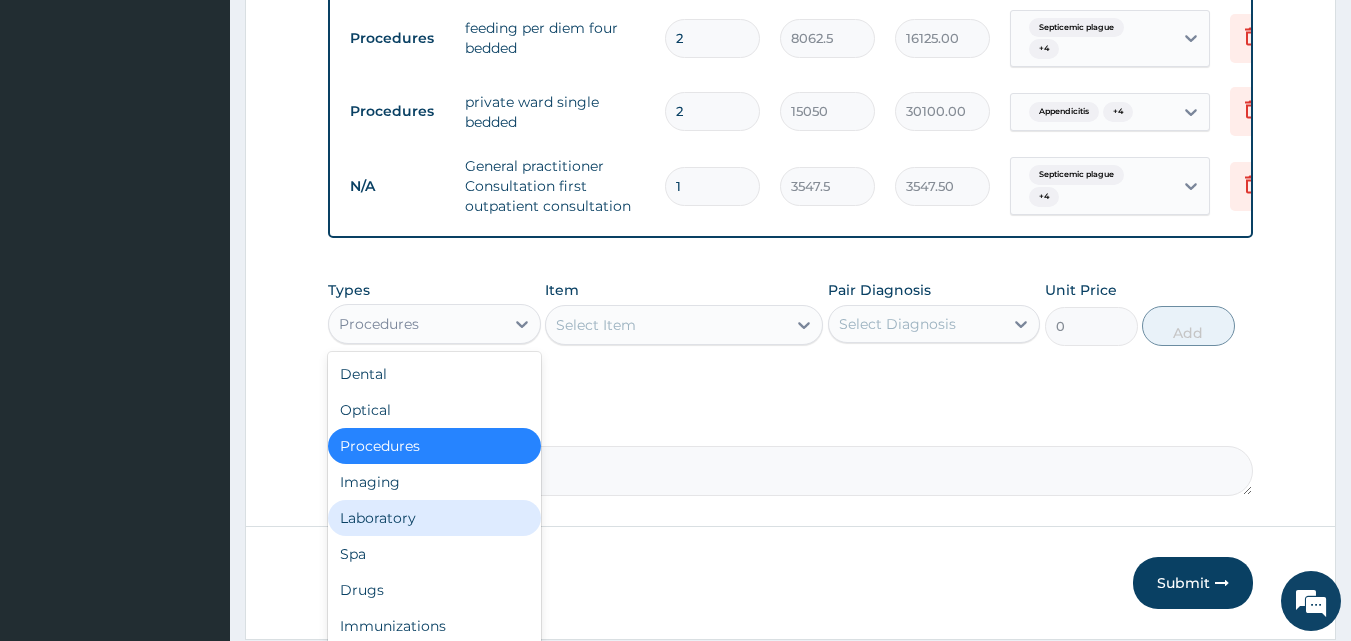 click on "Laboratory" at bounding box center [434, 518] 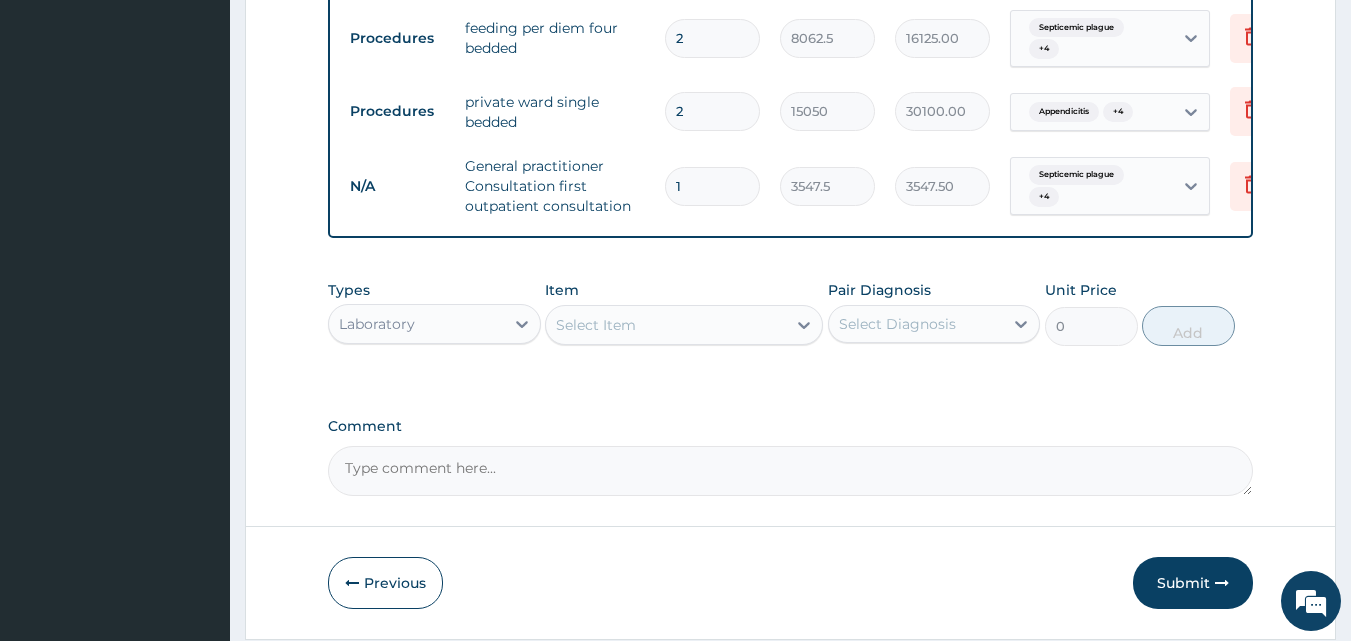 click at bounding box center [804, 325] 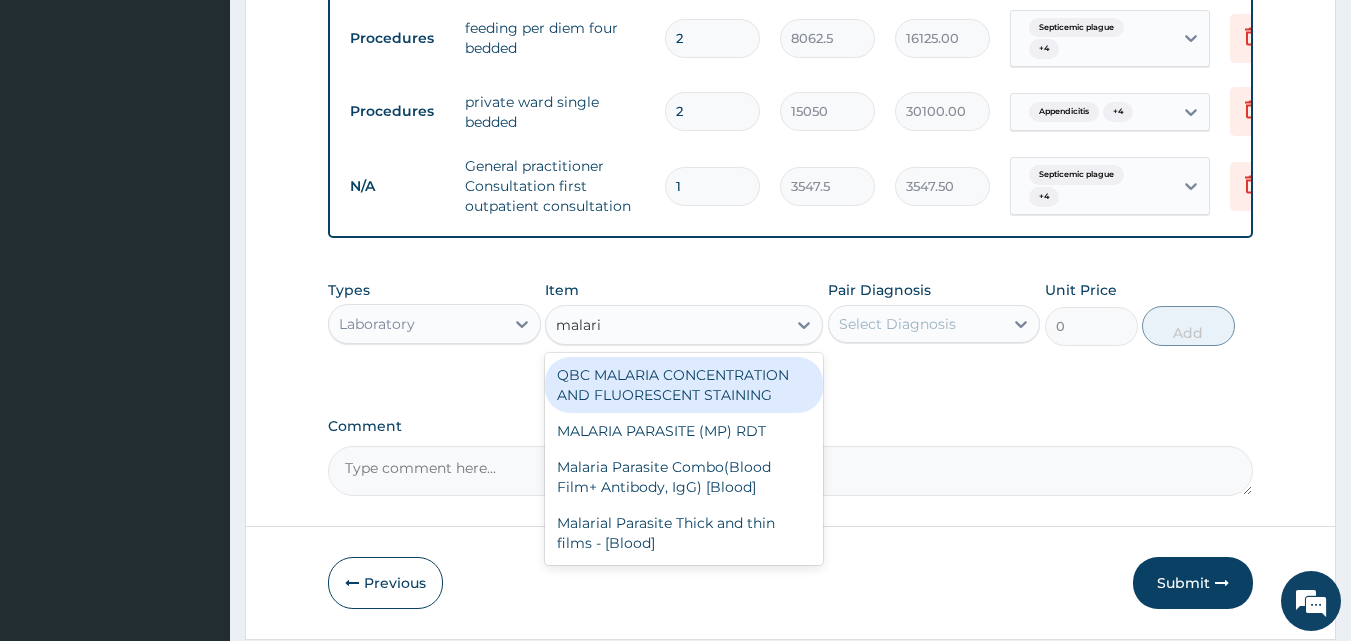 type on "malaria" 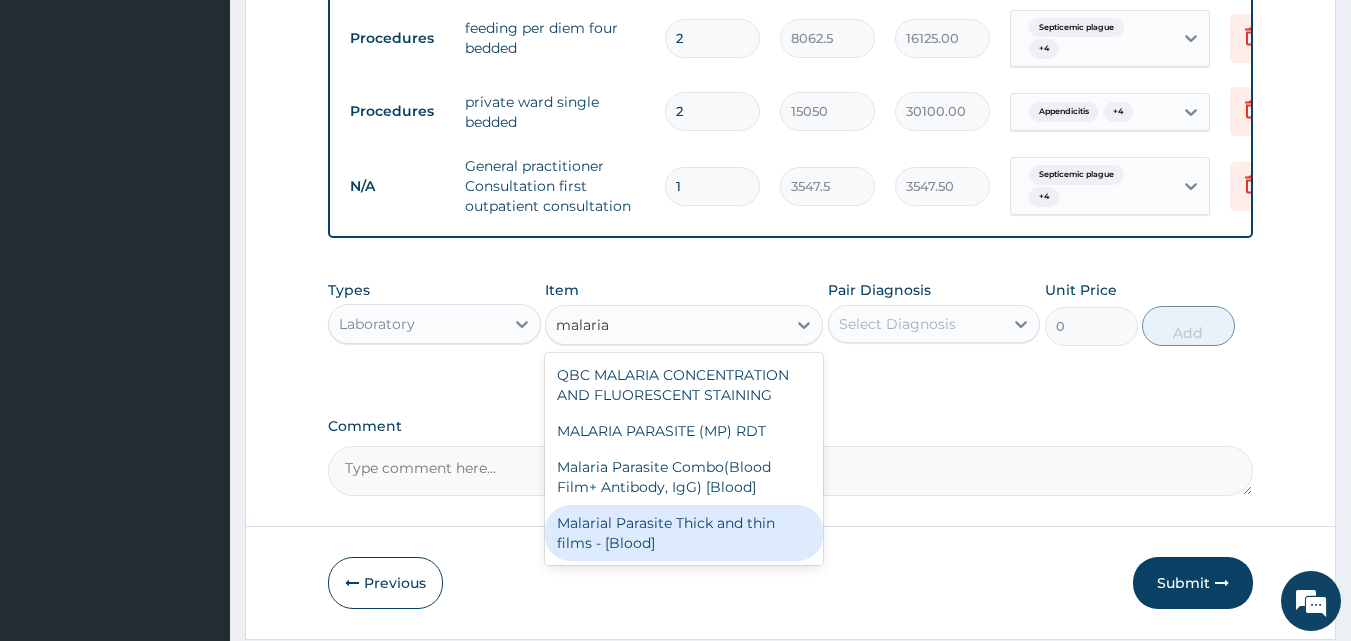 click on "Malarial Parasite Thick and thin films - [Blood]" at bounding box center (684, 533) 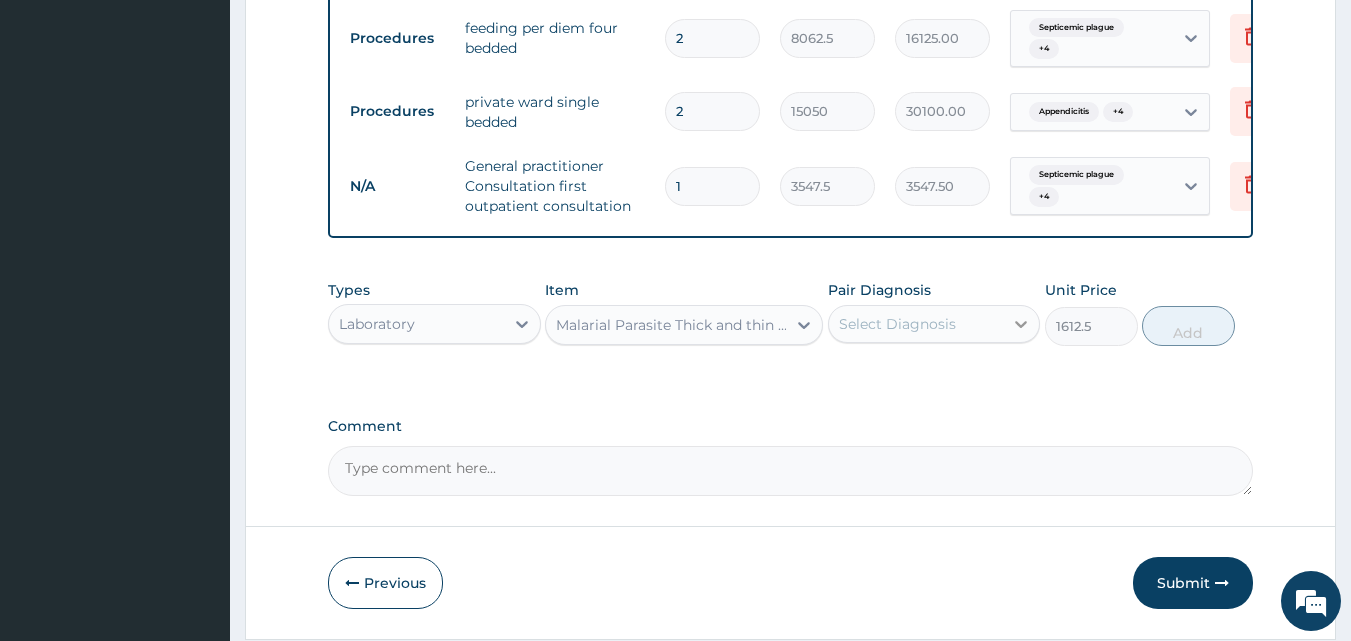 click at bounding box center [1021, 324] 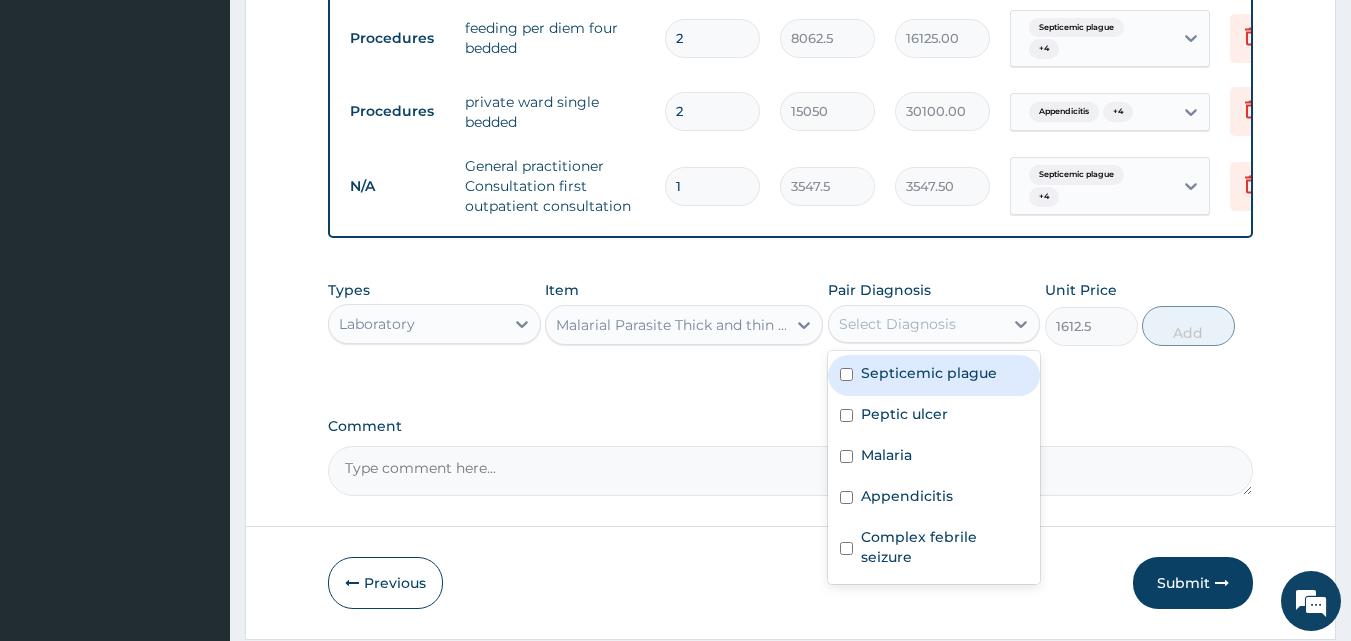 click at bounding box center [846, 374] 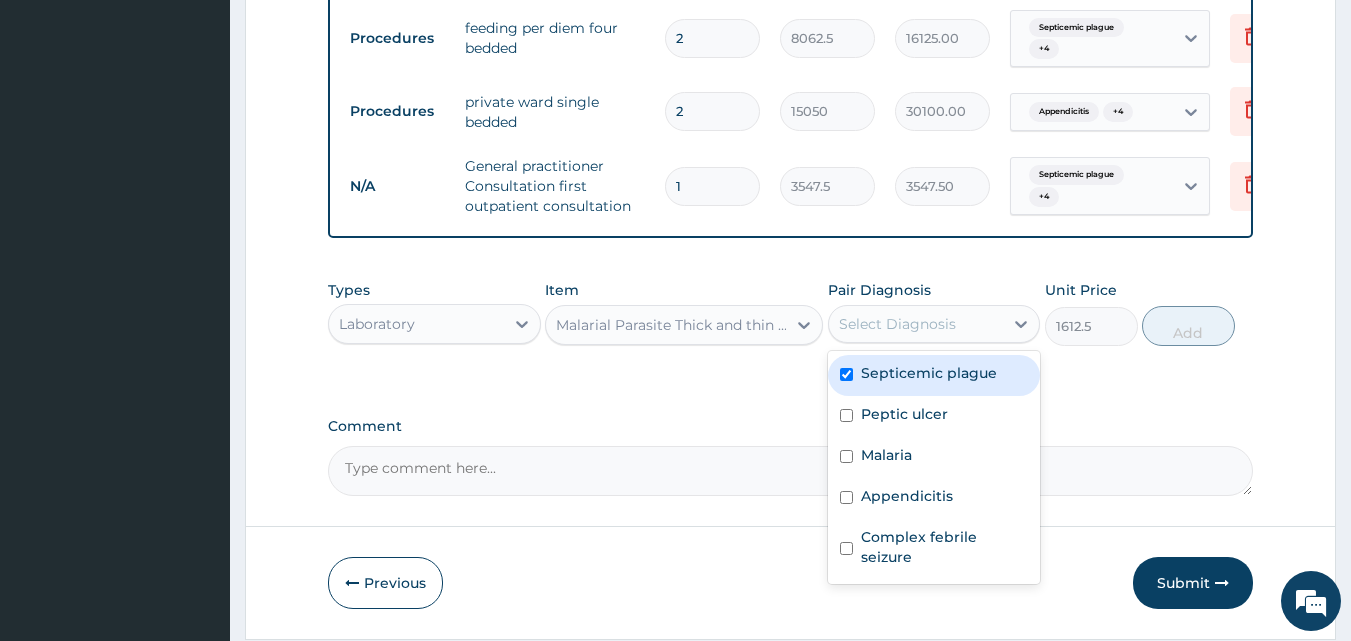 checkbox on "true" 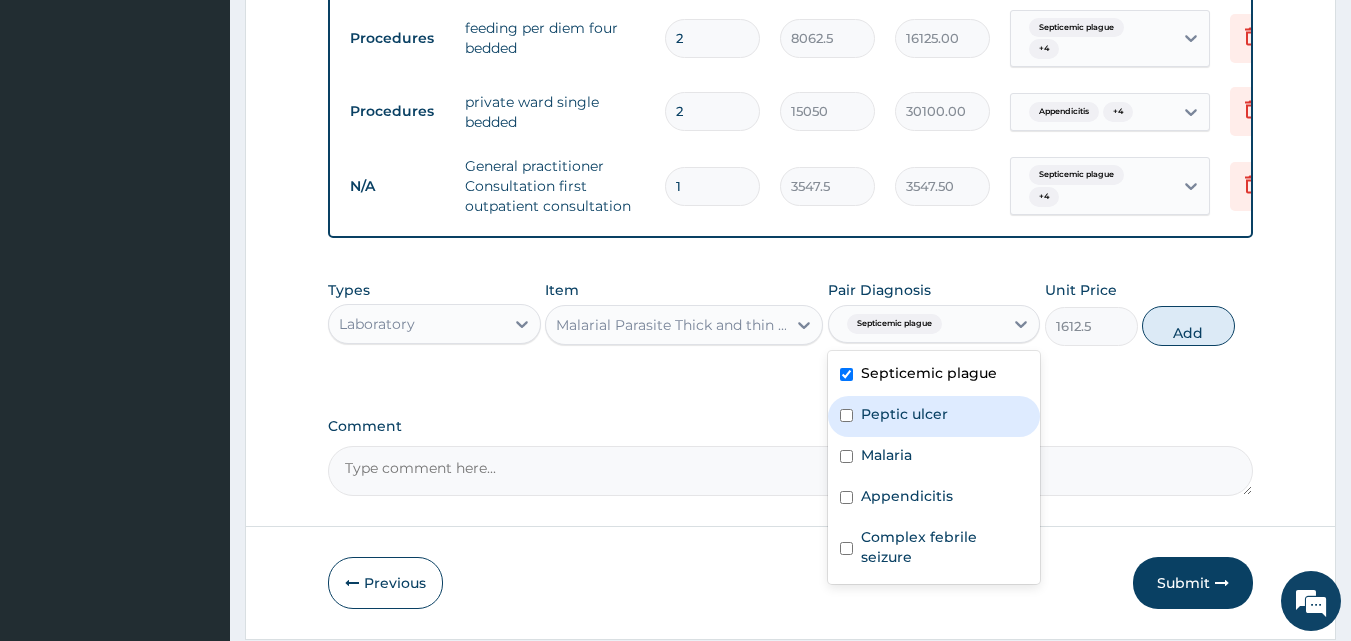 click at bounding box center [846, 415] 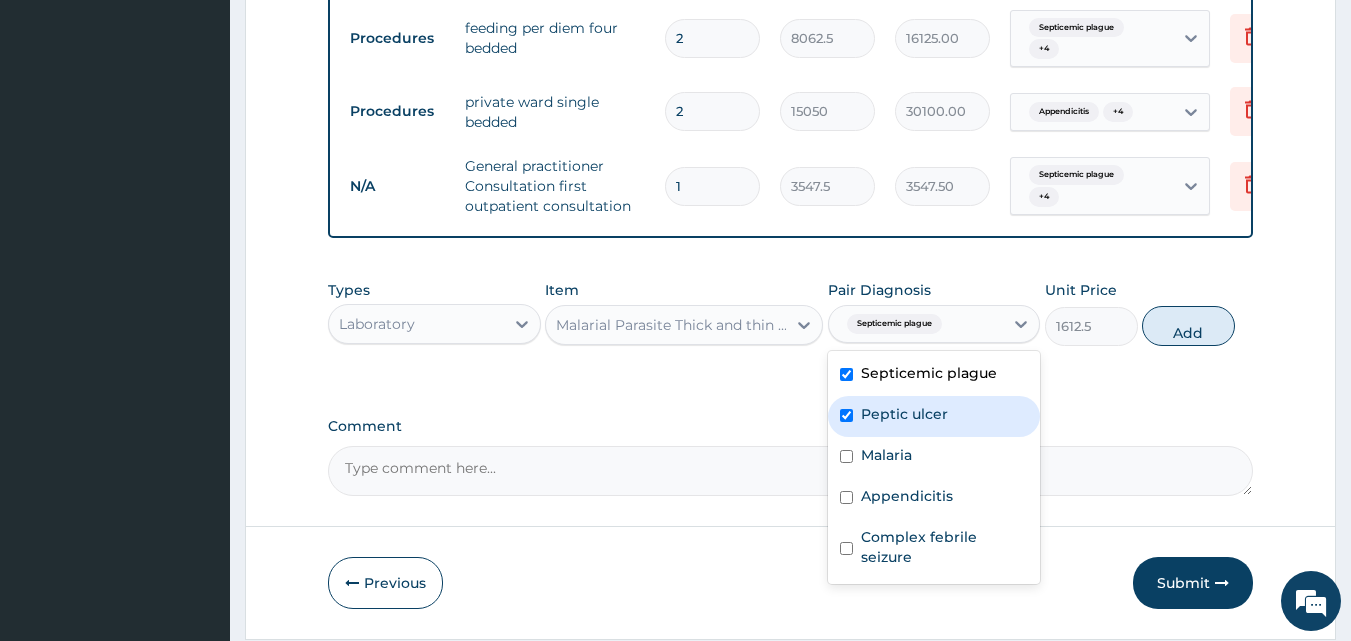 checkbox on "true" 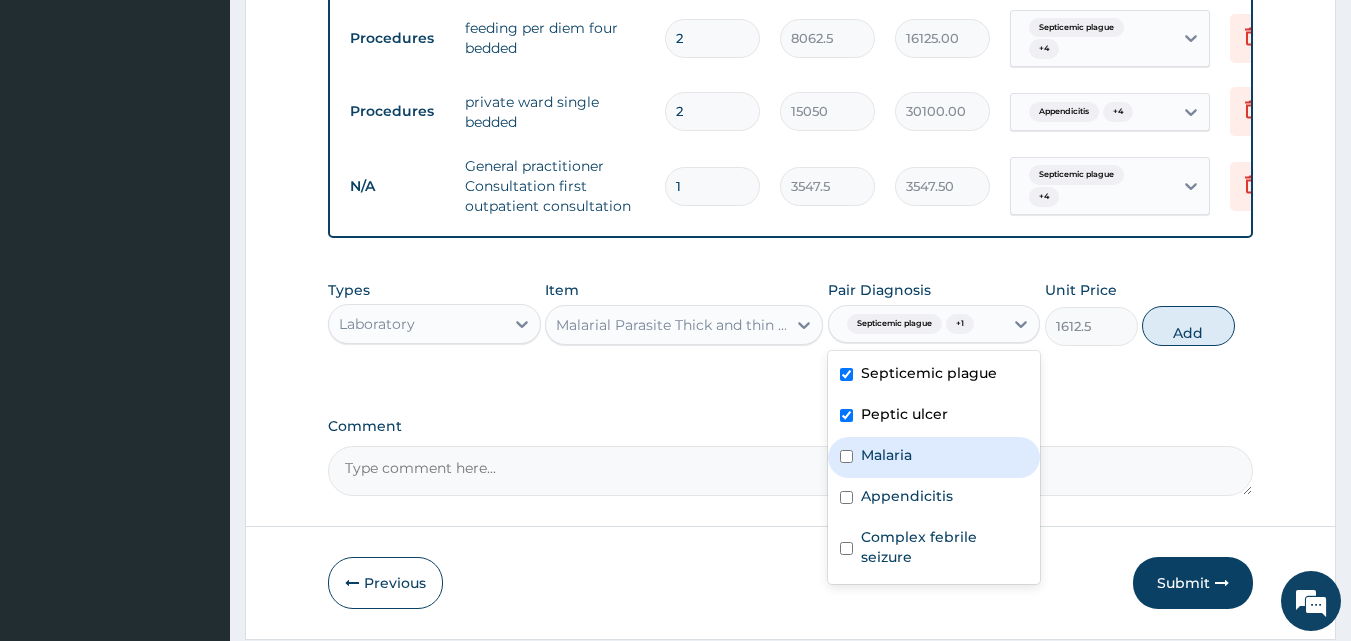click at bounding box center (846, 456) 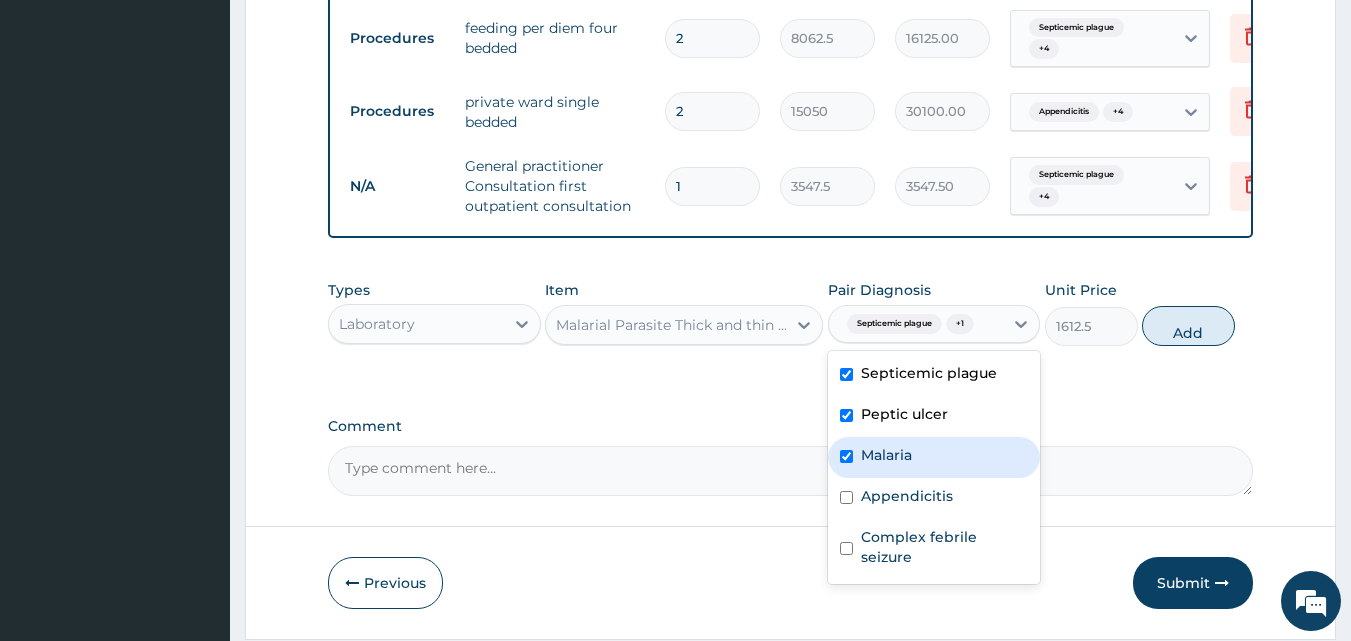 checkbox on "true" 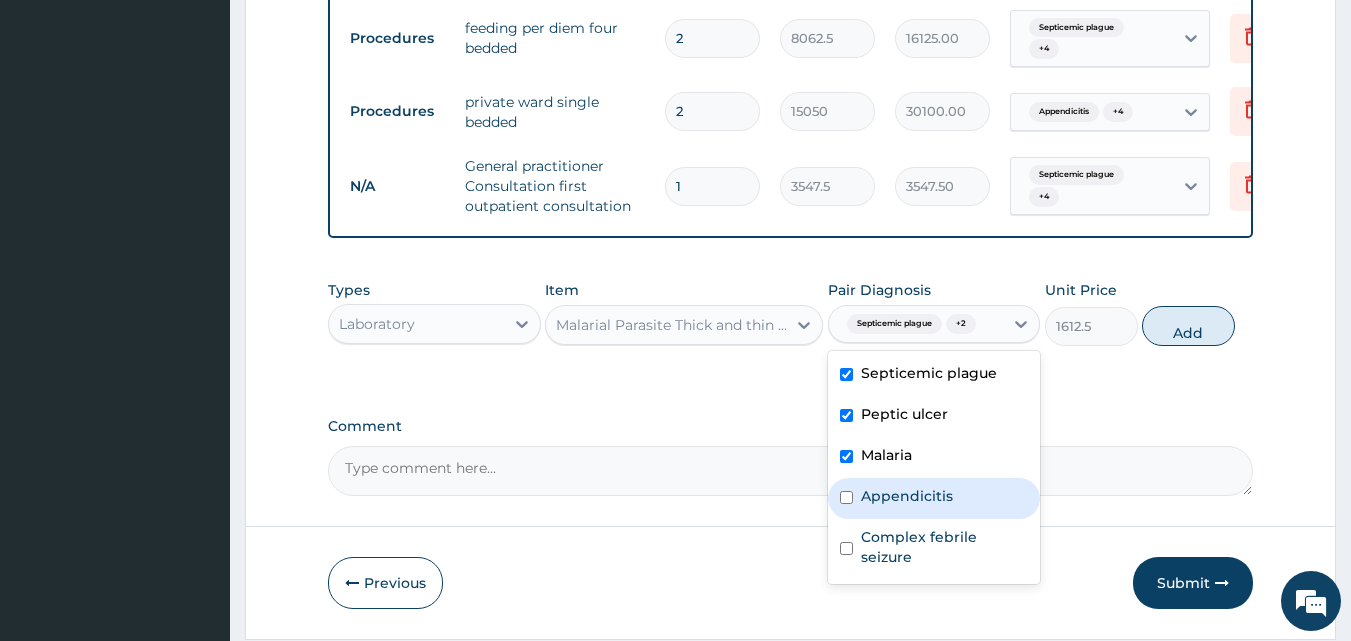 click at bounding box center [846, 497] 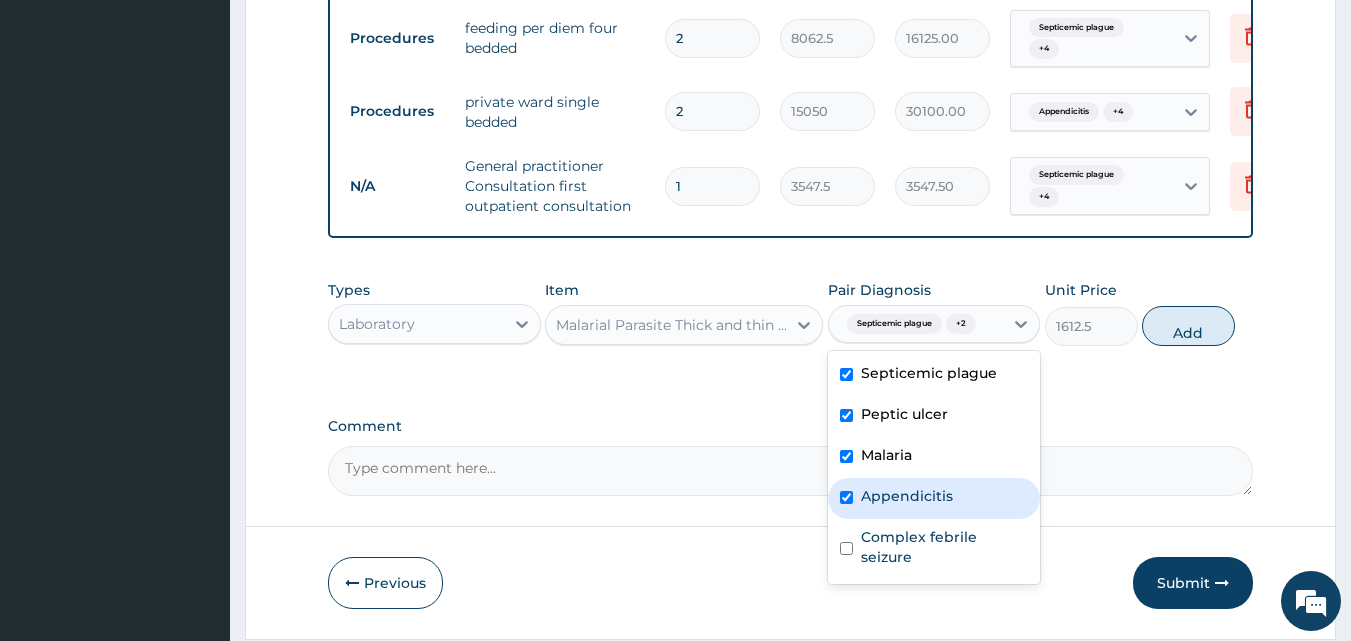 checkbox on "true" 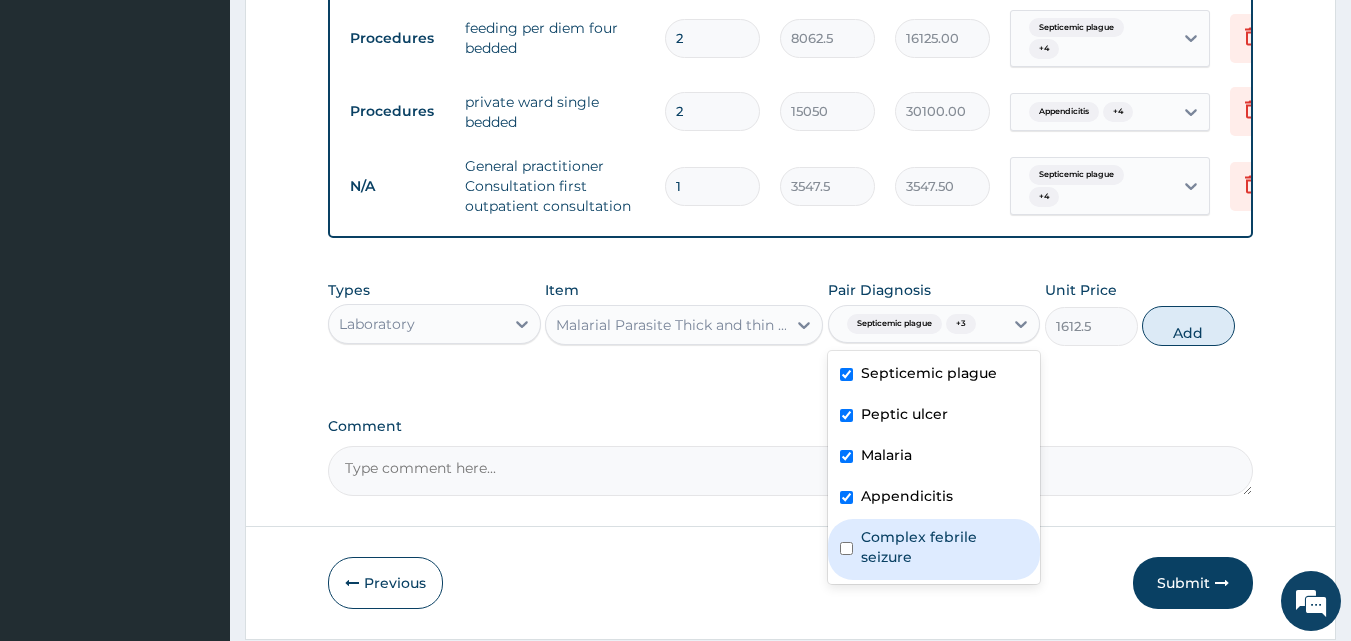 click at bounding box center [846, 548] 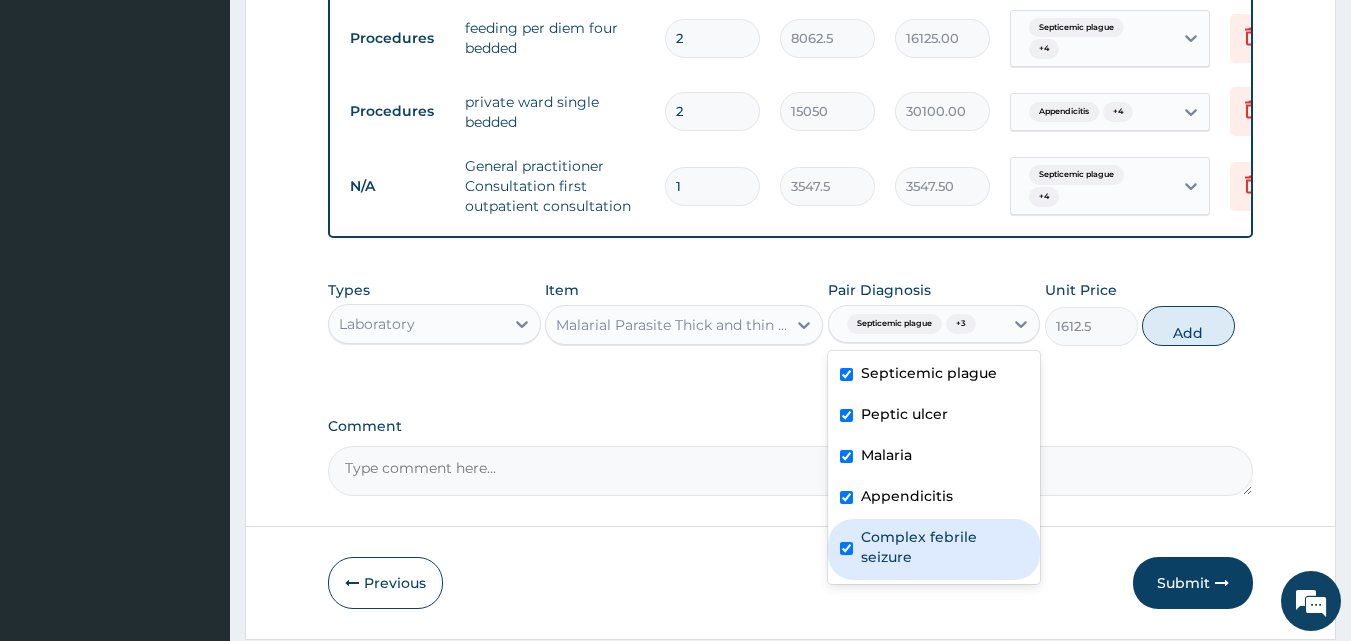 checkbox on "true" 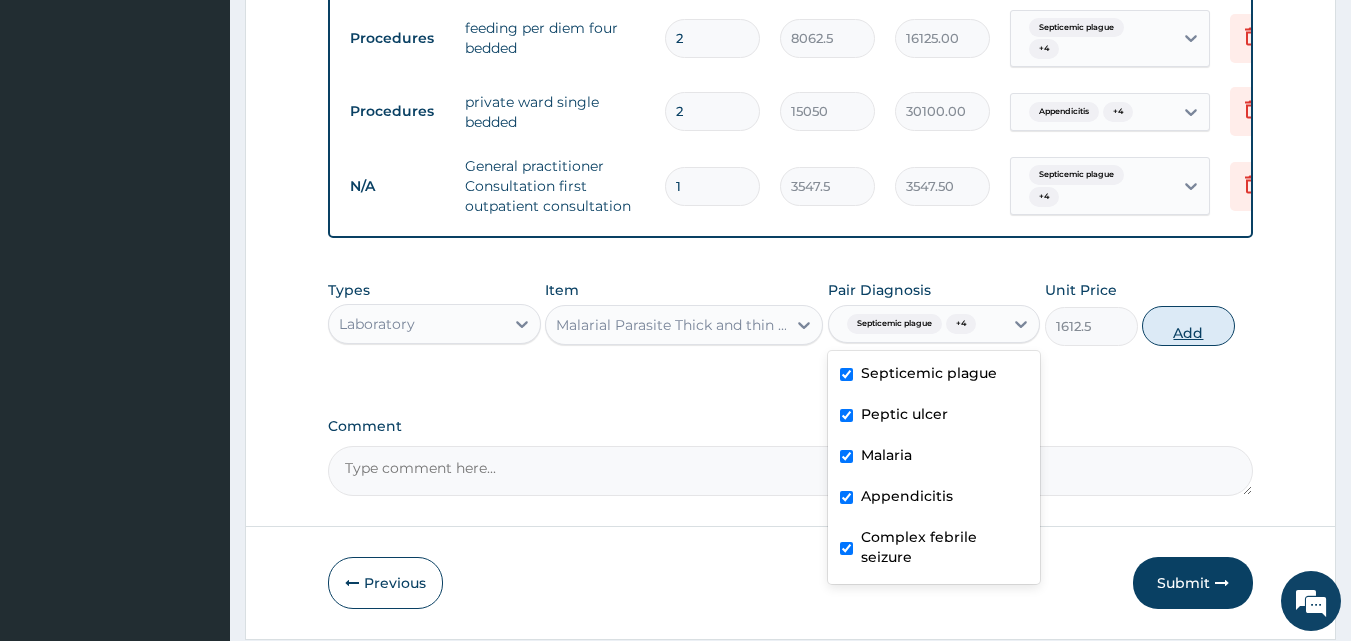 click on "Add" at bounding box center [1188, 326] 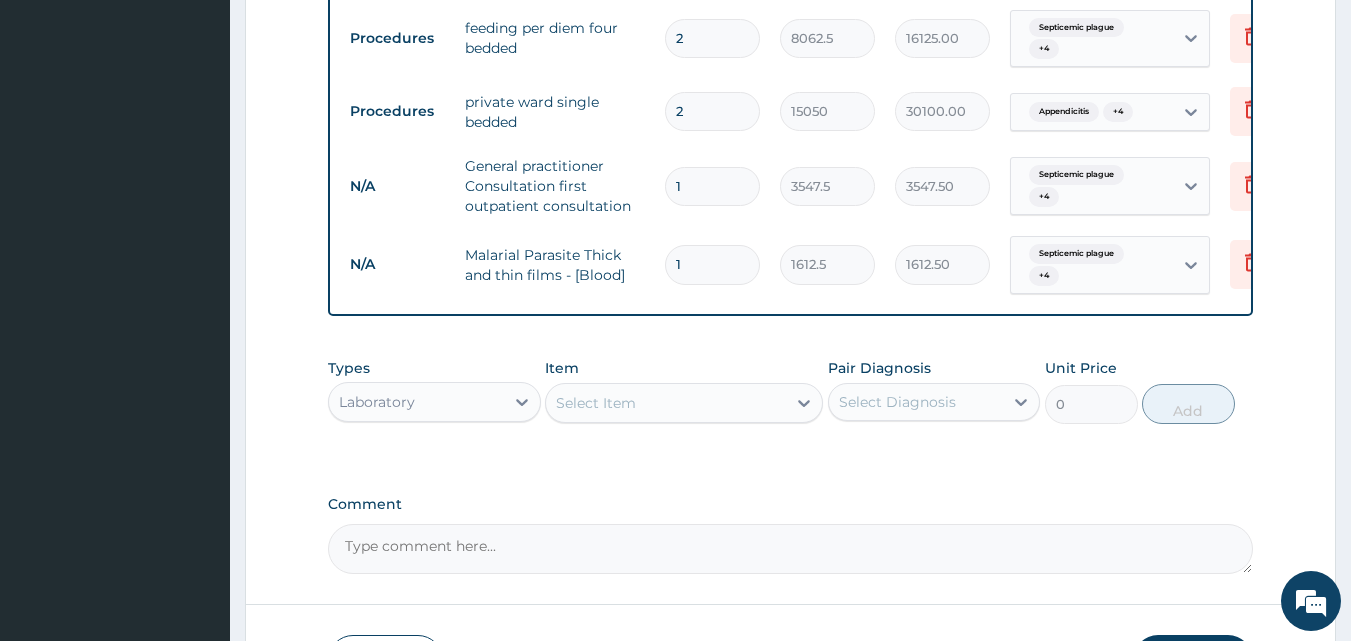 click on "Select Item" at bounding box center (666, 403) 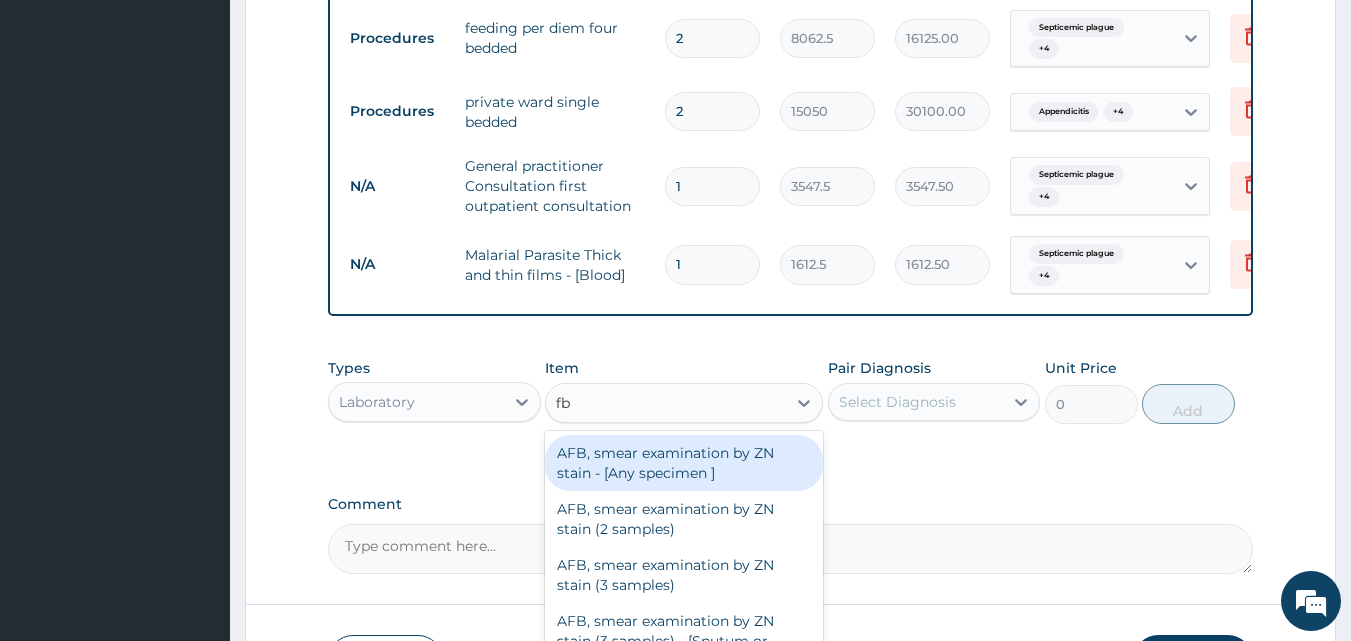 type on "fbc" 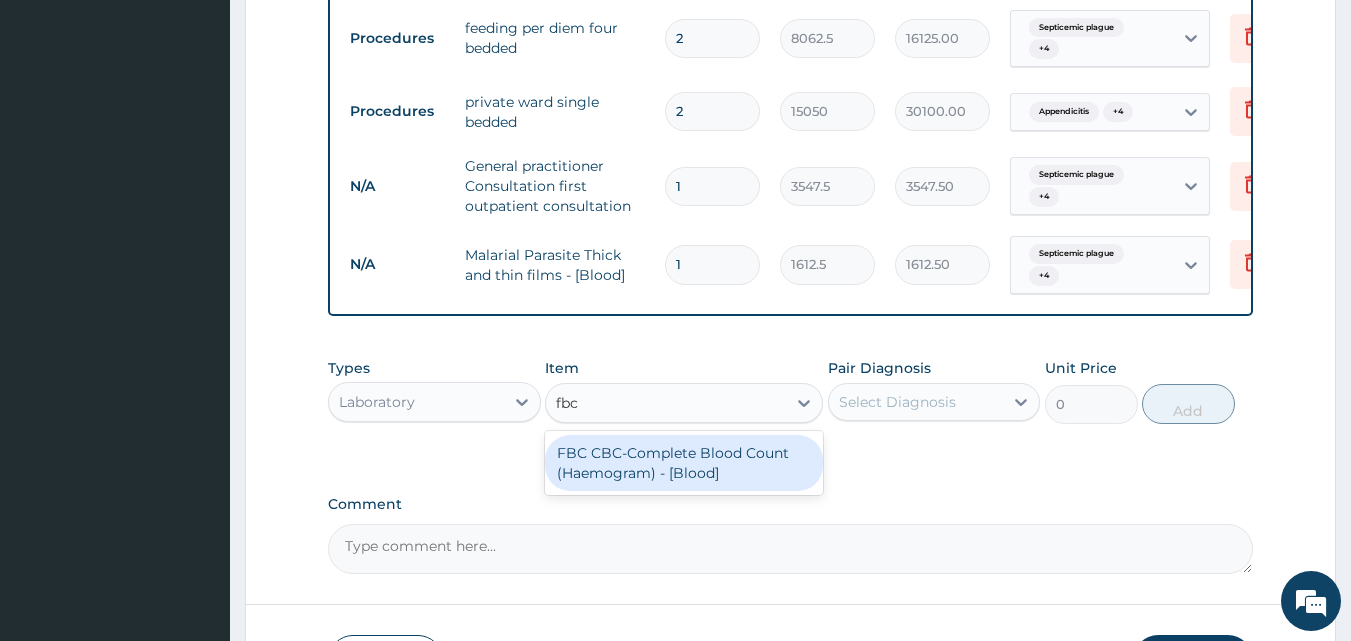 click on "FBC CBC-Complete Blood Count (Haemogram) - [Blood]" at bounding box center (684, 463) 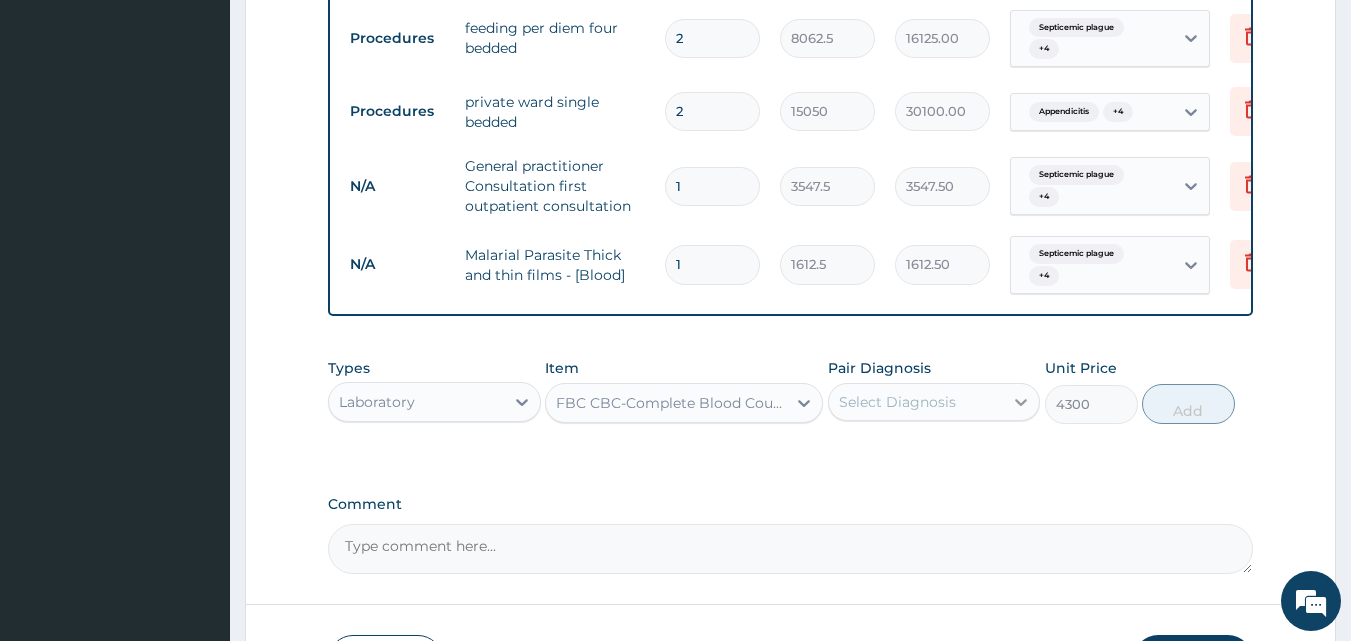 click 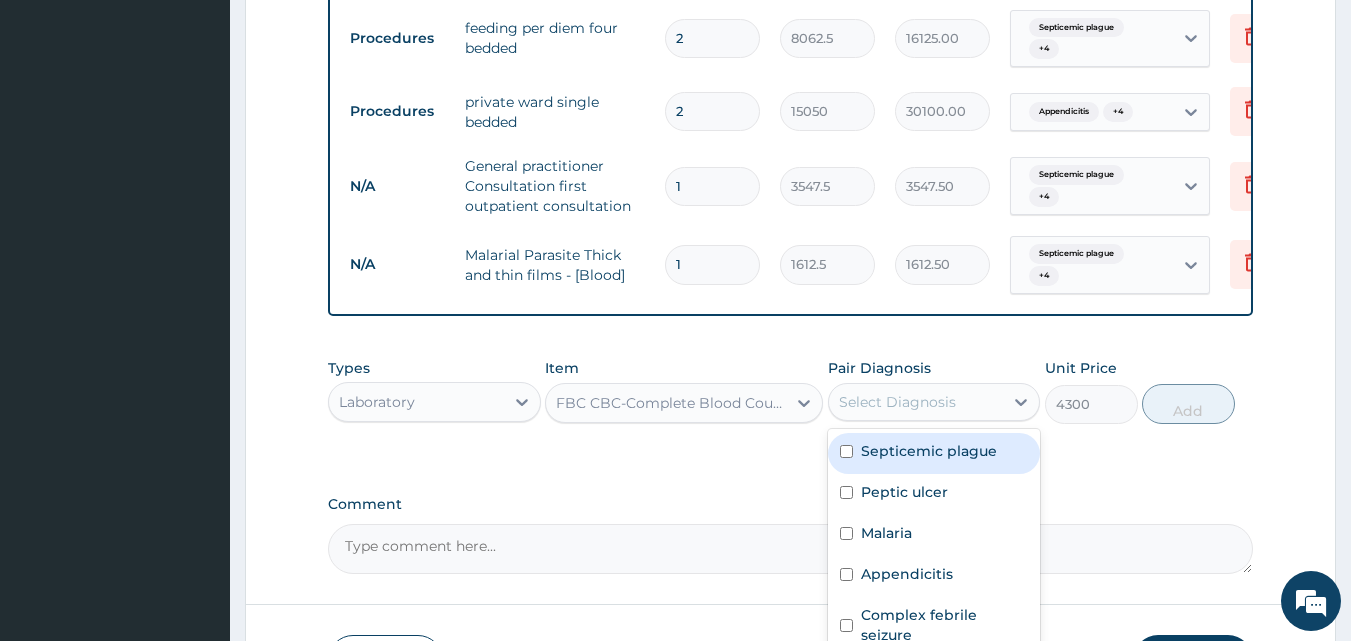 click at bounding box center [846, 451] 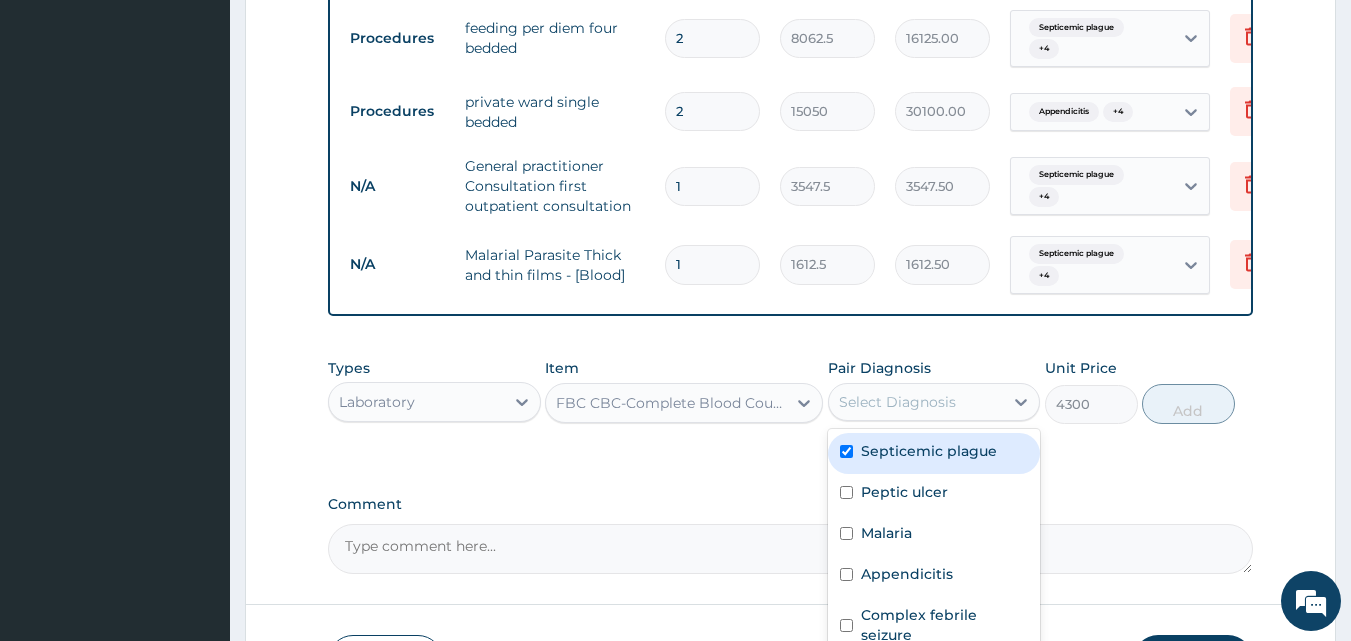 checkbox on "true" 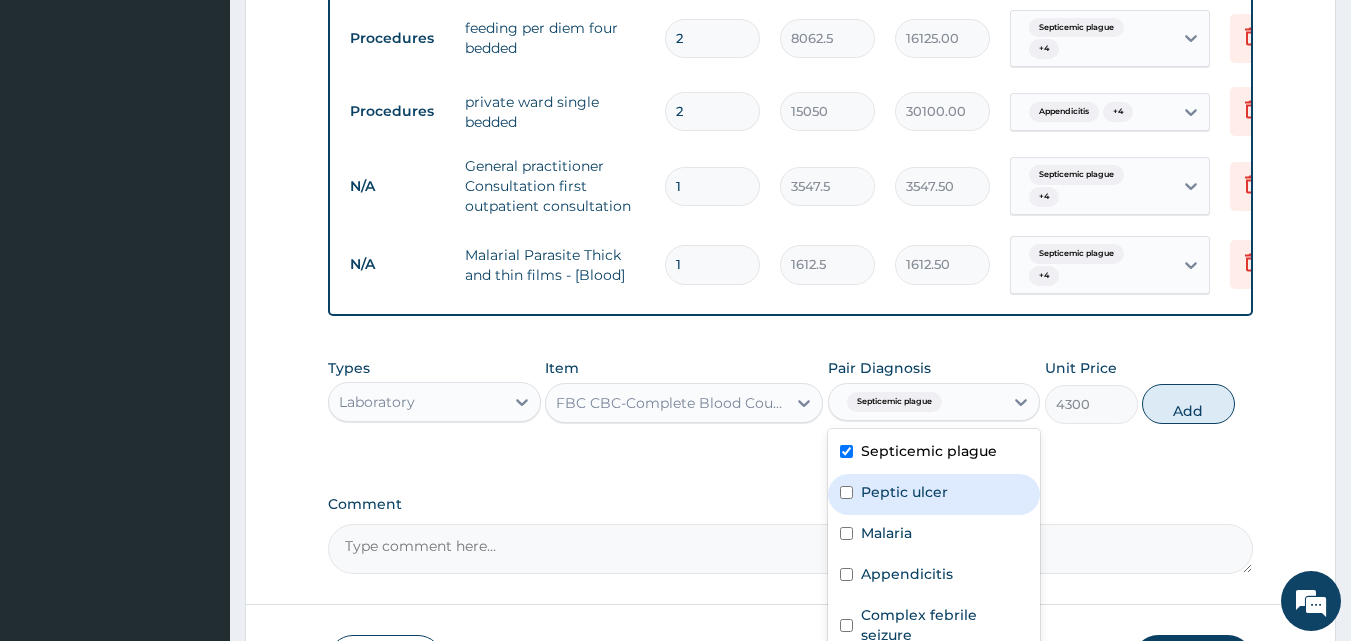 click at bounding box center (846, 492) 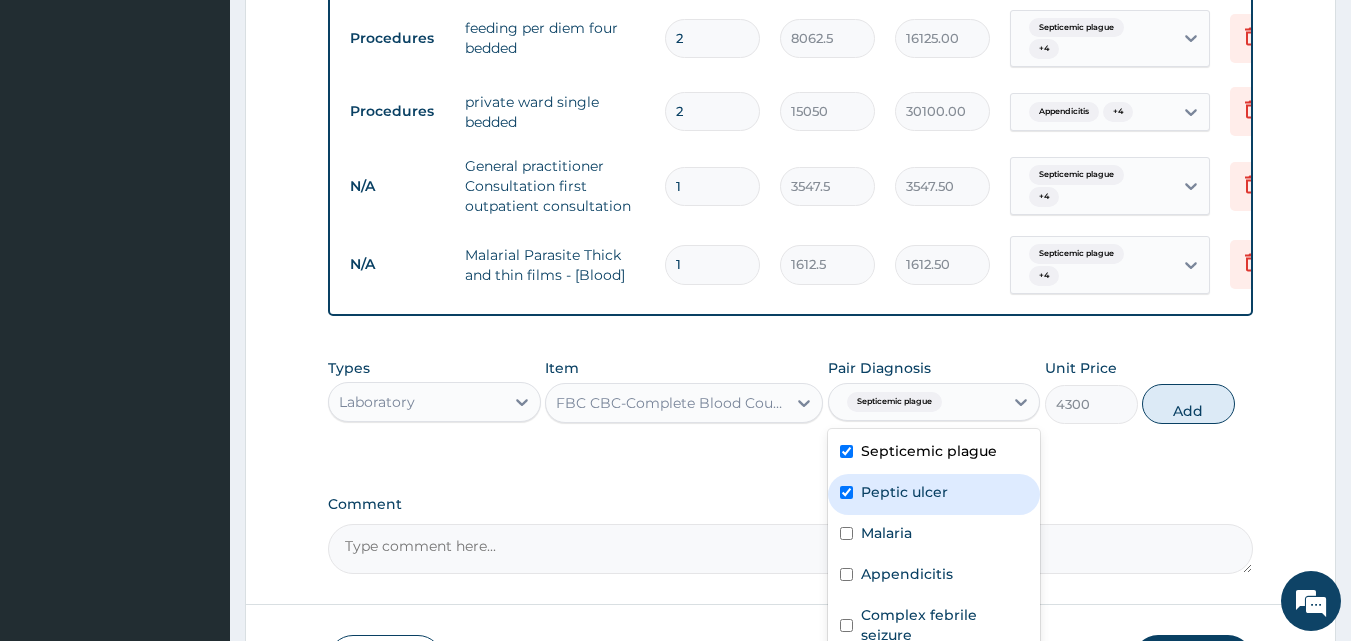checkbox on "true" 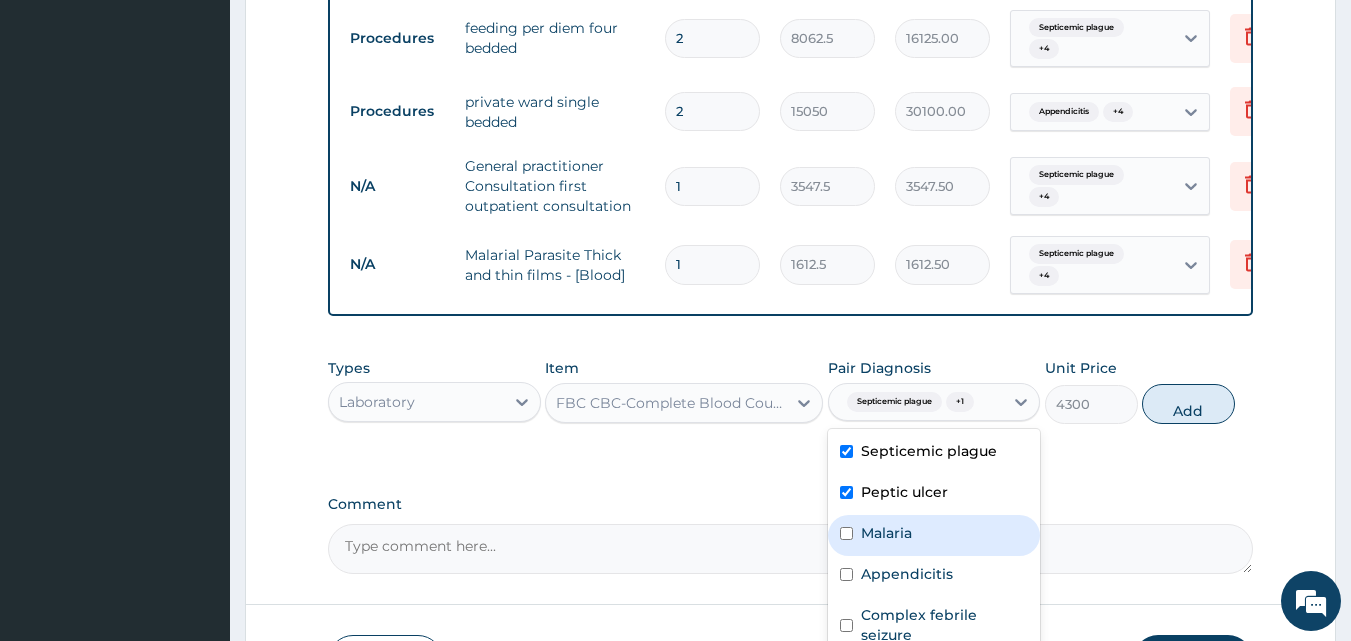 click at bounding box center (846, 533) 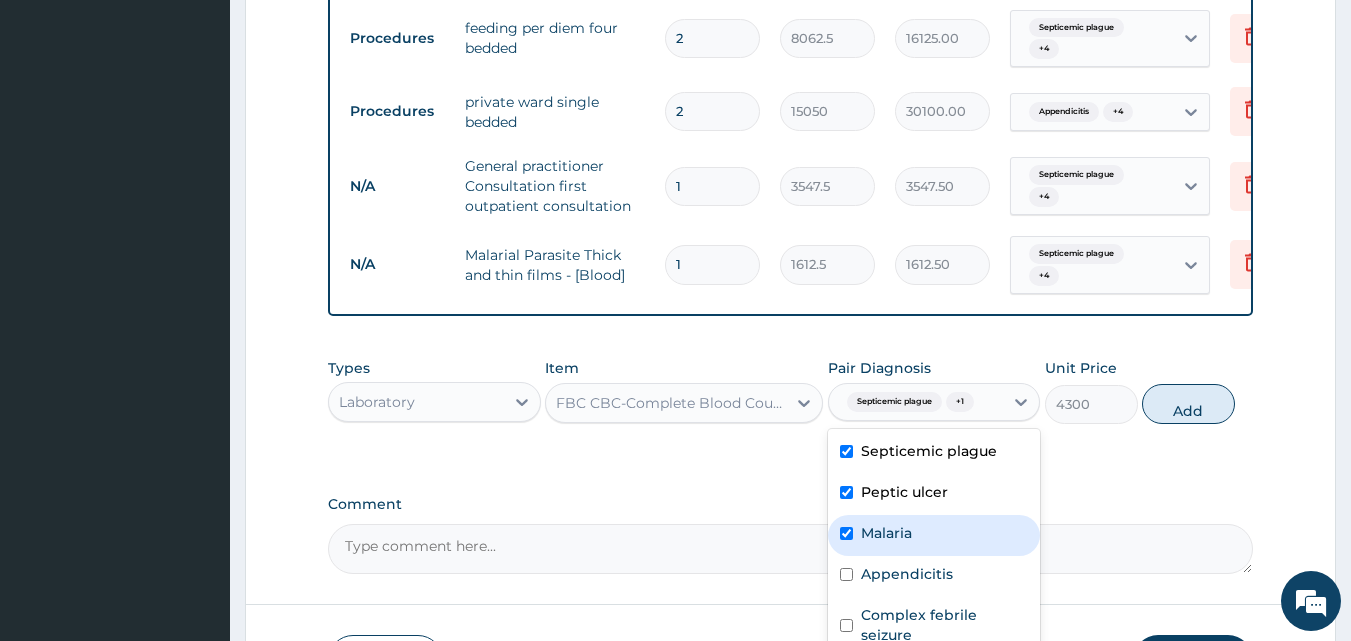 checkbox on "true" 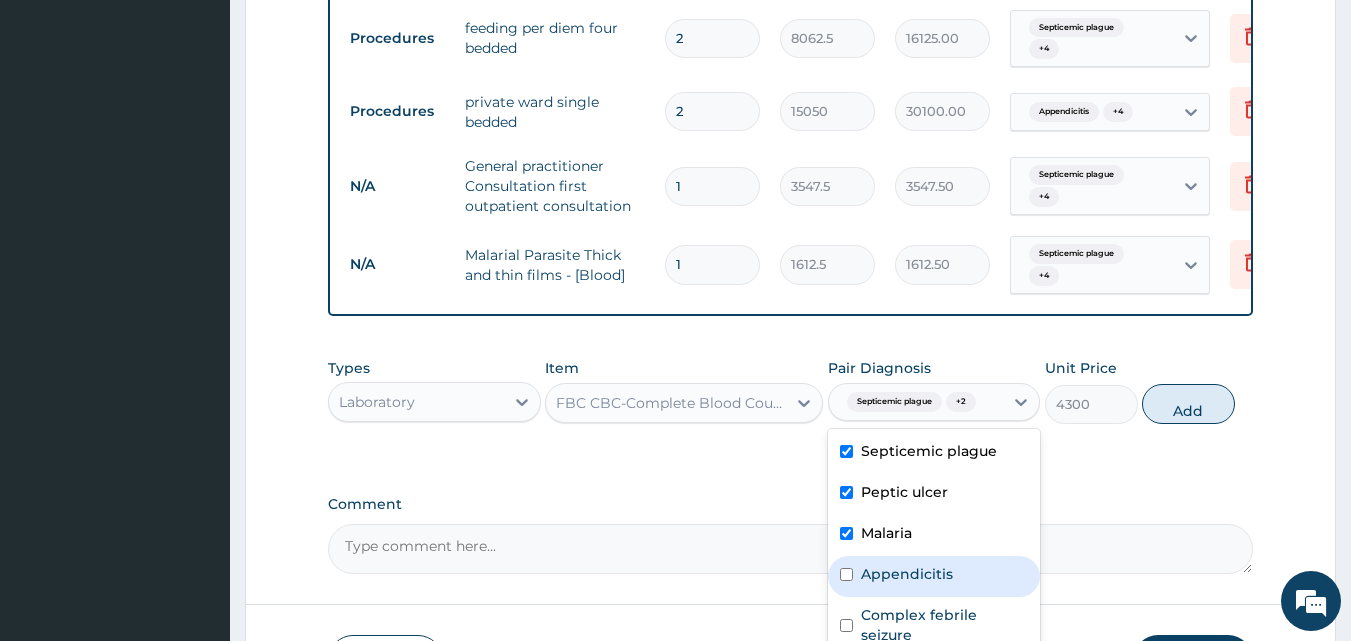 click at bounding box center [846, 574] 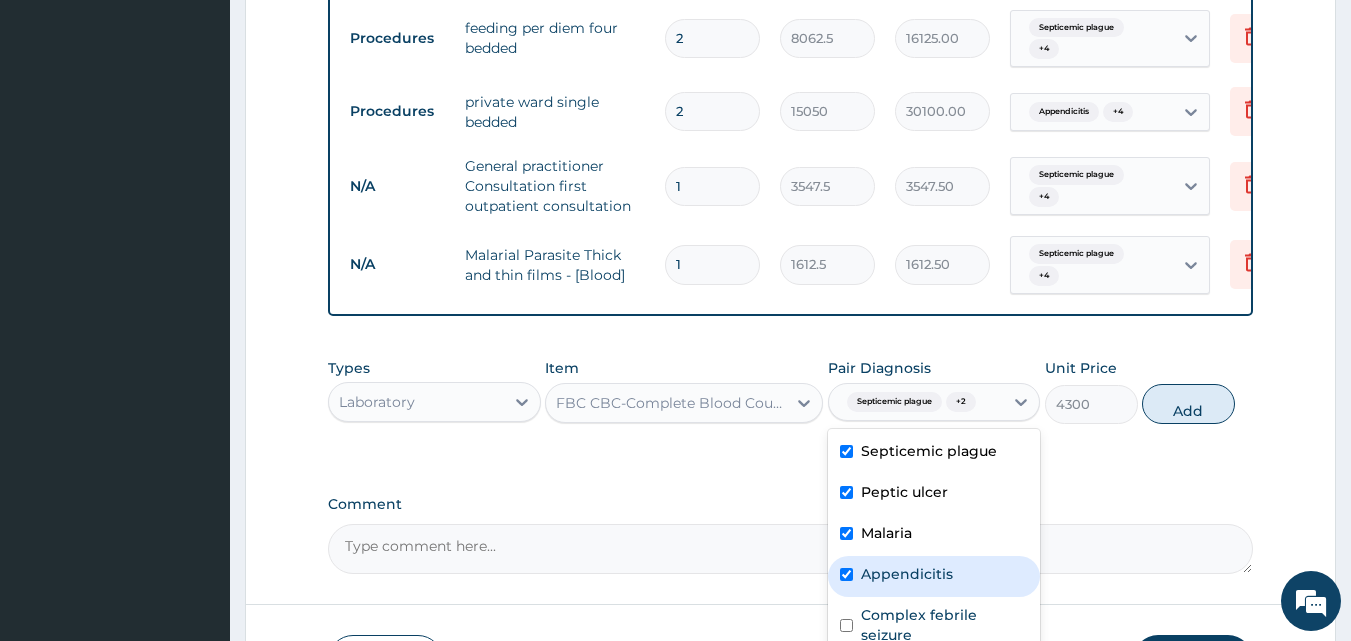 checkbox on "true" 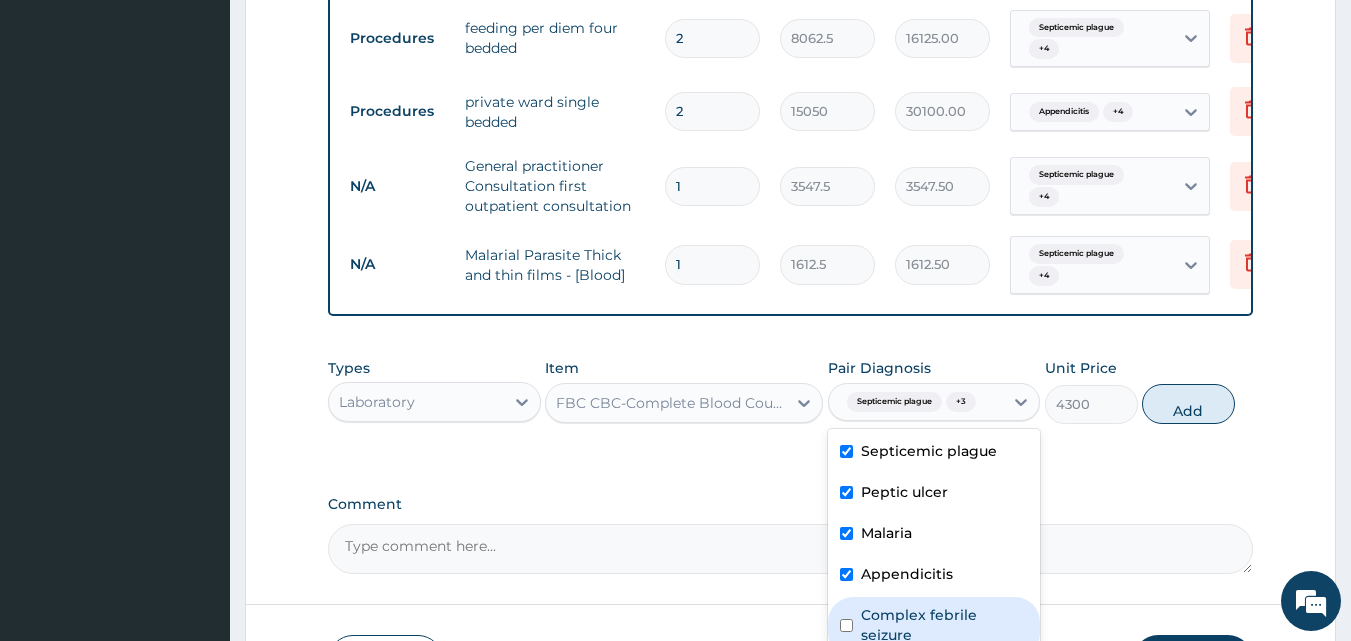 click at bounding box center (846, 625) 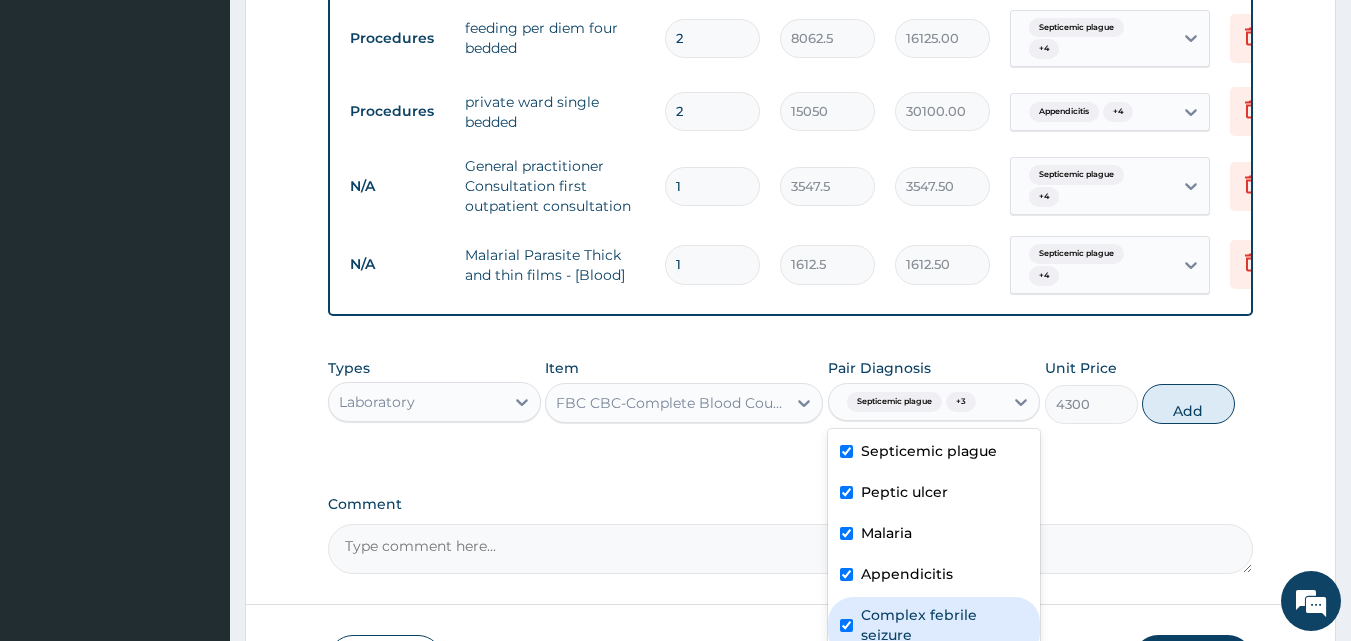 checkbox on "true" 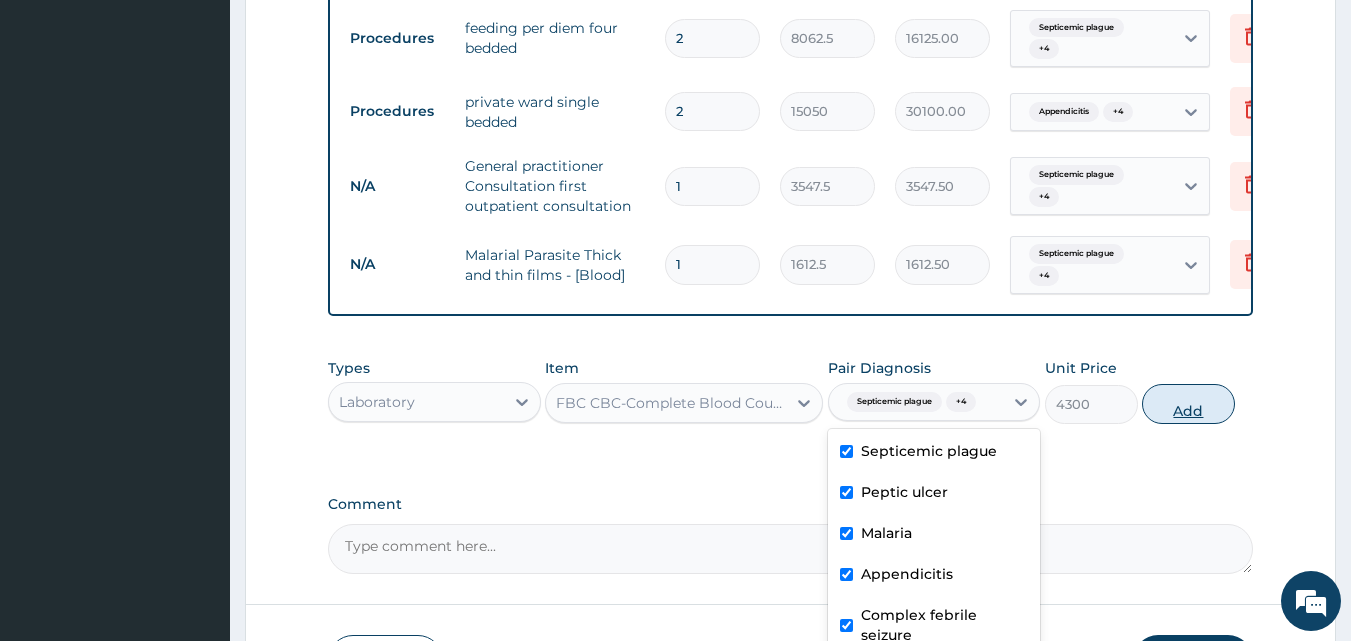 click on "Add" at bounding box center [1188, 404] 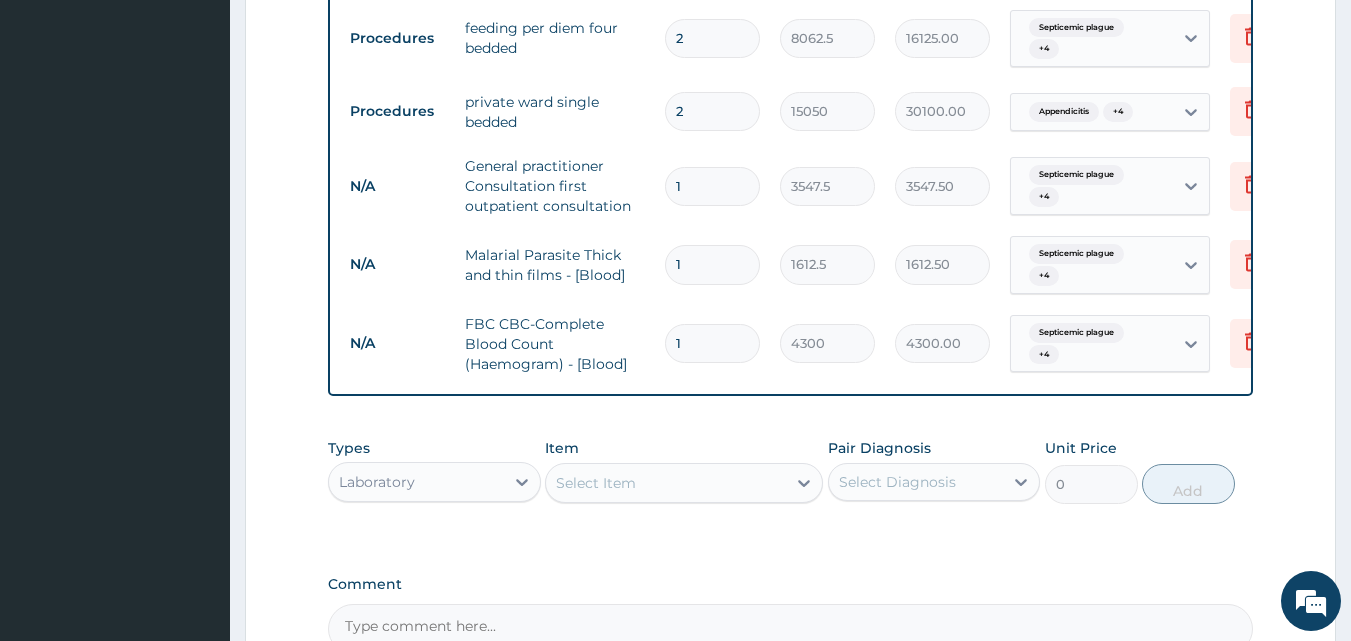 click on "Select Item" at bounding box center [666, 483] 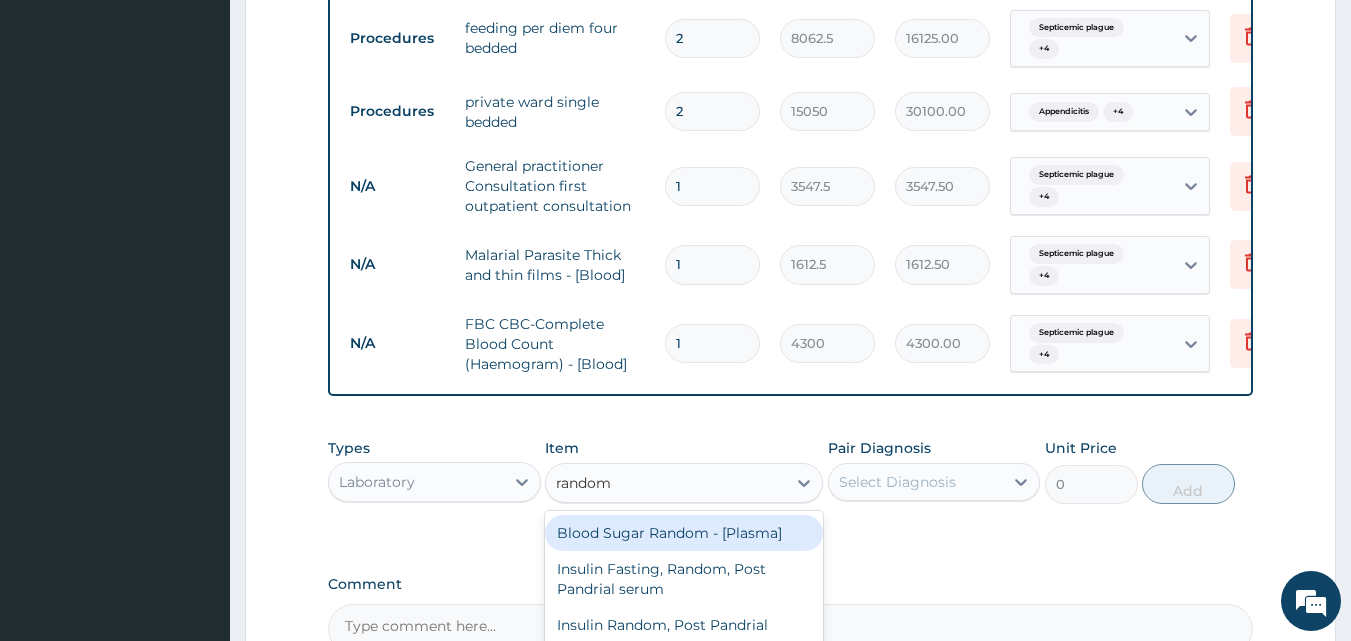 type on "random" 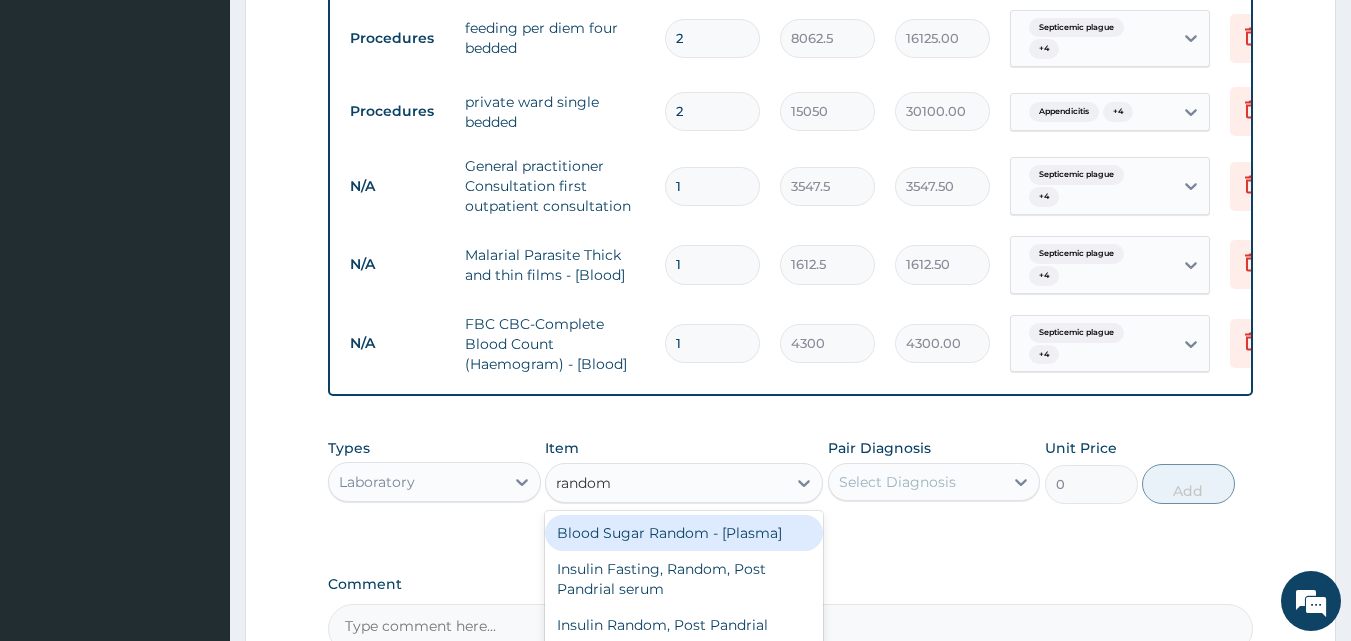 type 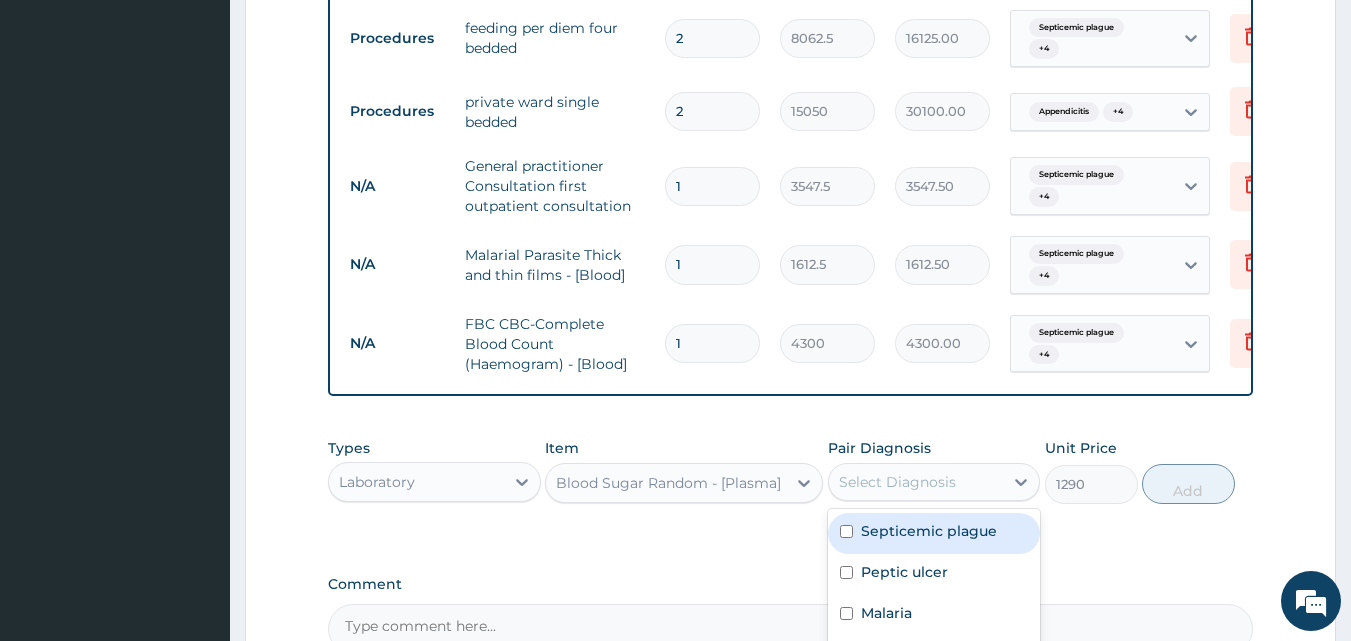 click on "Select Diagnosis" at bounding box center [897, 482] 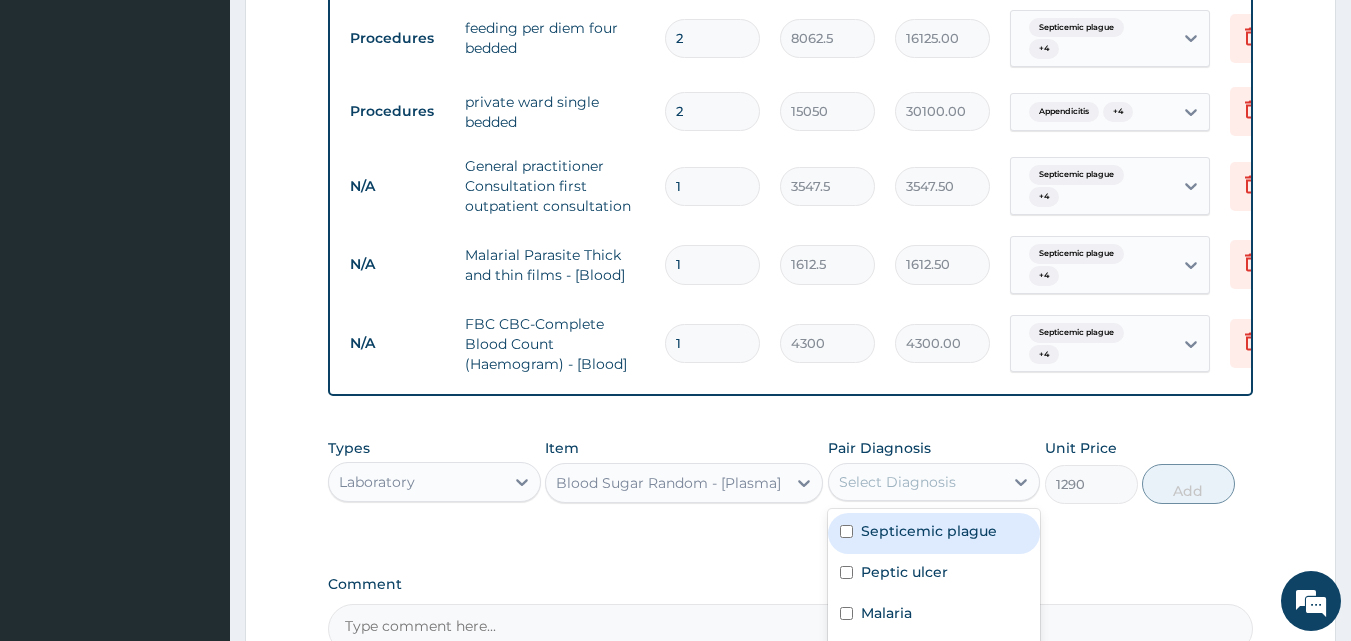 click at bounding box center (846, 531) 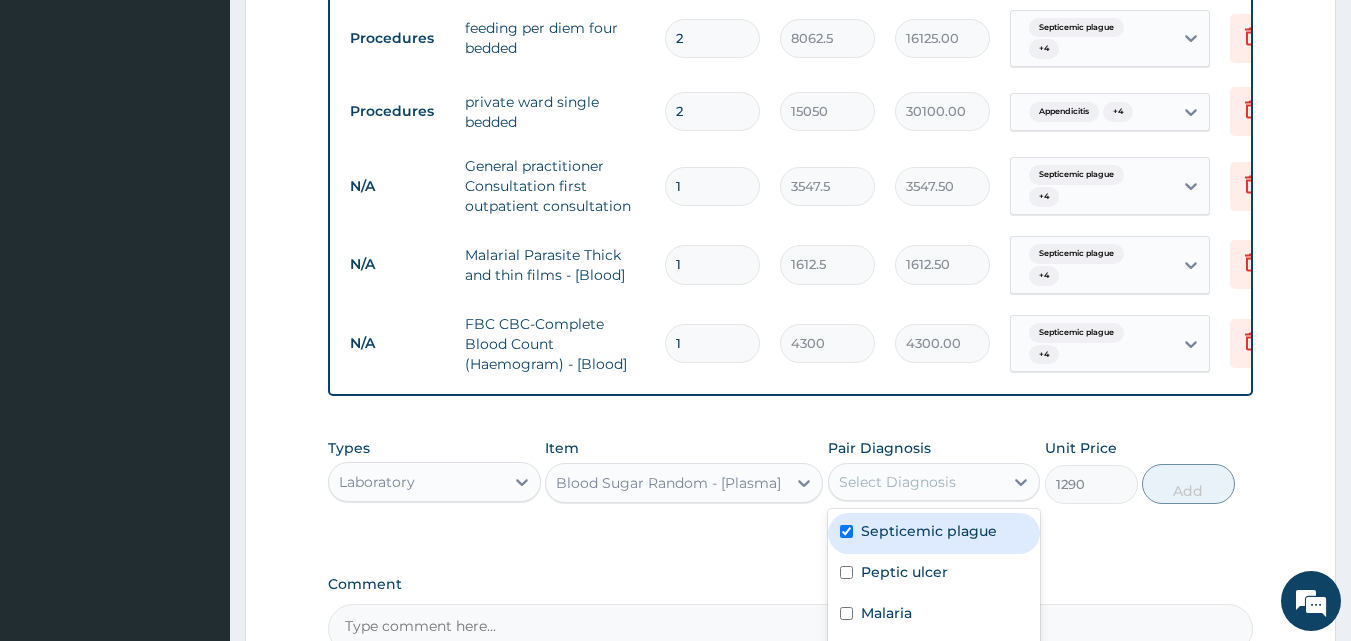 checkbox on "true" 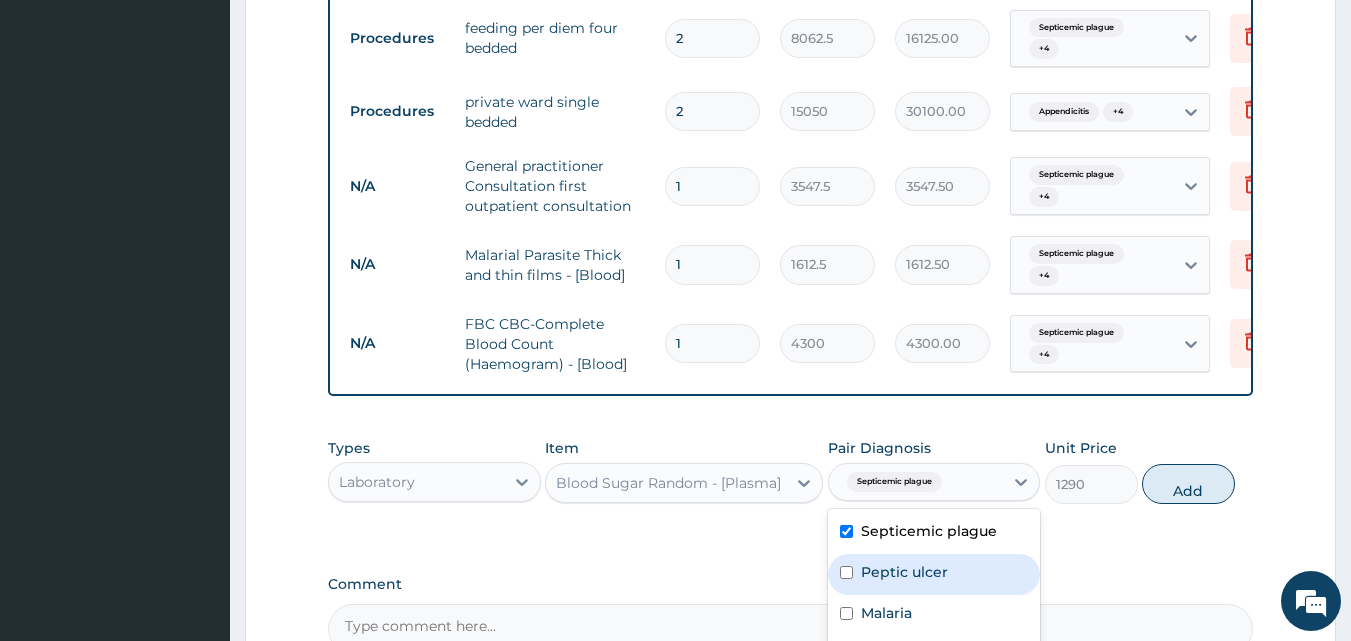click at bounding box center [846, 572] 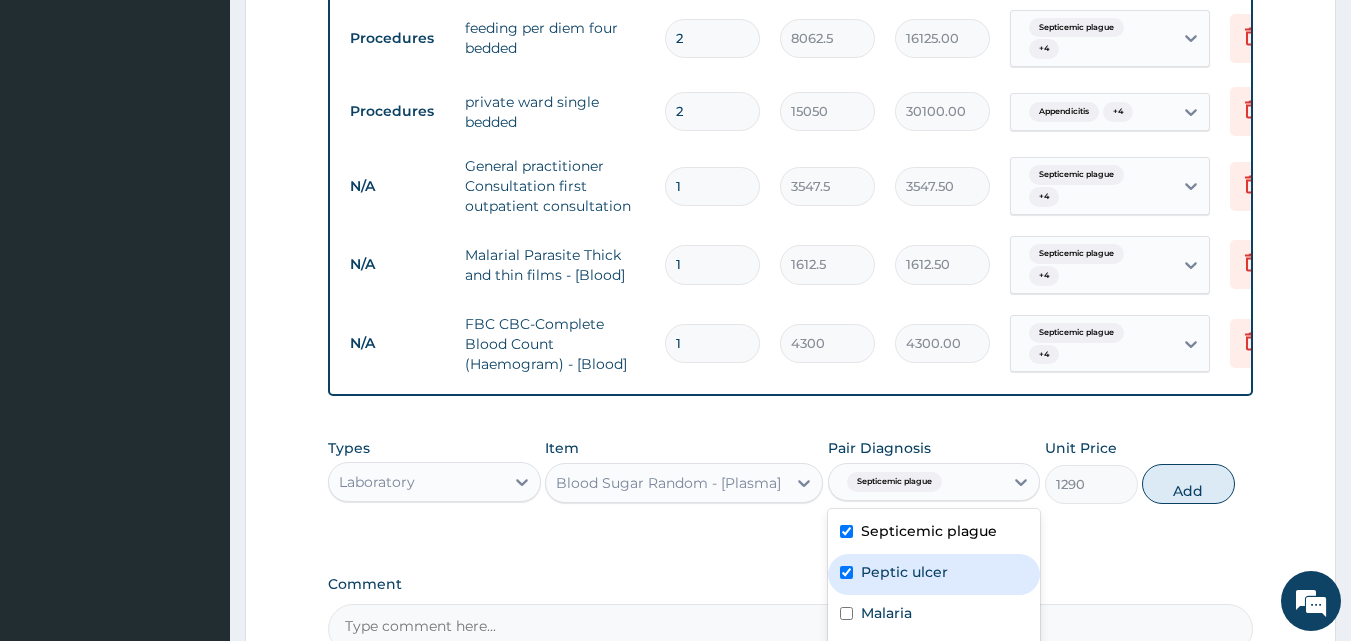 checkbox on "true" 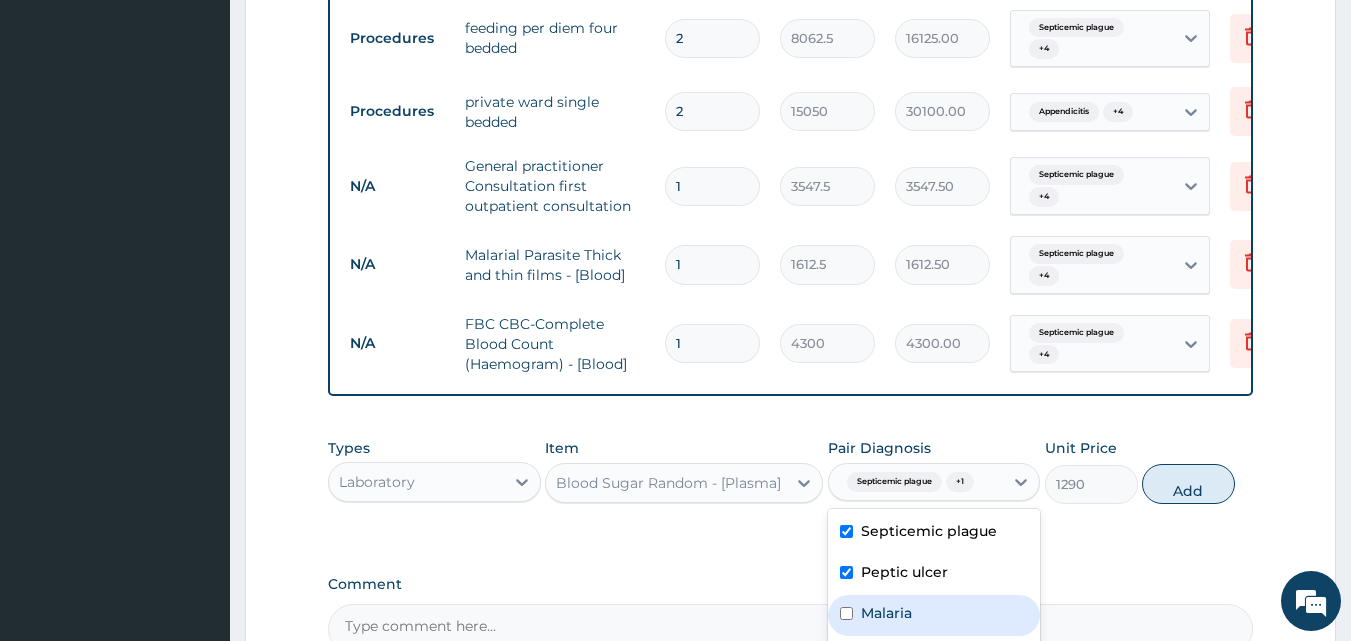 click at bounding box center [846, 613] 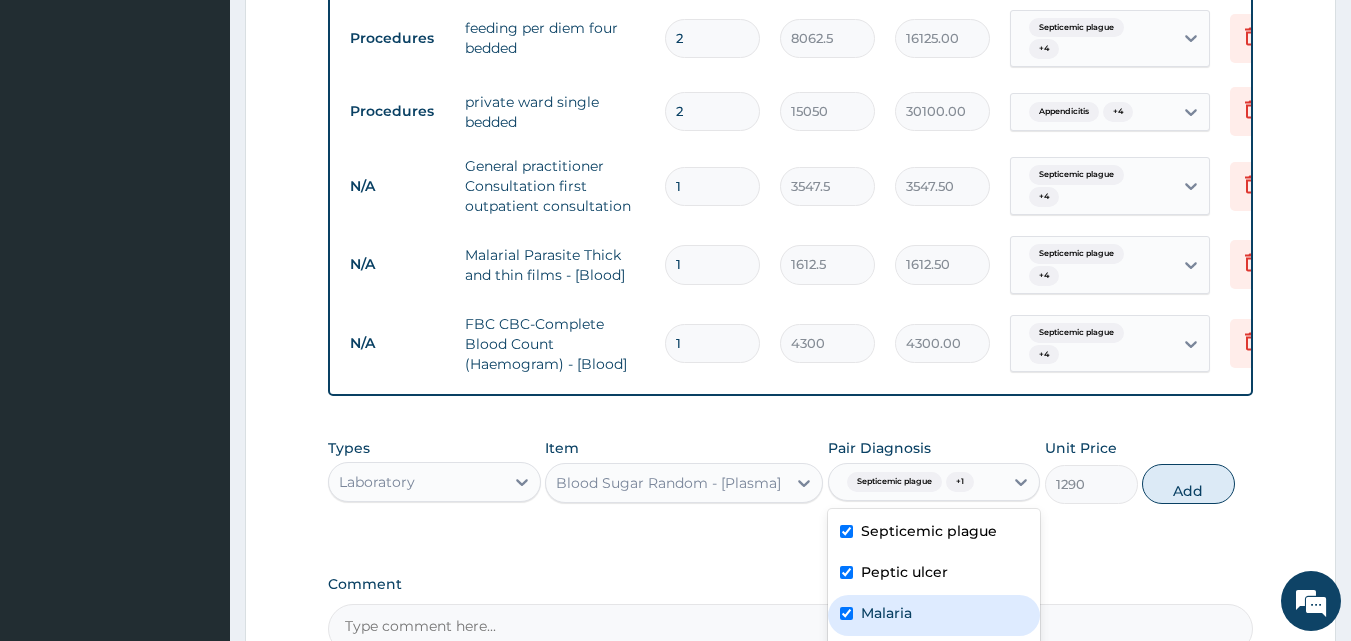 checkbox on "true" 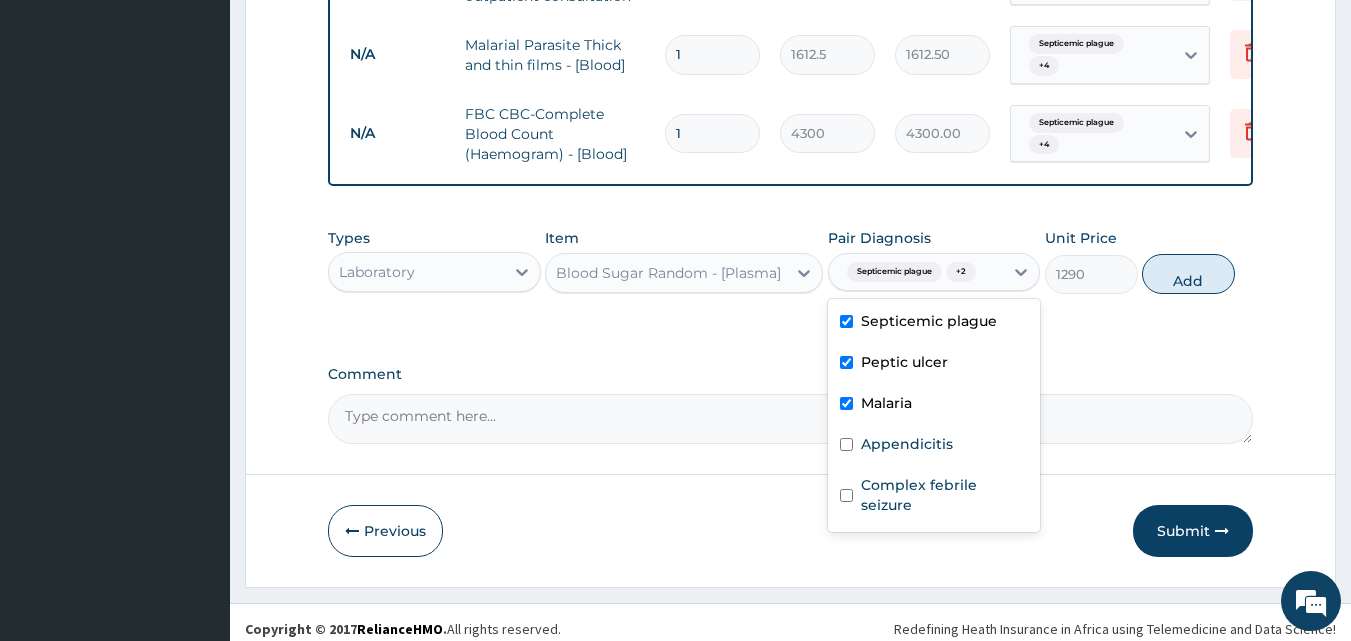 scroll, scrollTop: 1036, scrollLeft: 0, axis: vertical 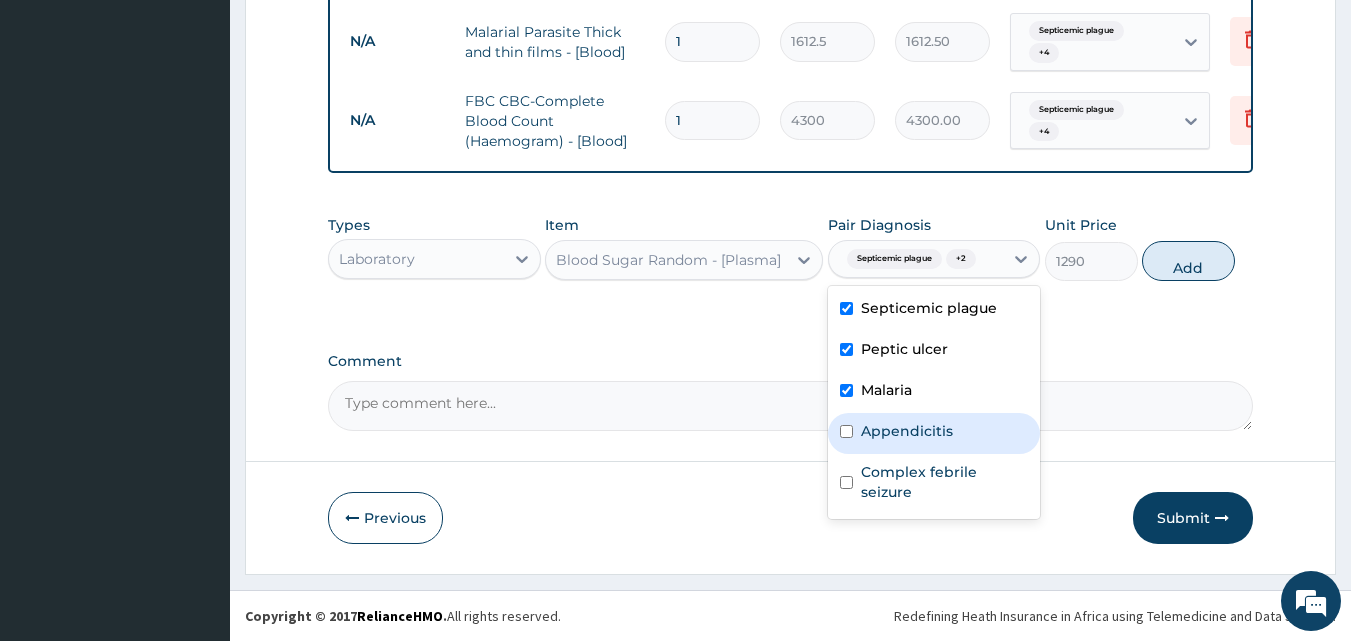 click at bounding box center (846, 431) 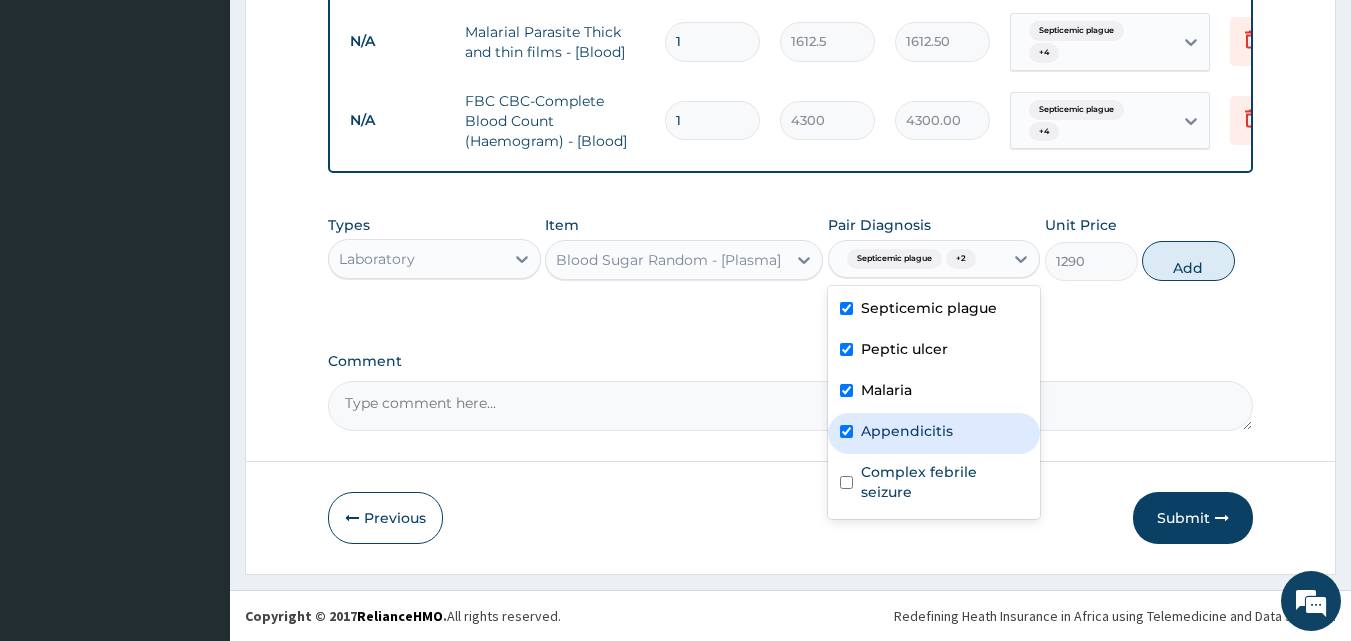 checkbox on "true" 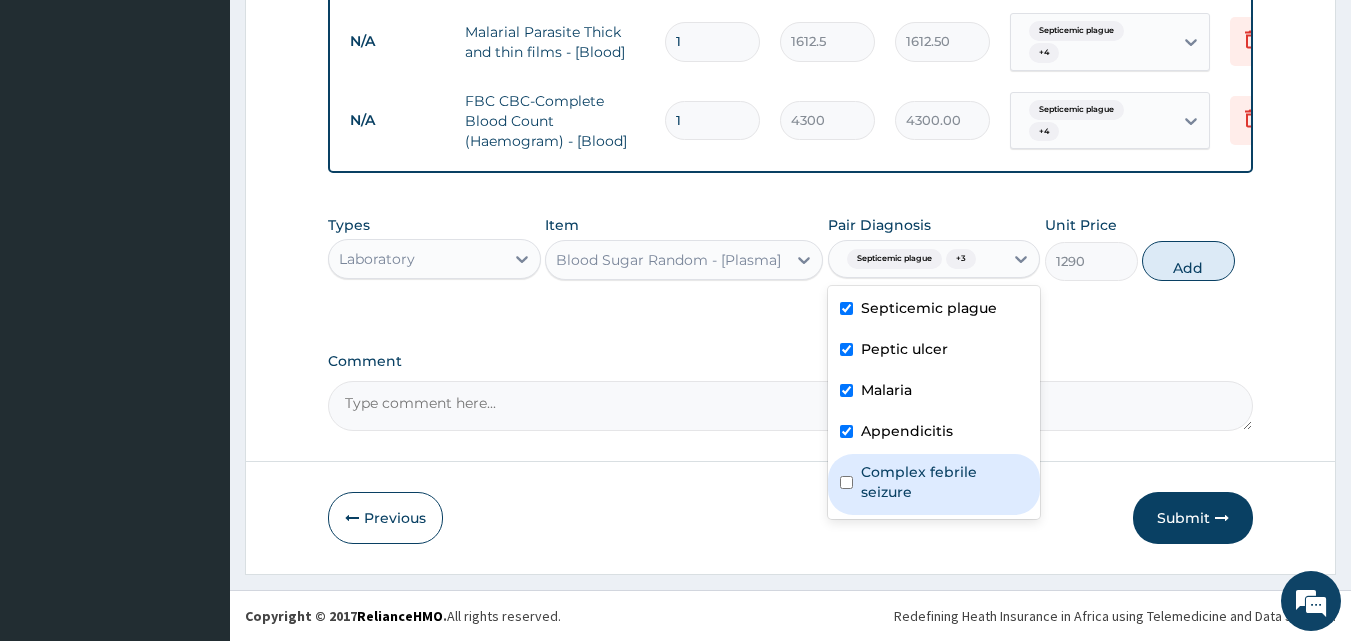 click at bounding box center [846, 482] 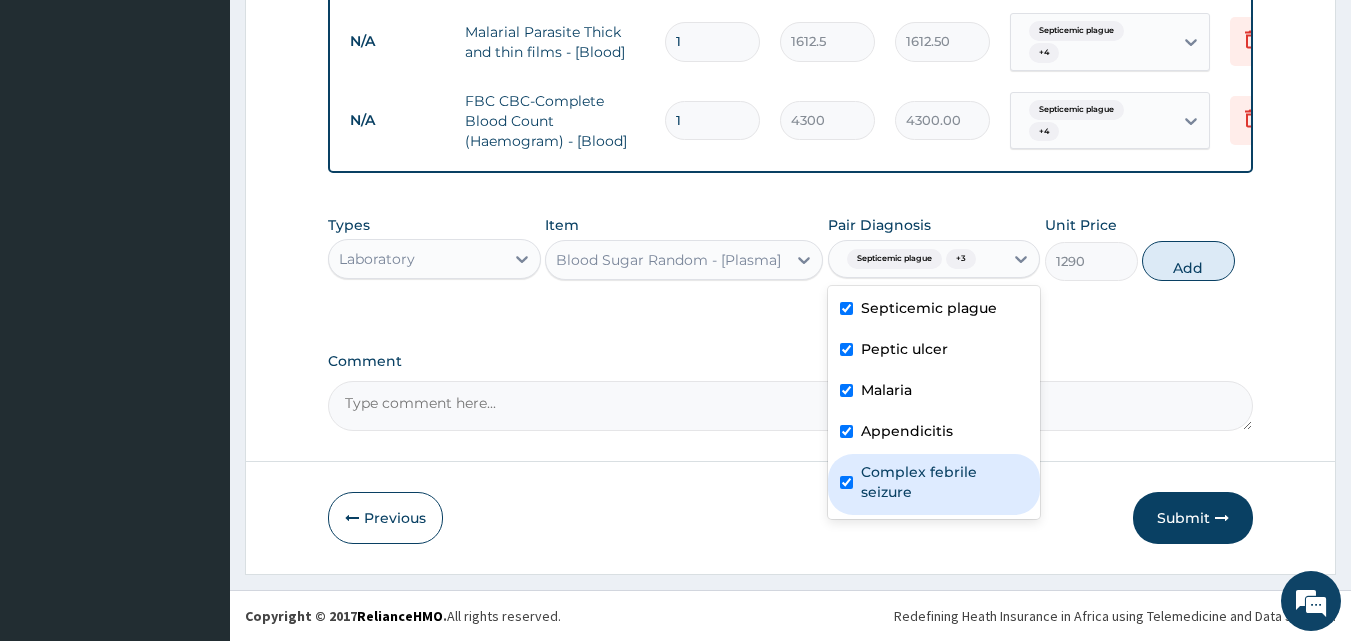 checkbox on "true" 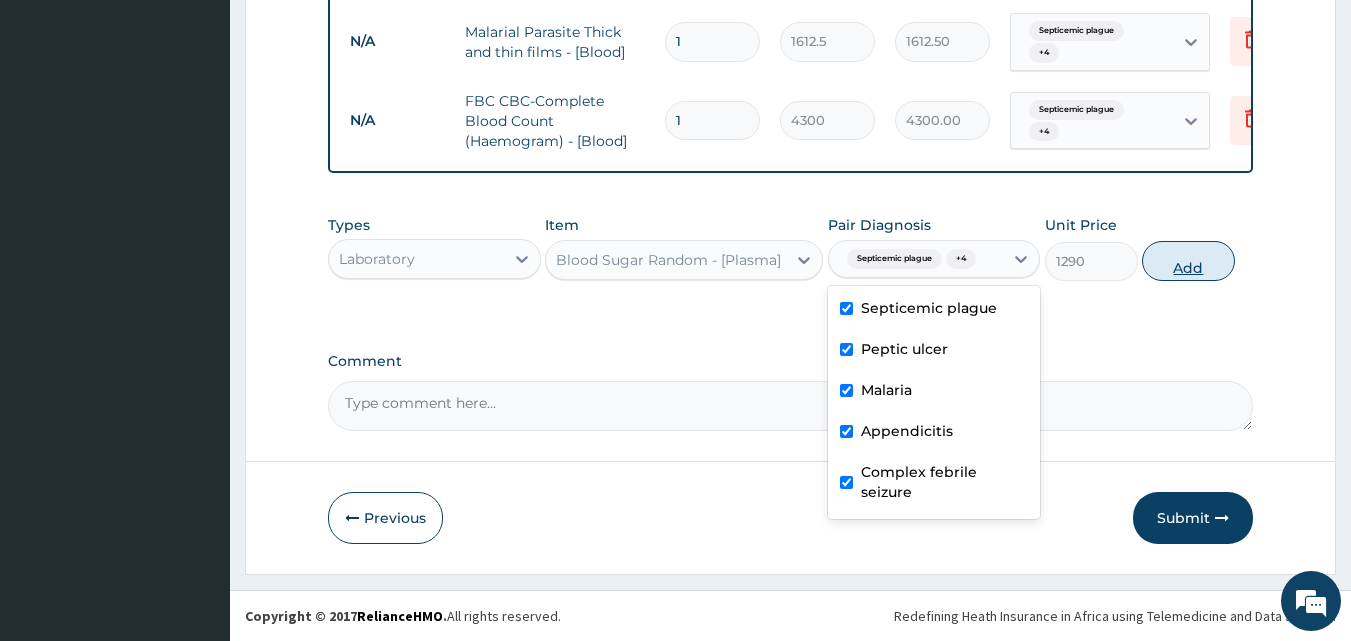 click on "Add" at bounding box center (1188, 261) 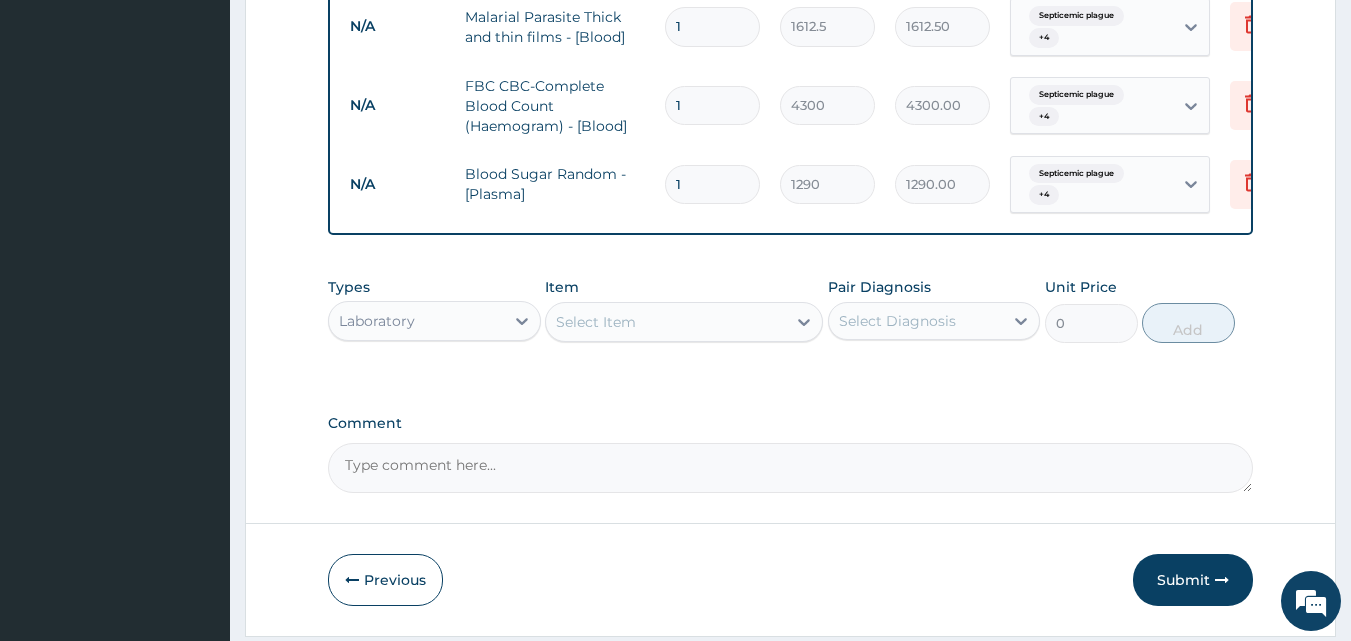 click on "Select Item" at bounding box center [666, 322] 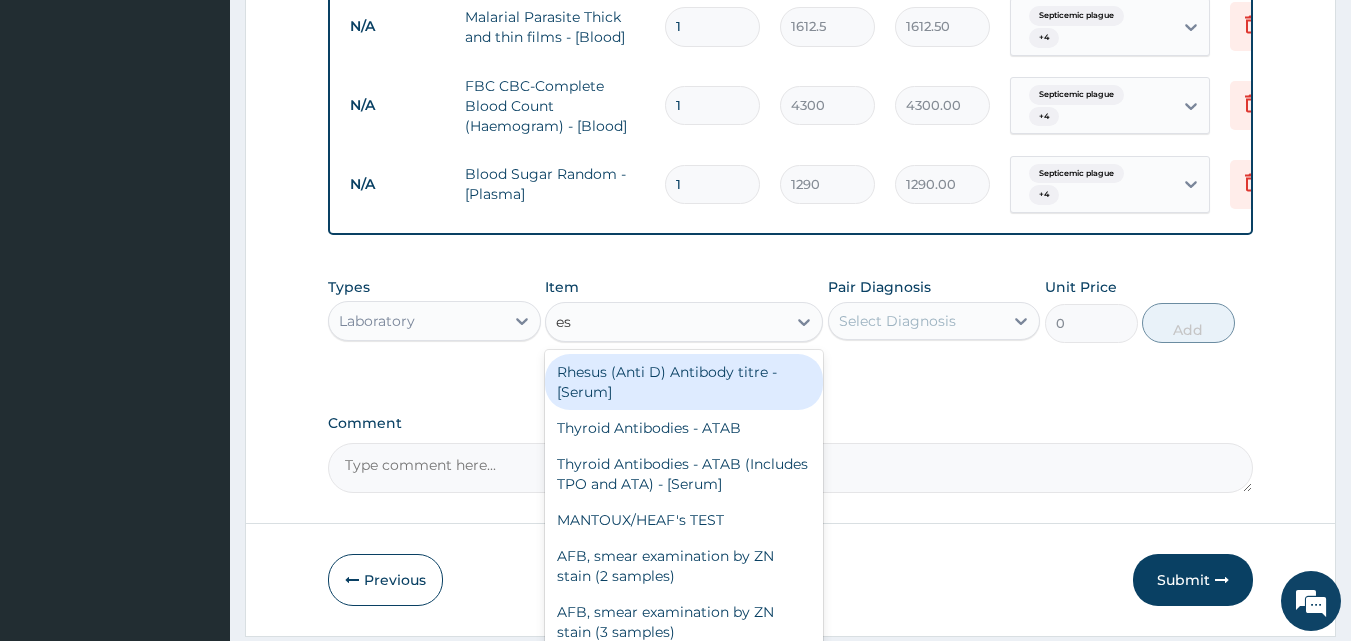 type on "esr" 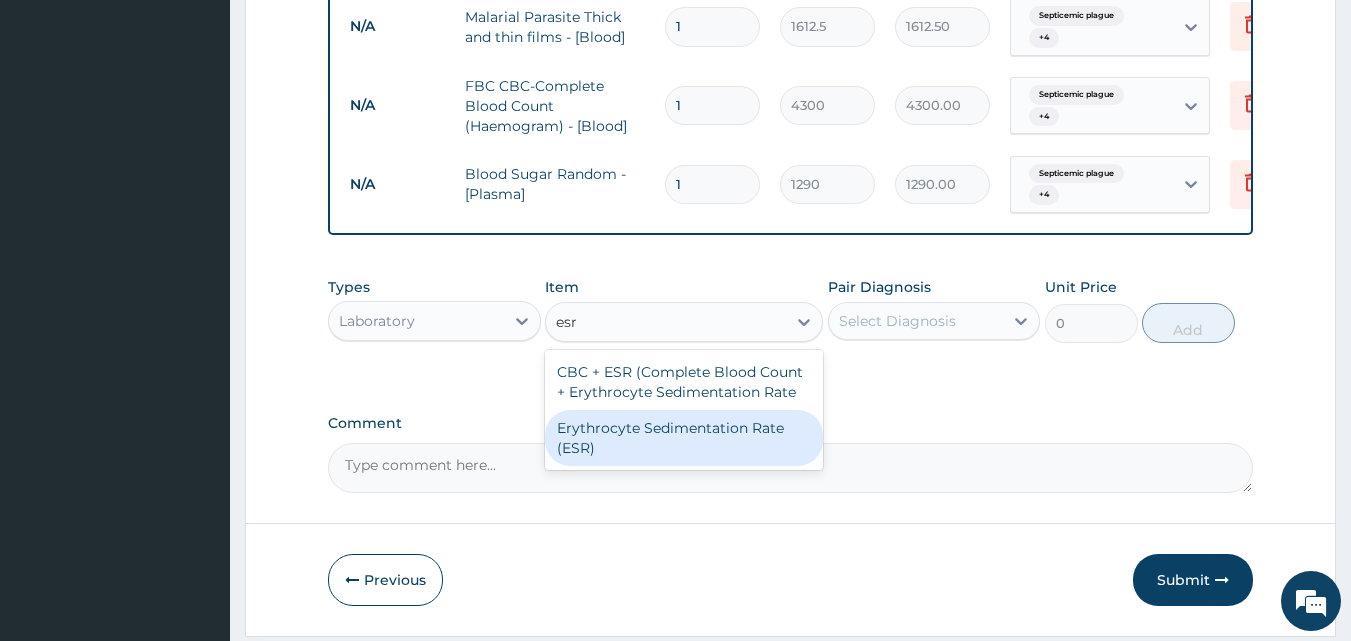 click on "Erythrocyte Sedimentation Rate (ESR)" at bounding box center [684, 438] 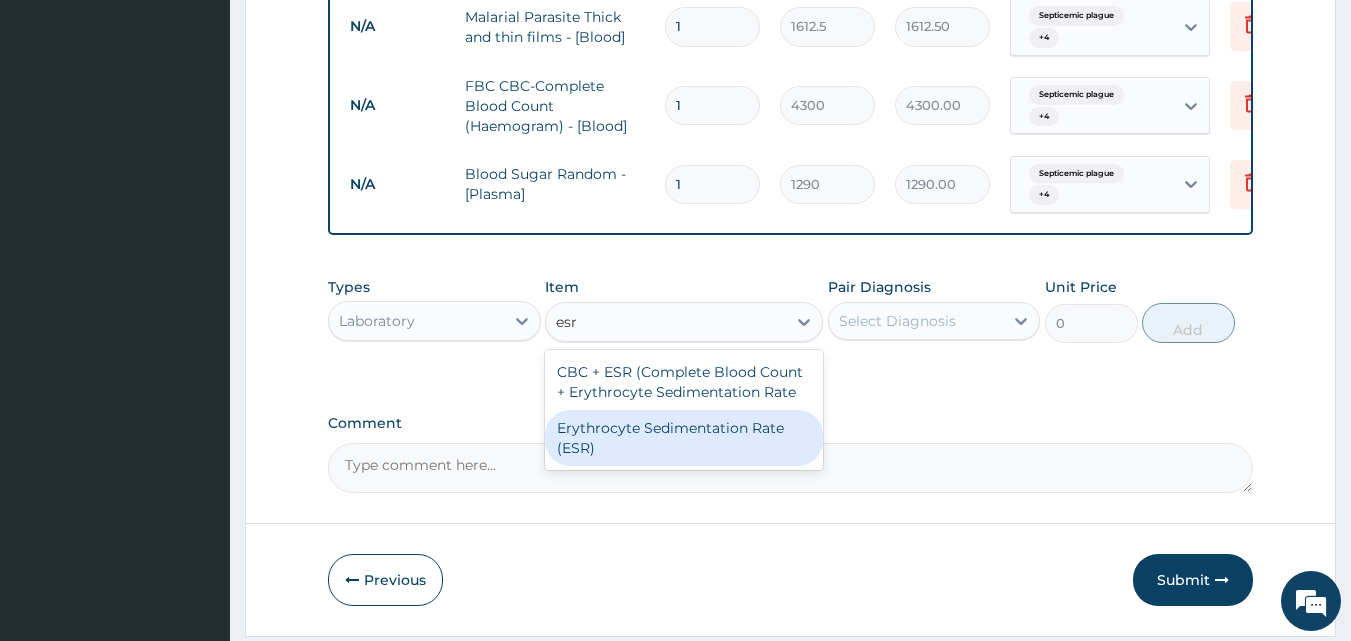 type 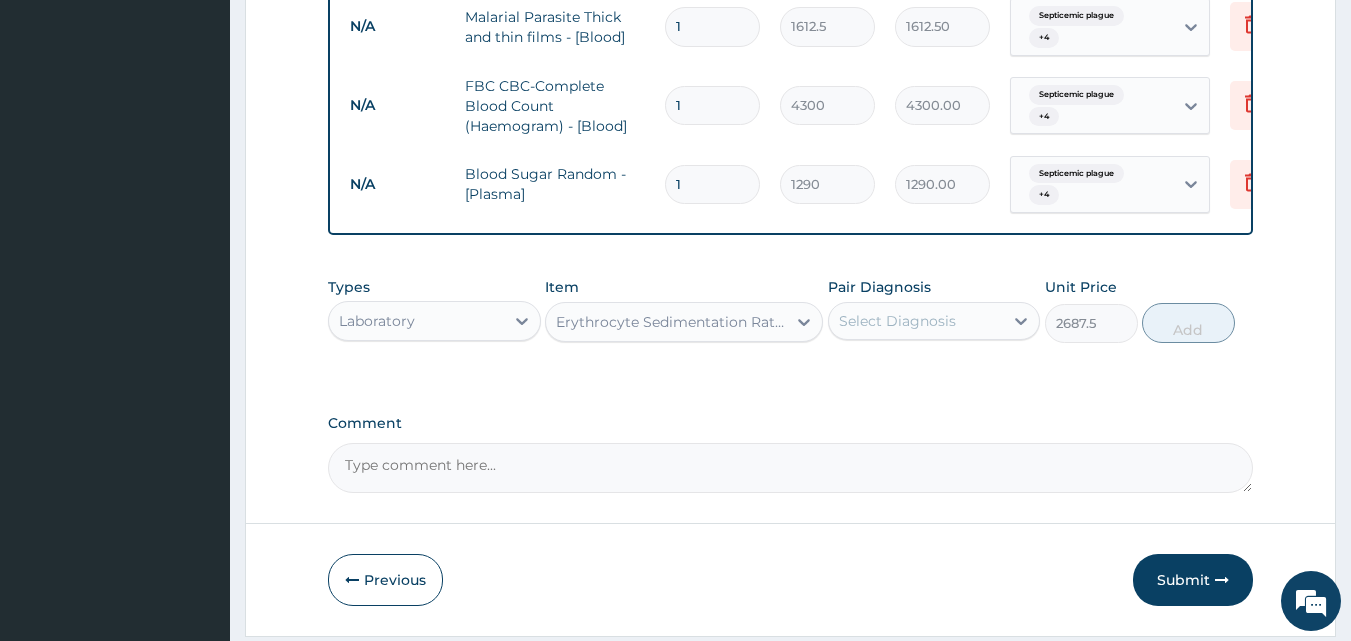 click on "Select Diagnosis" at bounding box center [916, 321] 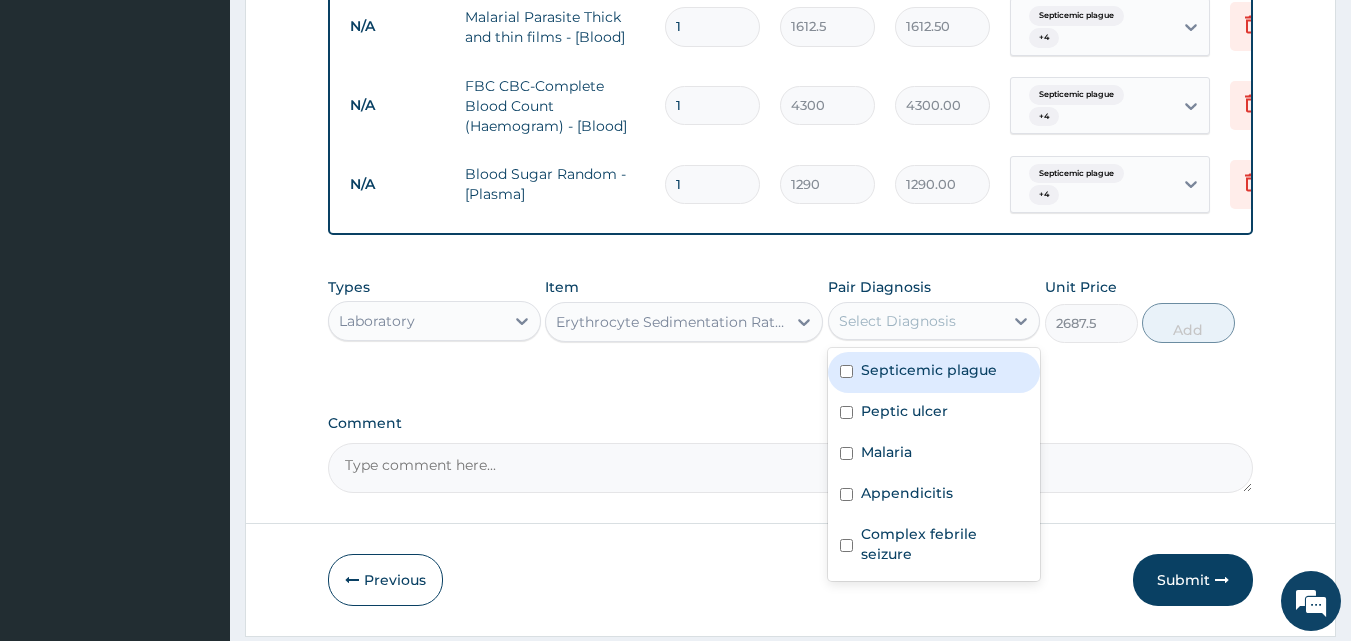 click at bounding box center (846, 371) 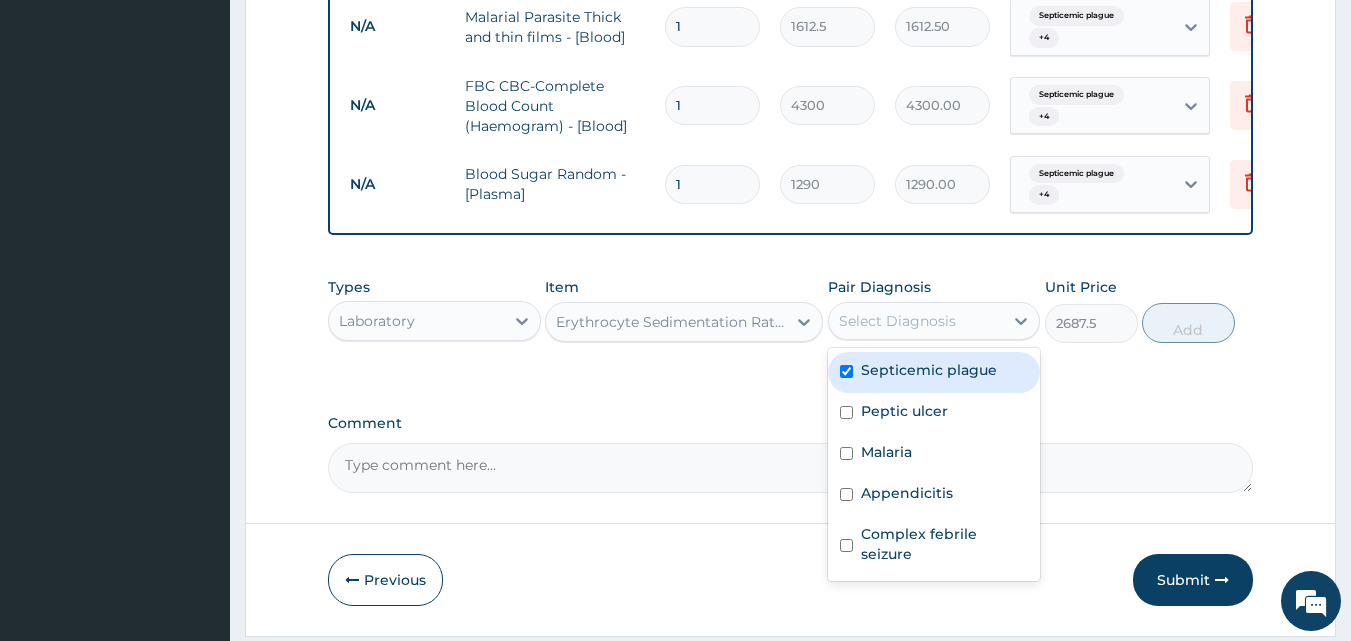 checkbox on "true" 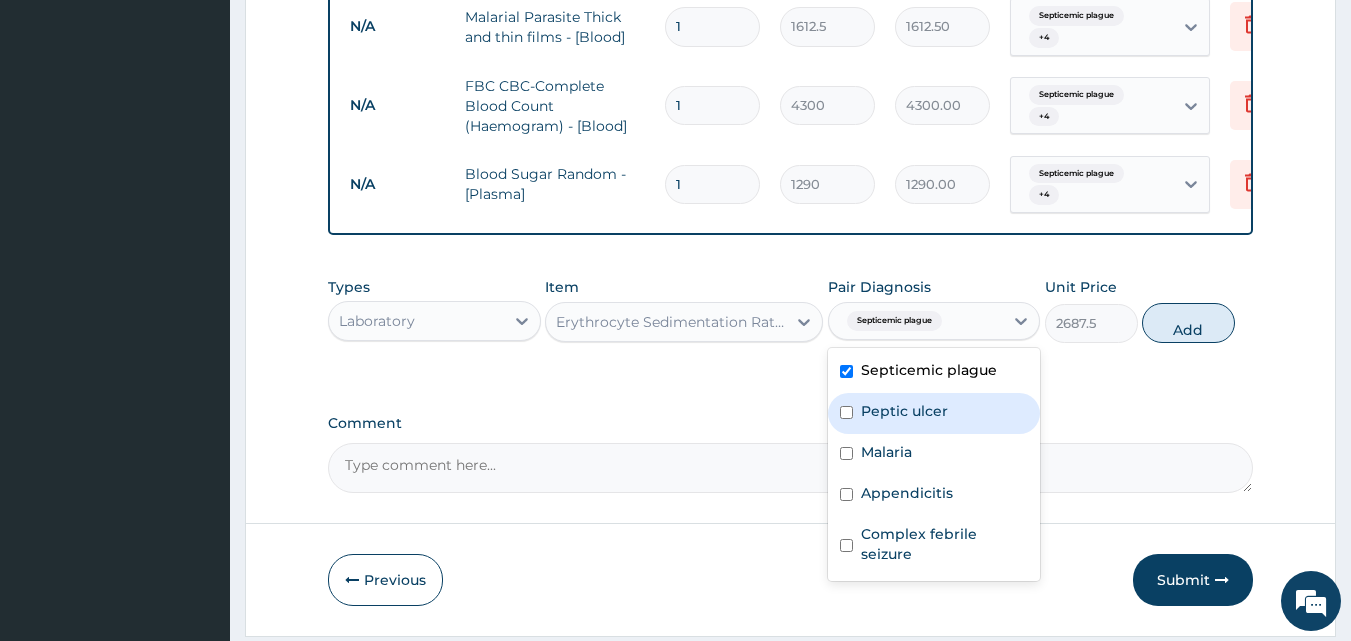 click at bounding box center [846, 412] 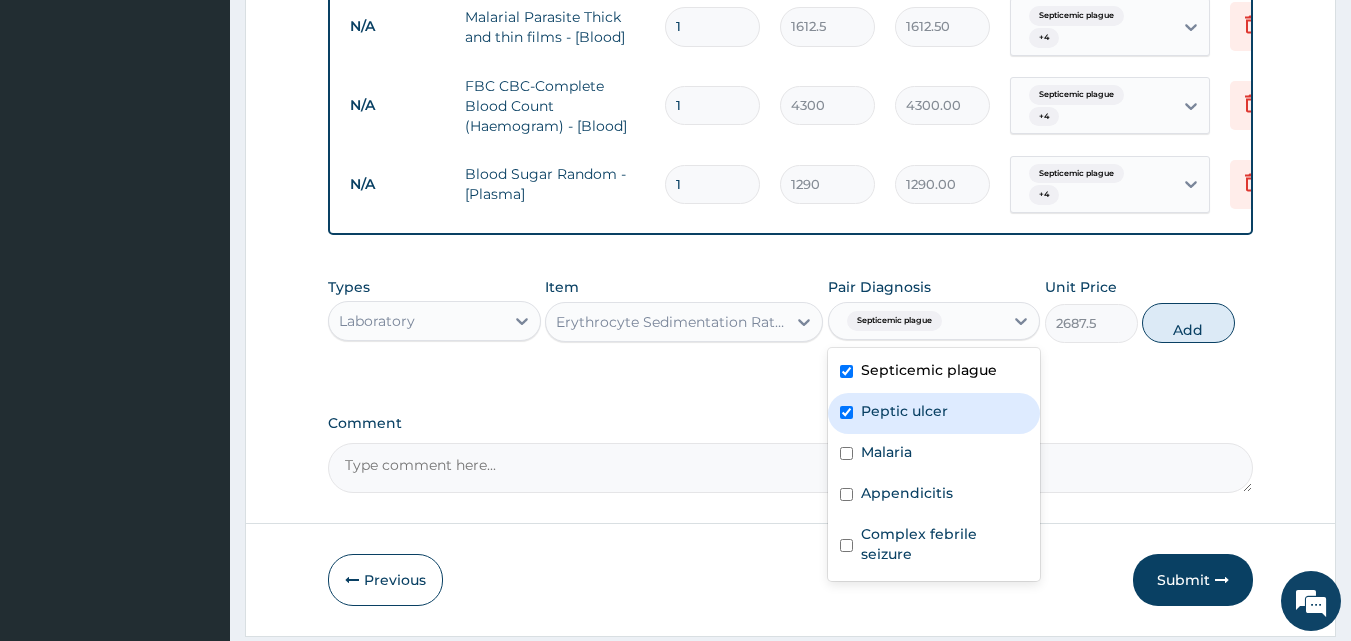 checkbox on "true" 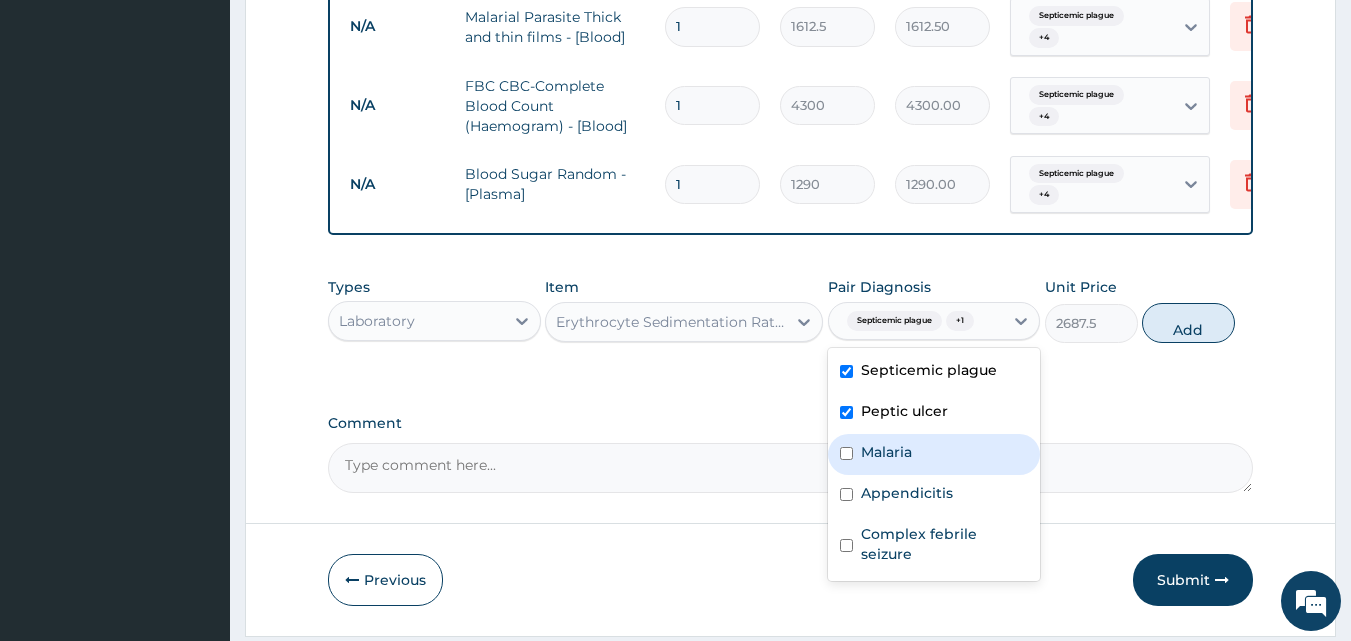click at bounding box center [846, 453] 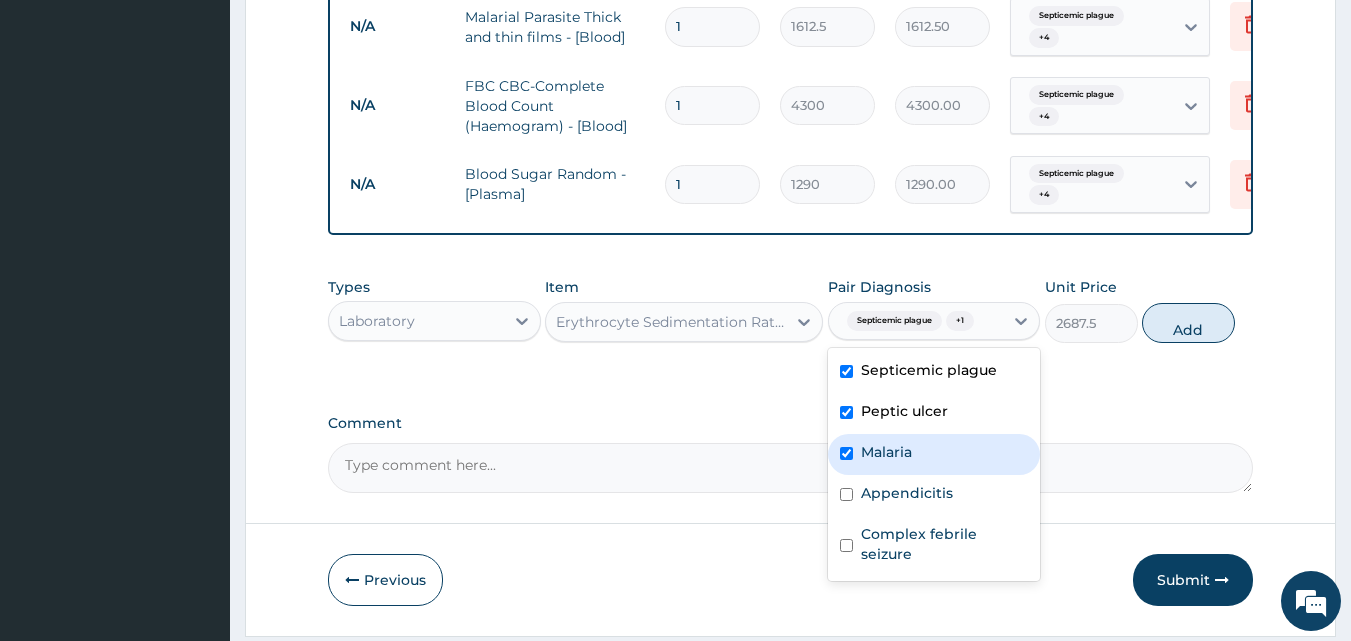 checkbox on "true" 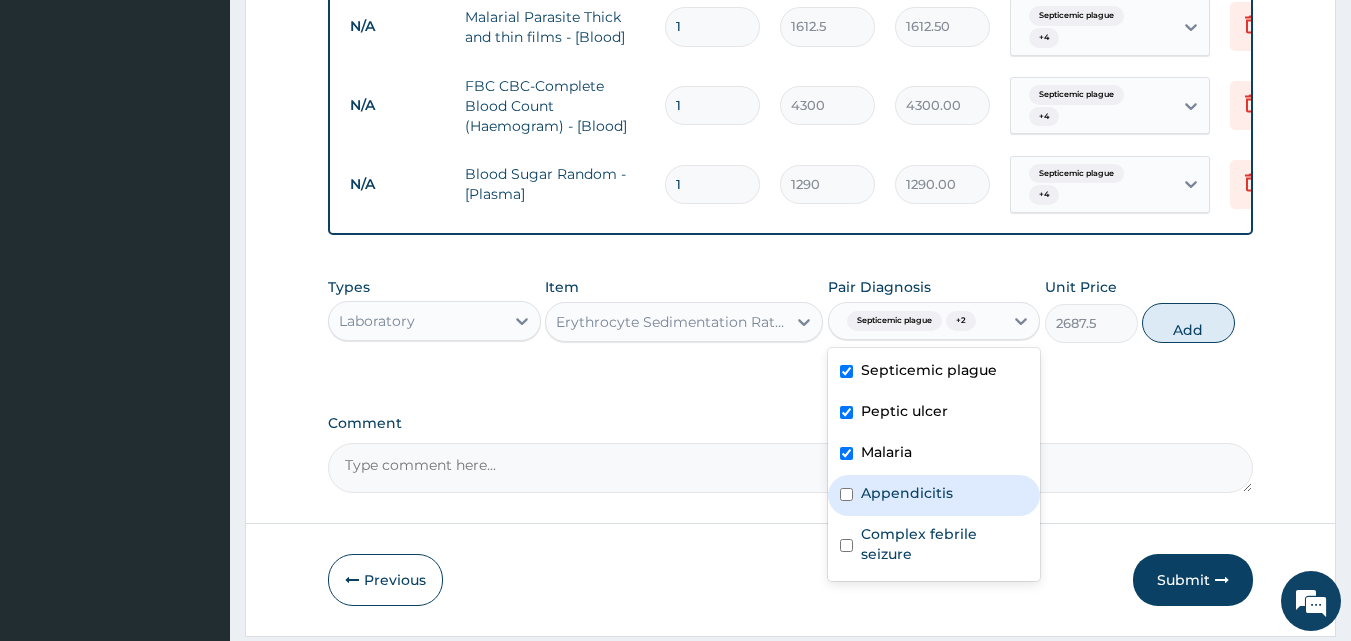 click at bounding box center (846, 494) 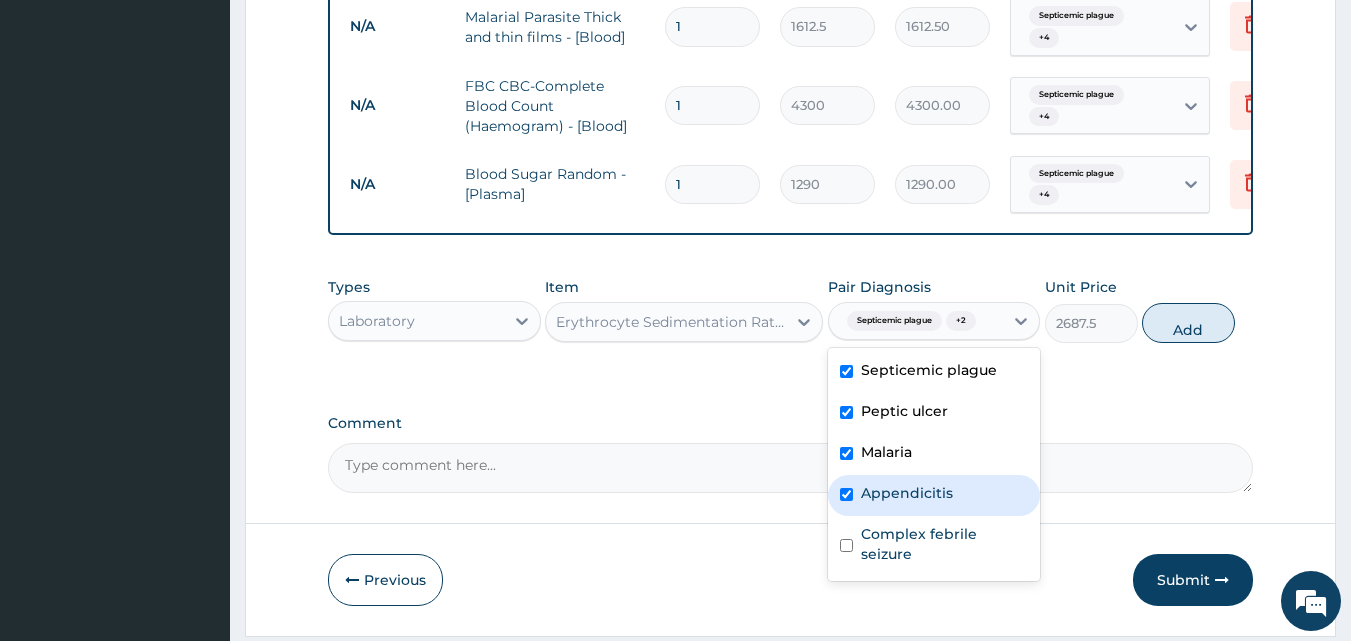 checkbox on "true" 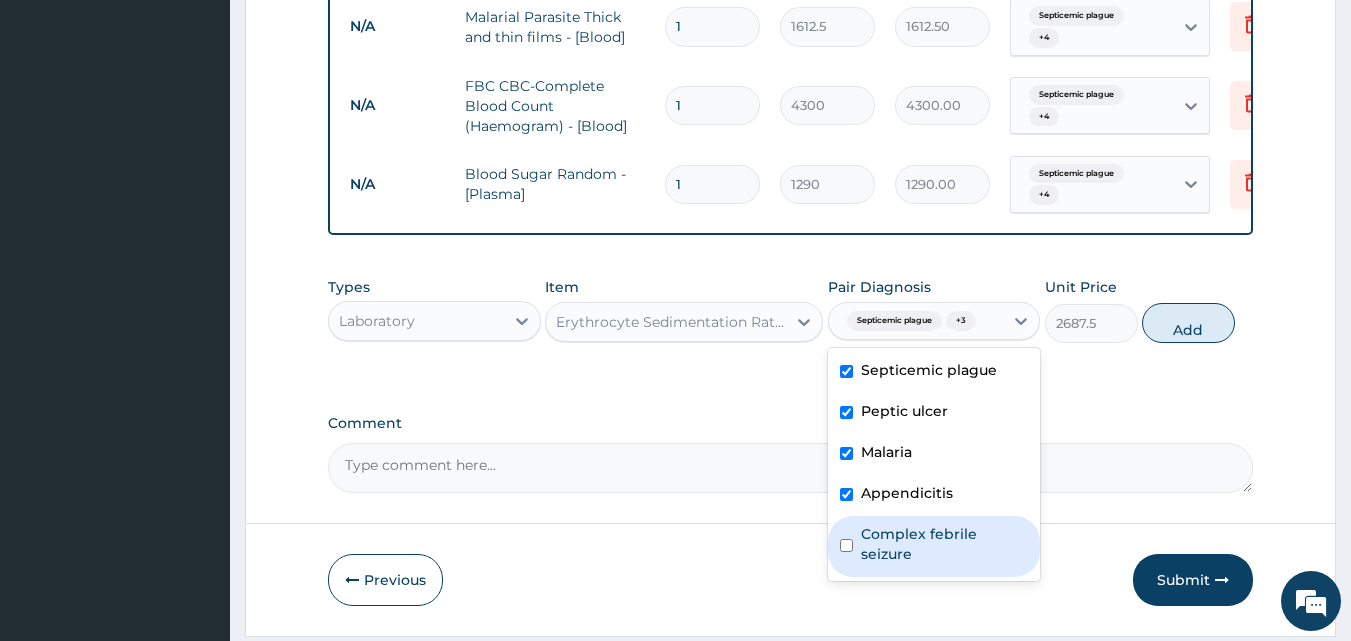 click at bounding box center [846, 545] 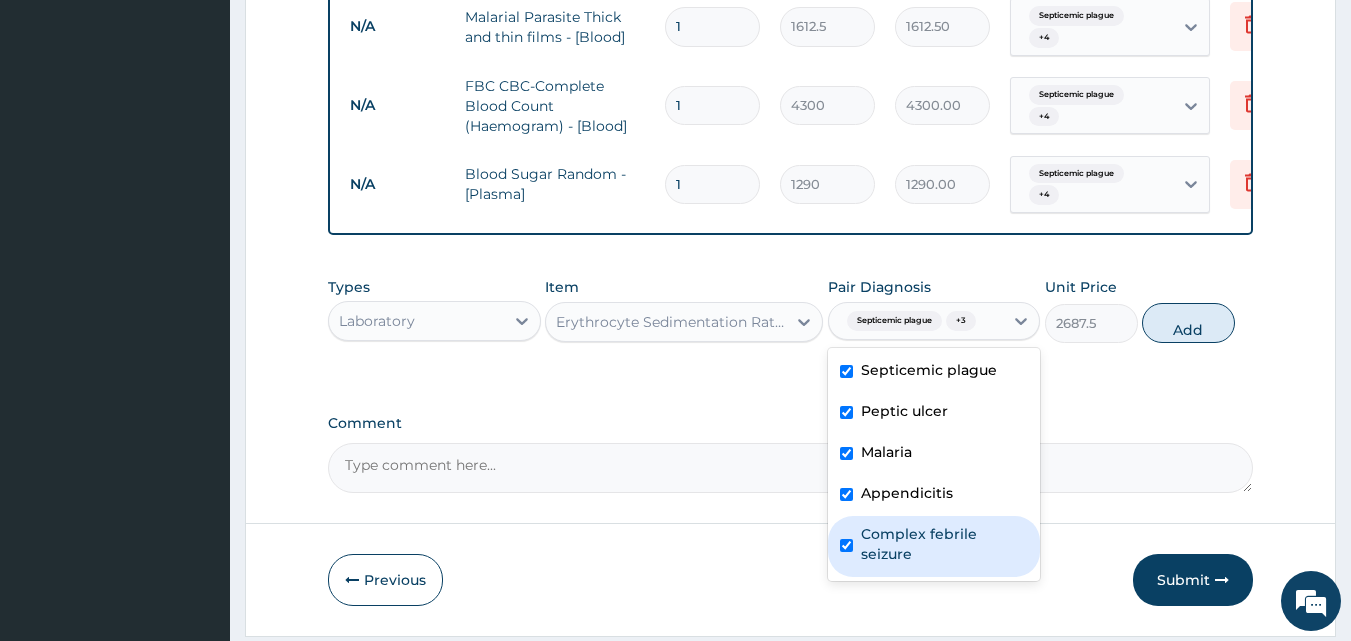 checkbox on "true" 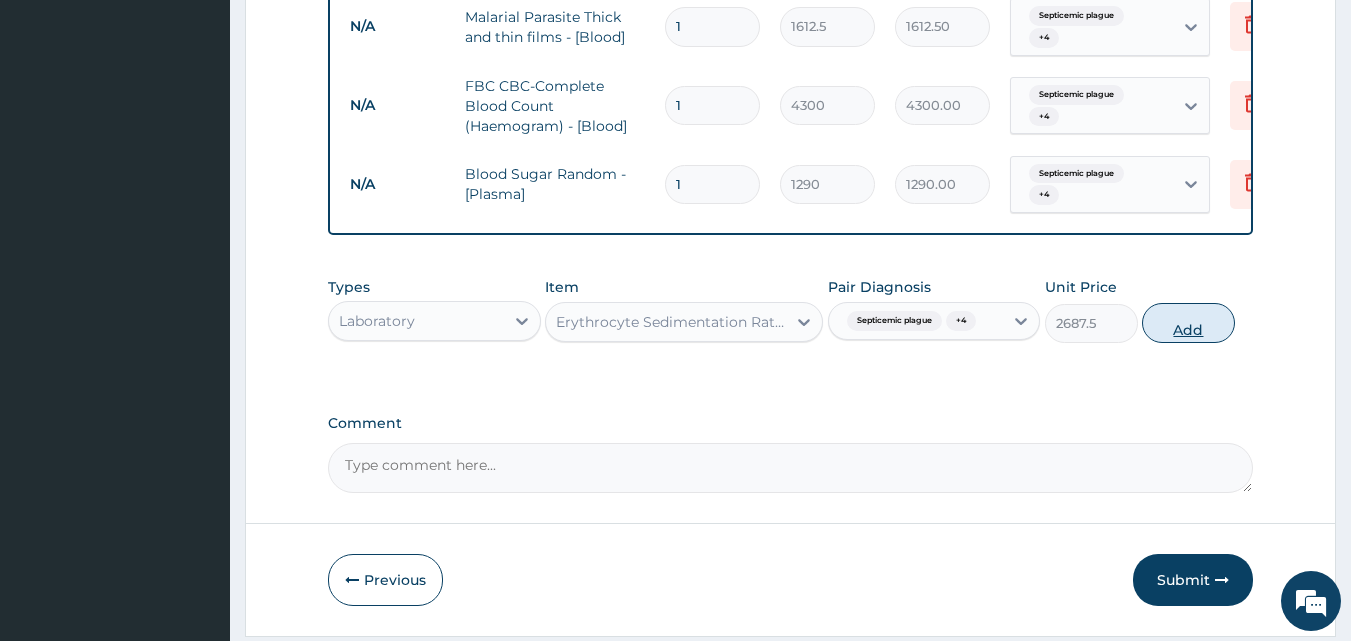 click on "Add" at bounding box center (1188, 323) 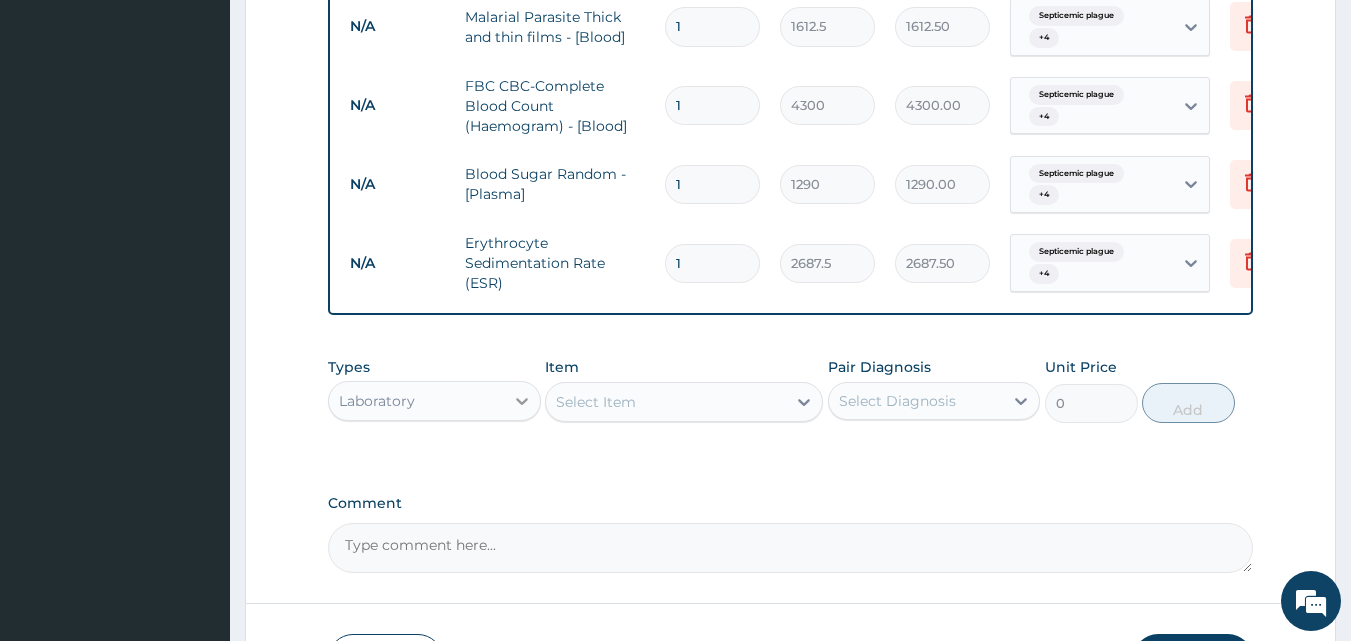 click 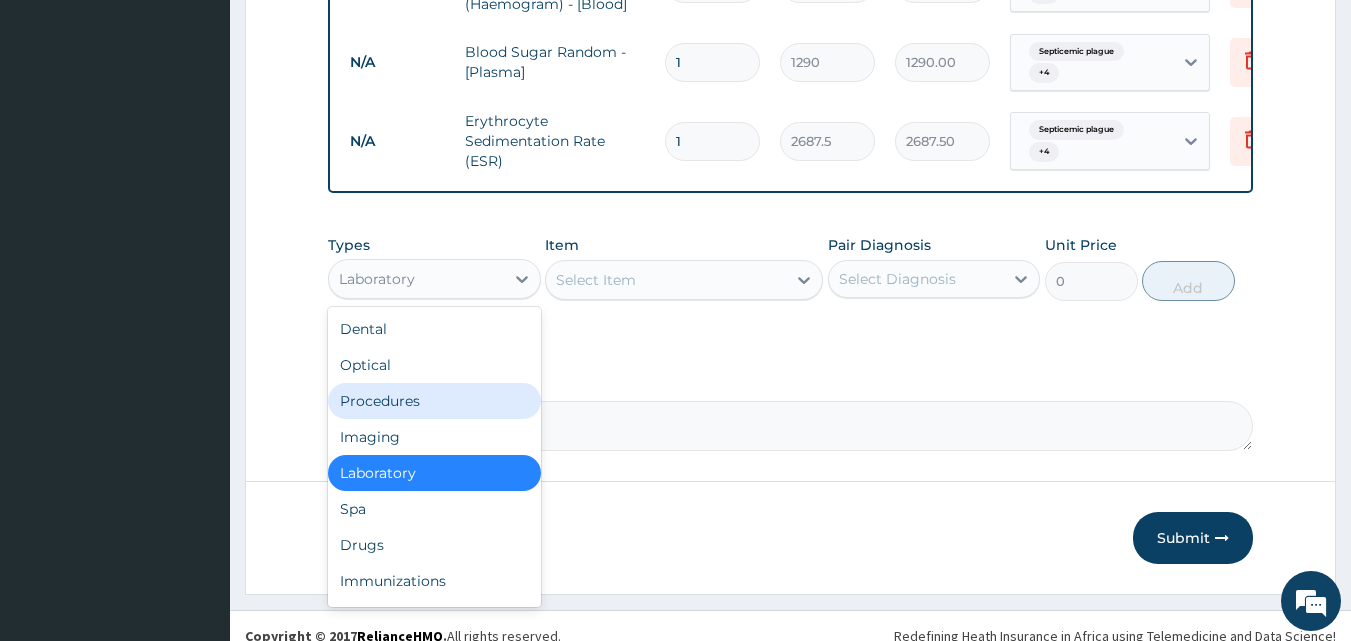 scroll, scrollTop: 1193, scrollLeft: 0, axis: vertical 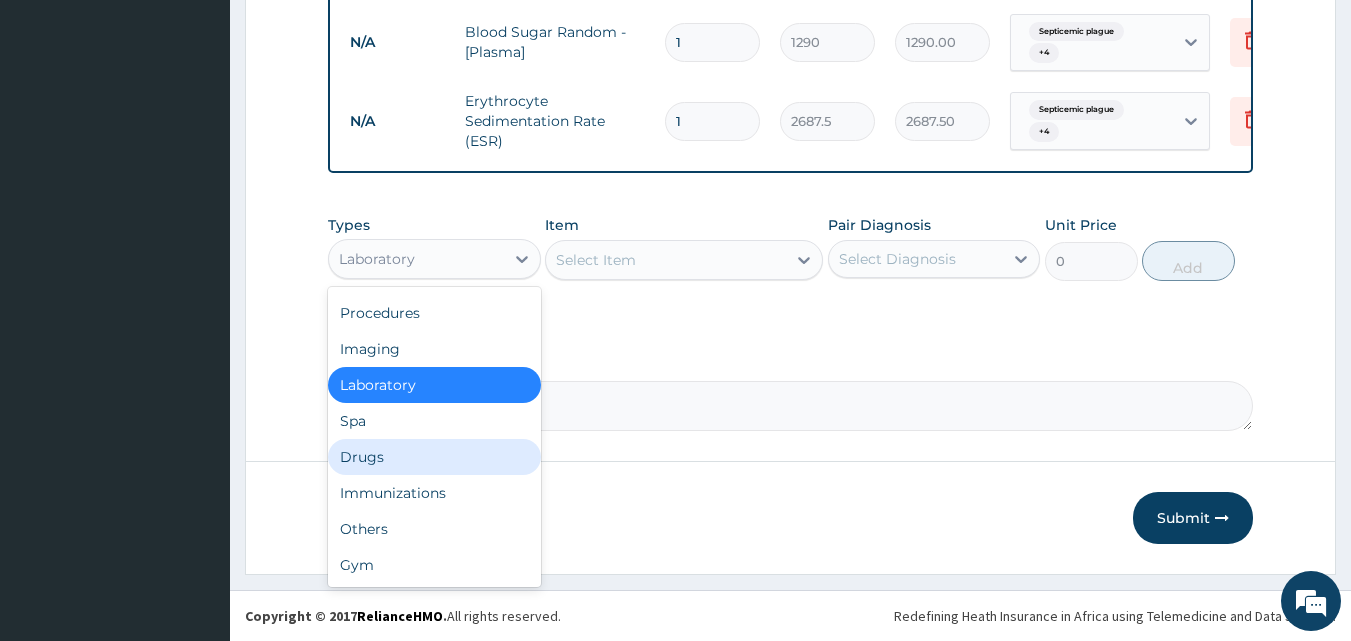 click on "Drugs" at bounding box center [434, 457] 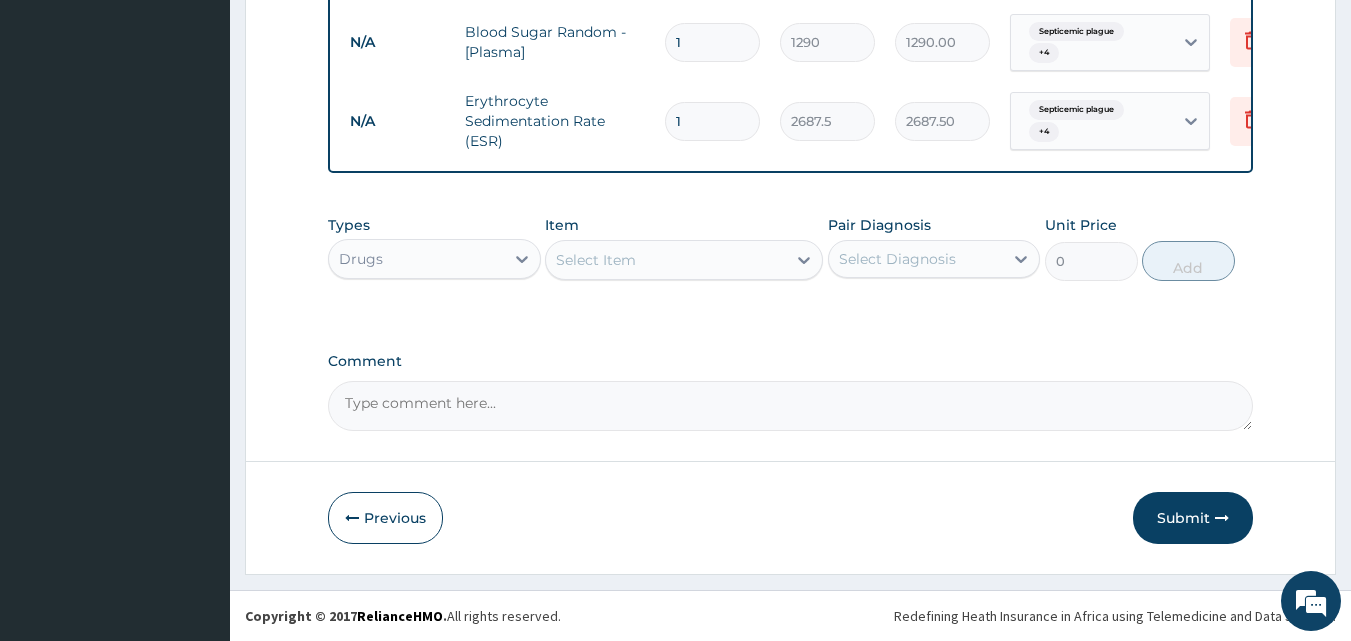 click 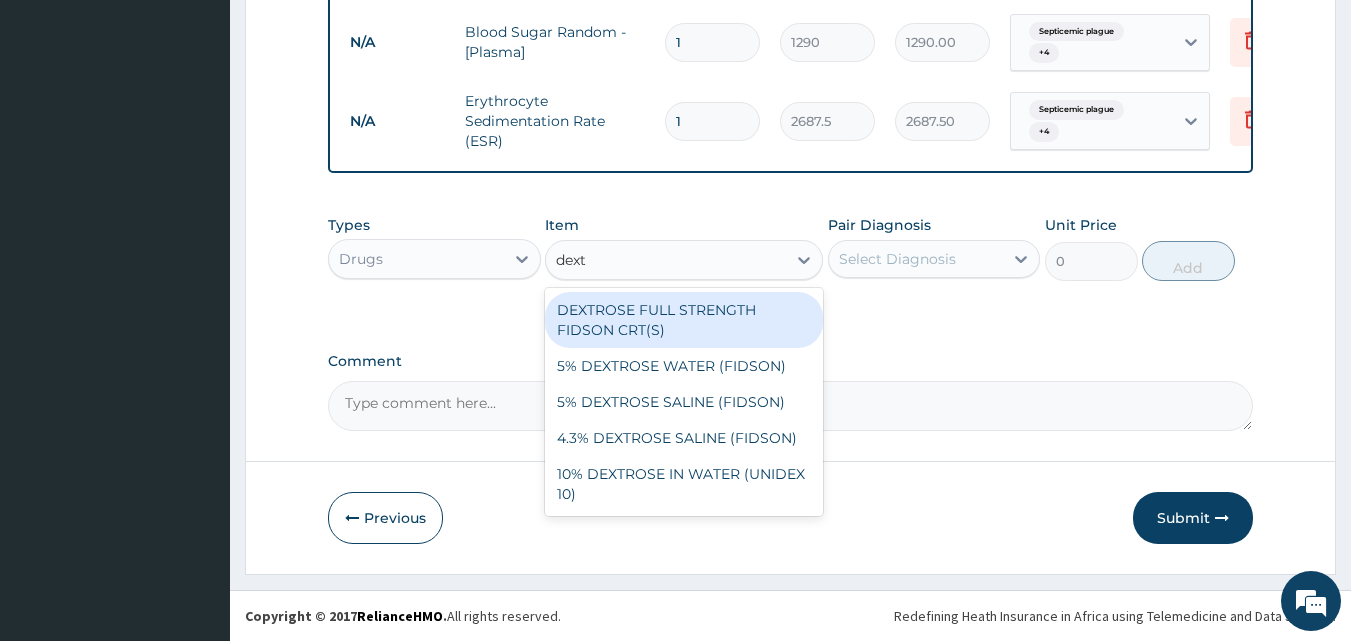 type on "dextr" 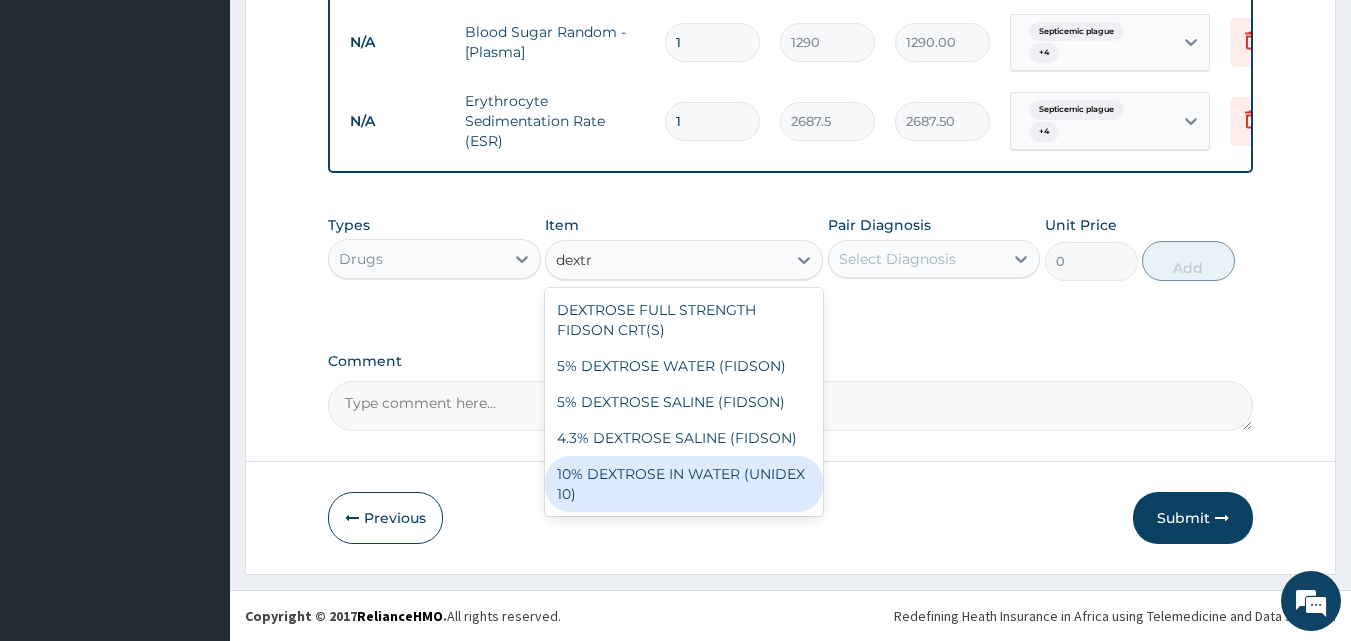 click on "10% DEXTROSE IN WATER (UNIDEX 10)" at bounding box center [684, 484] 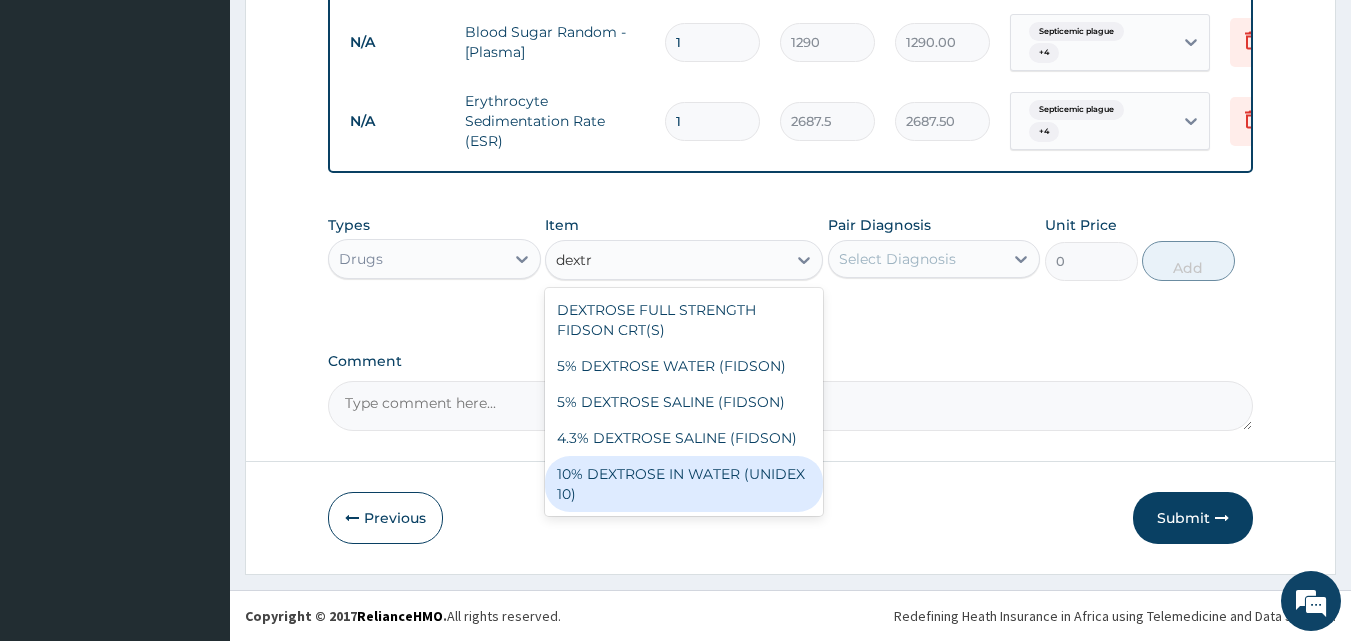 type 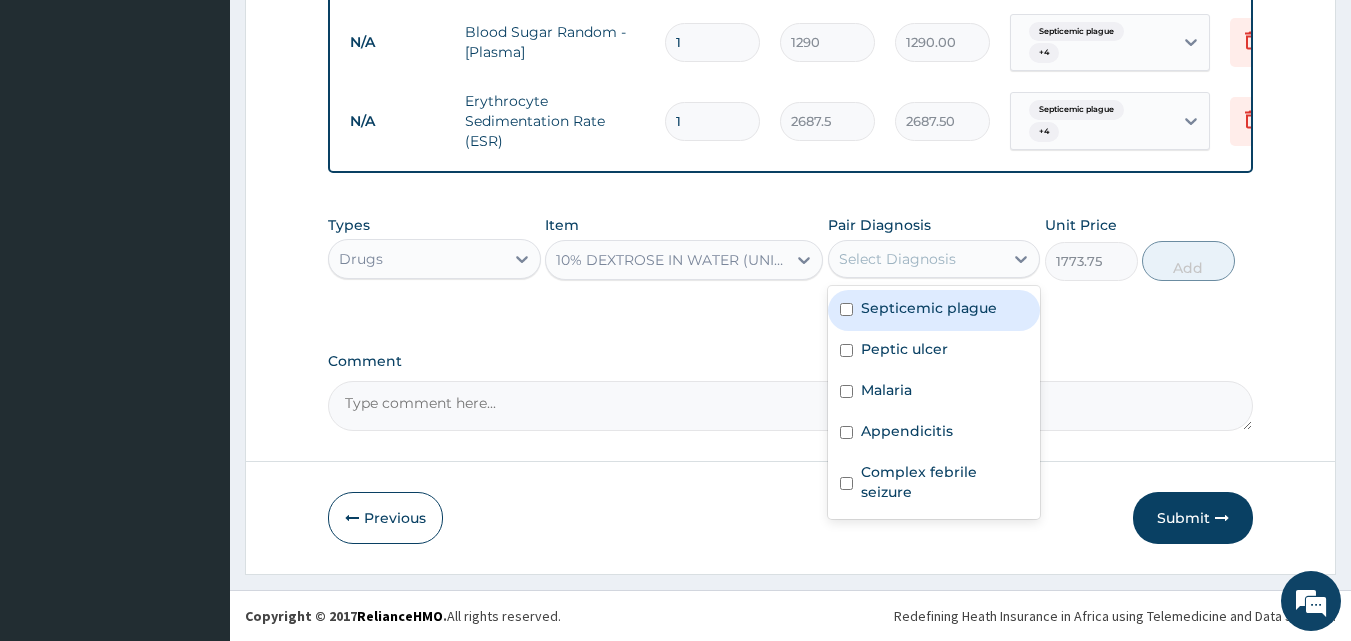 click on "Select Diagnosis" at bounding box center (916, 259) 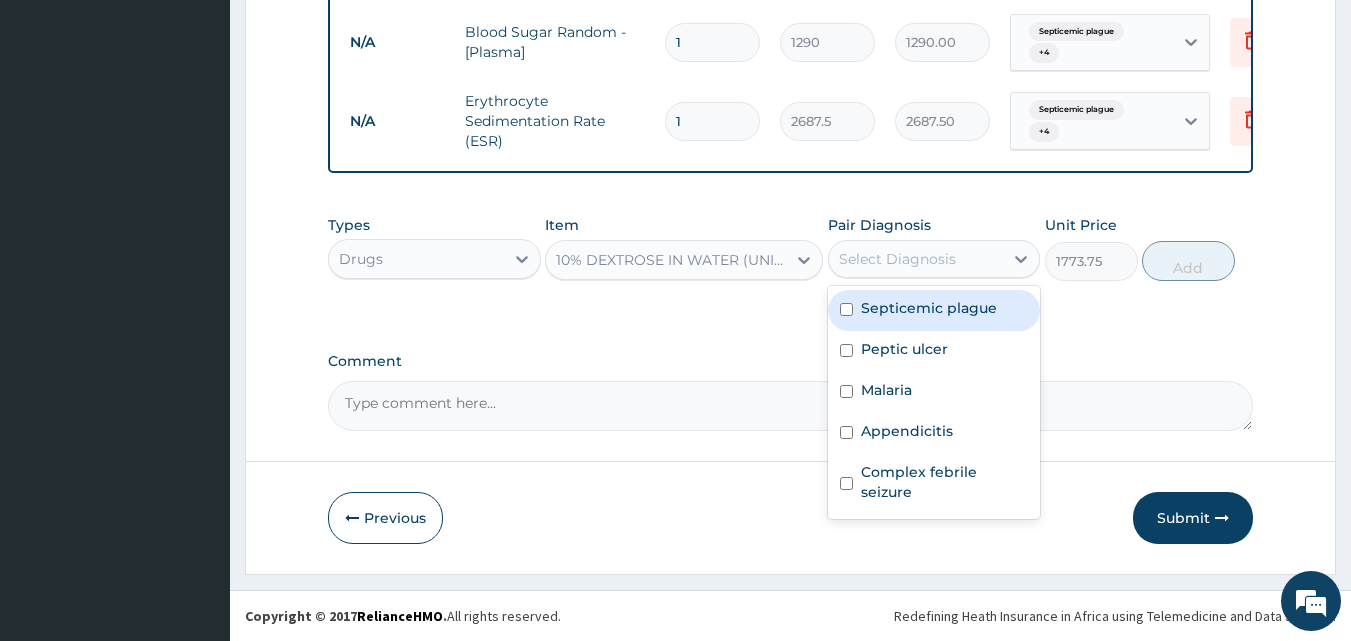 click at bounding box center (846, 309) 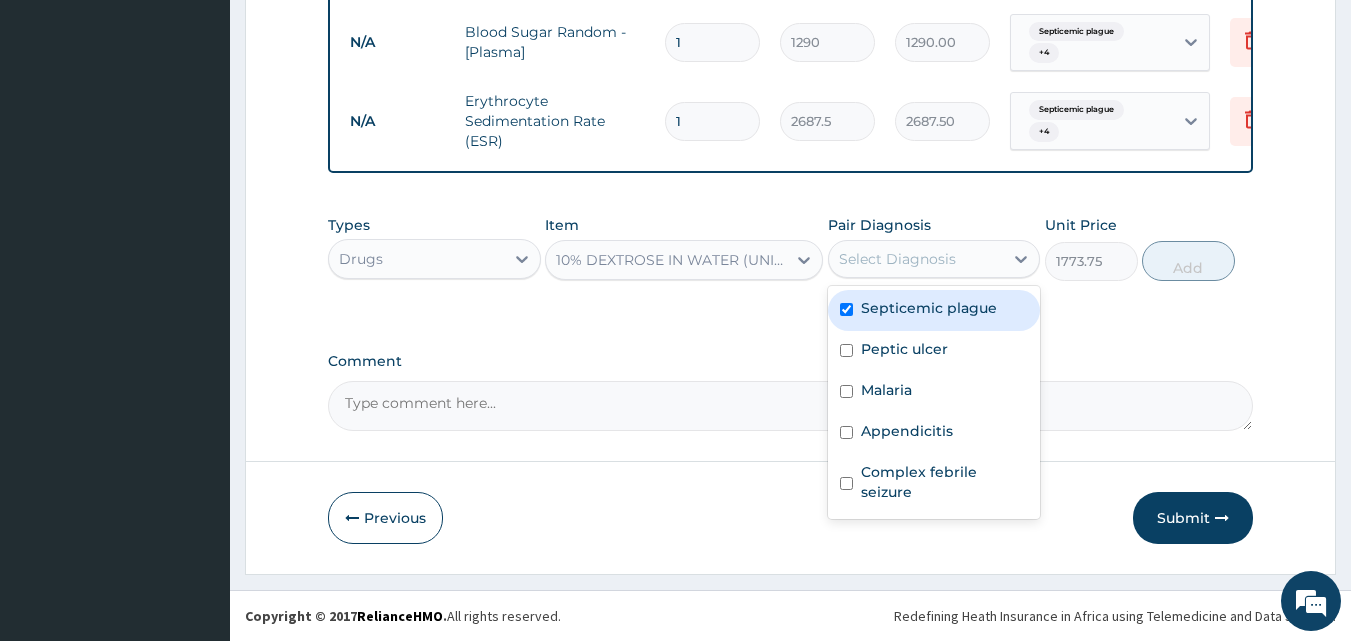 checkbox on "true" 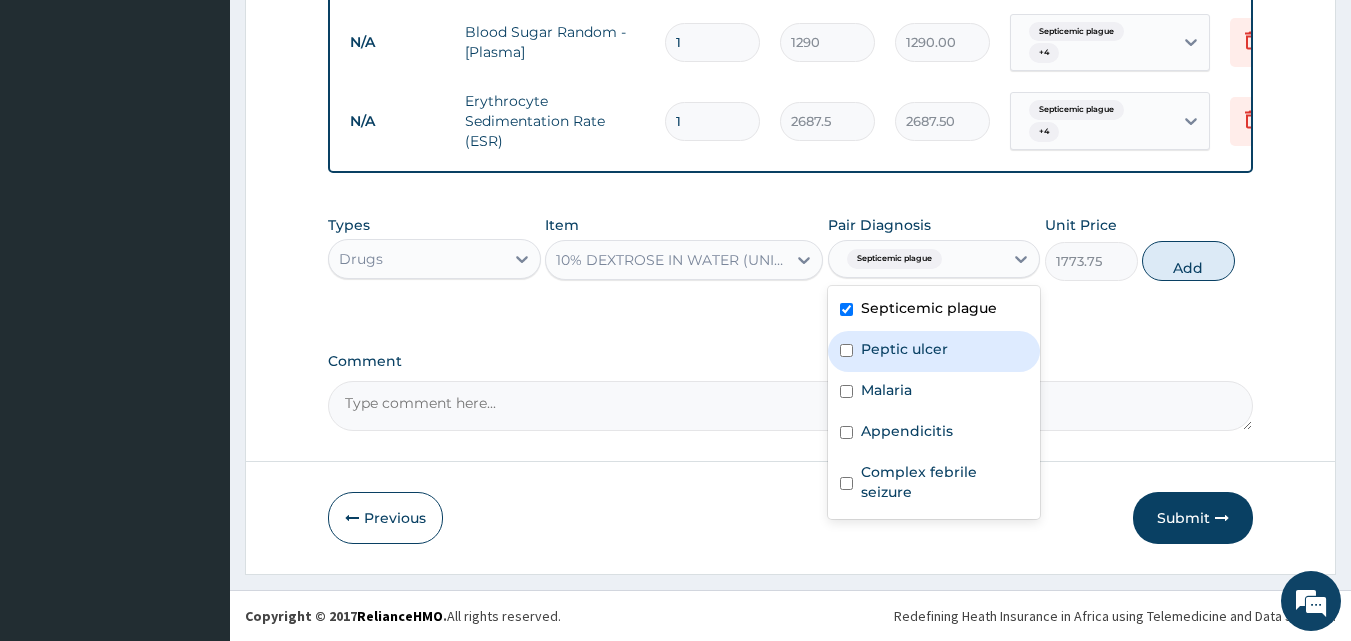 click at bounding box center [846, 350] 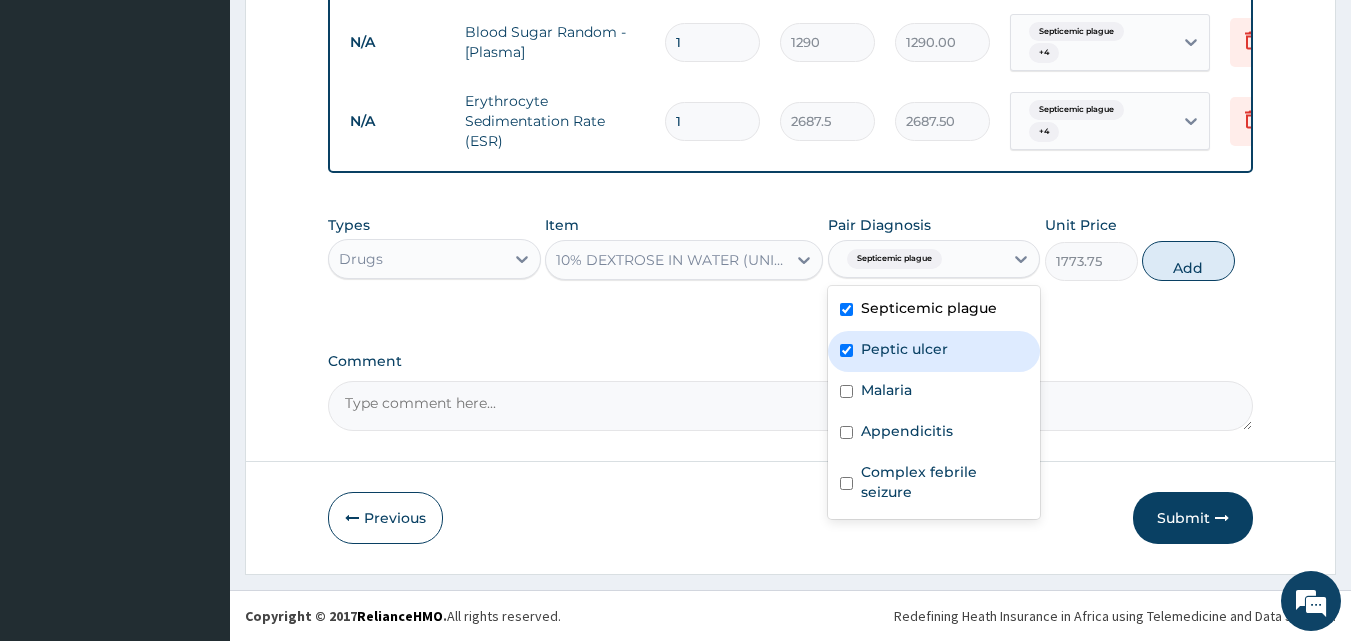 checkbox on "true" 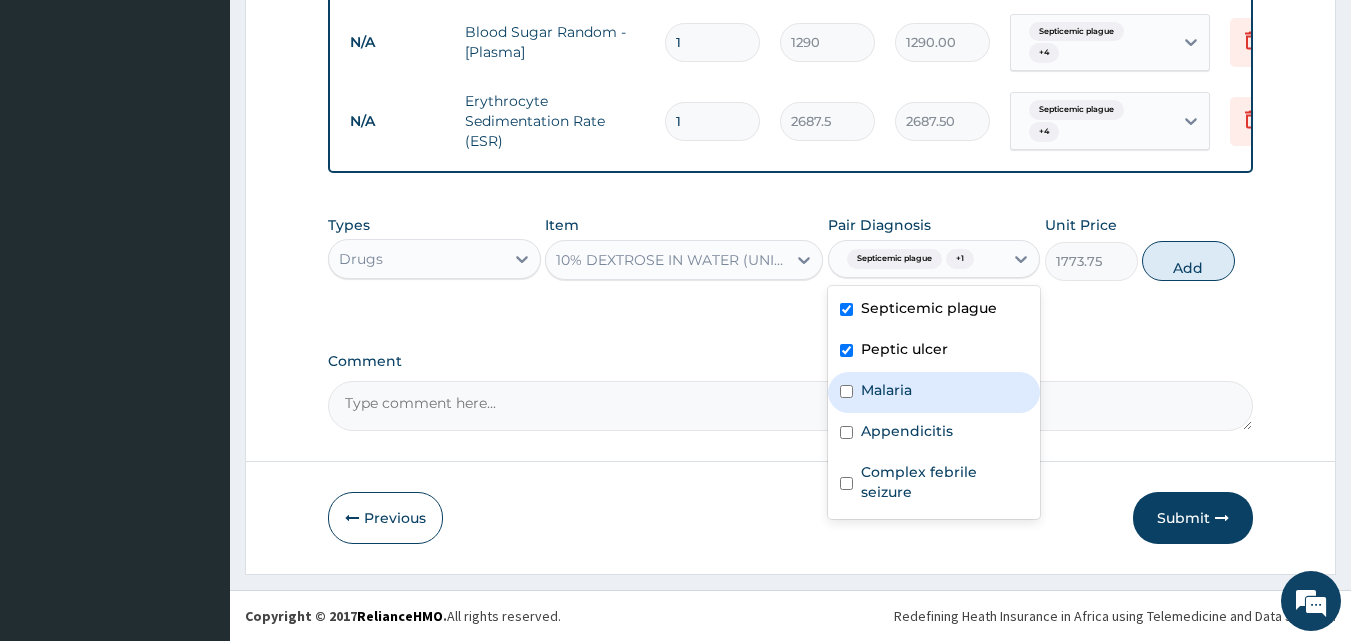 click at bounding box center [846, 391] 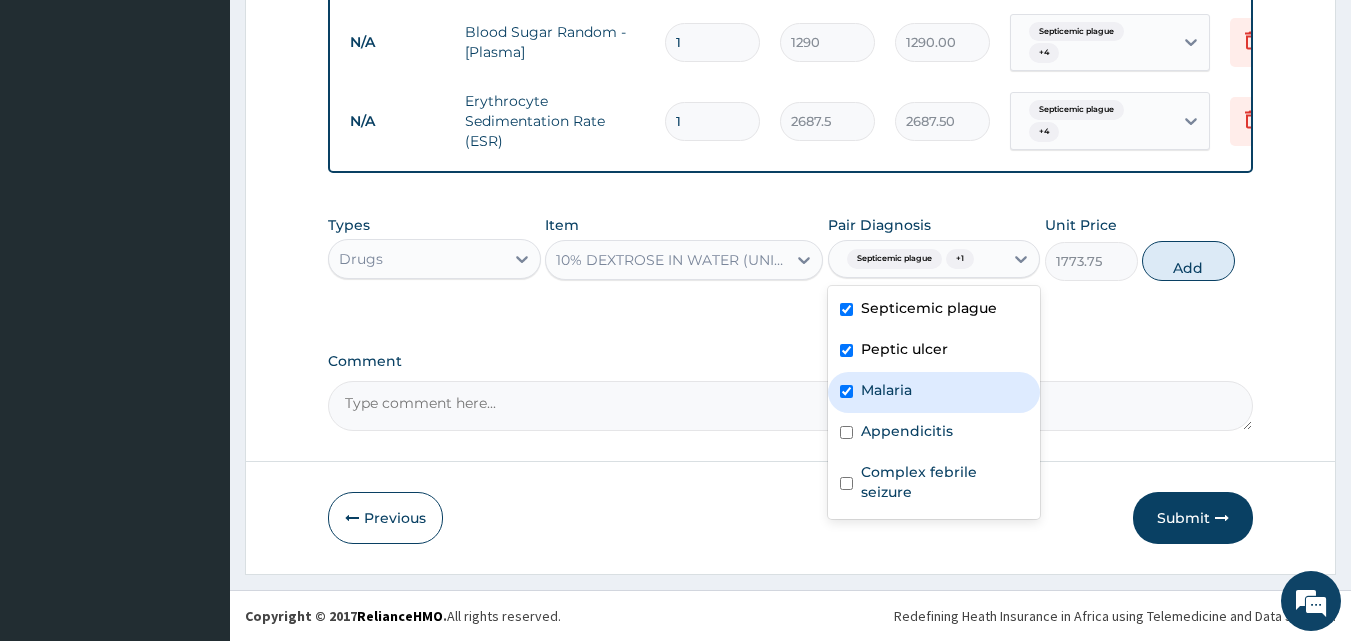 checkbox on "true" 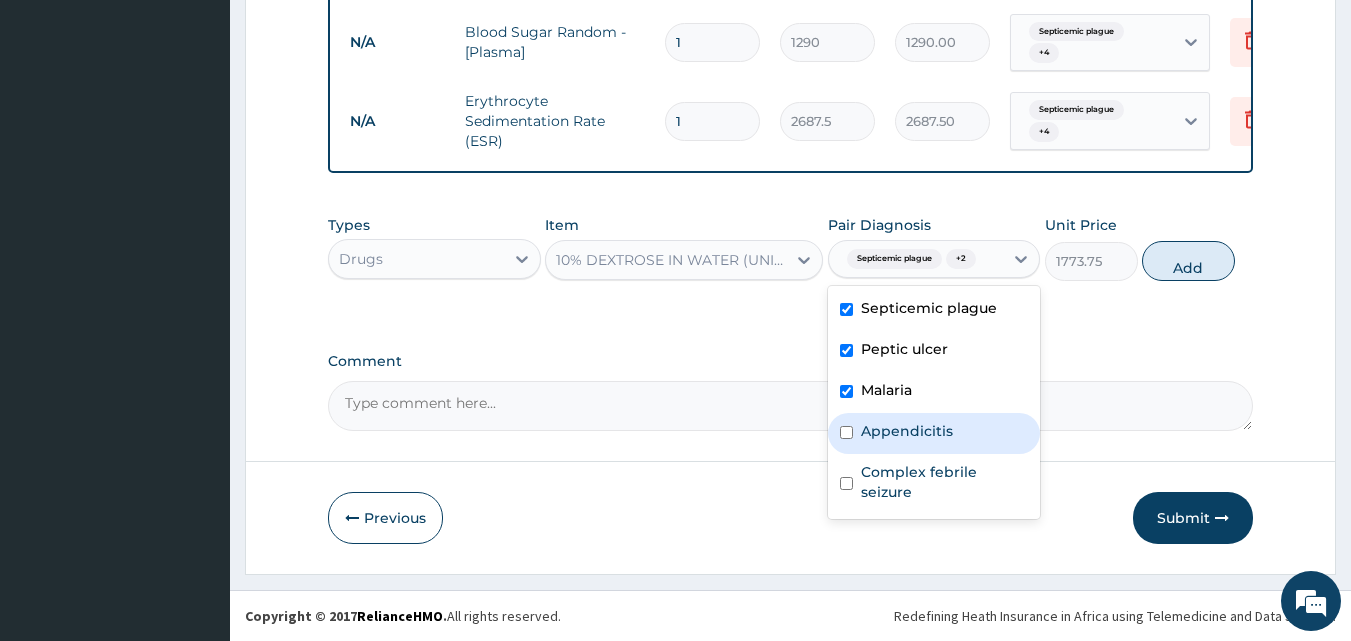 click at bounding box center (846, 432) 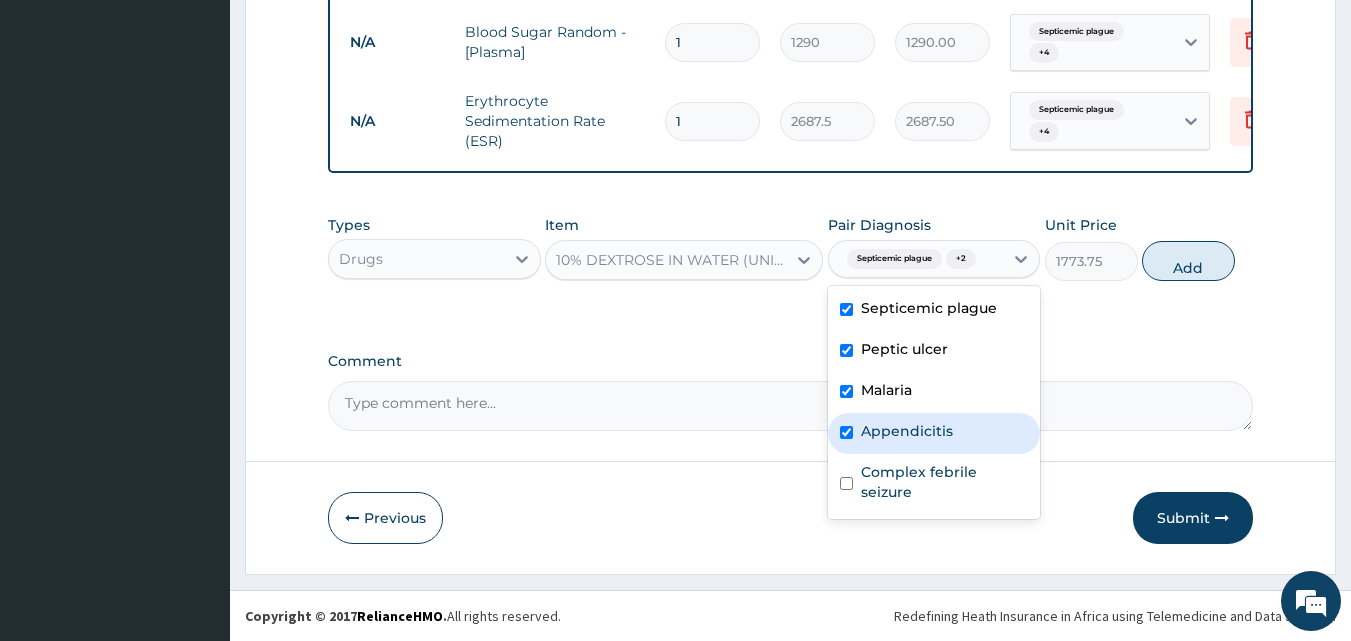 checkbox on "true" 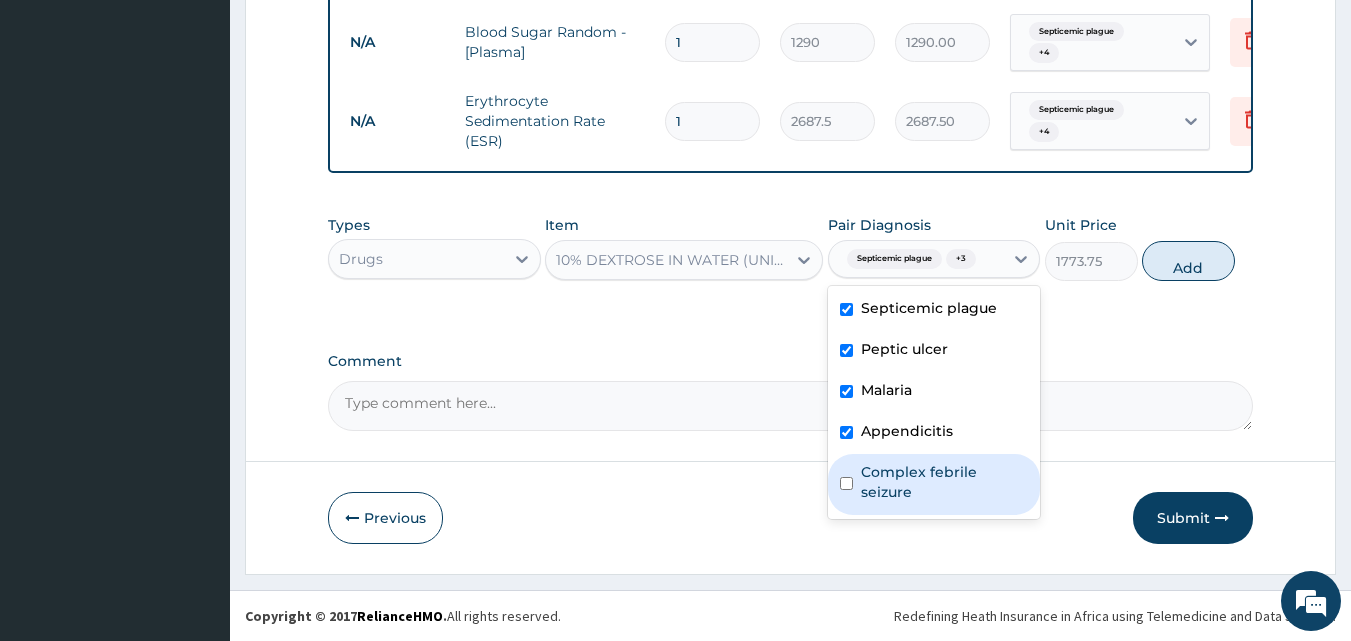 click at bounding box center [846, 483] 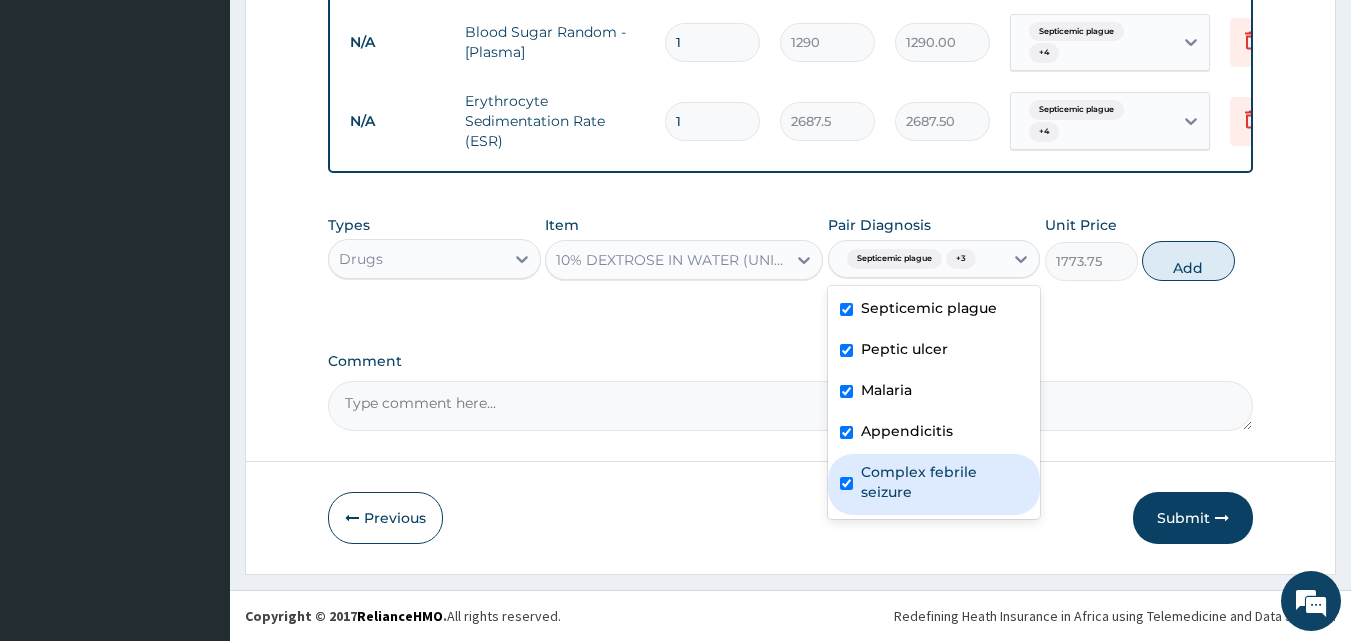 checkbox on "true" 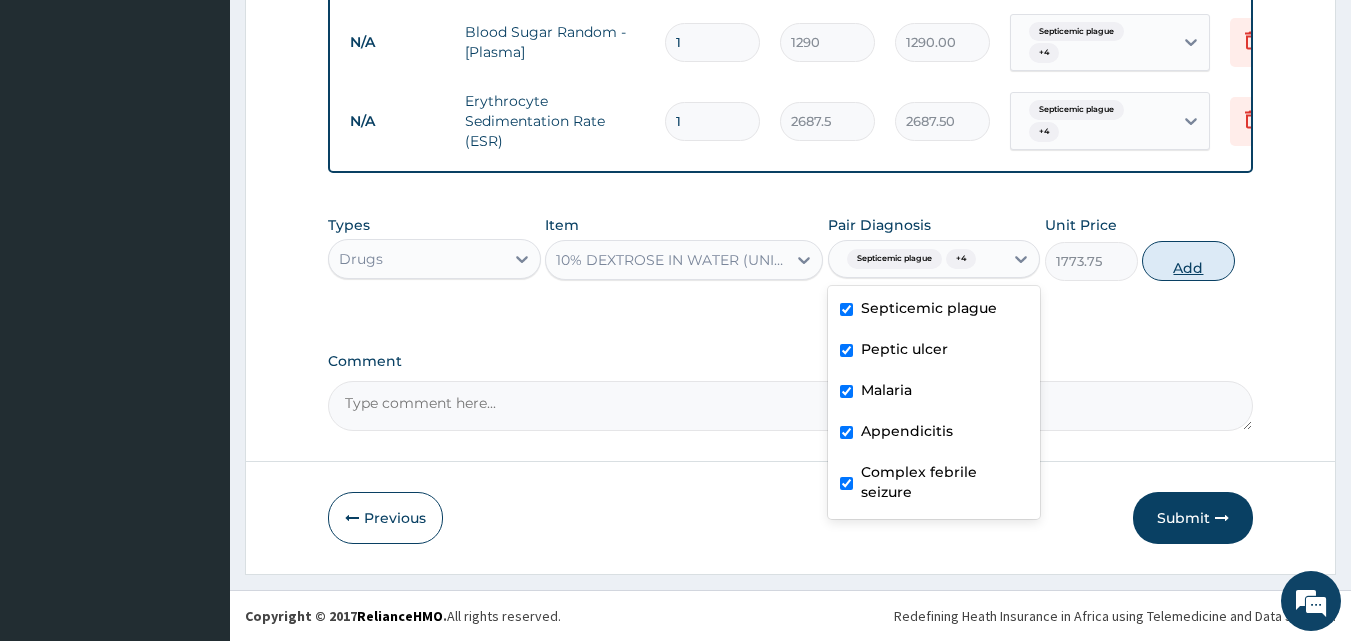 click on "Add" at bounding box center (1188, 261) 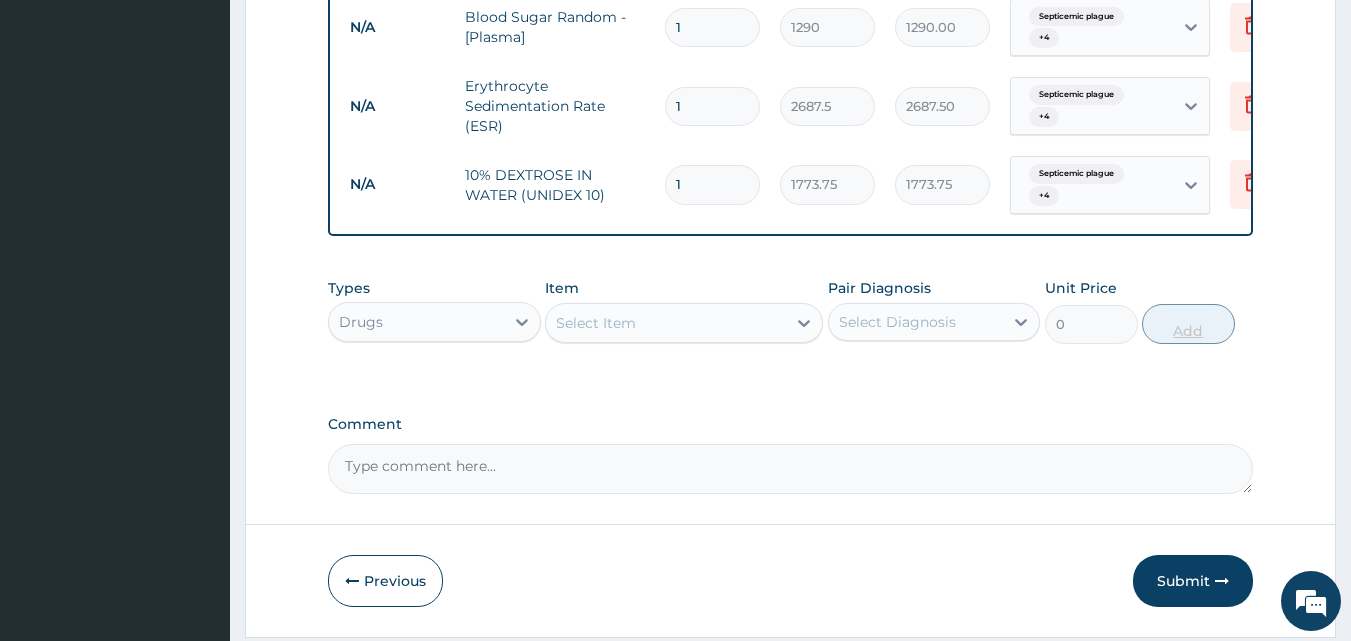 type 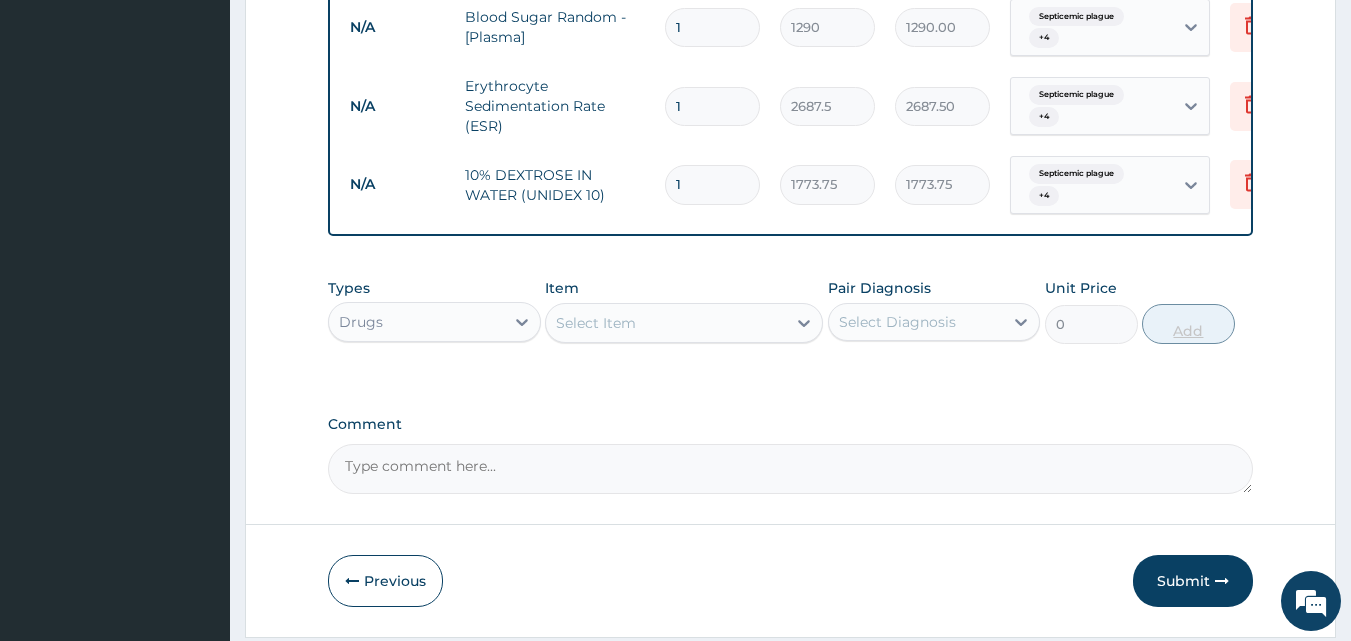 type on "0.00" 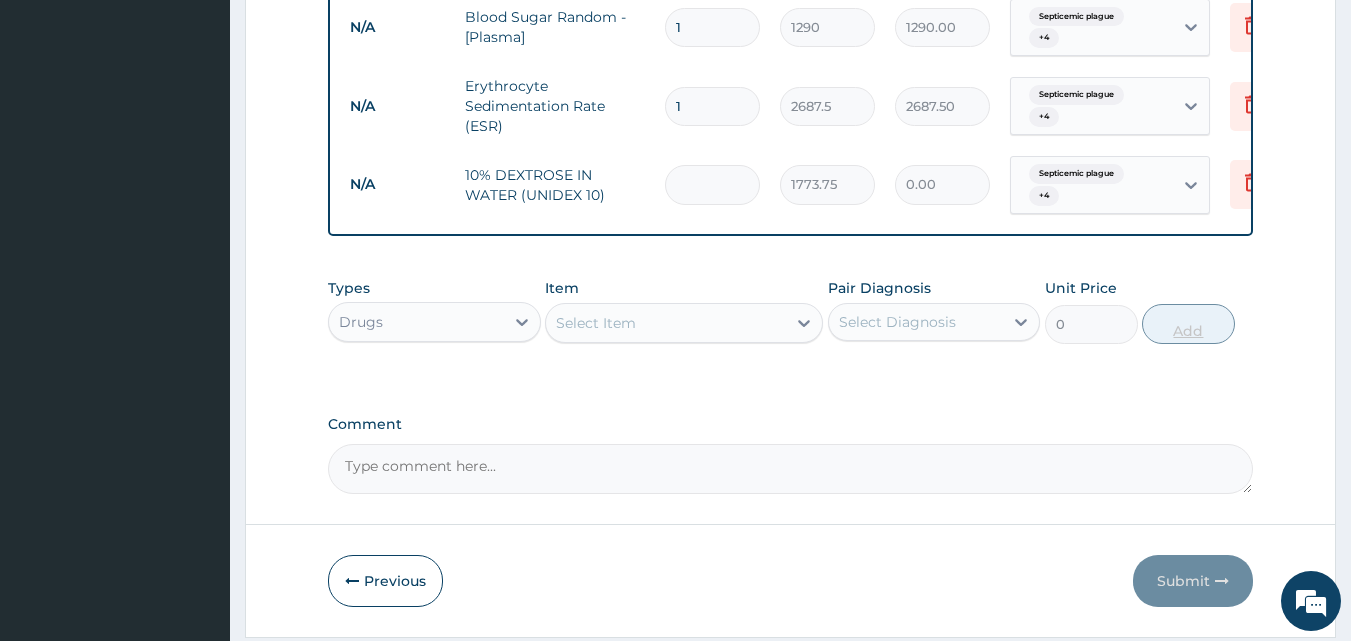 type on "3" 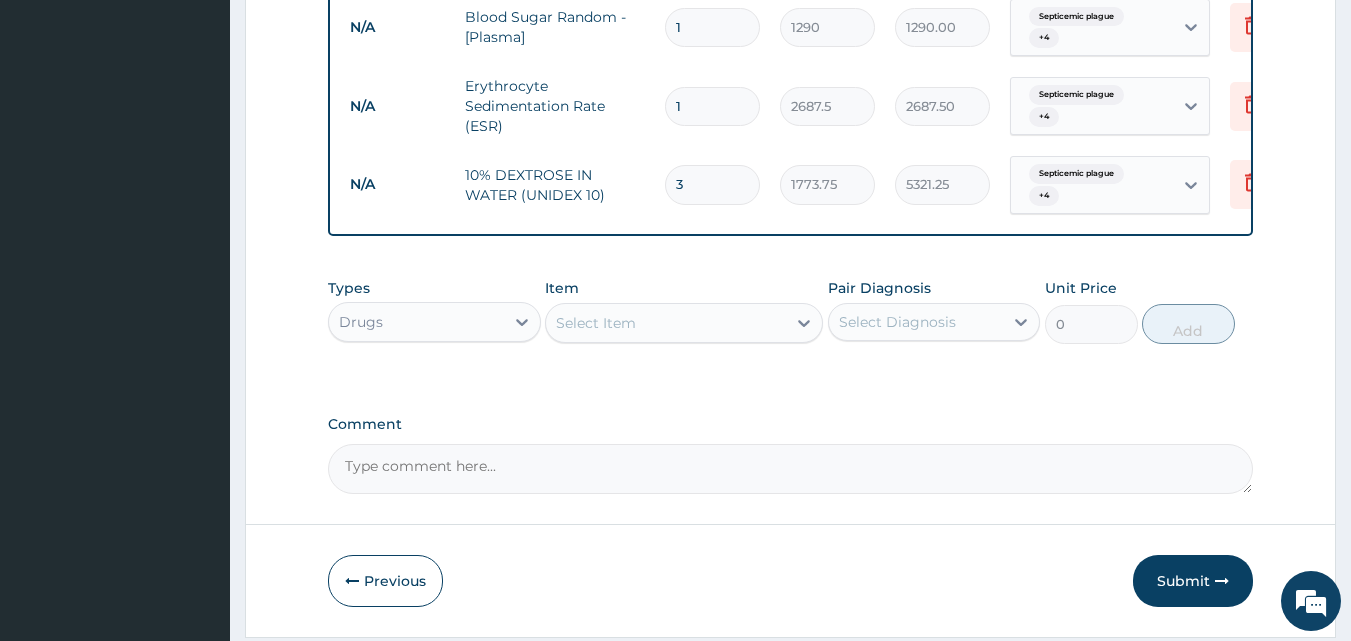 type on "3" 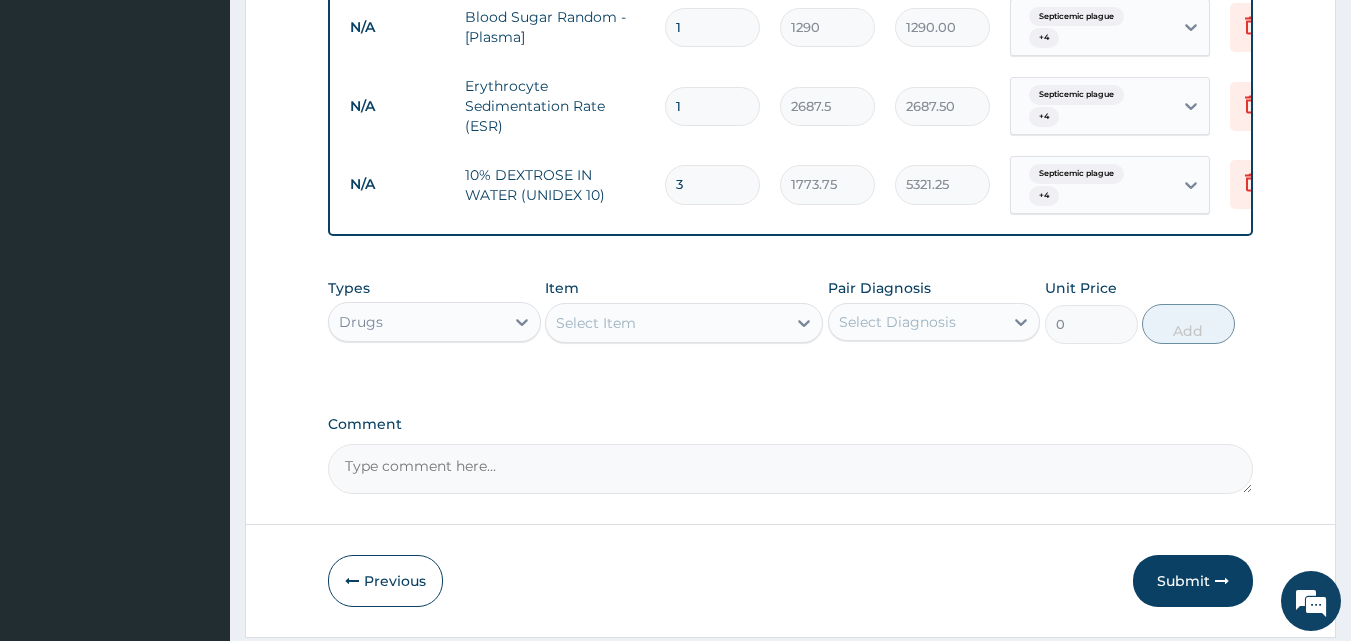 click on "Select Item" at bounding box center [666, 323] 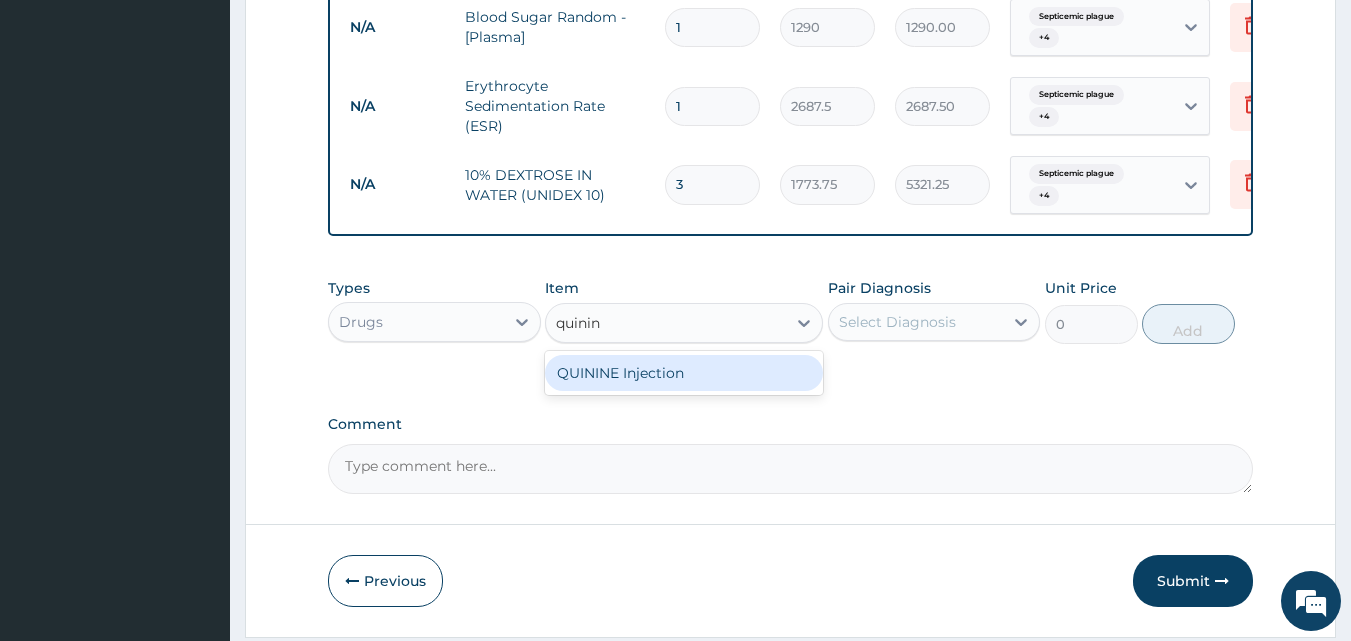 type on "quinine" 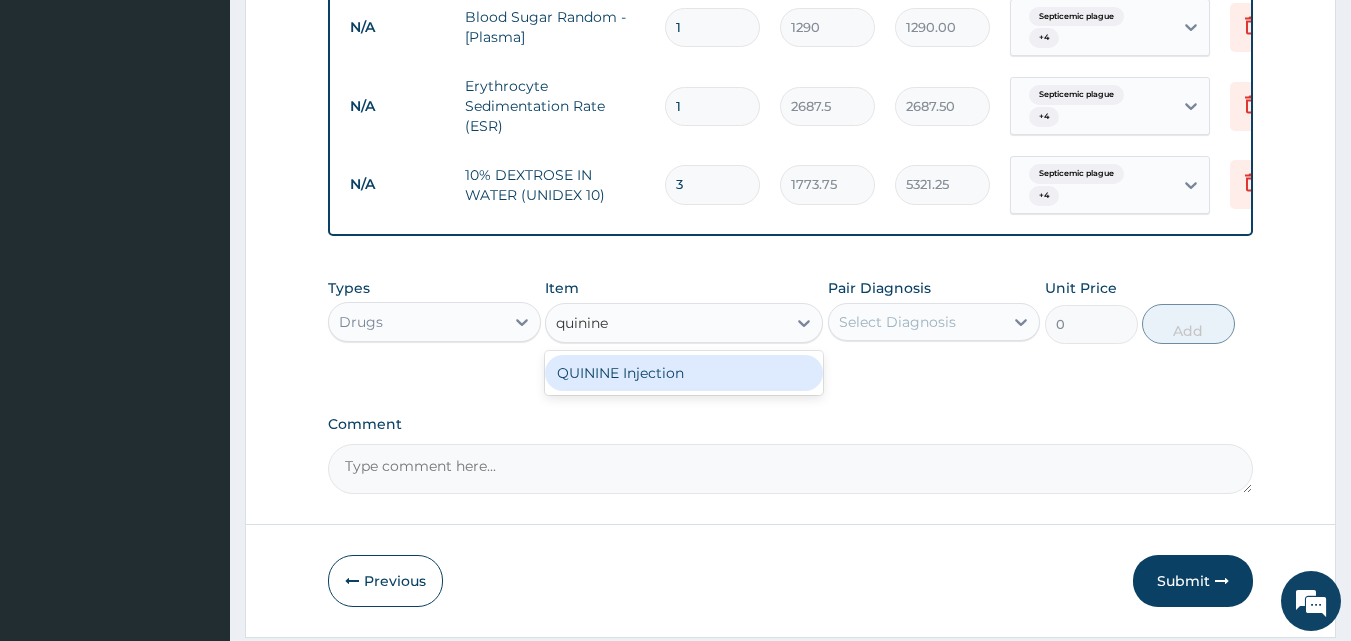 click on "QUININE Injection" at bounding box center [684, 373] 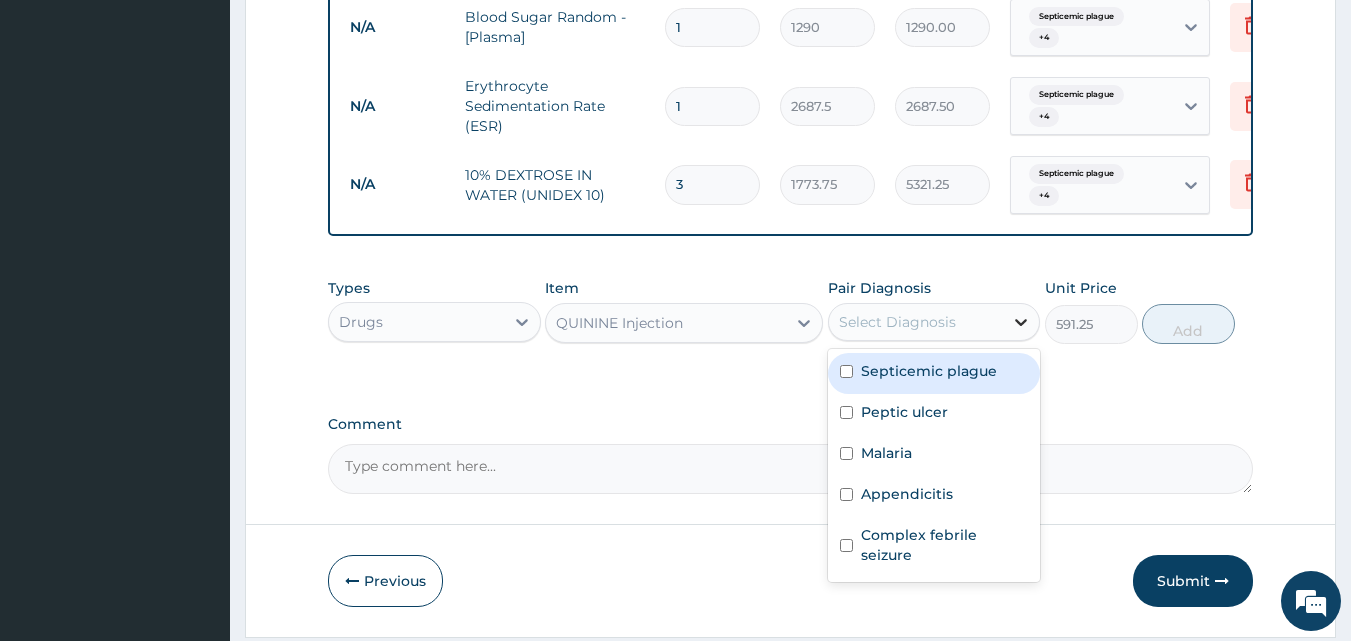 click 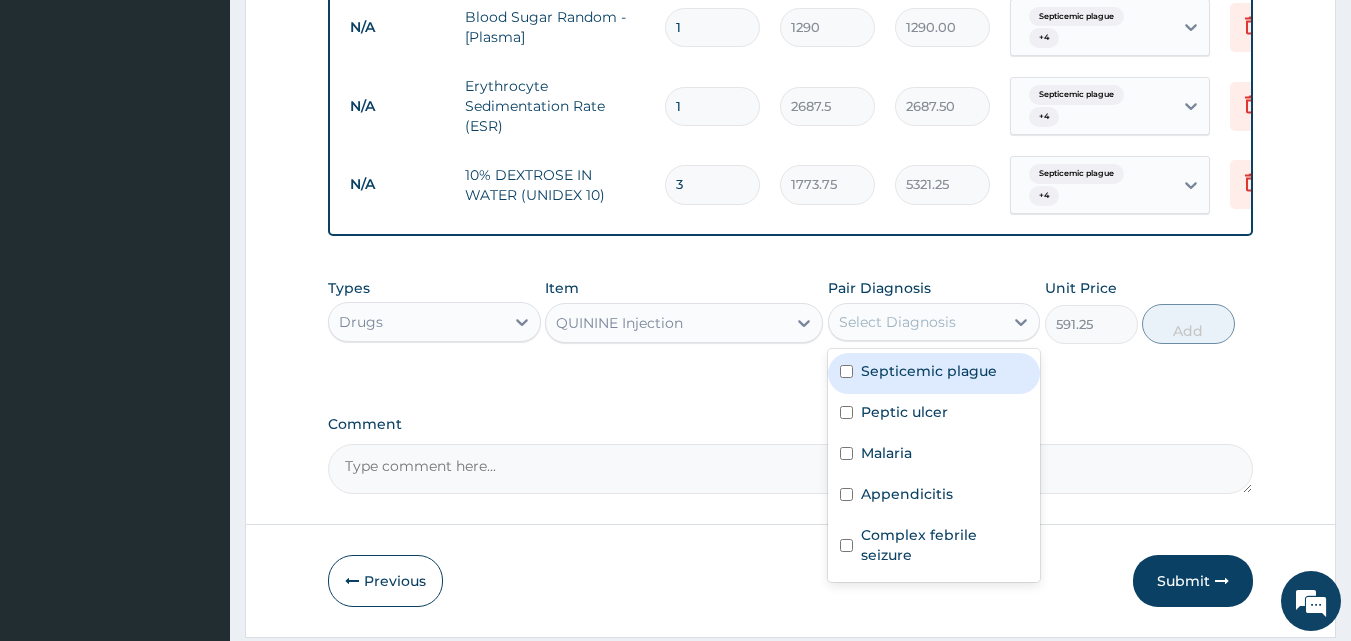 click at bounding box center (846, 371) 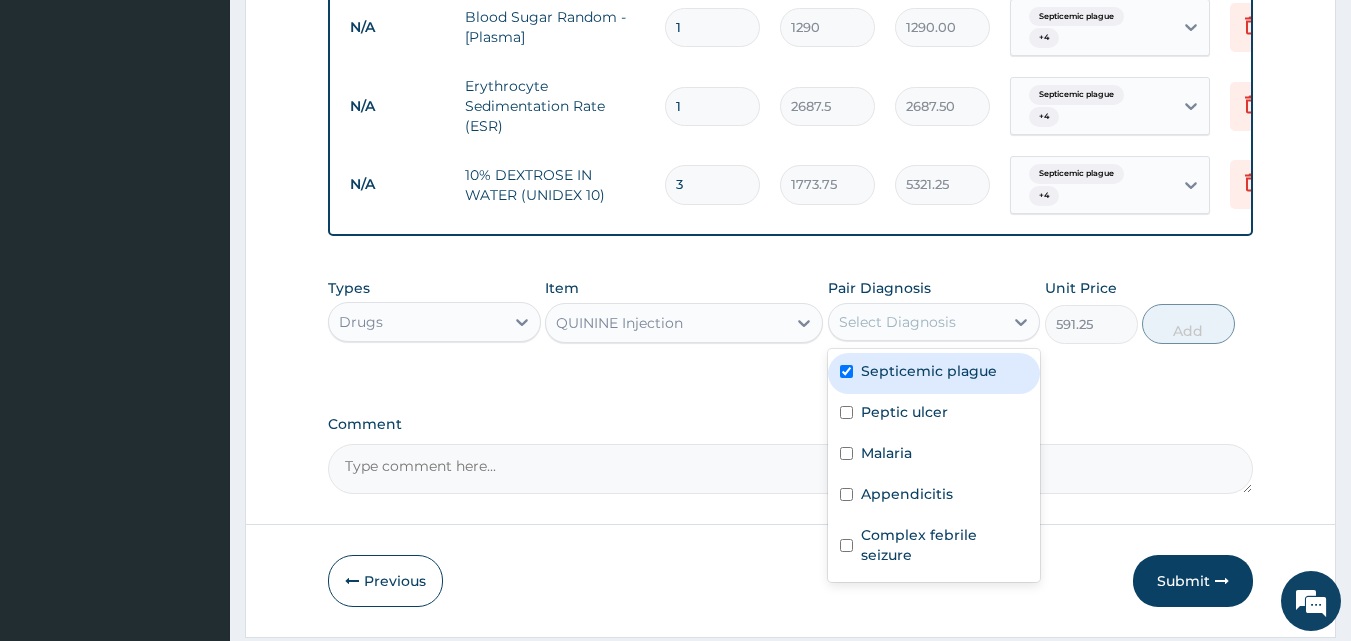 checkbox on "true" 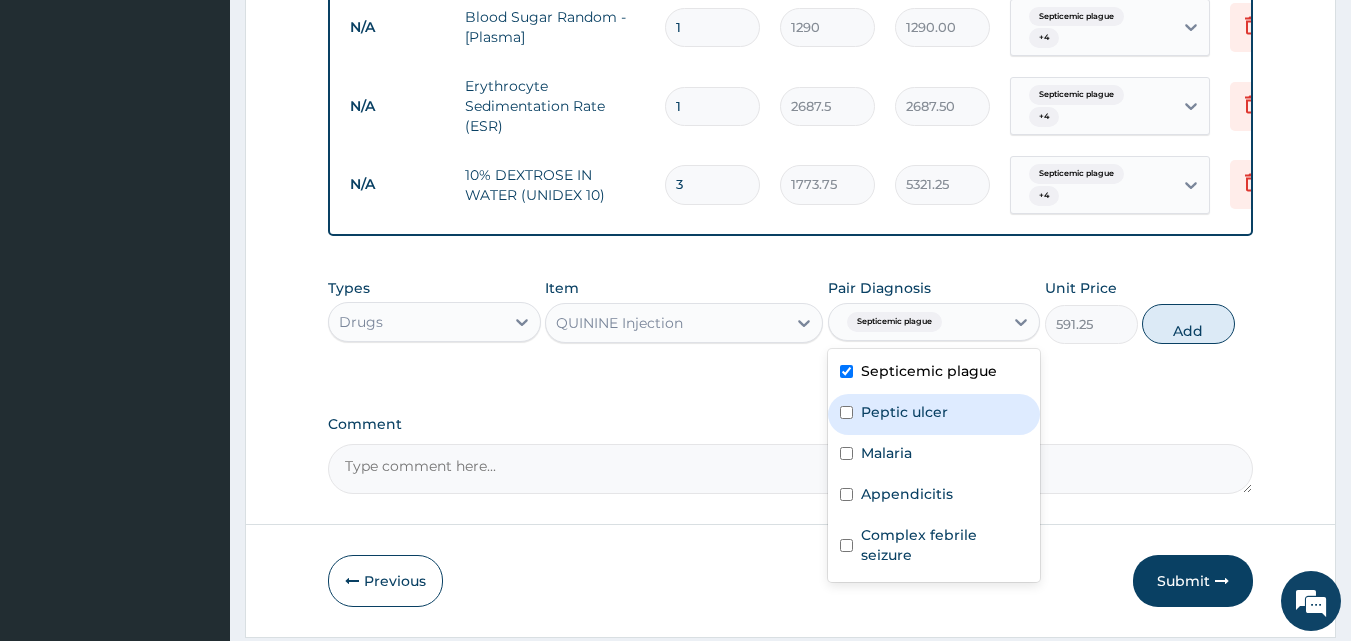 click at bounding box center [846, 412] 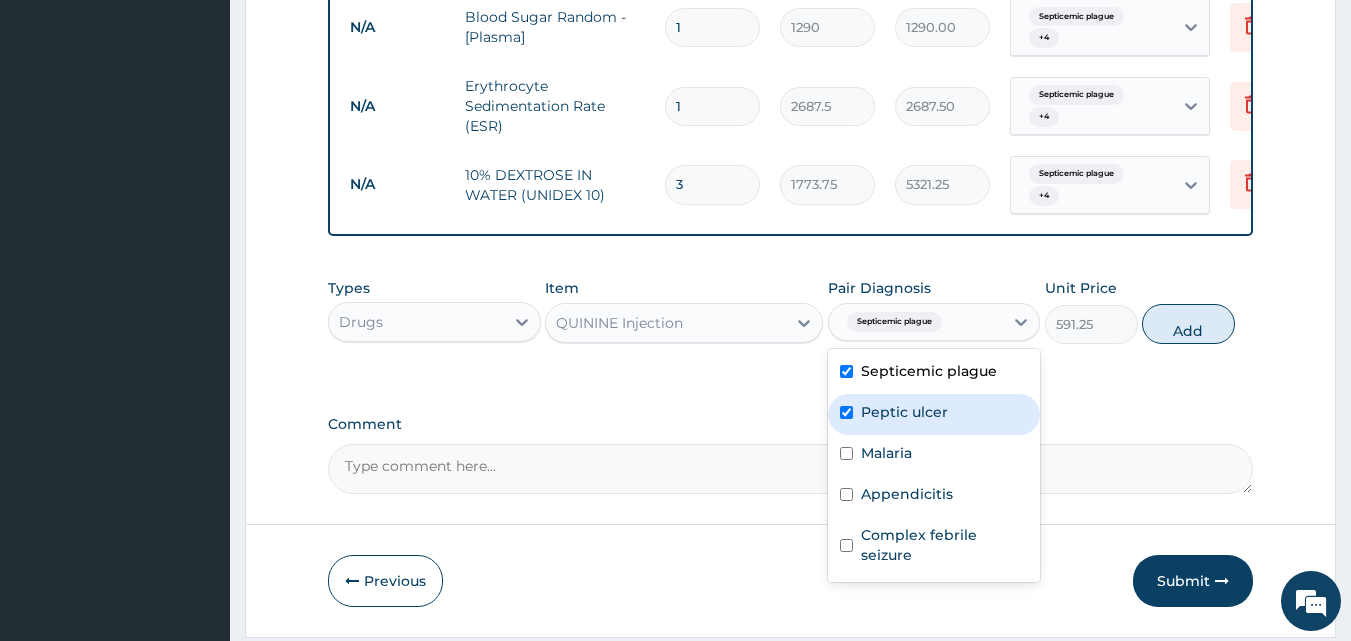 checkbox on "true" 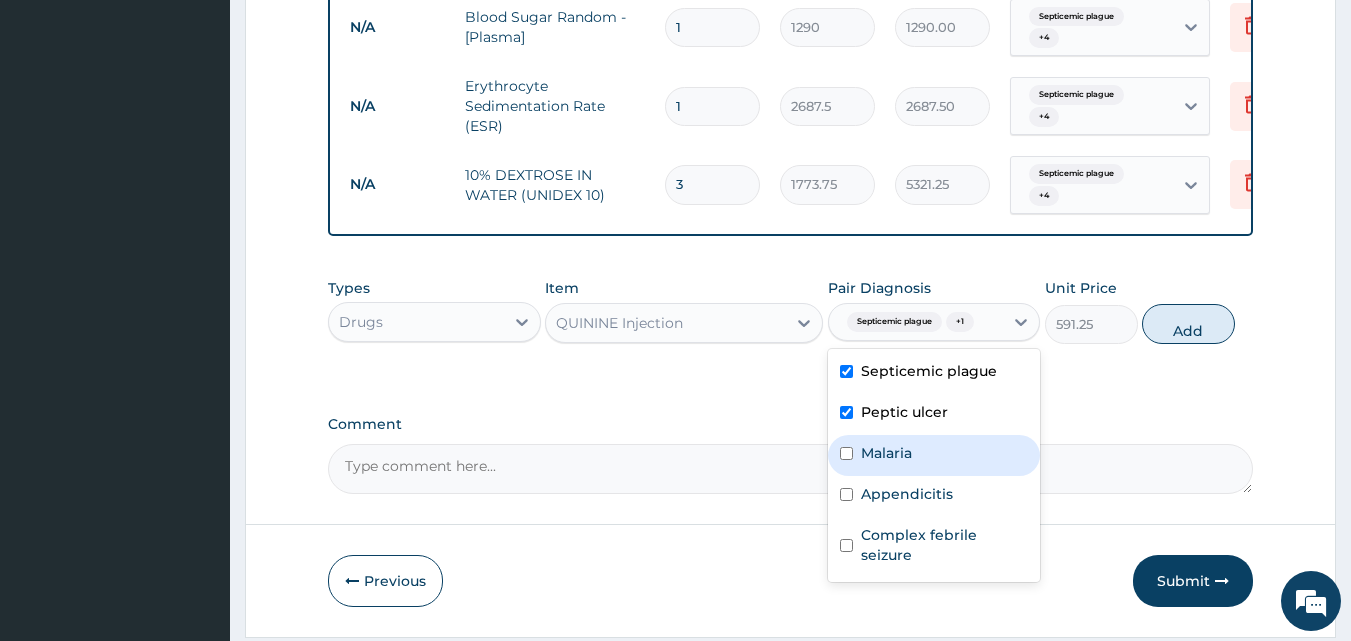 click at bounding box center [846, 453] 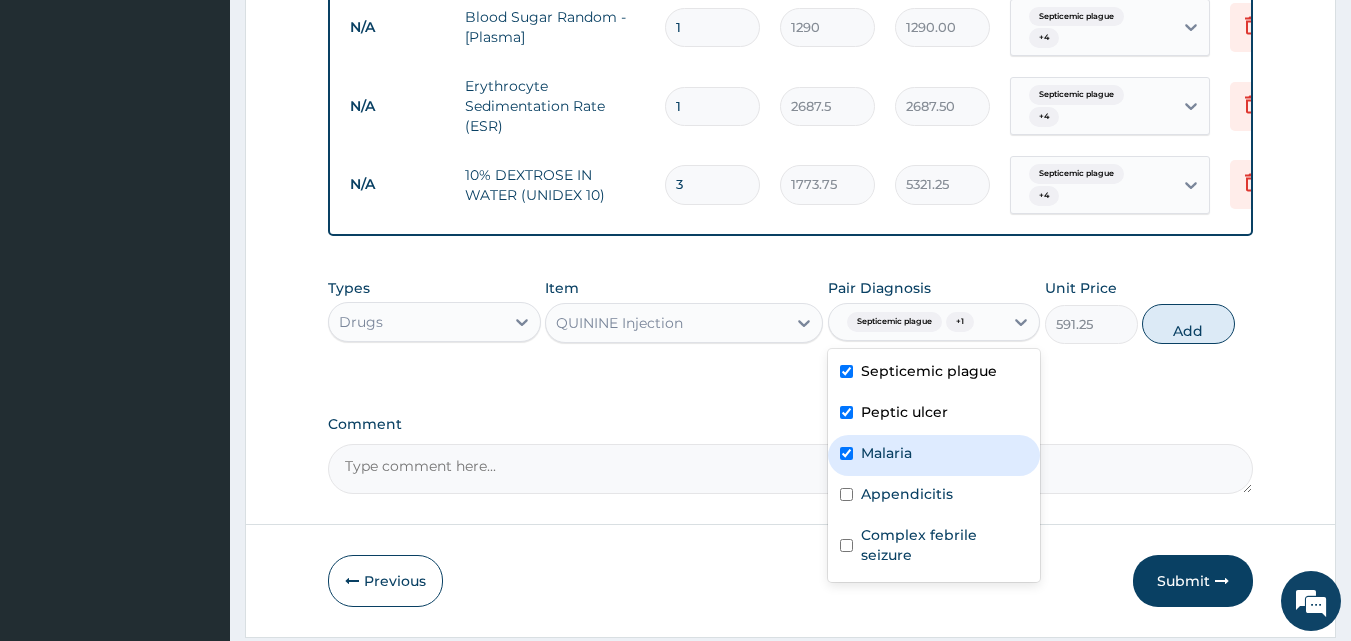 checkbox on "true" 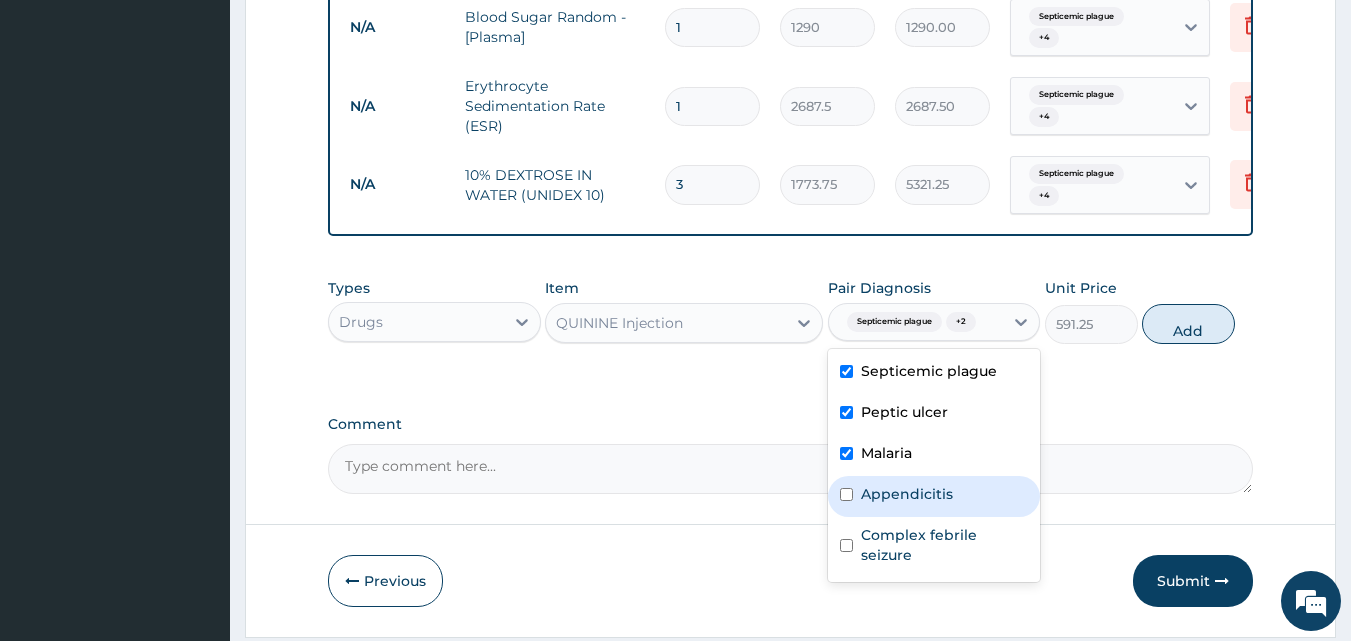 click on "Appendicitis" at bounding box center [934, 496] 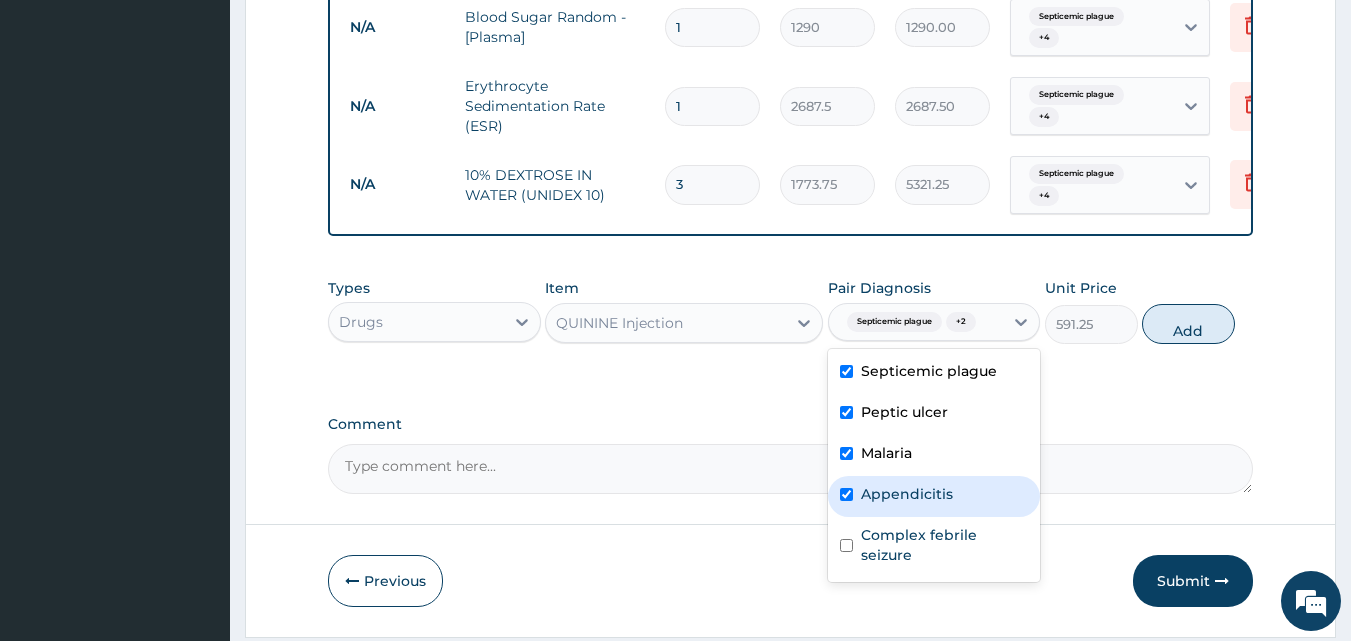 checkbox on "true" 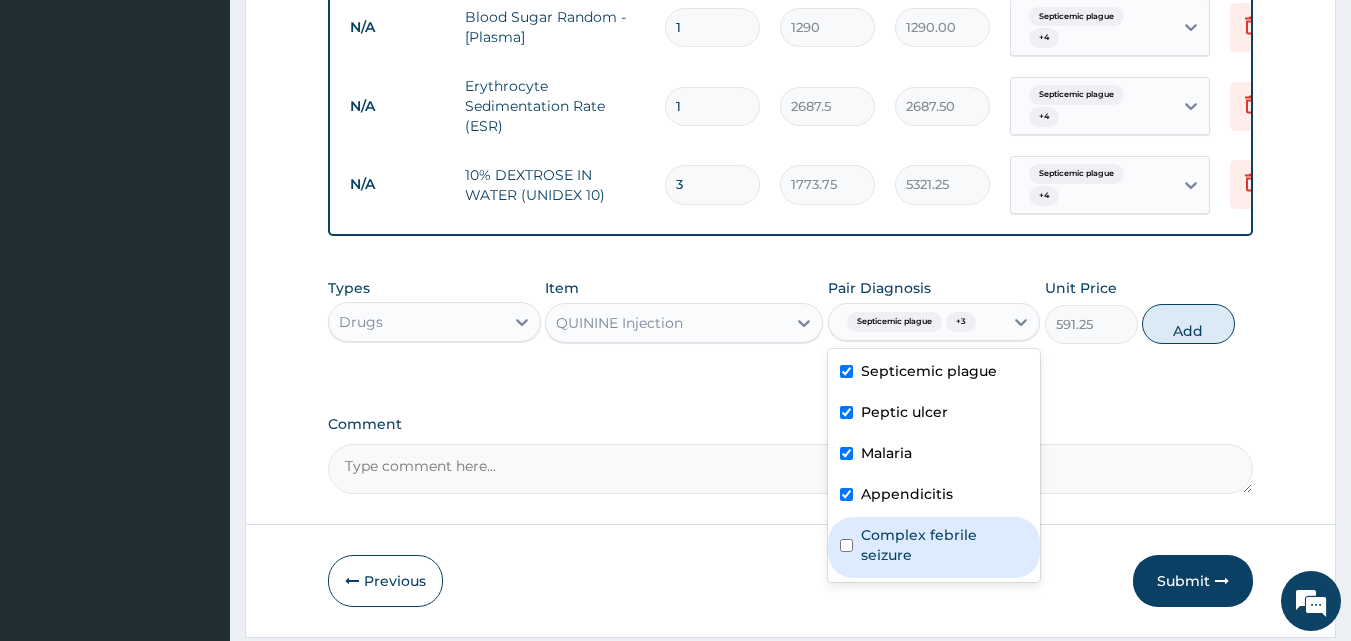 click at bounding box center [846, 545] 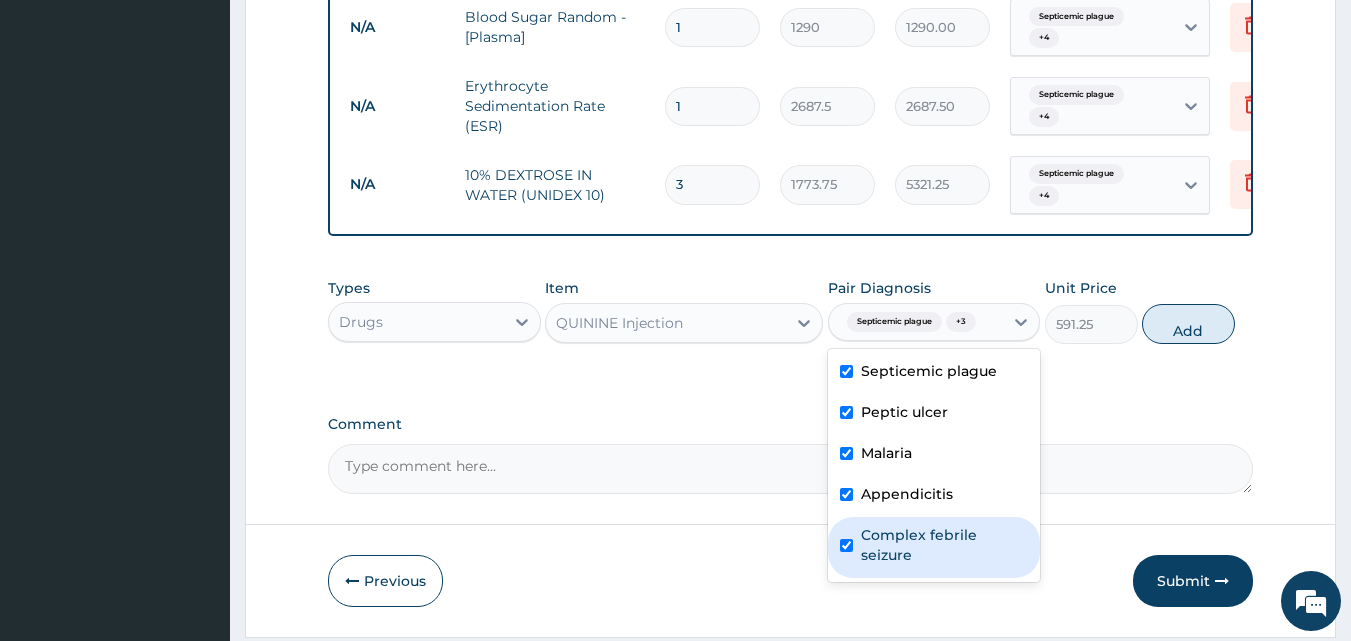 checkbox on "true" 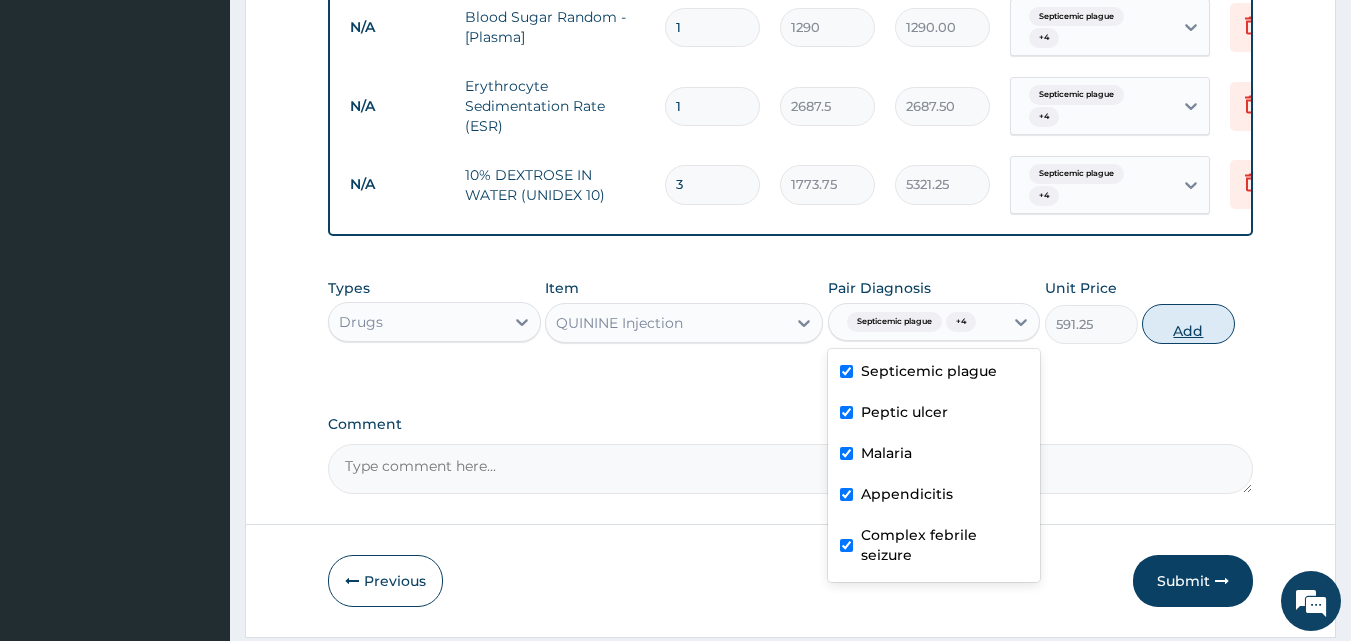 click on "Add" at bounding box center (1188, 324) 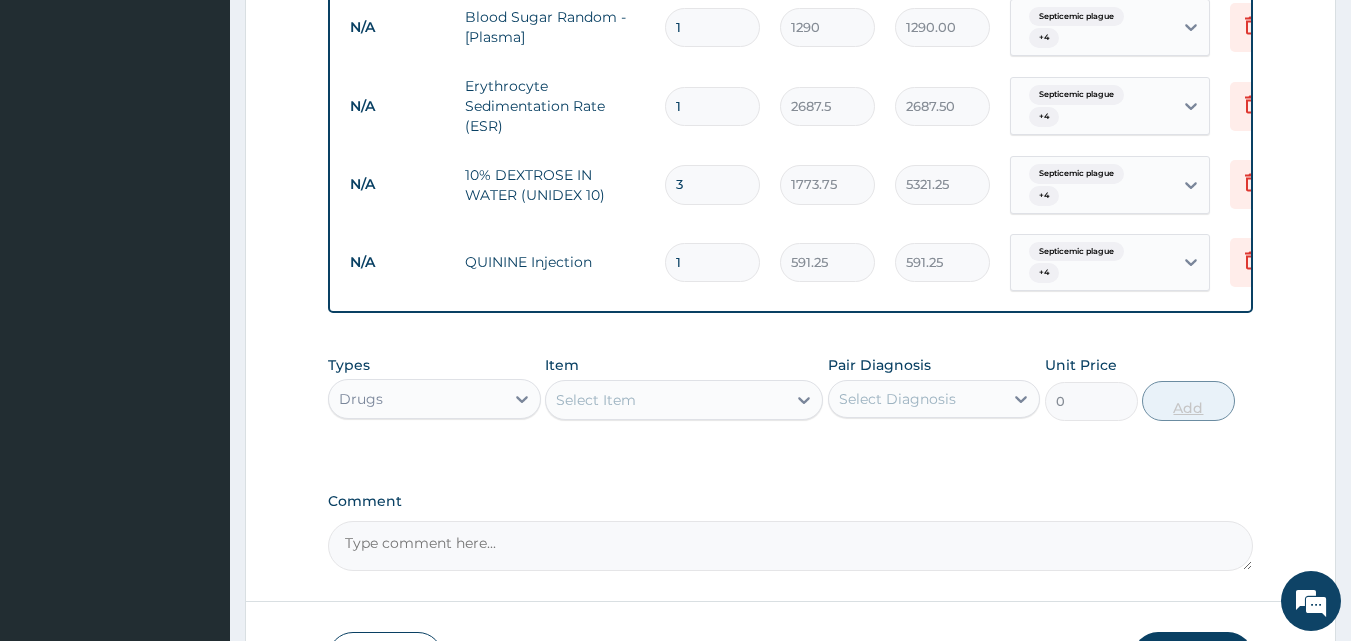 type 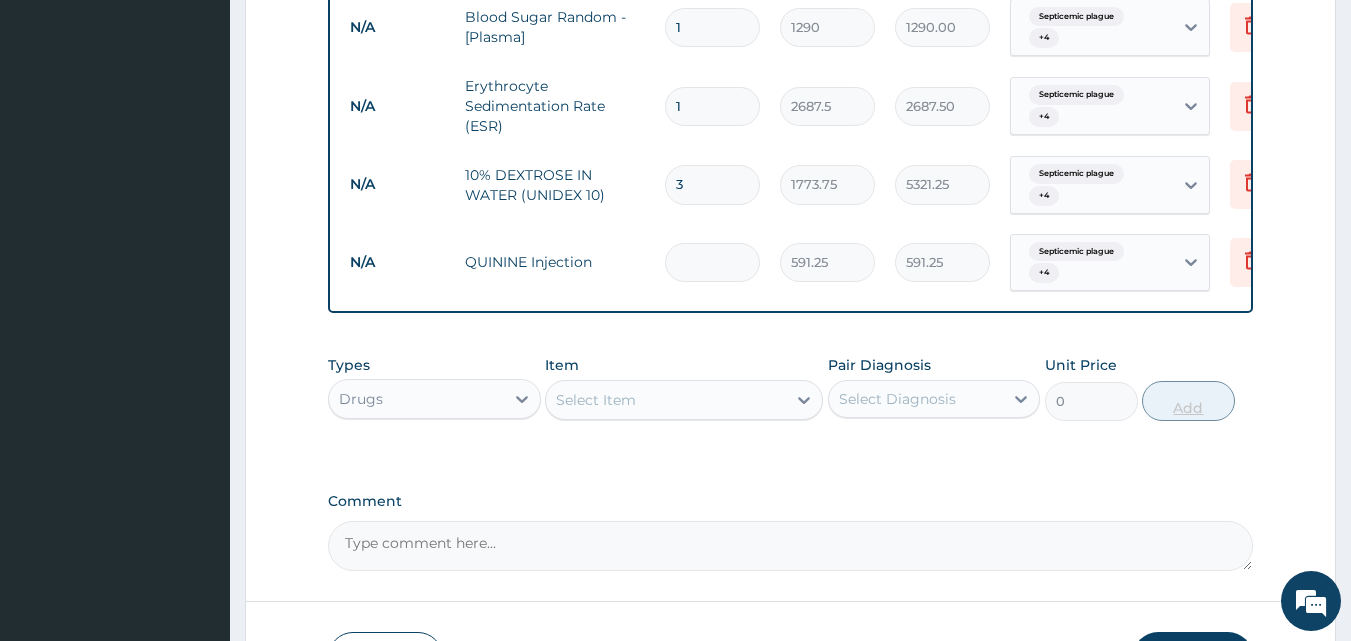 type on "0.00" 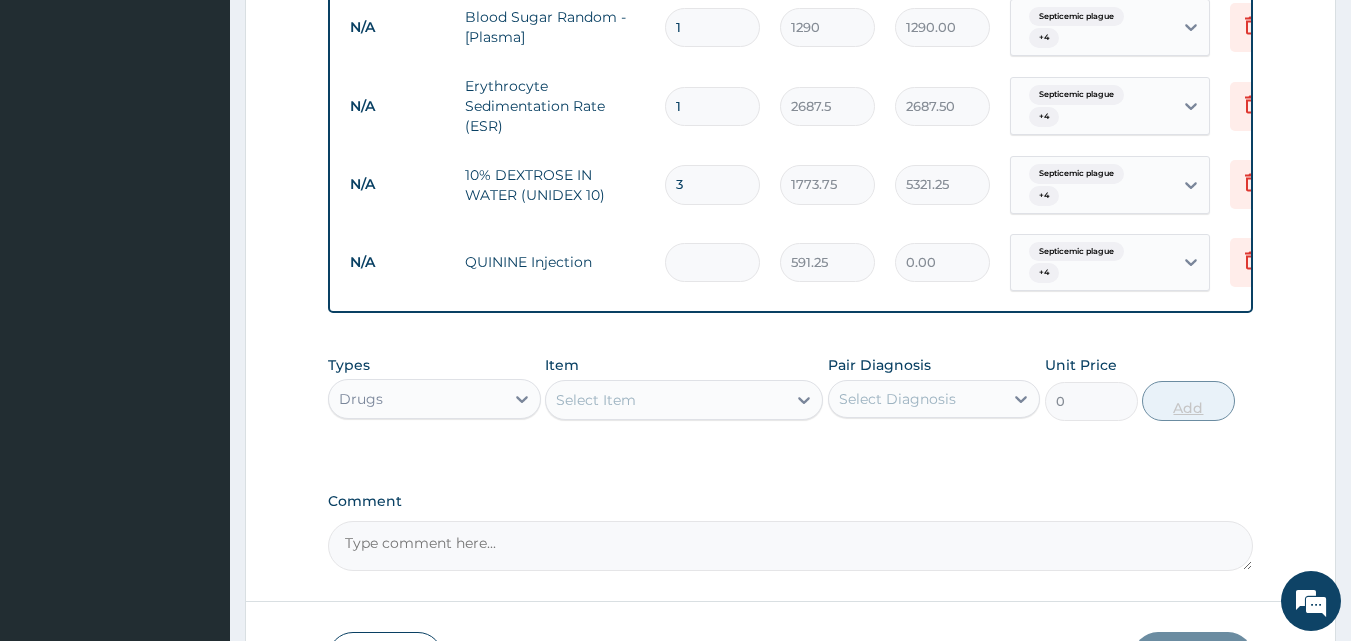 type on "3" 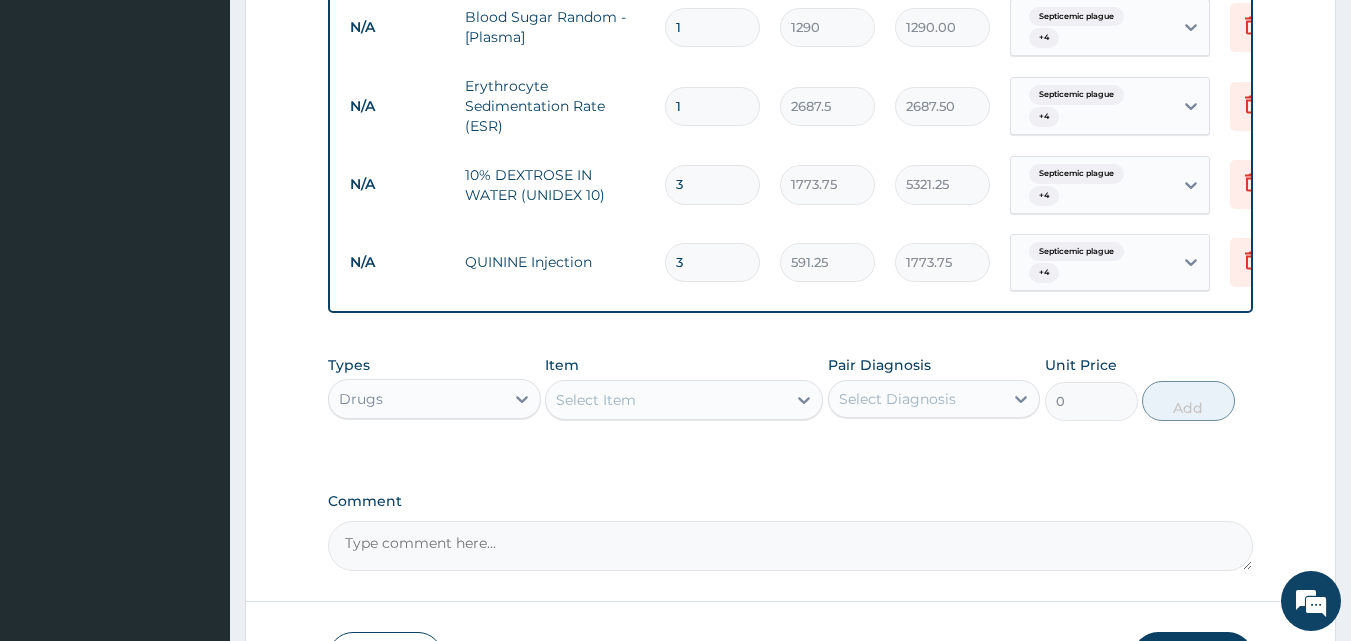 type on "3" 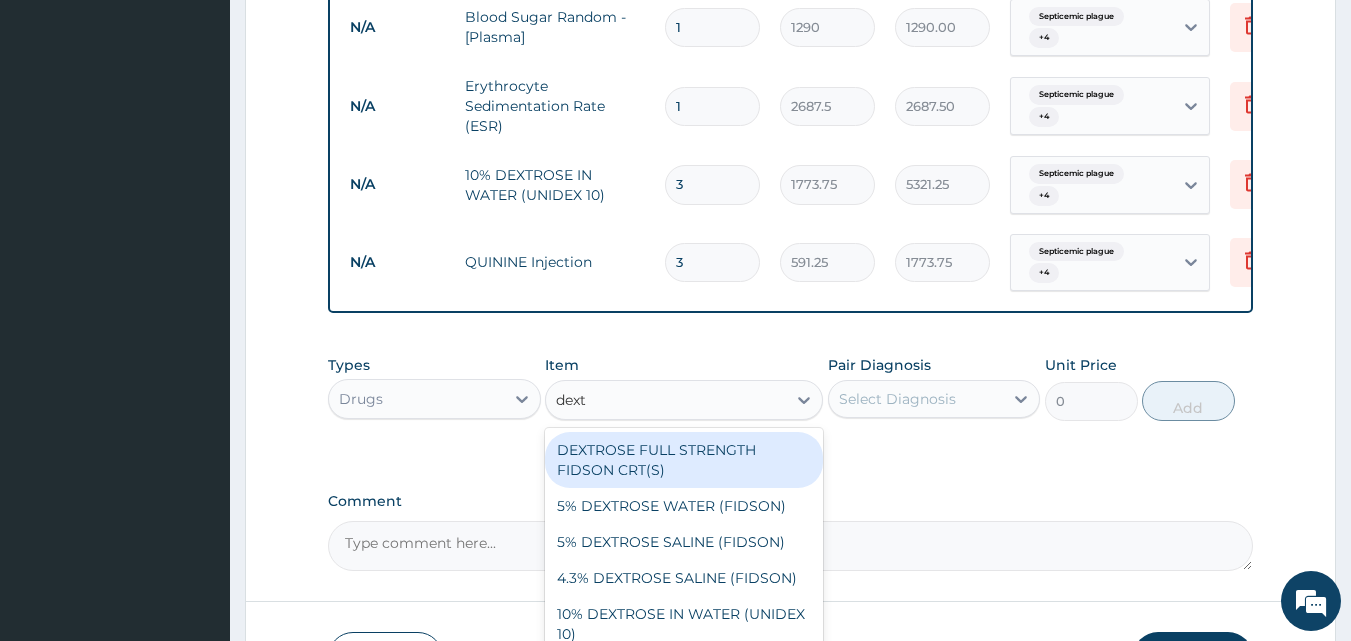 type on "dextr" 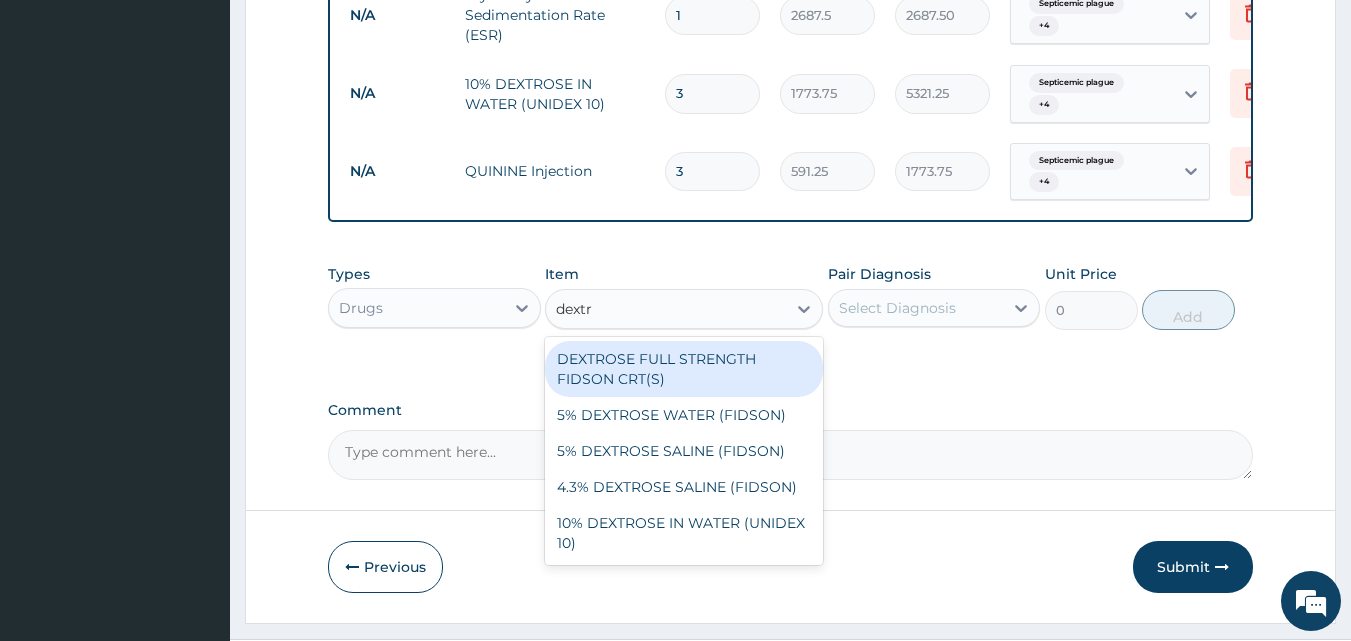scroll, scrollTop: 1313, scrollLeft: 0, axis: vertical 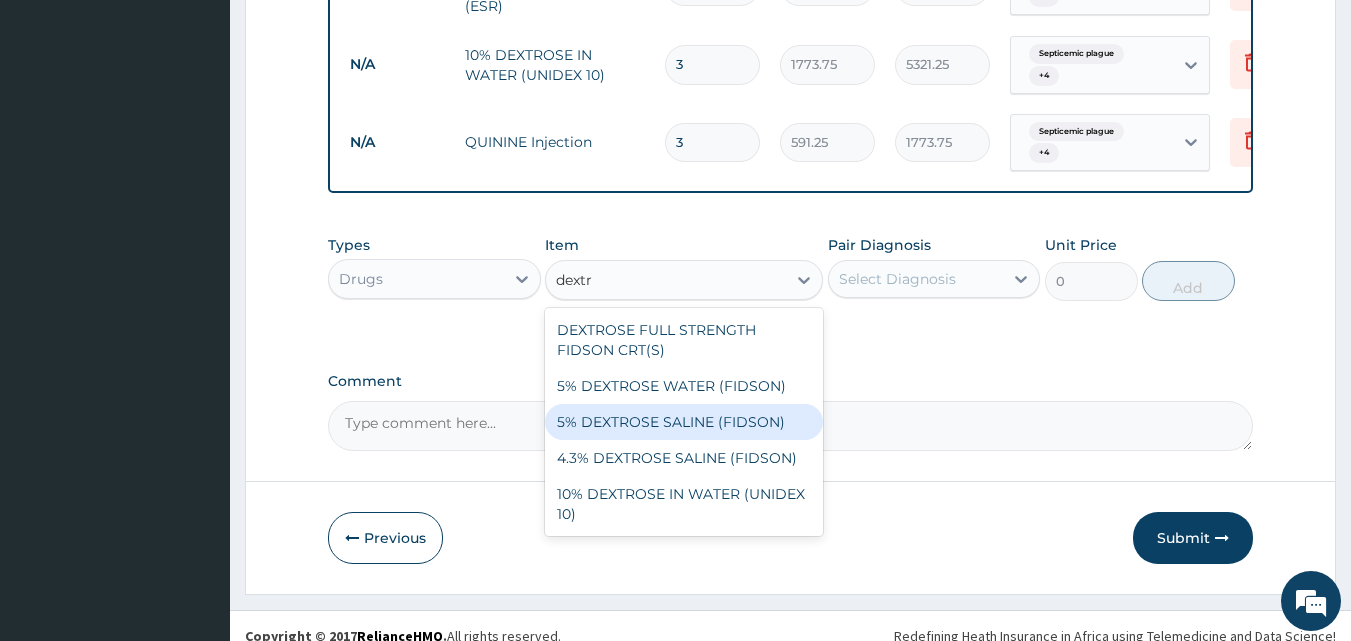 click on "5% DEXTROSE SALINE (FIDSON)" at bounding box center (684, 422) 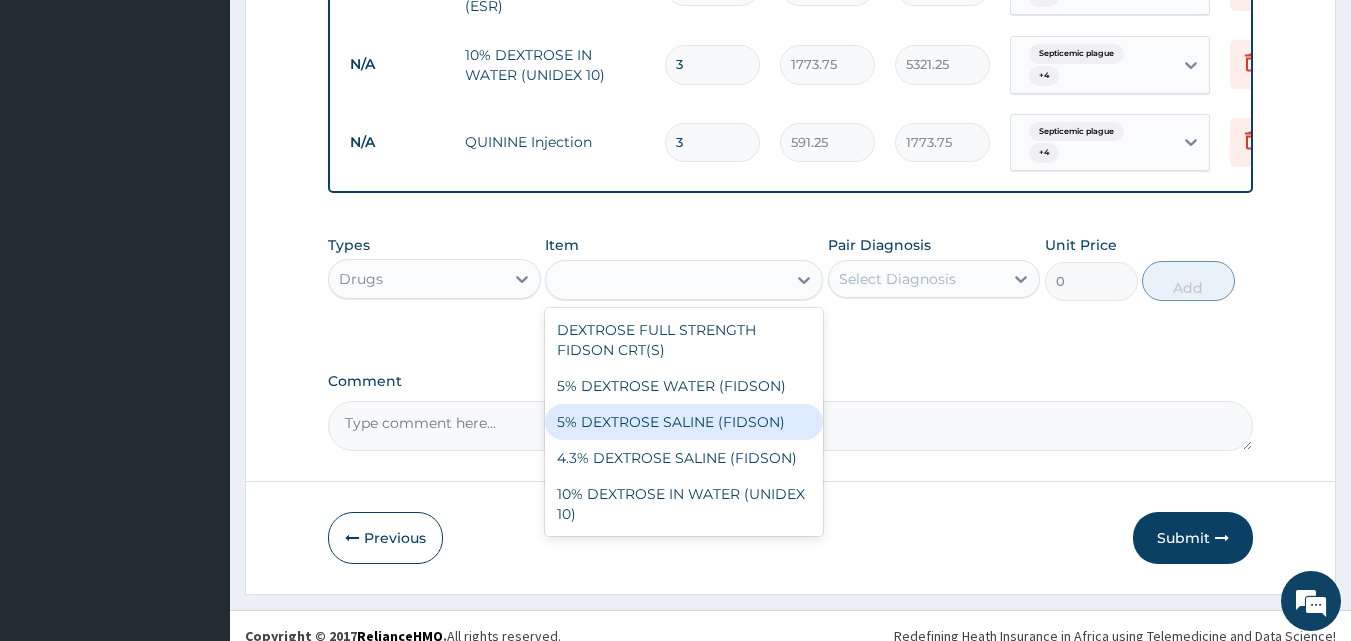 type on "1773.75" 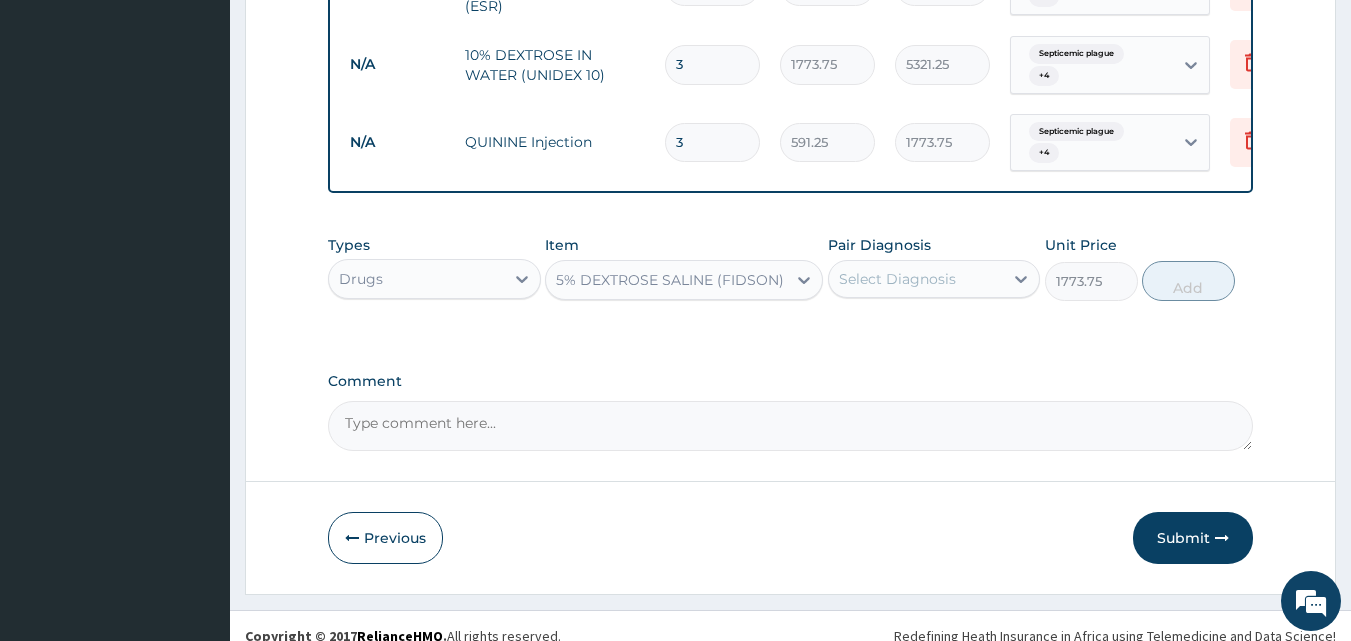 click on "Select Diagnosis" at bounding box center [916, 279] 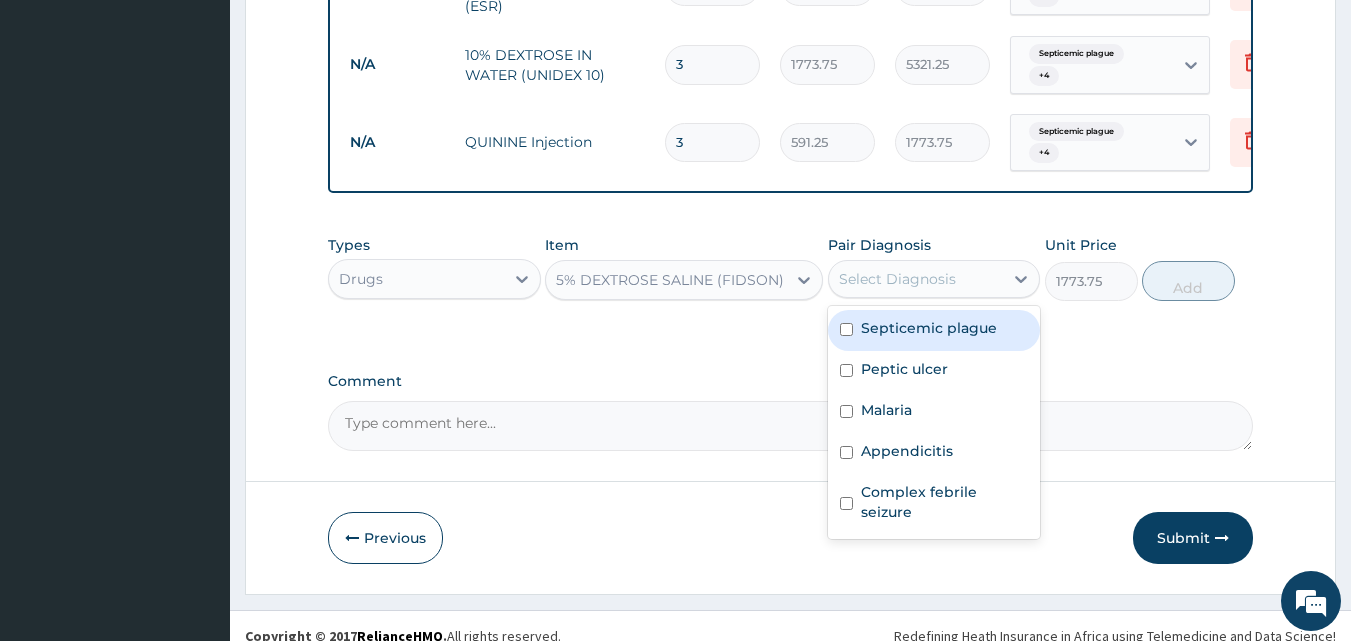 click at bounding box center (846, 329) 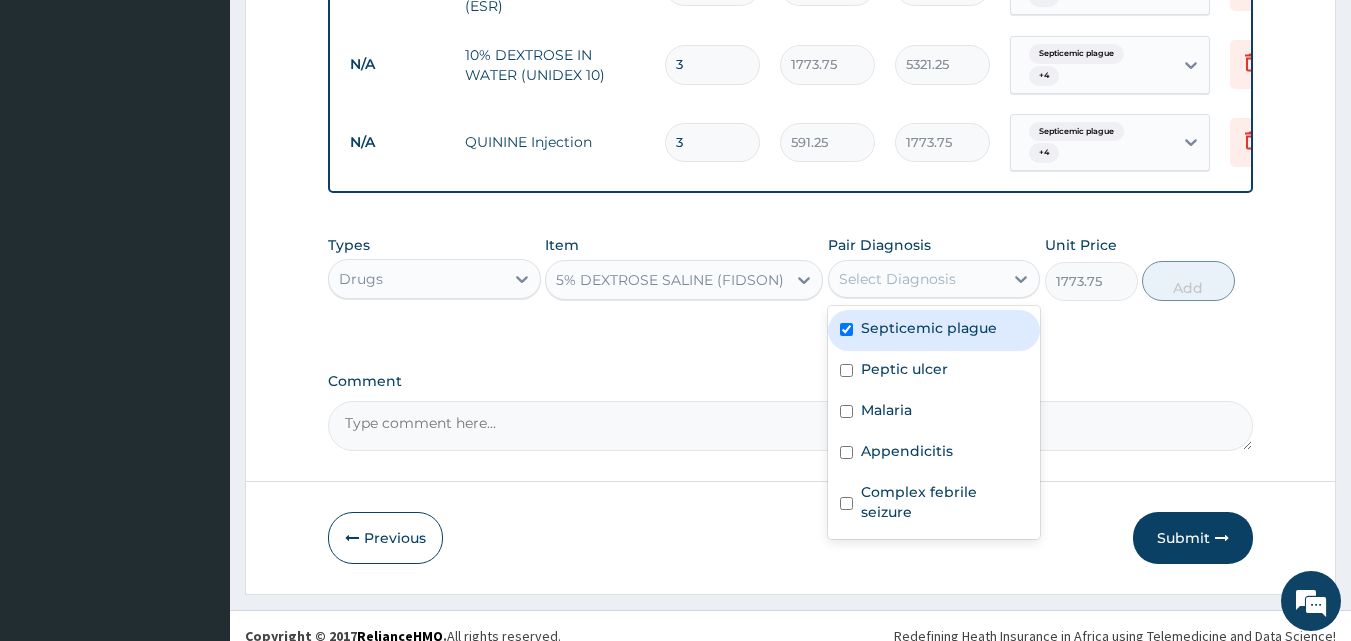 checkbox on "true" 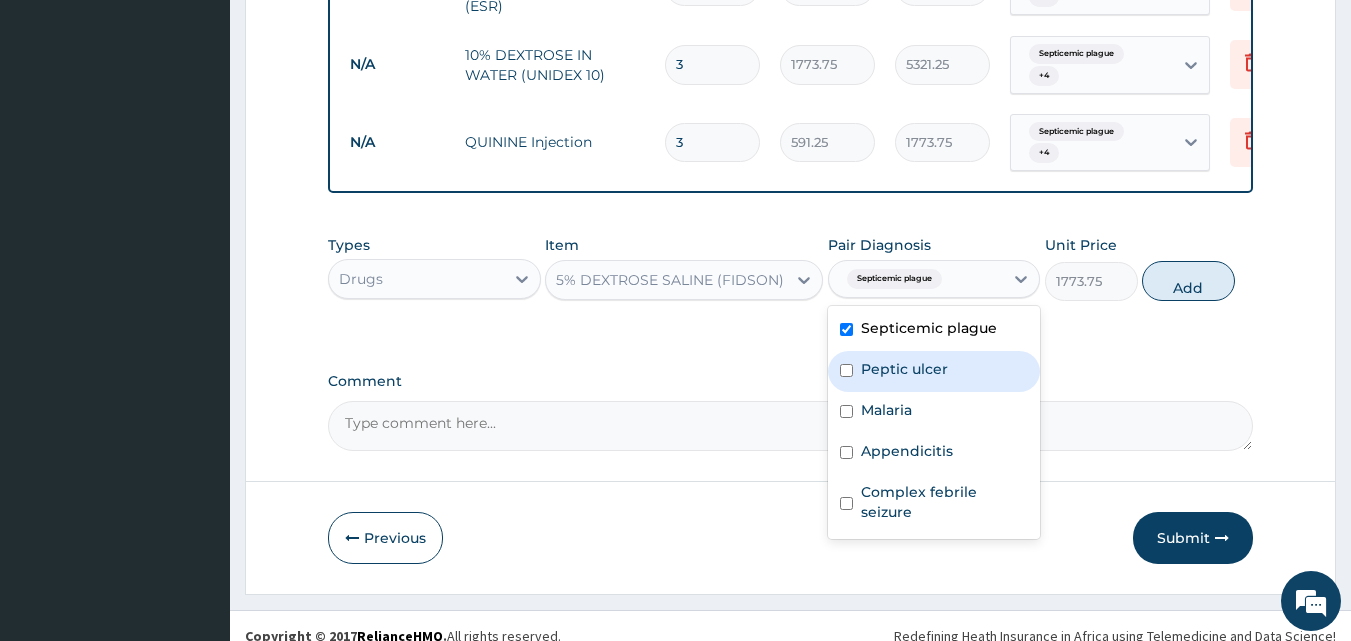 click at bounding box center (846, 370) 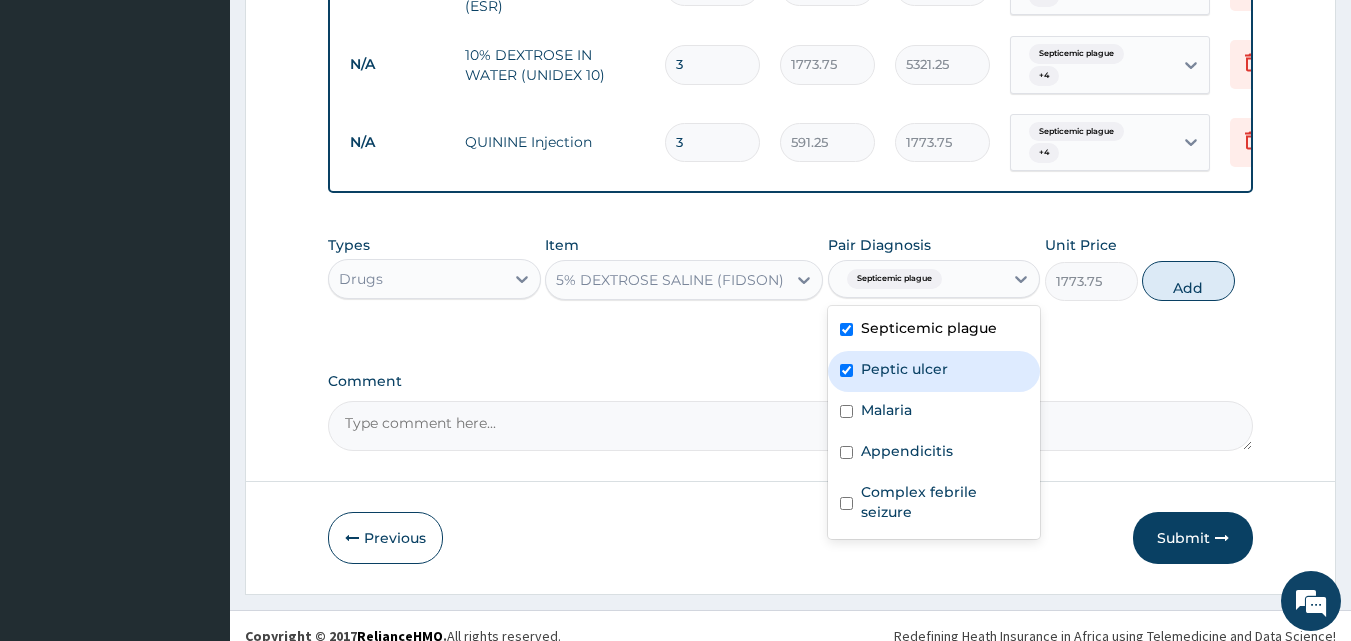 checkbox on "true" 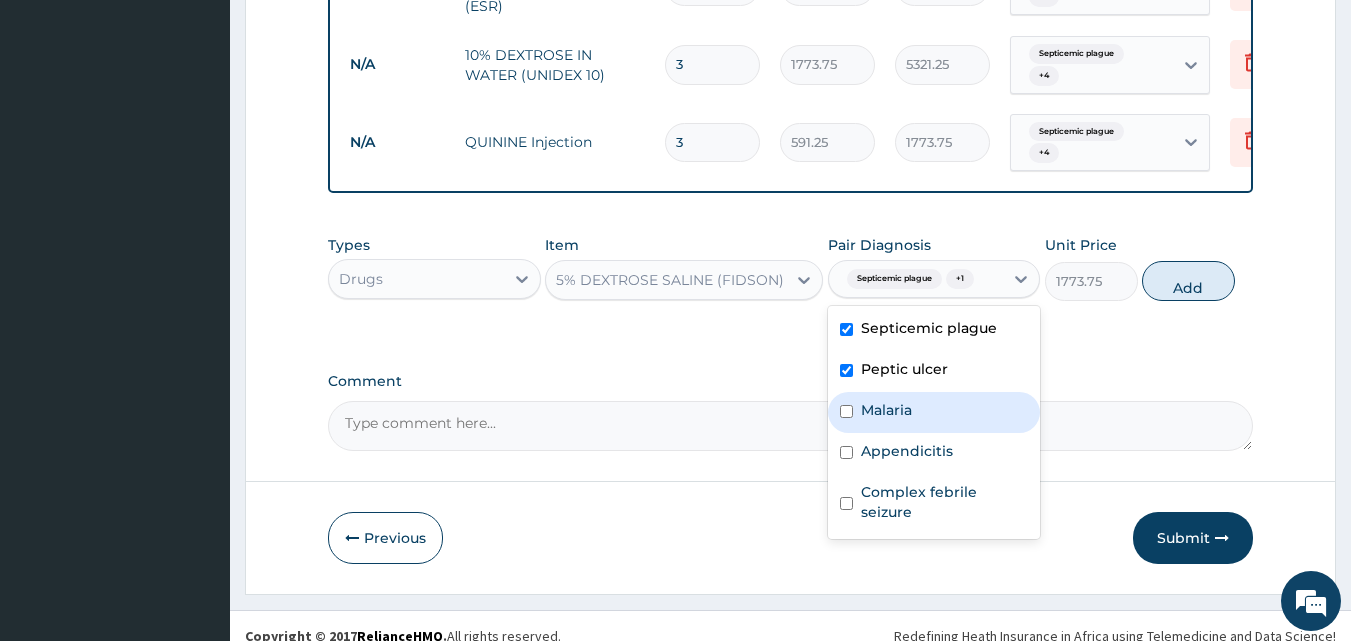 click at bounding box center (846, 411) 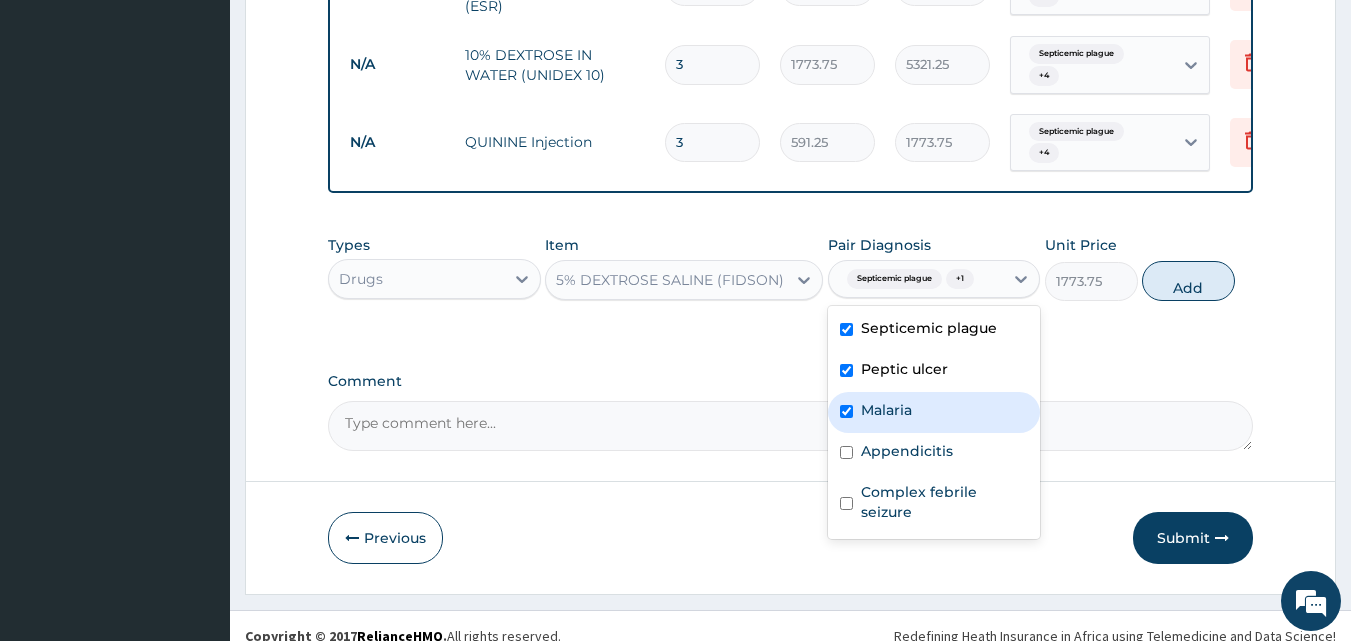 checkbox on "true" 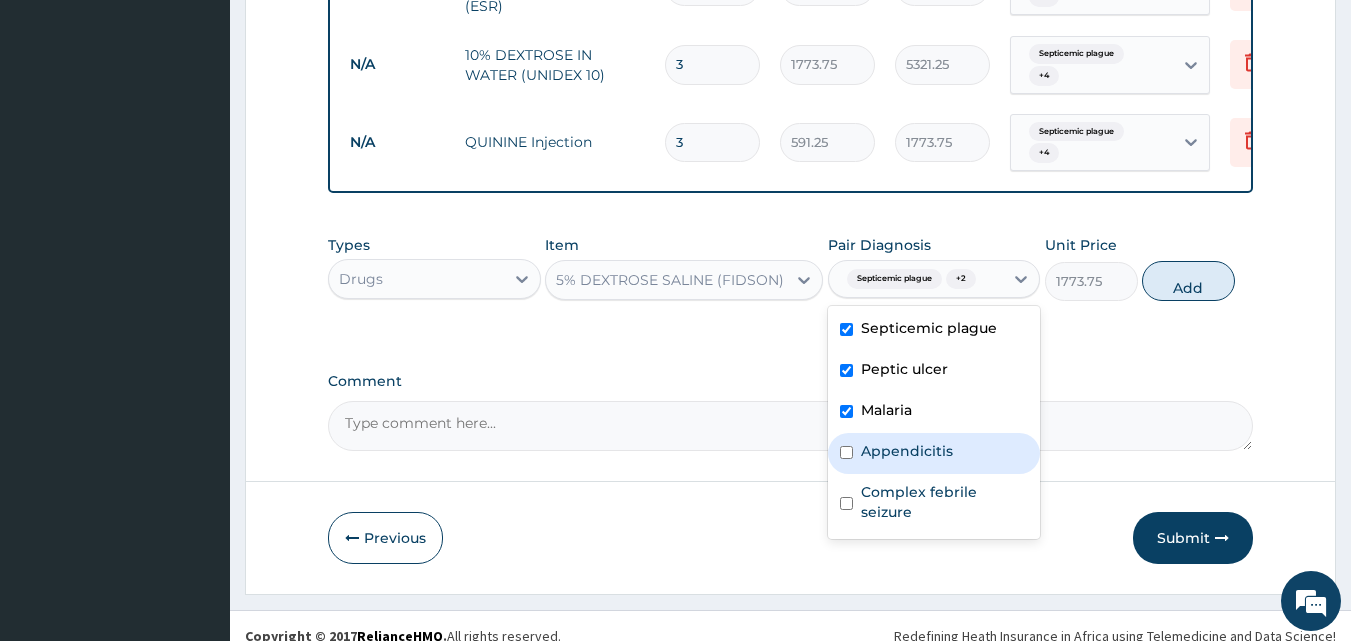 click at bounding box center [846, 452] 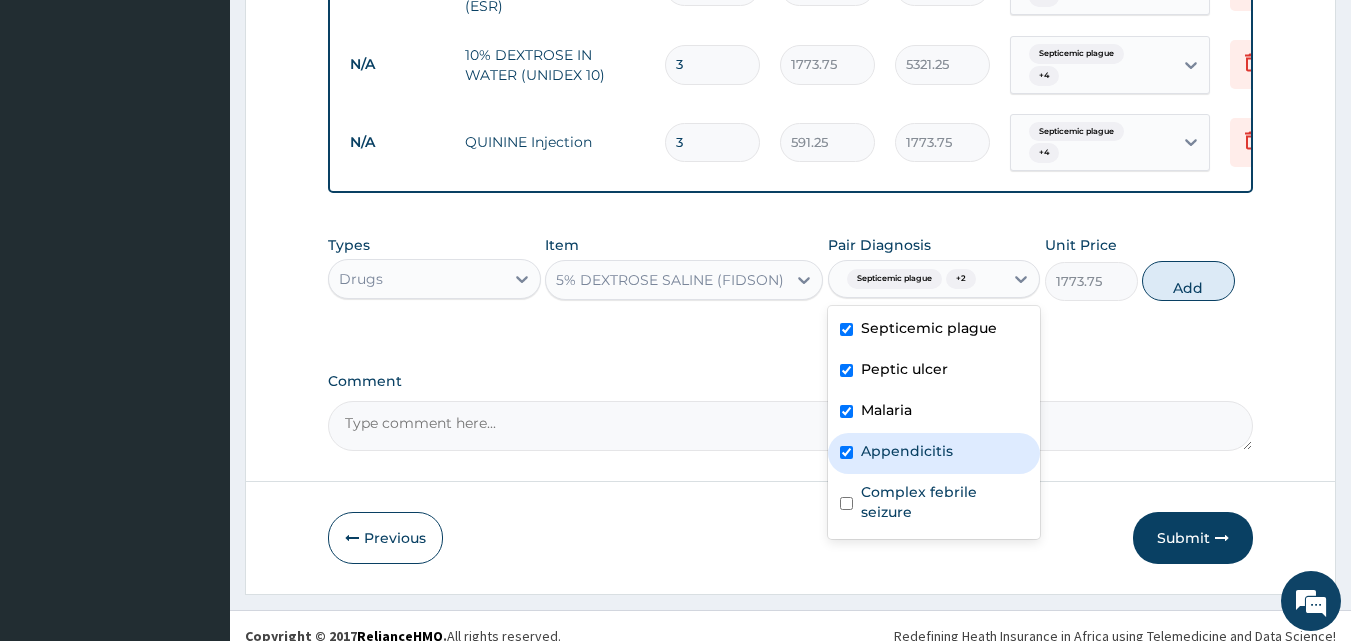 checkbox on "true" 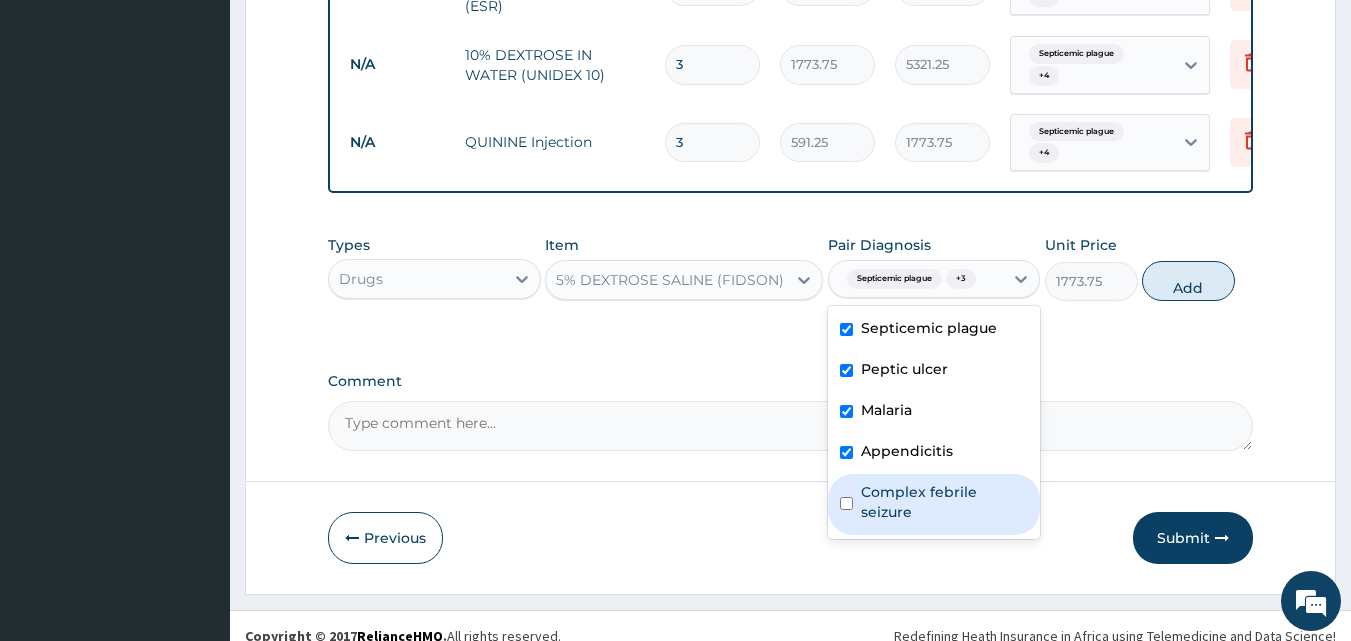 click at bounding box center [846, 503] 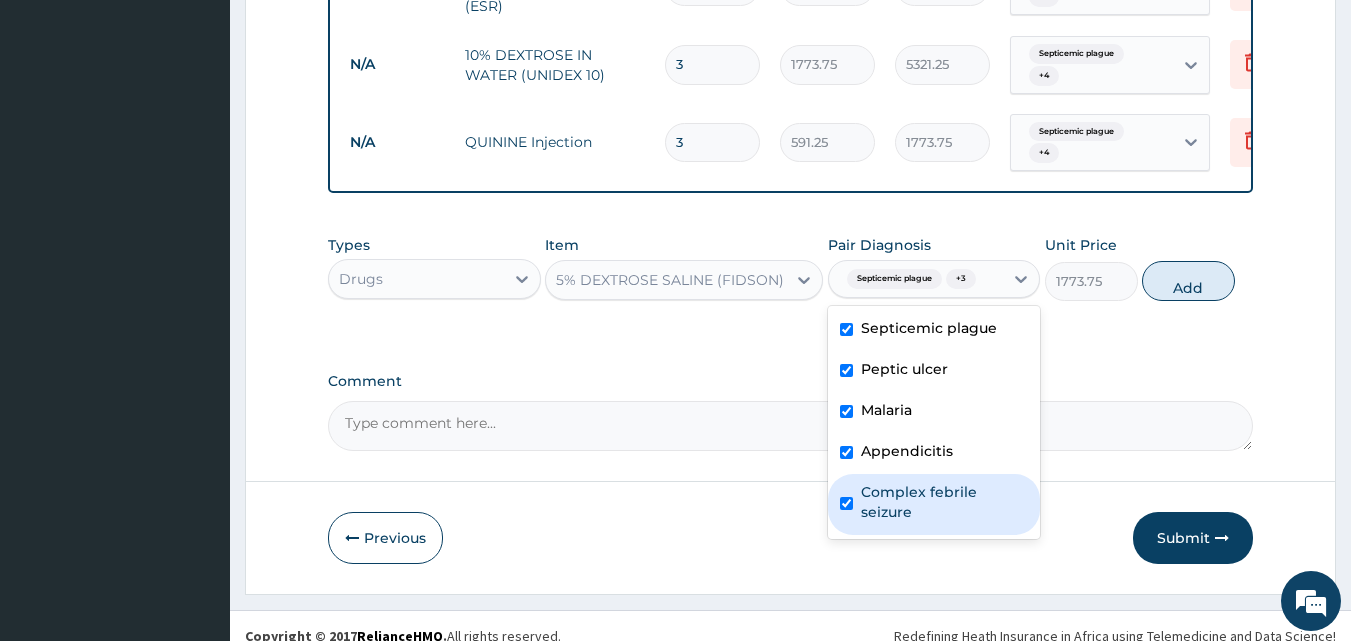 checkbox on "true" 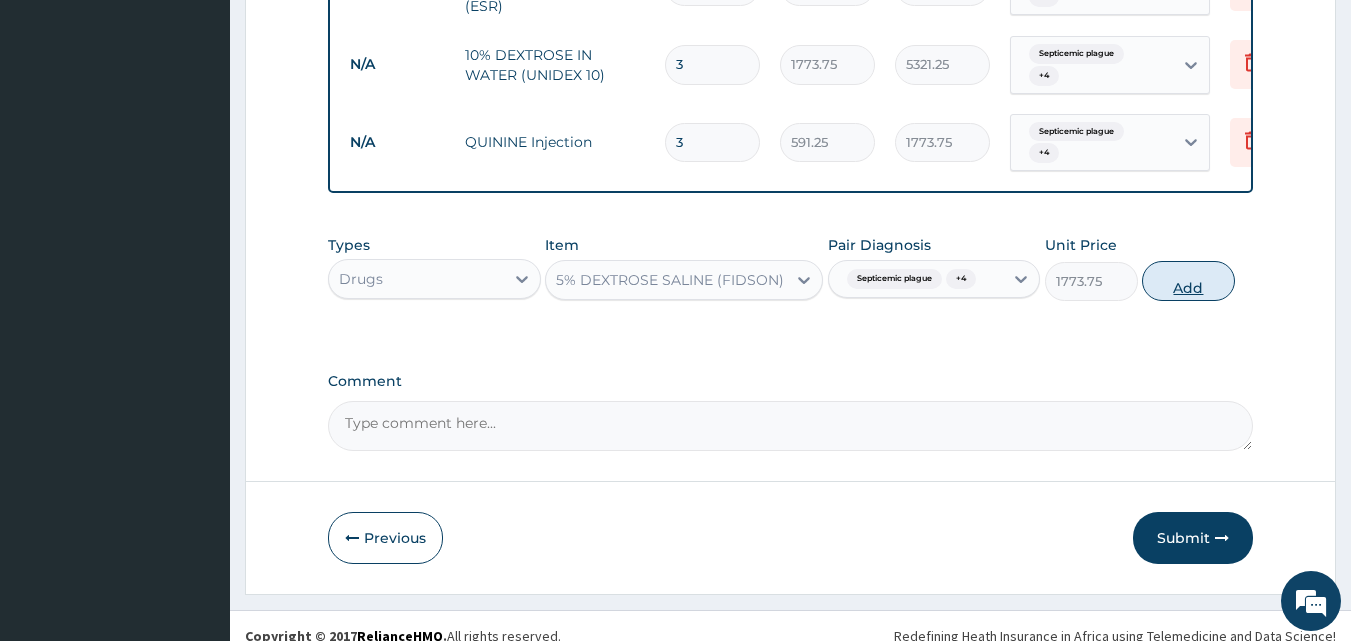 click on "Add" at bounding box center [1188, 281] 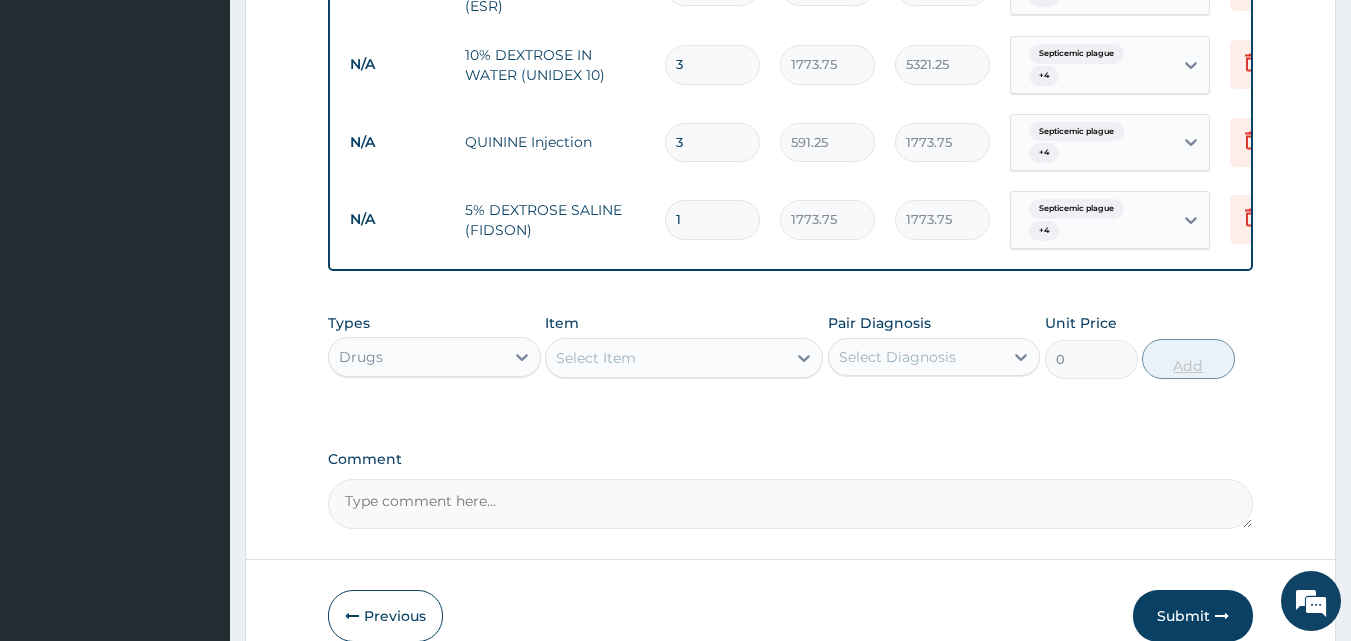 type 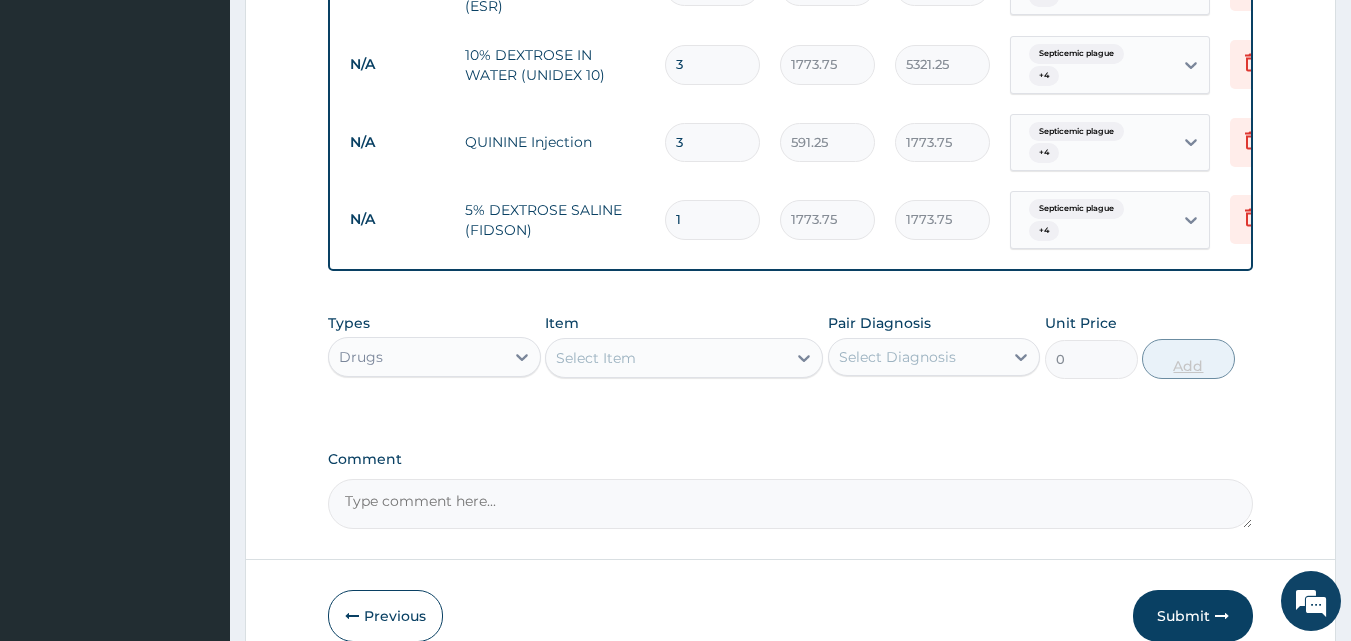 type on "0.00" 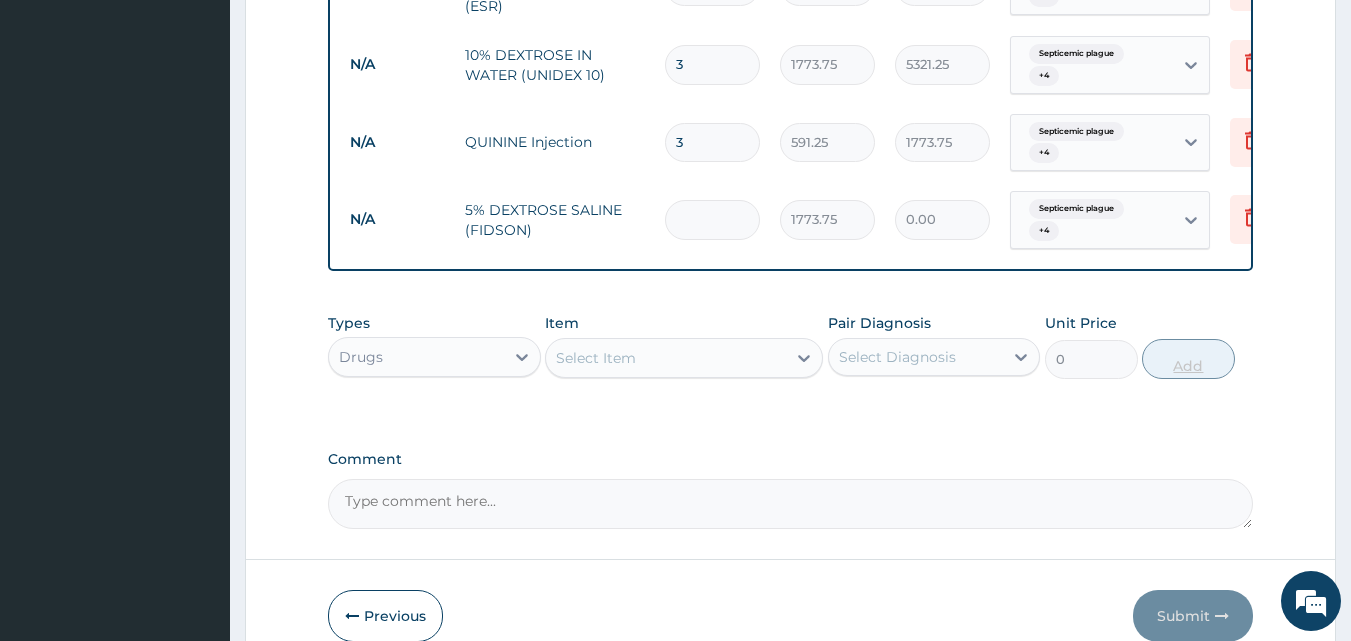 type on "4" 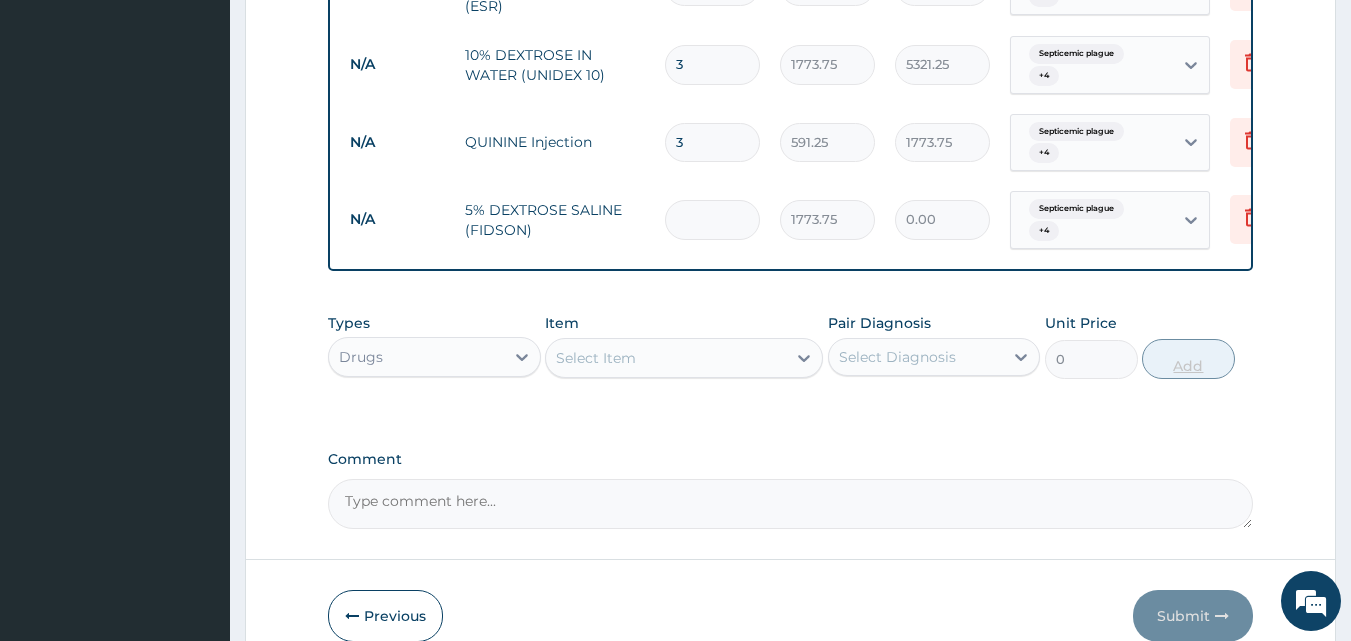 type on "7095.00" 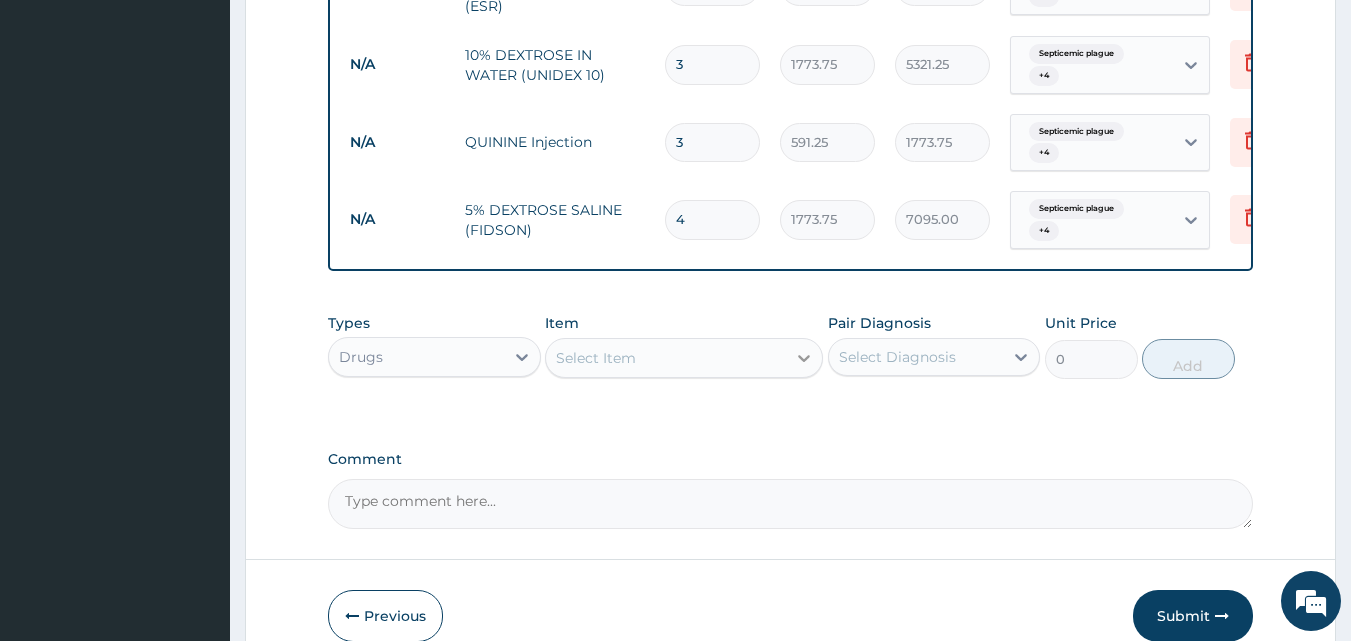 type on "4" 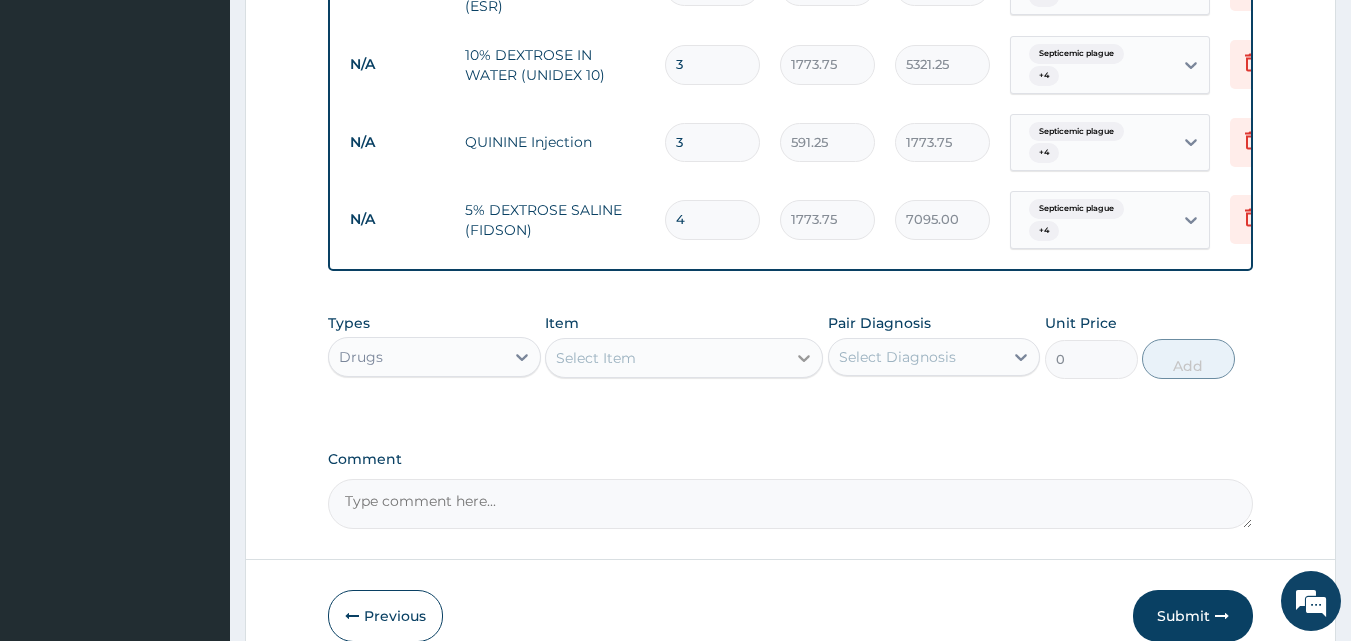 click at bounding box center (804, 358) 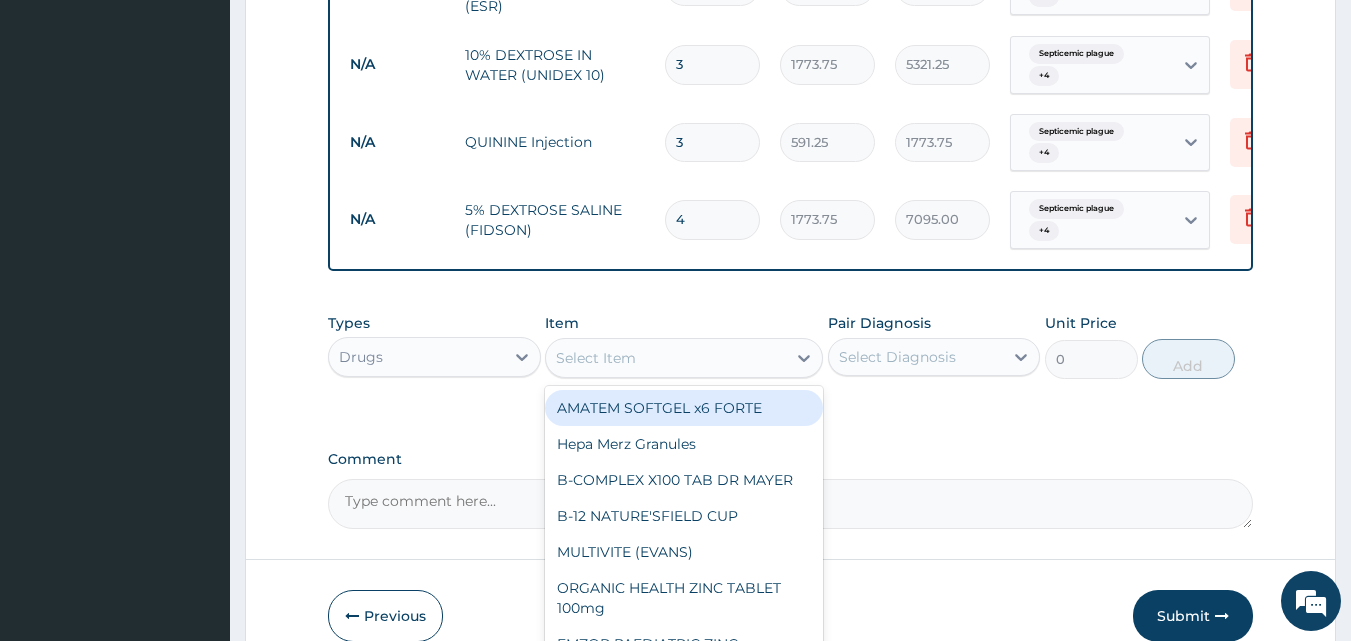 click on "4" at bounding box center [712, 219] 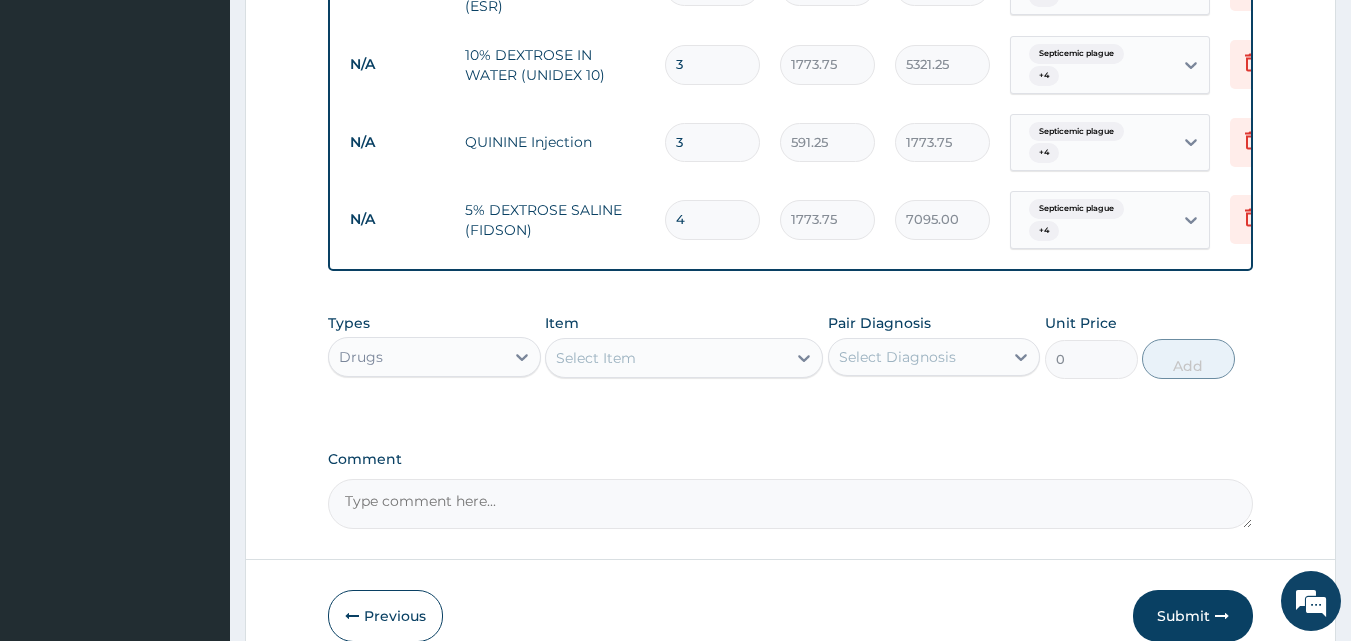 type 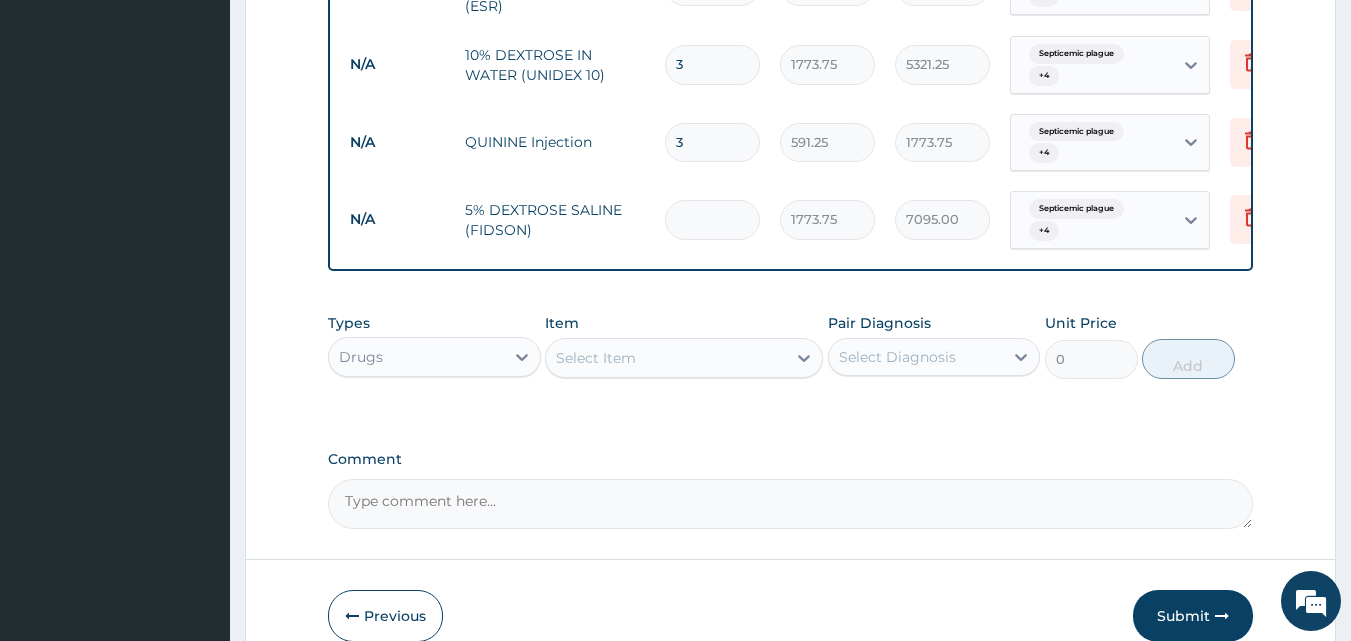 type on "0.00" 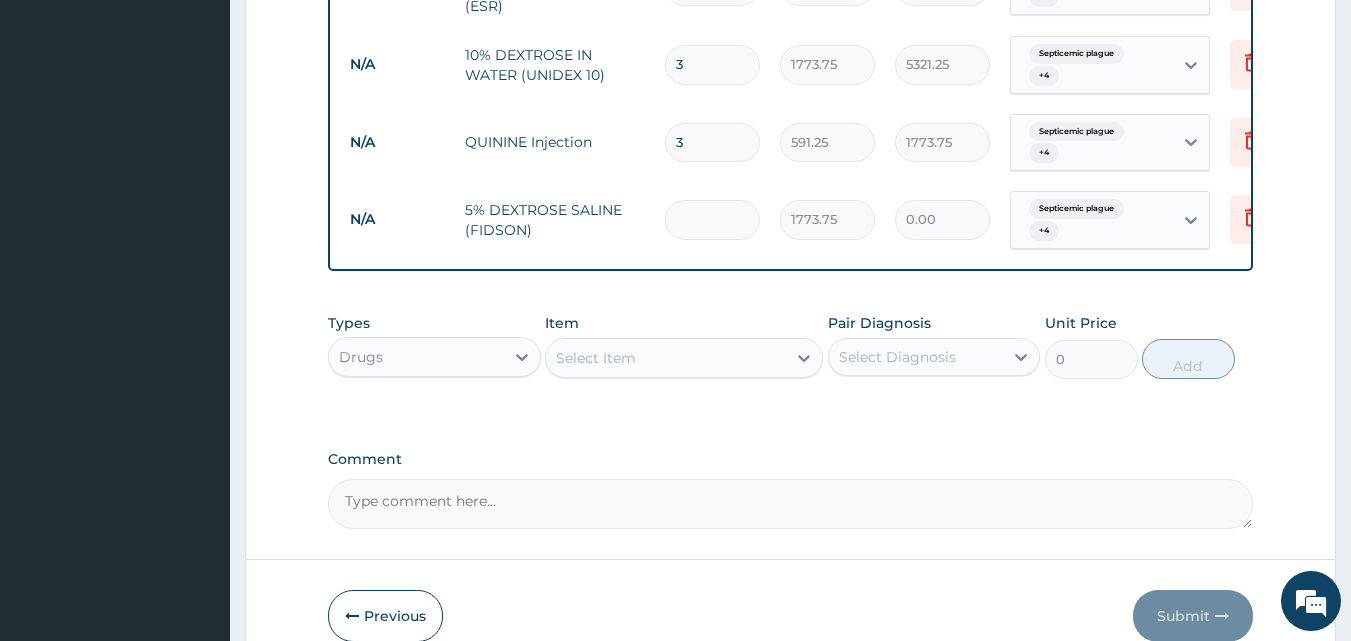 type on "3" 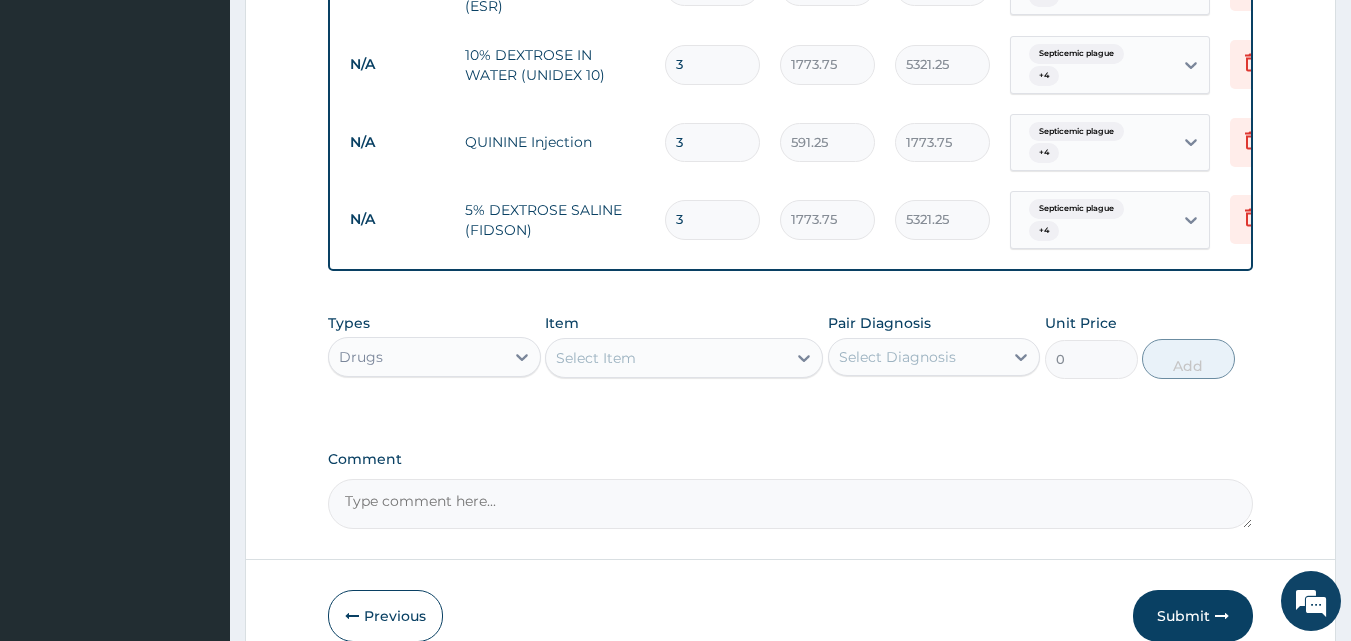 type on "3" 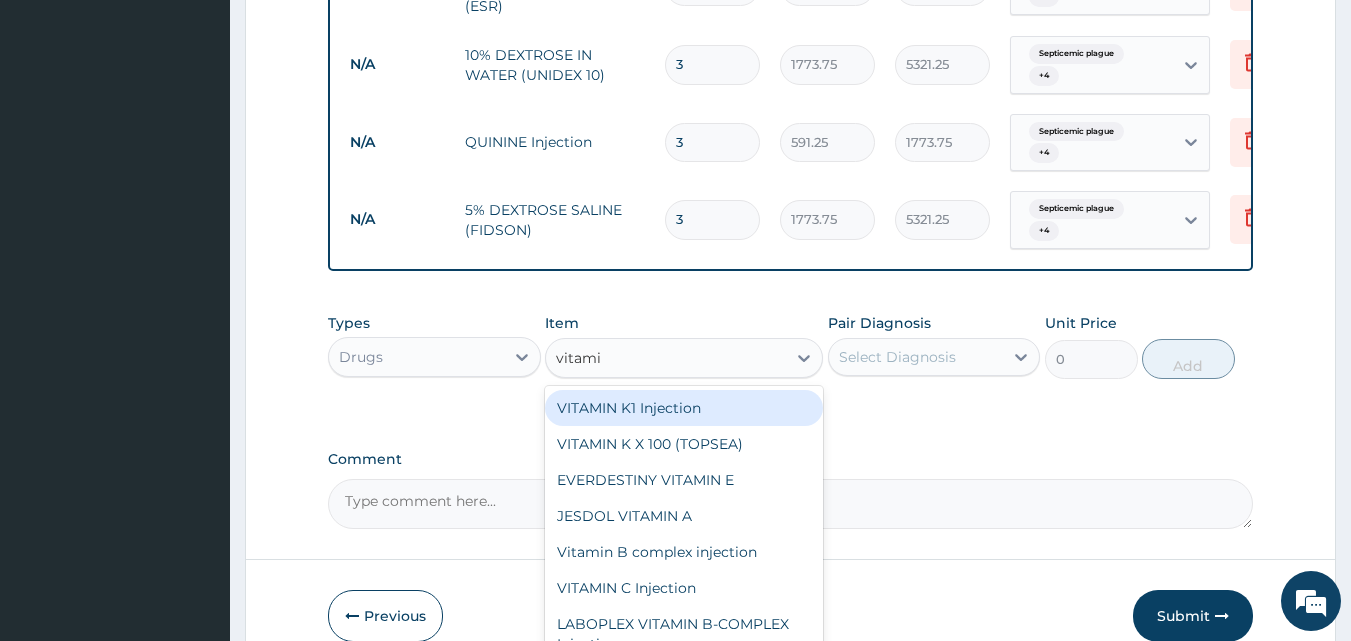 type on "vitamin" 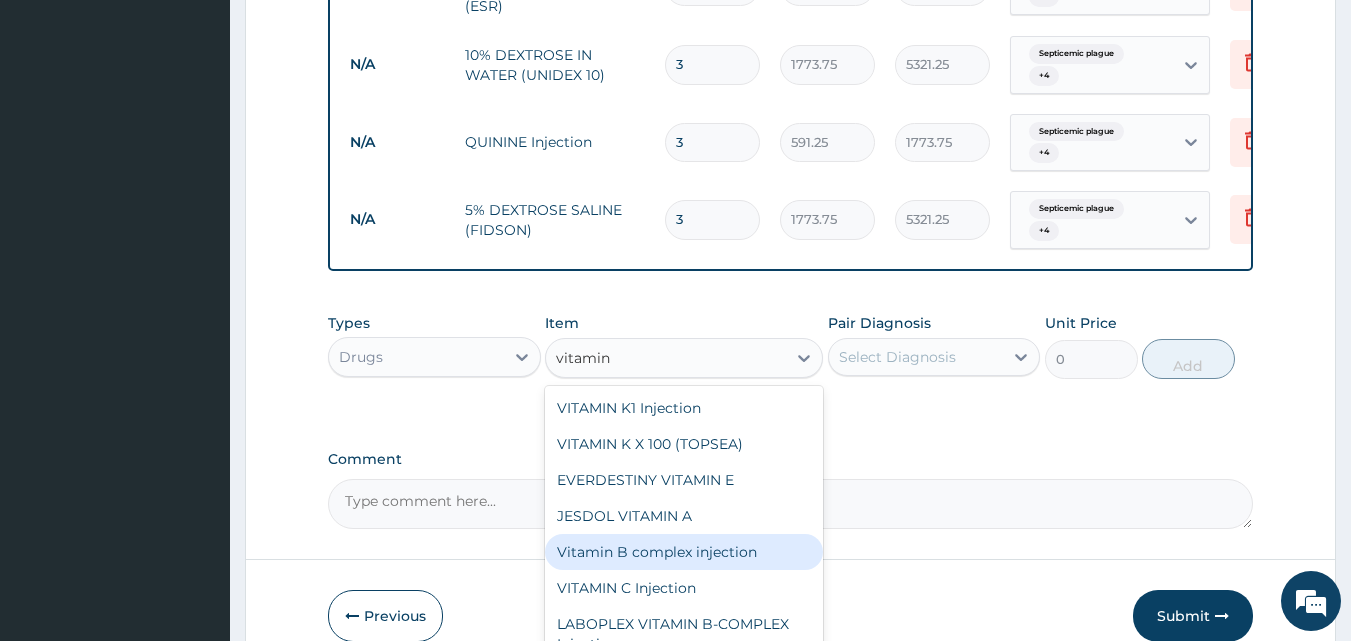 click on "Vitamin B complex injection" at bounding box center (684, 552) 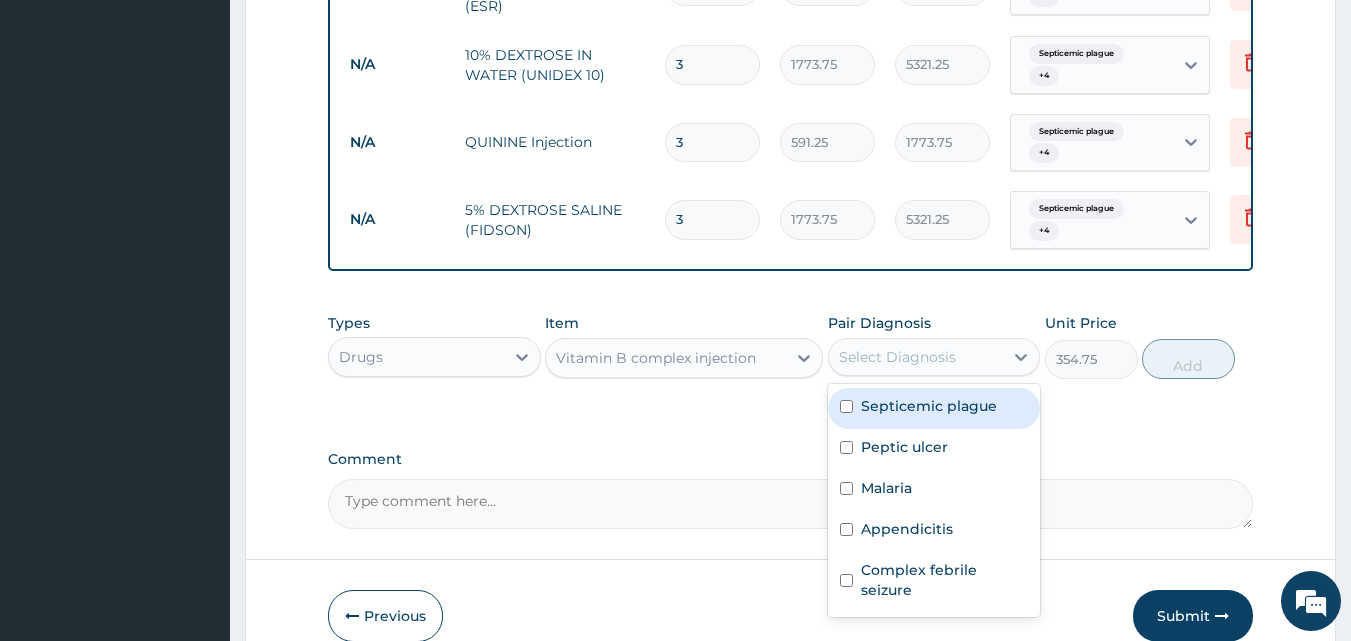 click on "Select Diagnosis" at bounding box center [916, 357] 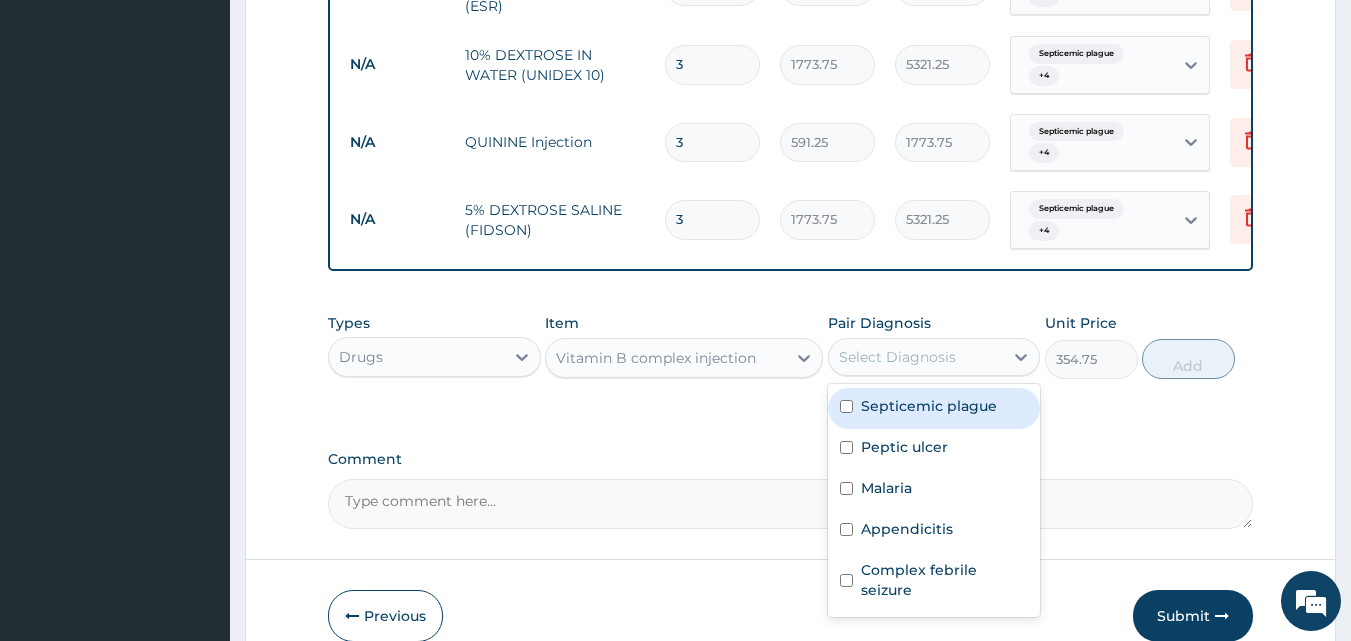 click at bounding box center [846, 406] 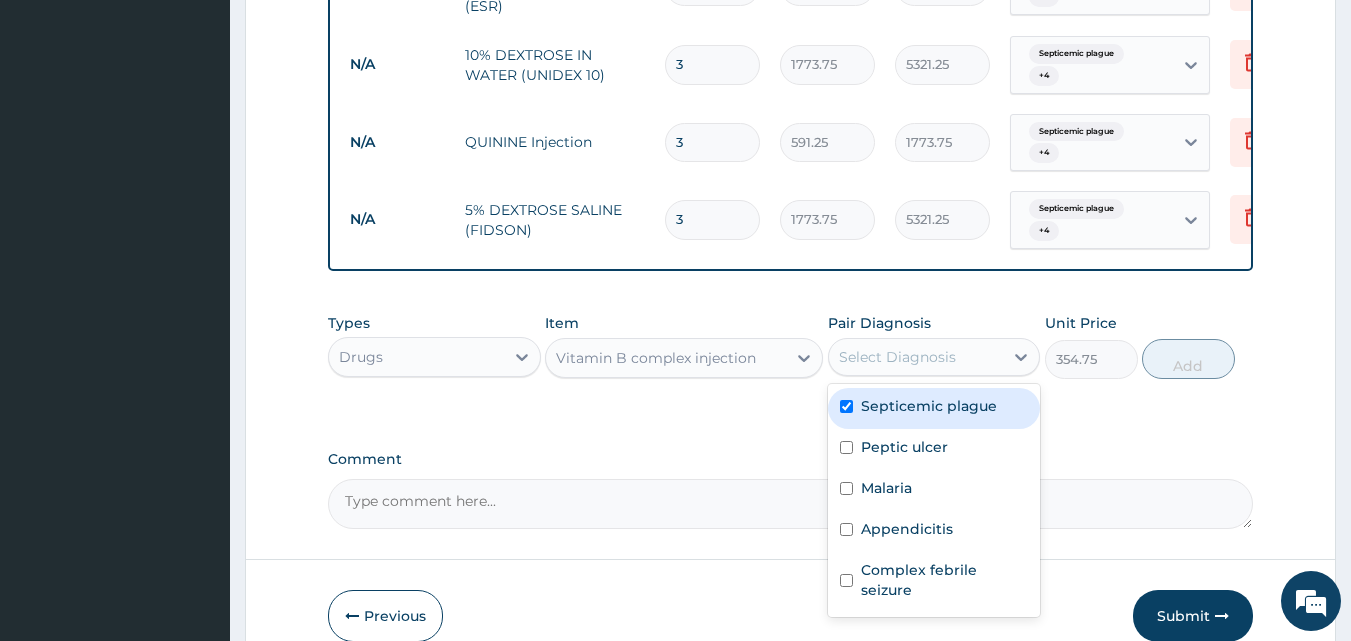 checkbox on "true" 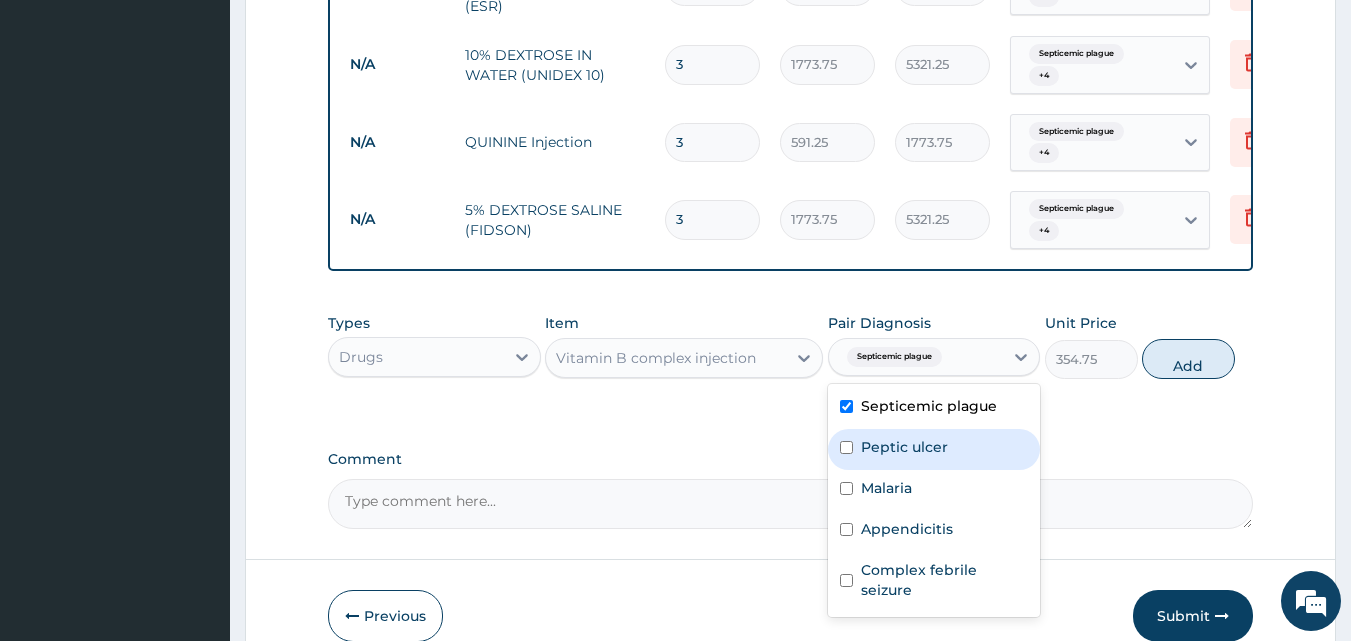 click at bounding box center [846, 447] 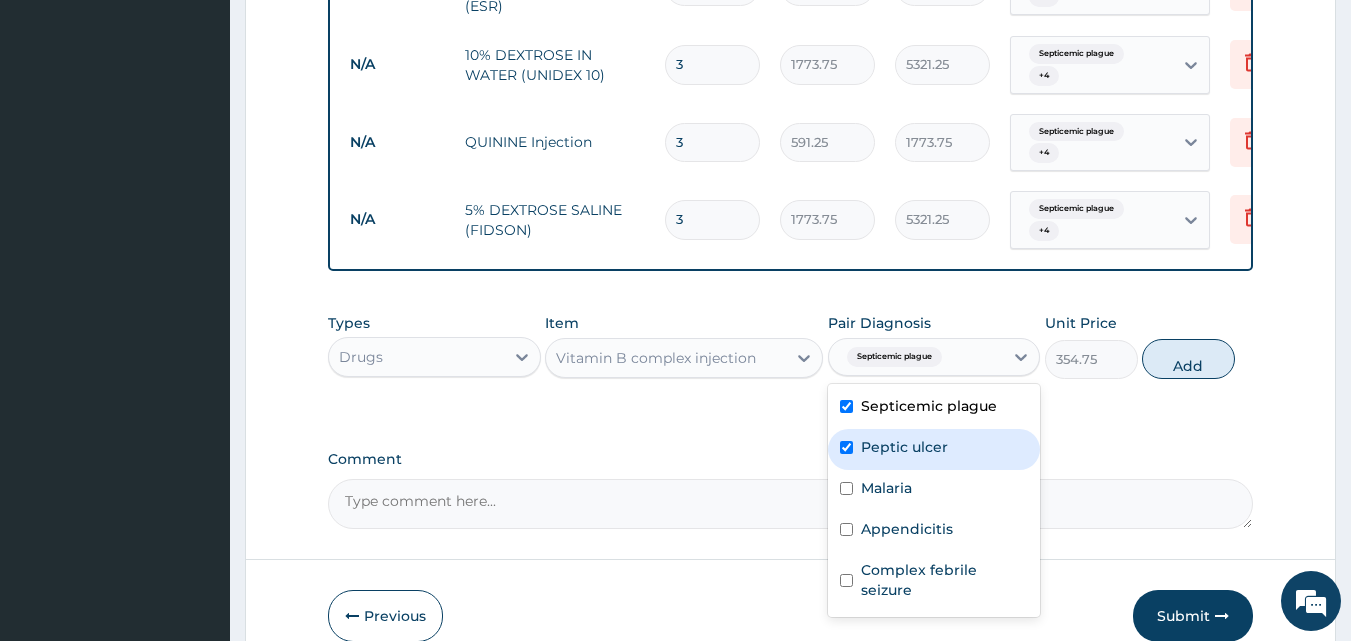 checkbox on "true" 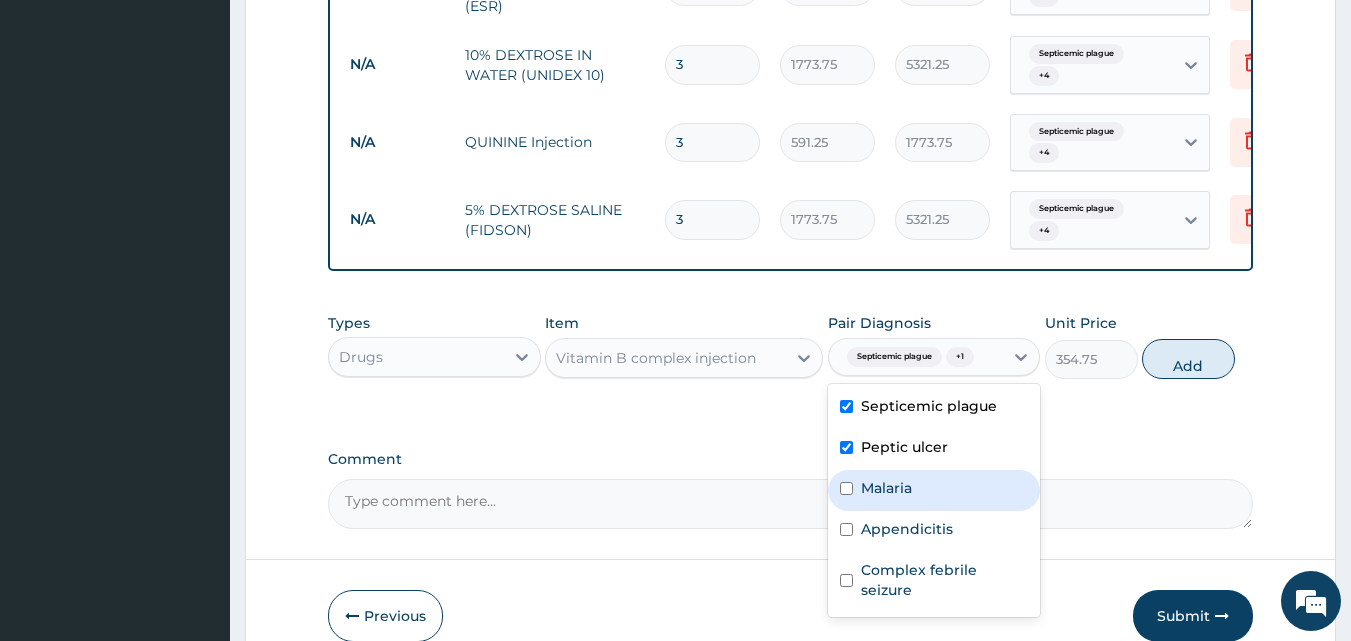 click at bounding box center (846, 488) 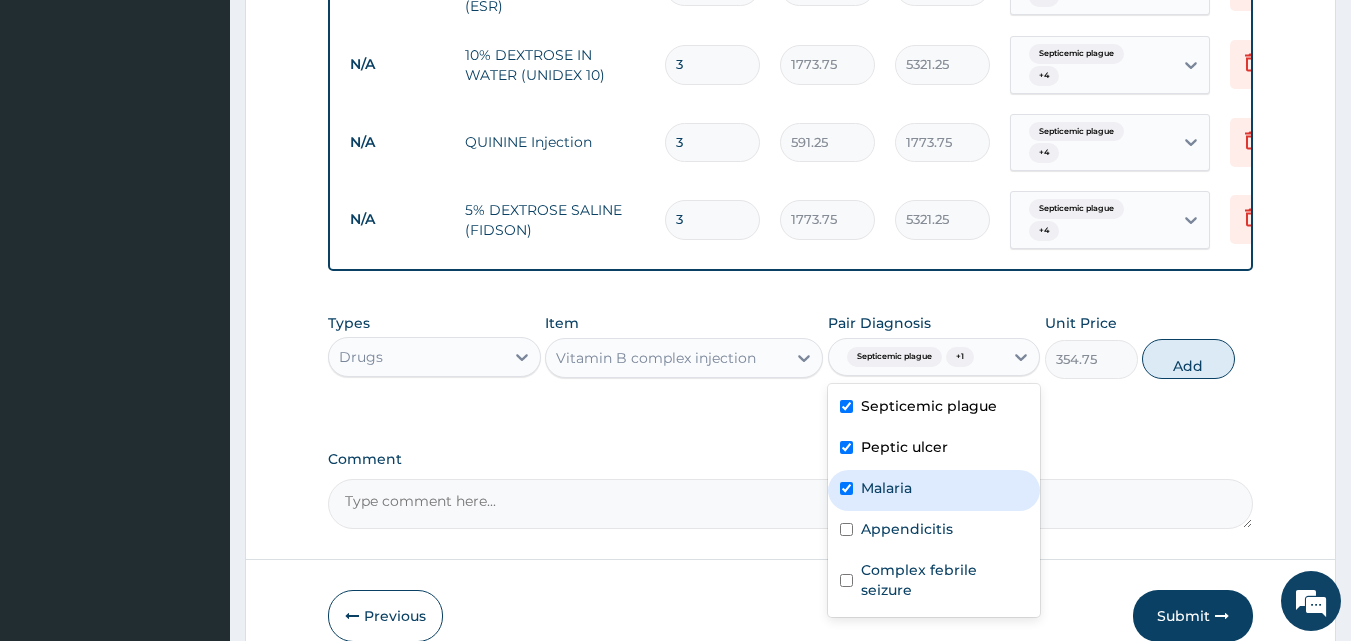 checkbox on "true" 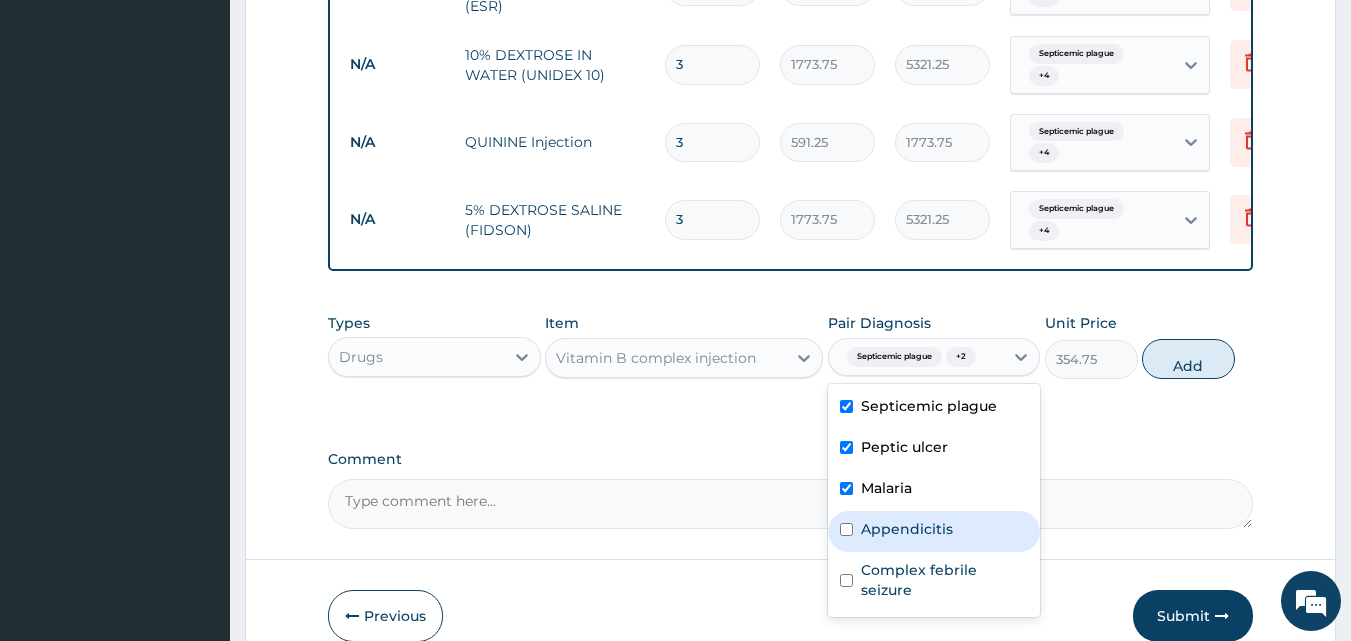 click on "Appendicitis" at bounding box center [934, 531] 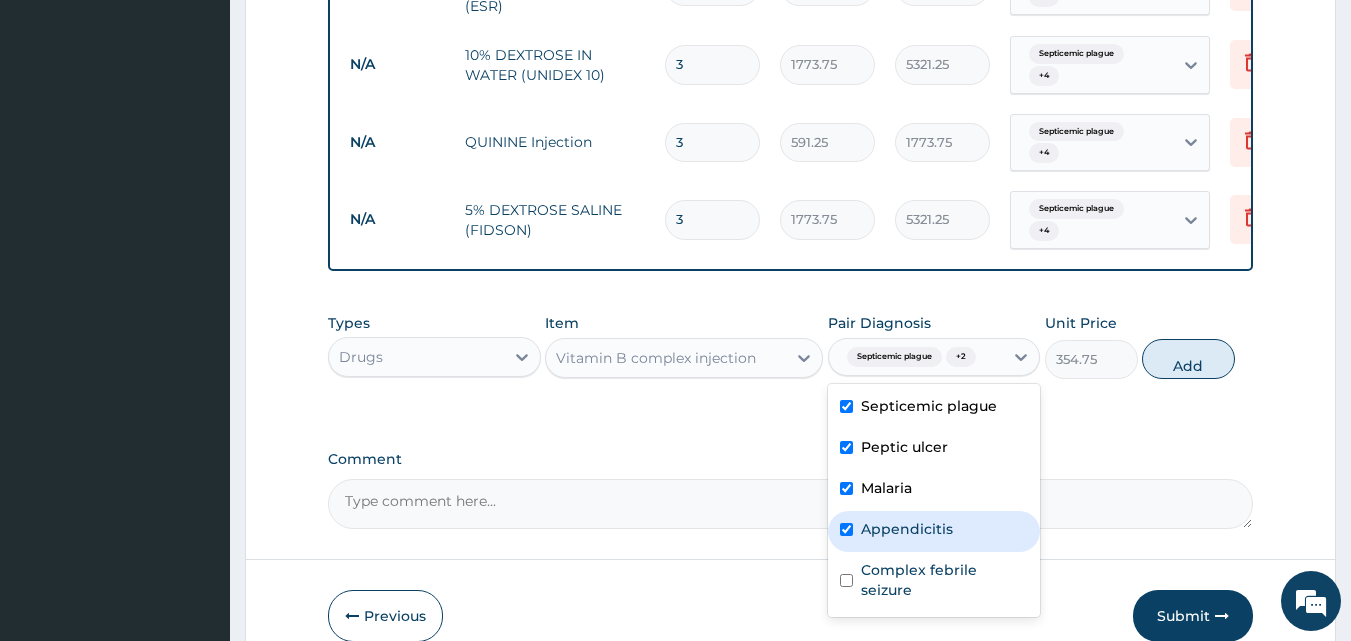 checkbox on "true" 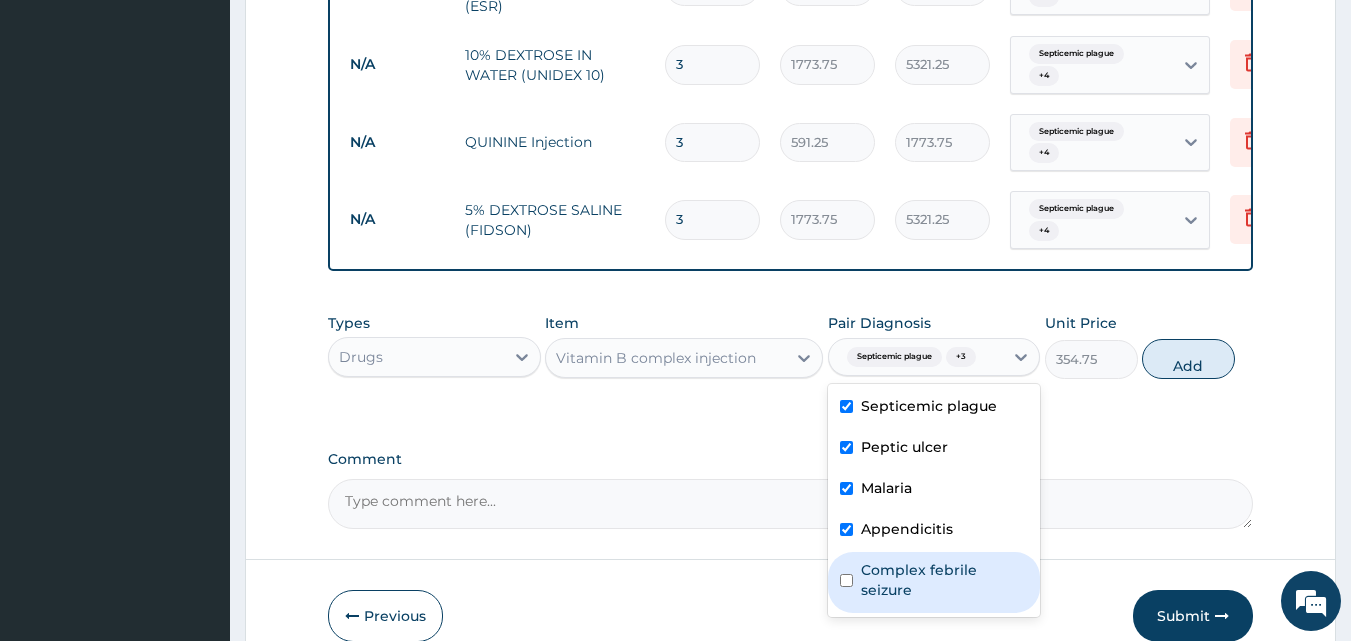 click at bounding box center [846, 580] 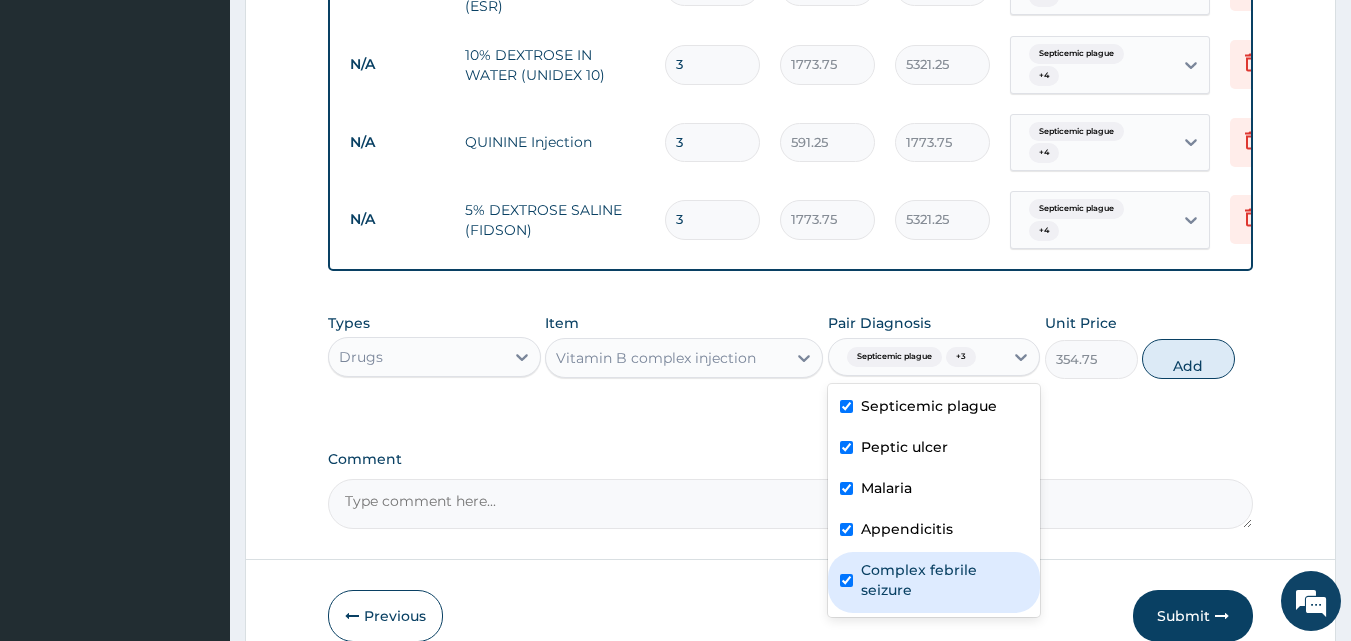 checkbox on "true" 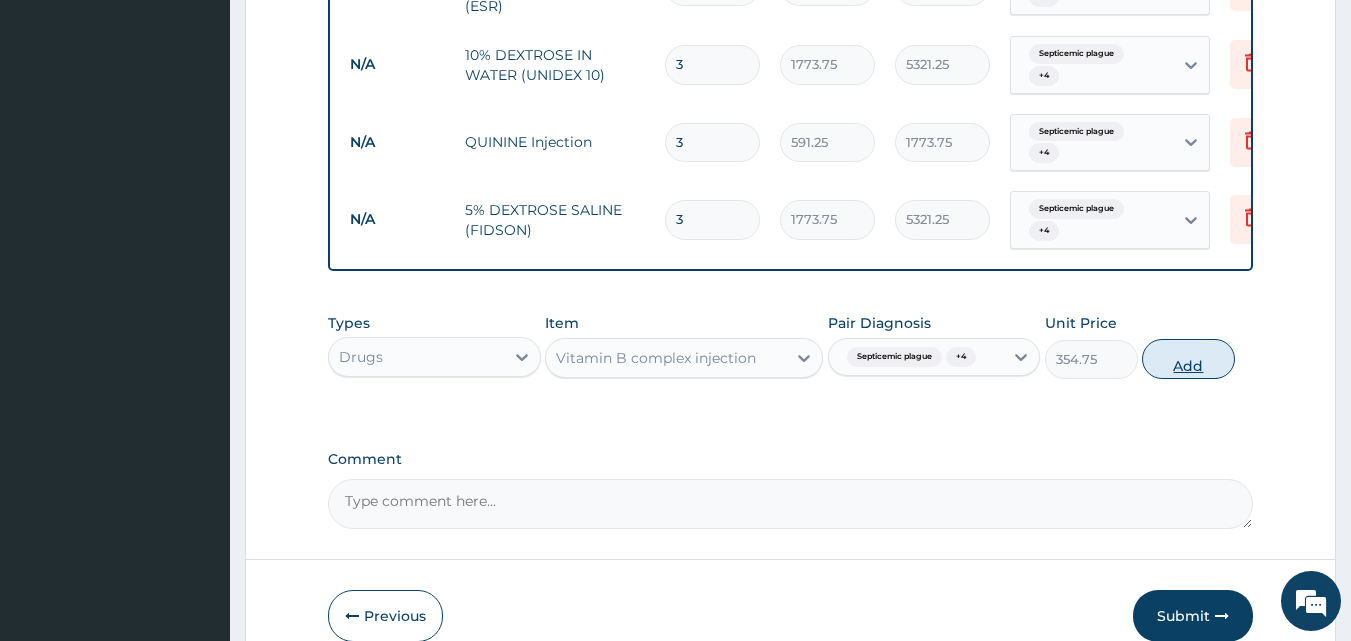 click on "Add" at bounding box center (1188, 359) 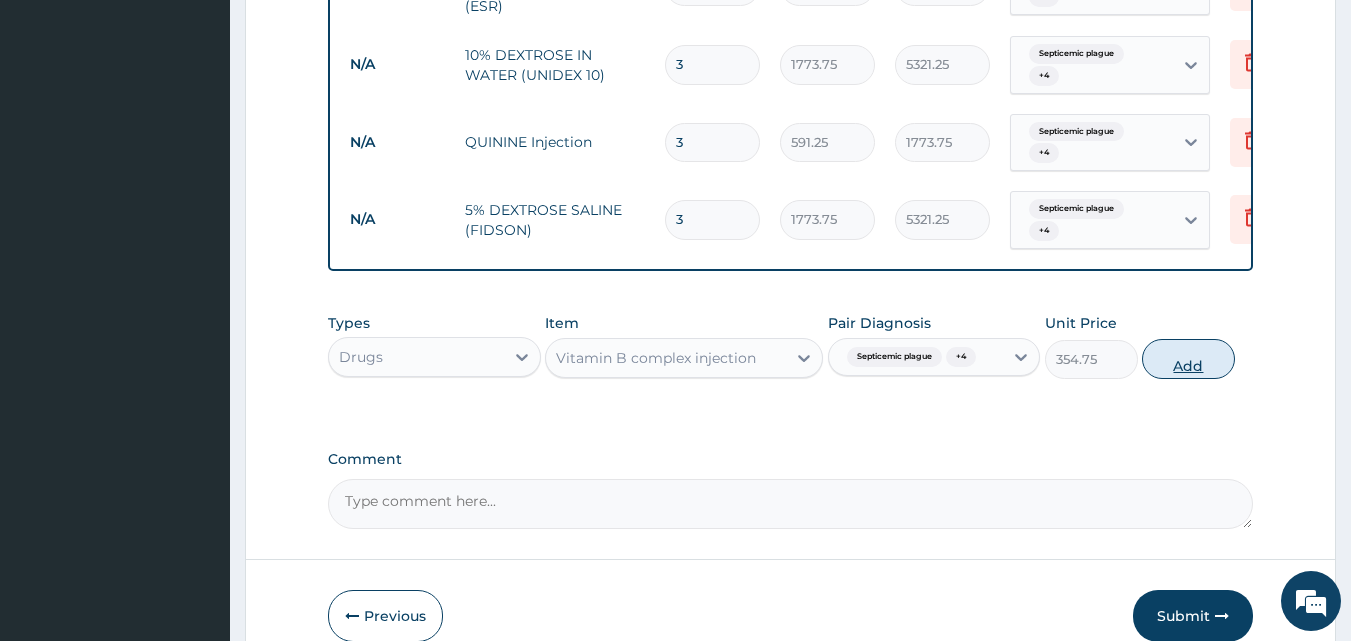 type on "0" 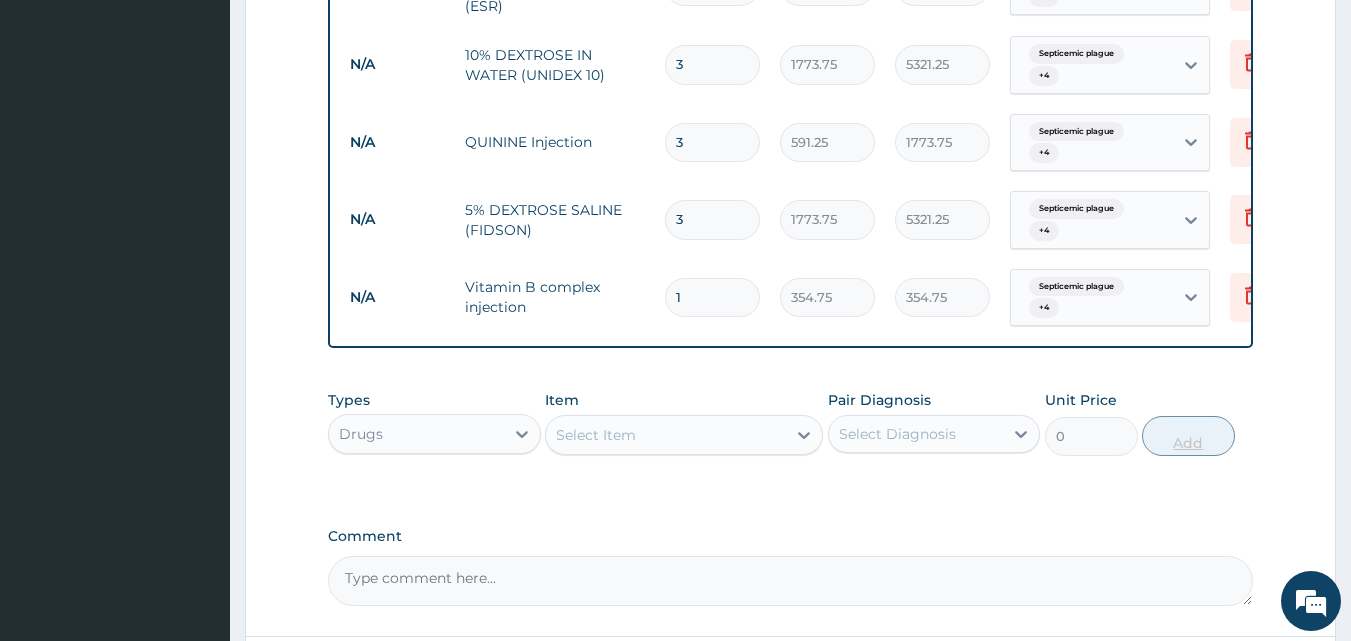 type 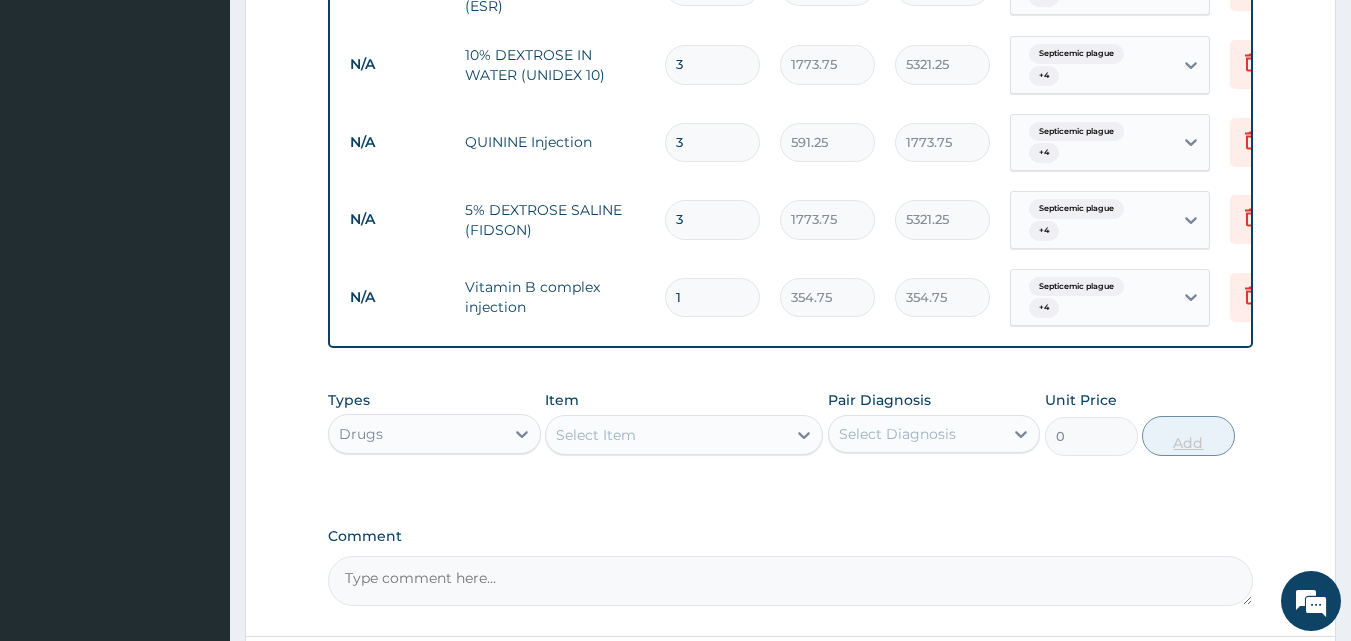 type on "0.00" 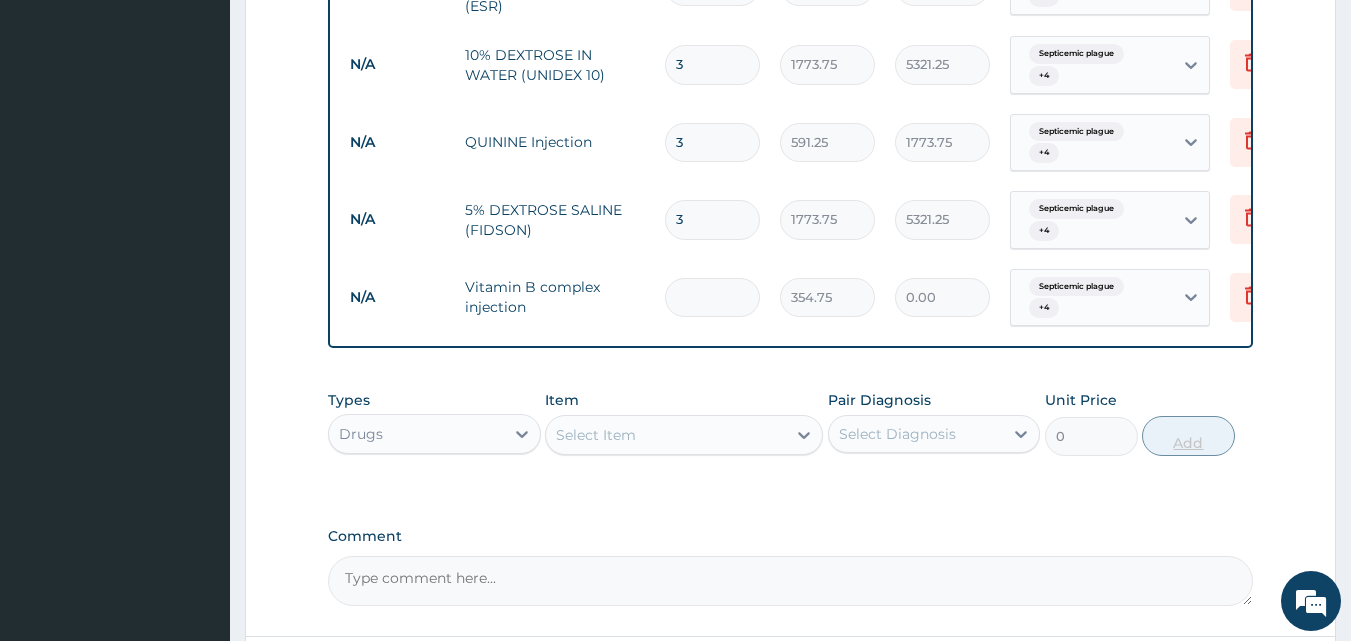 type on "3" 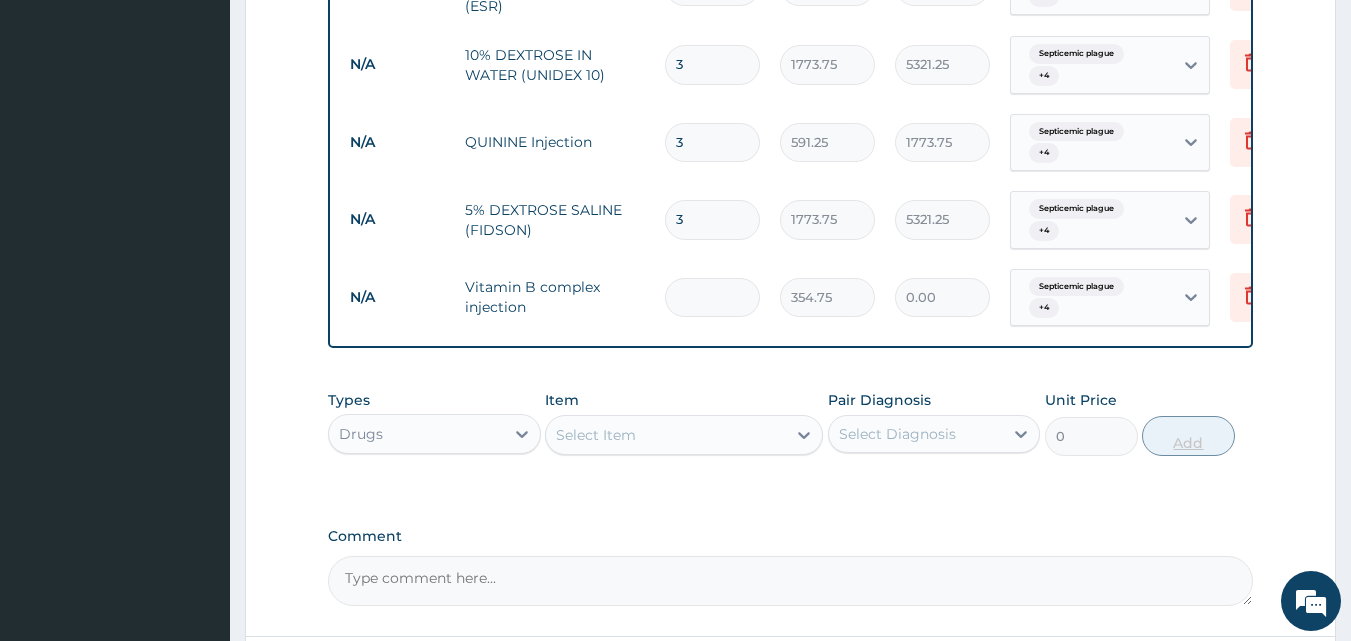 type on "1064.25" 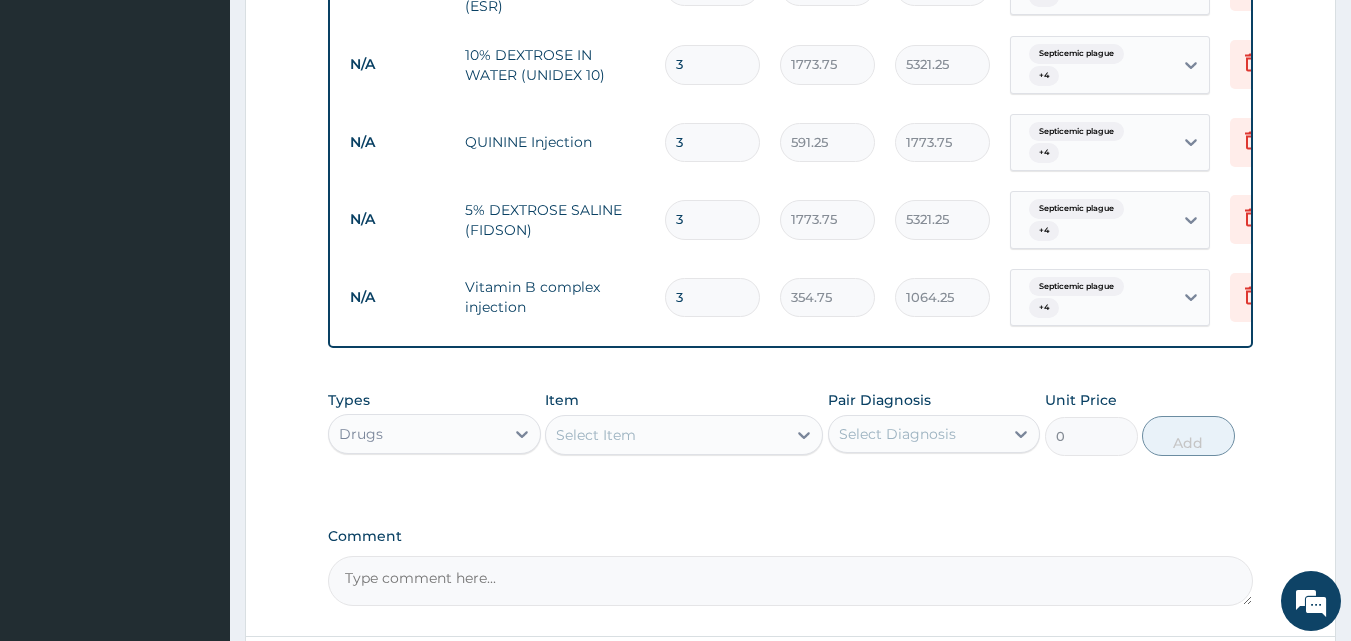 type on "3" 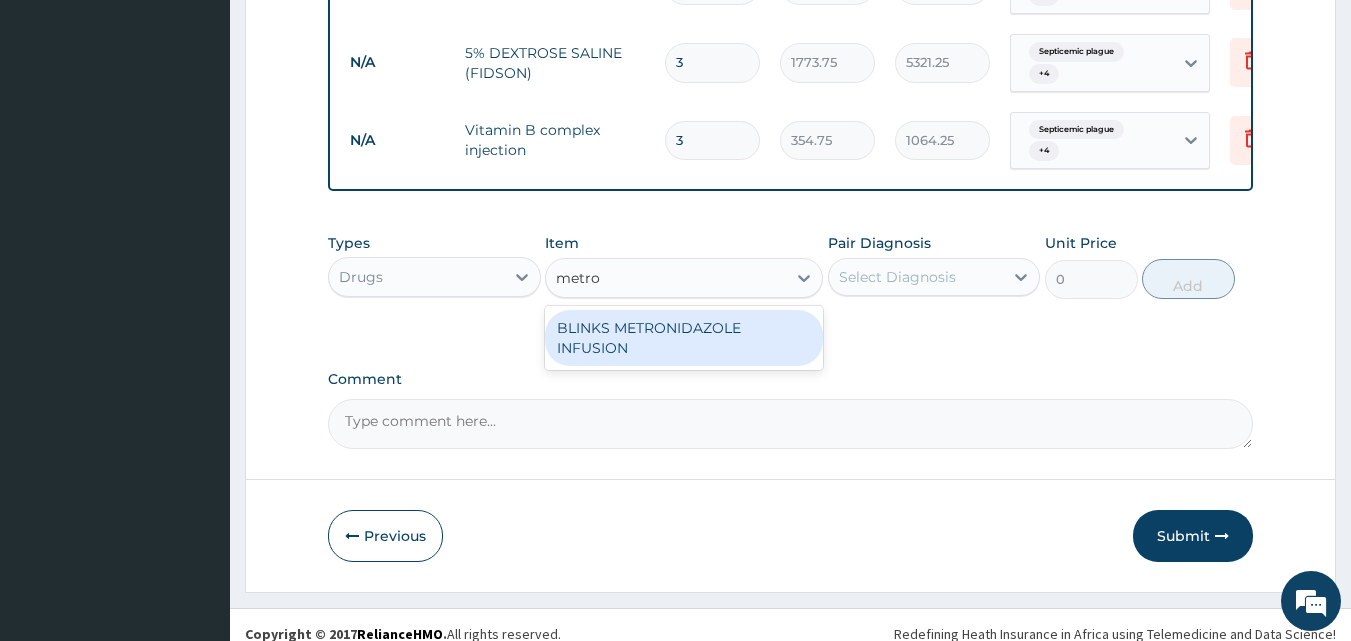 scroll, scrollTop: 1503, scrollLeft: 0, axis: vertical 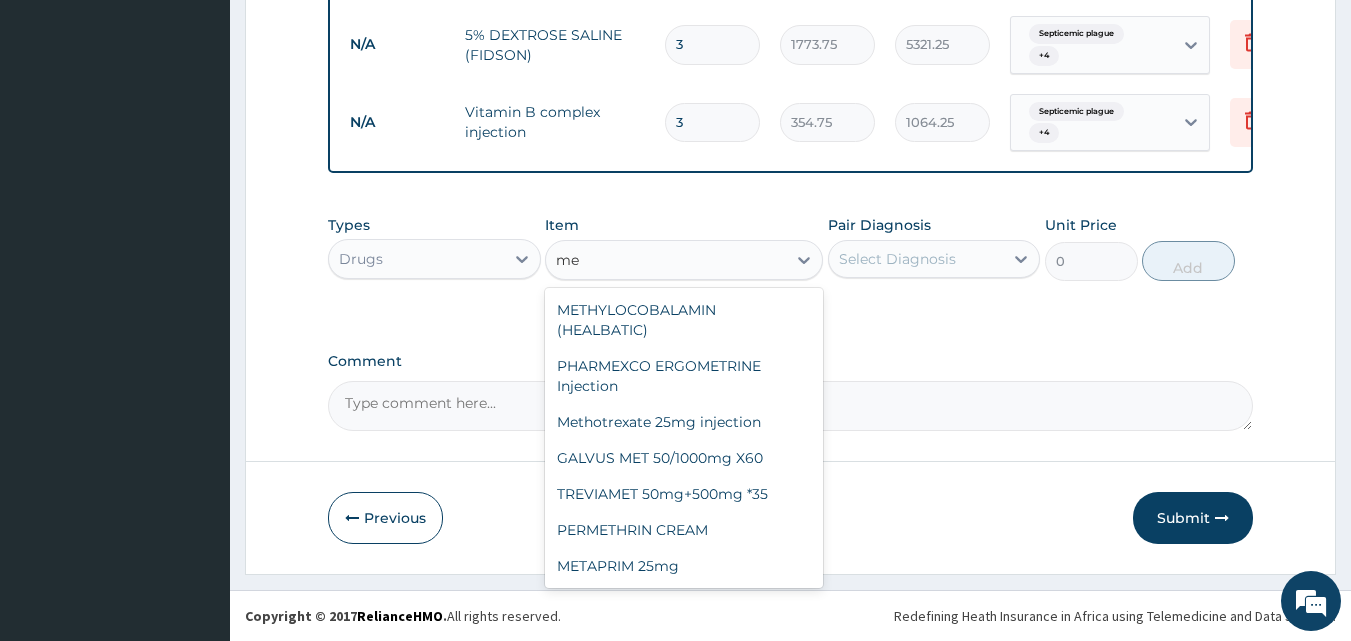 type on "m" 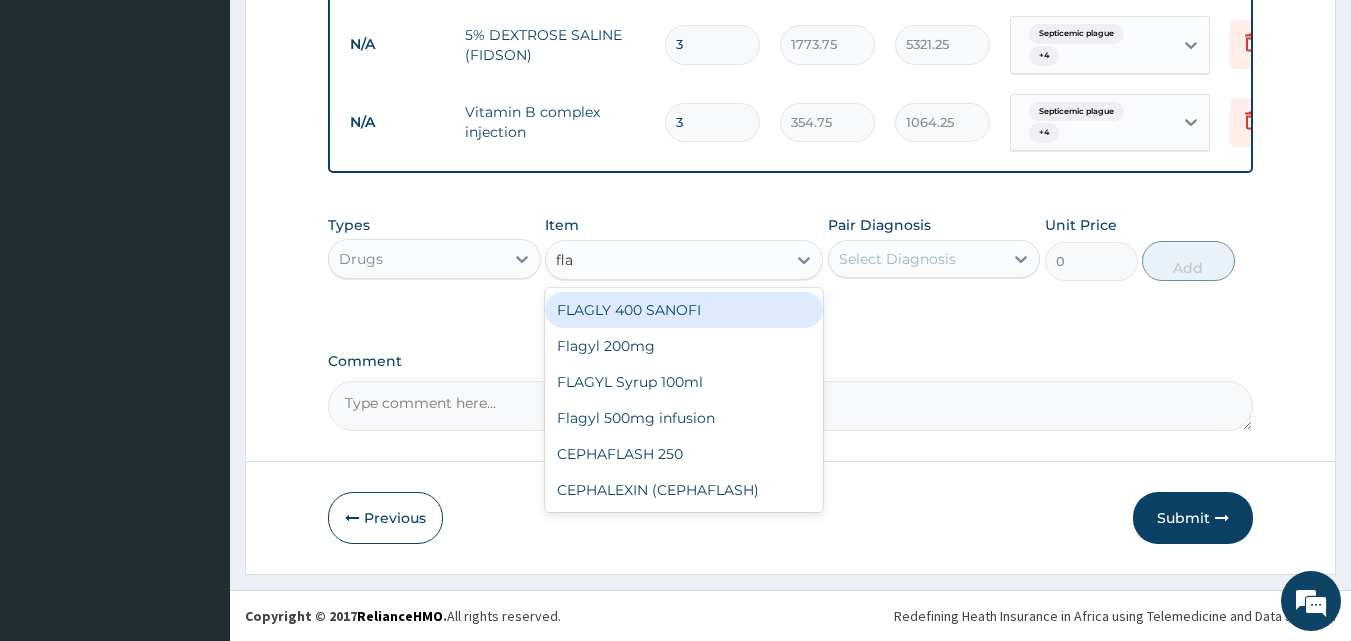 type on "flag" 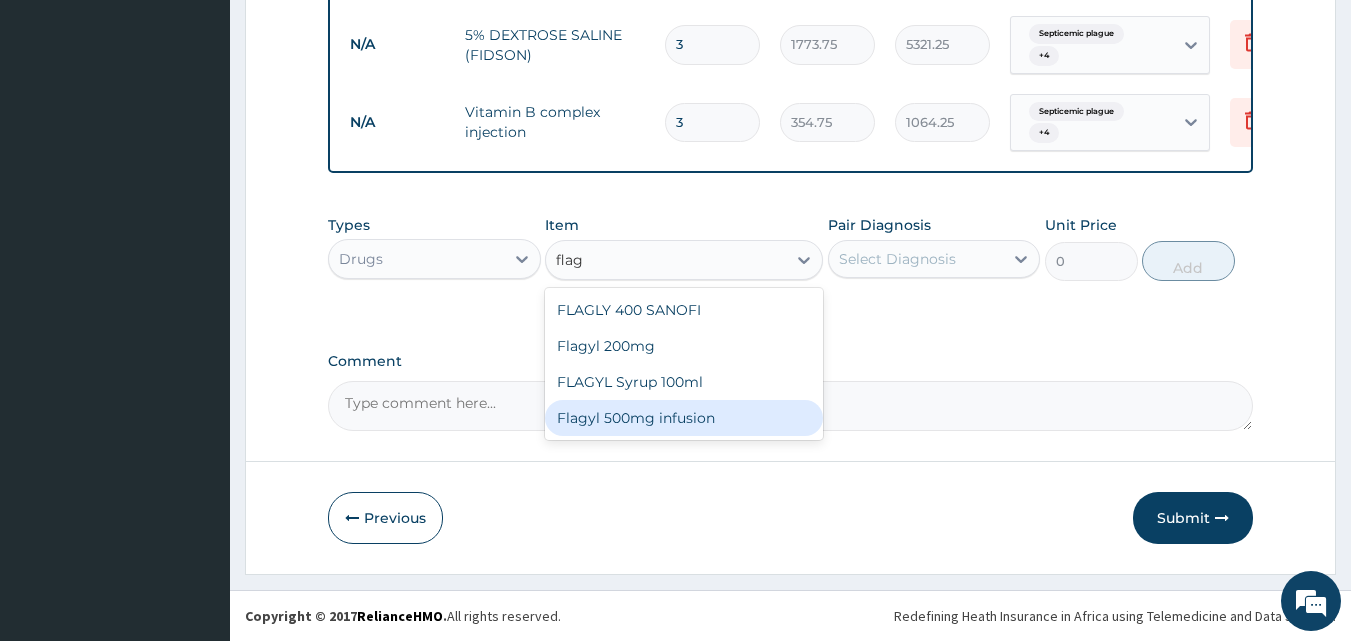 click on "Flagyl 500mg infusion" at bounding box center (684, 418) 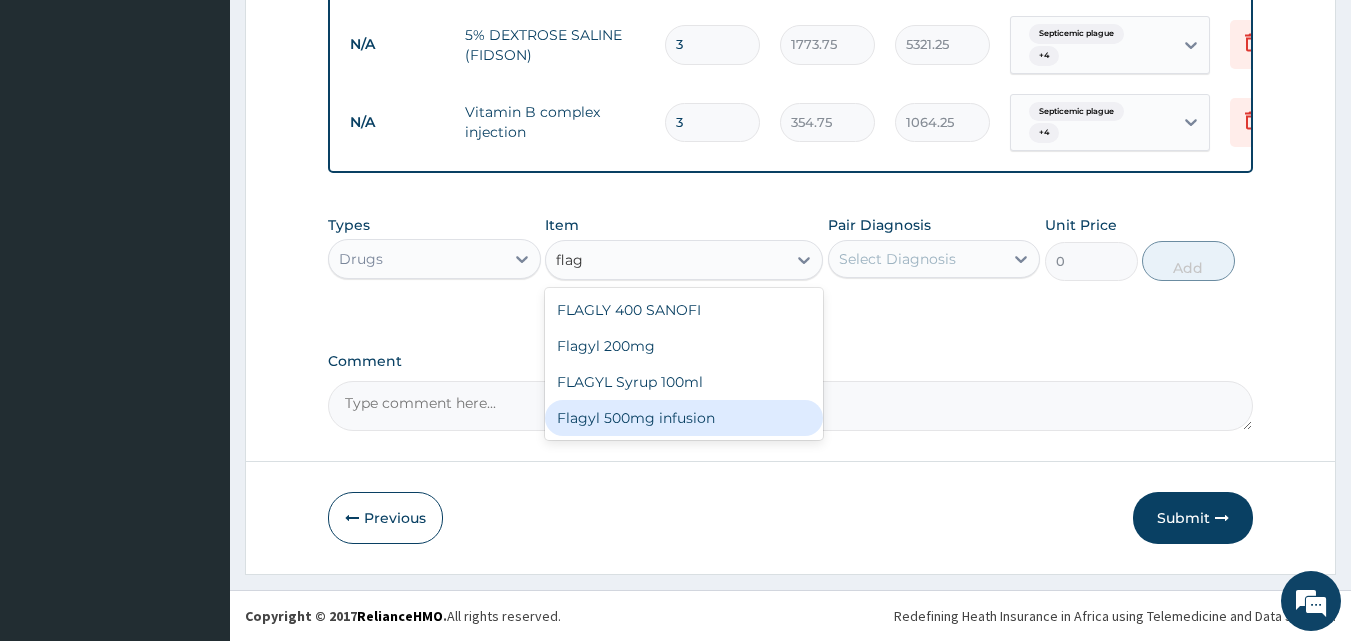type 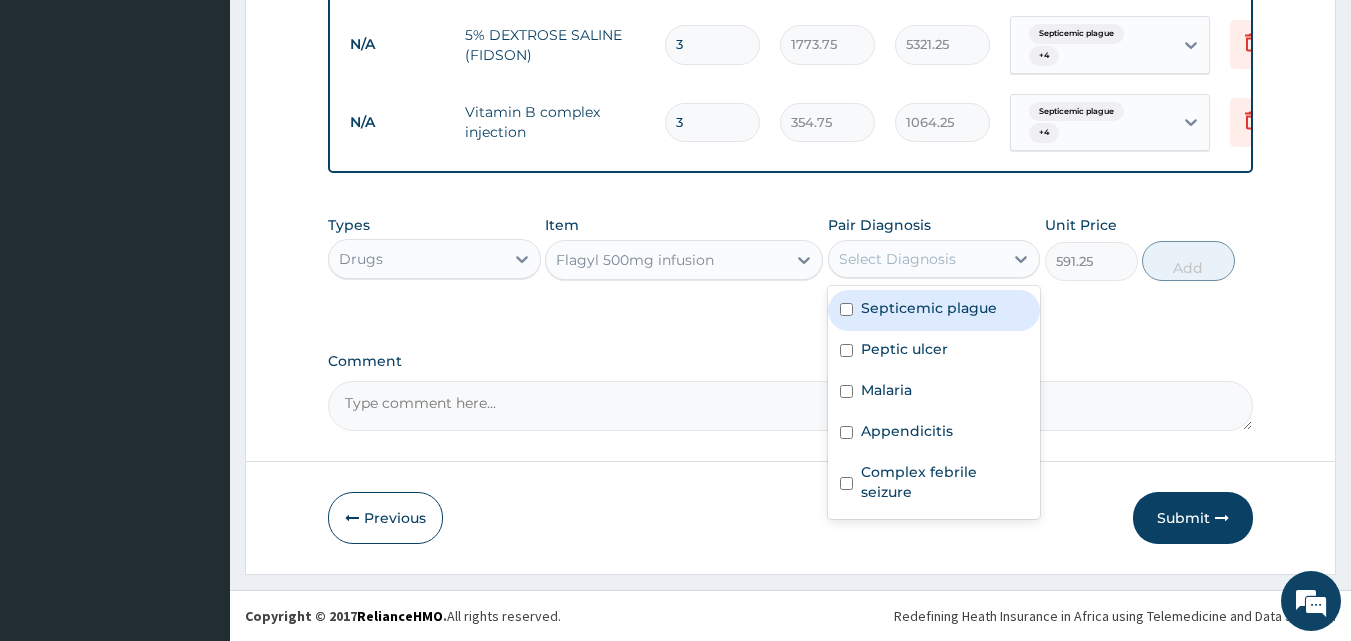 click on "Select Diagnosis" at bounding box center [897, 259] 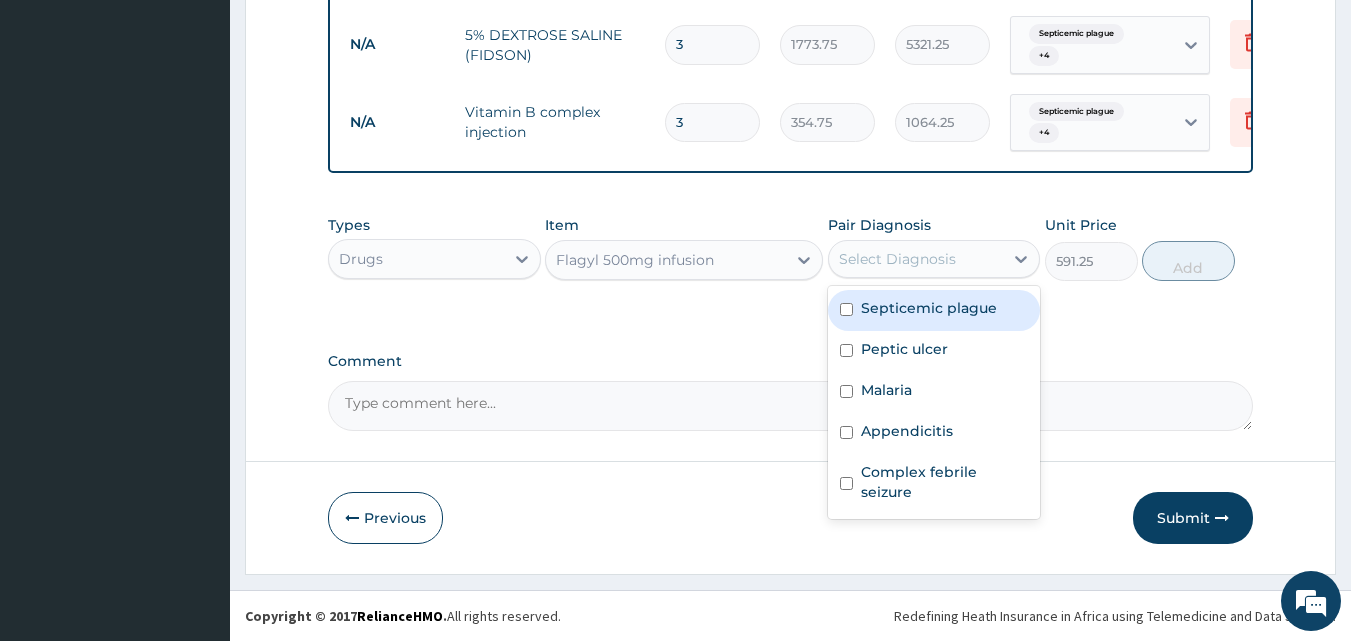 click at bounding box center [846, 309] 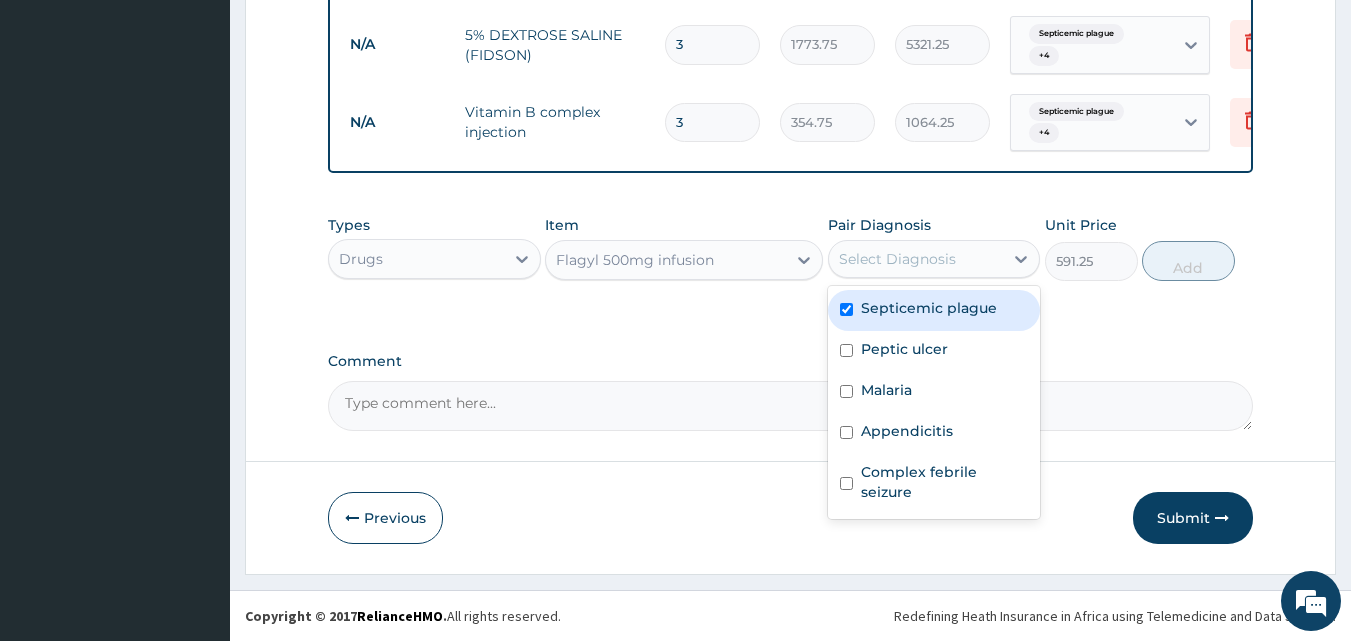 checkbox on "true" 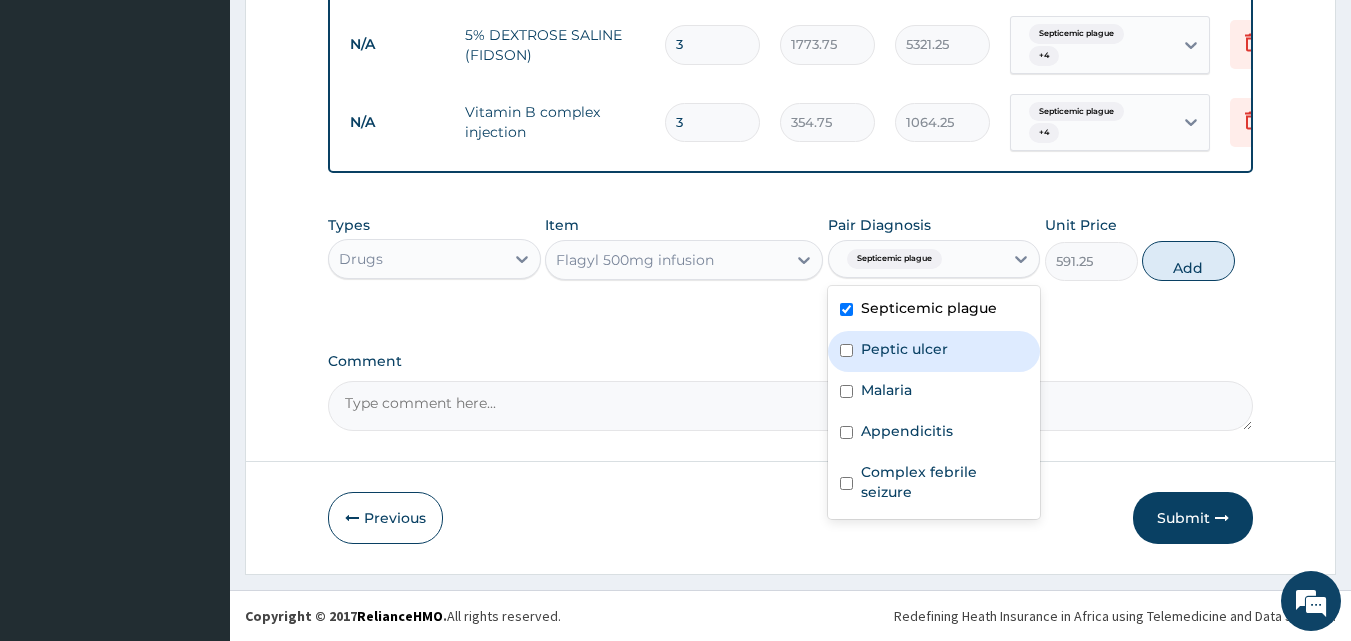 click at bounding box center [846, 350] 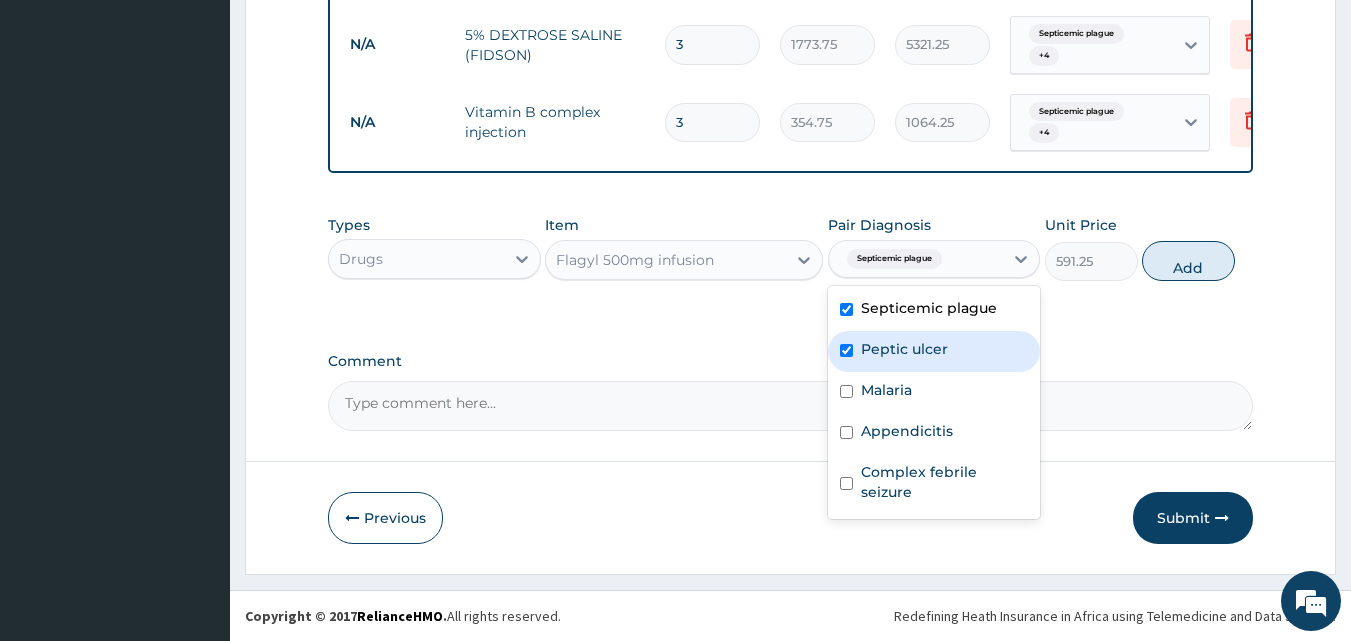 checkbox on "true" 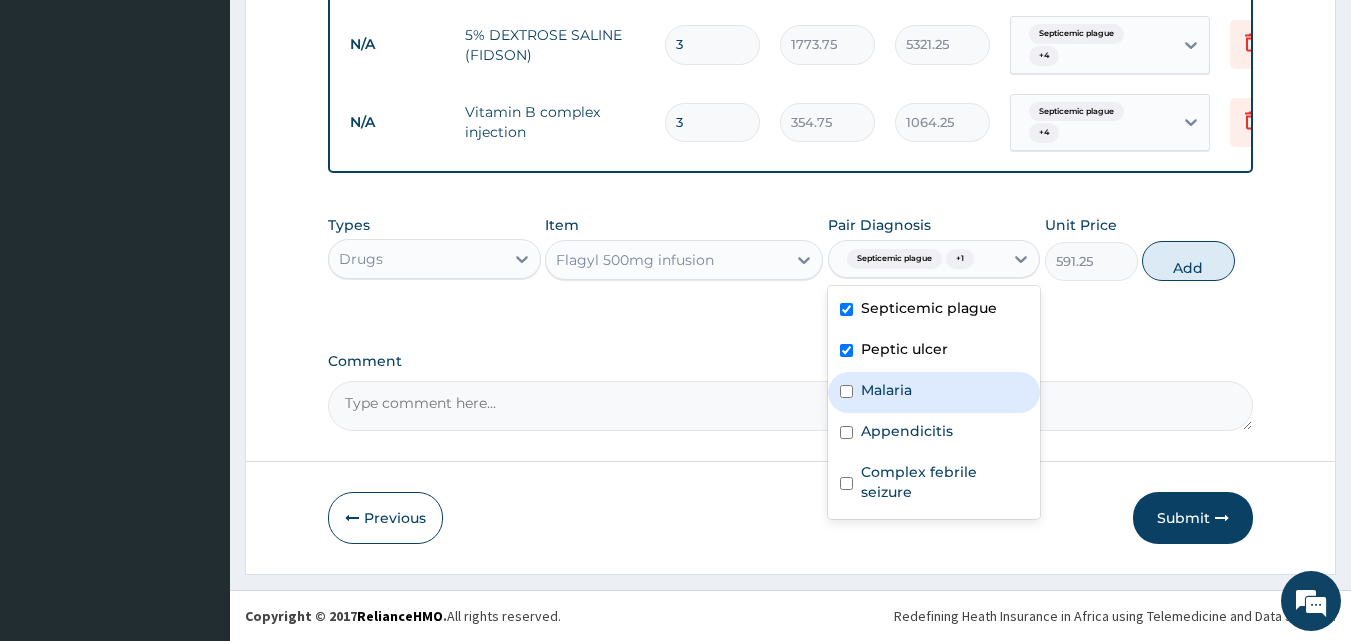 click at bounding box center (846, 391) 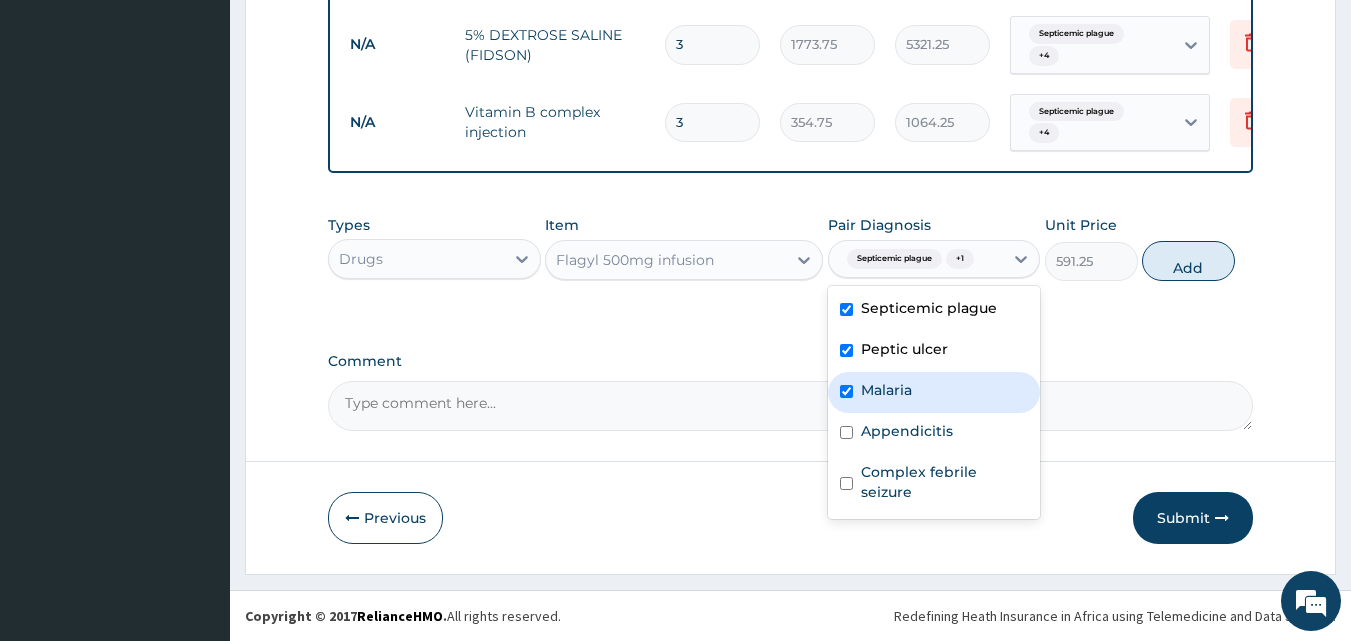 checkbox on "true" 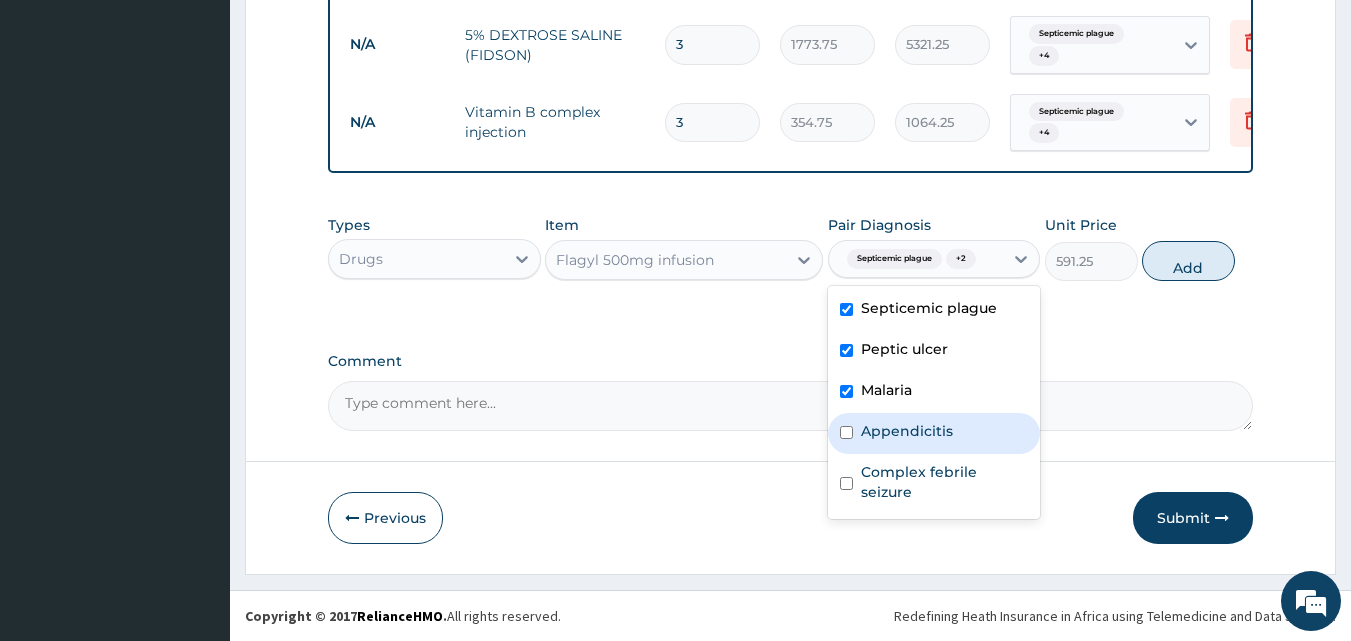 click at bounding box center [846, 432] 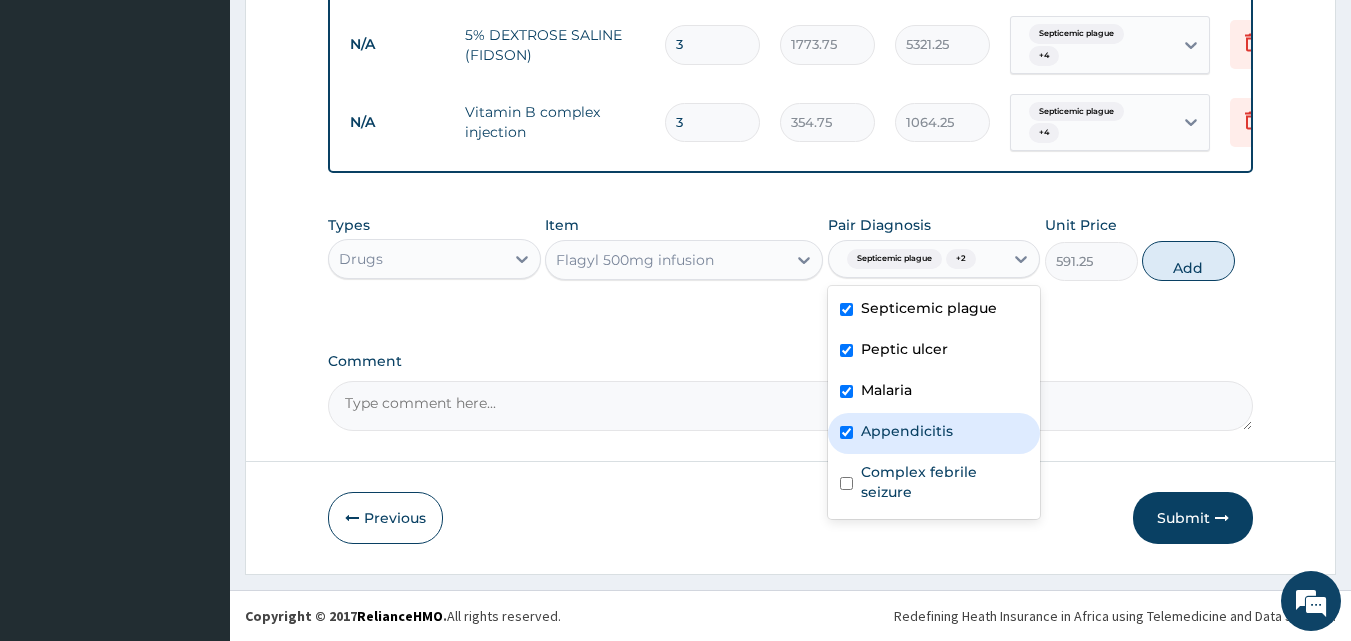 checkbox on "true" 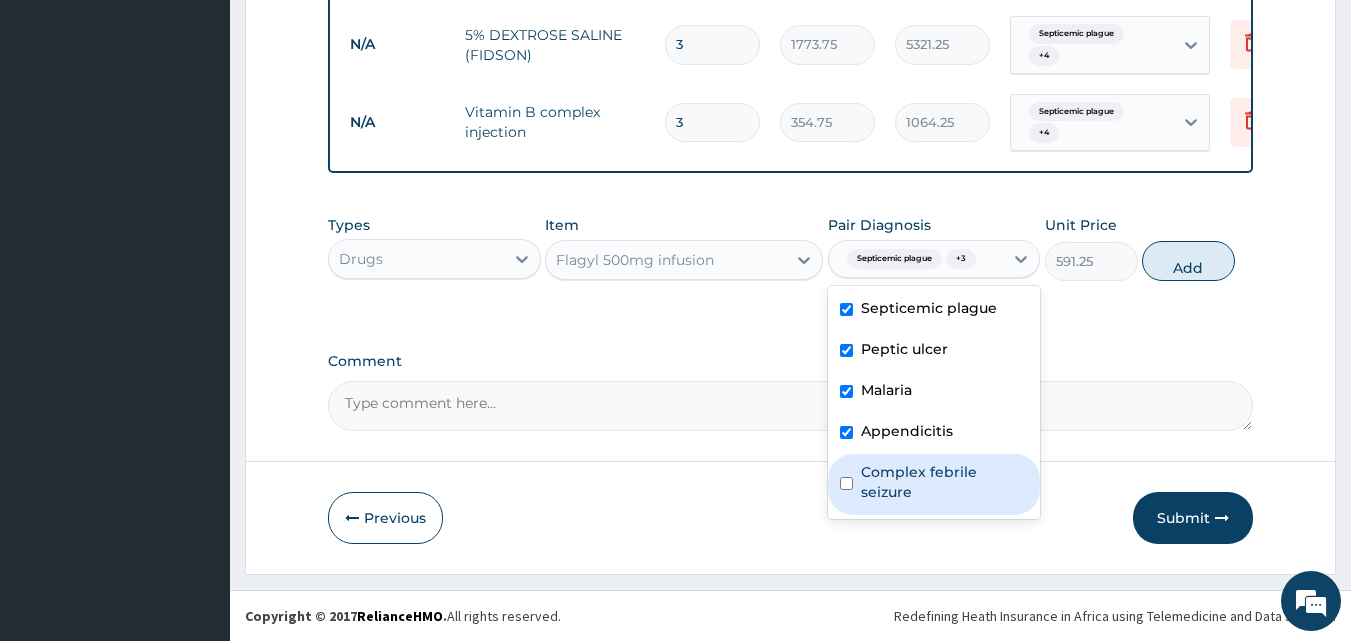 click on "Complex febrile seizure" at bounding box center [934, 484] 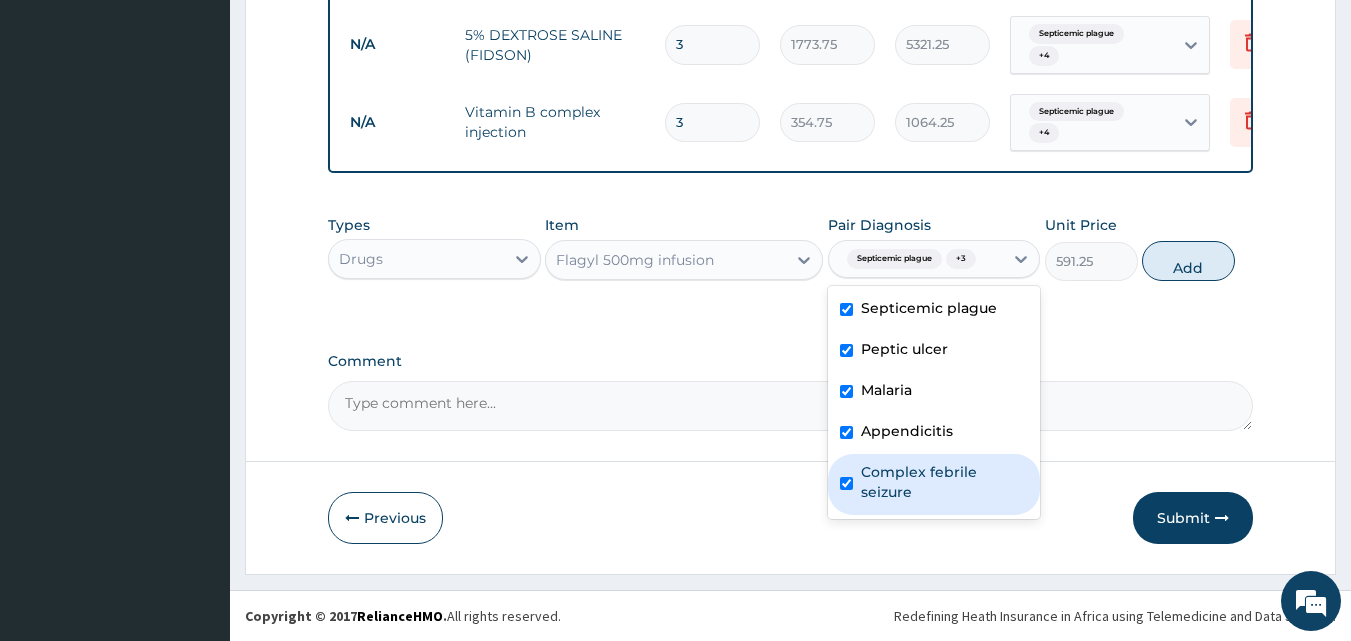 checkbox on "true" 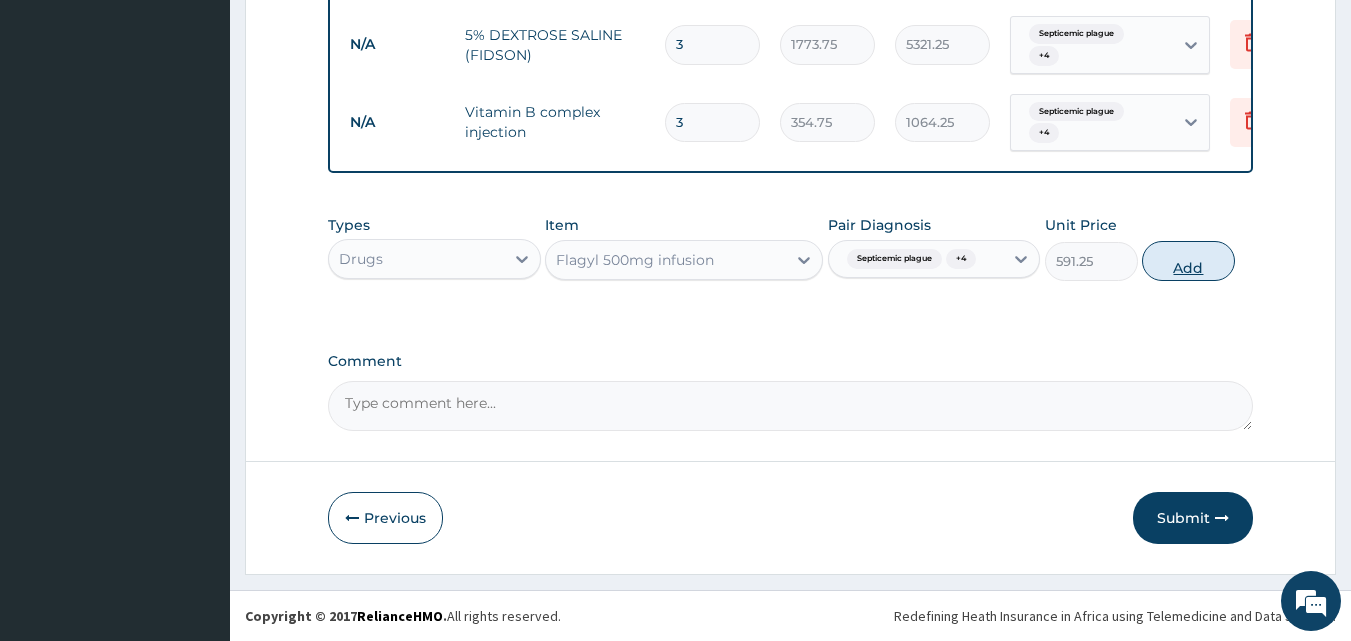 click on "Add" at bounding box center [1188, 261] 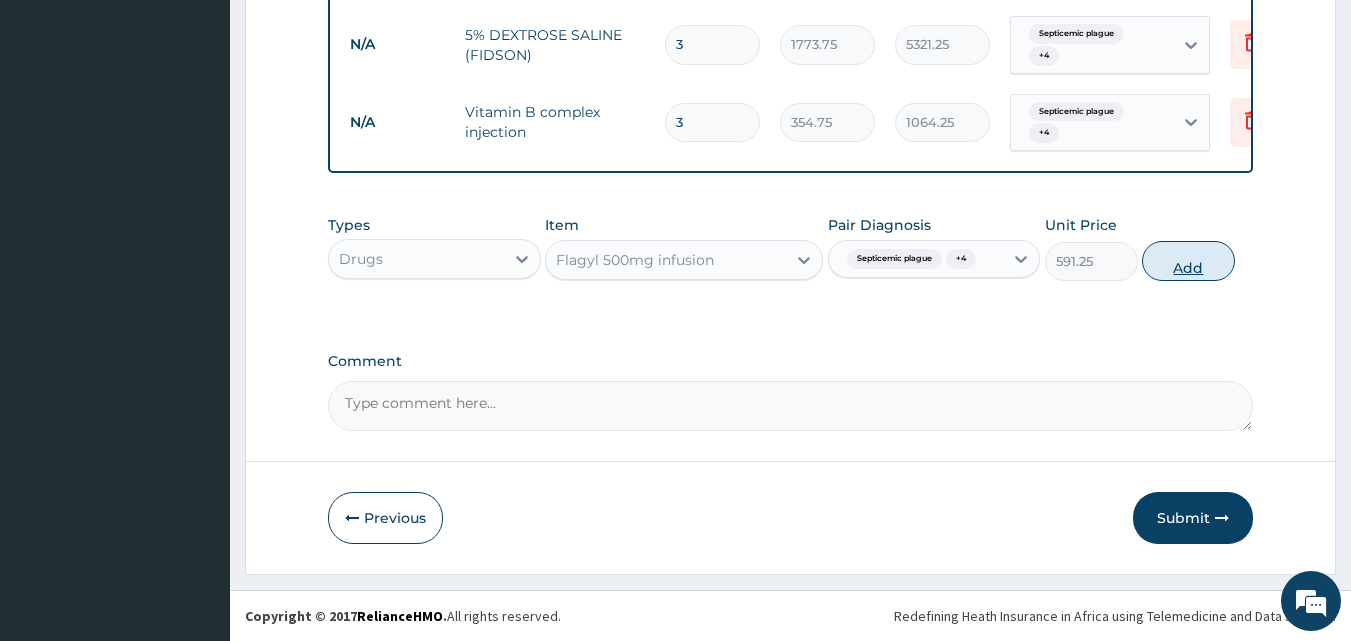 type on "0" 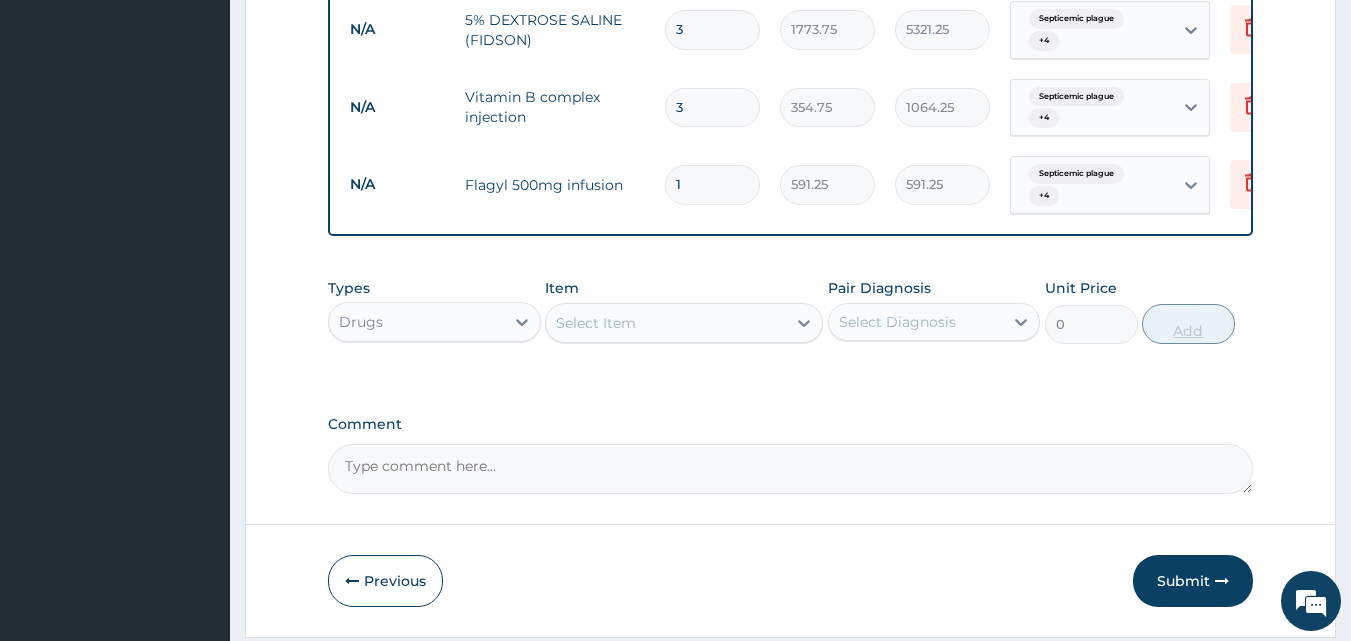 type 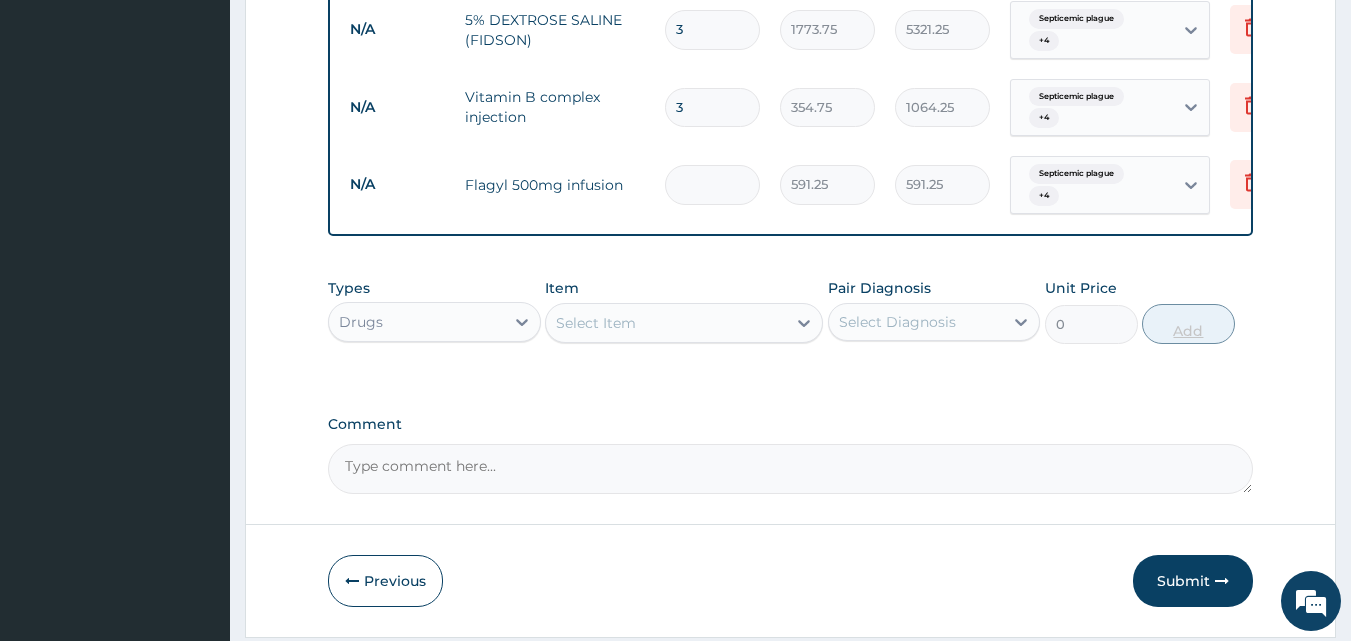 type on "0.00" 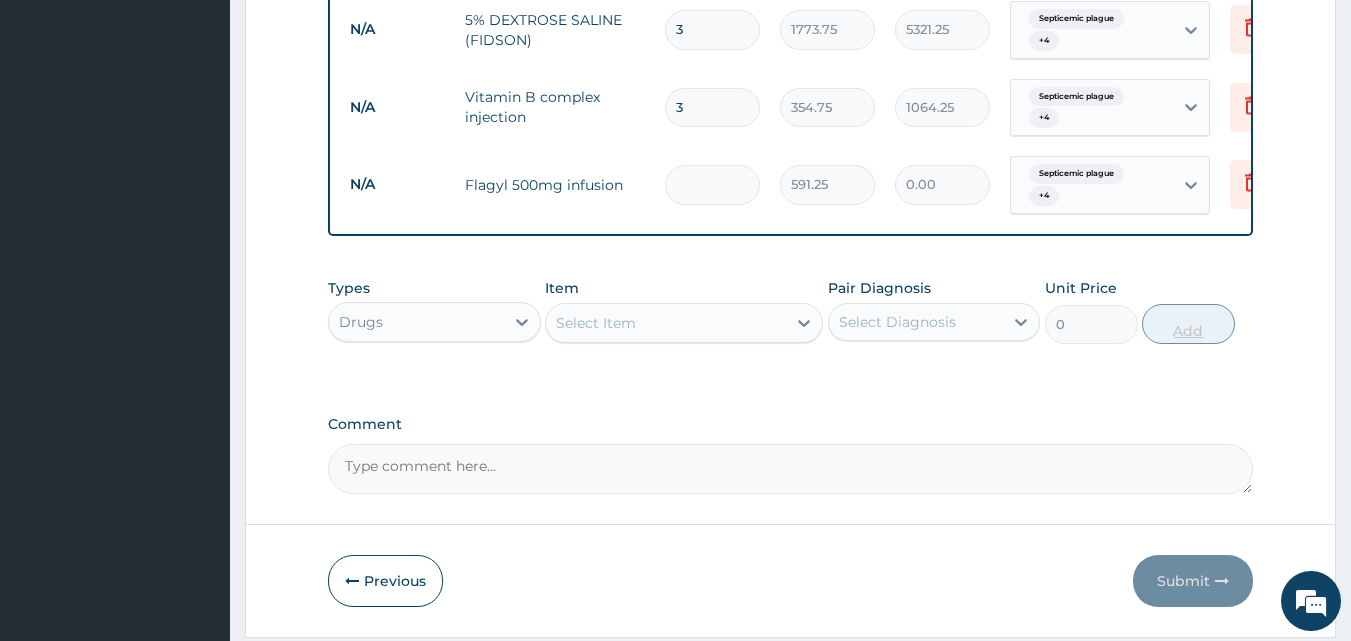 type on "6" 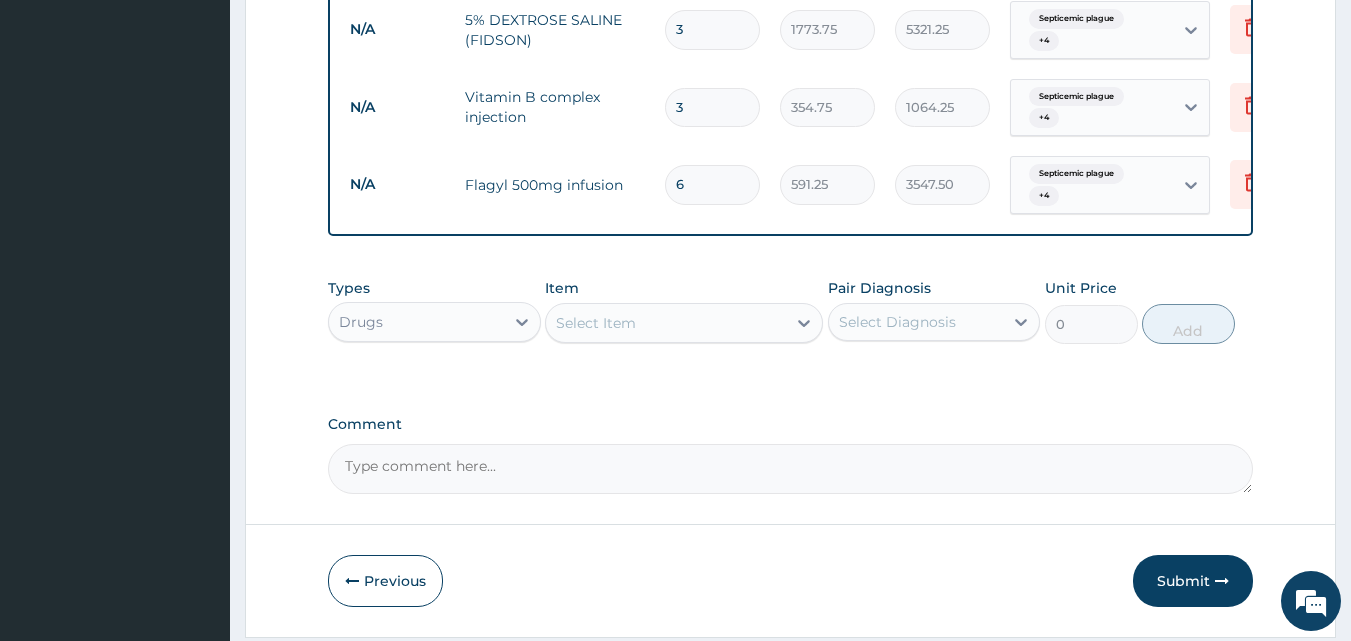 type on "6" 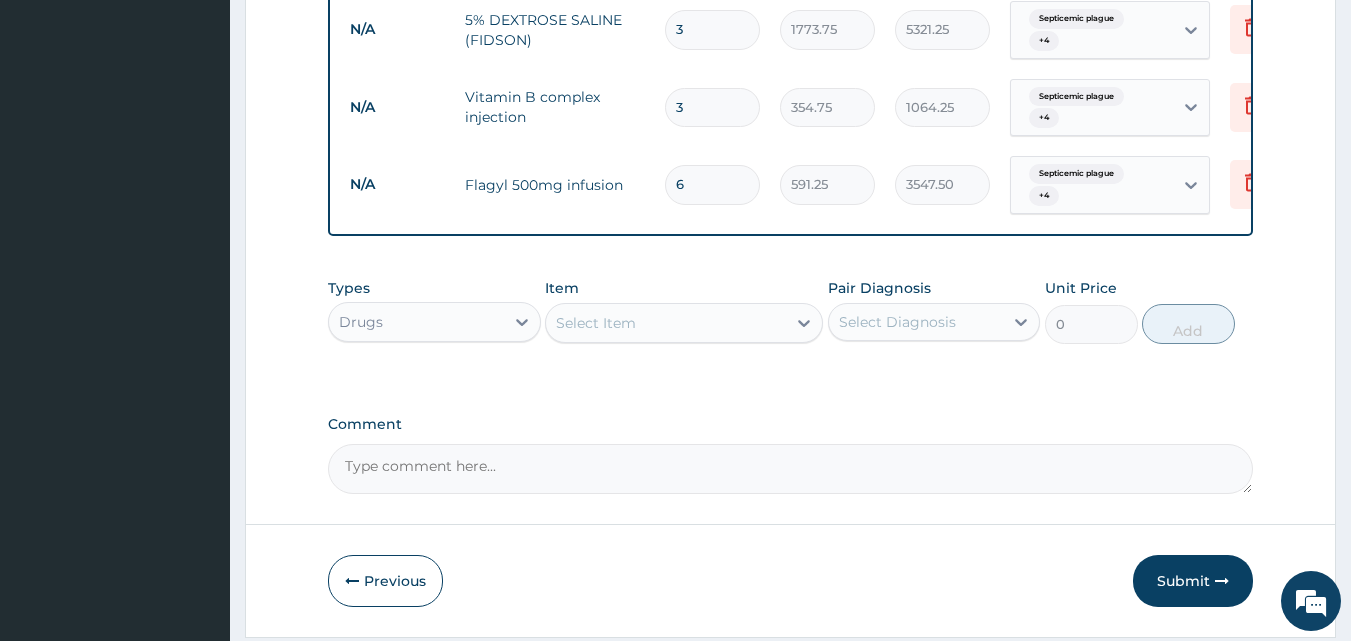 click on "Select Item" at bounding box center [666, 323] 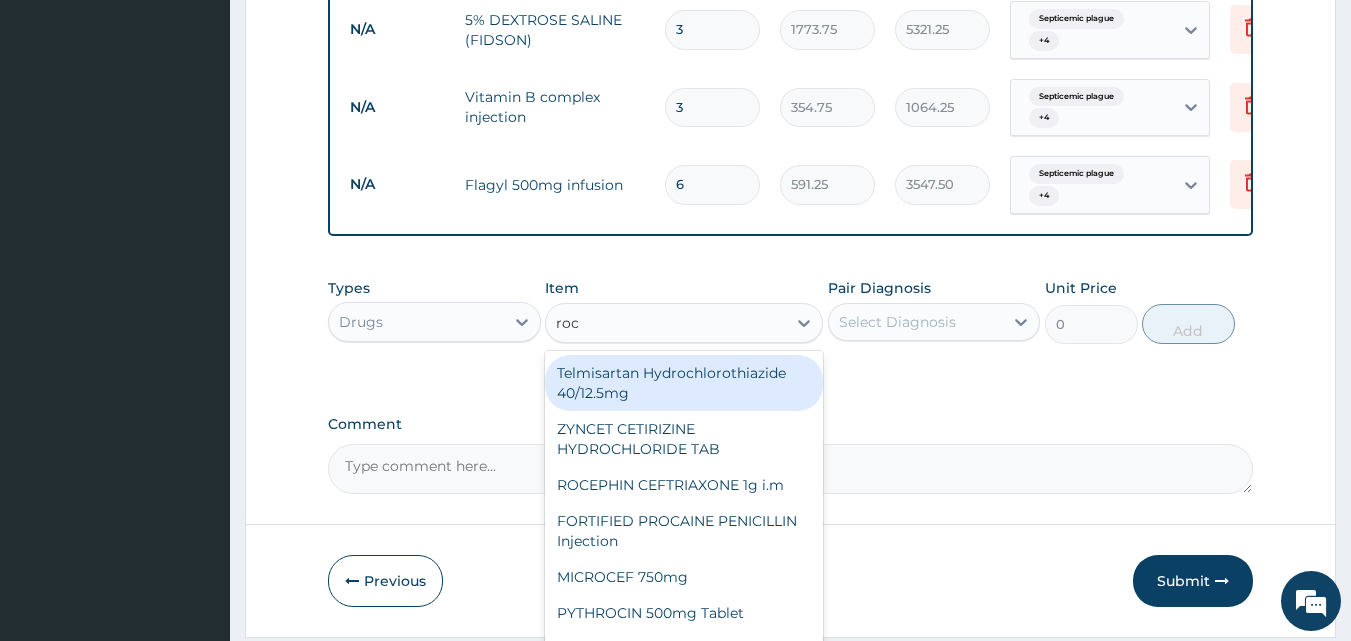 type on "roce" 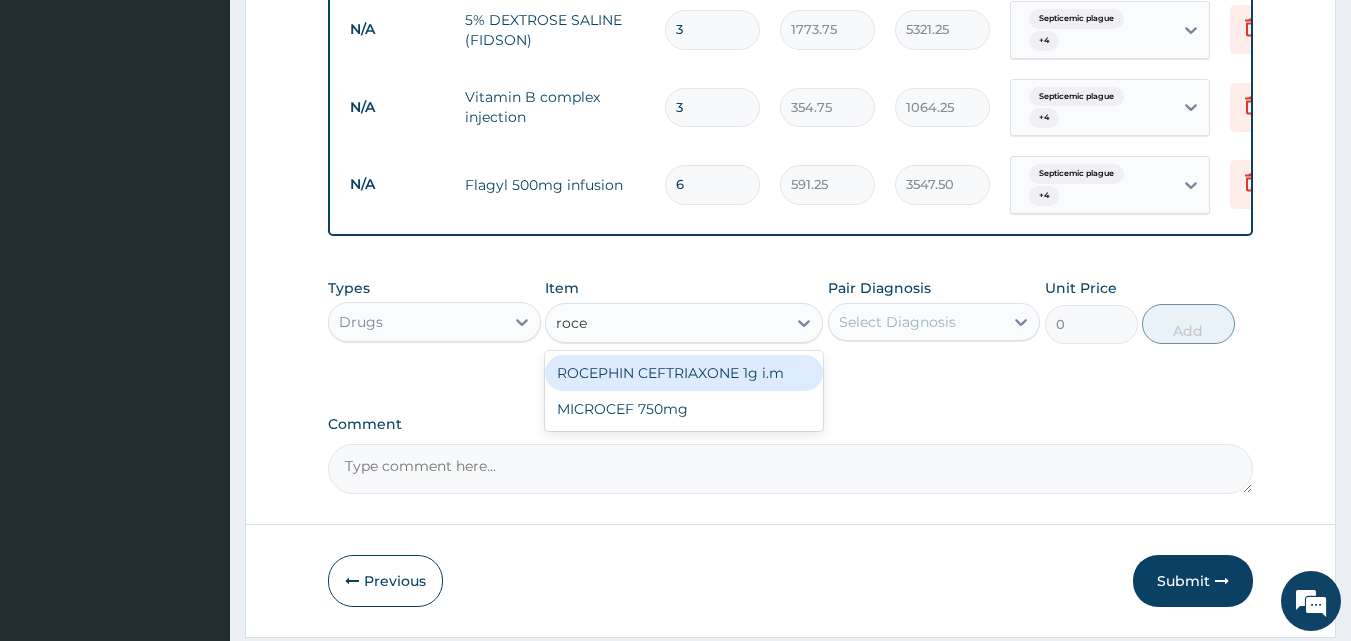 click on "ROCEPHIN CEFTRIAXONE 1g i.m" at bounding box center (684, 373) 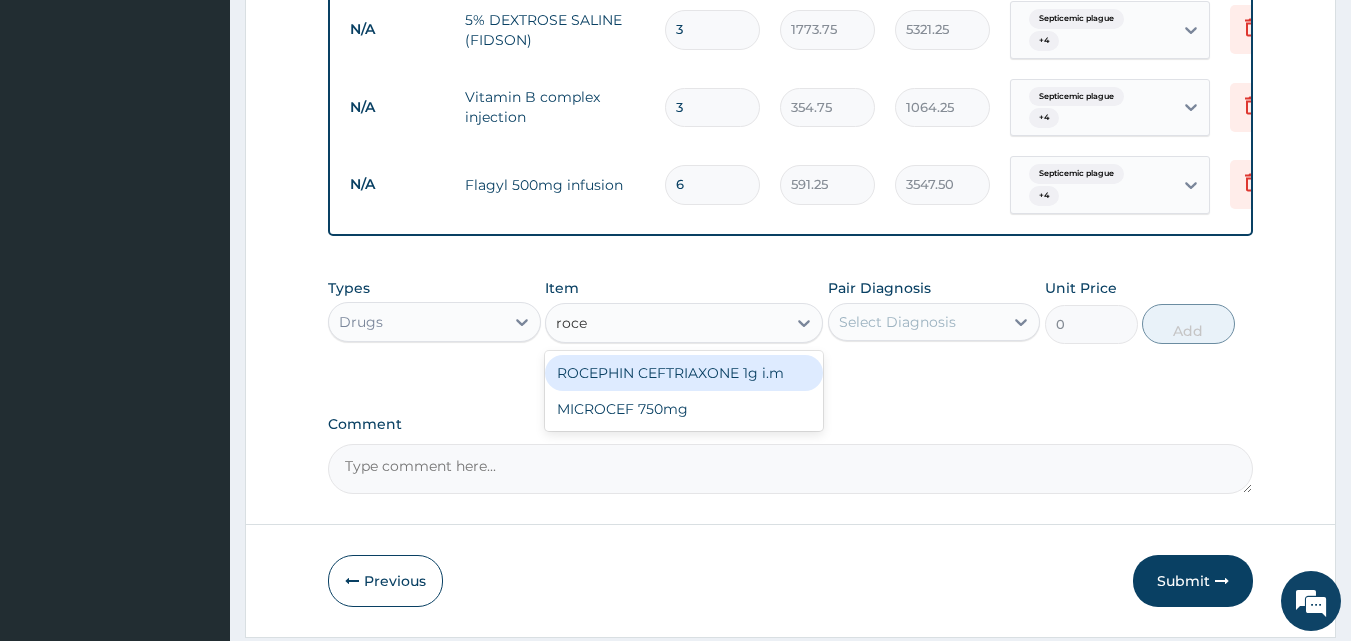 type 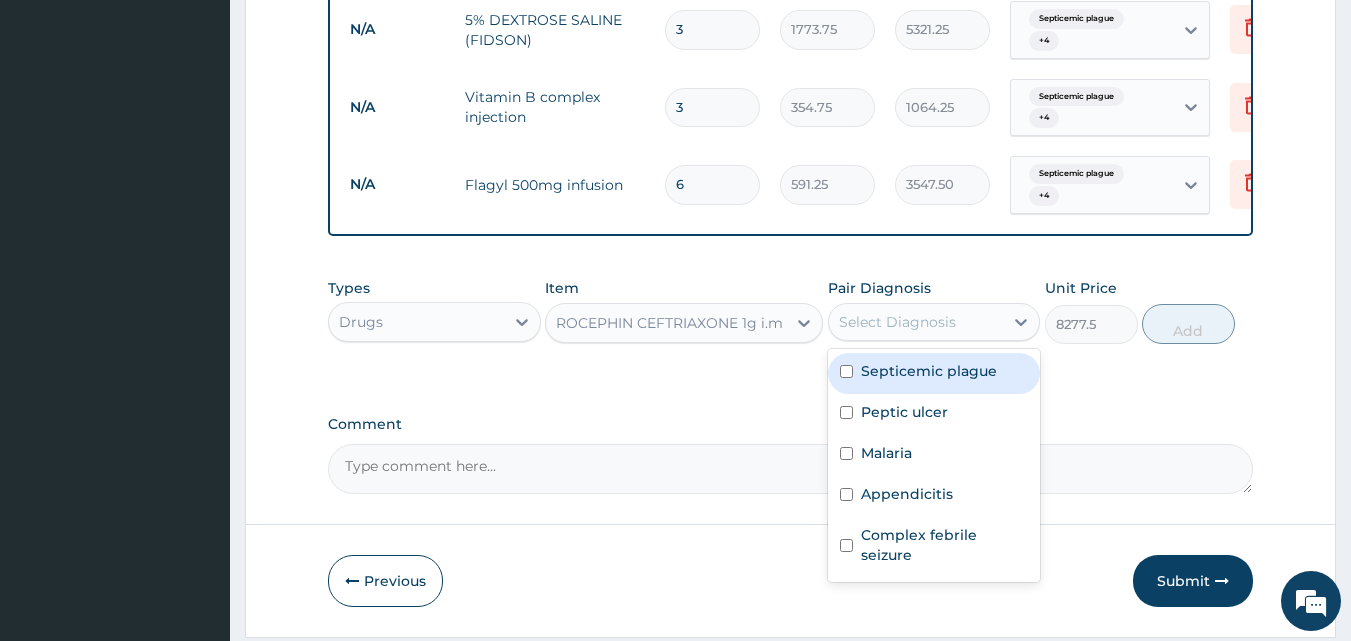 click on "Select Diagnosis" at bounding box center (897, 322) 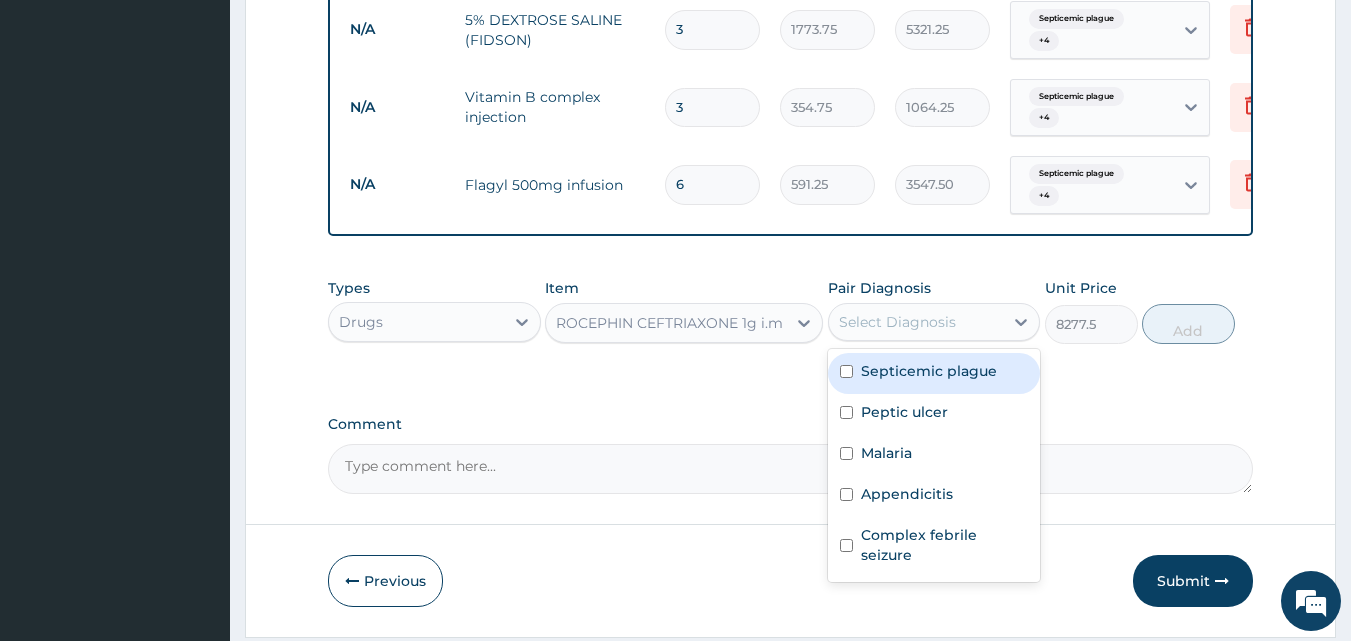 click at bounding box center [846, 371] 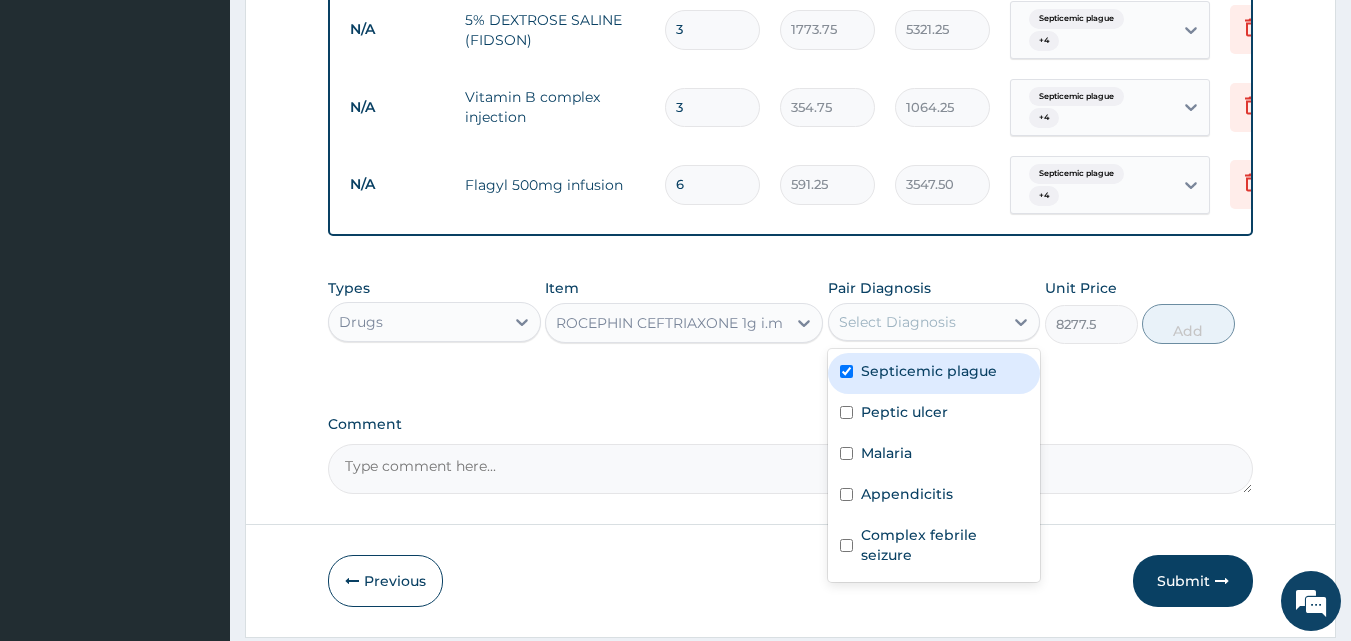 checkbox on "true" 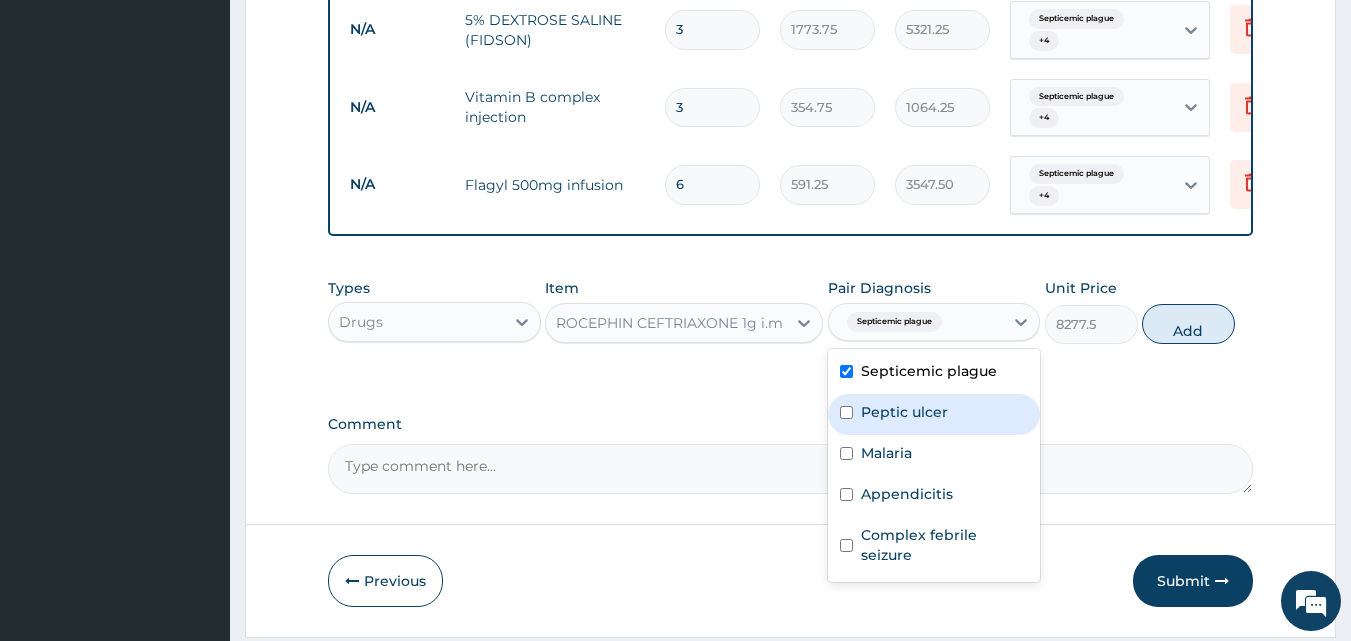 click at bounding box center (846, 412) 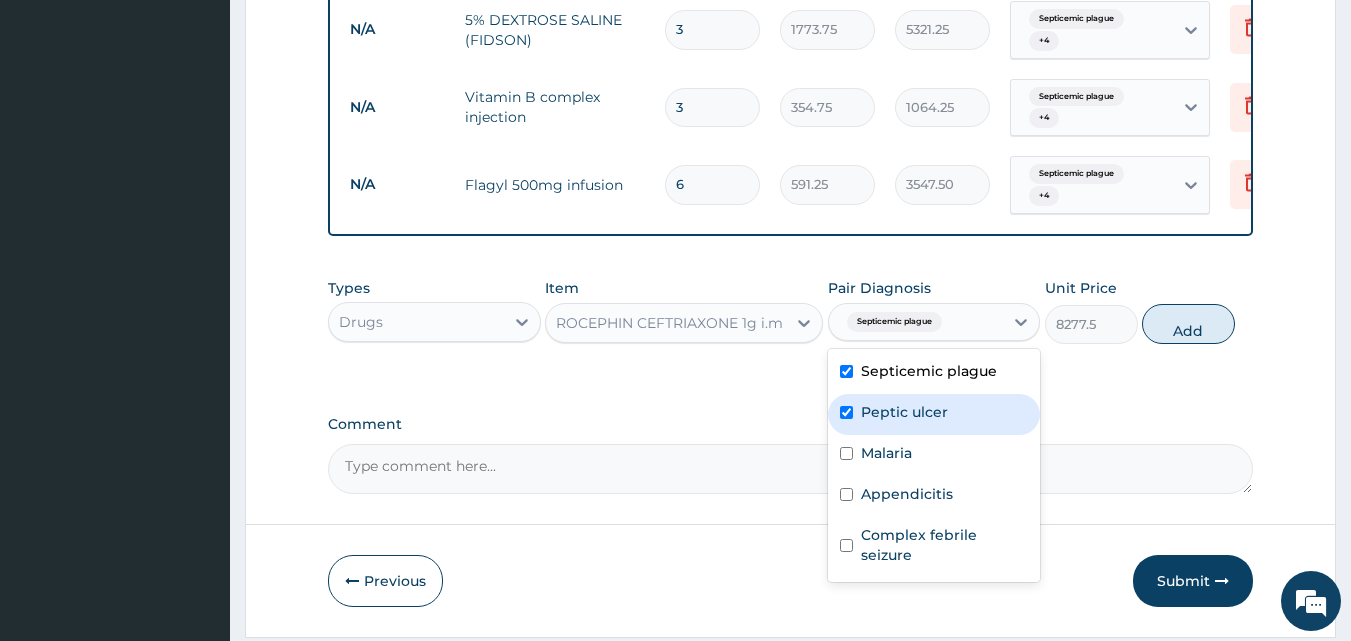 checkbox on "true" 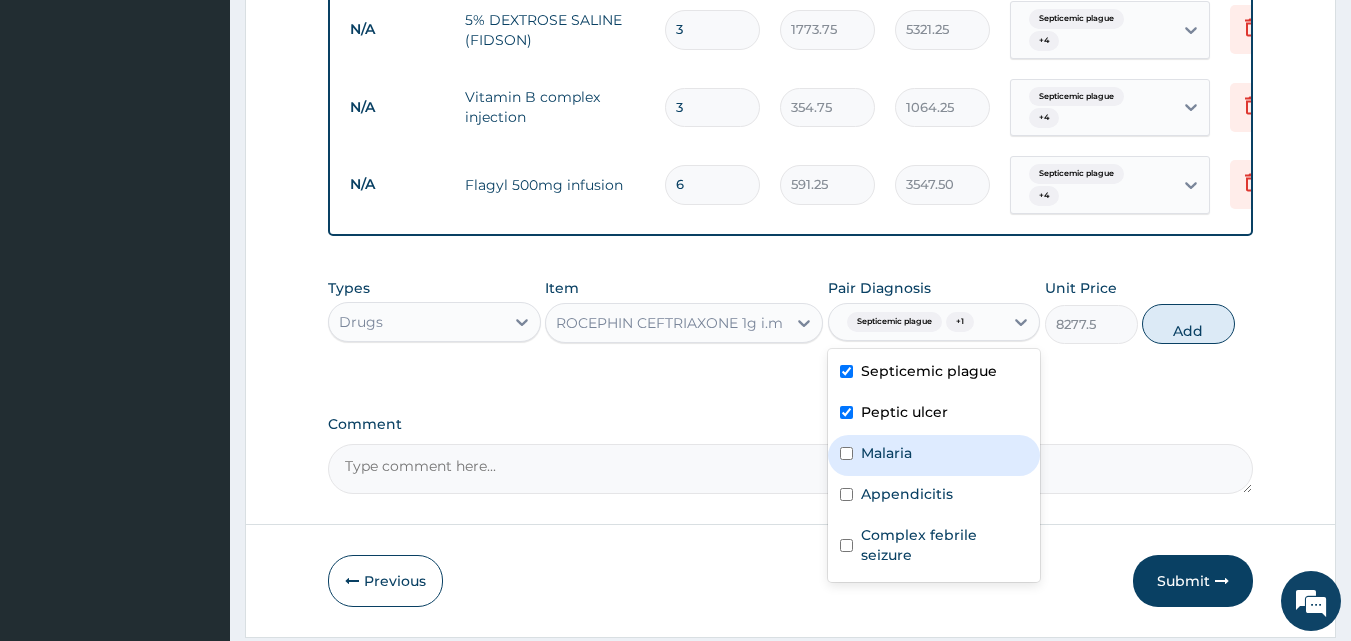 click on "Malaria" at bounding box center (934, 455) 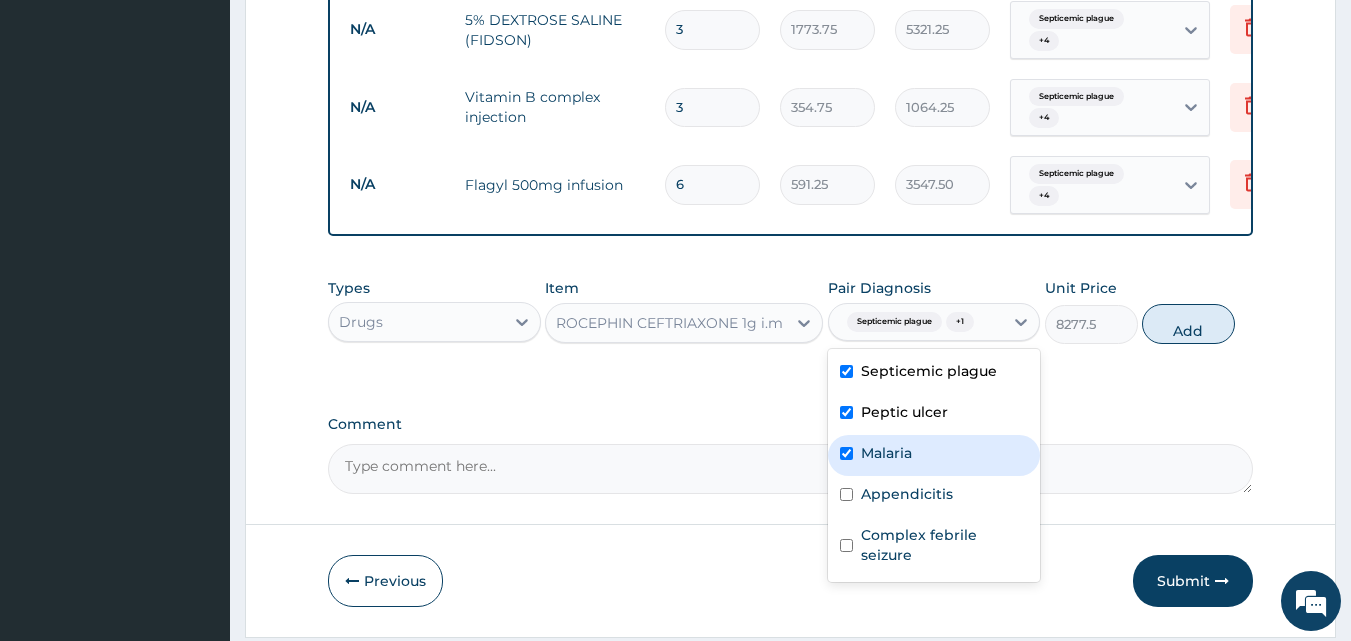 checkbox on "true" 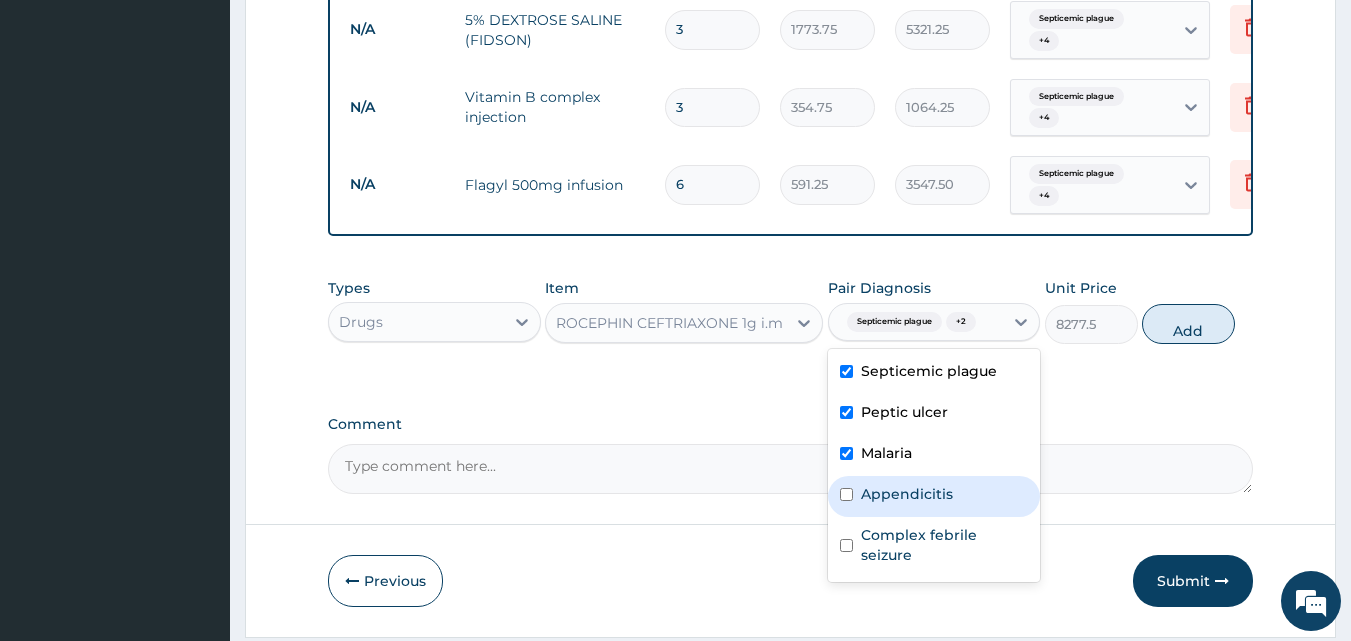 click at bounding box center (846, 494) 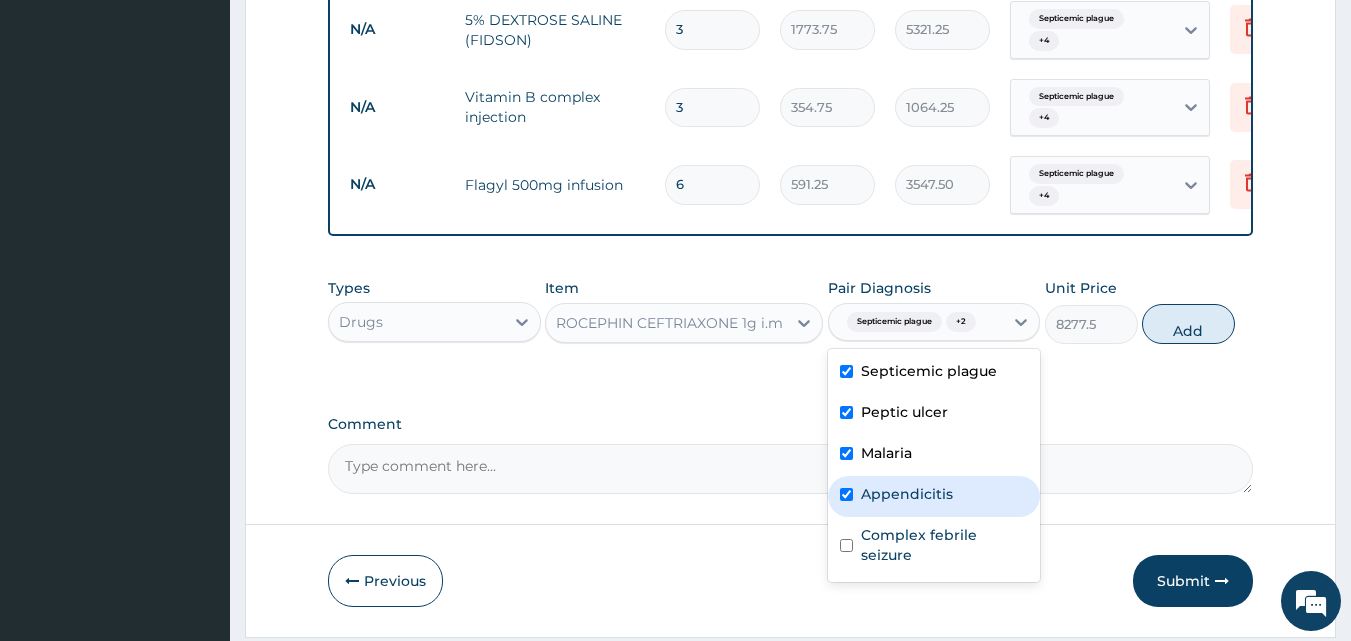 checkbox on "true" 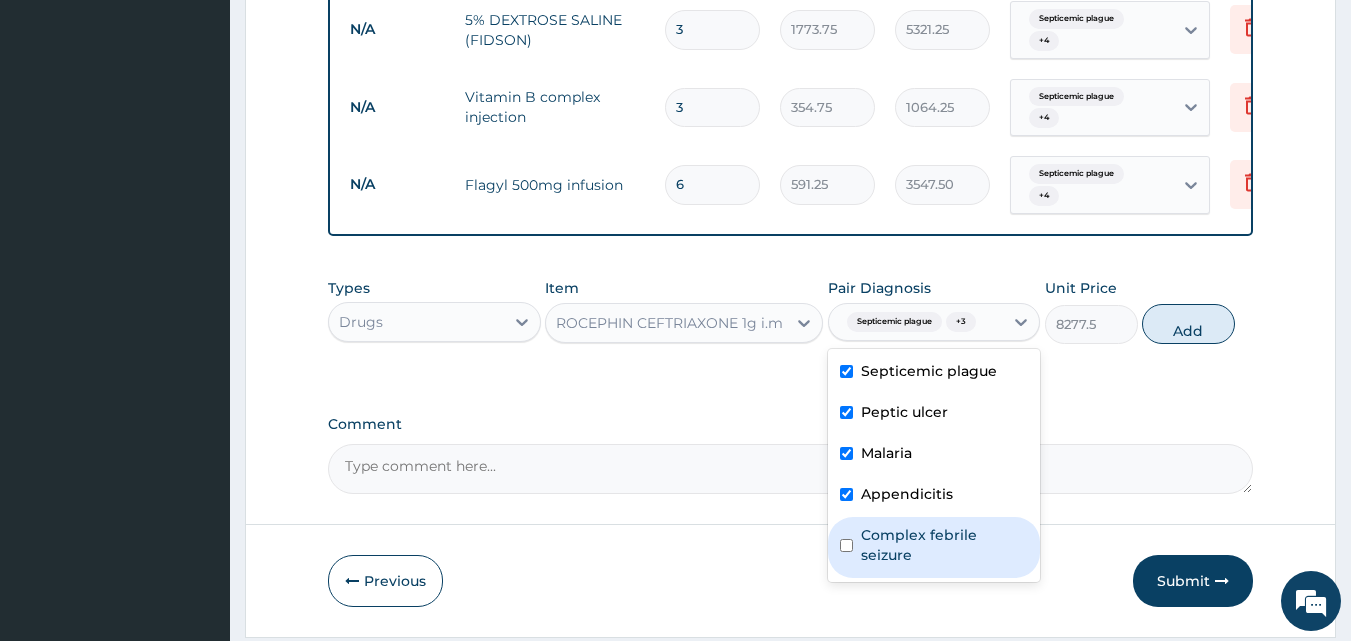 click at bounding box center (846, 545) 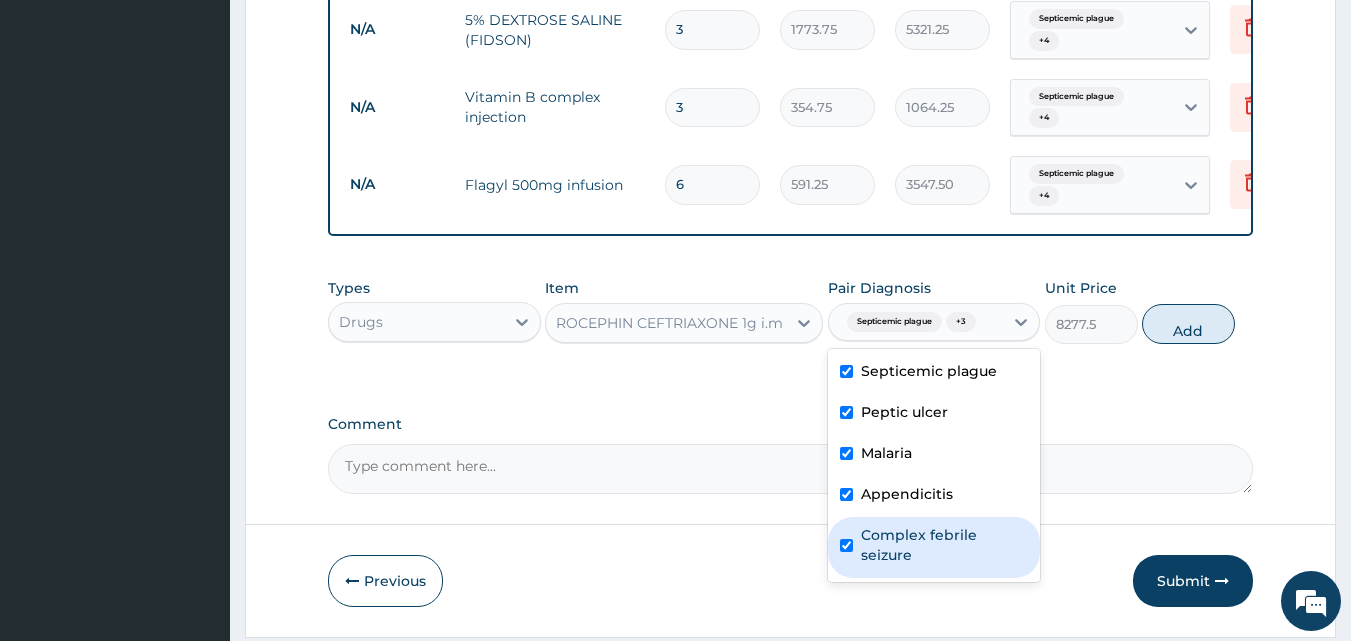 checkbox on "true" 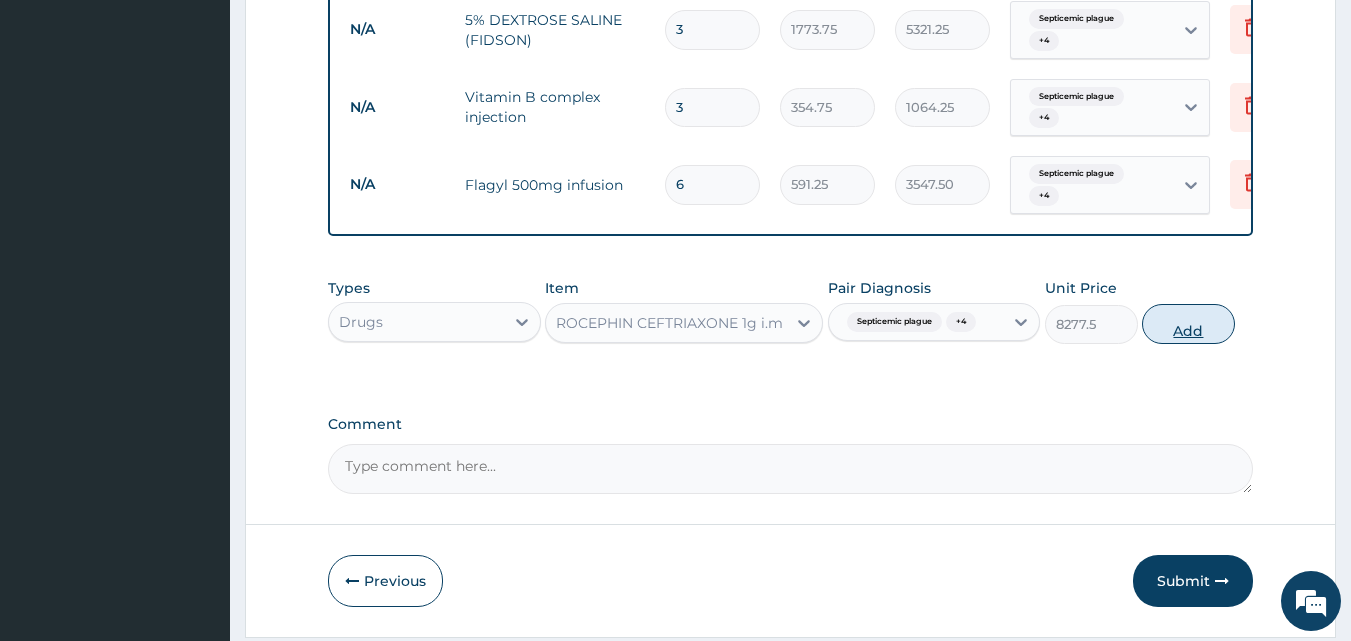 click on "Add" at bounding box center [1188, 324] 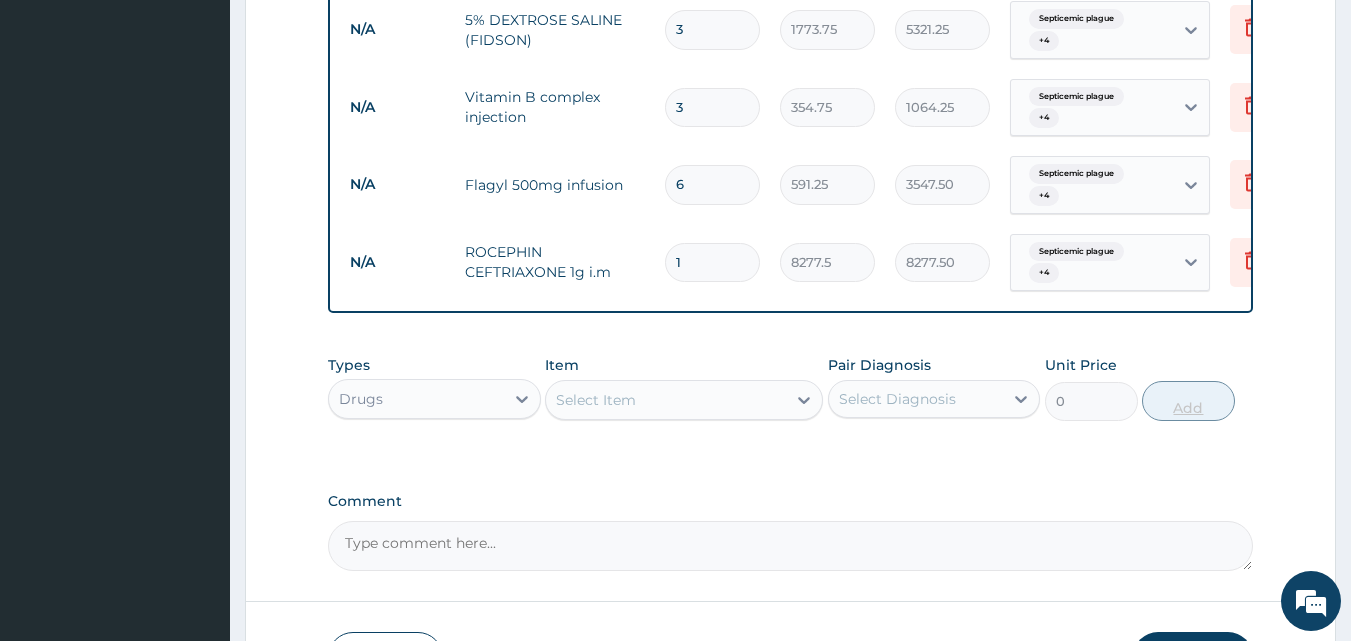 type 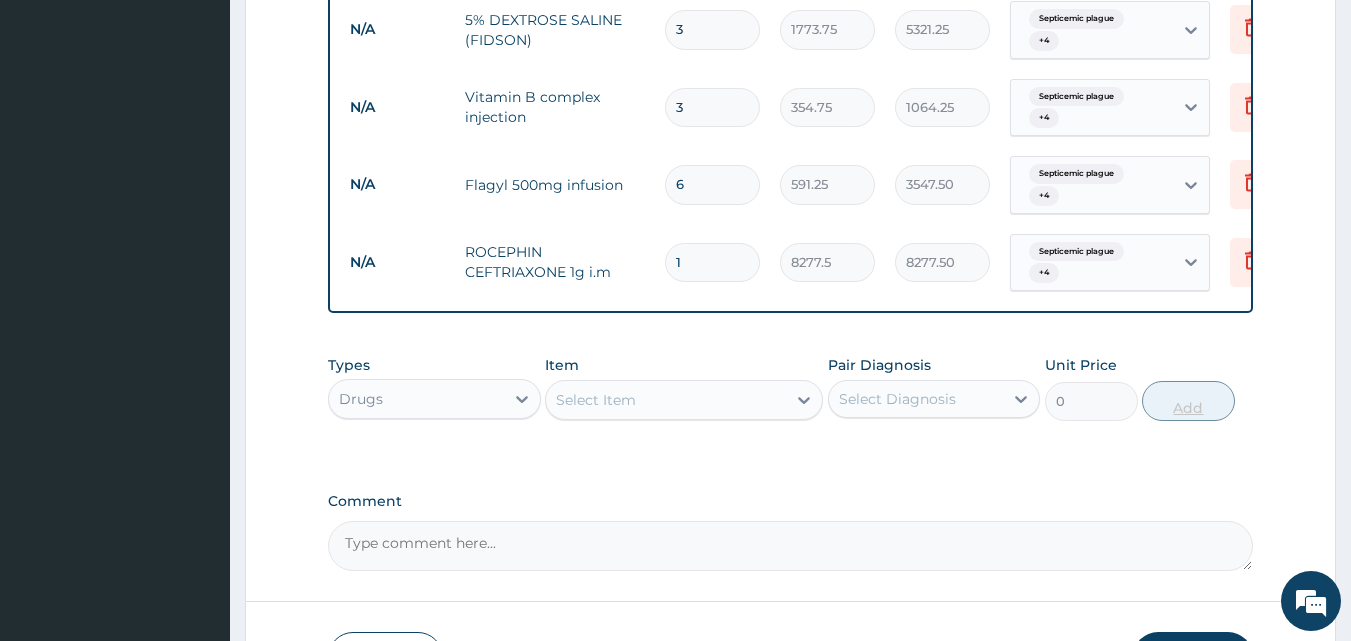 type on "0.00" 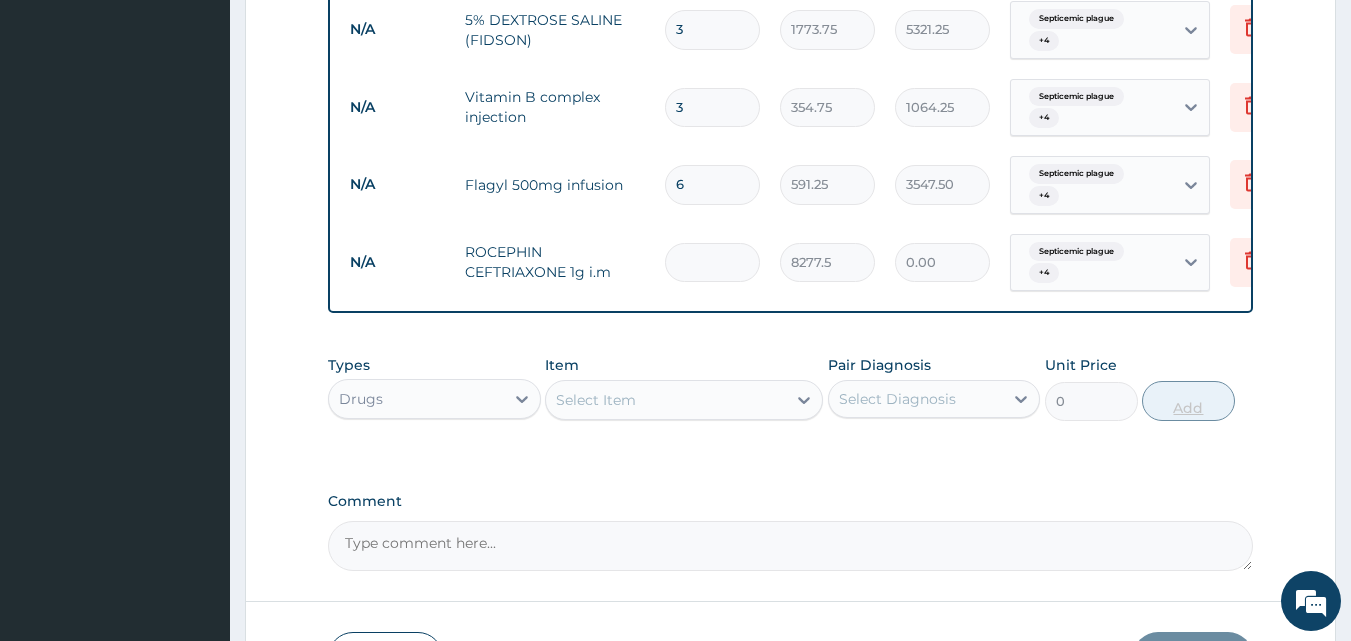 type on "4" 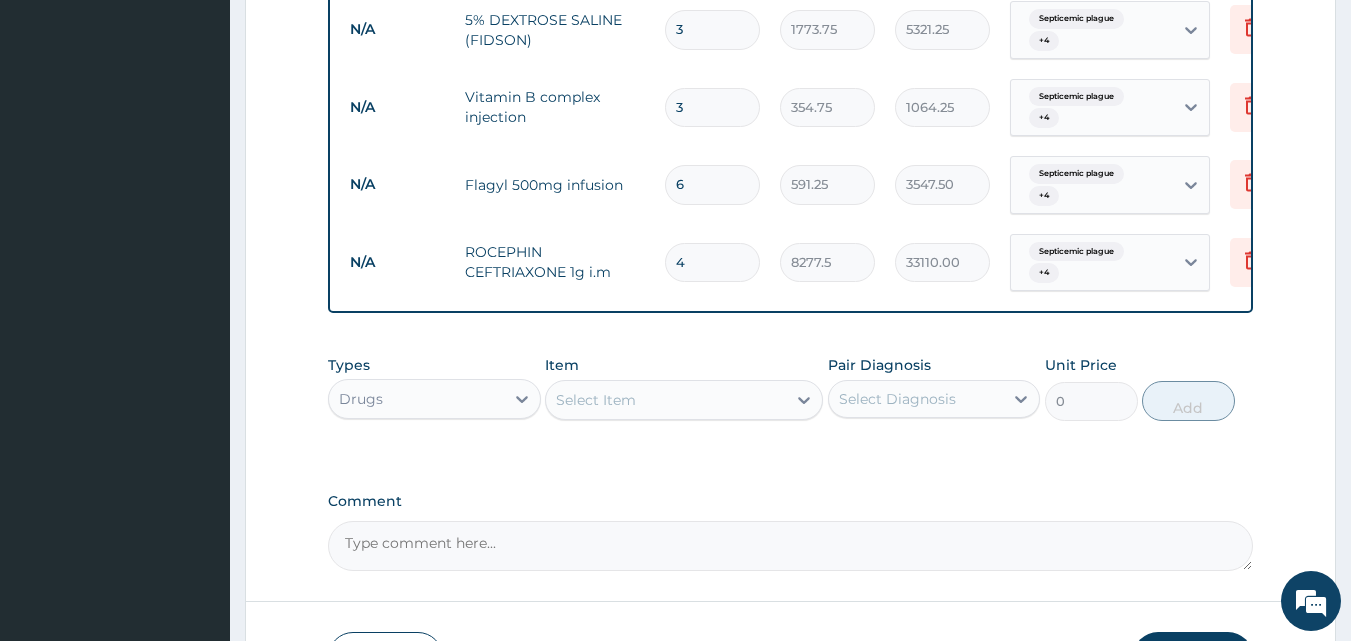 type on "4" 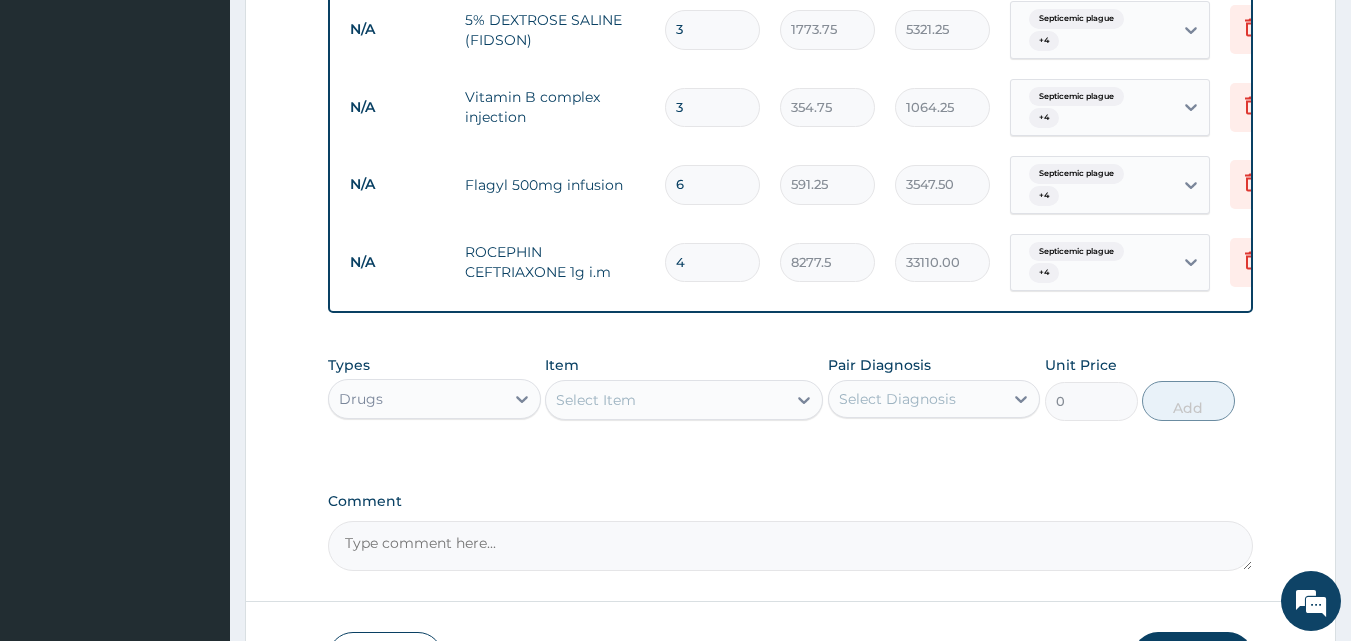 click on "Select Item" at bounding box center [666, 400] 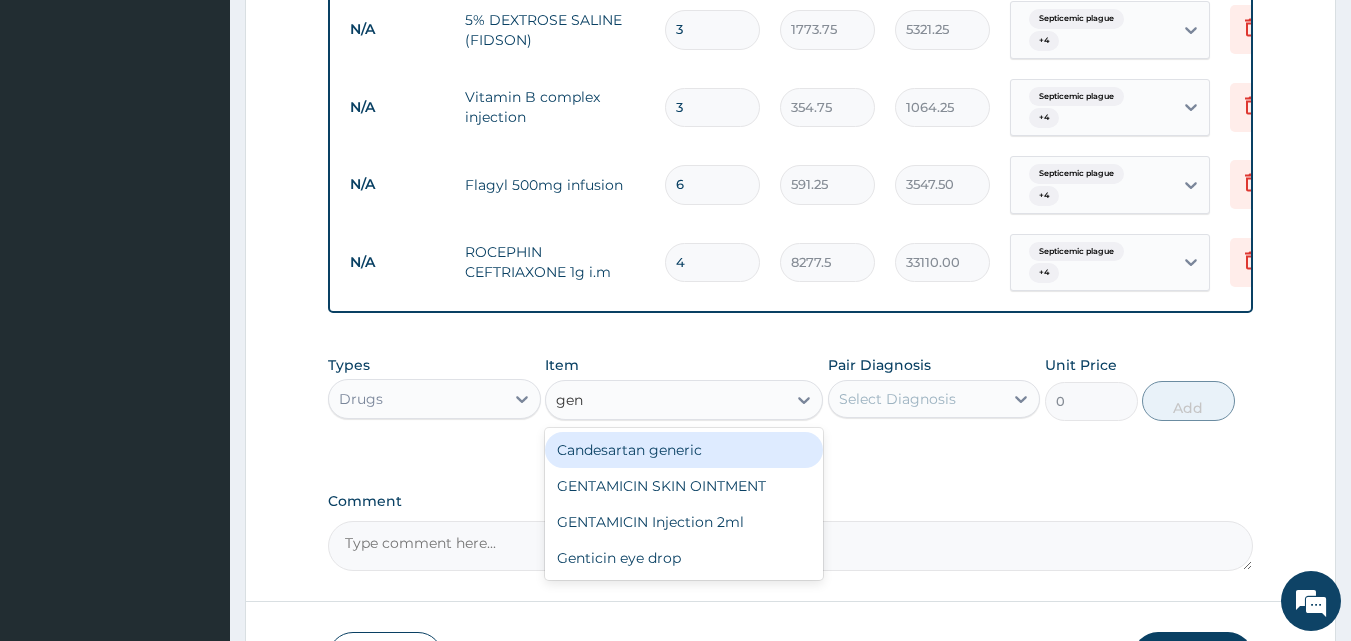 type on "gent" 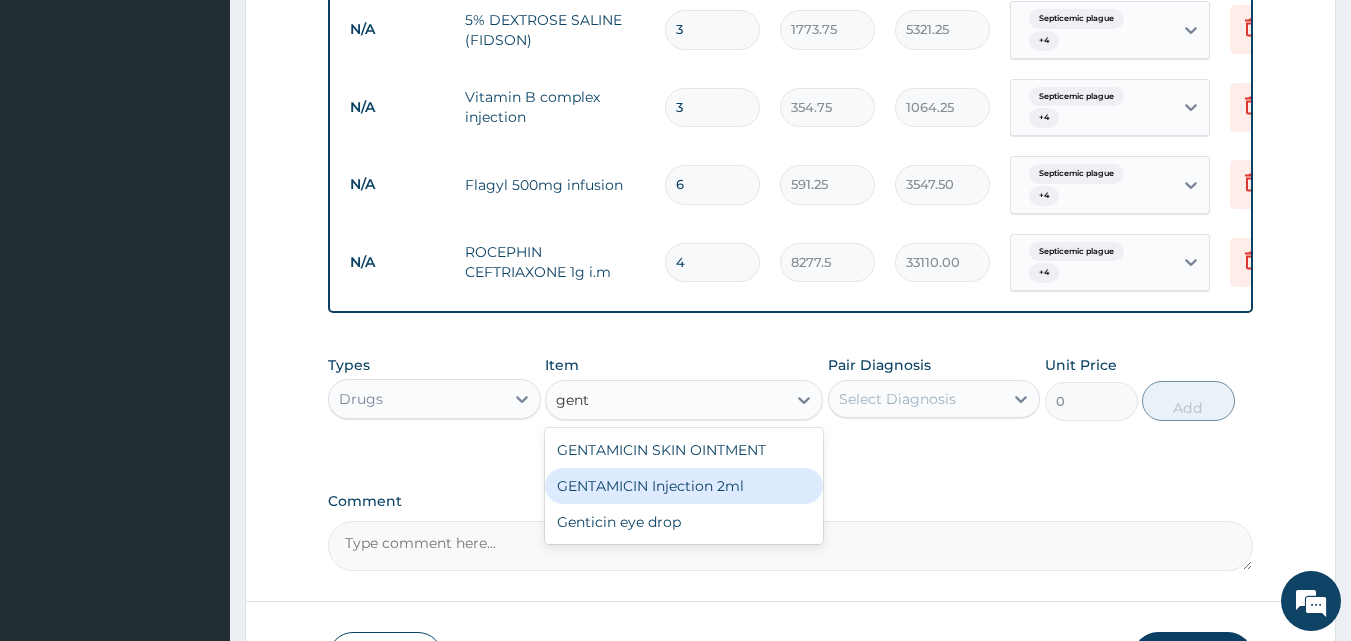 click on "GENTAMICIN Injection 2ml" at bounding box center [684, 486] 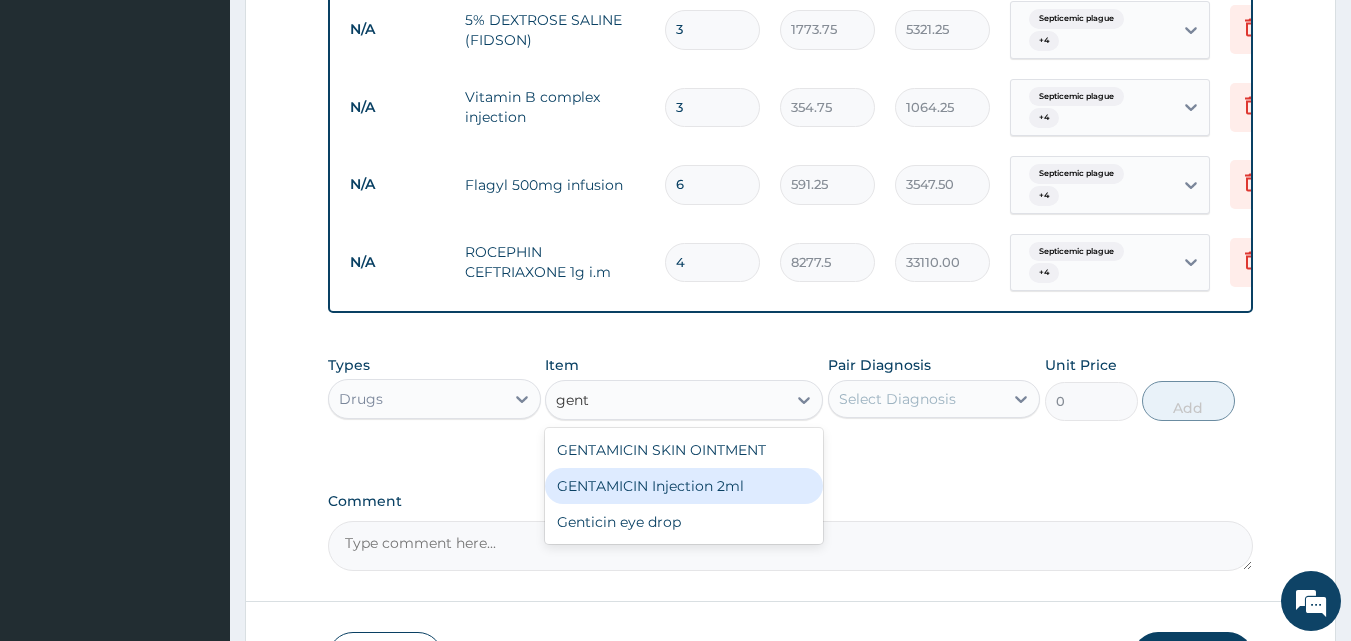type 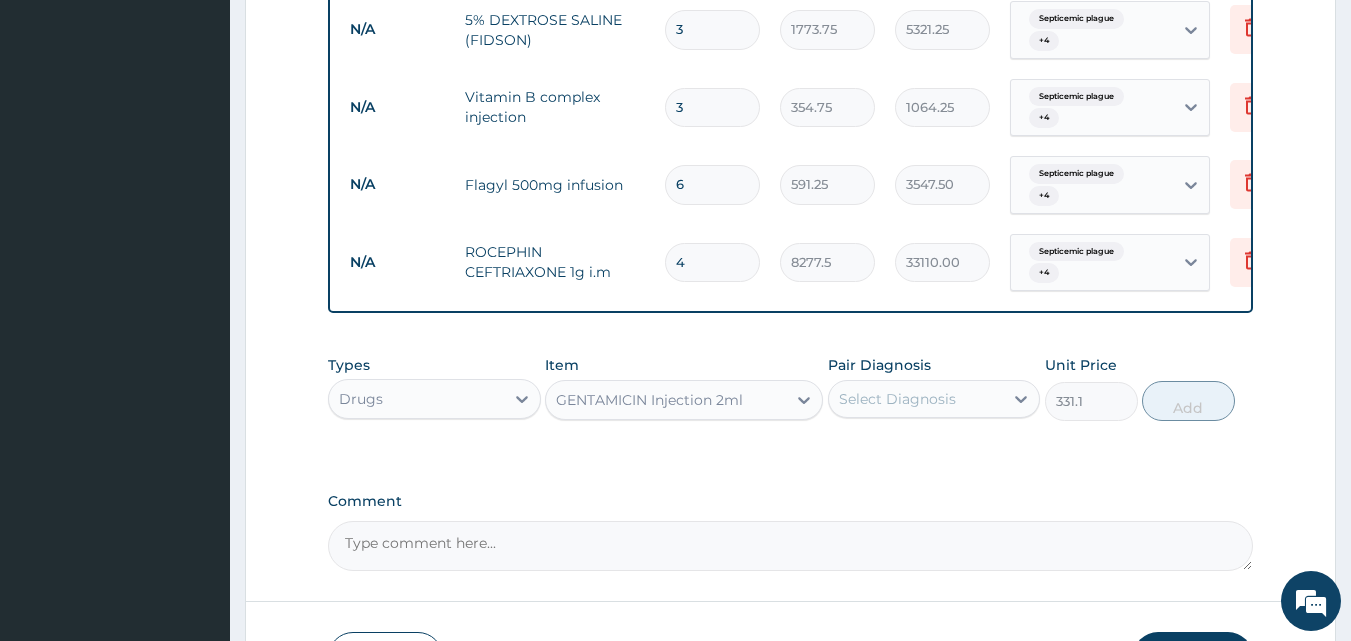 click on "Select Diagnosis" at bounding box center (916, 399) 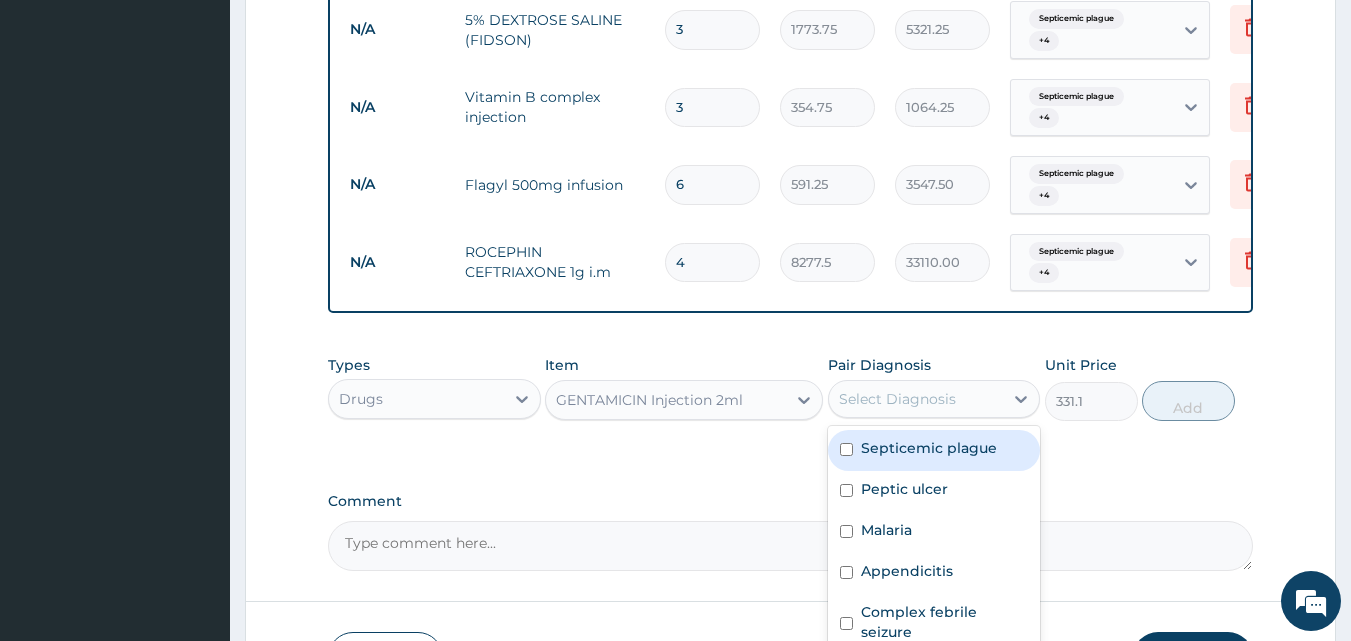 click at bounding box center (846, 449) 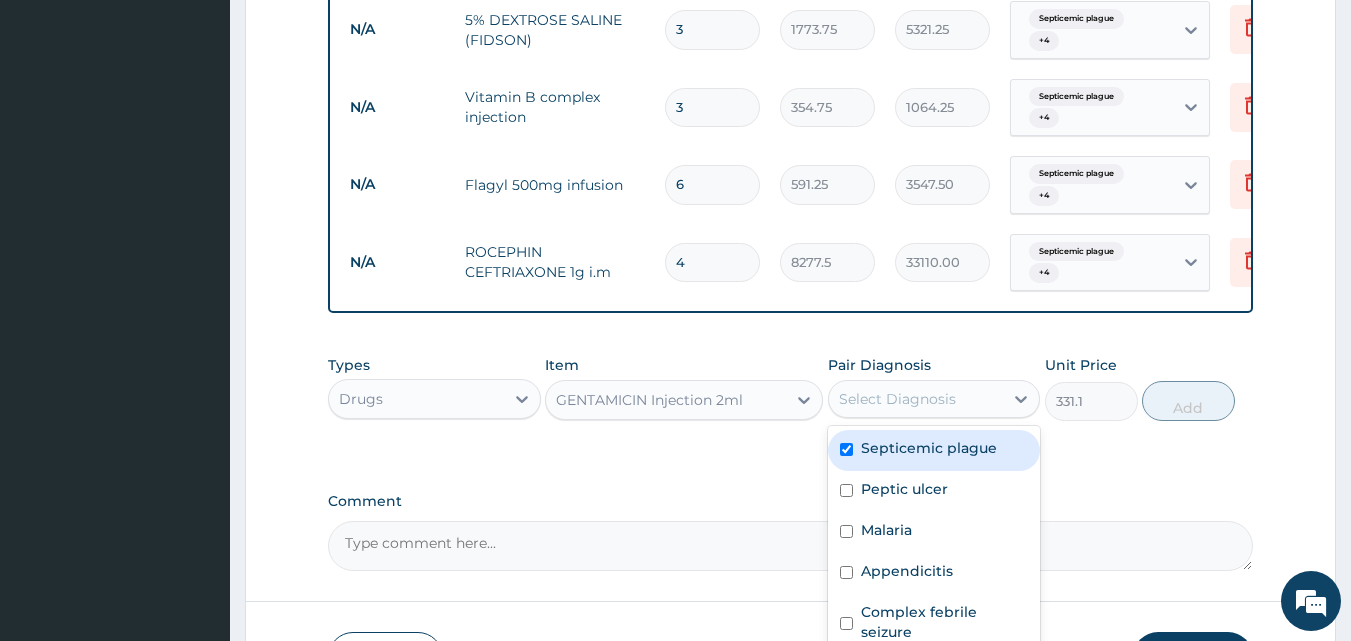 checkbox on "true" 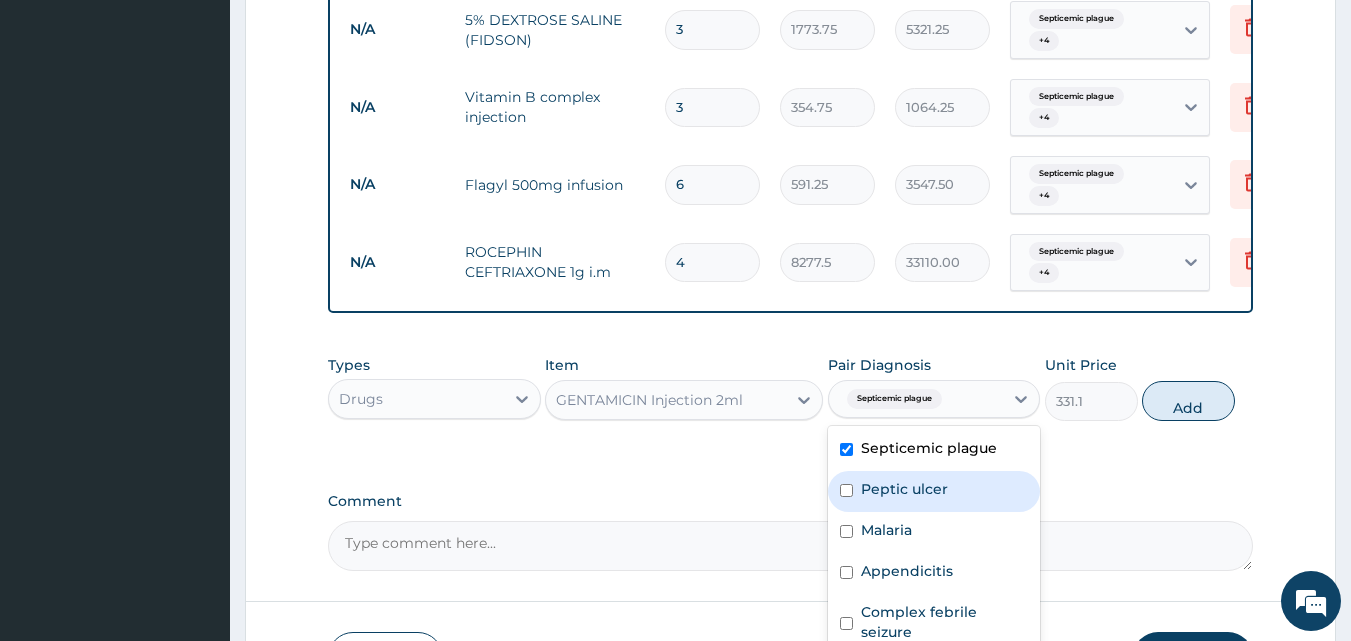 click at bounding box center [846, 490] 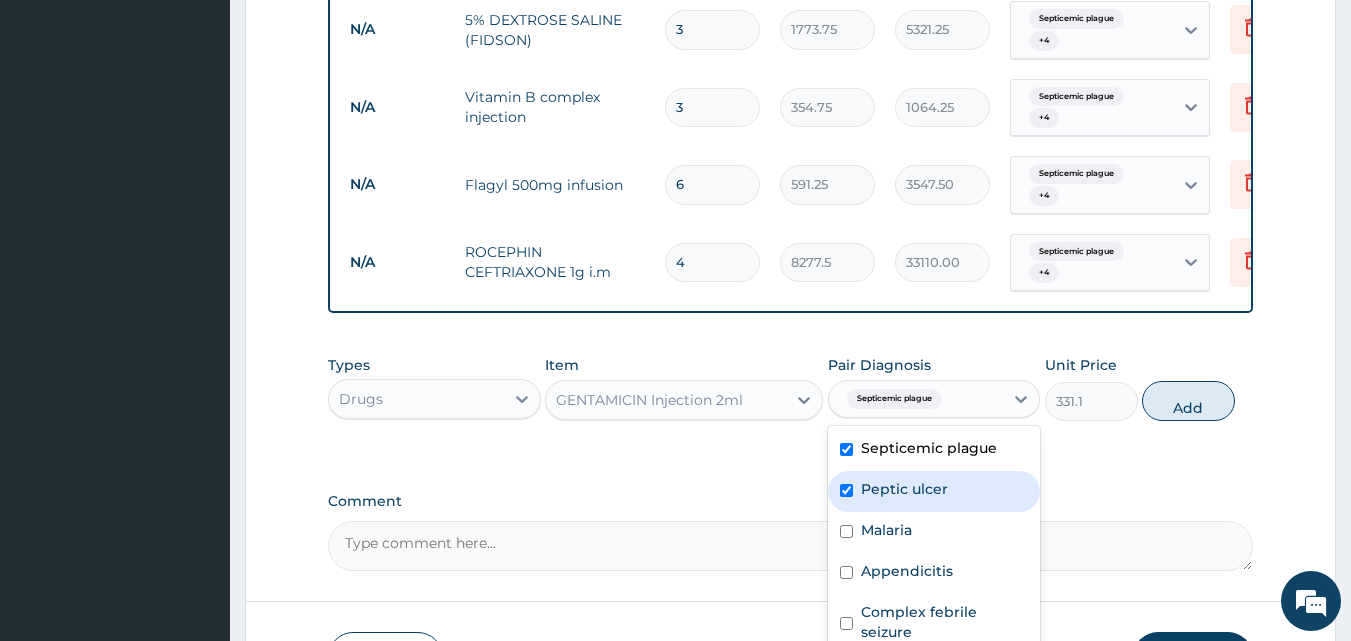 checkbox on "true" 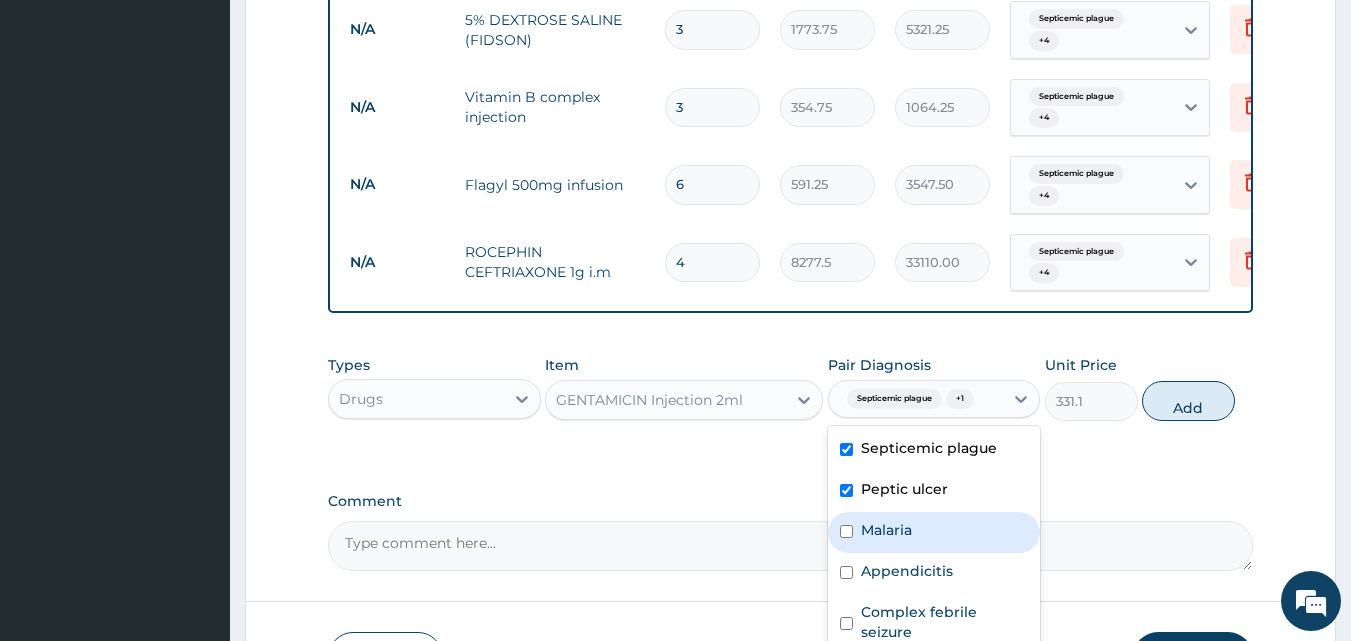 click at bounding box center (846, 531) 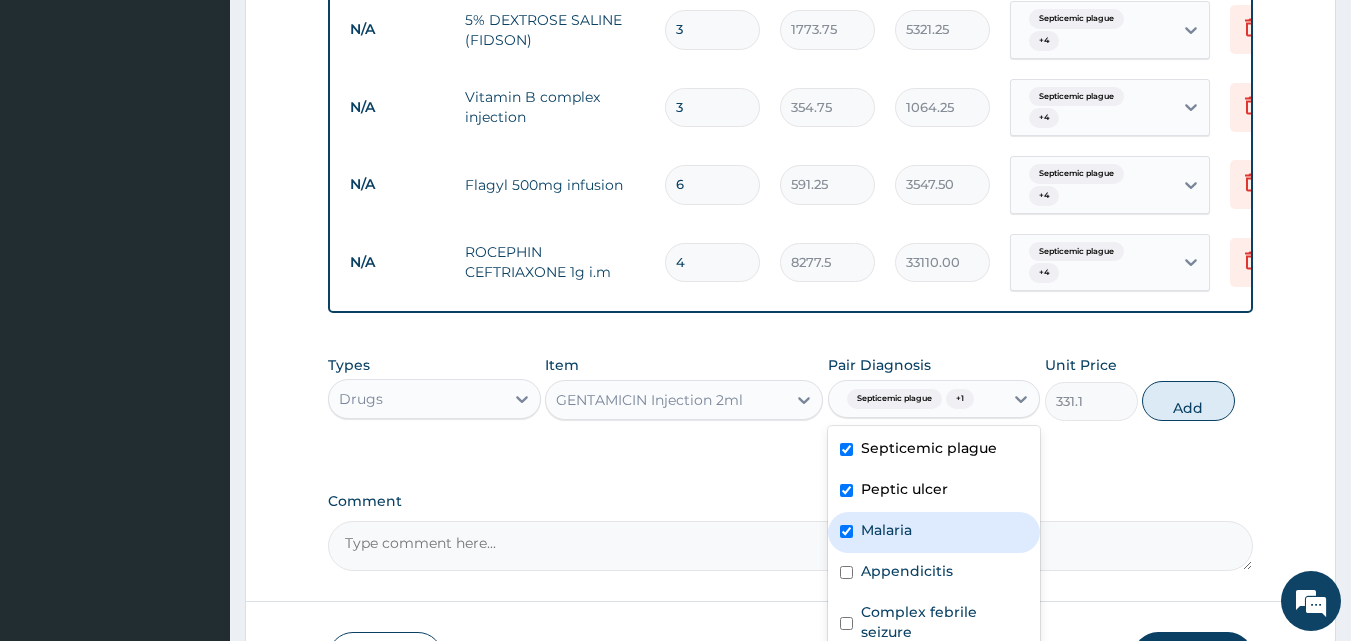 checkbox on "true" 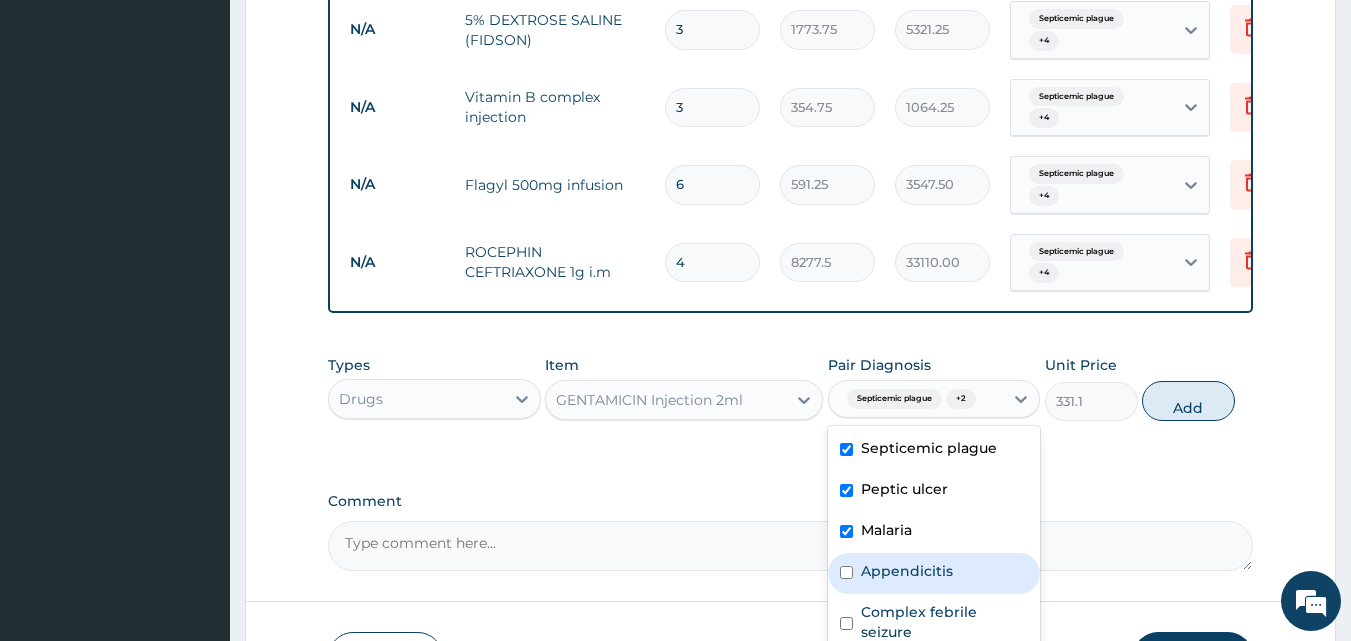 click on "Appendicitis" at bounding box center [934, 573] 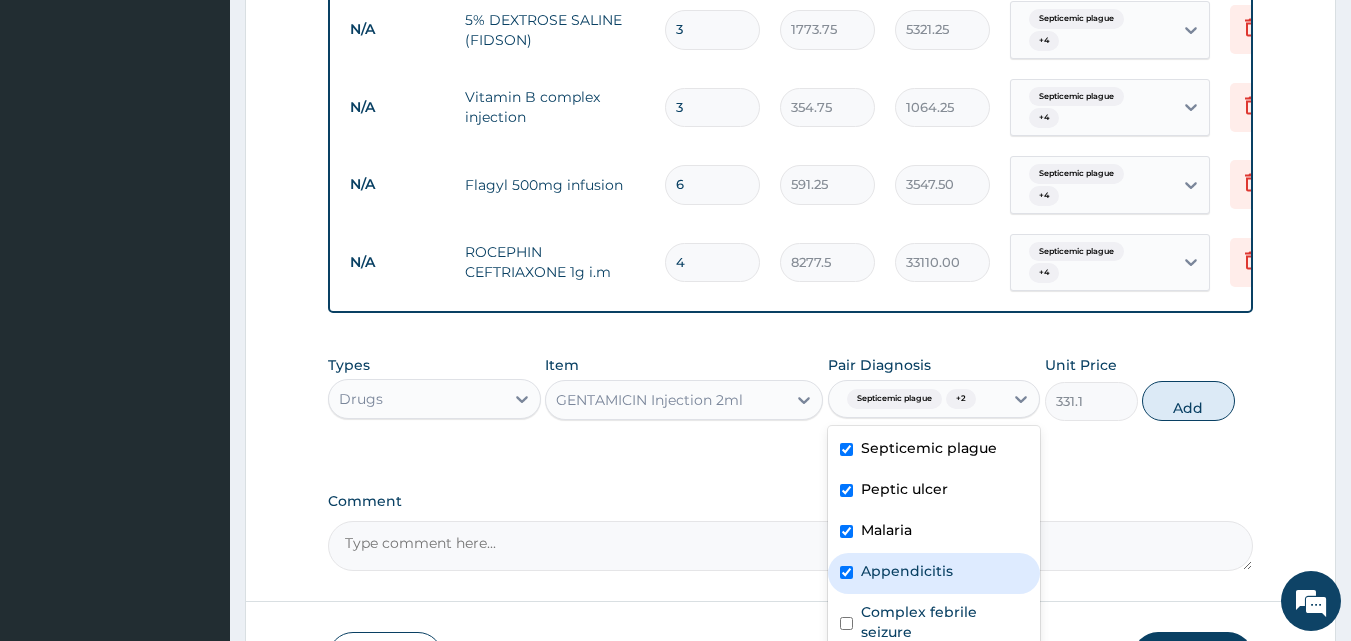checkbox on "true" 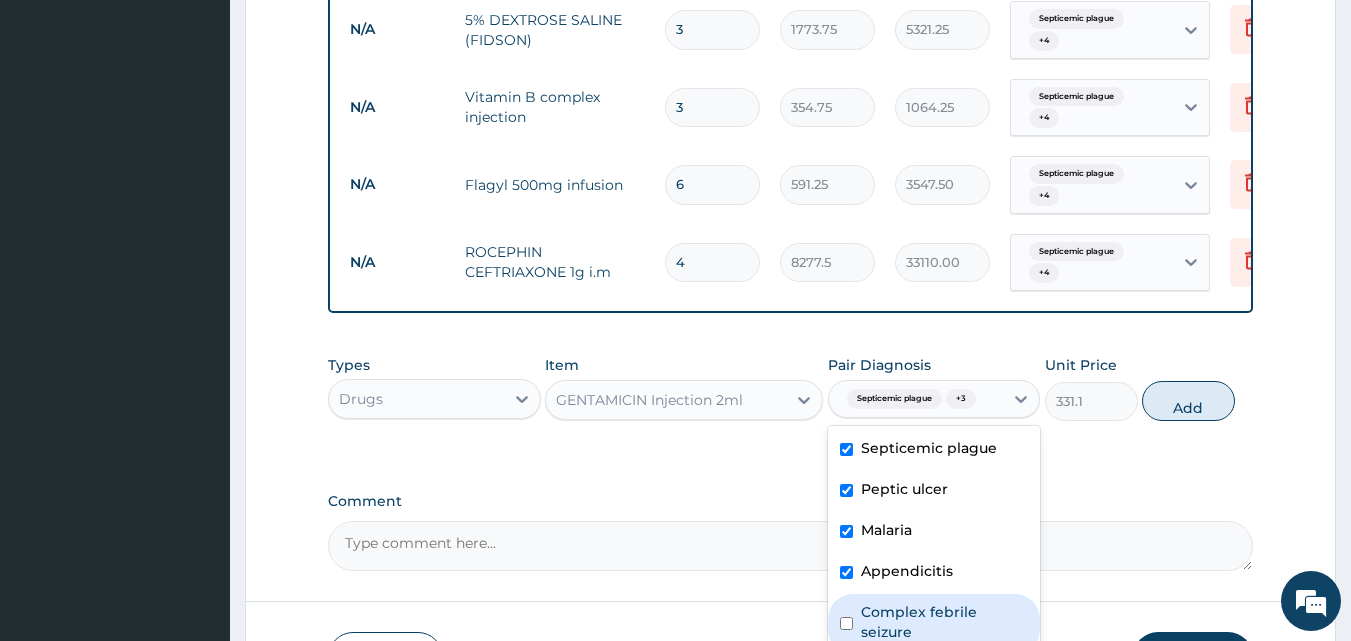 click at bounding box center [846, 623] 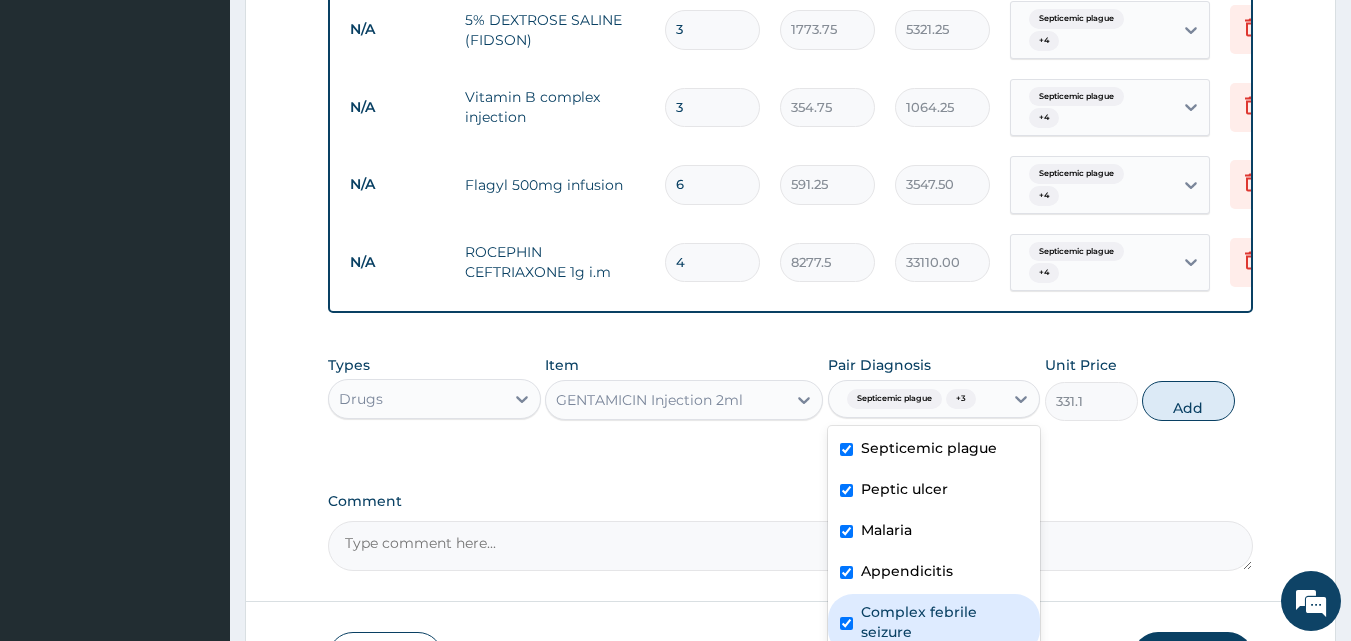 checkbox on "true" 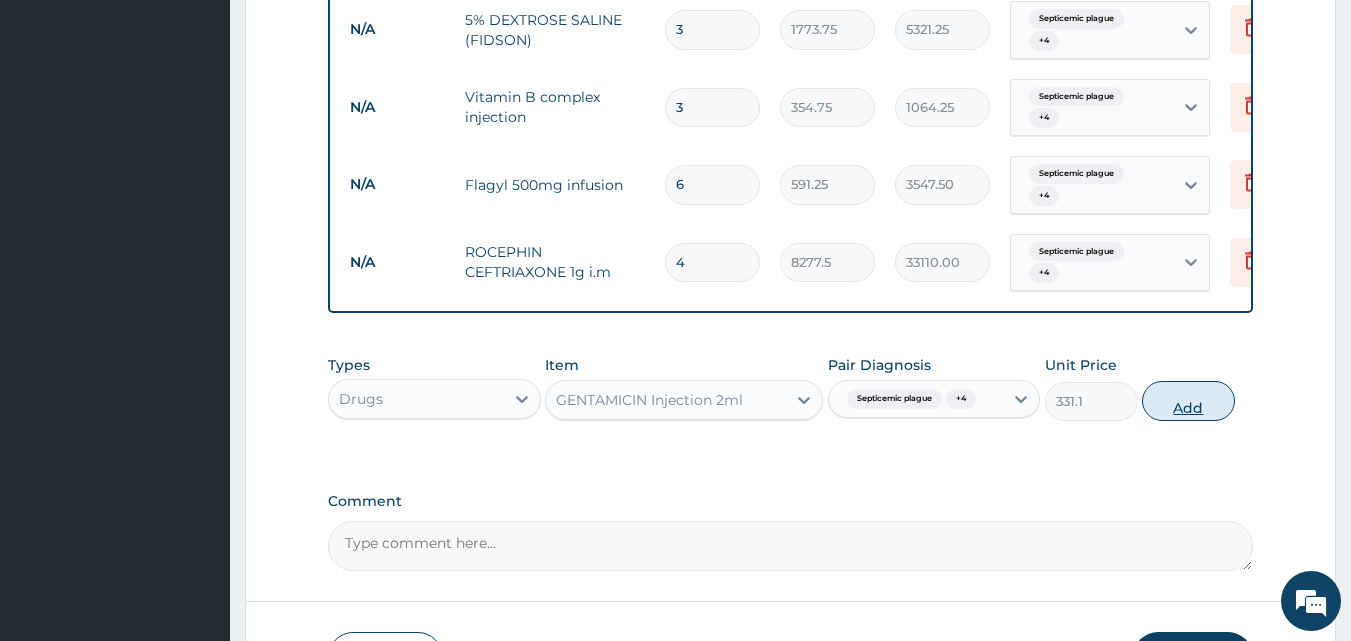 click on "Add" at bounding box center (1188, 401) 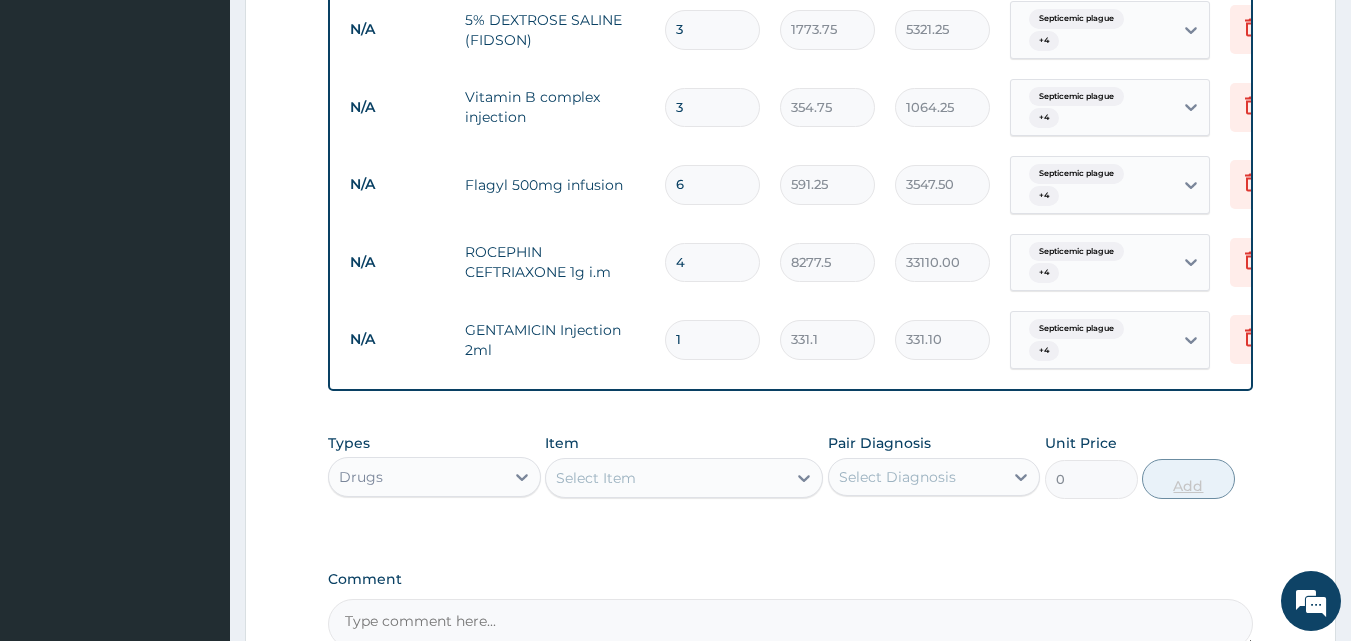 type 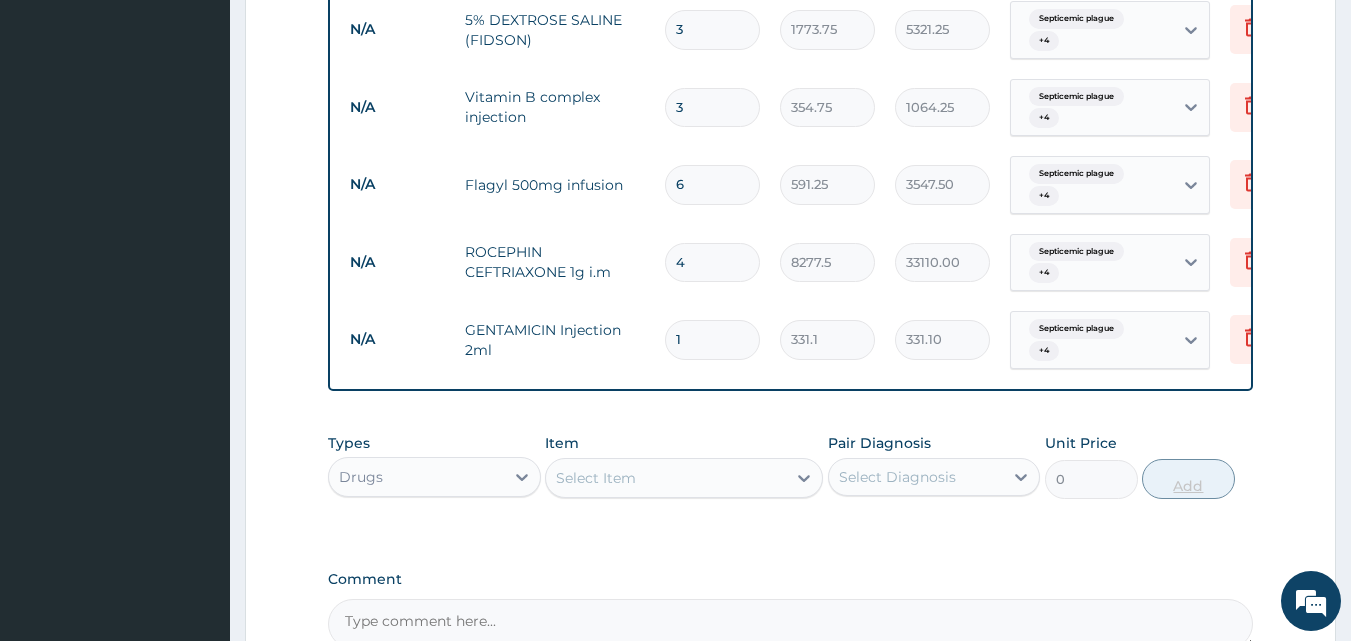 type on "0.00" 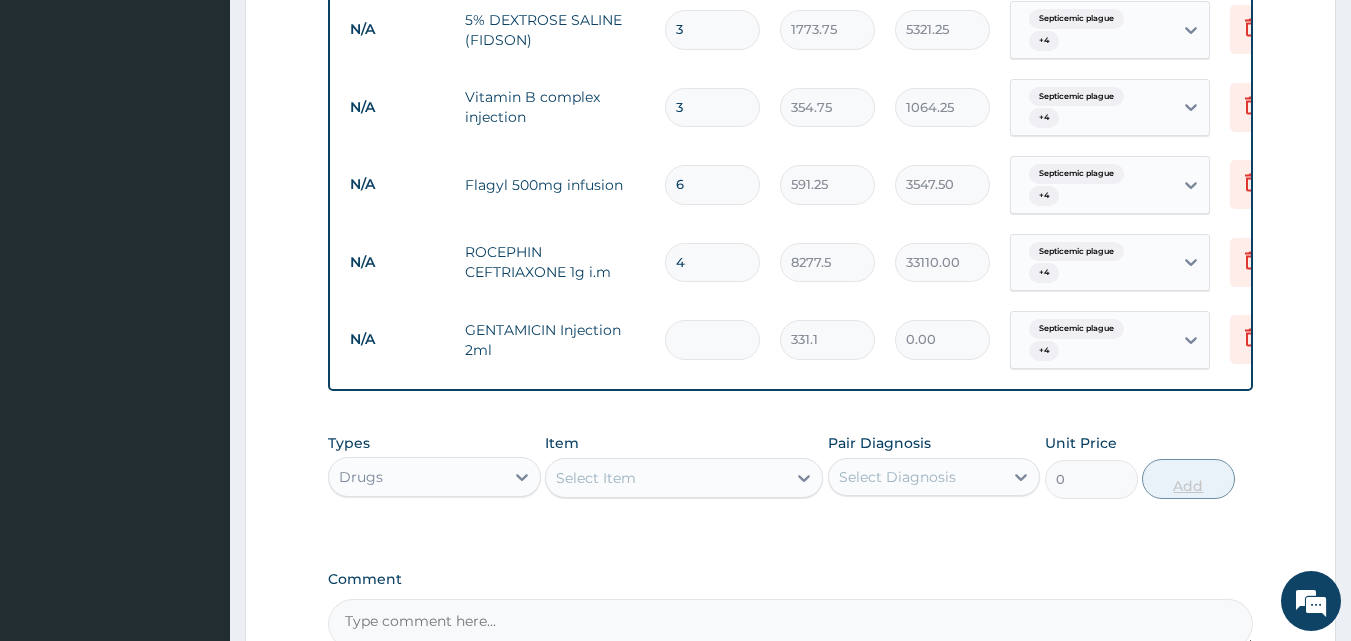 type on "6" 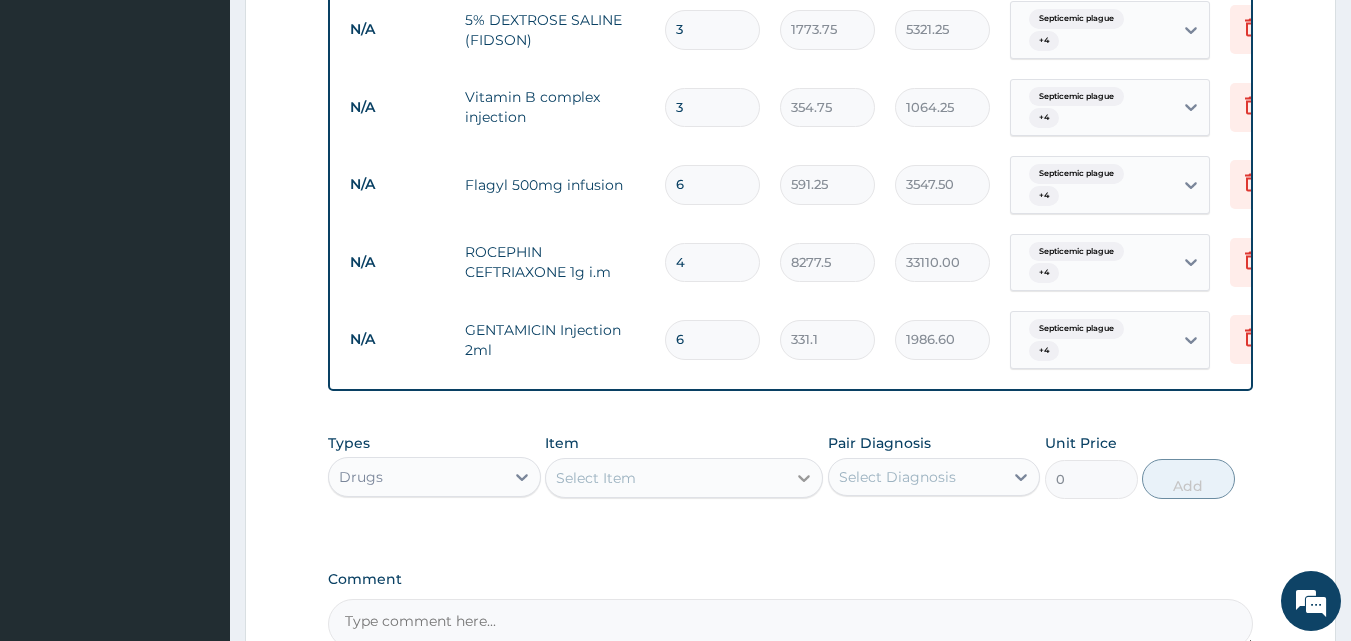type on "6" 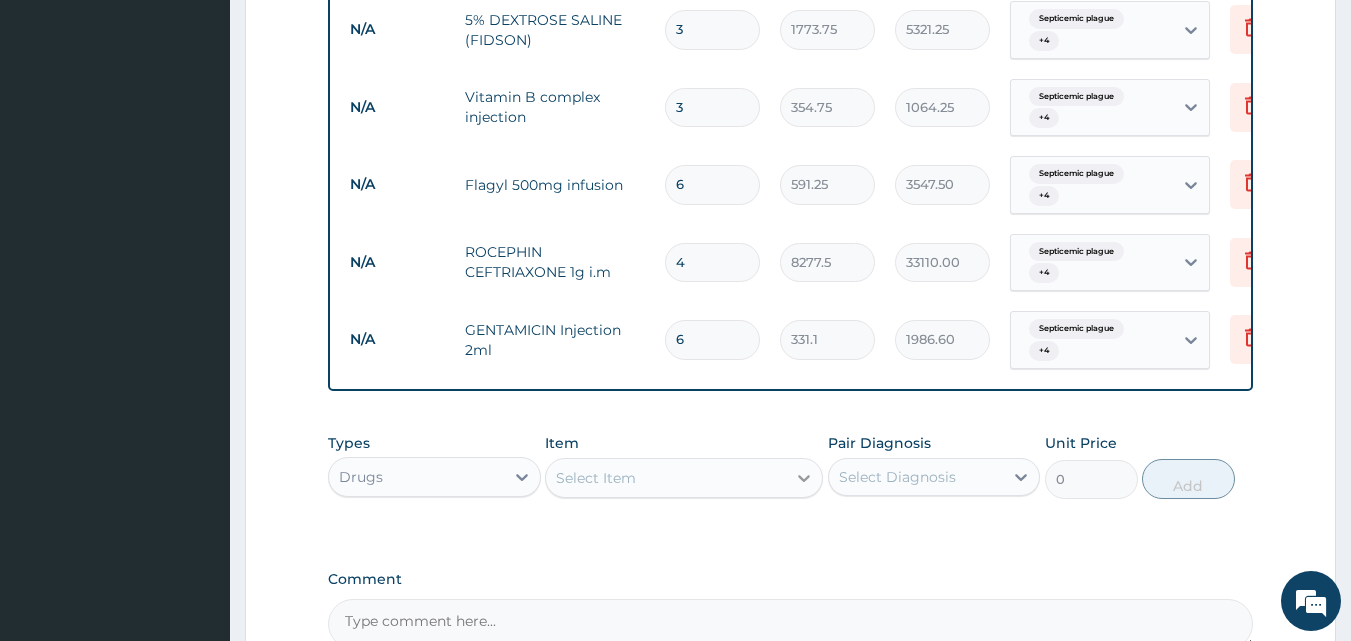 click at bounding box center [804, 478] 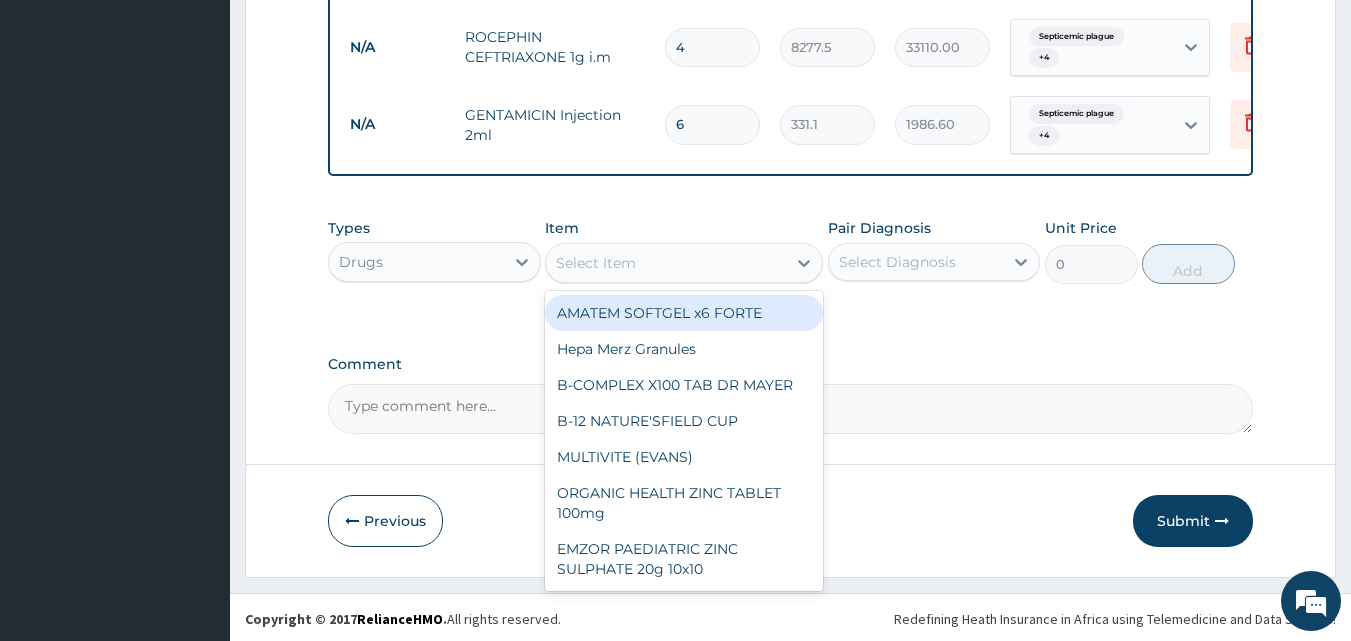 scroll, scrollTop: 1736, scrollLeft: 0, axis: vertical 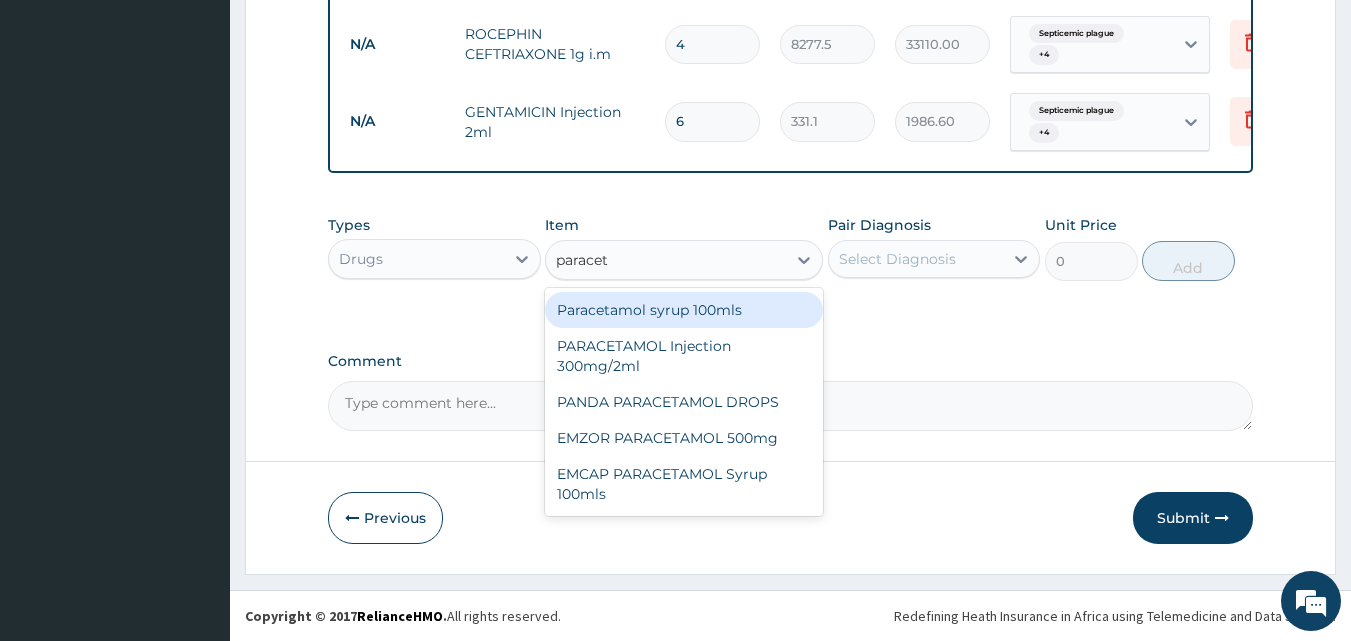 type on "paraceta" 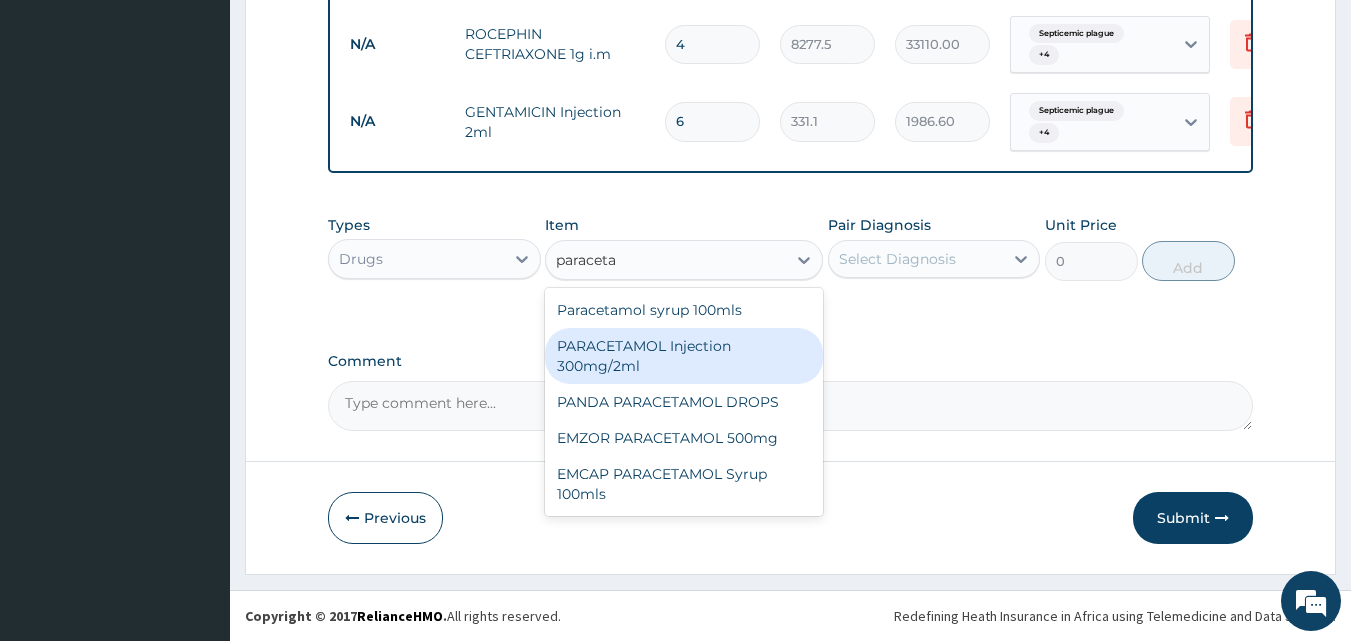 click on "PARACETAMOL Injection 300mg/2ml" at bounding box center (684, 356) 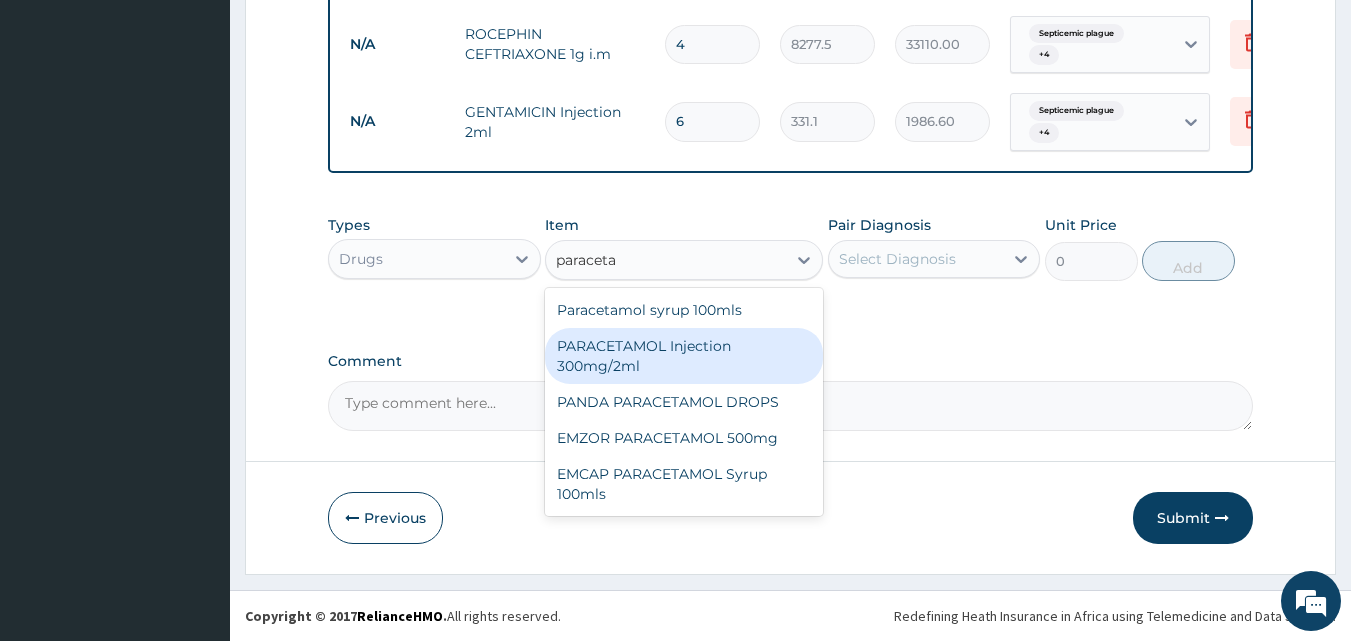 type 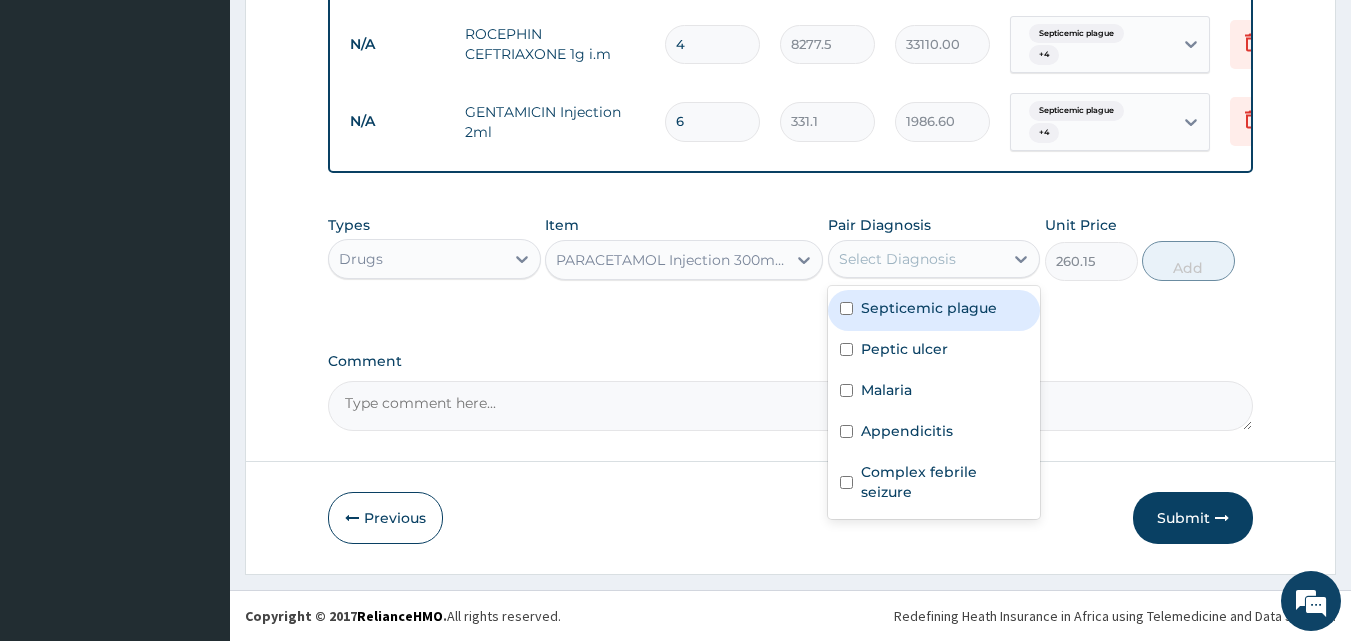 click on "Select Diagnosis" at bounding box center (897, 259) 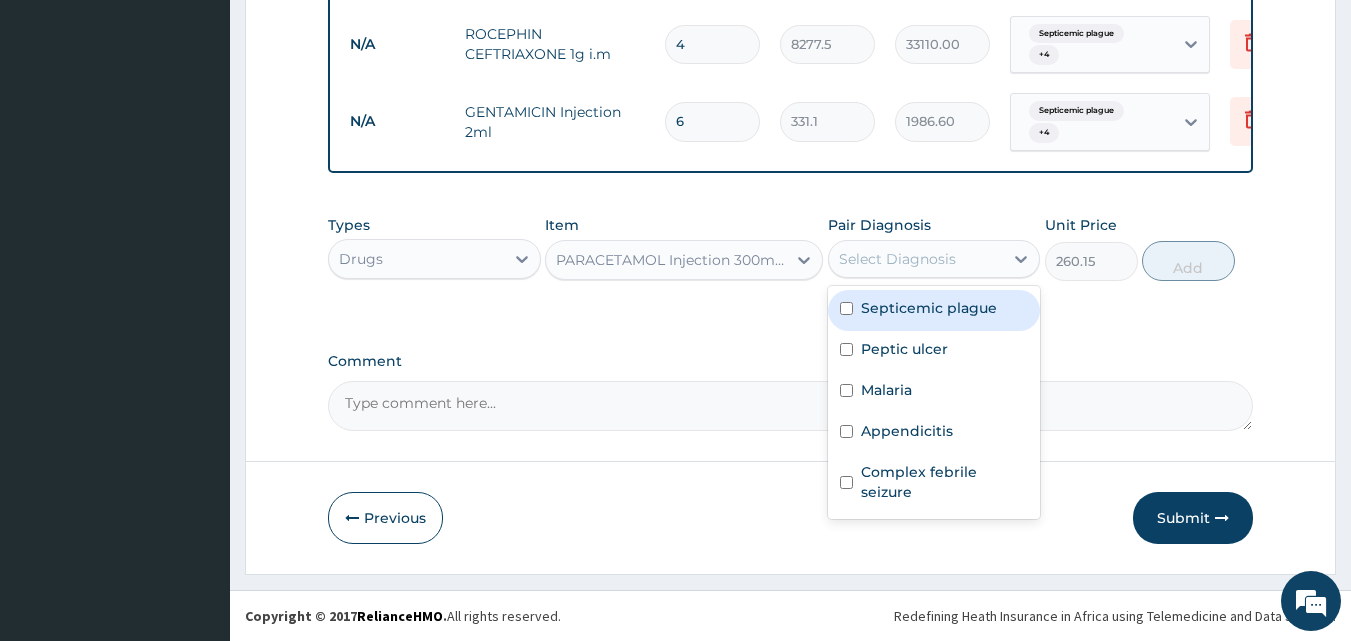 click at bounding box center (846, 308) 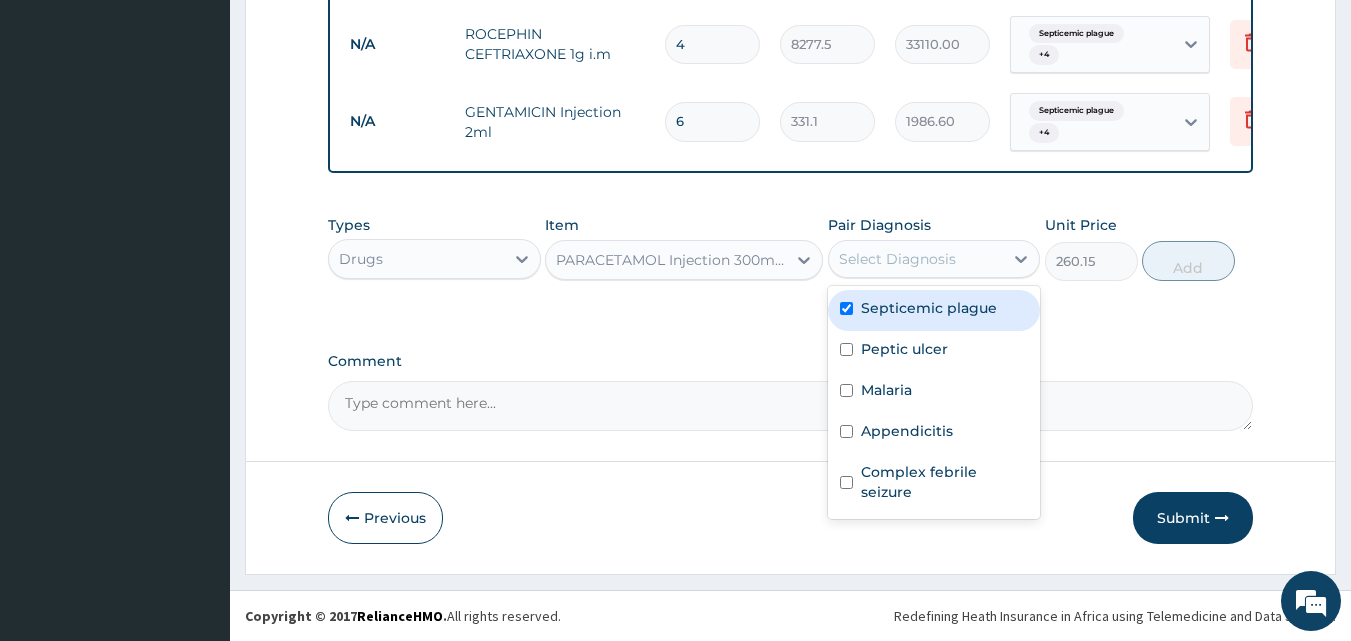 checkbox on "true" 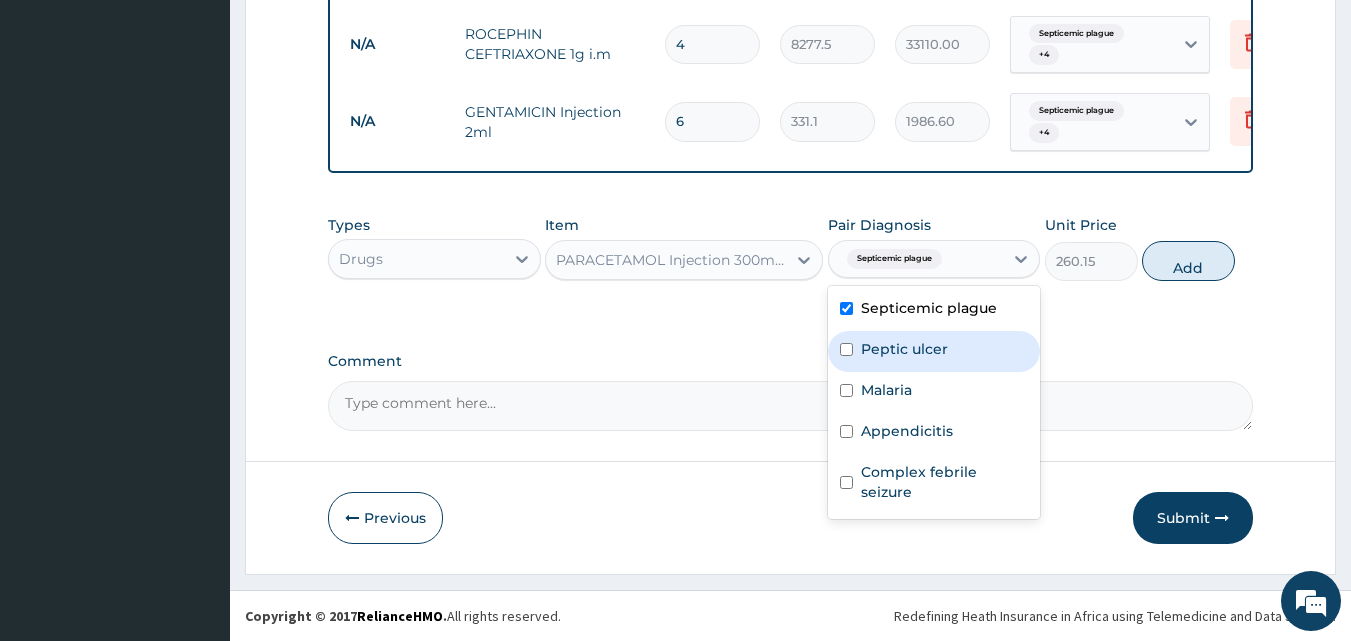 click at bounding box center [846, 349] 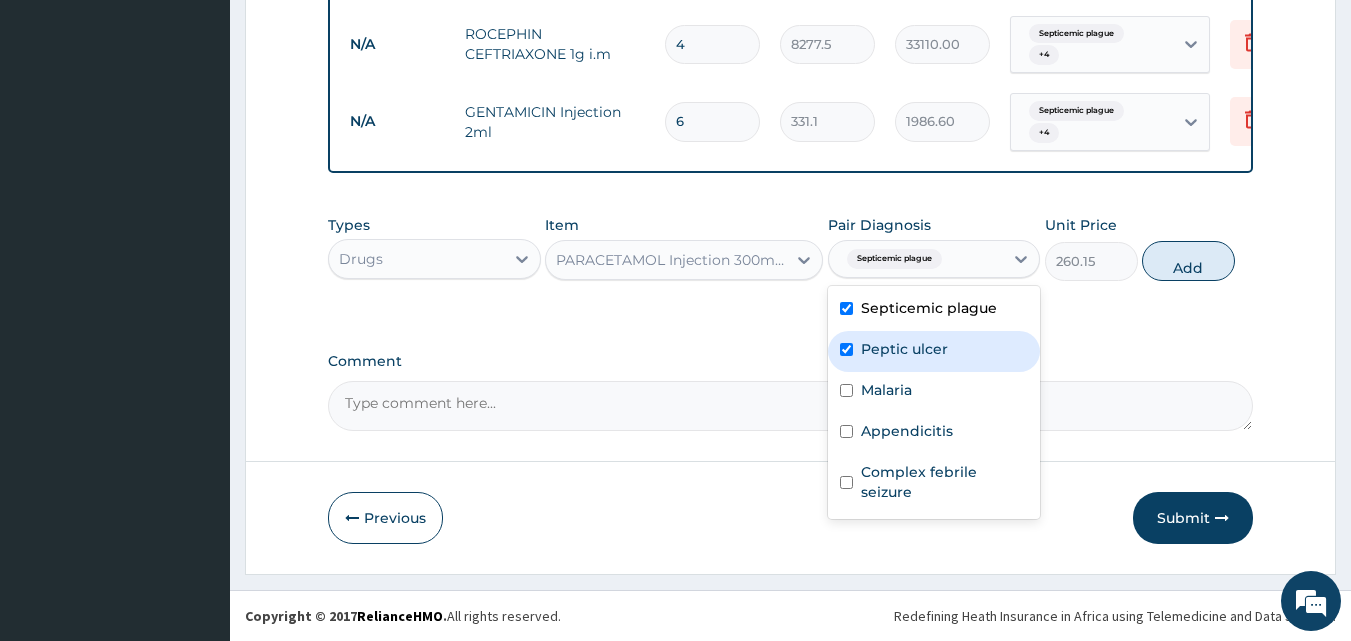 checkbox on "true" 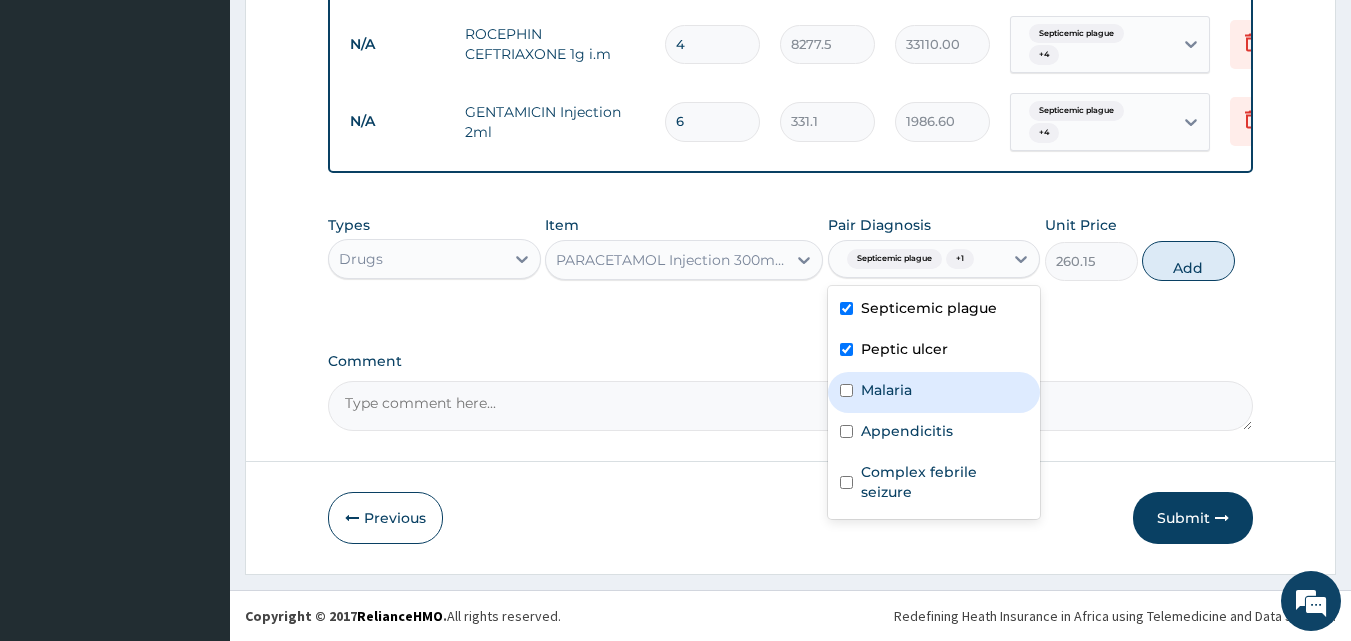 click at bounding box center (846, 390) 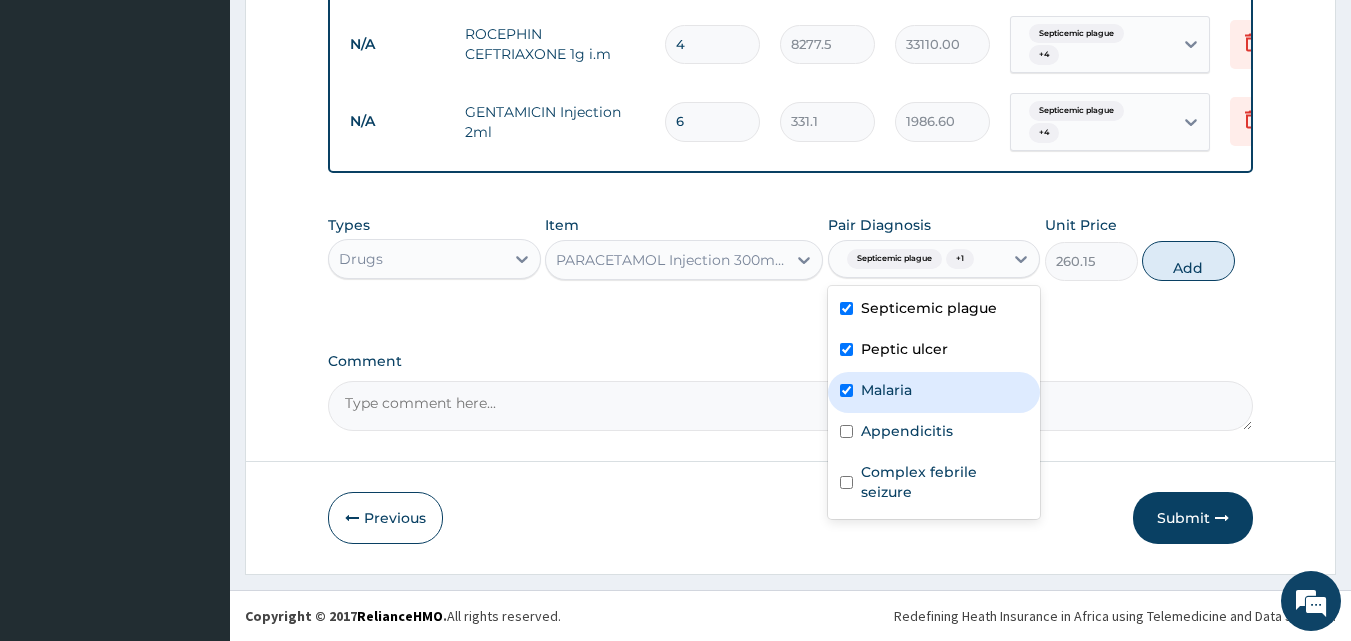 checkbox on "true" 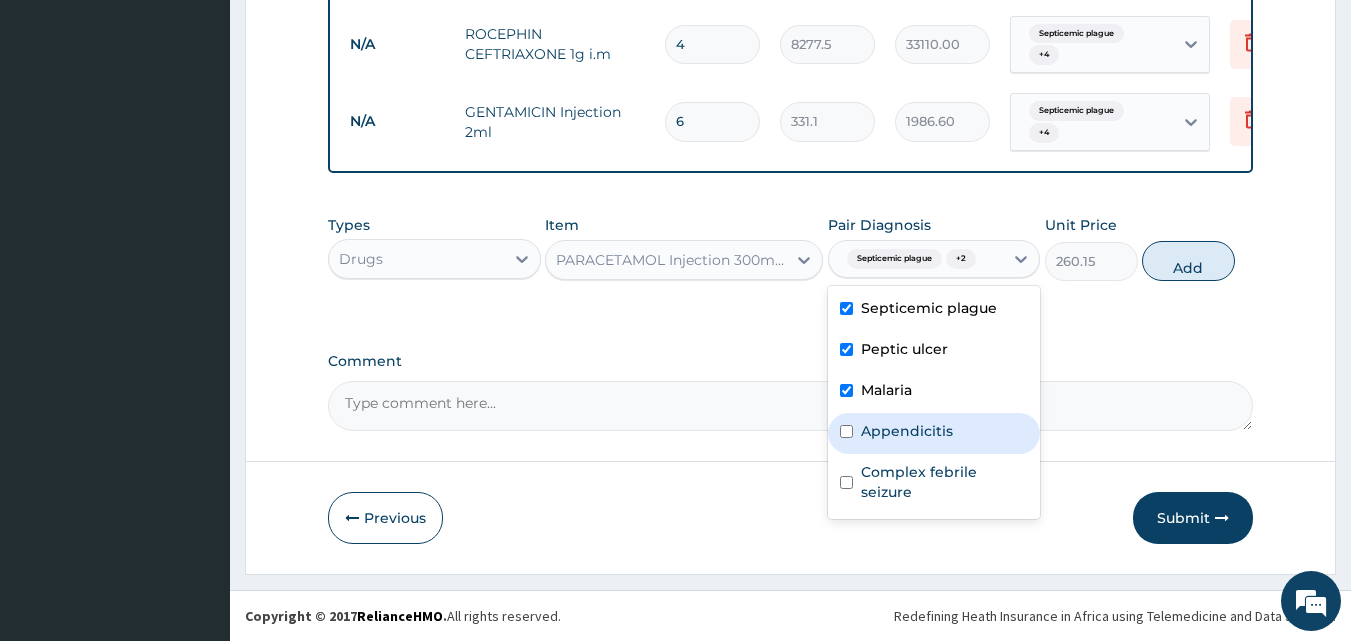 click at bounding box center (846, 431) 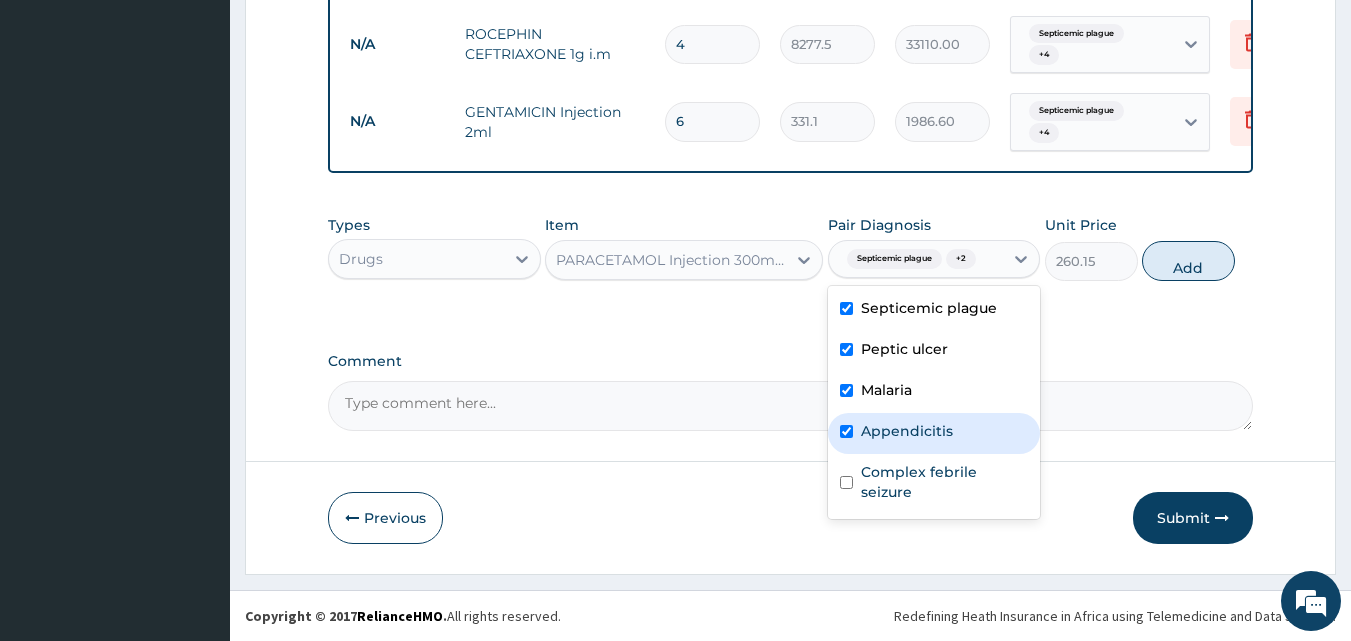 checkbox on "true" 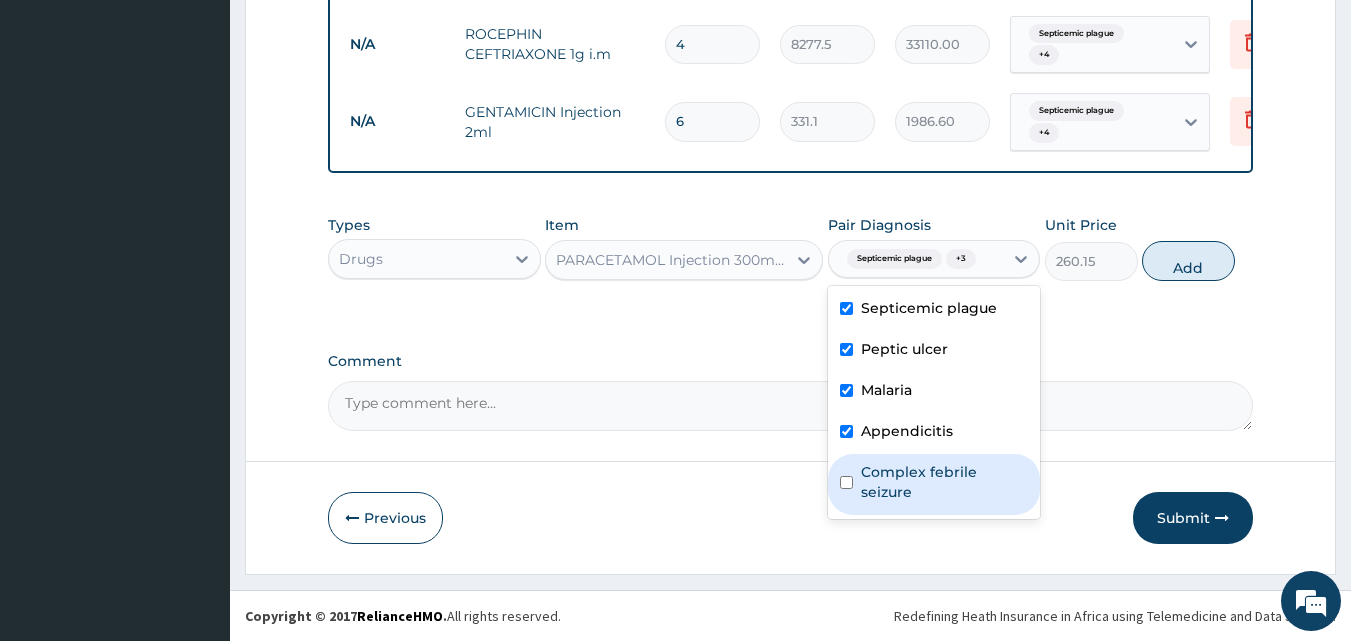 click at bounding box center (846, 482) 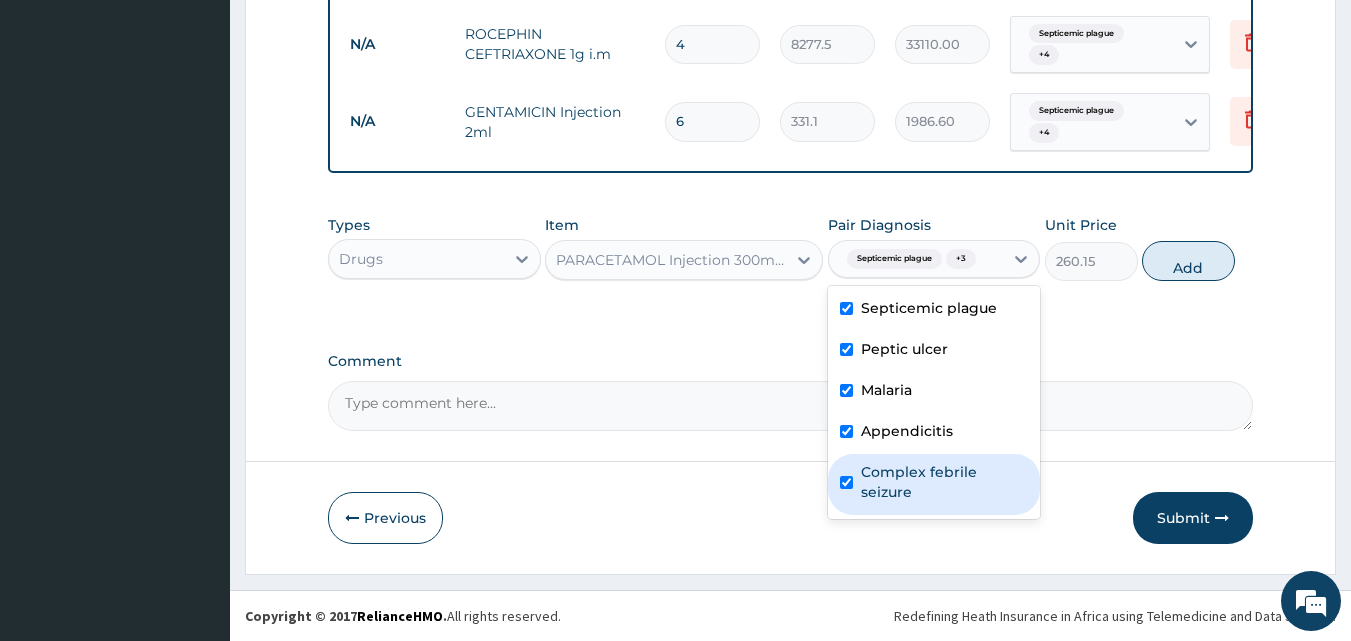 checkbox on "true" 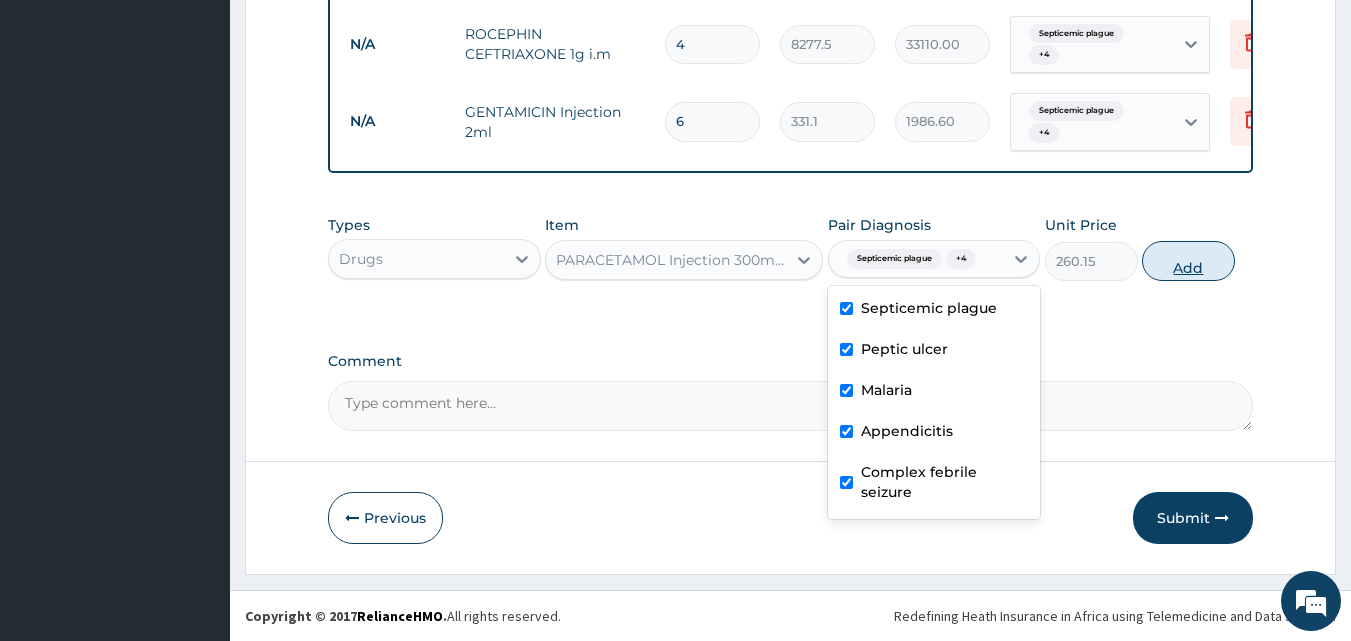 click on "Add" at bounding box center (1188, 261) 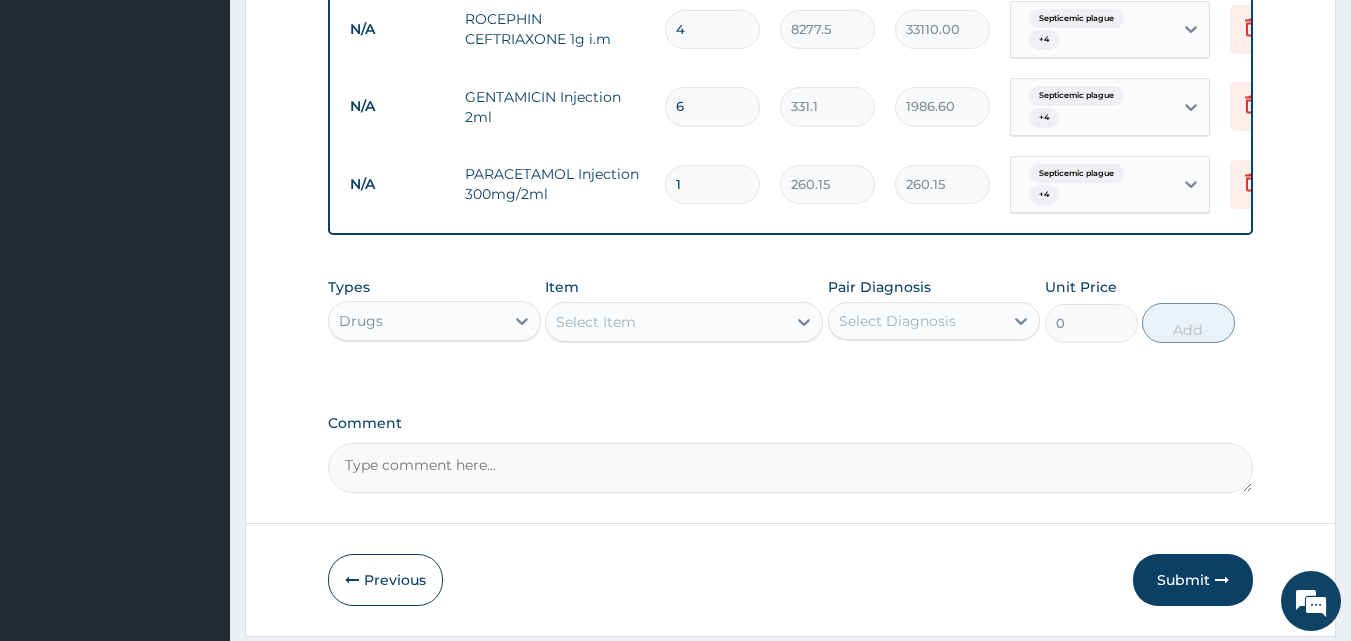 type 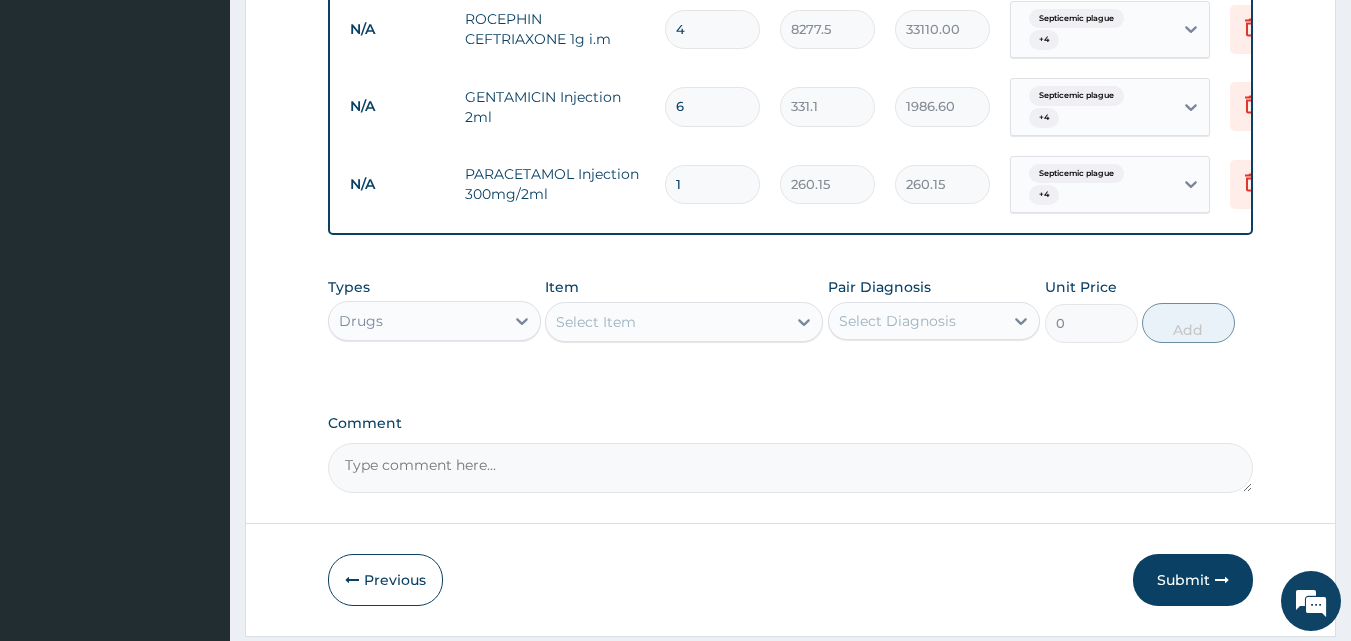 type on "0.00" 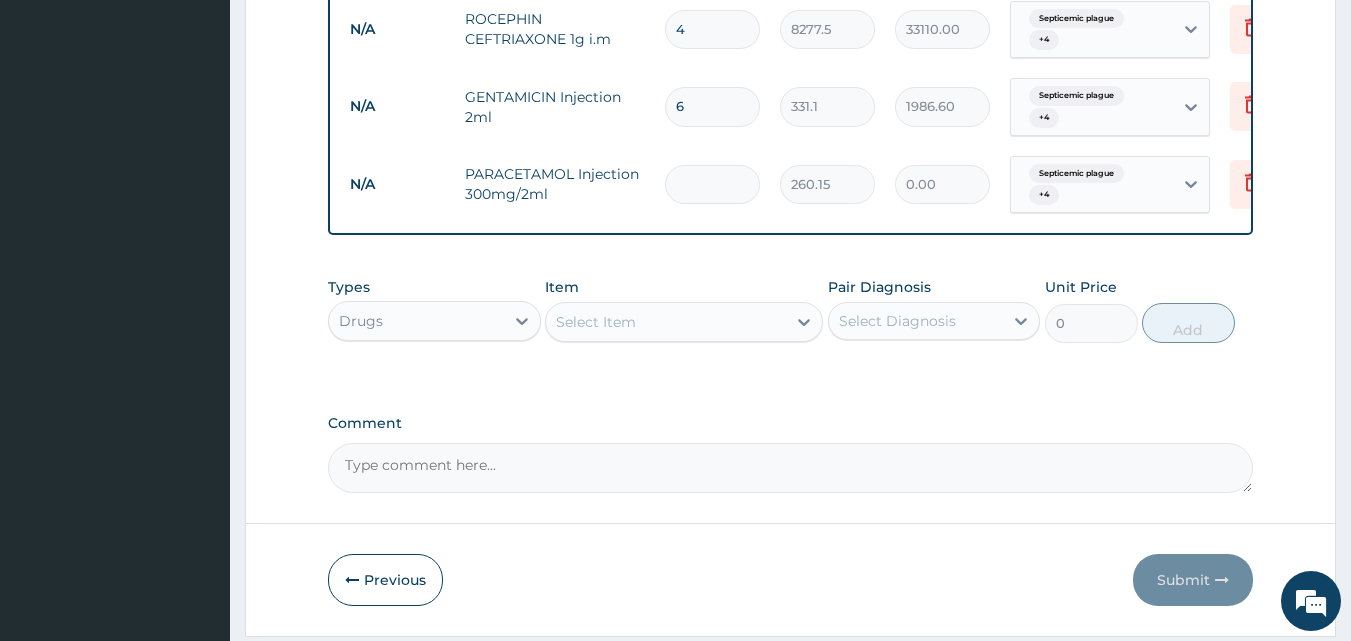 type on "6" 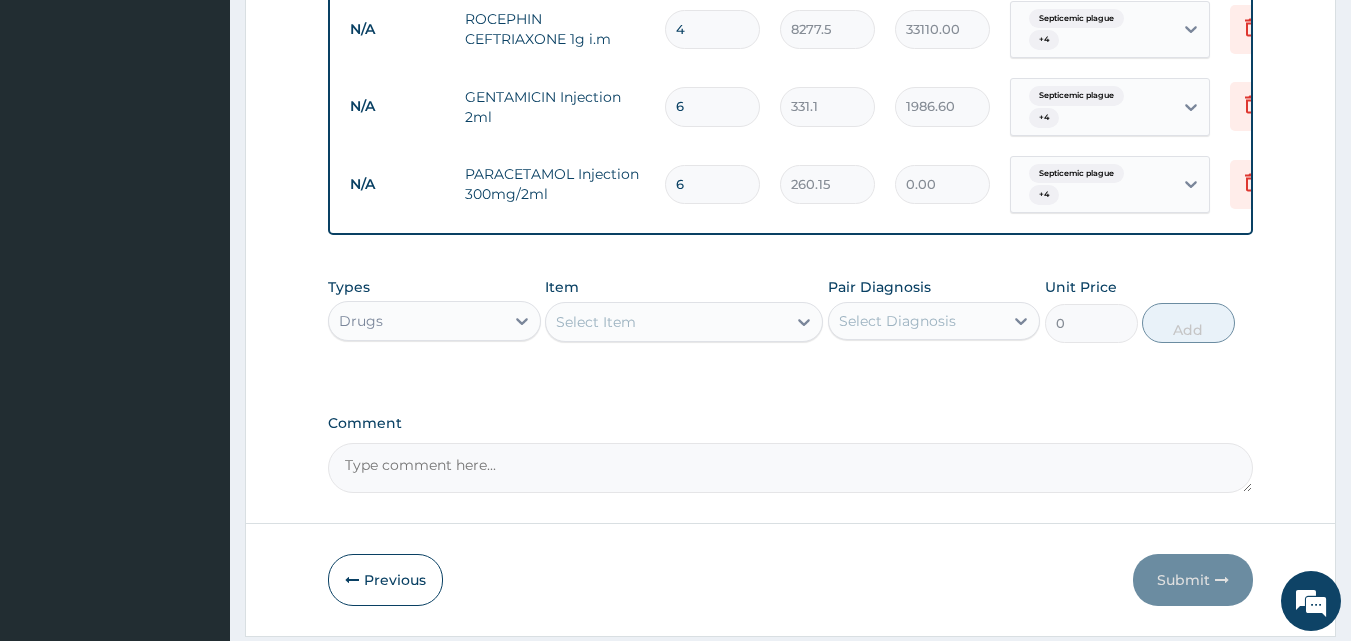 type on "1560.90" 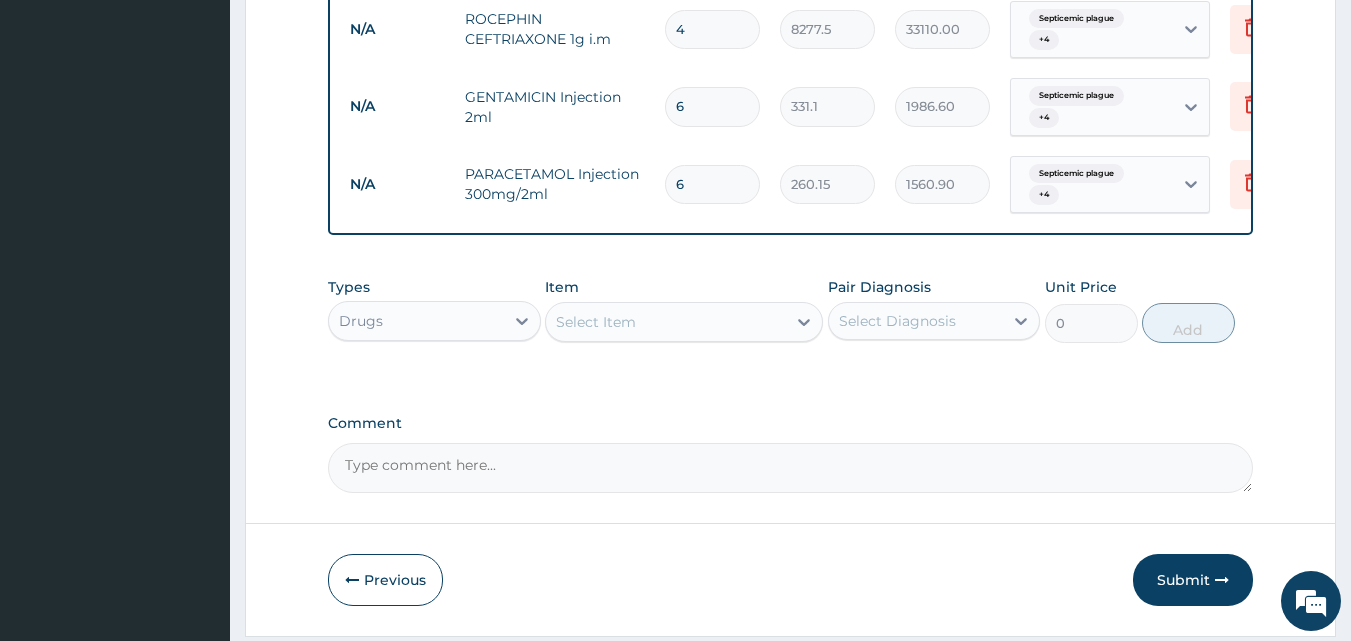 type on "6" 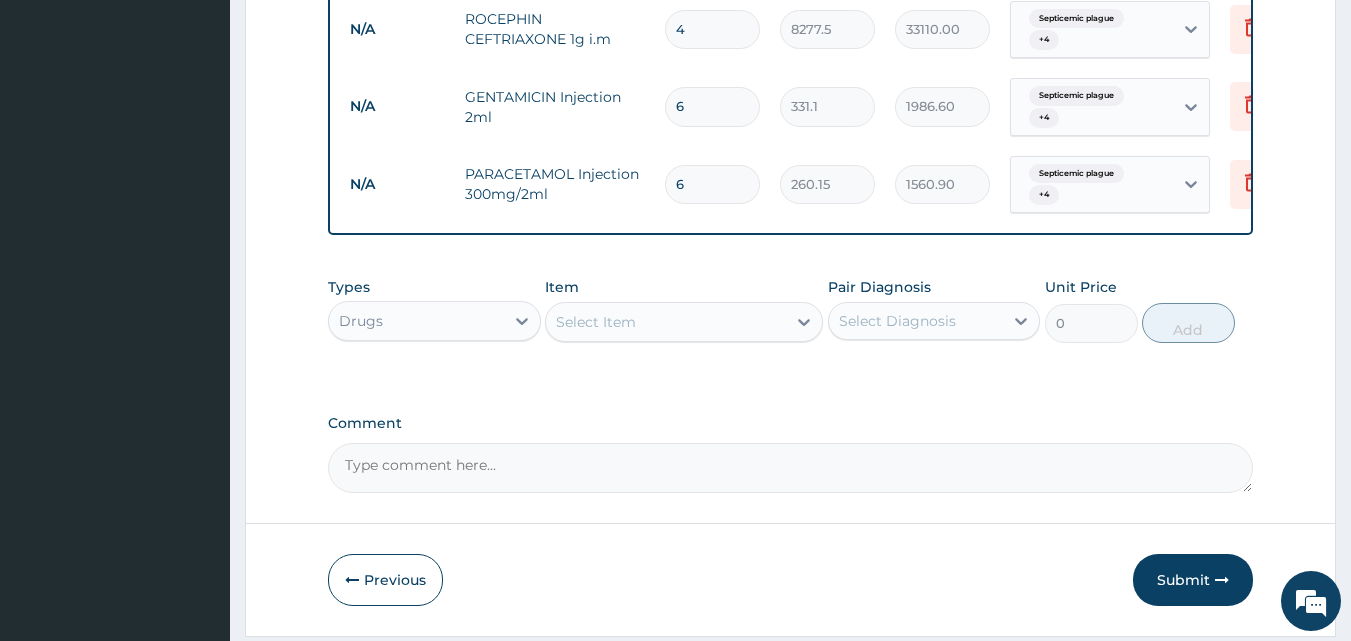 click on "Select Item" at bounding box center [666, 322] 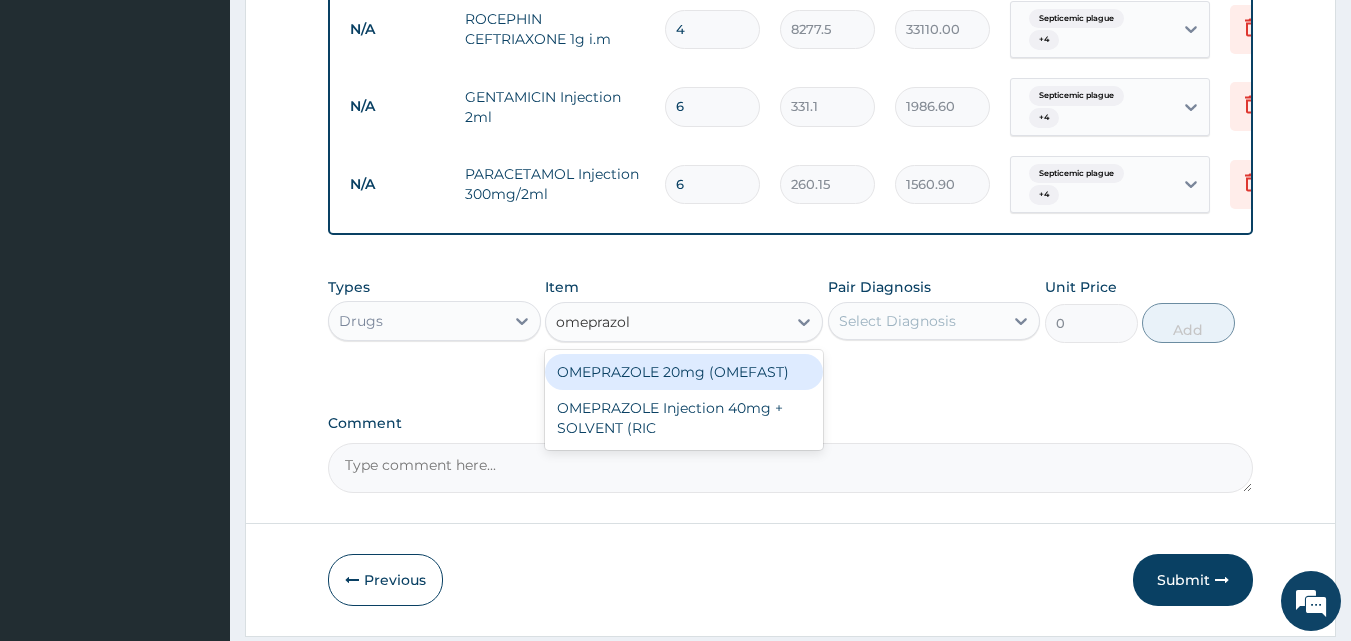 type on "omeprazole" 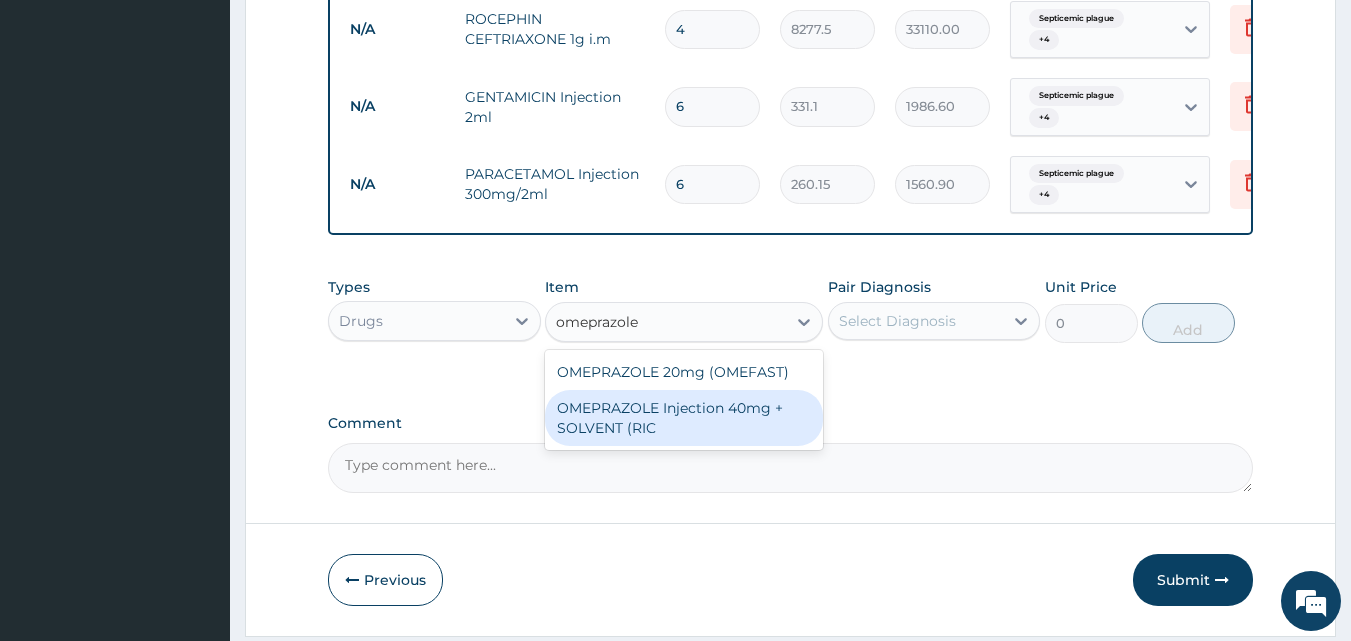 click on "OMEPRAZOLE Injection 40mg + SOLVENT (RIC" at bounding box center [684, 418] 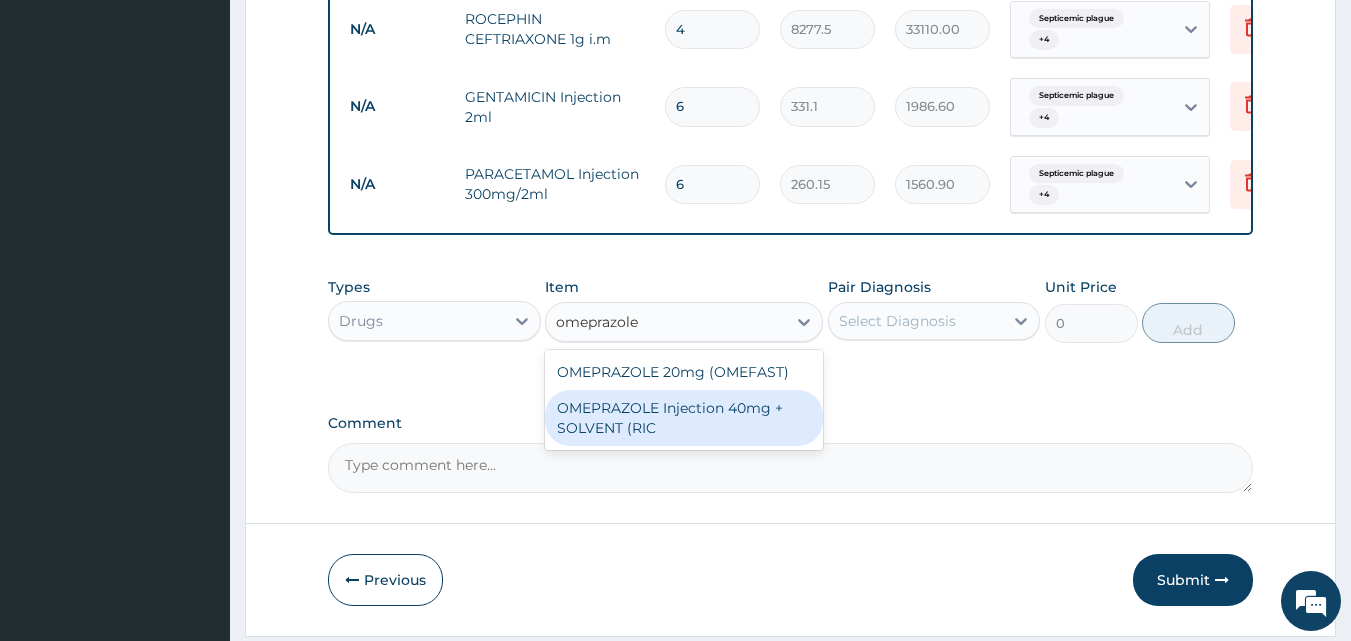 type 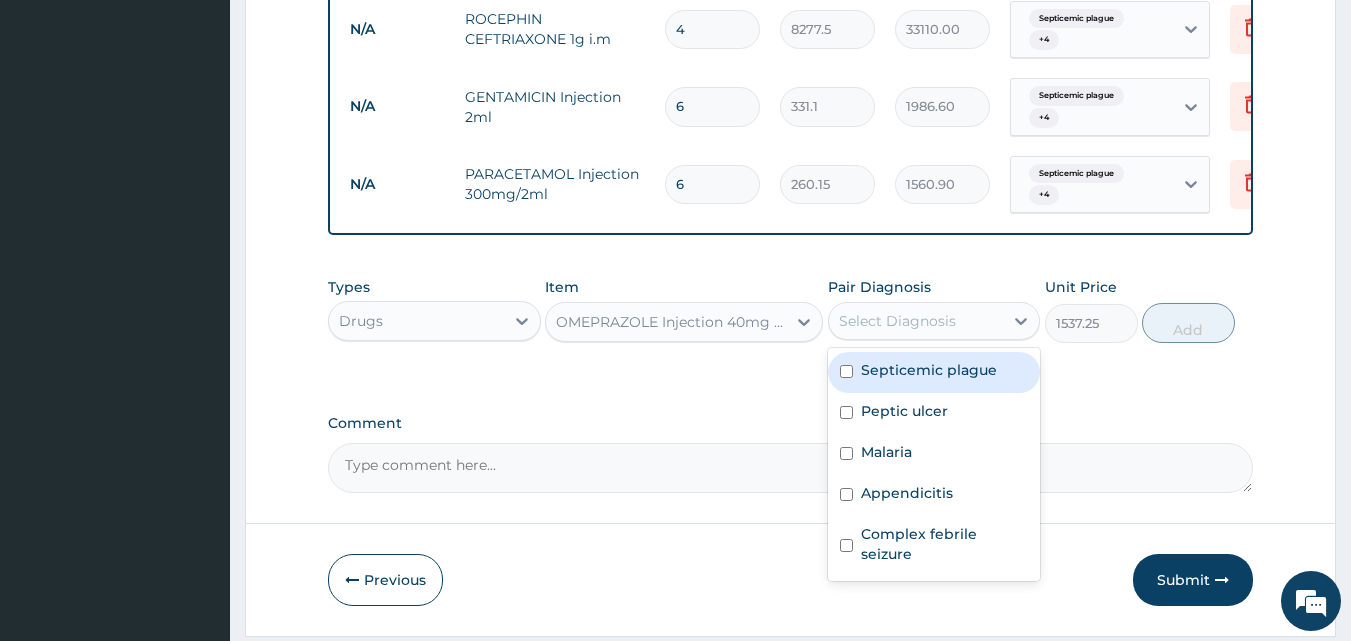 click on "Select Diagnosis" at bounding box center (897, 321) 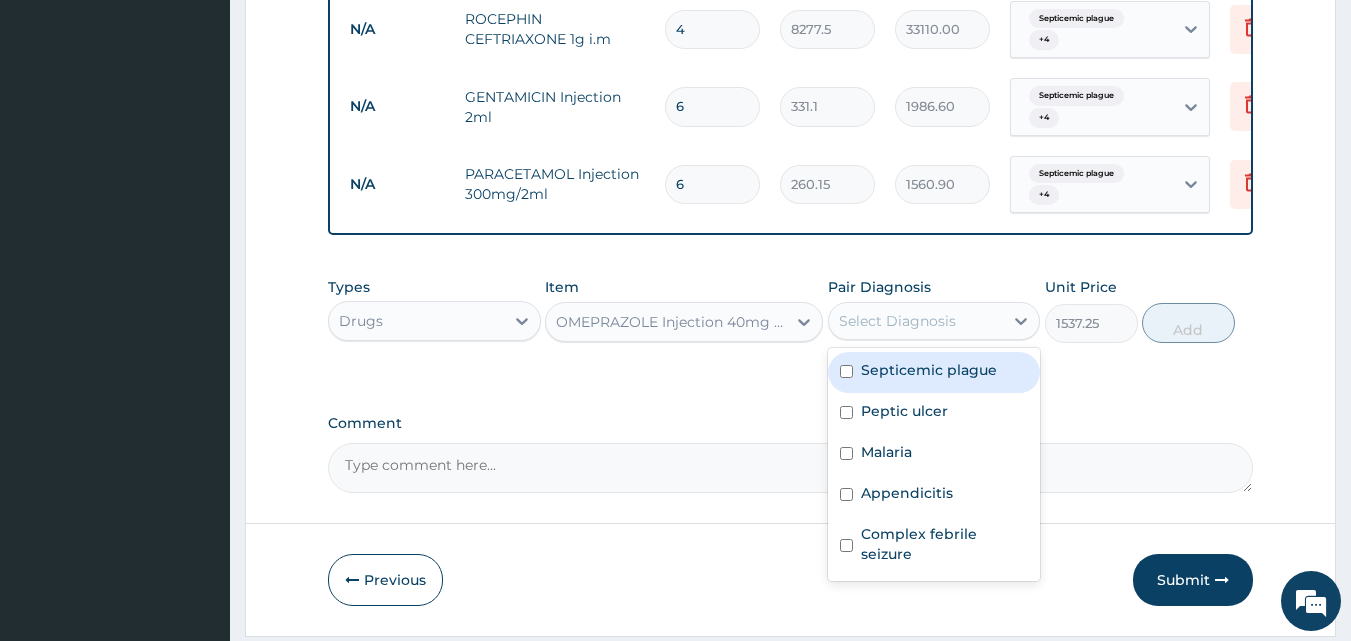 click at bounding box center [846, 371] 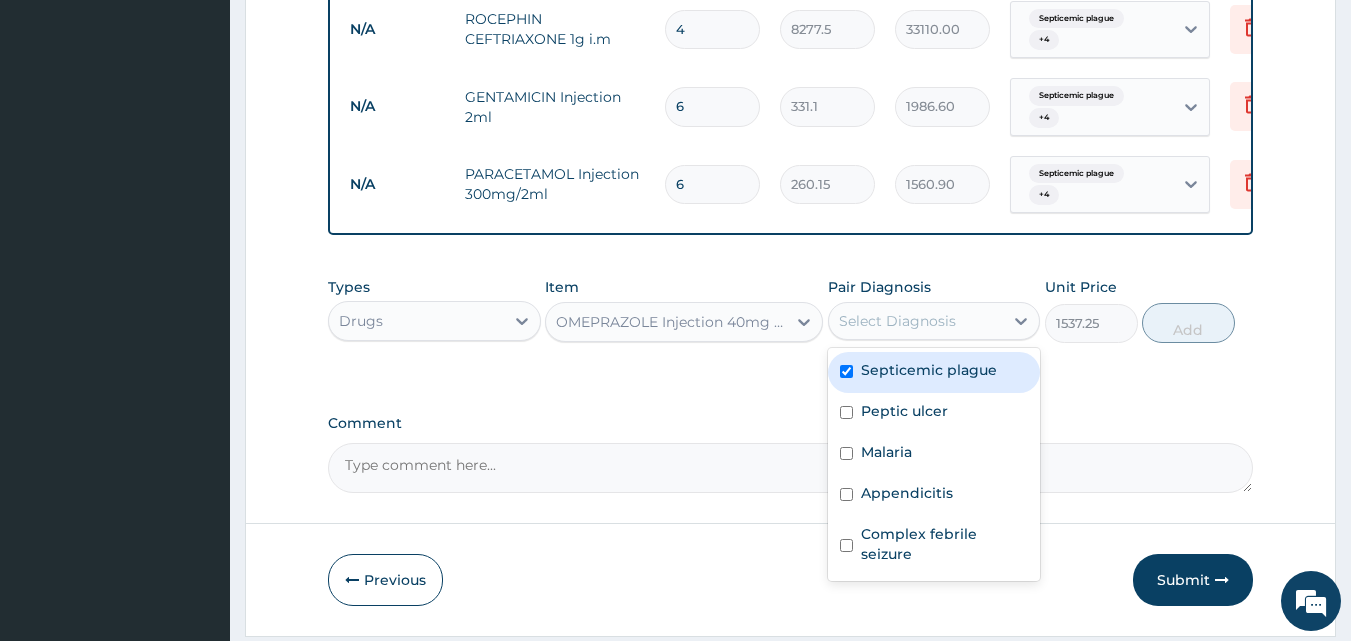 checkbox on "true" 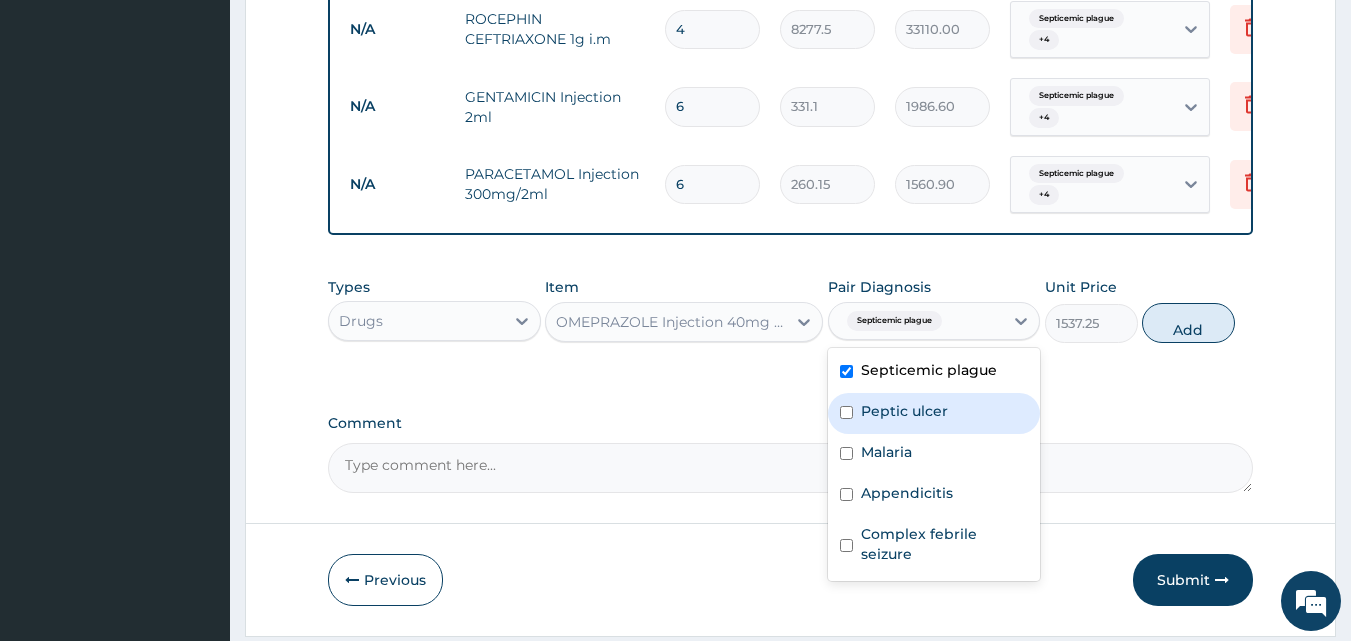 click at bounding box center (846, 412) 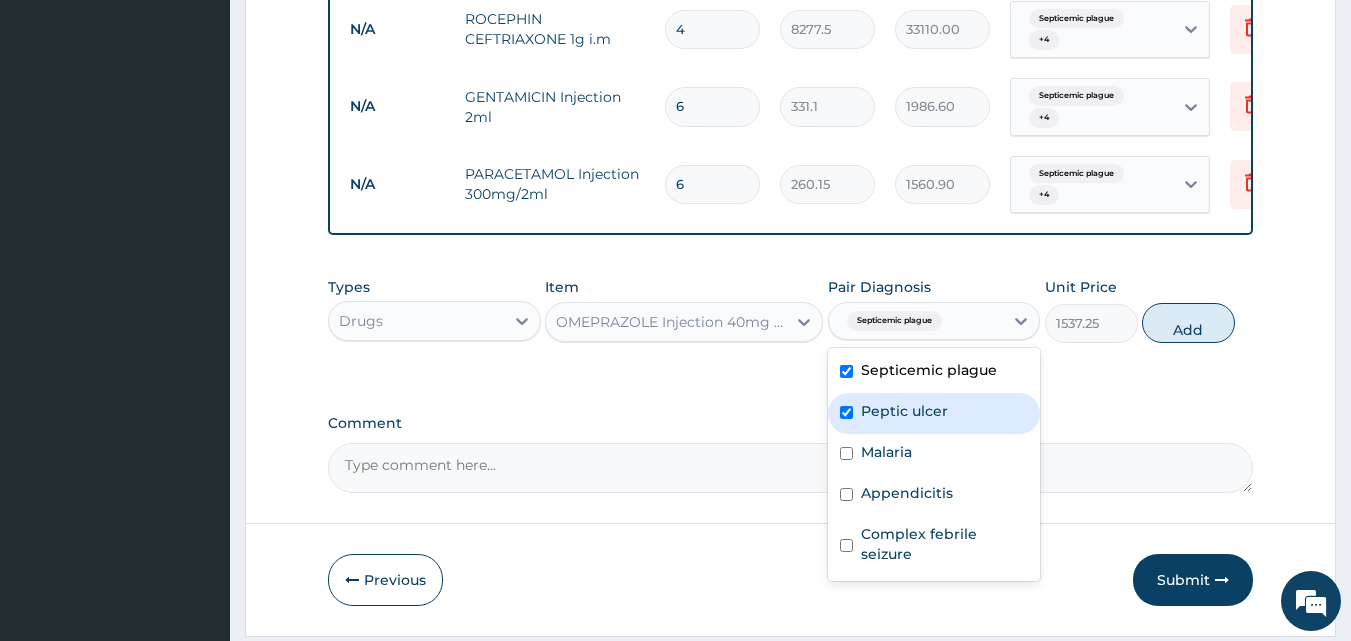 checkbox on "true" 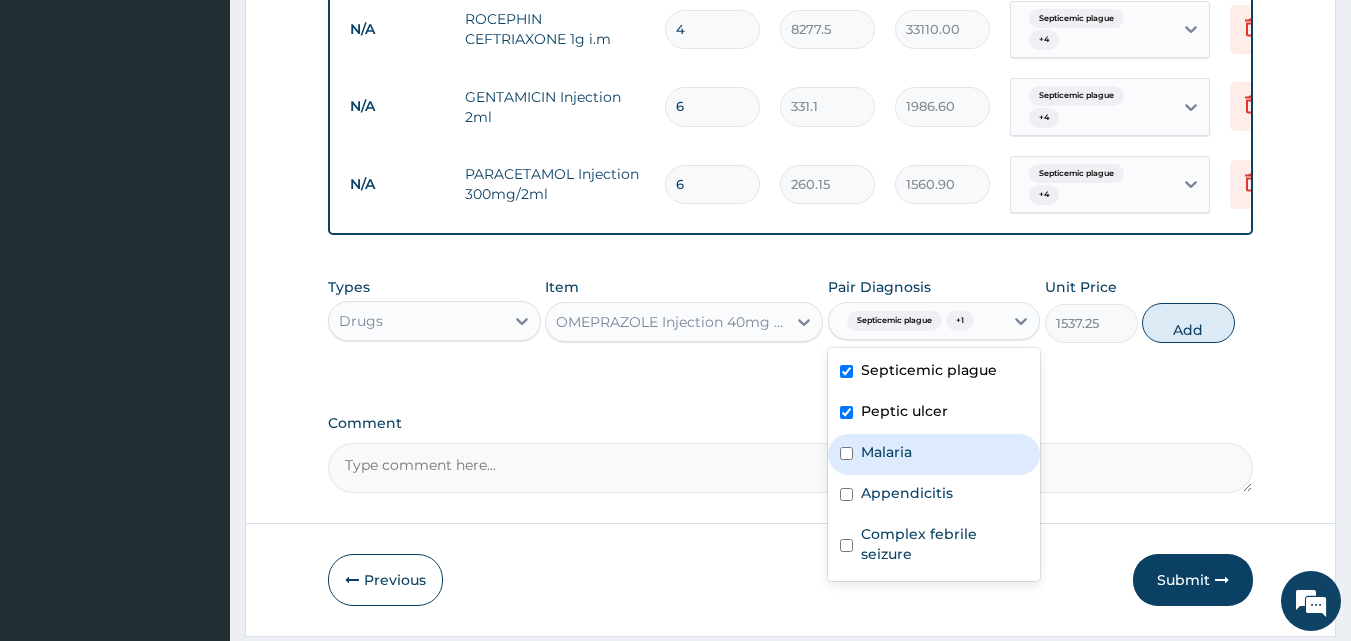 click on "Malaria" at bounding box center (934, 454) 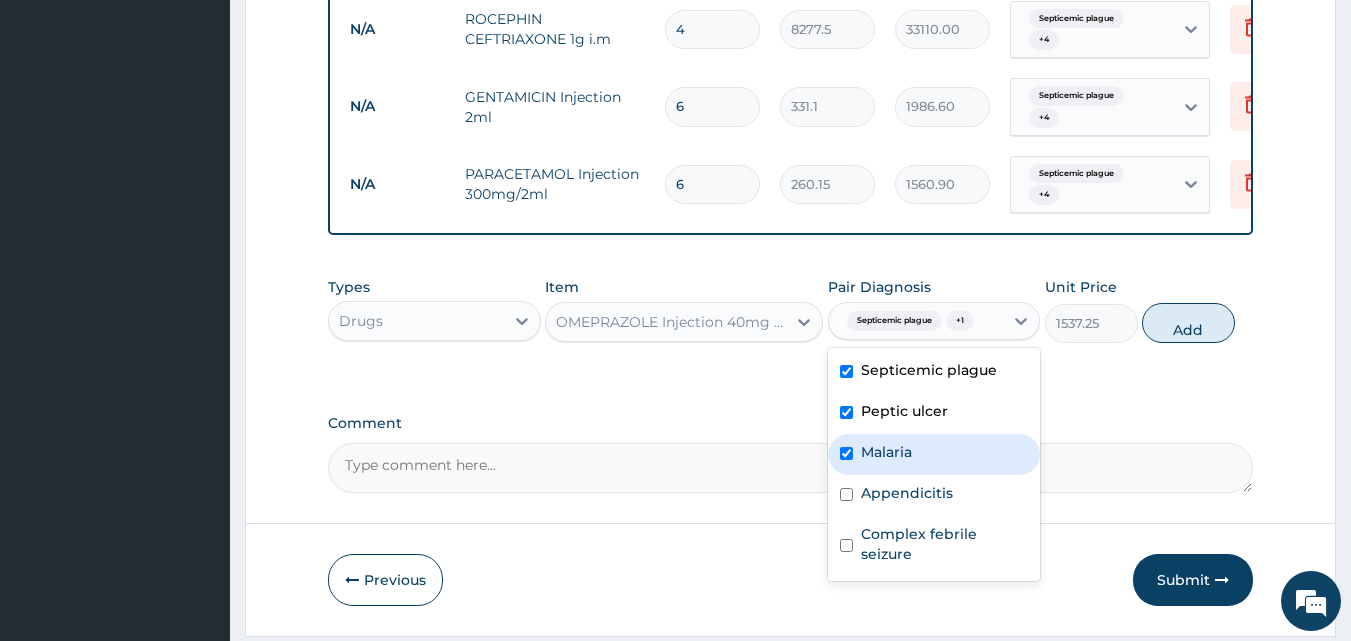 checkbox on "true" 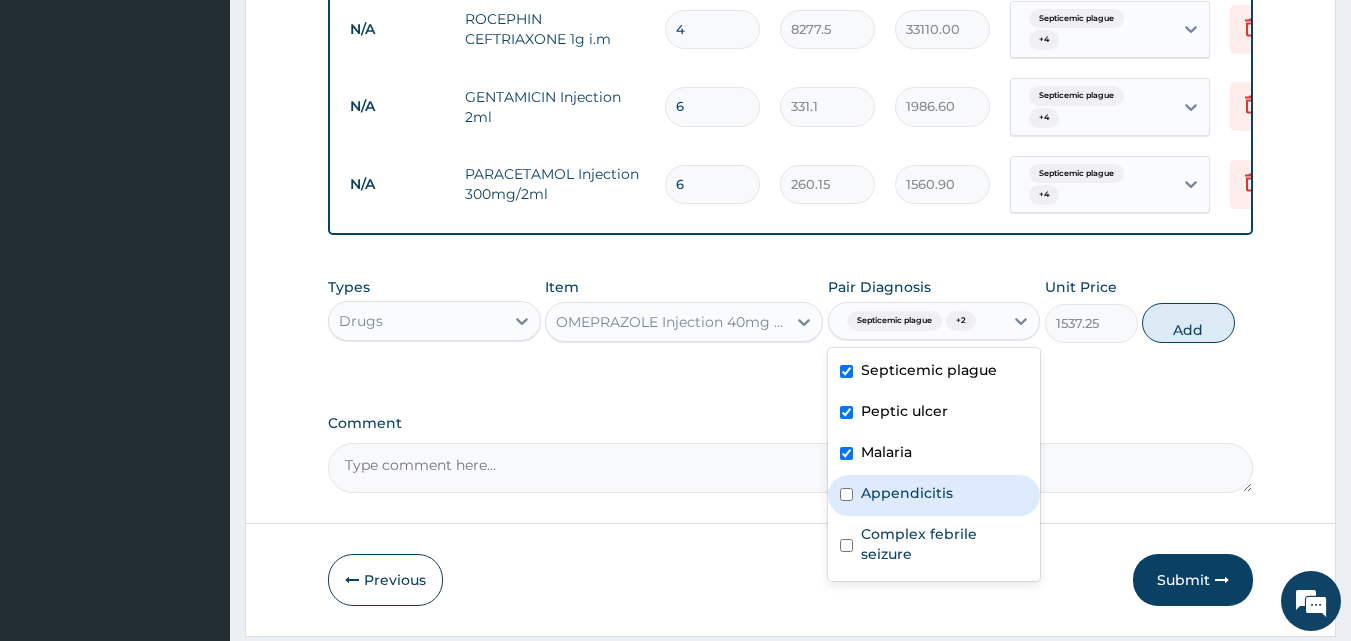 click at bounding box center [846, 494] 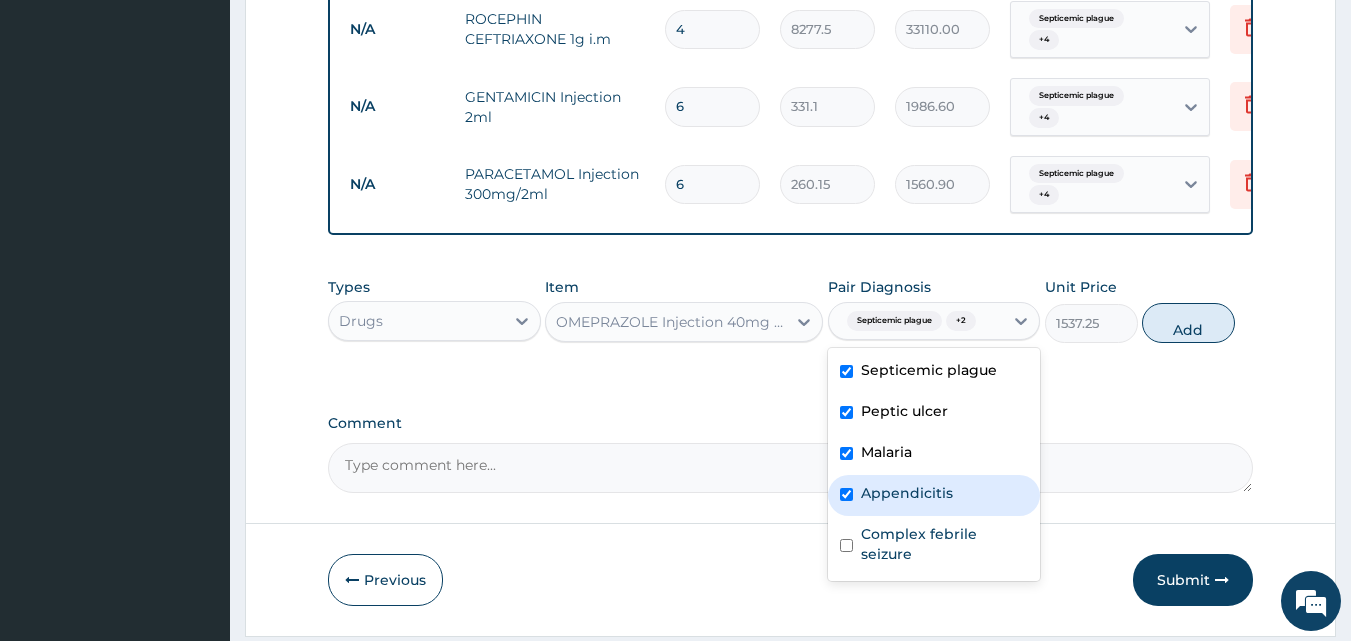 checkbox on "true" 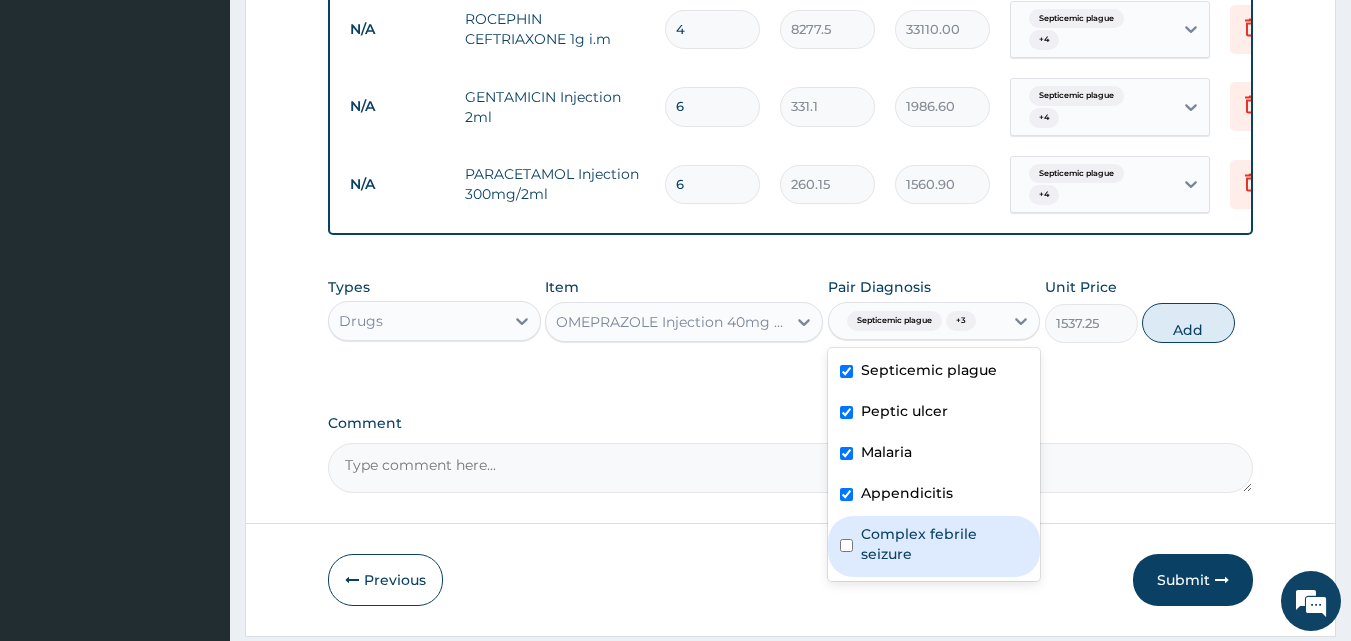 click on "Complex febrile seizure" at bounding box center (934, 546) 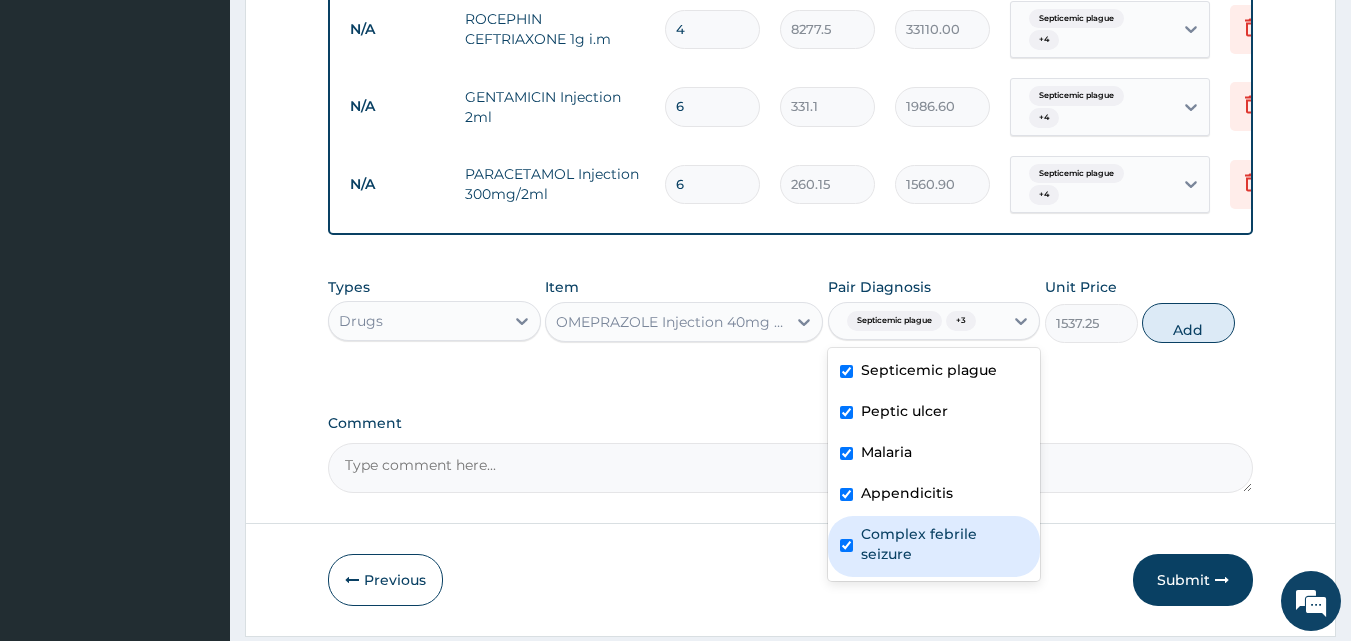 checkbox on "true" 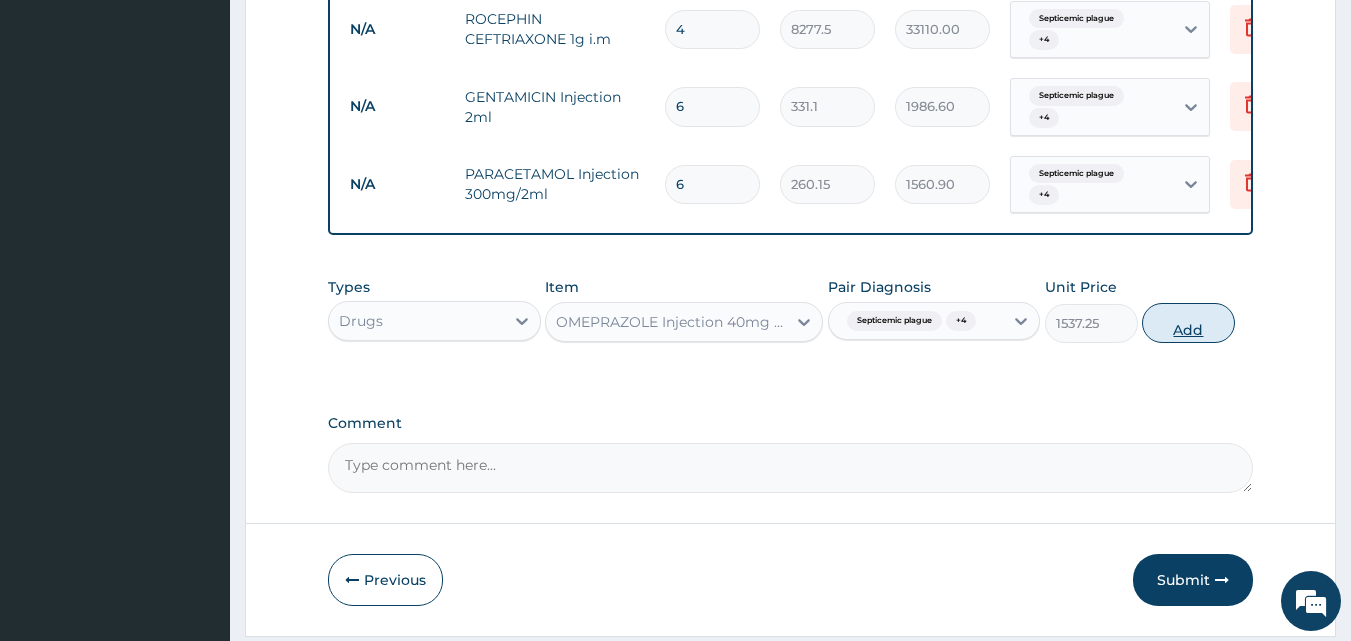 click on "Add" at bounding box center (1188, 323) 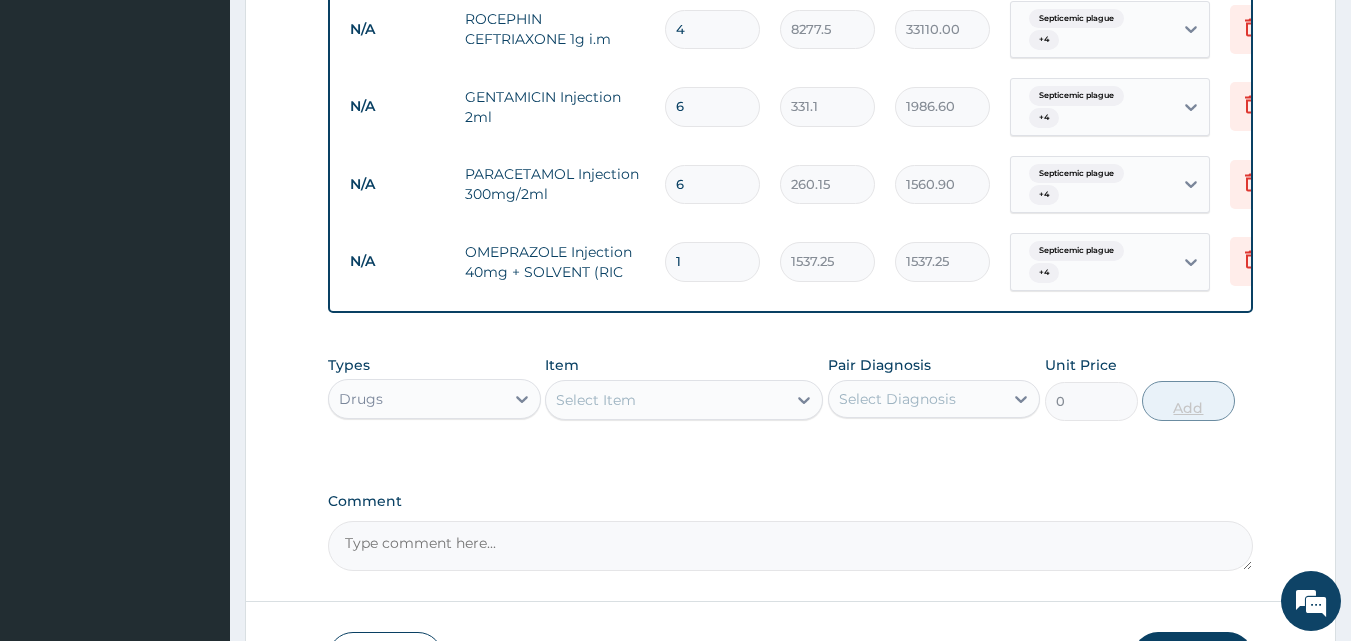 type 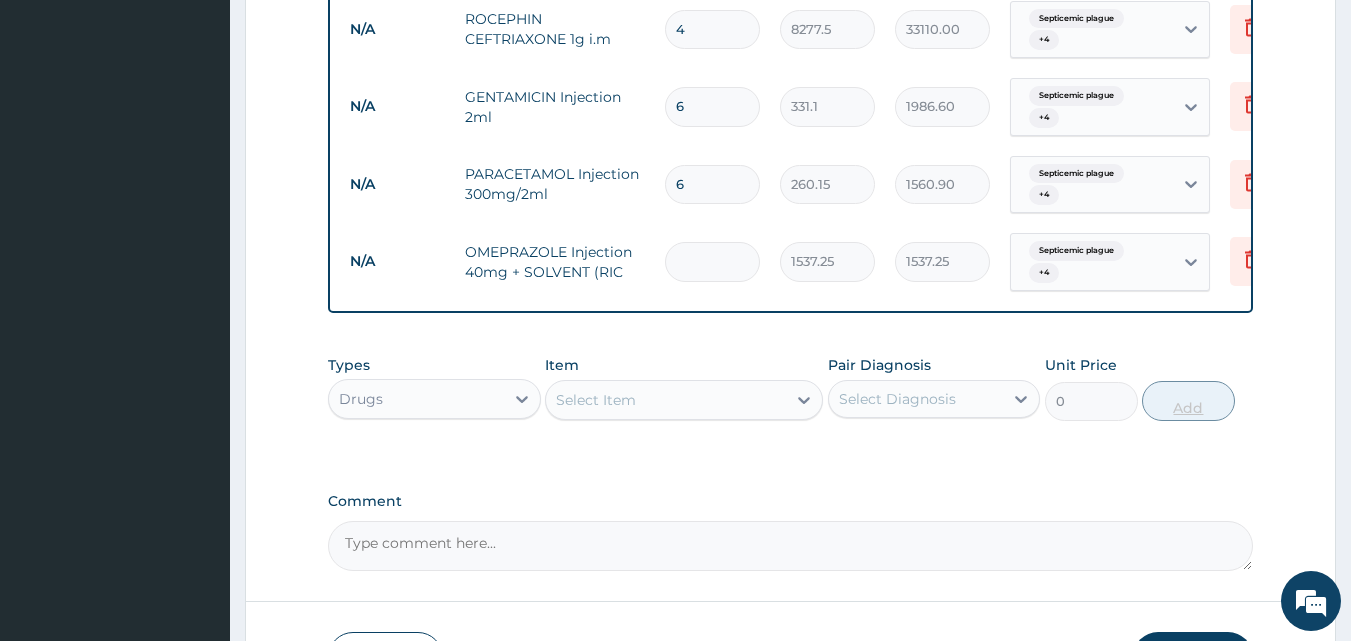 type on "0.00" 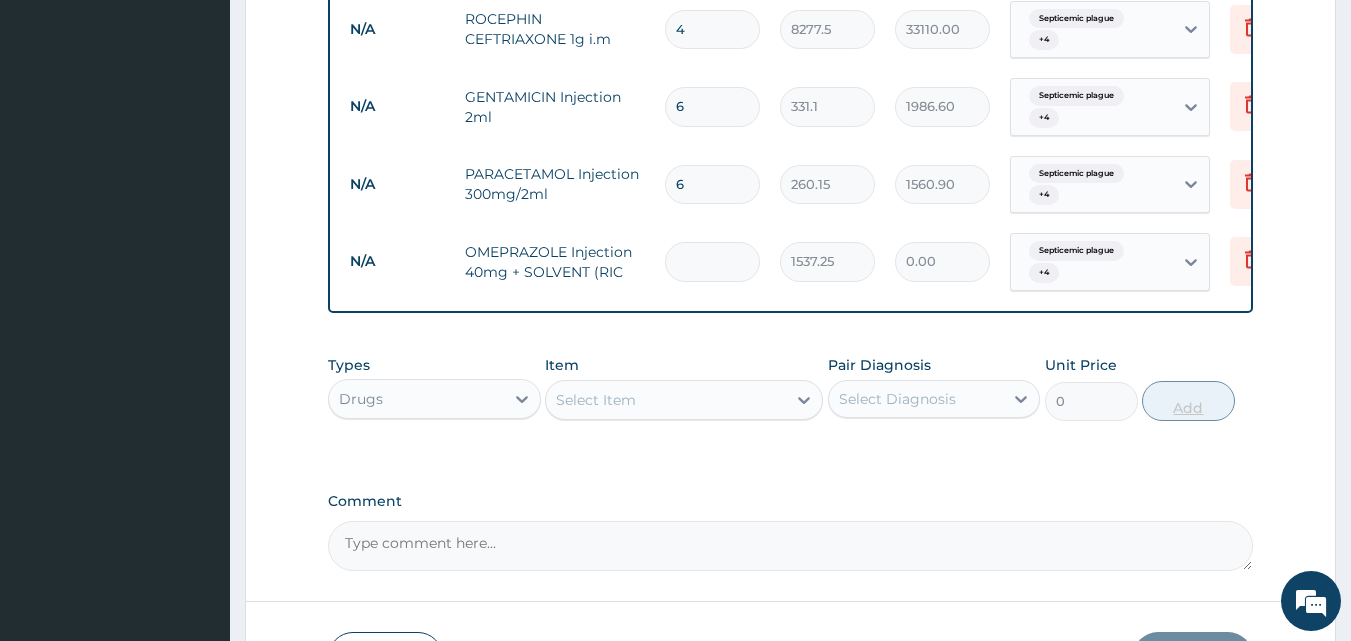 type on "3" 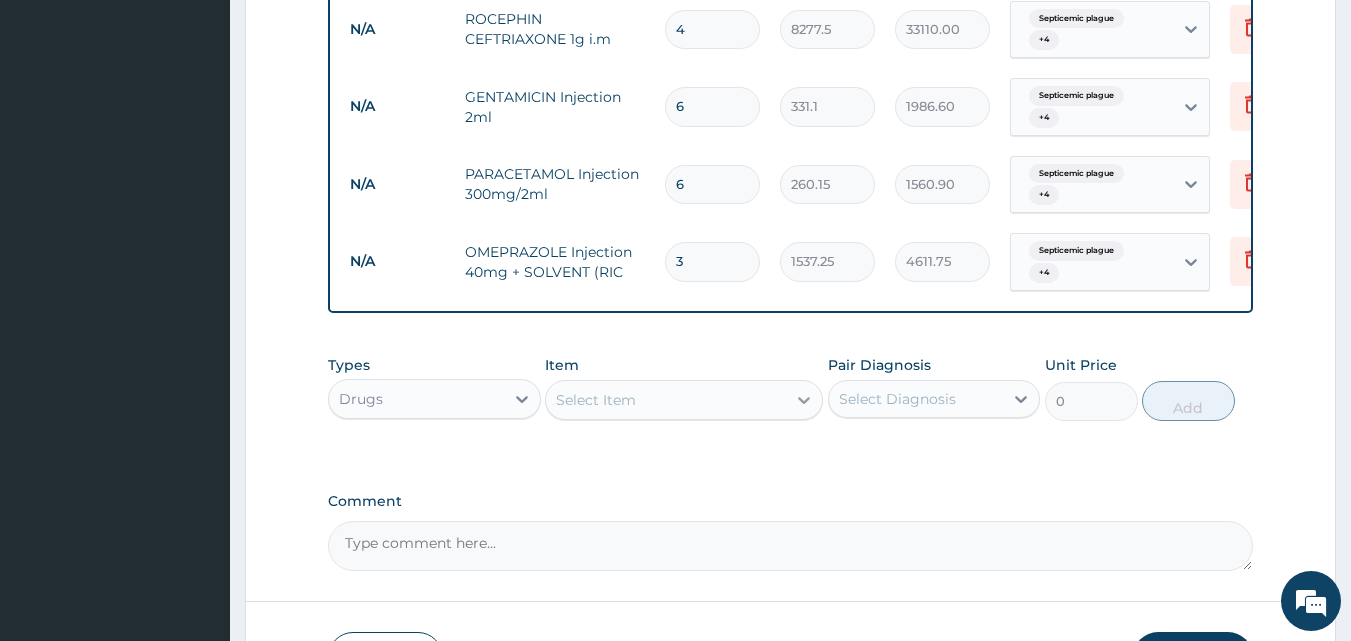 type on "3" 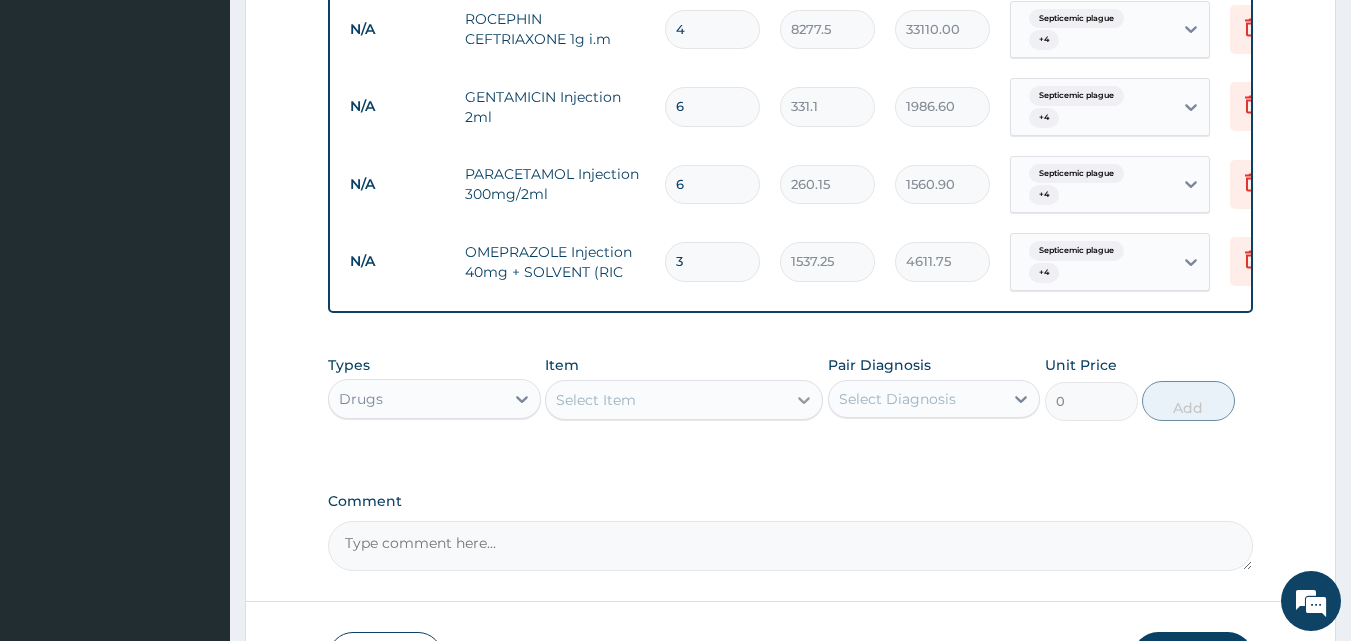 click at bounding box center (804, 400) 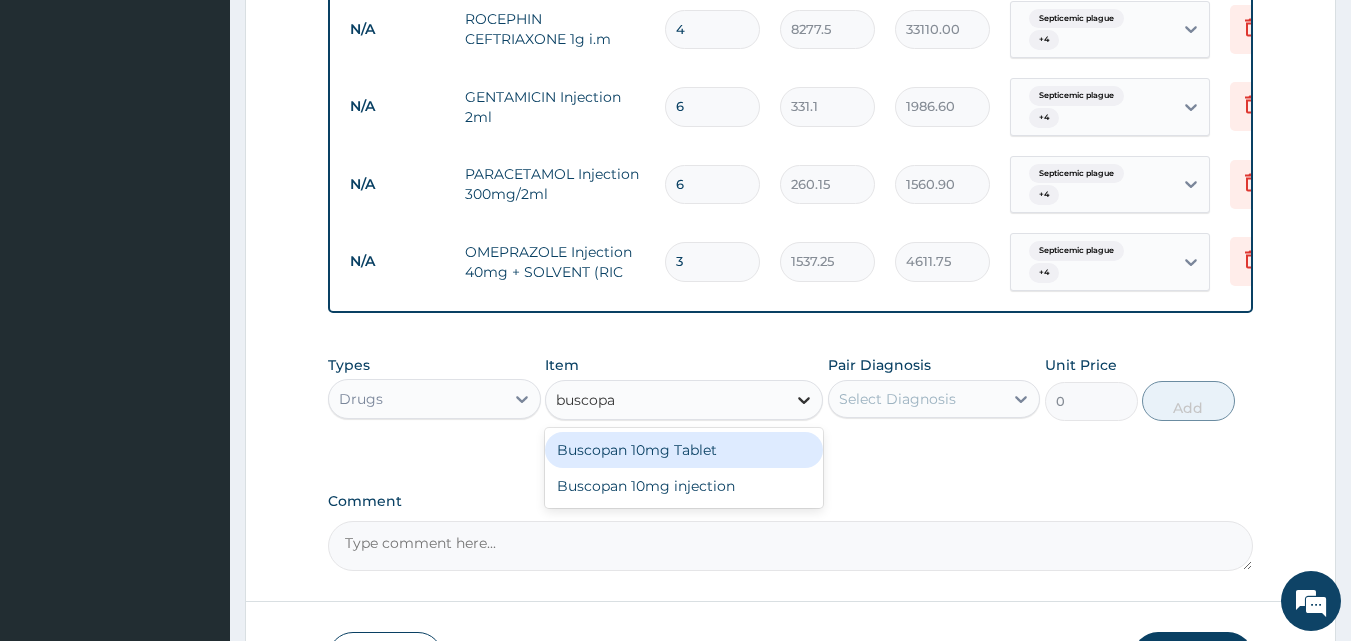 type on "buscopan" 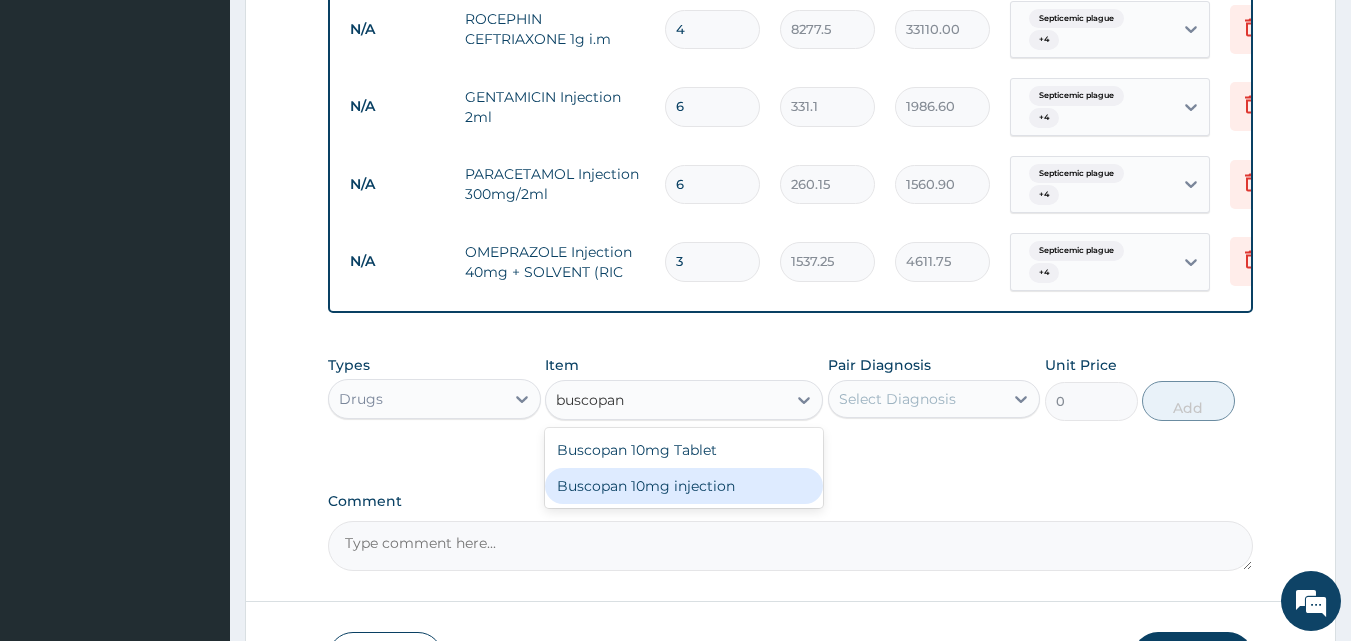 click on "Buscopan 10mg injection" at bounding box center [684, 486] 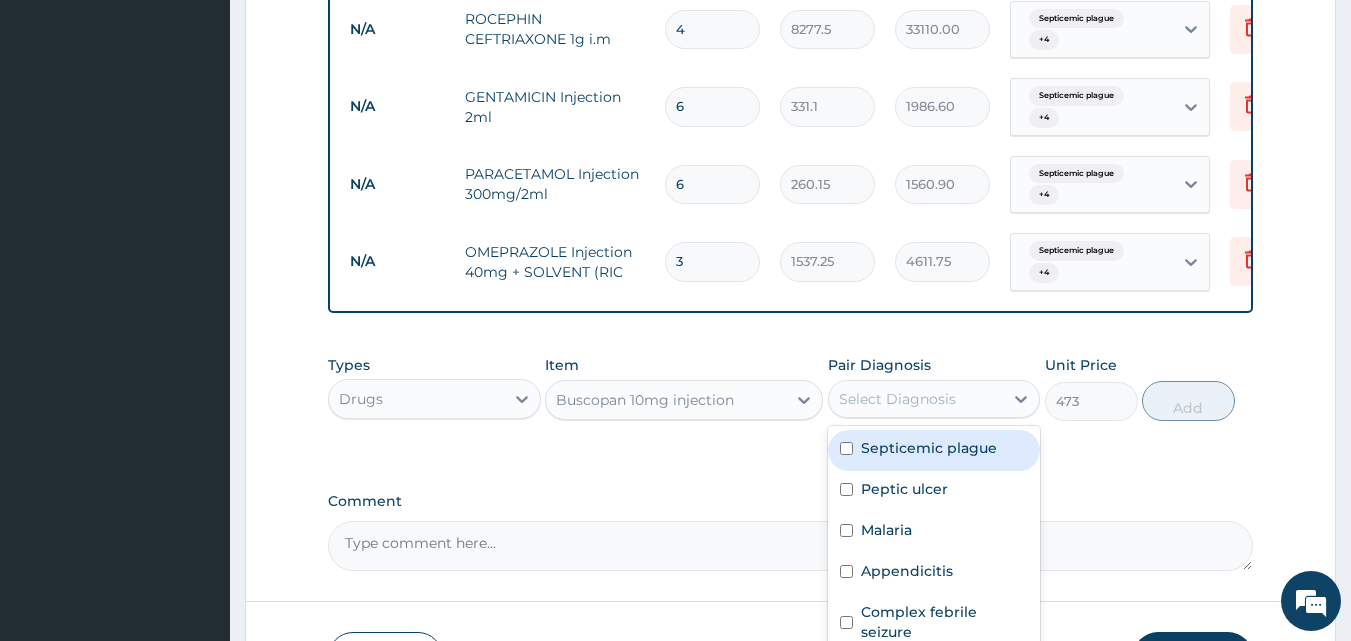 click on "Select Diagnosis" at bounding box center [897, 399] 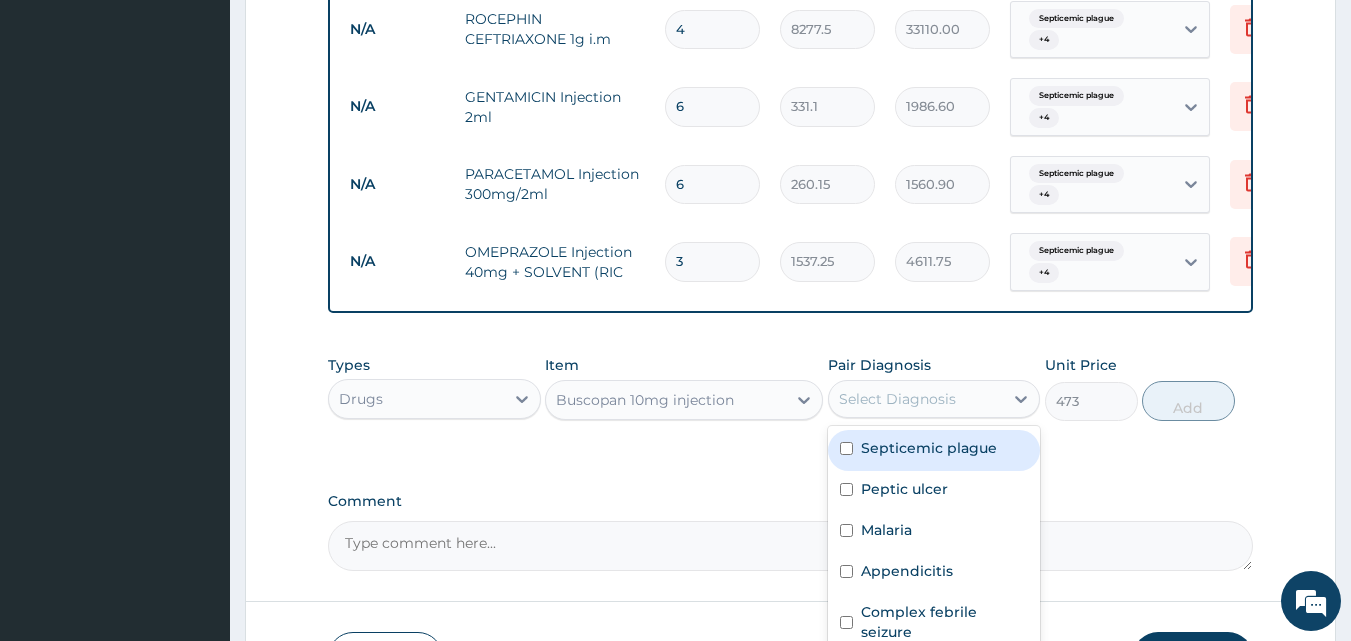 click on "Septicemic plague" at bounding box center (934, 450) 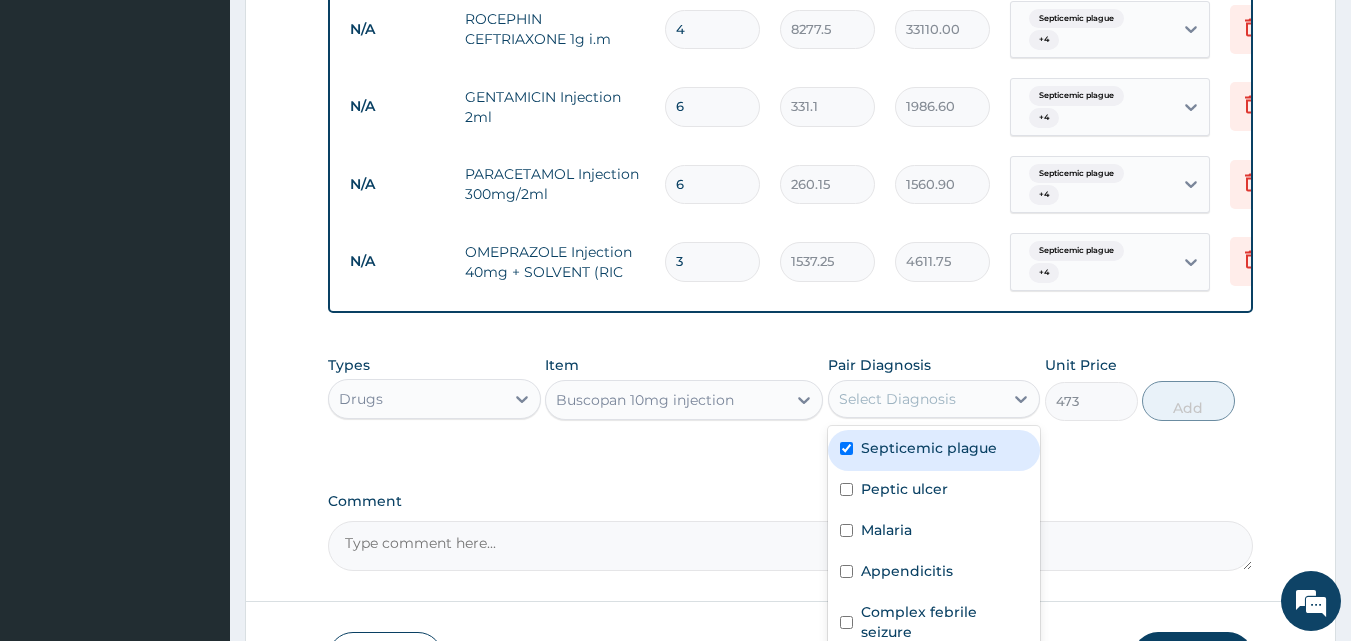 checkbox on "true" 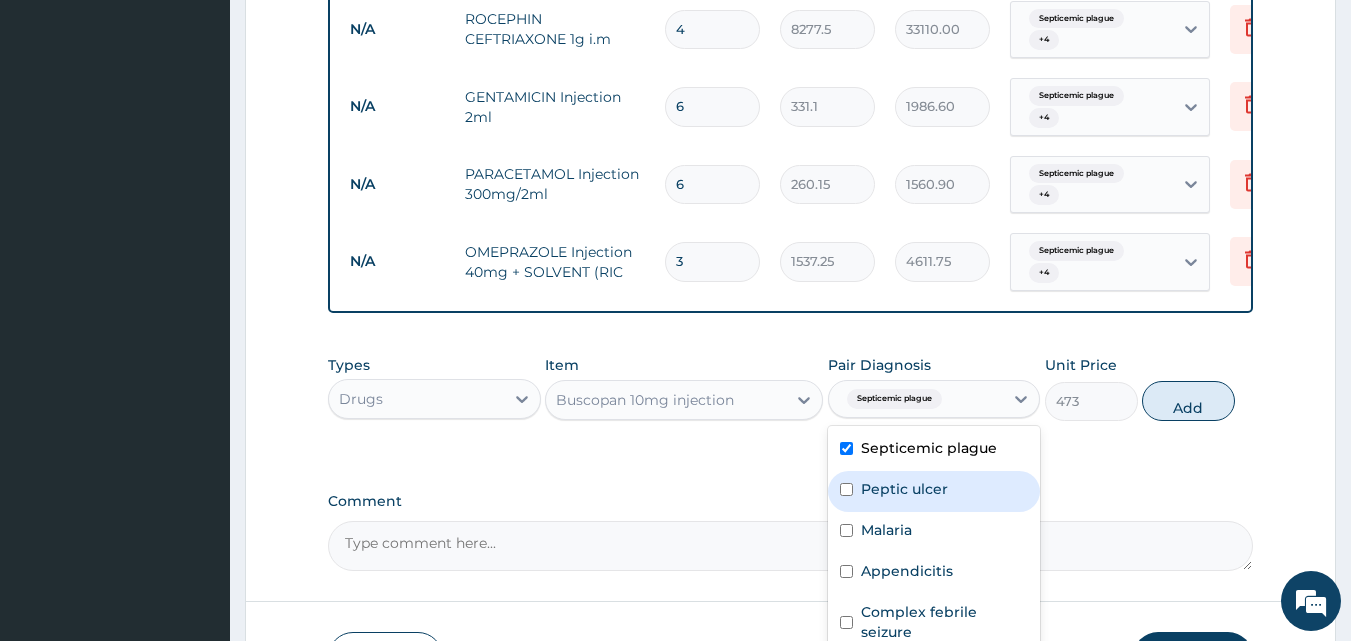 click at bounding box center (846, 489) 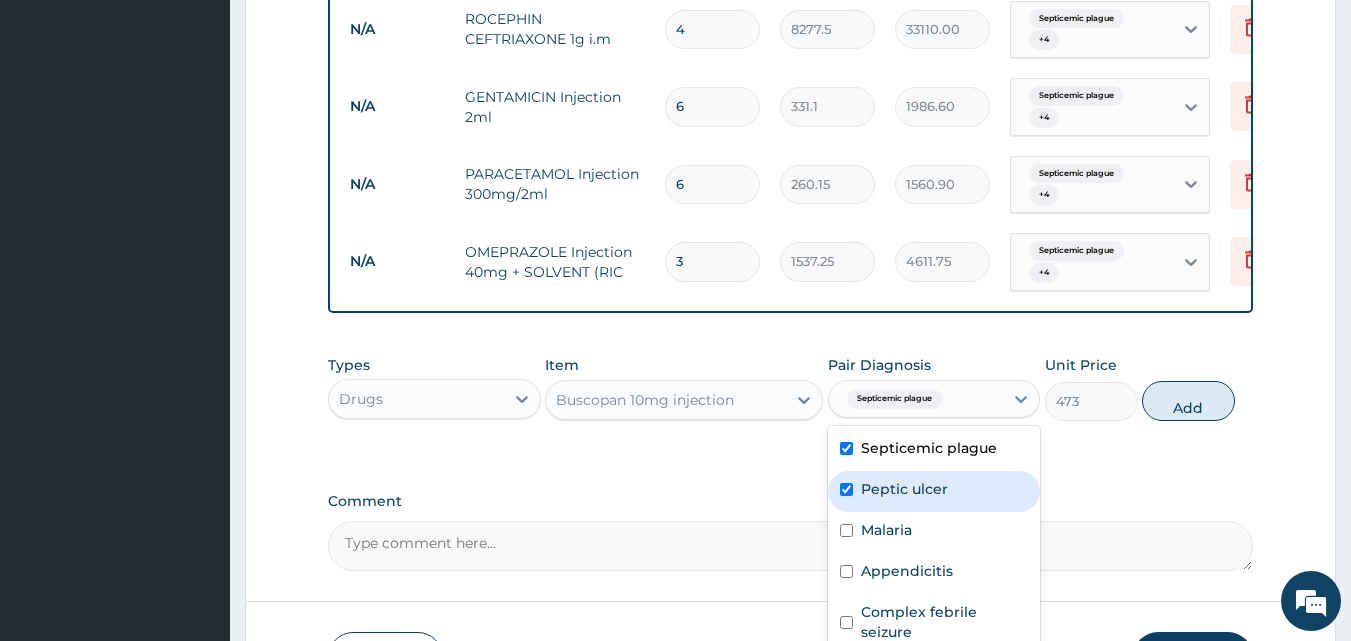 checkbox on "true" 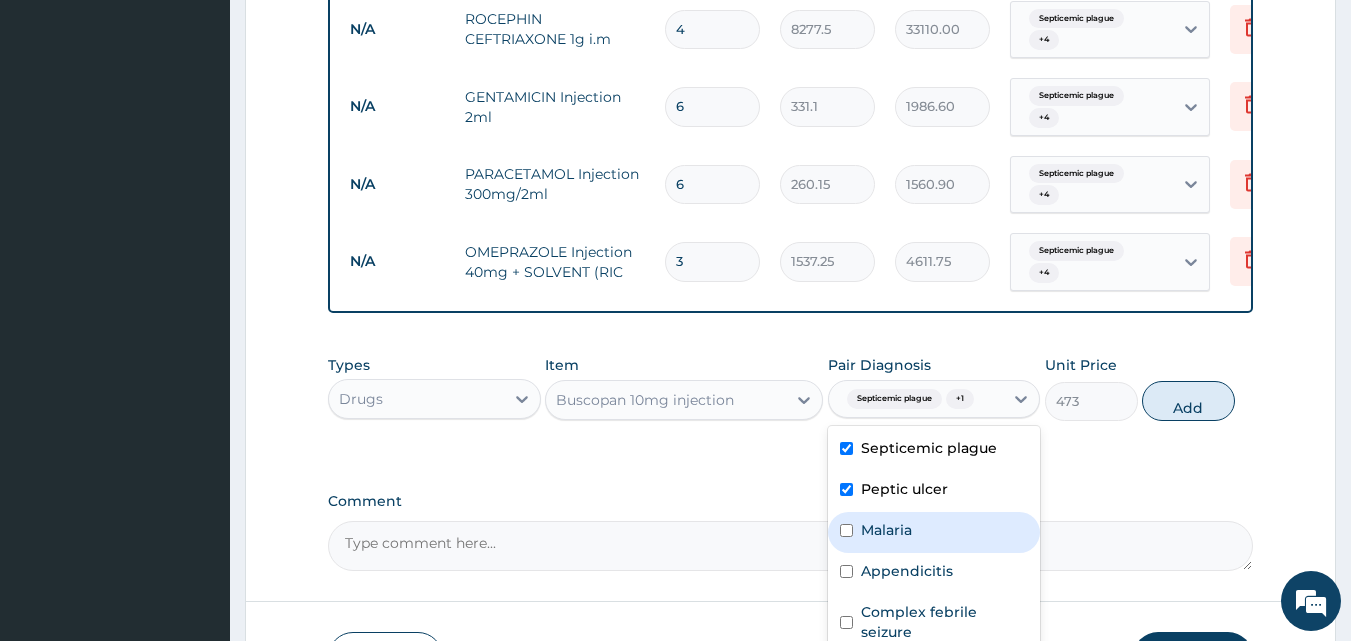 click on "Malaria" at bounding box center (934, 532) 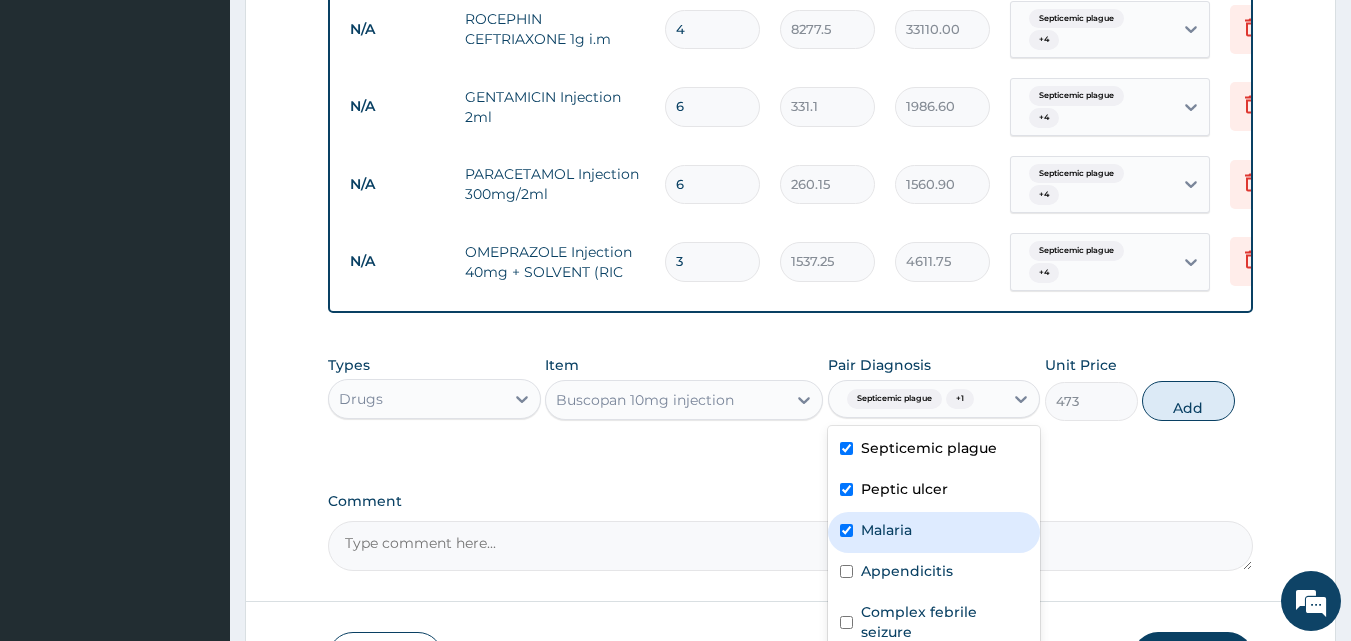 checkbox on "true" 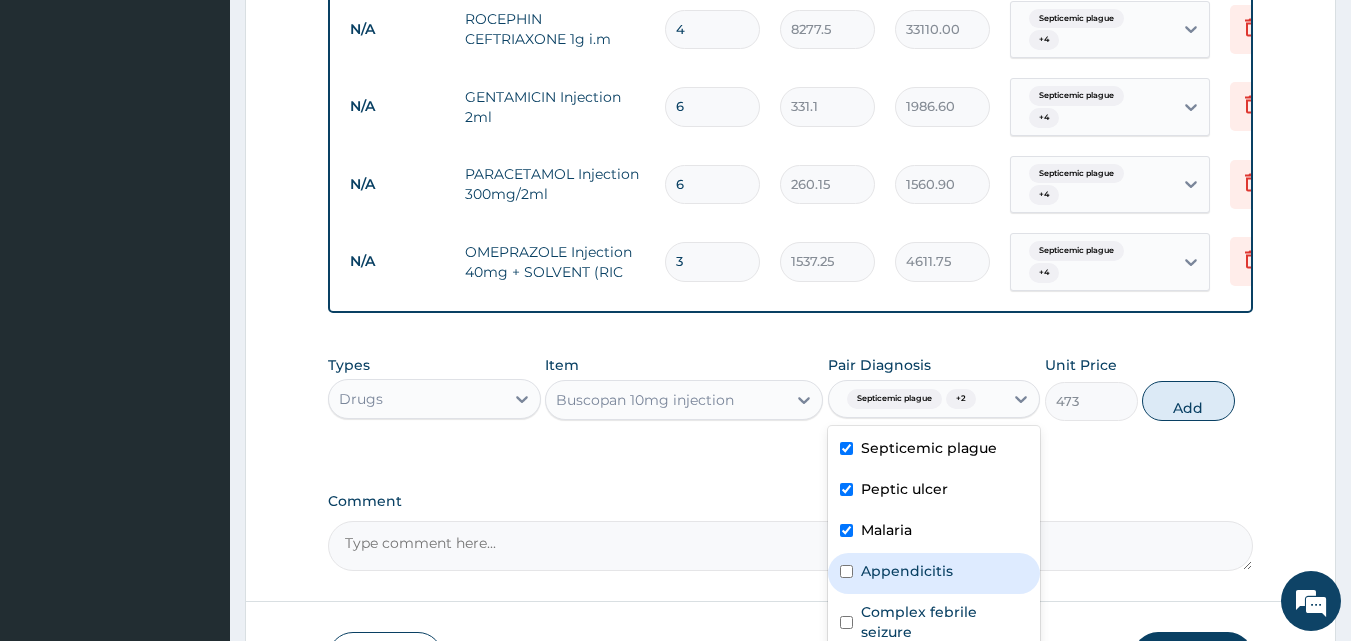 click on "Appendicitis" at bounding box center (934, 573) 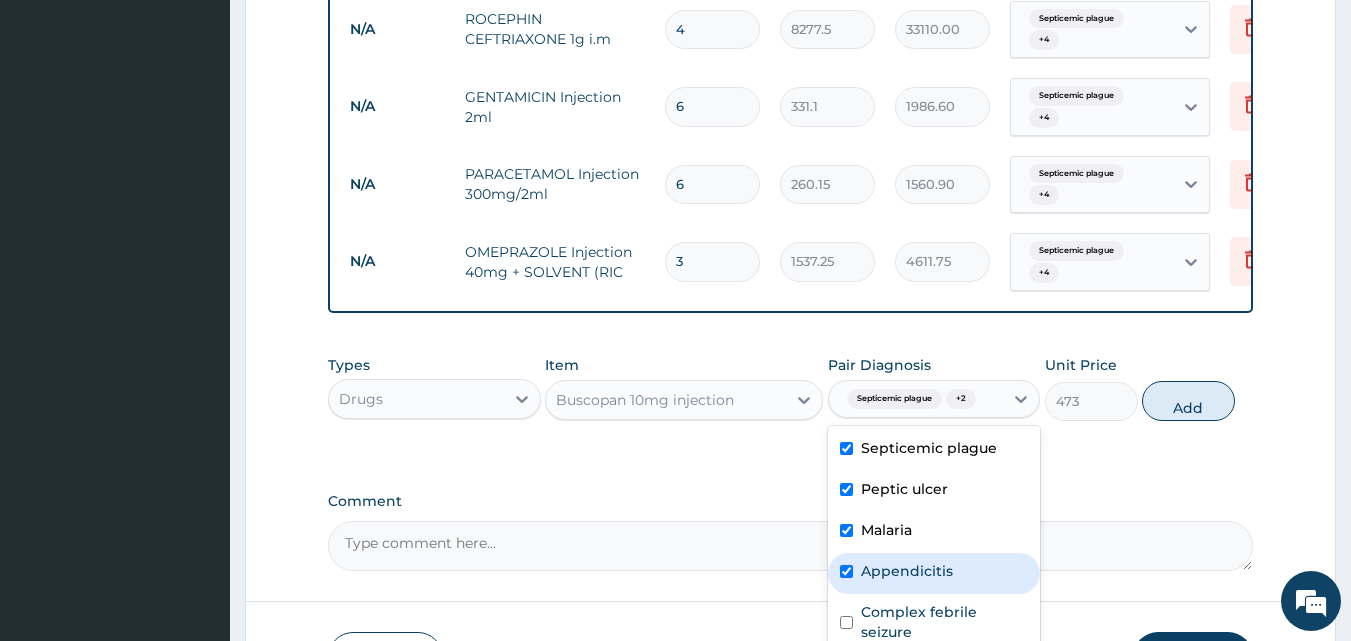checkbox on "true" 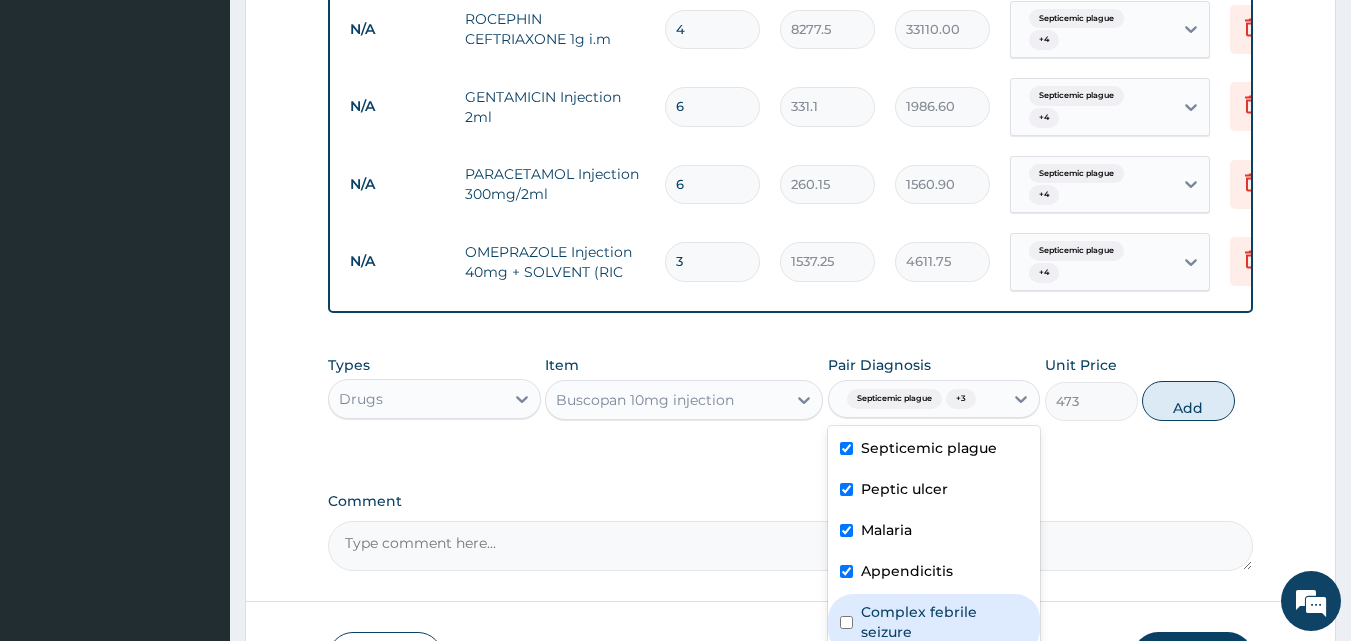 click on "Complex febrile seizure" at bounding box center (945, 622) 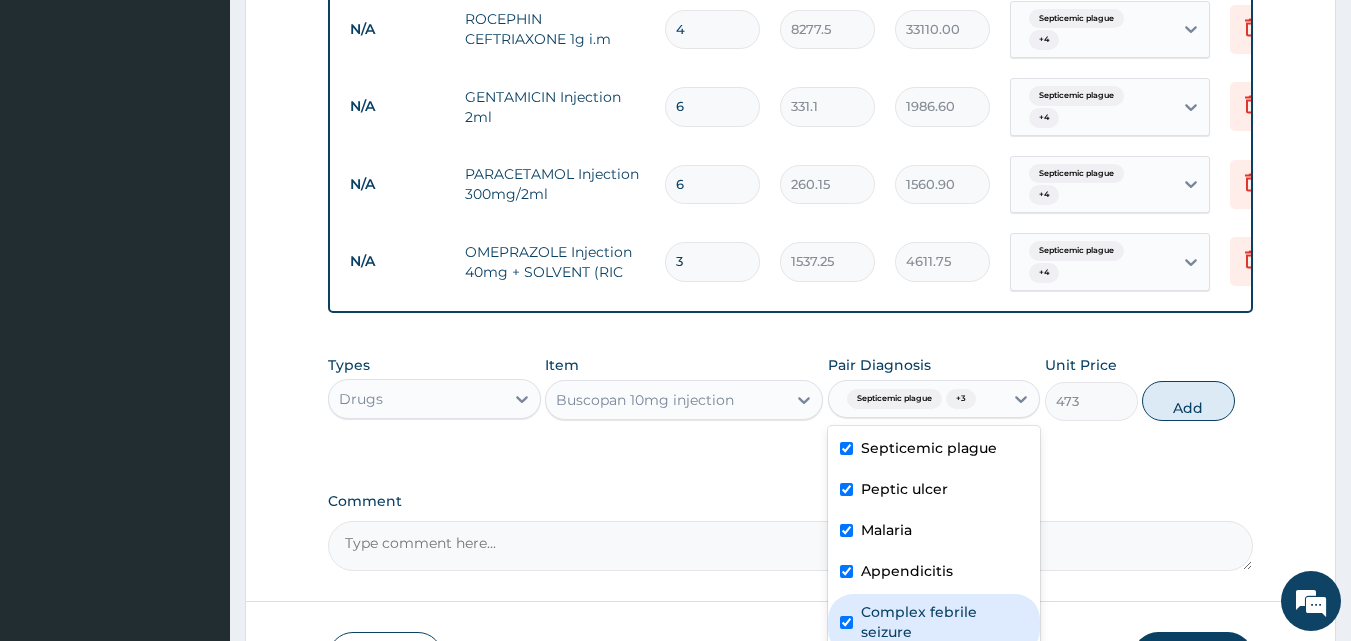 checkbox on "true" 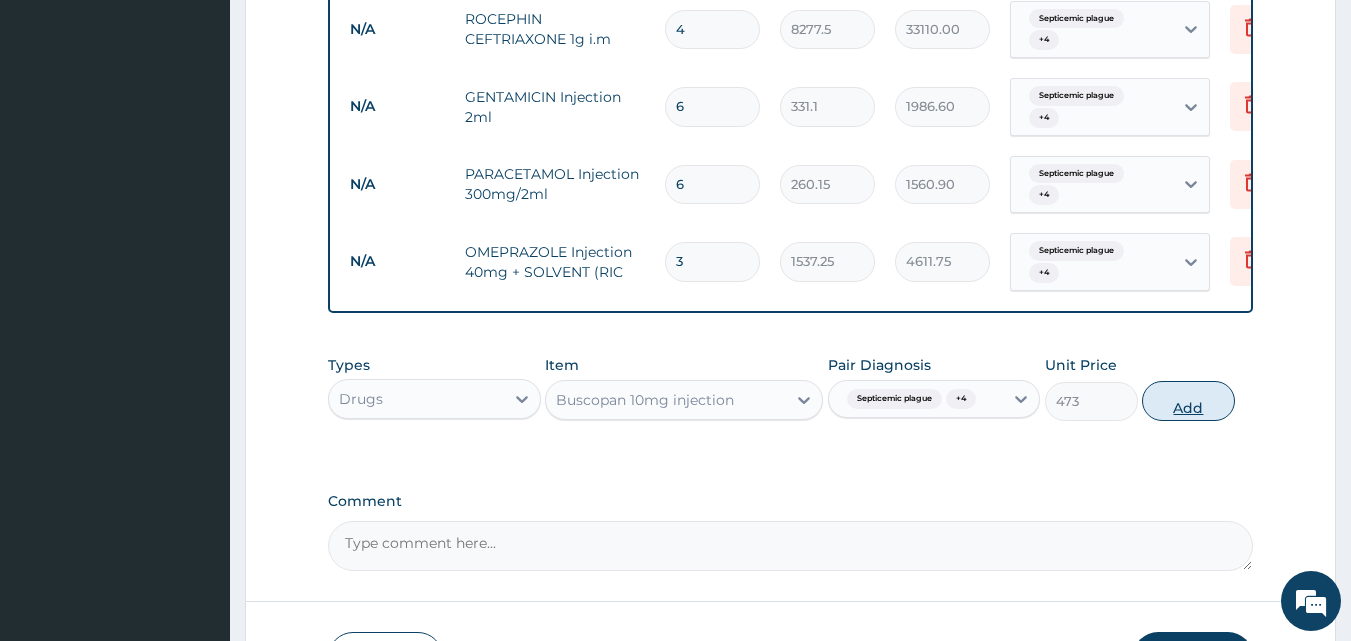 click on "Add" at bounding box center (1188, 401) 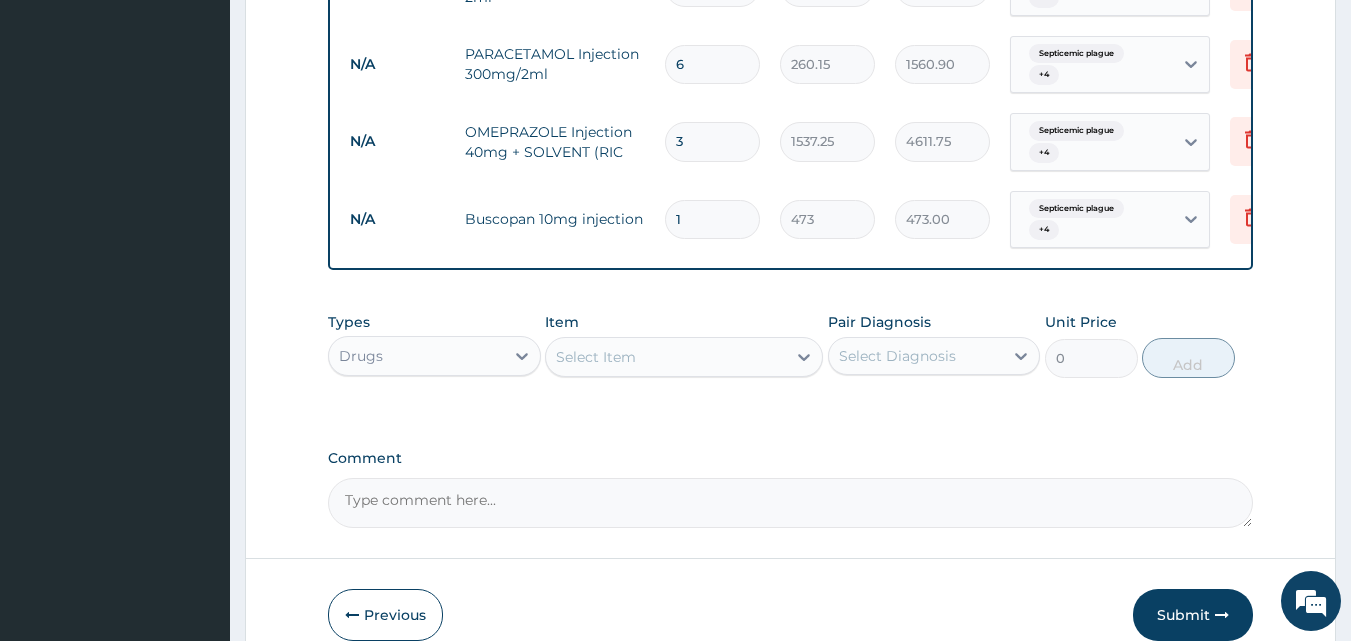 scroll, scrollTop: 1896, scrollLeft: 0, axis: vertical 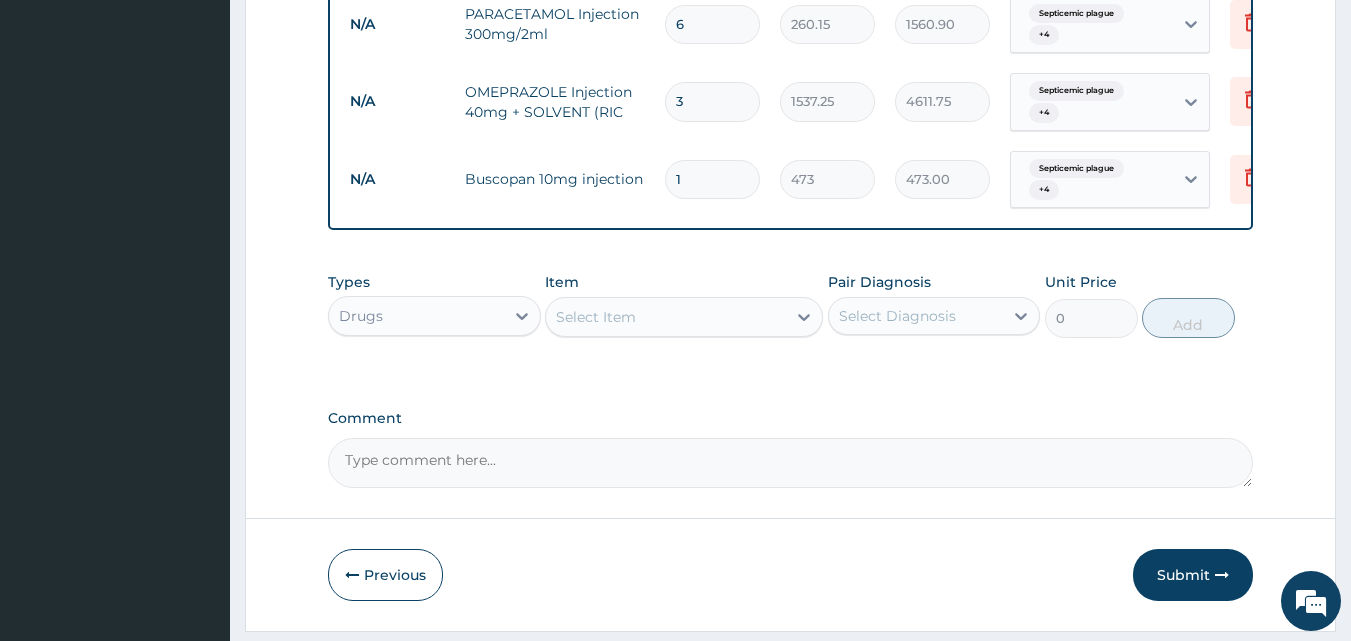 click on "Select Item" at bounding box center [666, 317] 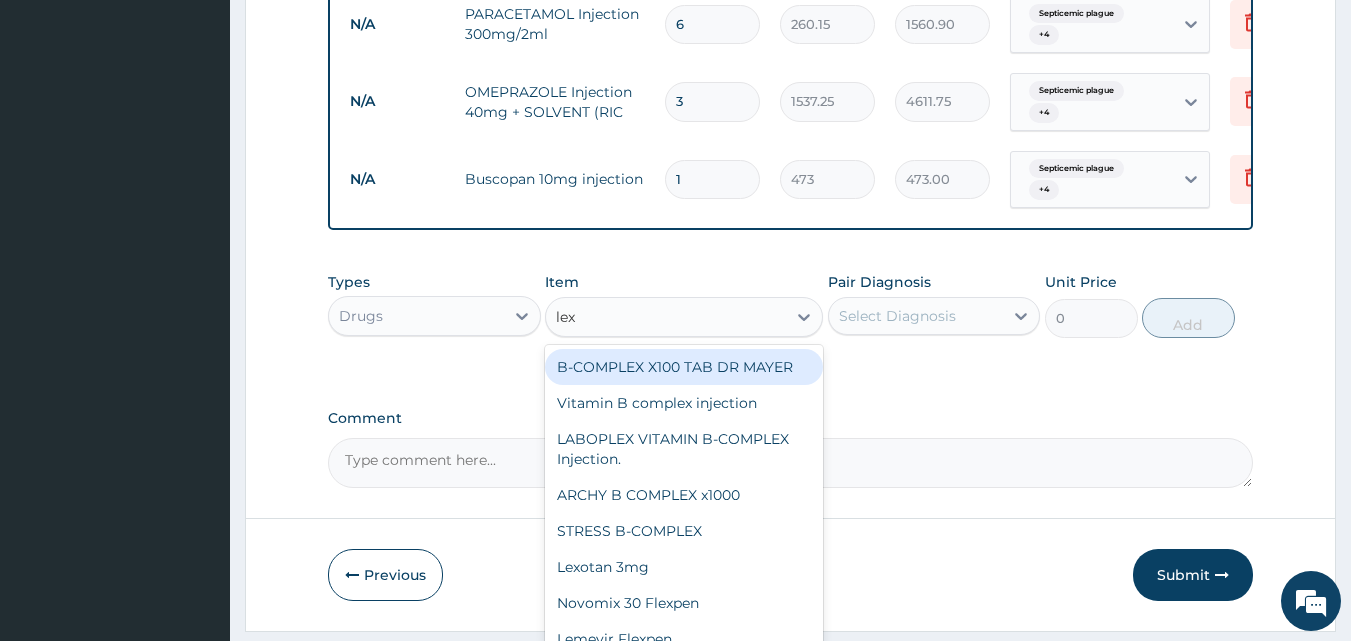type on "lexo" 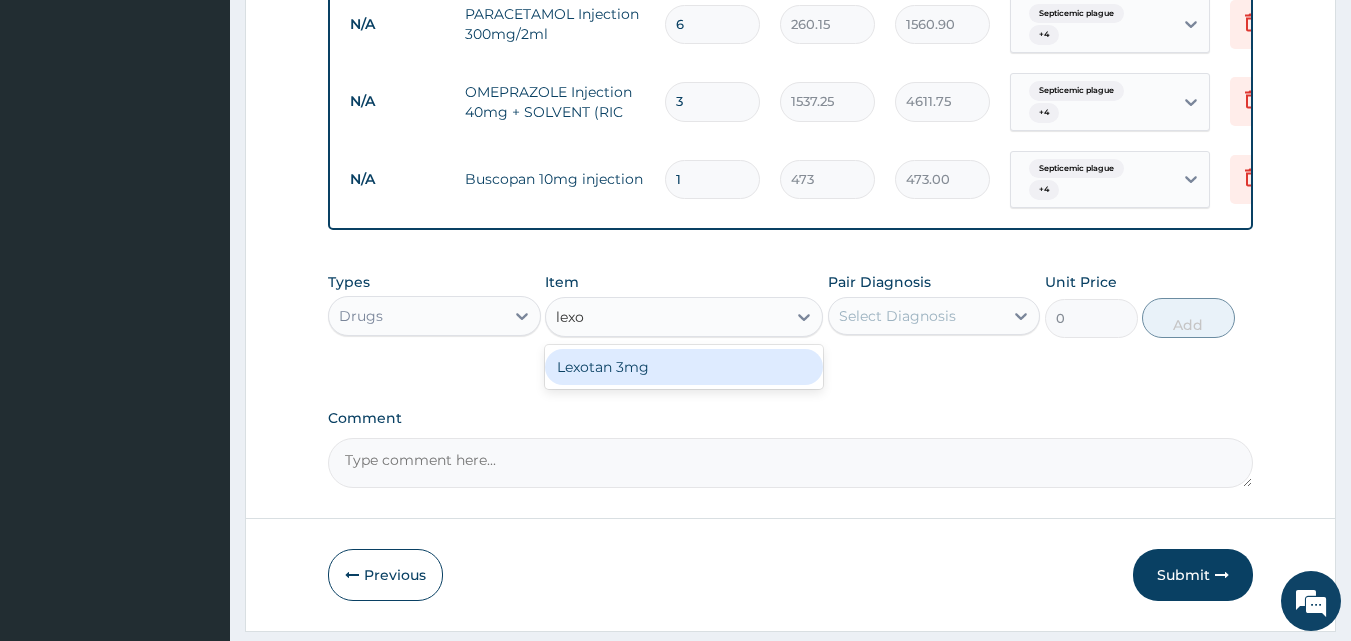 click on "Lexotan 3mg" at bounding box center [684, 367] 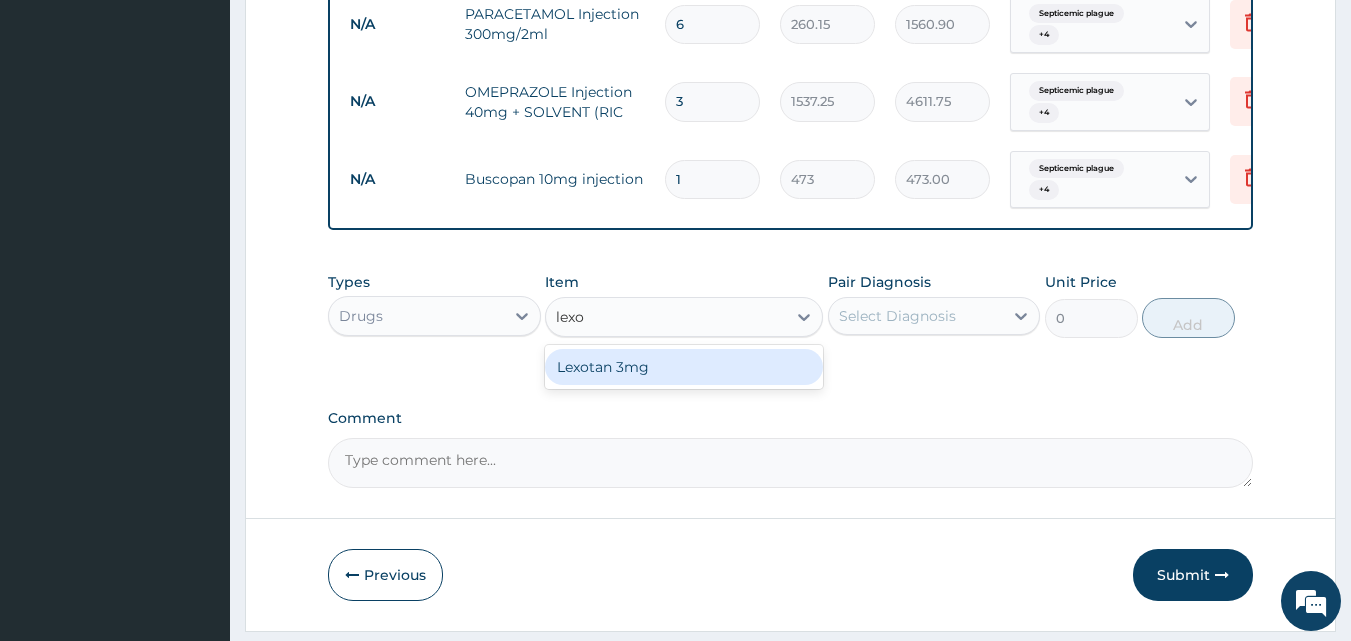 type 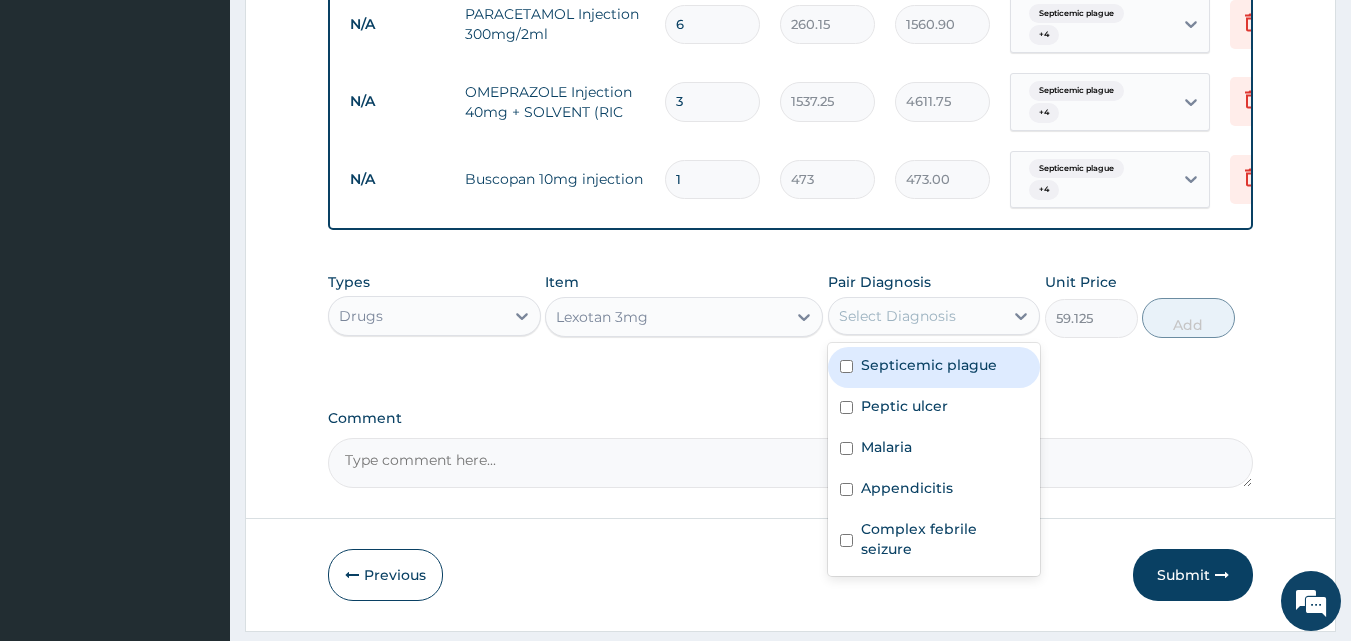 click on "Select Diagnosis" at bounding box center (916, 316) 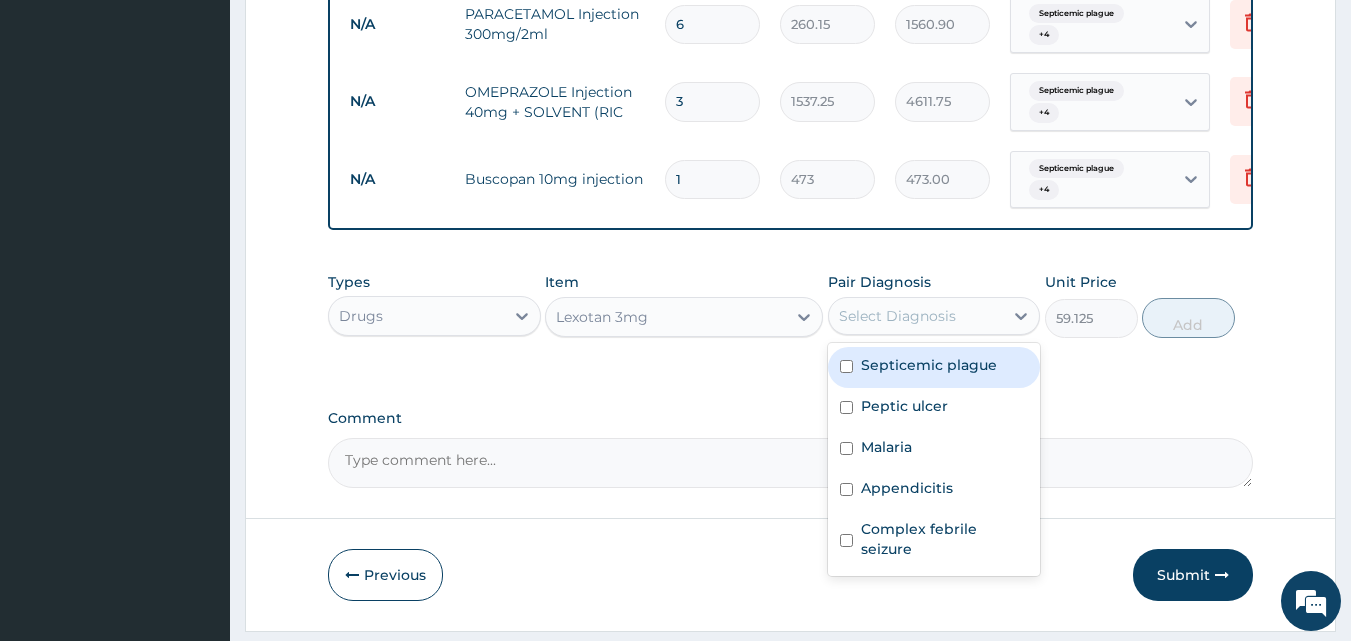 click at bounding box center [846, 366] 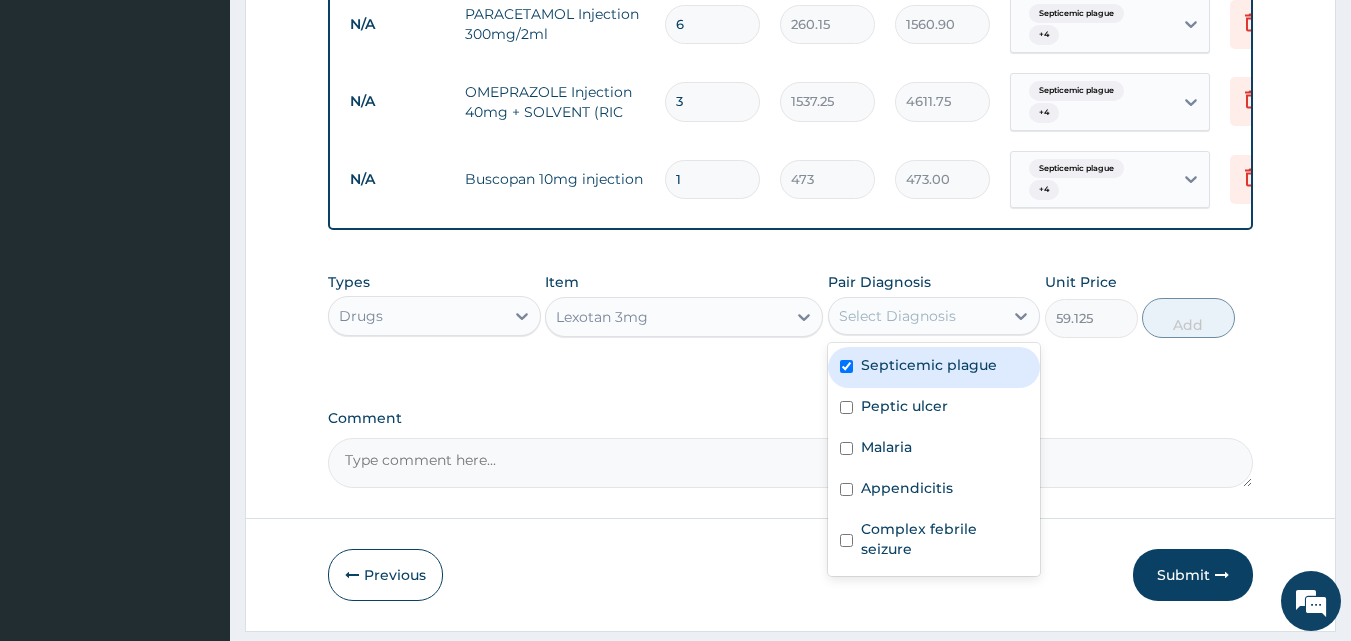 checkbox on "true" 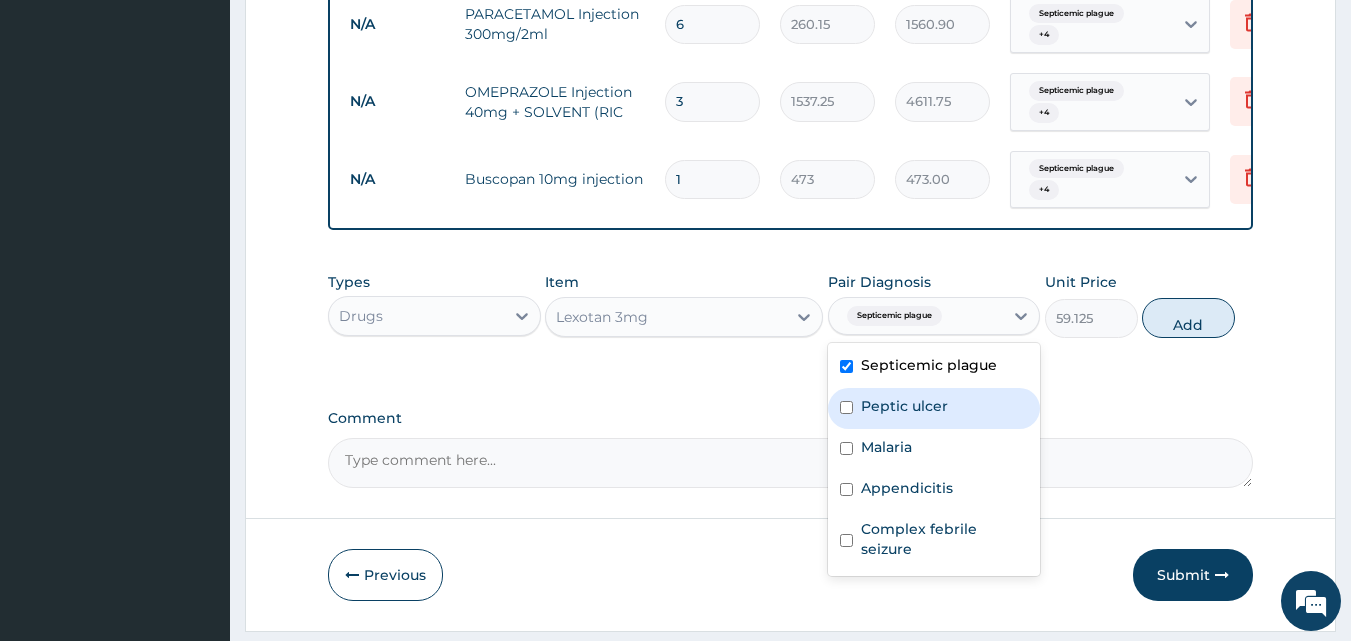 click at bounding box center (846, 407) 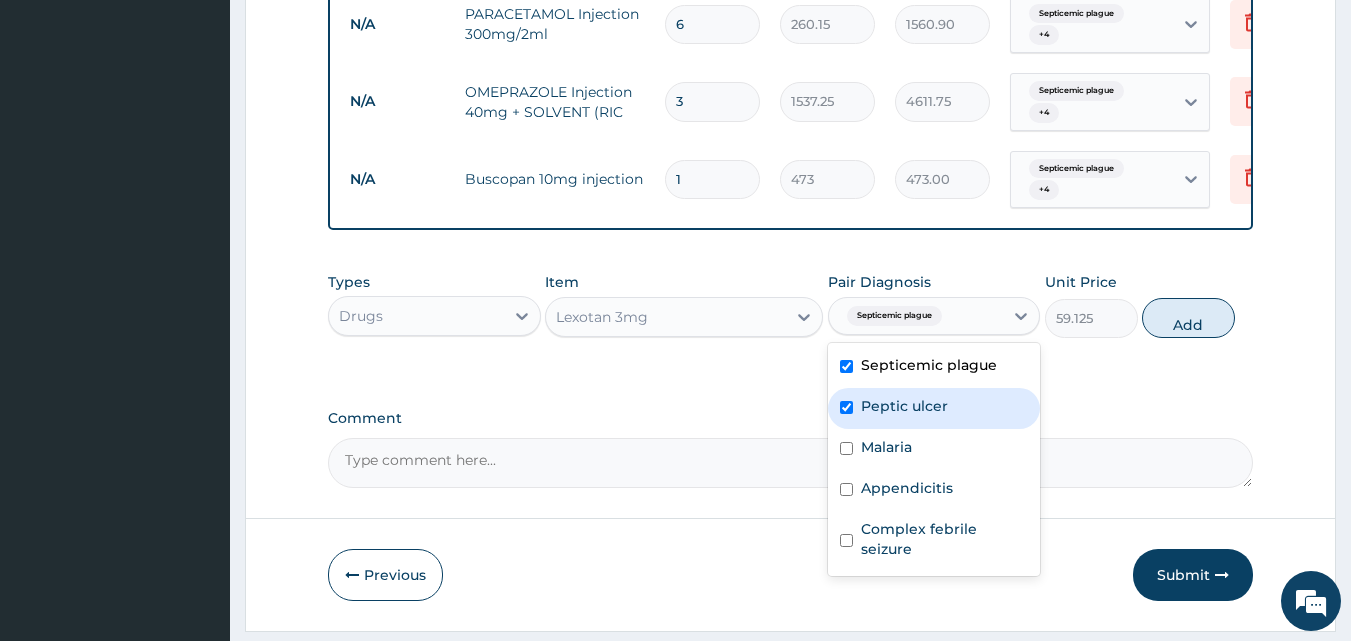 checkbox on "true" 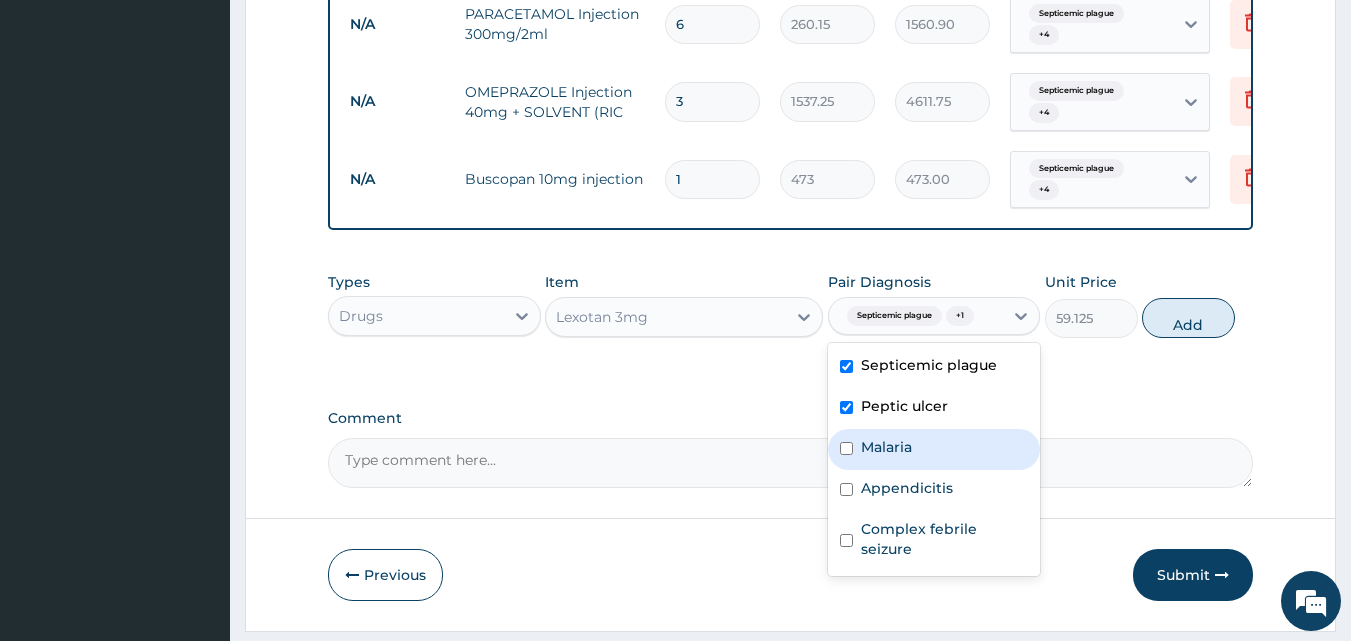 click on "Malaria" at bounding box center (934, 449) 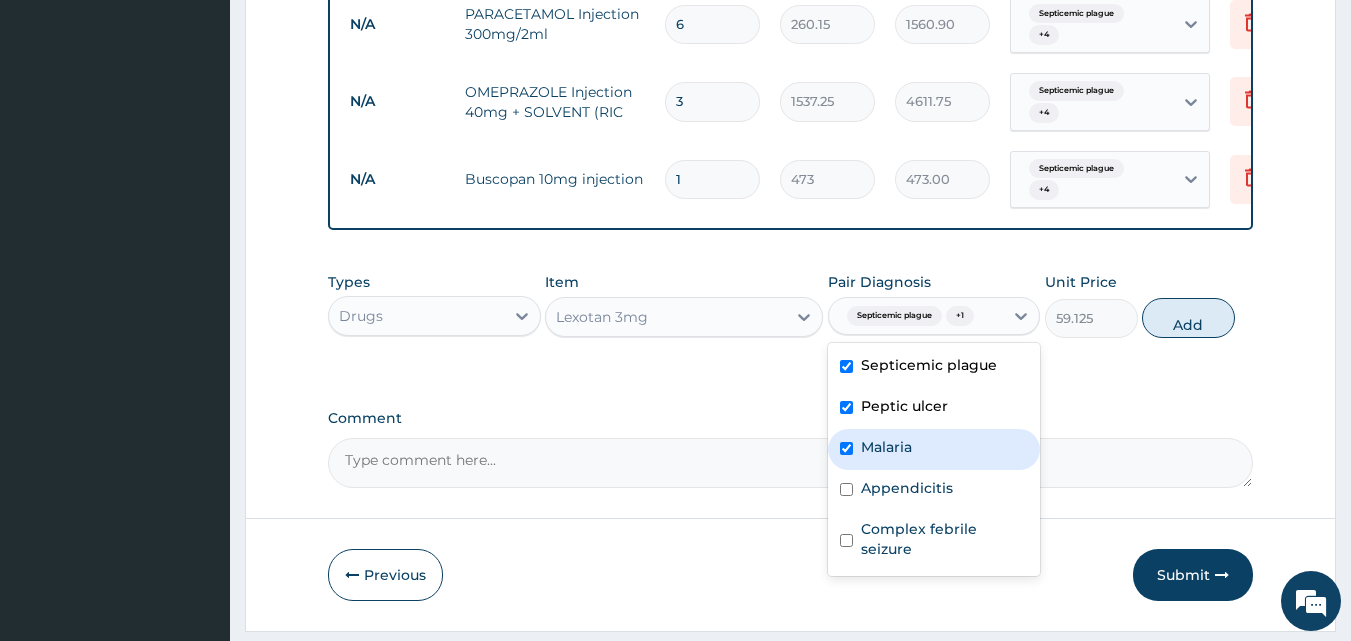 checkbox on "true" 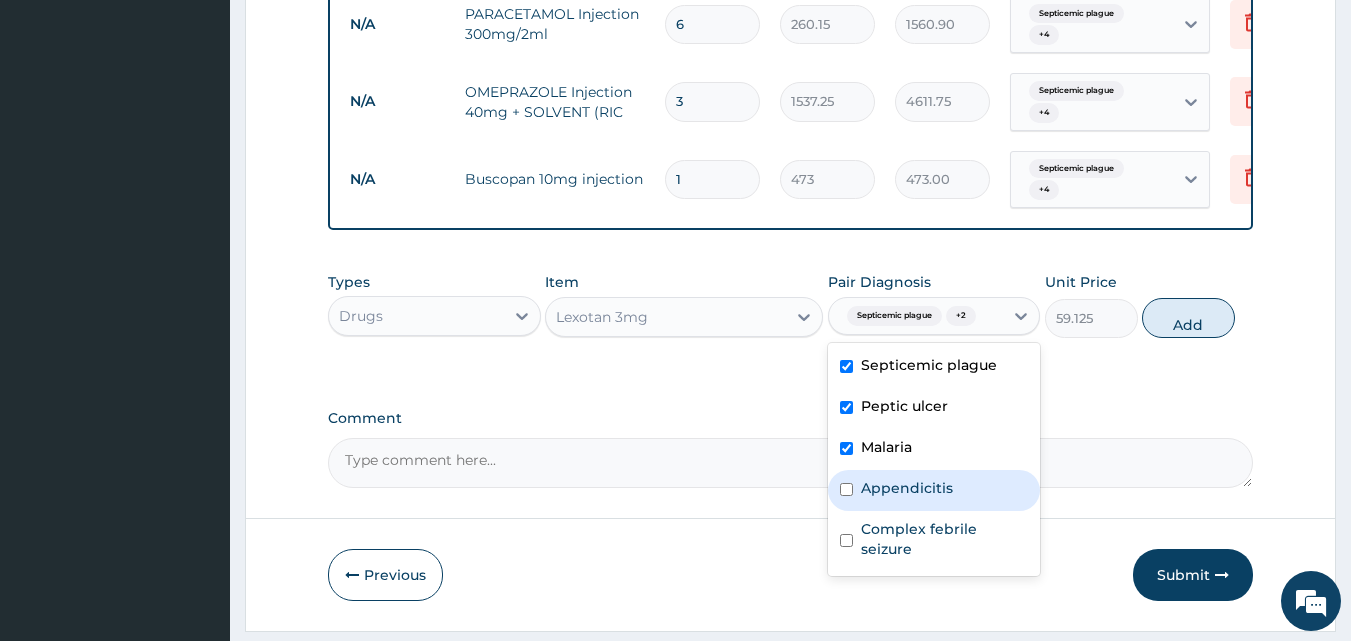 click on "Appendicitis" at bounding box center (934, 490) 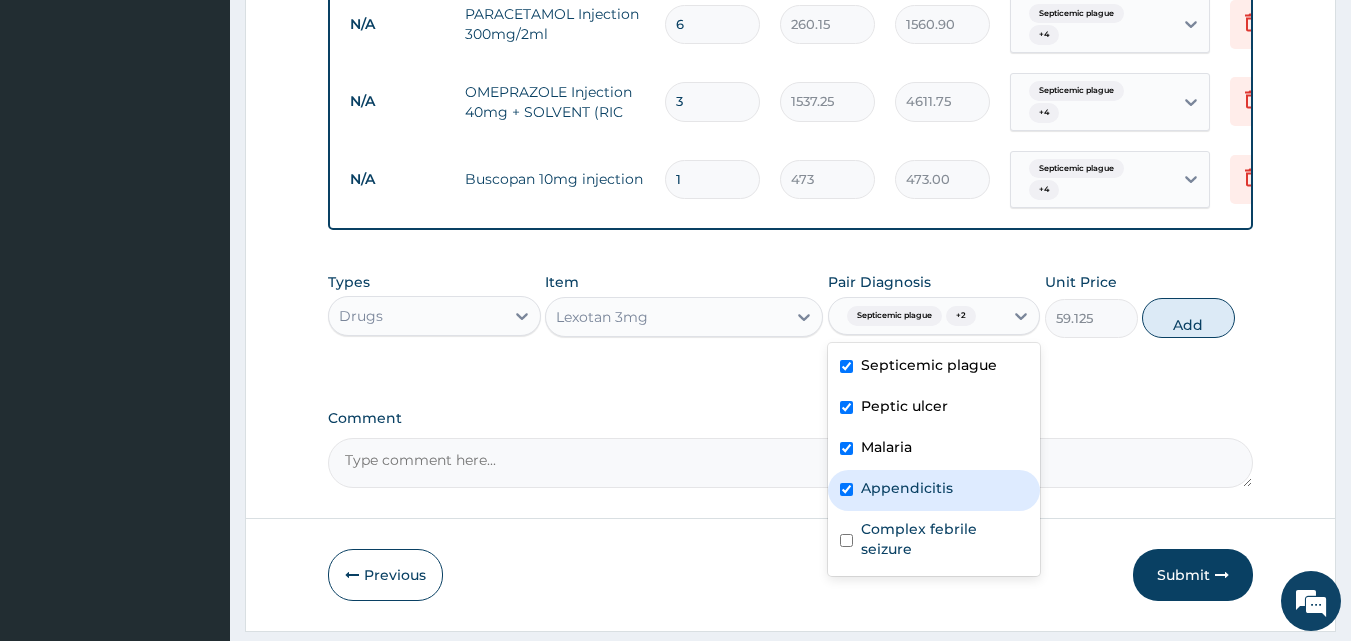 checkbox on "true" 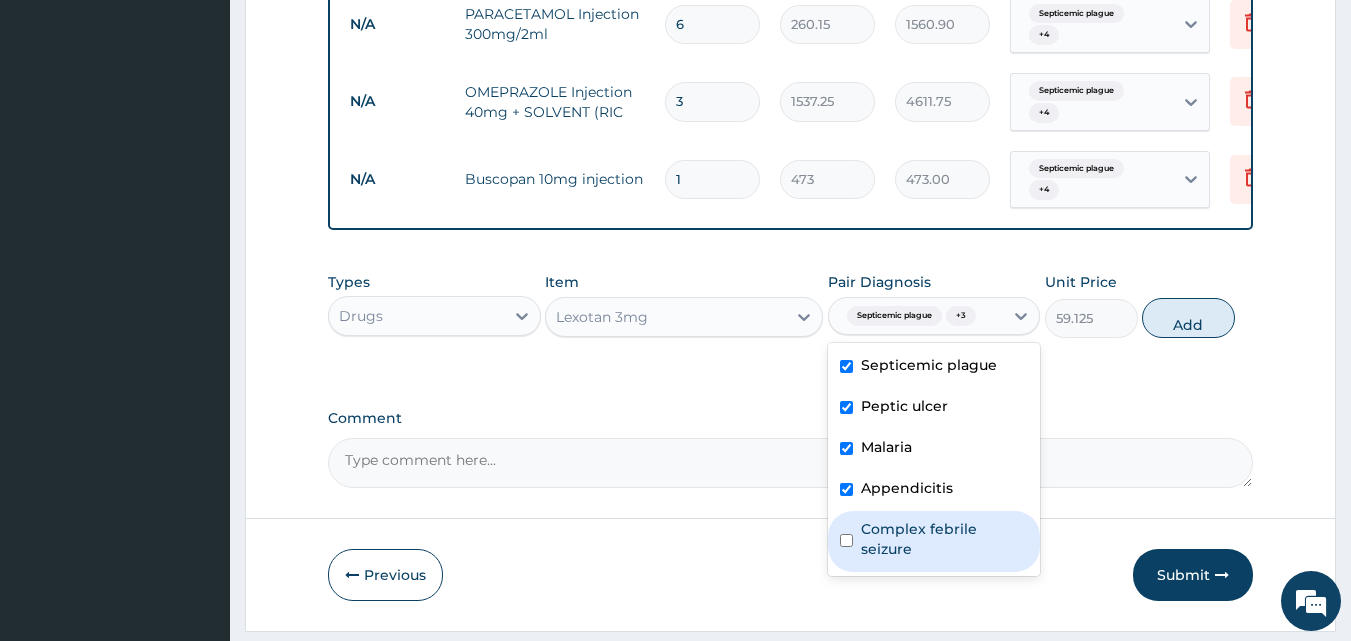 click at bounding box center [846, 540] 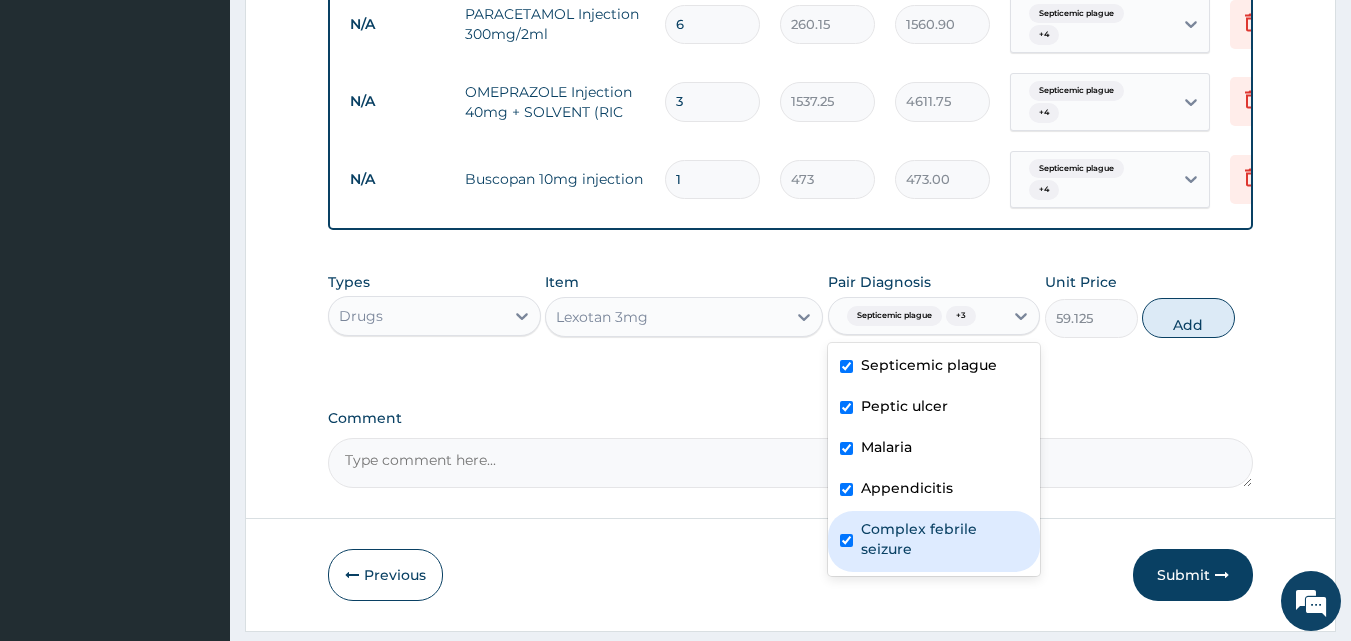 type 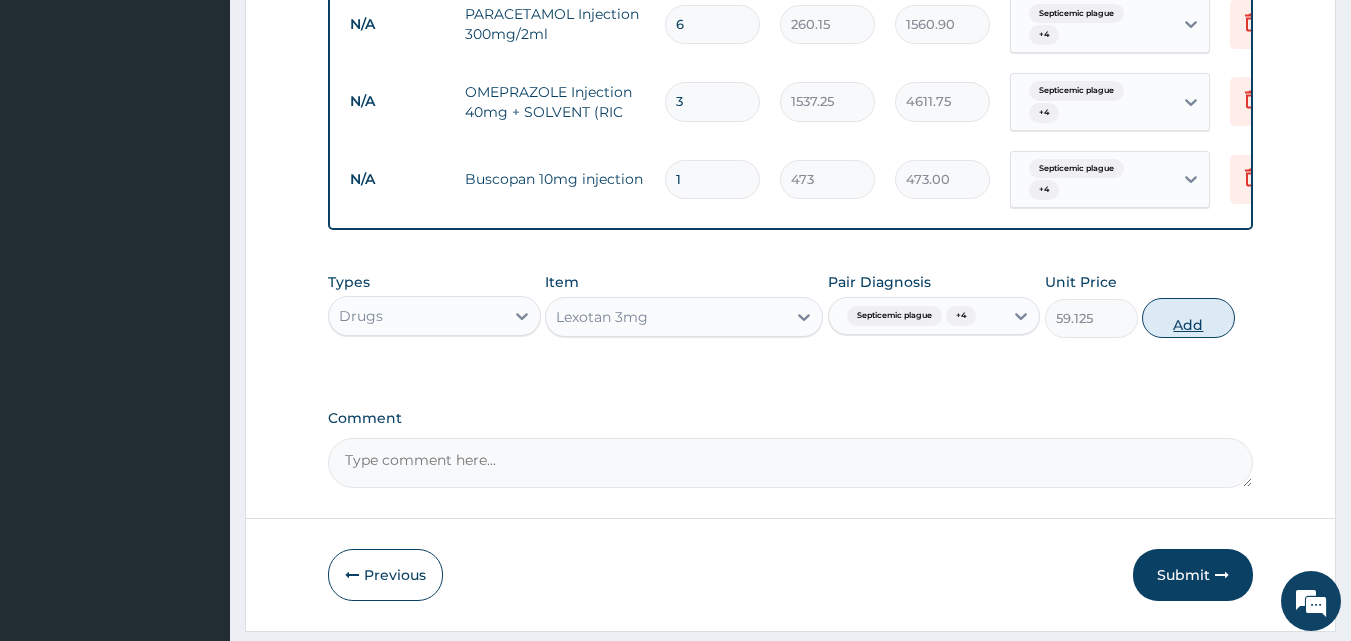 click on "Add" at bounding box center [1188, 318] 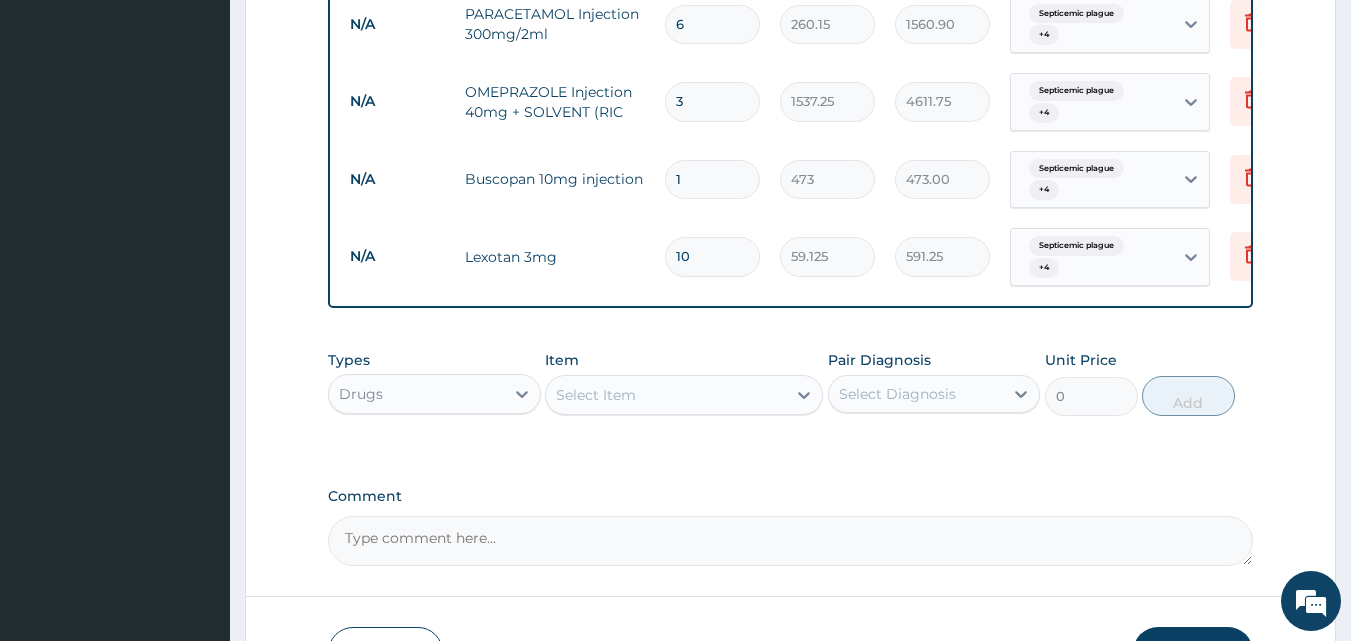 click on "Select Item" at bounding box center (666, 395) 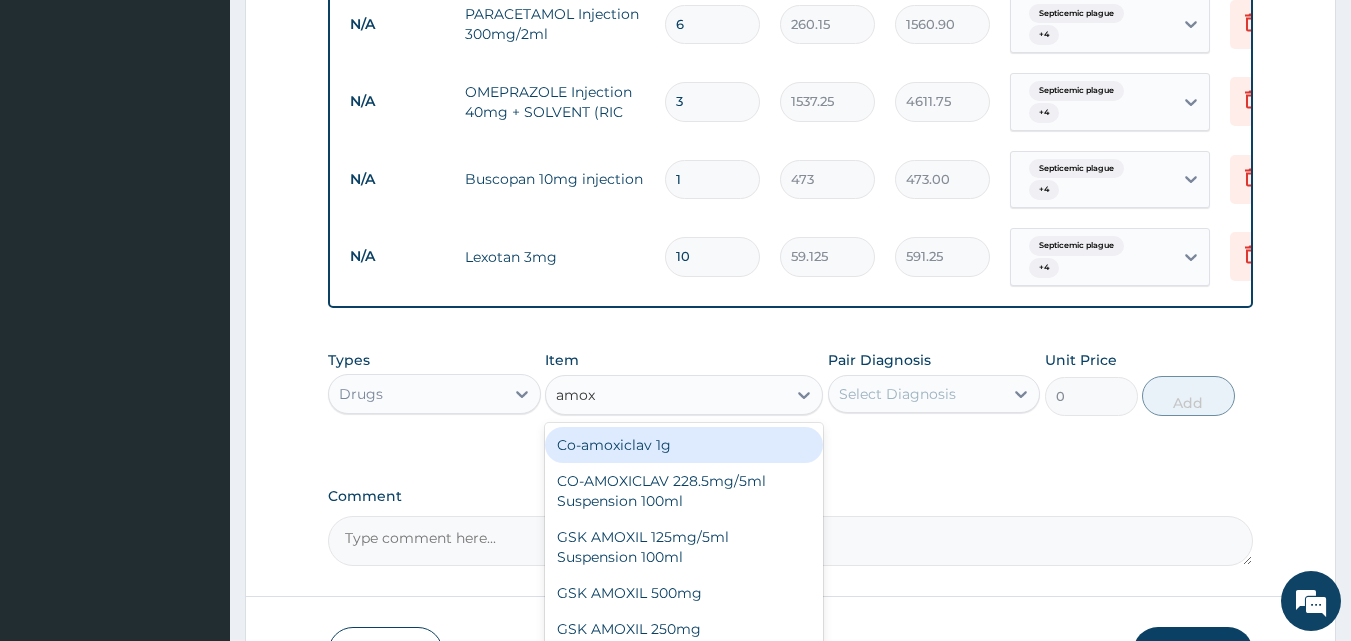click on "Co-amoxiclav 1g" at bounding box center (684, 445) 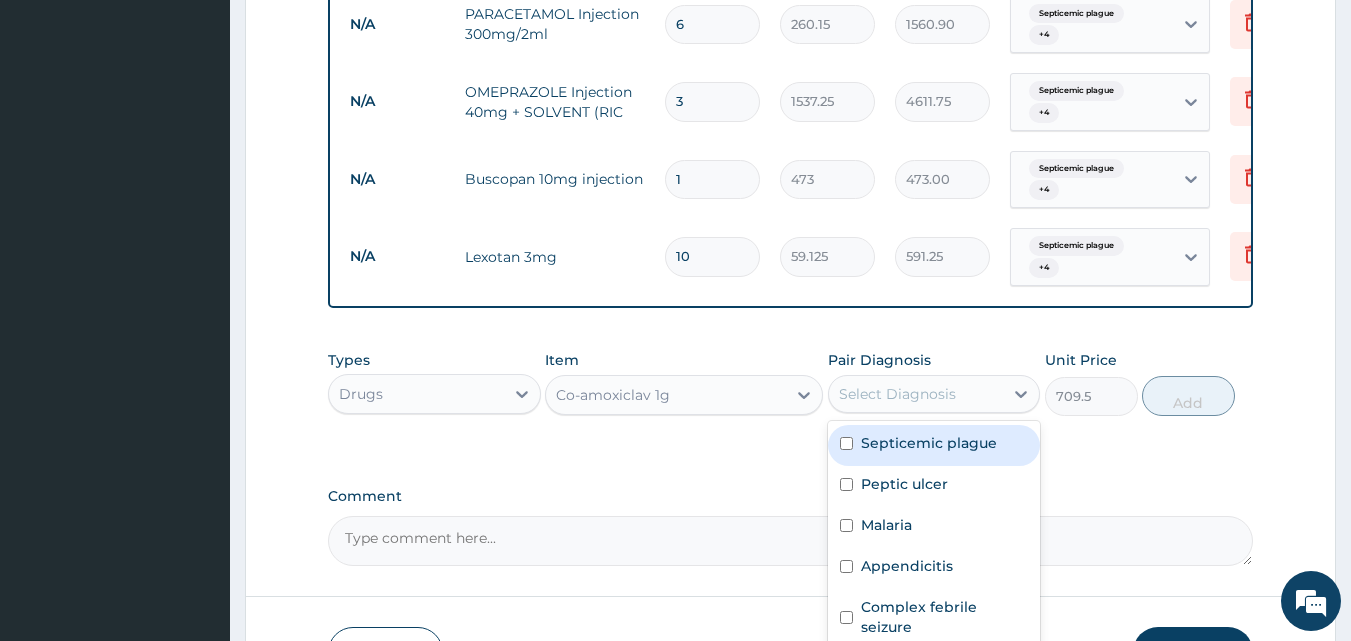 click on "Select Diagnosis" at bounding box center [897, 394] 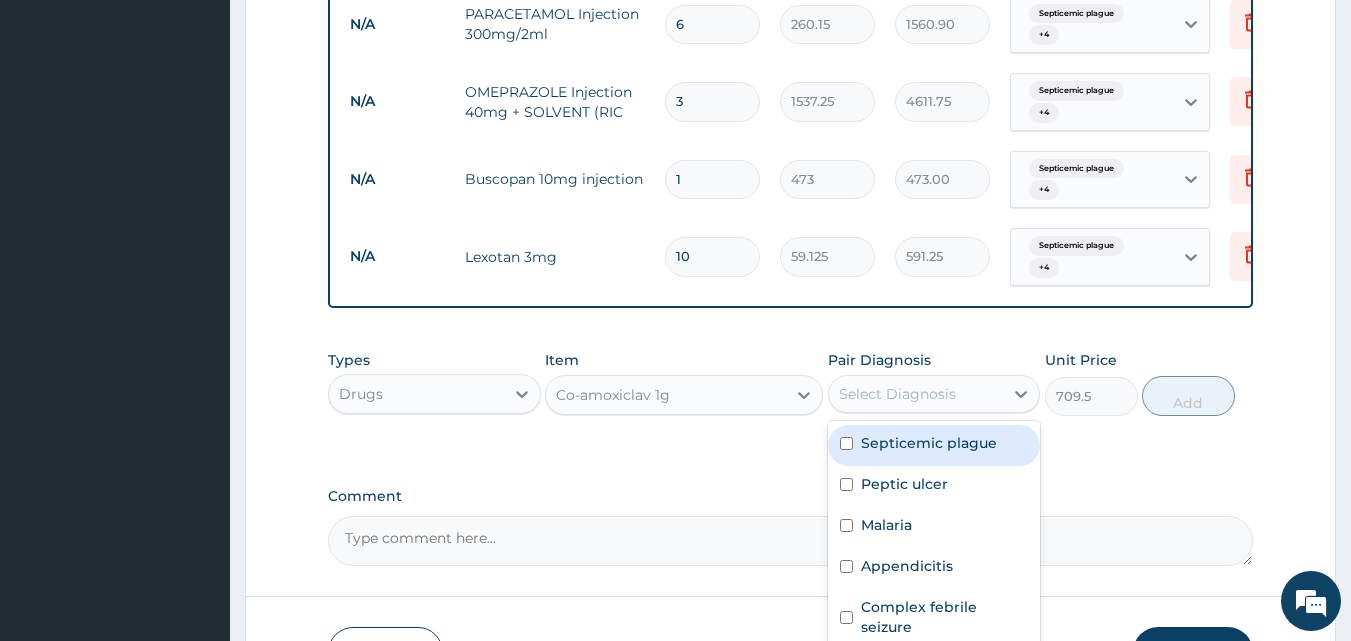 click at bounding box center [846, 443] 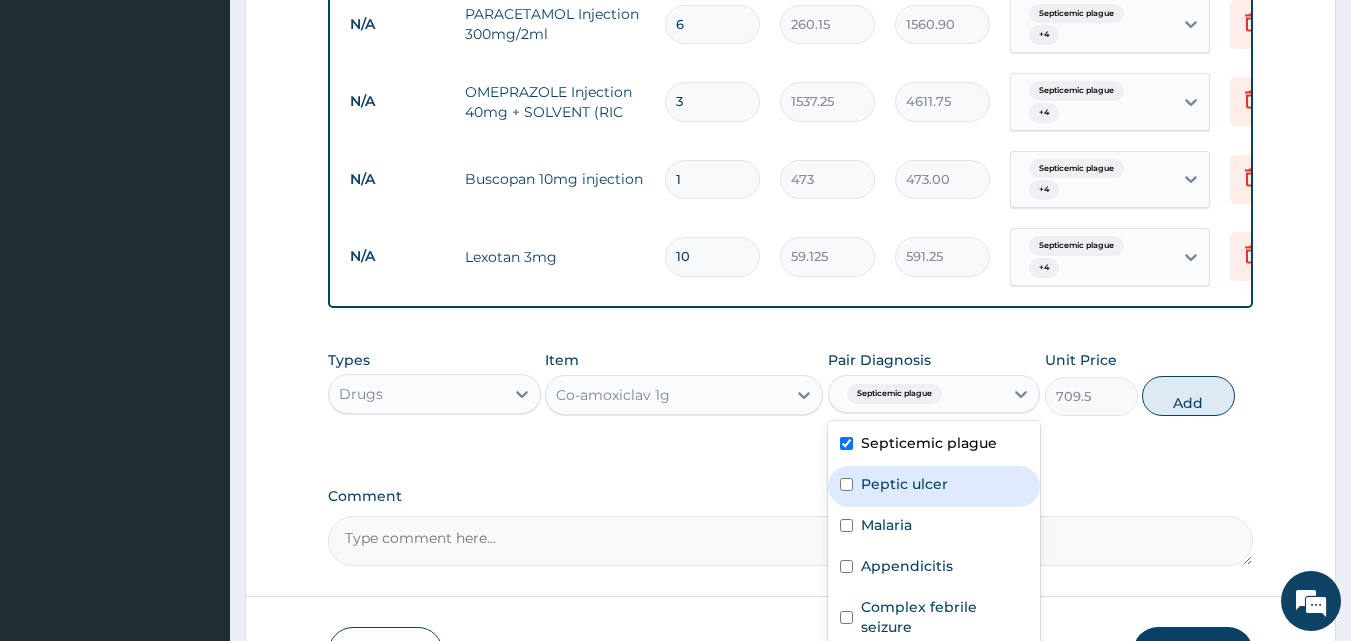click at bounding box center (846, 484) 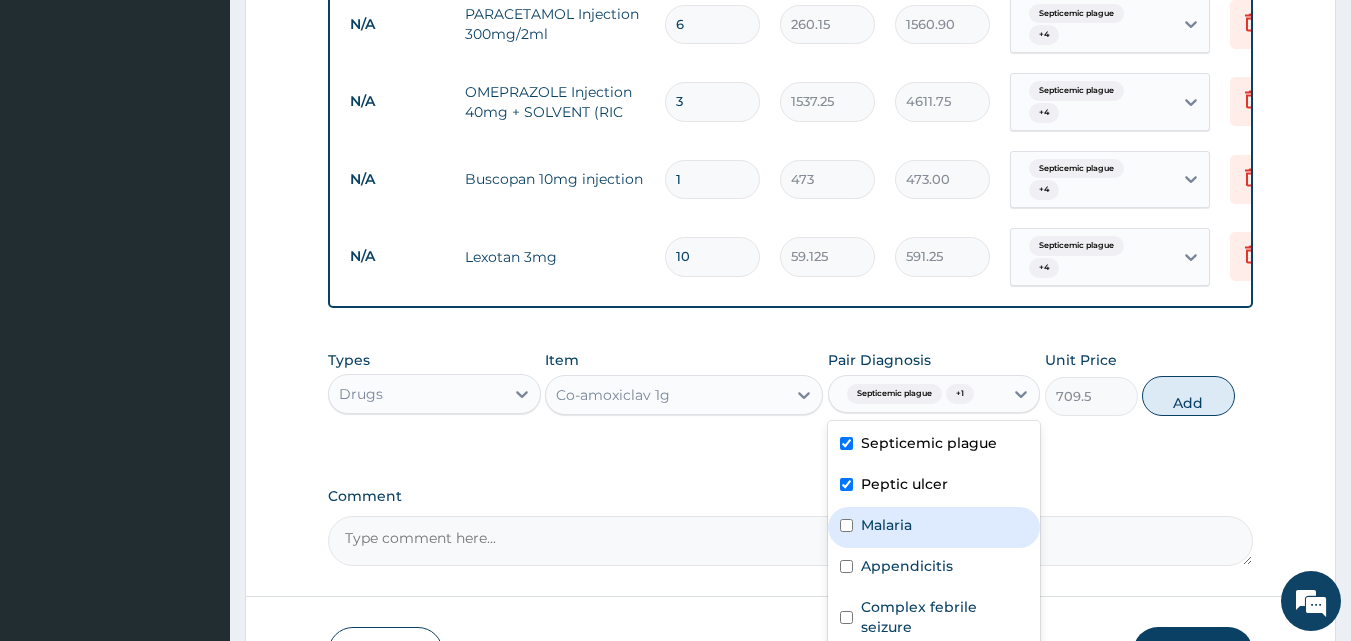 click at bounding box center (846, 525) 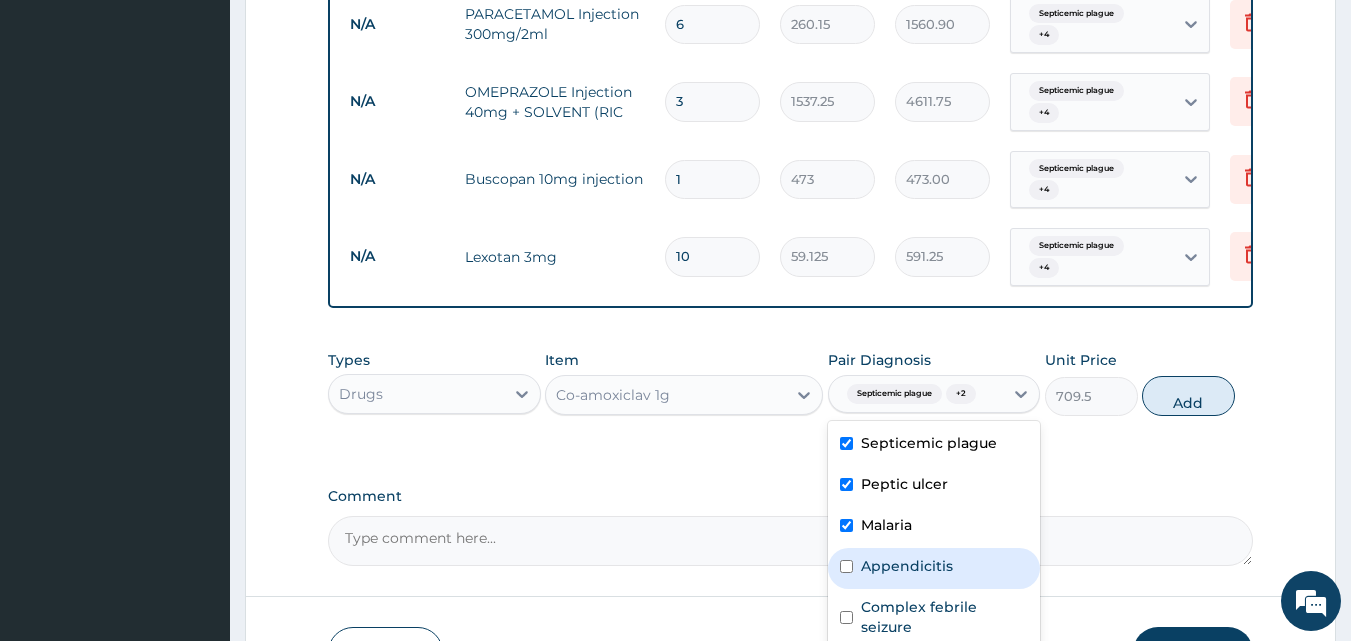 click on "Appendicitis" at bounding box center [934, 568] 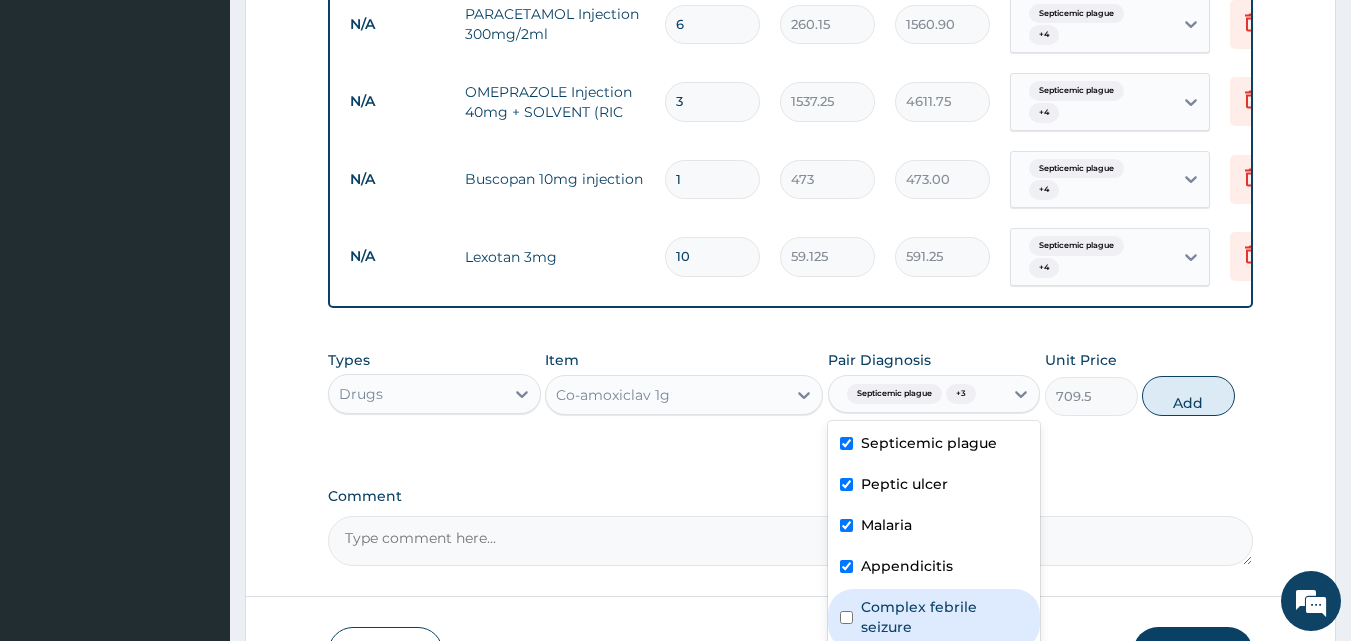 click on "Complex febrile seizure" at bounding box center [934, 619] 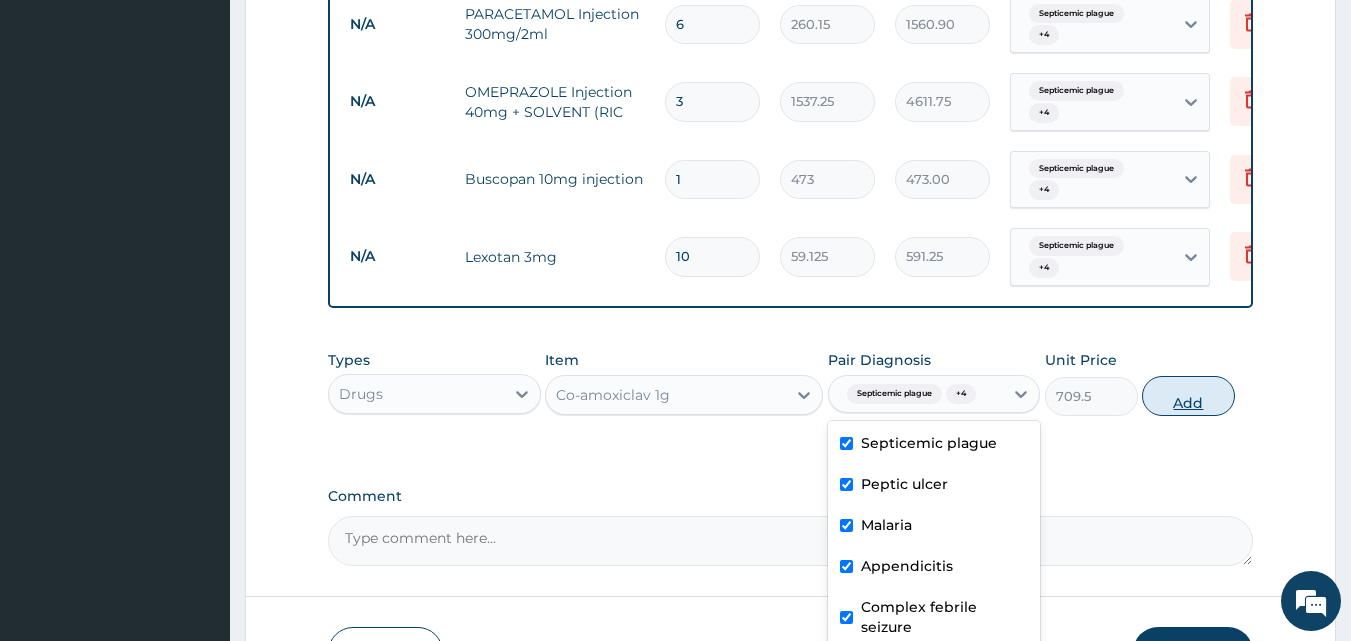 click on "Add" at bounding box center [1188, 396] 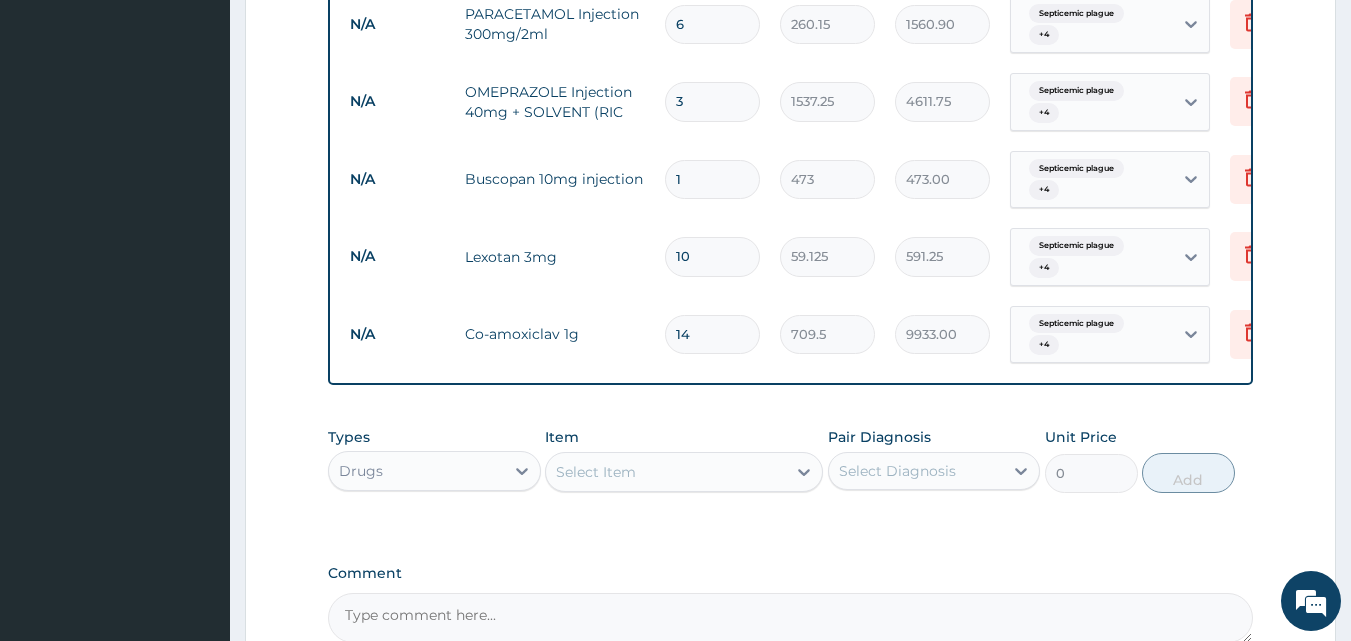 click on "Select Item" at bounding box center [666, 472] 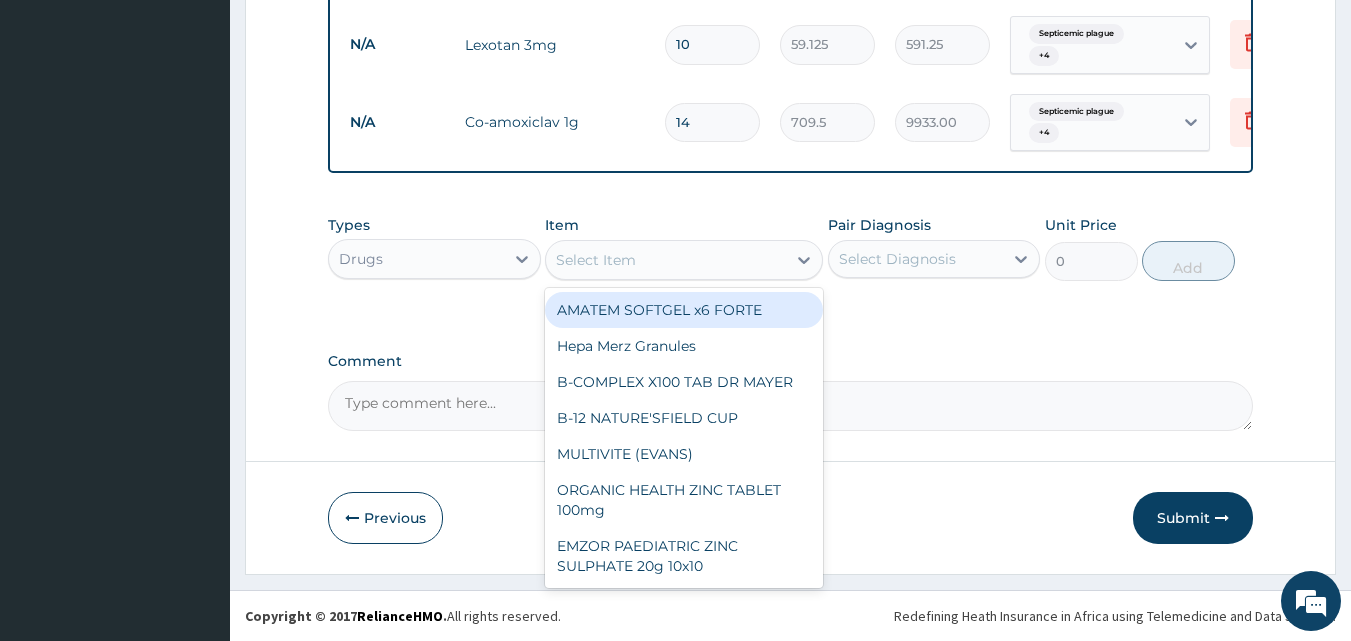 scroll, scrollTop: 2123, scrollLeft: 0, axis: vertical 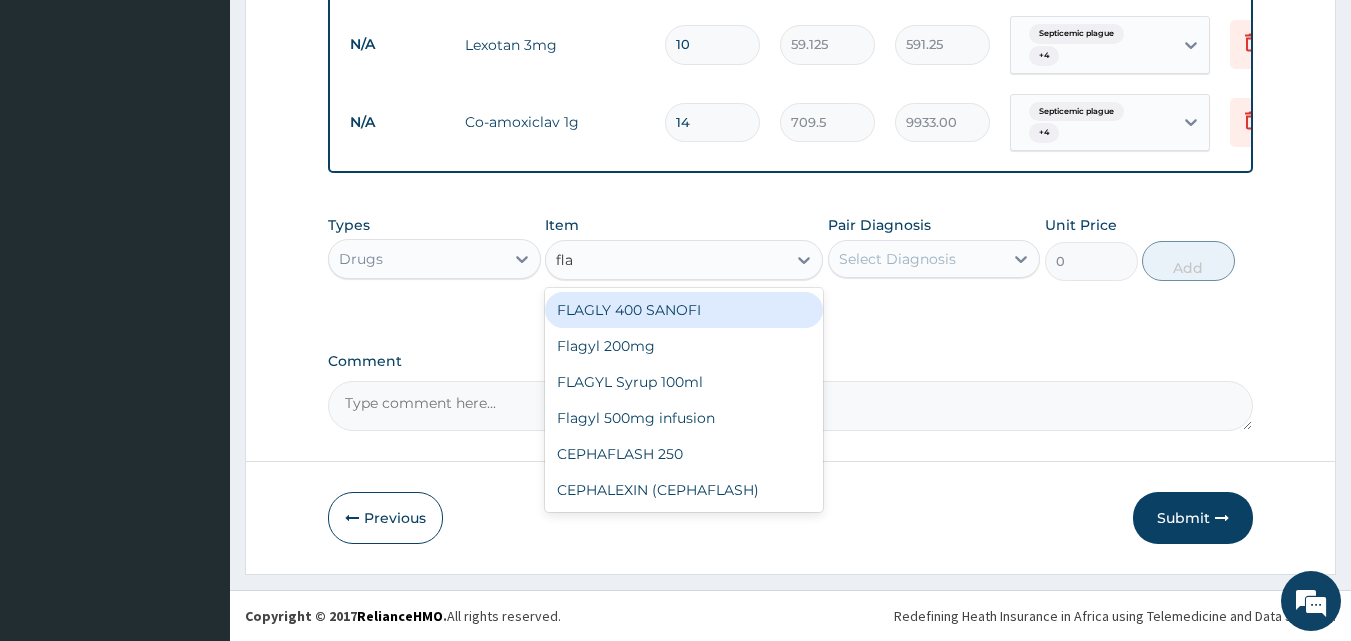 click on "FLAGLY 400 SANOFI" at bounding box center (684, 310) 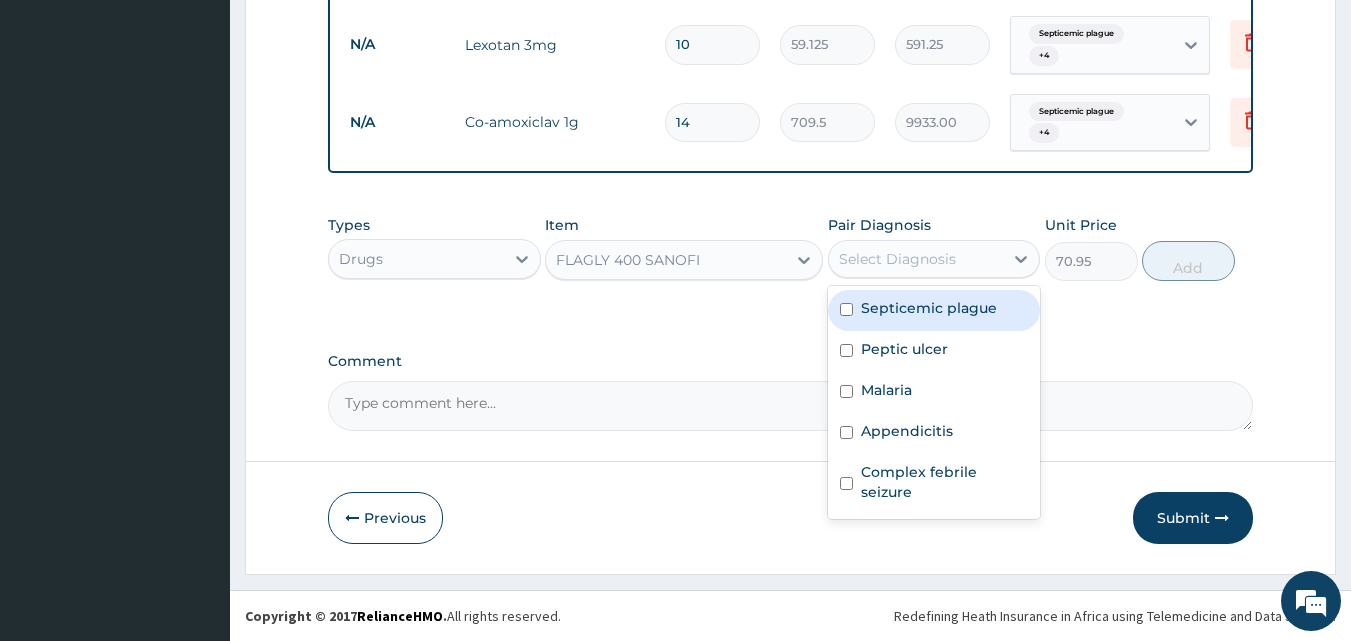 click on "Select Diagnosis" at bounding box center [916, 259] 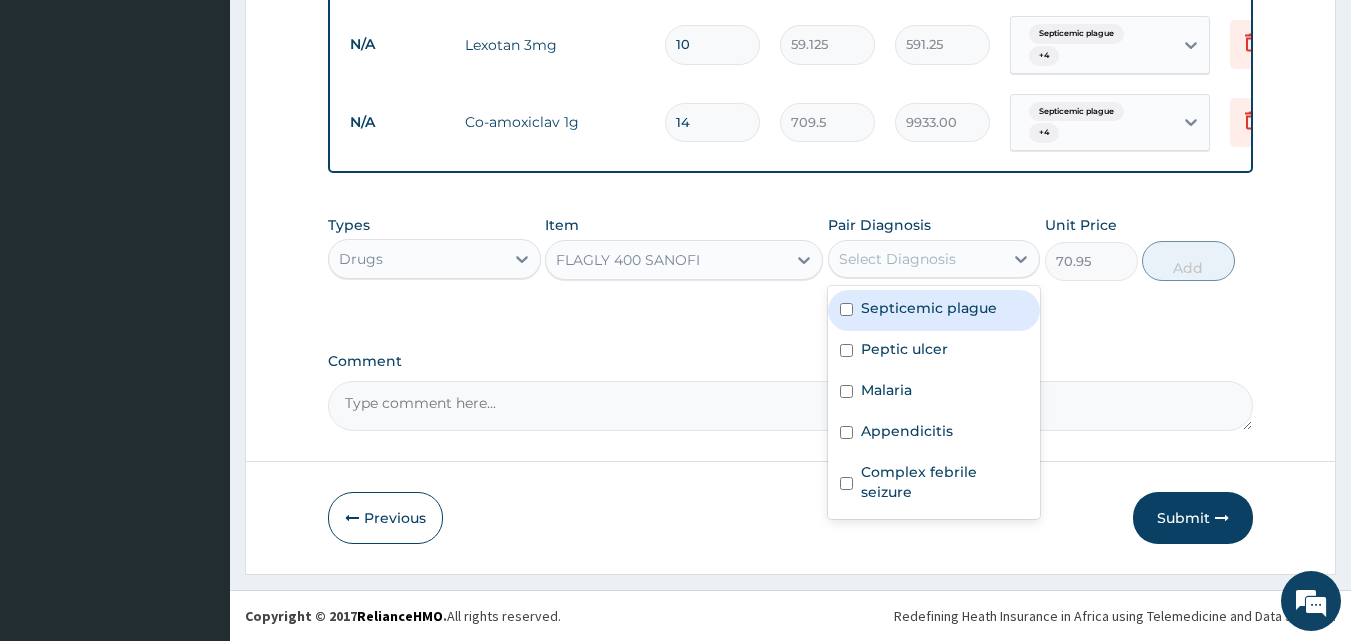 click at bounding box center [846, 309] 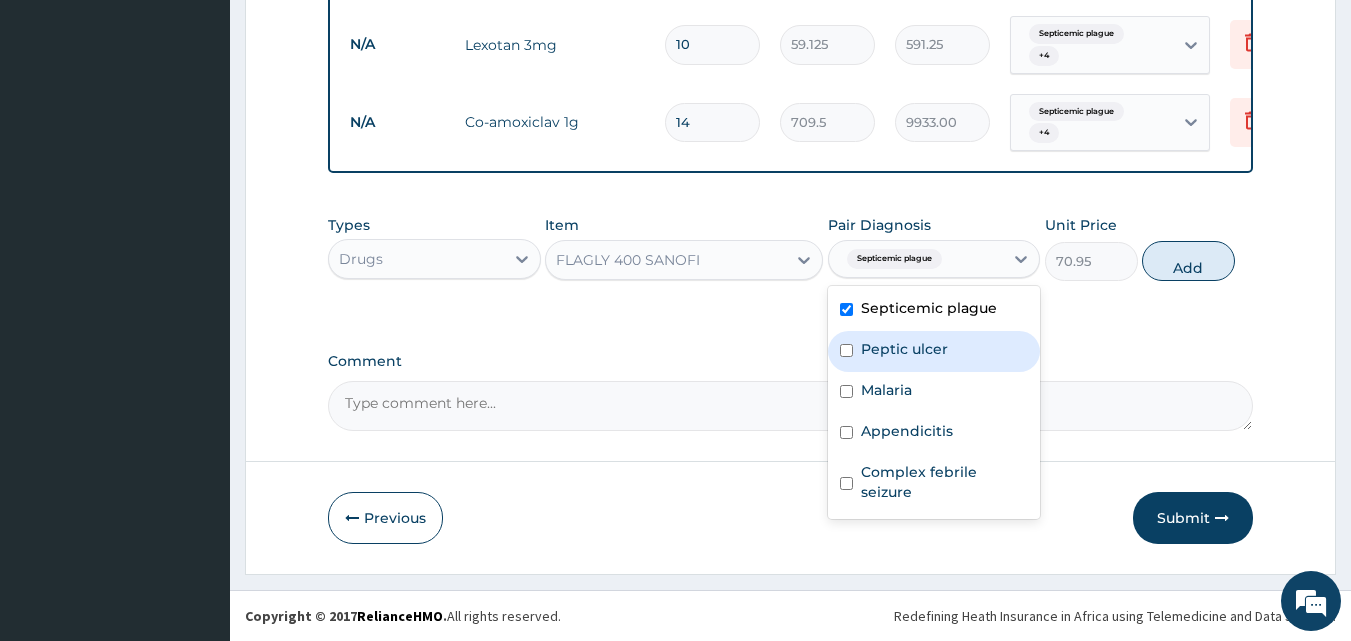 click at bounding box center (846, 350) 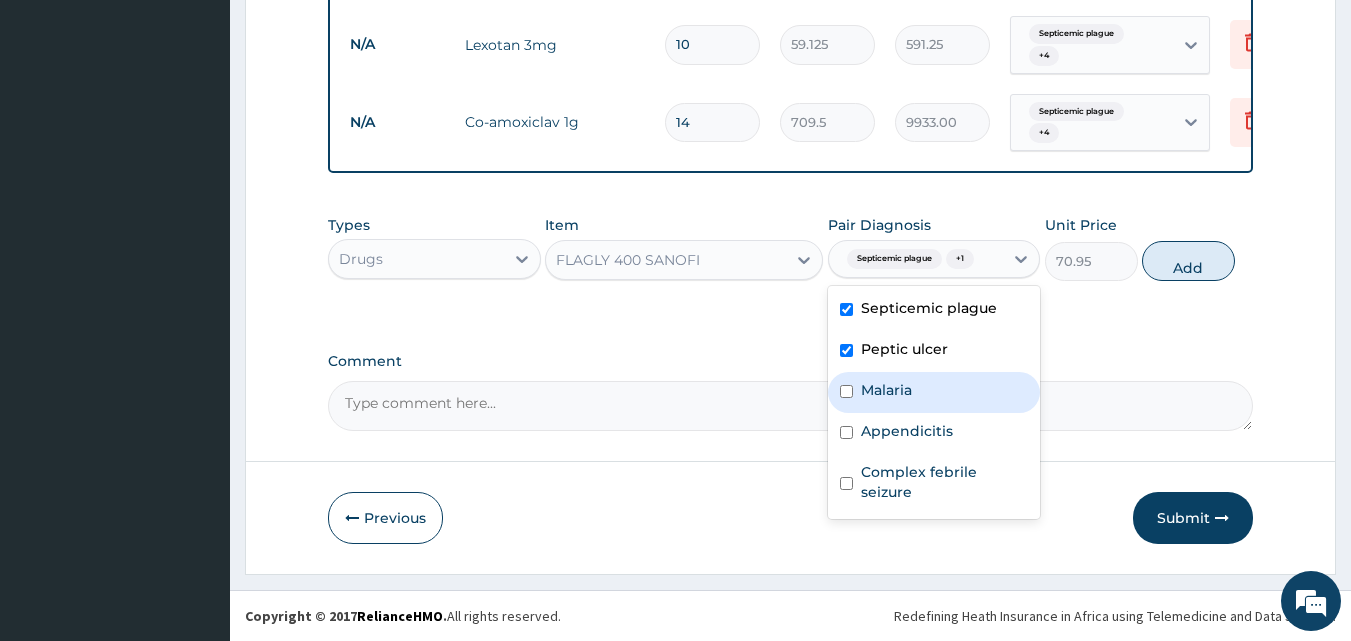 click at bounding box center [846, 391] 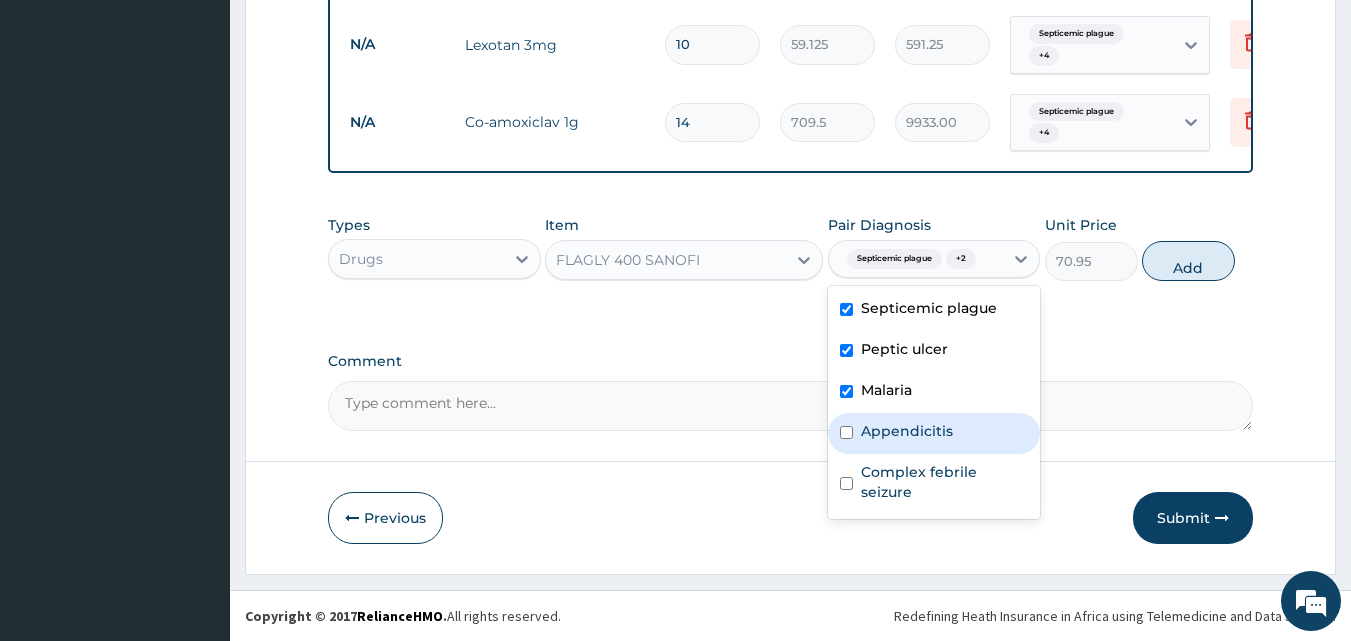 click at bounding box center [846, 432] 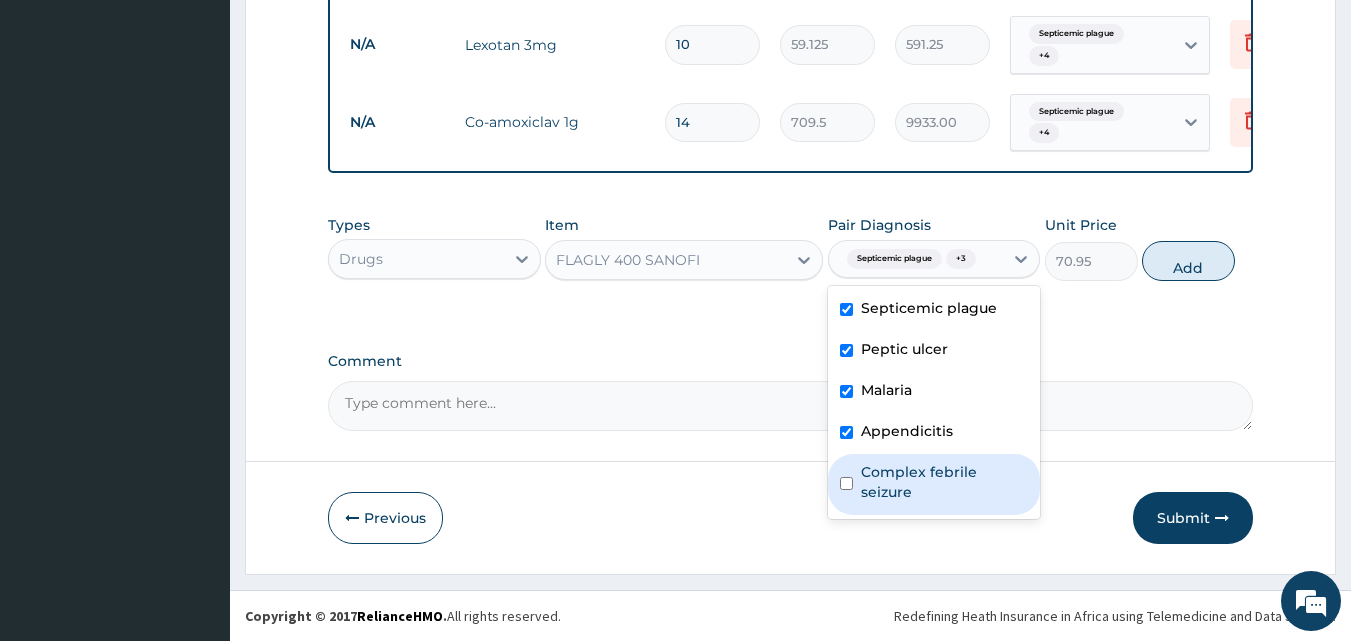 click on "Complex febrile seizure" at bounding box center (934, 484) 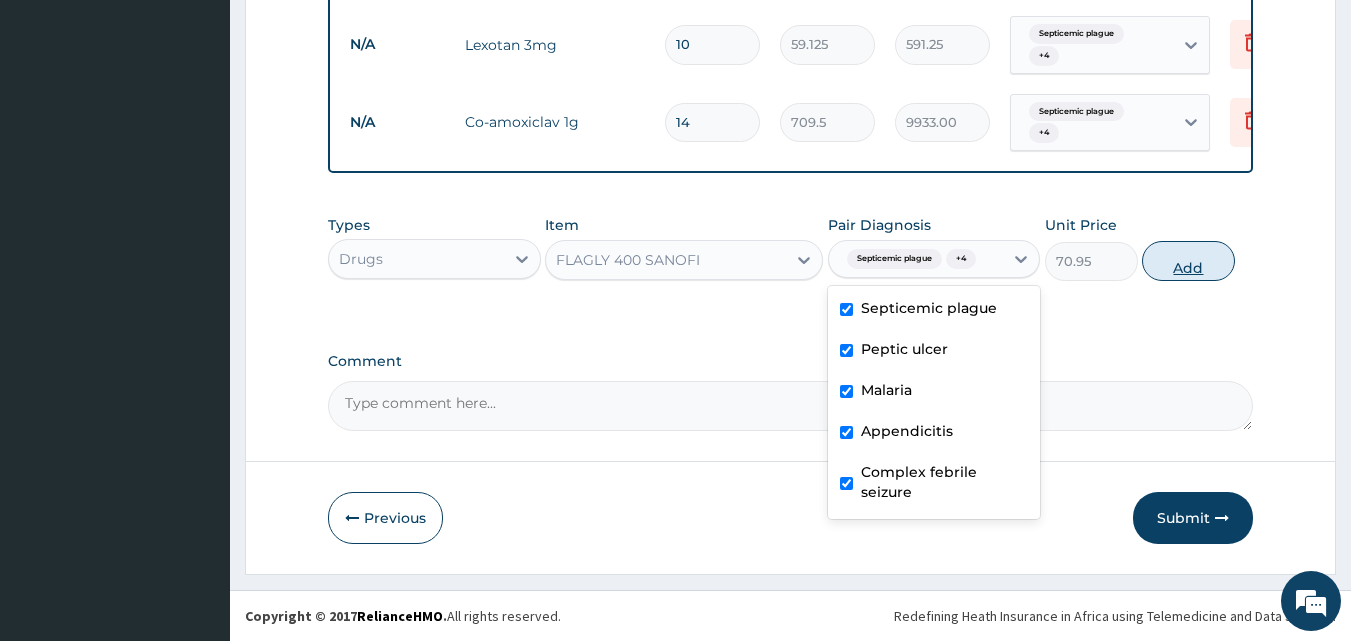click on "Add" at bounding box center [1188, 261] 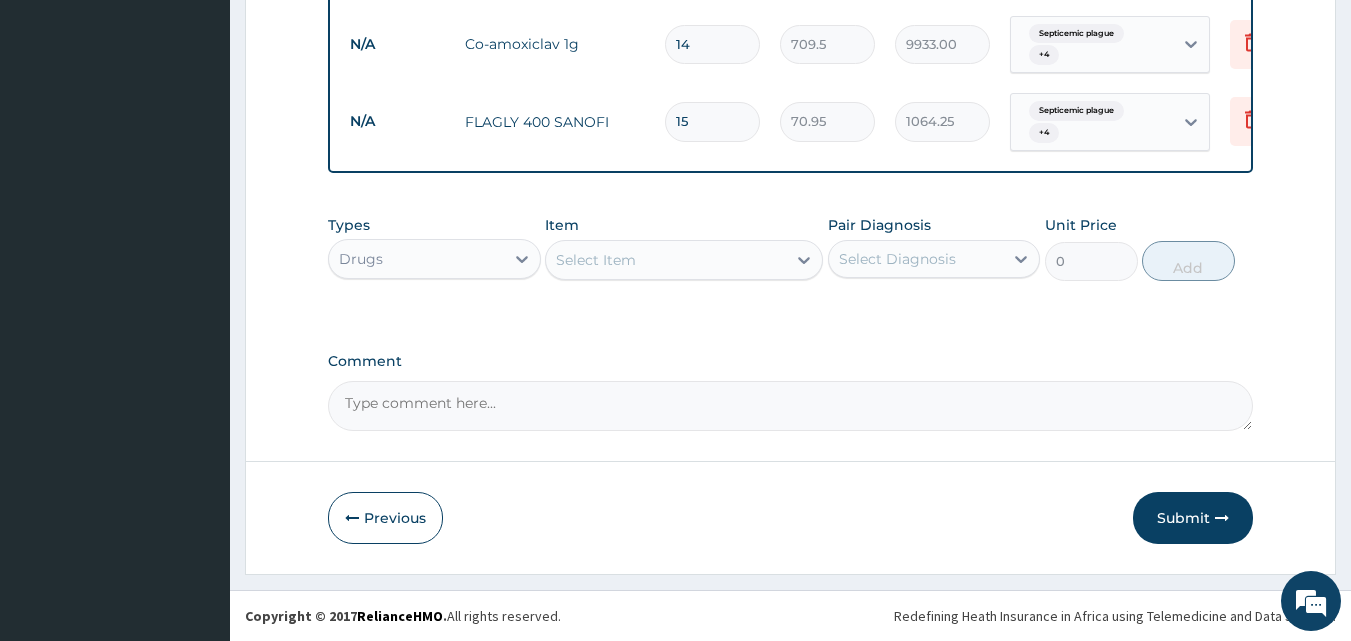 scroll, scrollTop: 1641, scrollLeft: 0, axis: vertical 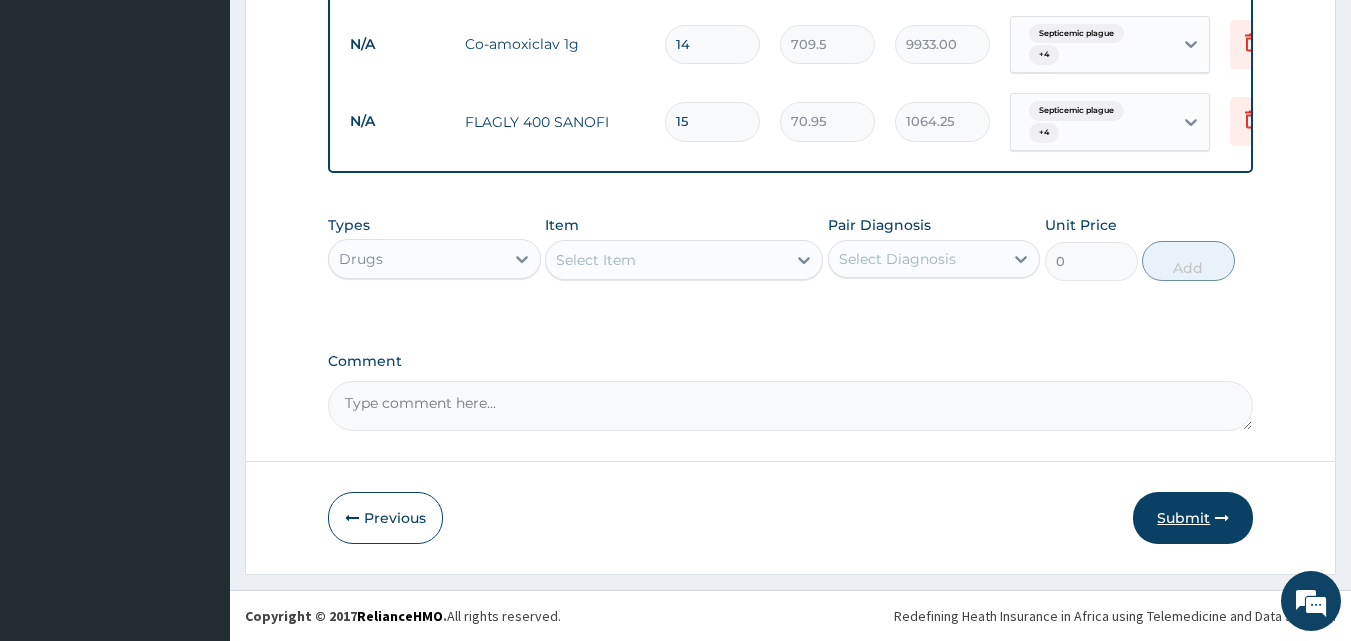 click on "Submit" at bounding box center [1193, 518] 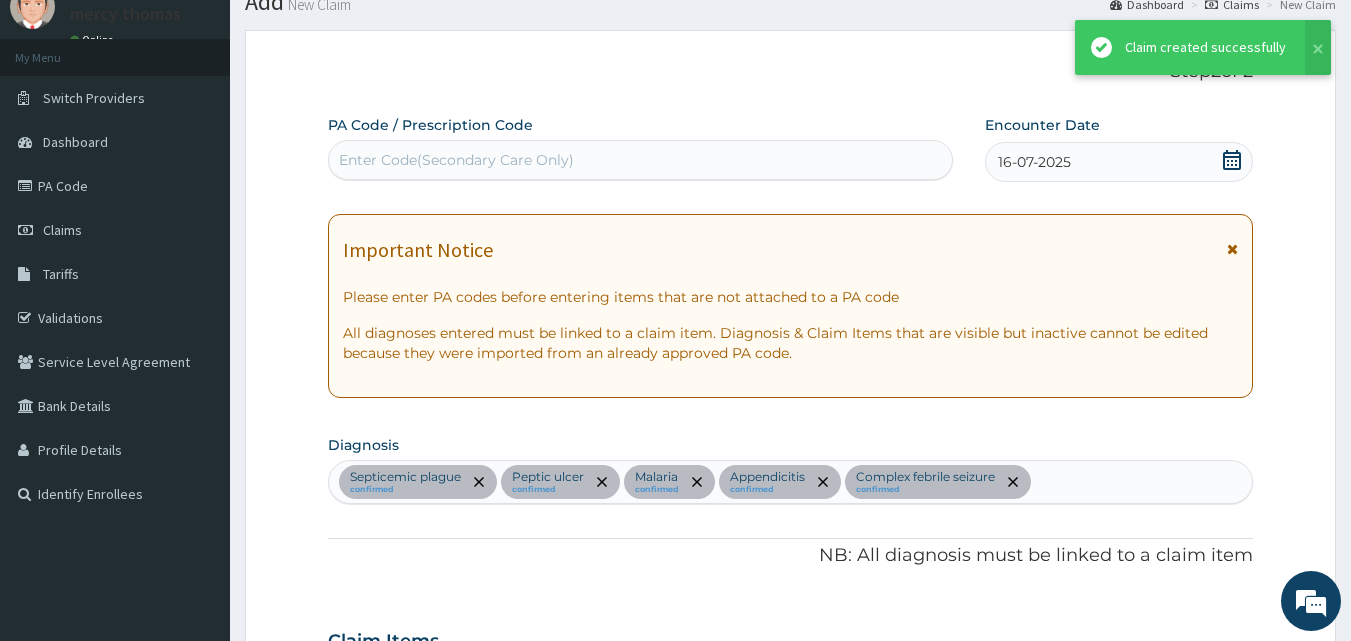 scroll, scrollTop: 2201, scrollLeft: 0, axis: vertical 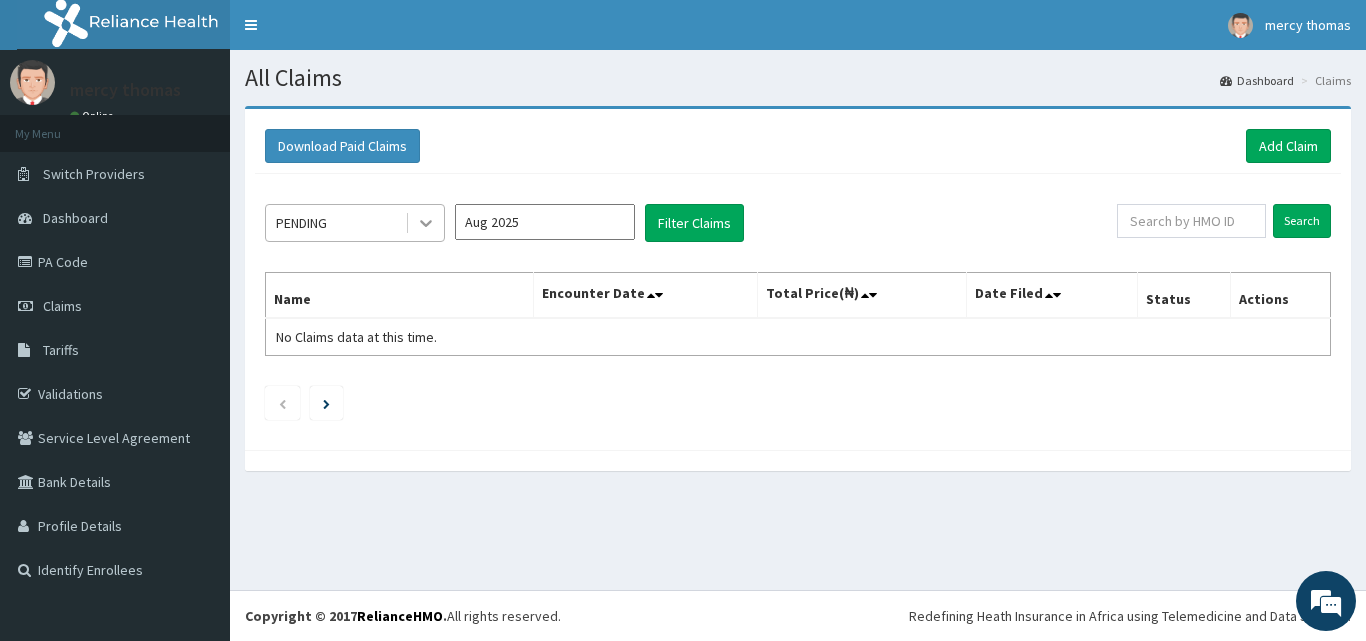 click 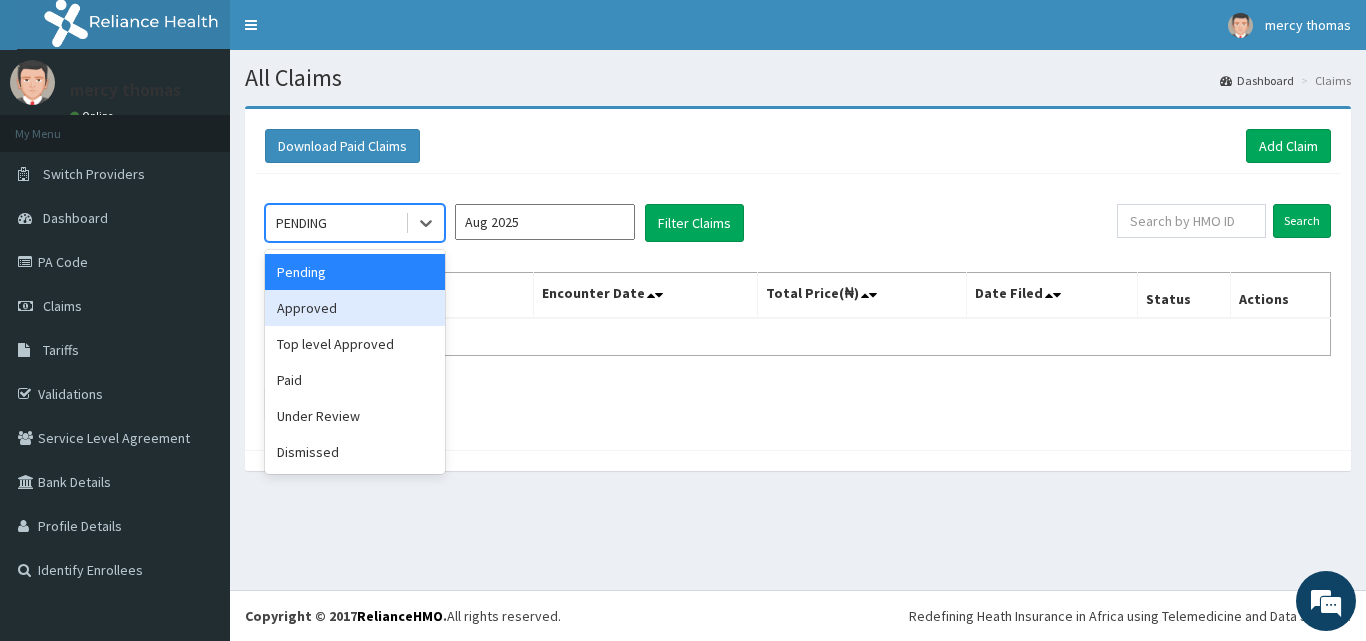 click on "Approved" at bounding box center [355, 308] 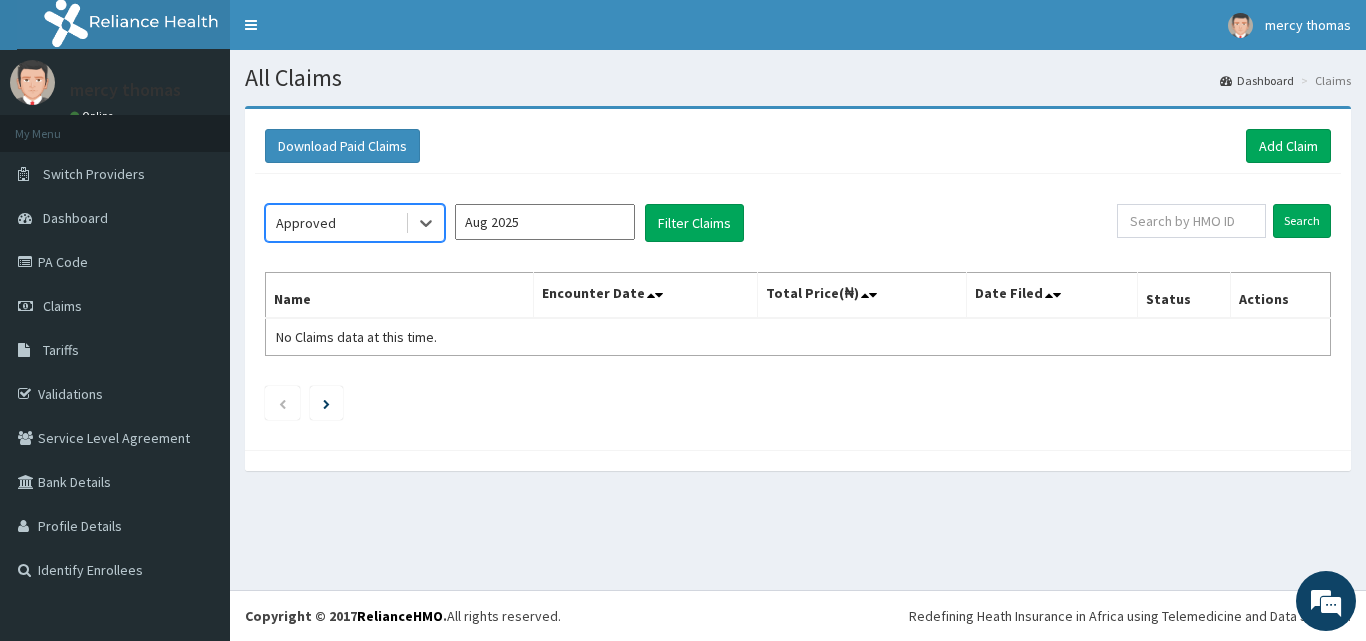 click on "Aug 2025" at bounding box center [545, 222] 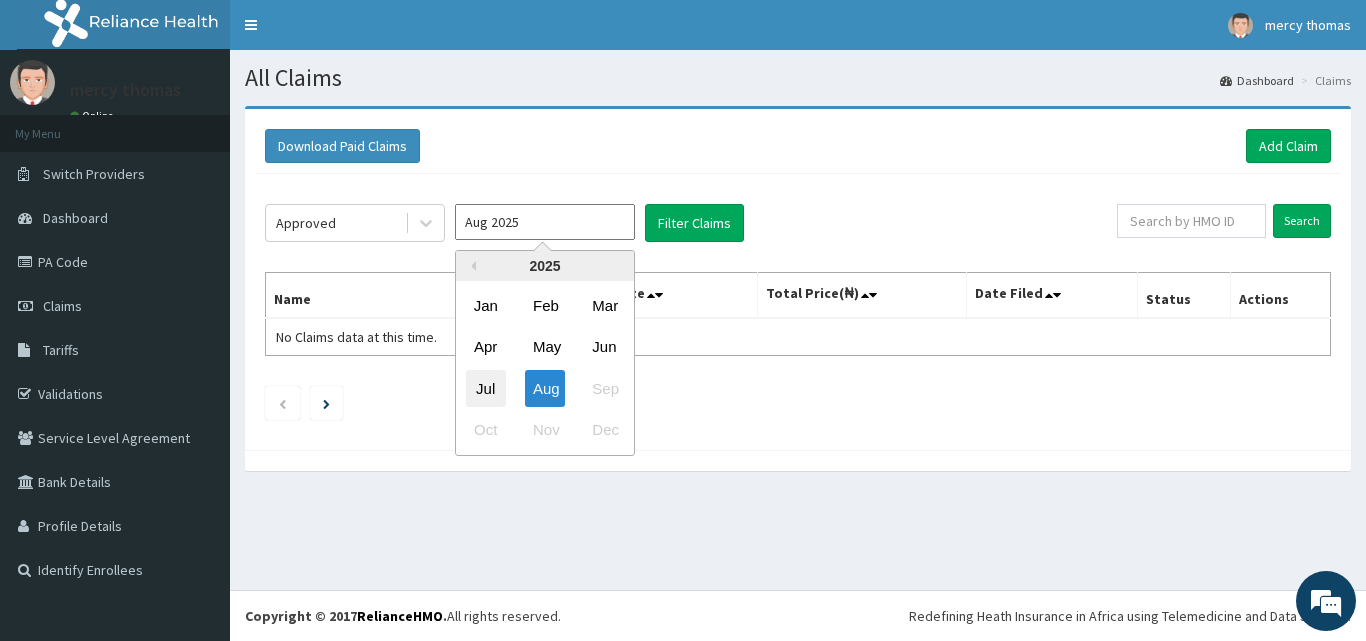 scroll, scrollTop: 0, scrollLeft: 0, axis: both 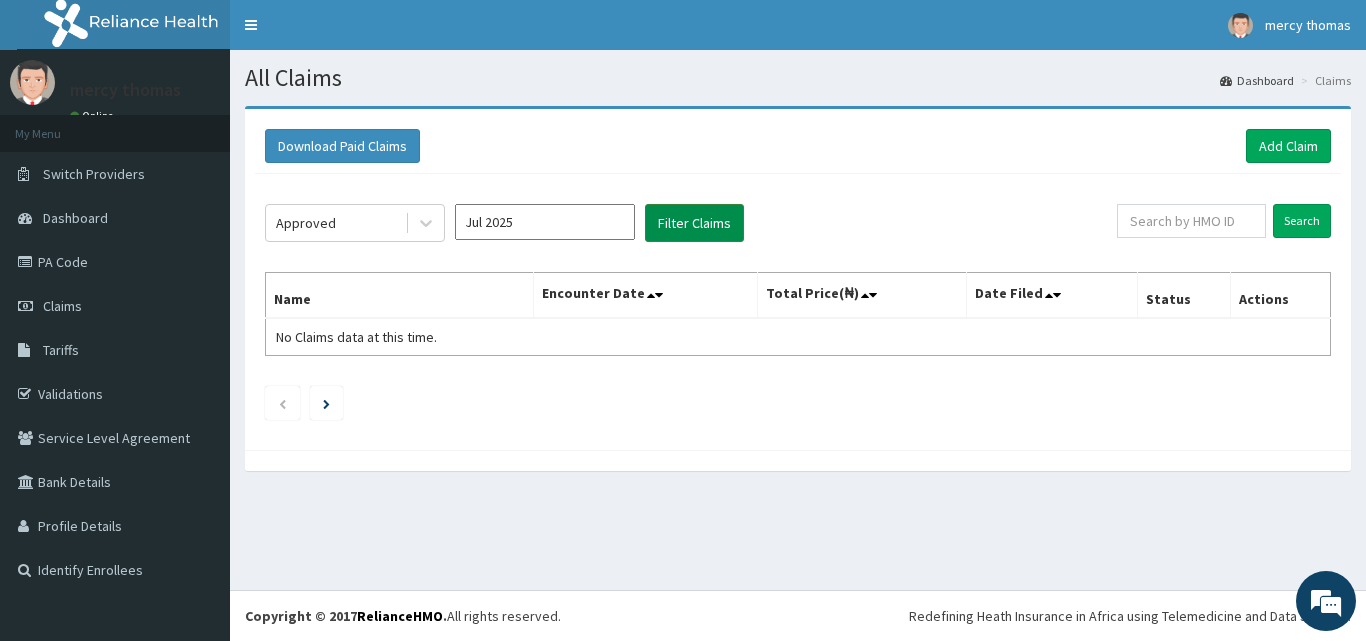 click on "Filter Claims" at bounding box center (694, 223) 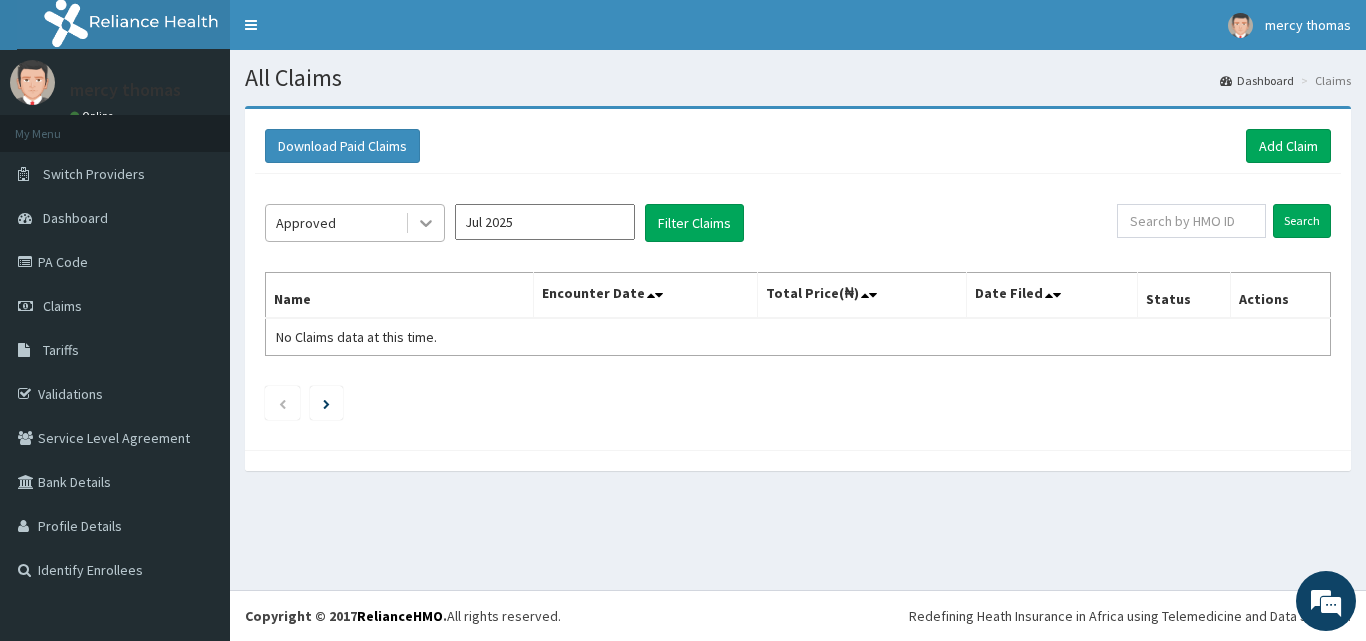 click 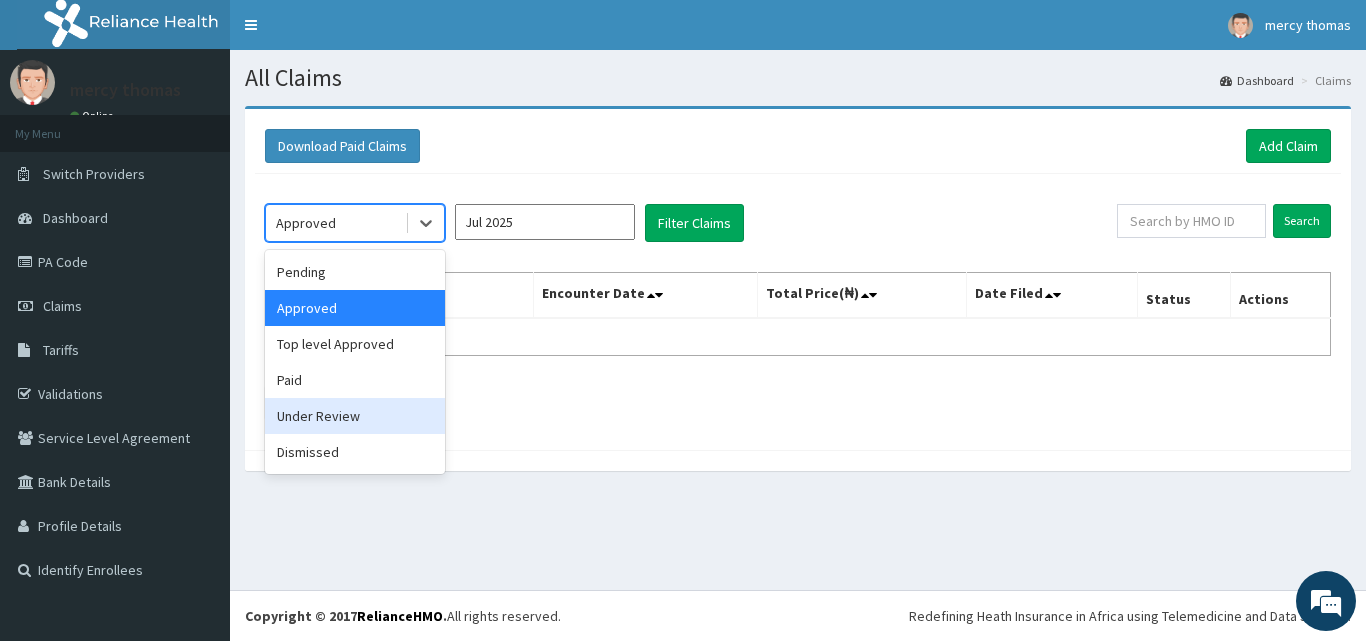 click on "Under Review" at bounding box center [355, 416] 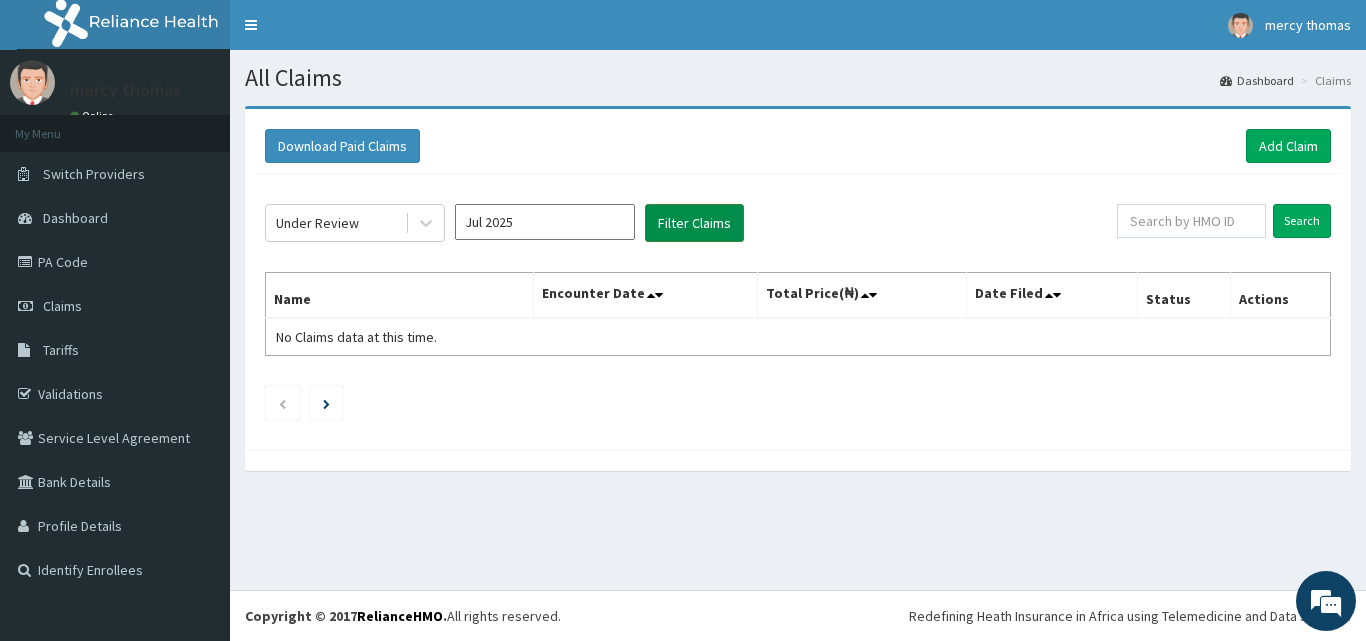 click on "Filter Claims" at bounding box center (694, 223) 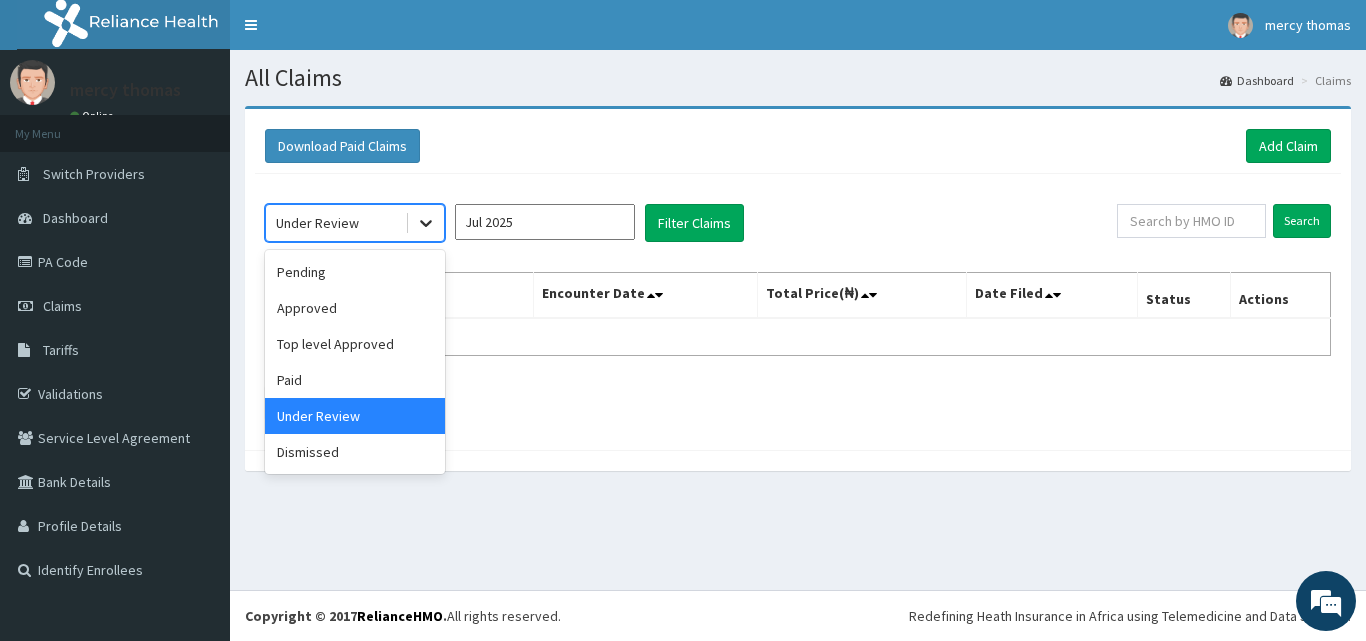 click 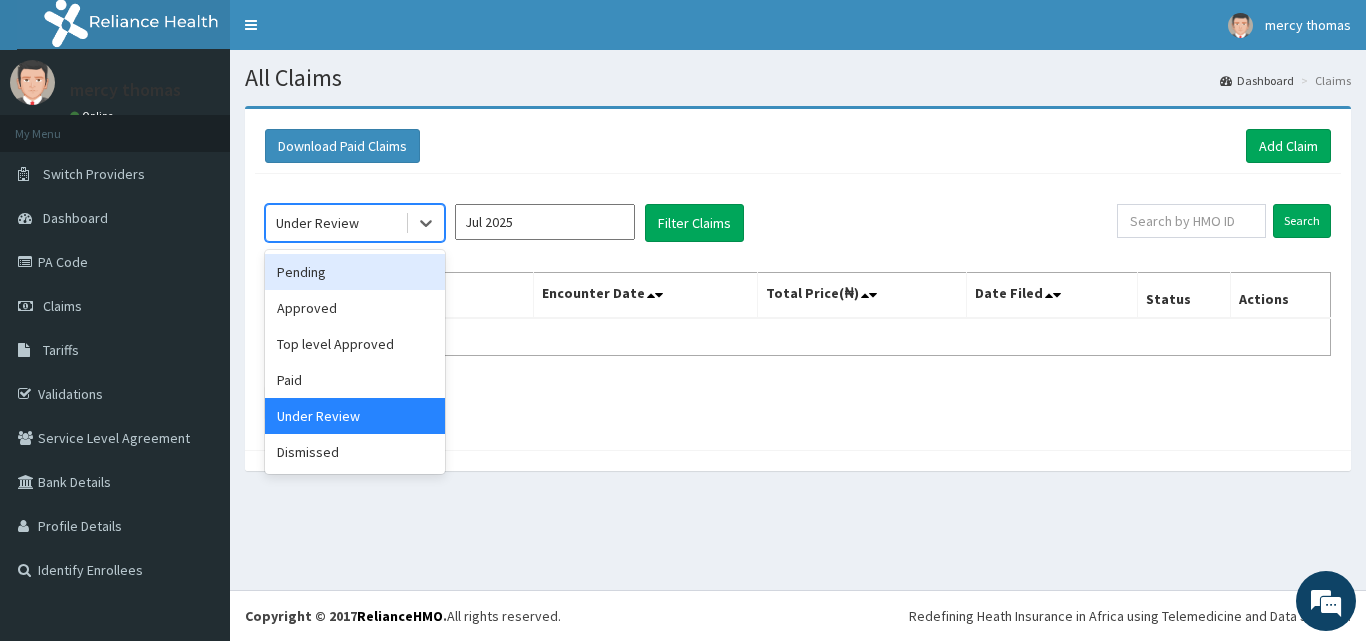 click on "Pending" at bounding box center [355, 272] 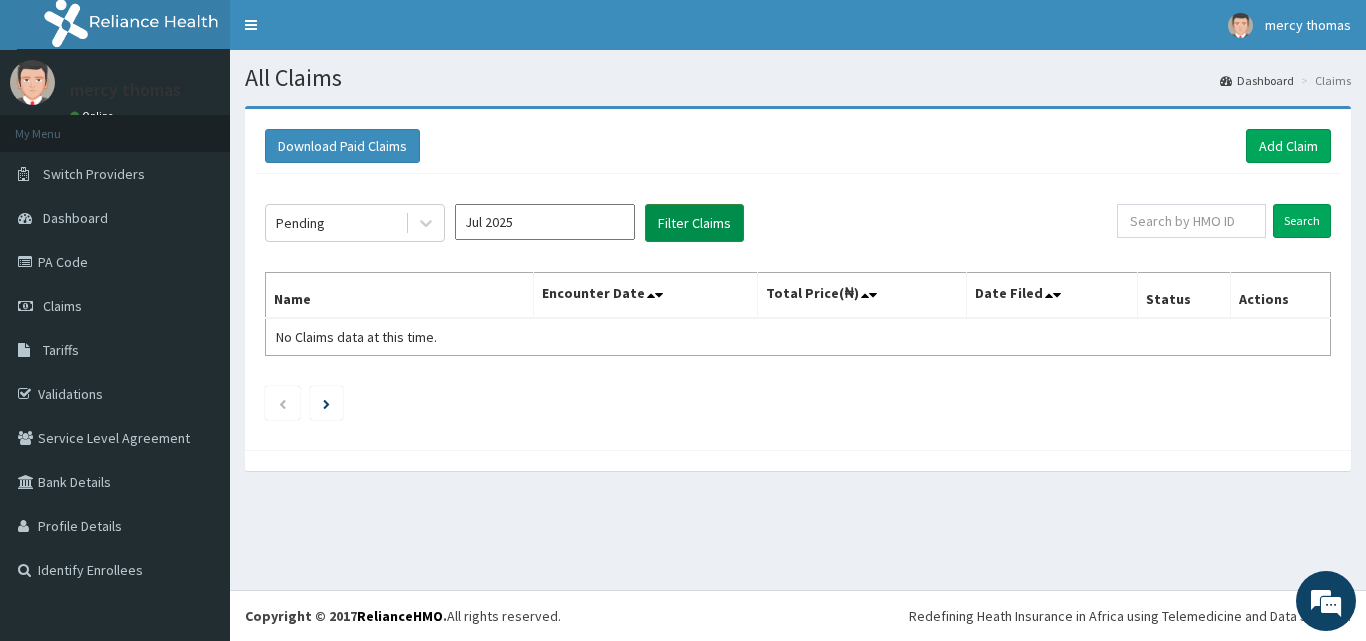 click on "Filter Claims" at bounding box center (694, 223) 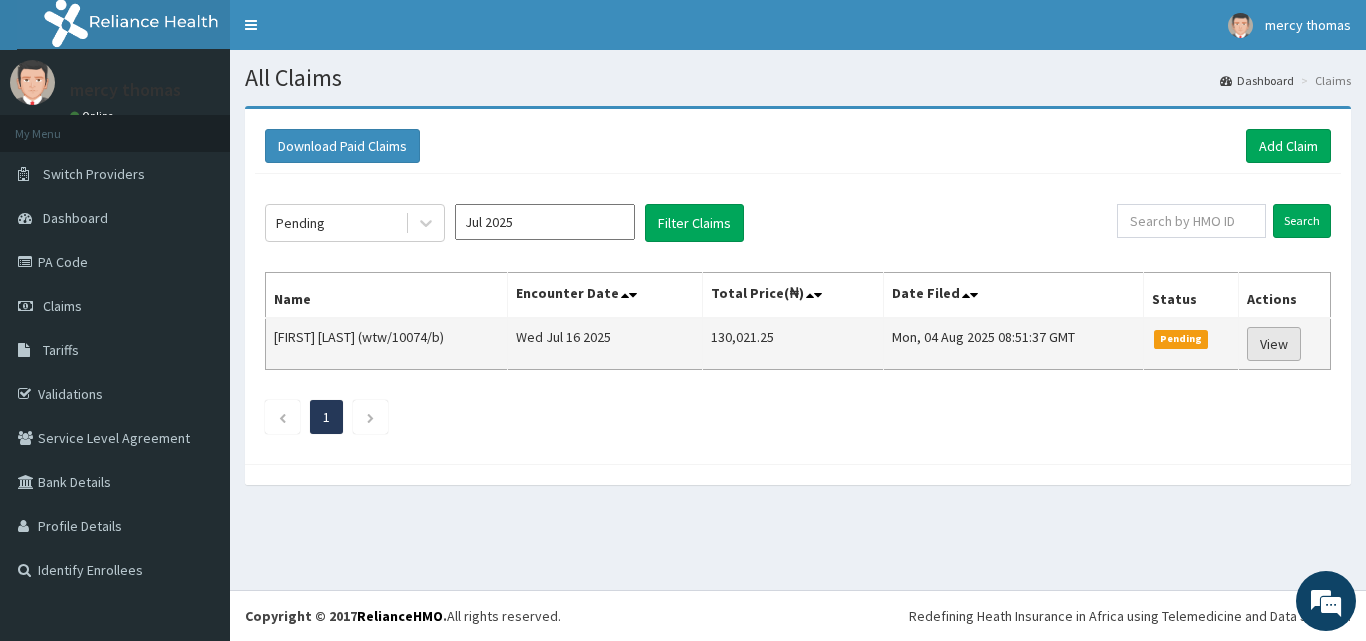 click on "View" at bounding box center (1274, 344) 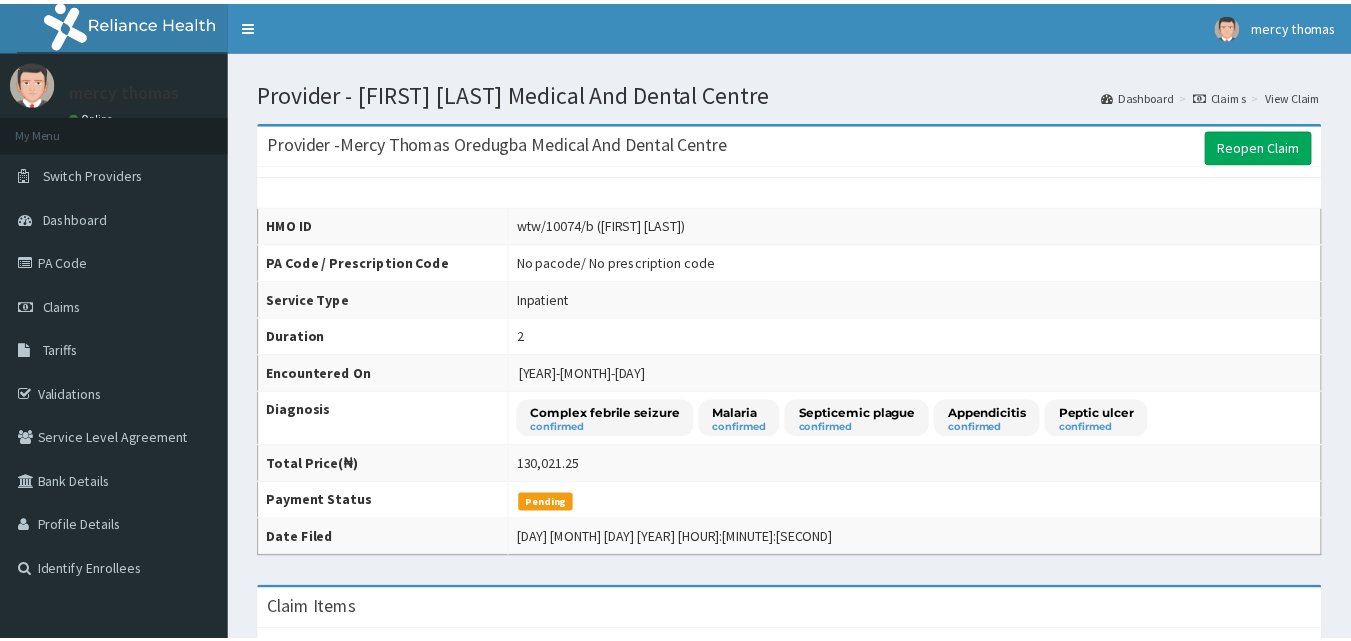 scroll, scrollTop: 0, scrollLeft: 0, axis: both 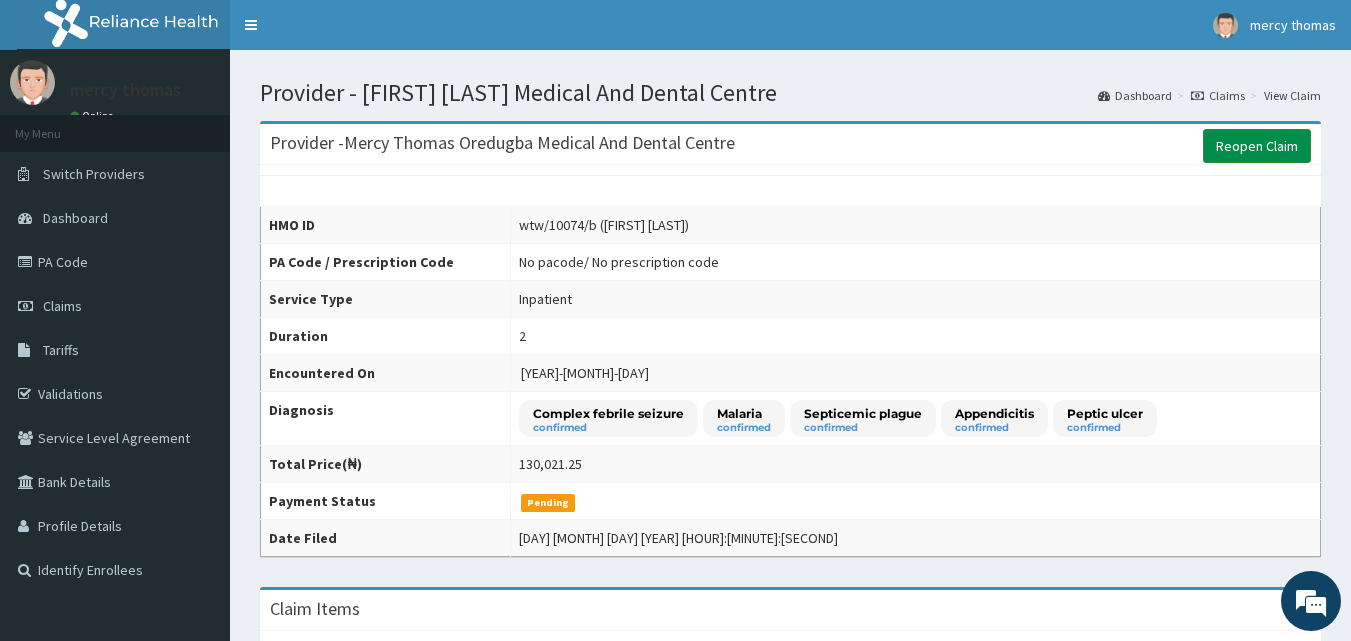 click on "Reopen Claim" at bounding box center [1257, 146] 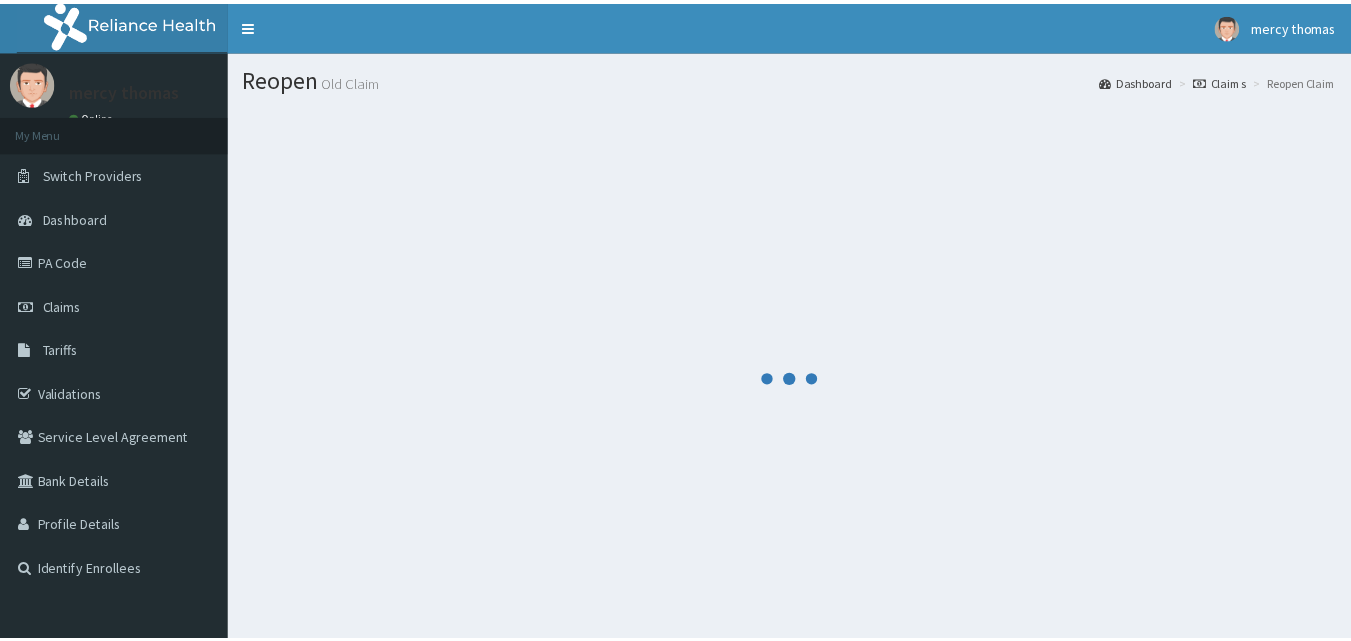 scroll, scrollTop: 0, scrollLeft: 0, axis: both 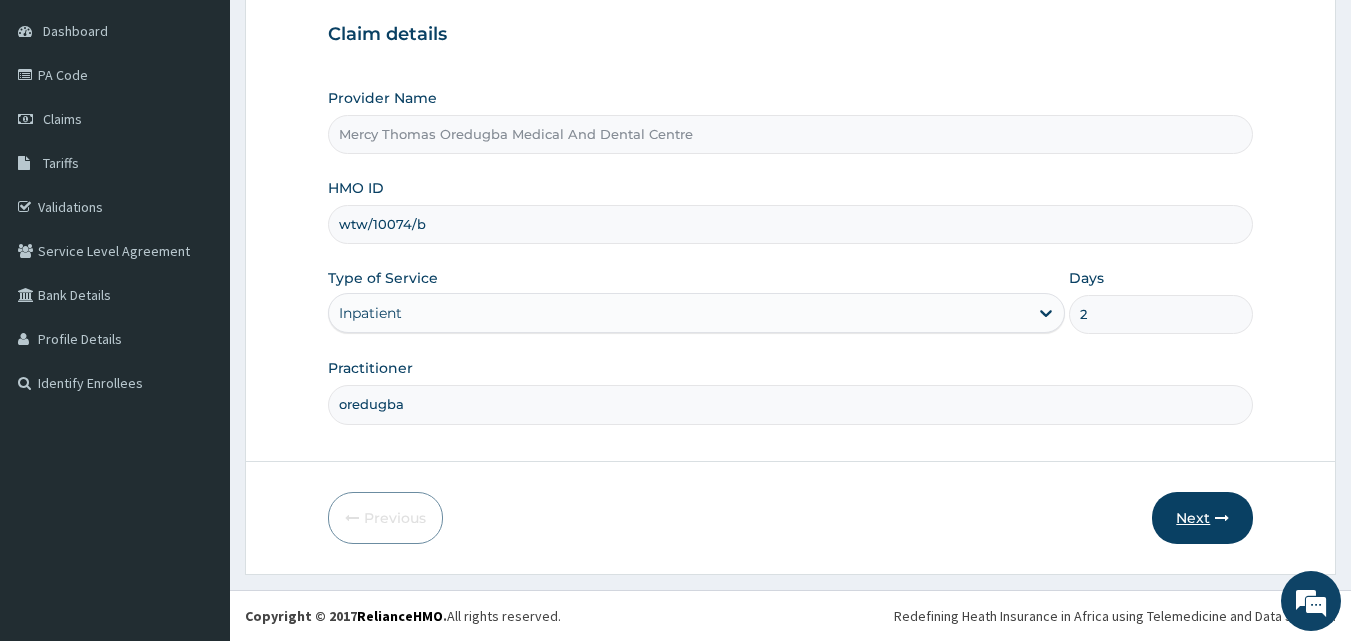 click on "Next" at bounding box center [1202, 518] 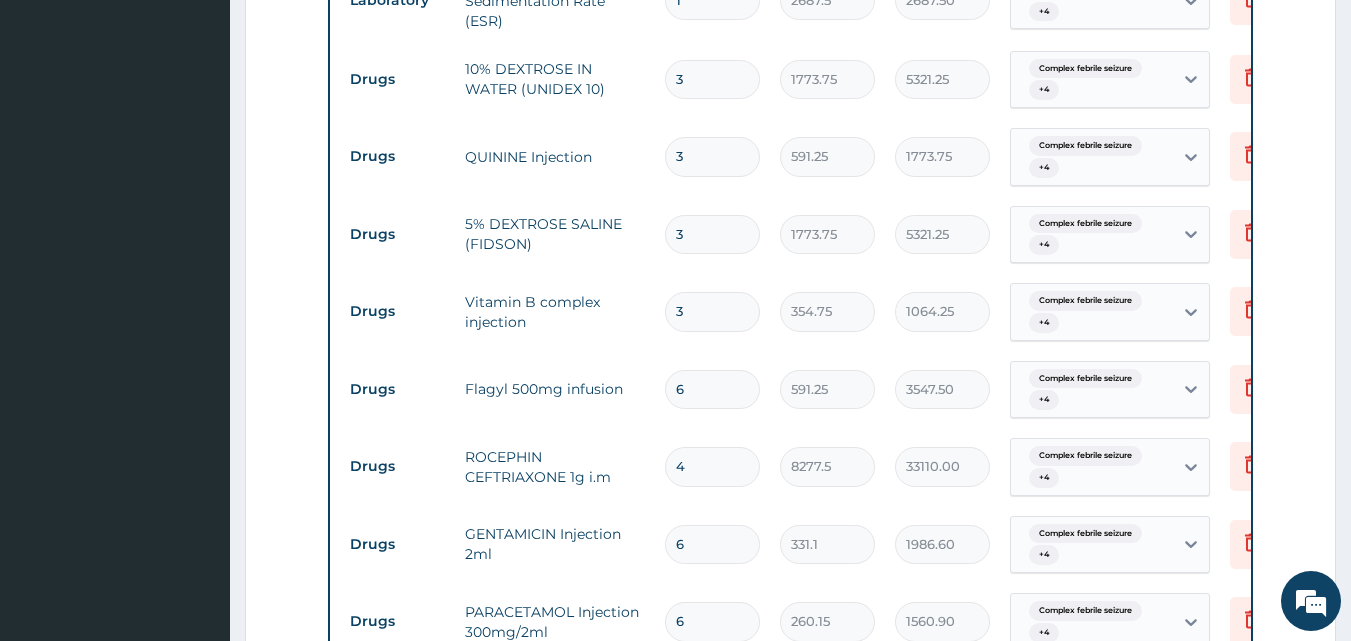 scroll, scrollTop: 1867, scrollLeft: 0, axis: vertical 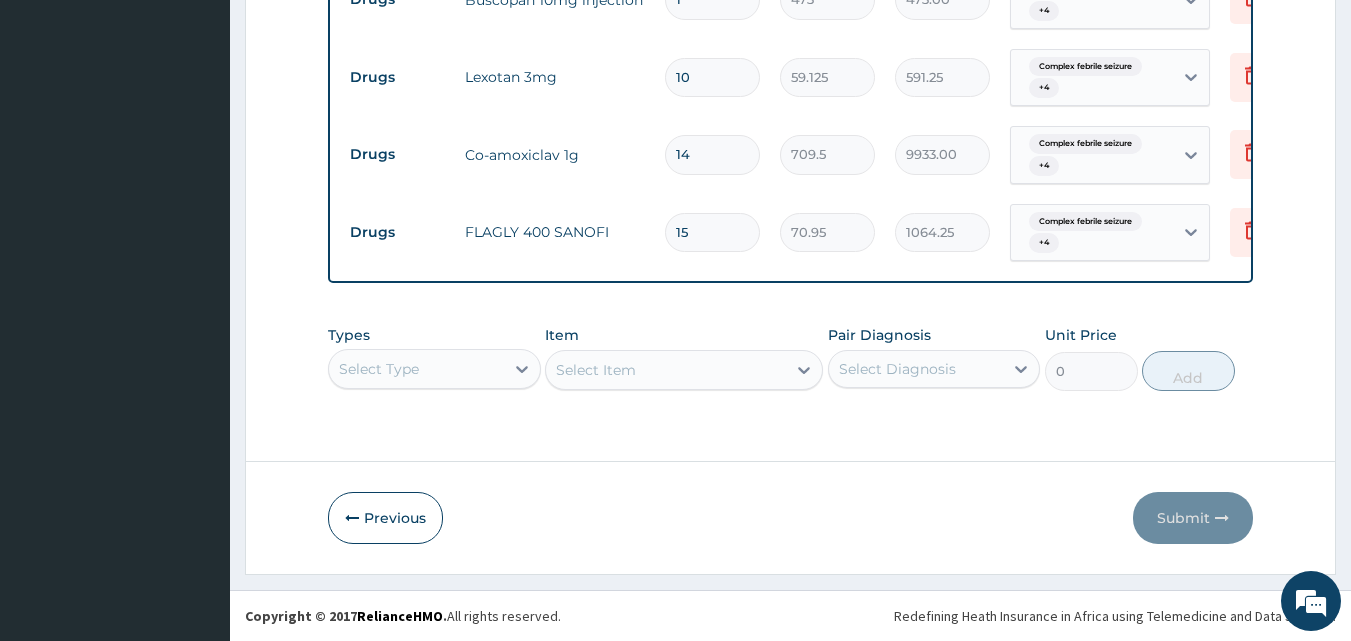 click on "Select Type" at bounding box center [434, 369] 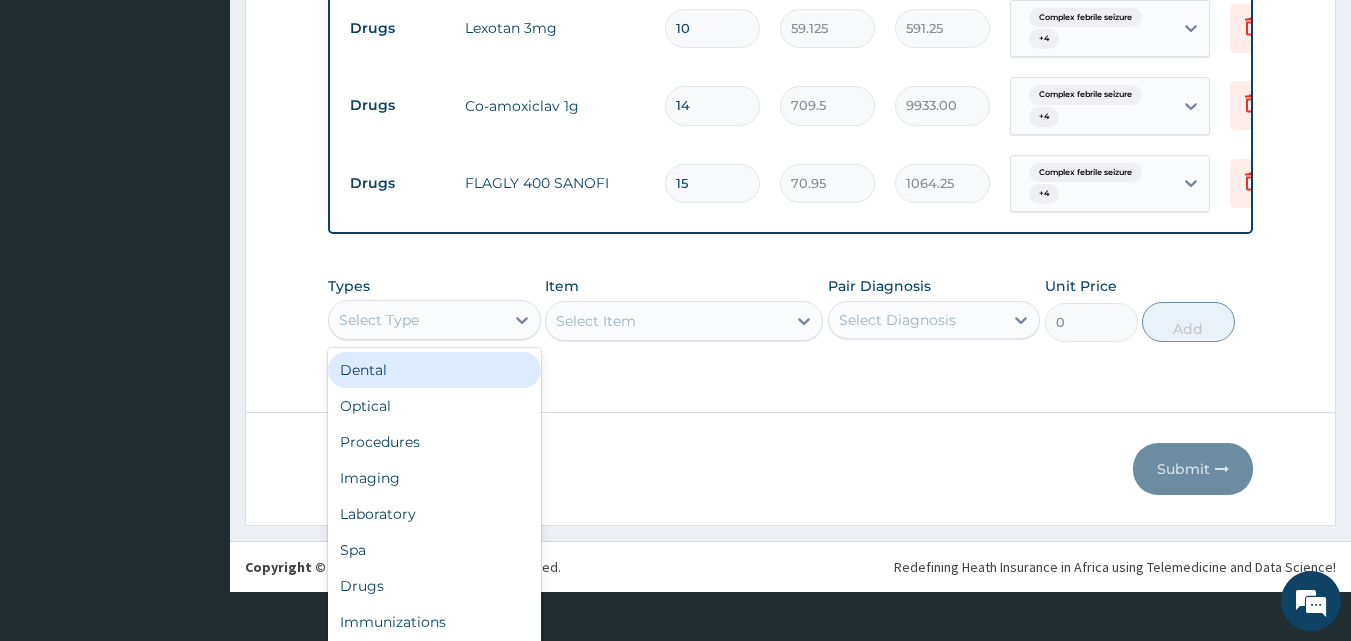 scroll, scrollTop: 56, scrollLeft: 0, axis: vertical 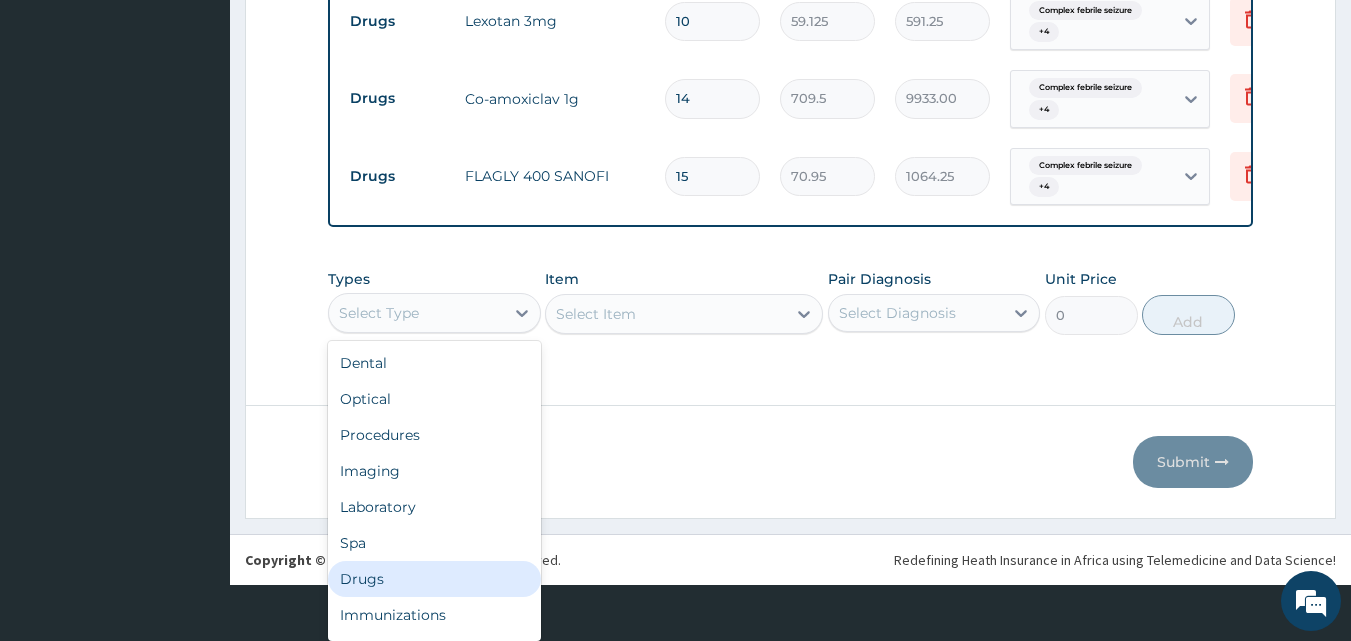 click on "Drugs" at bounding box center (434, 579) 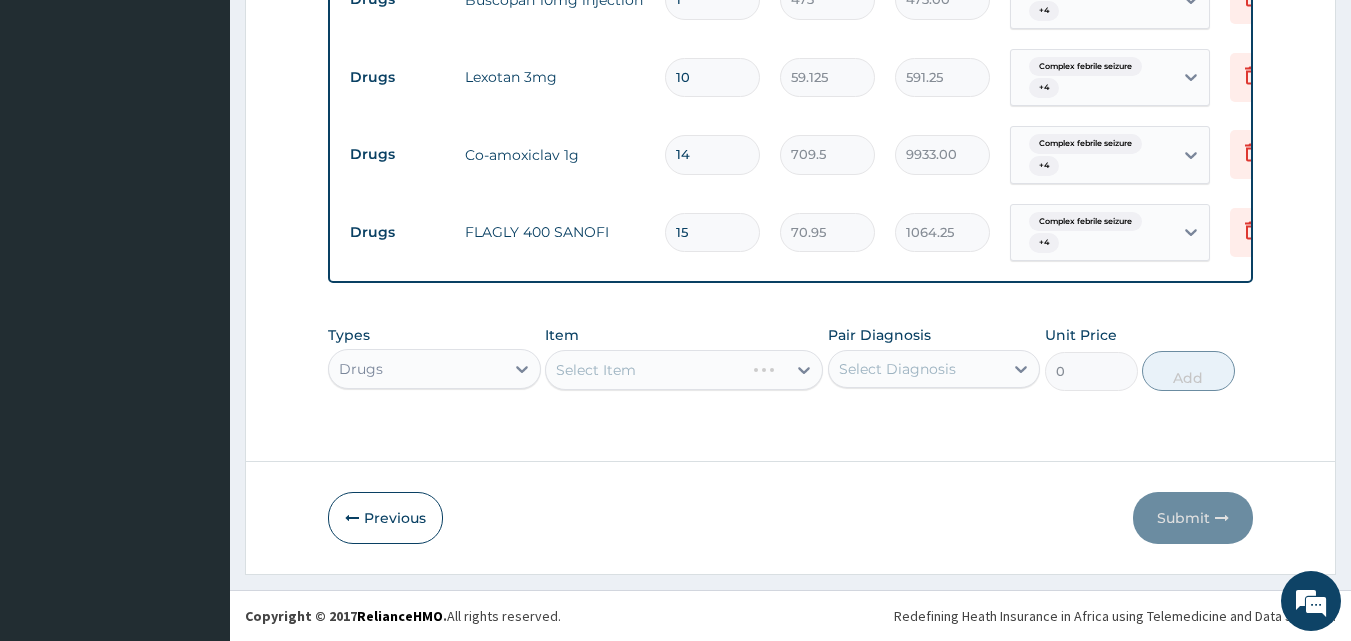 scroll, scrollTop: 0, scrollLeft: 0, axis: both 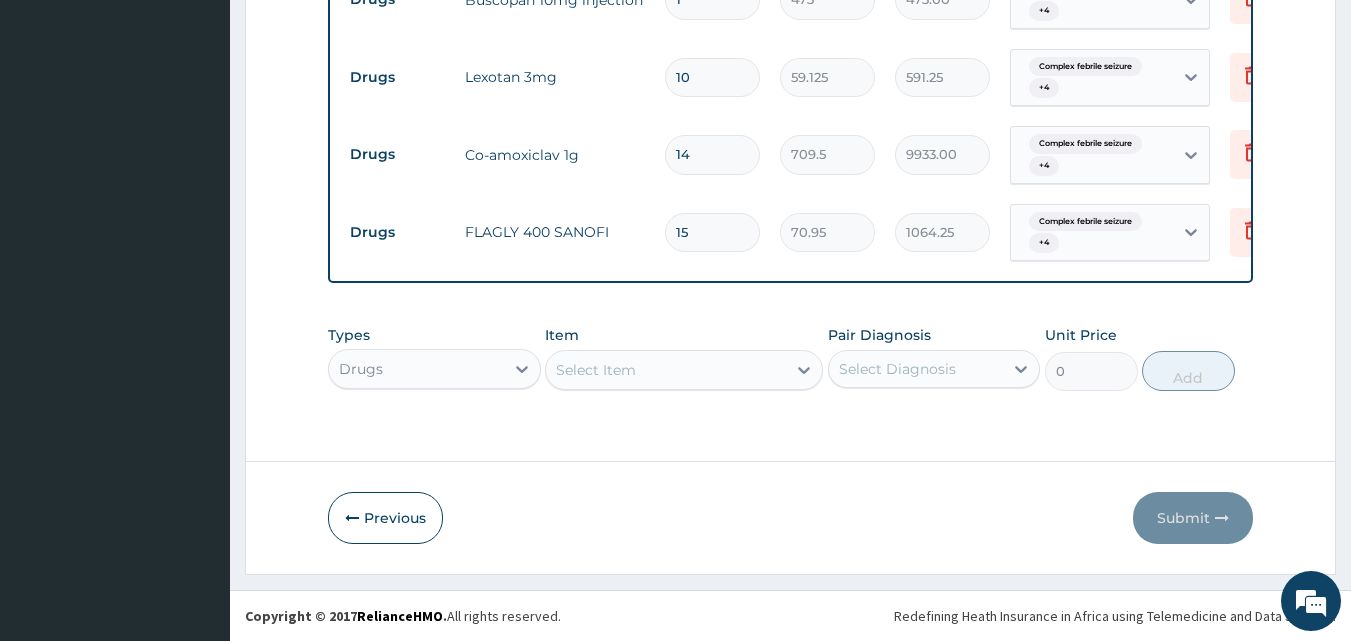 click at bounding box center (804, 370) 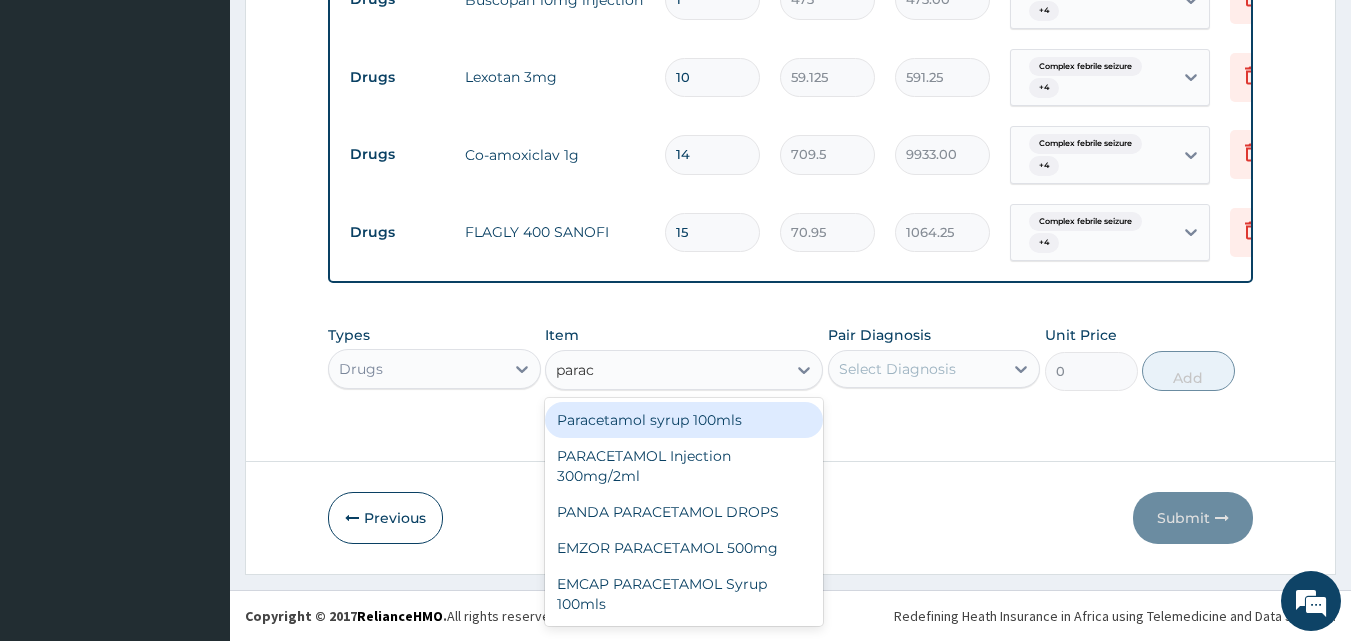 scroll, scrollTop: 0, scrollLeft: 0, axis: both 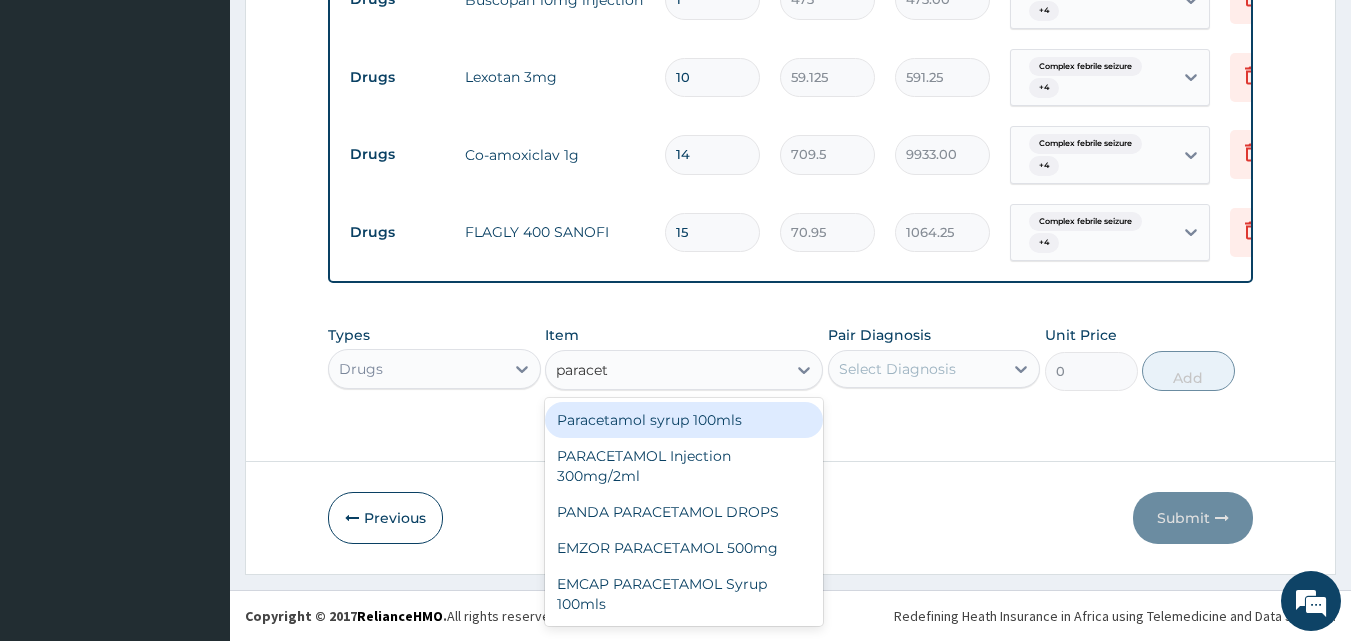 type on "paraceta" 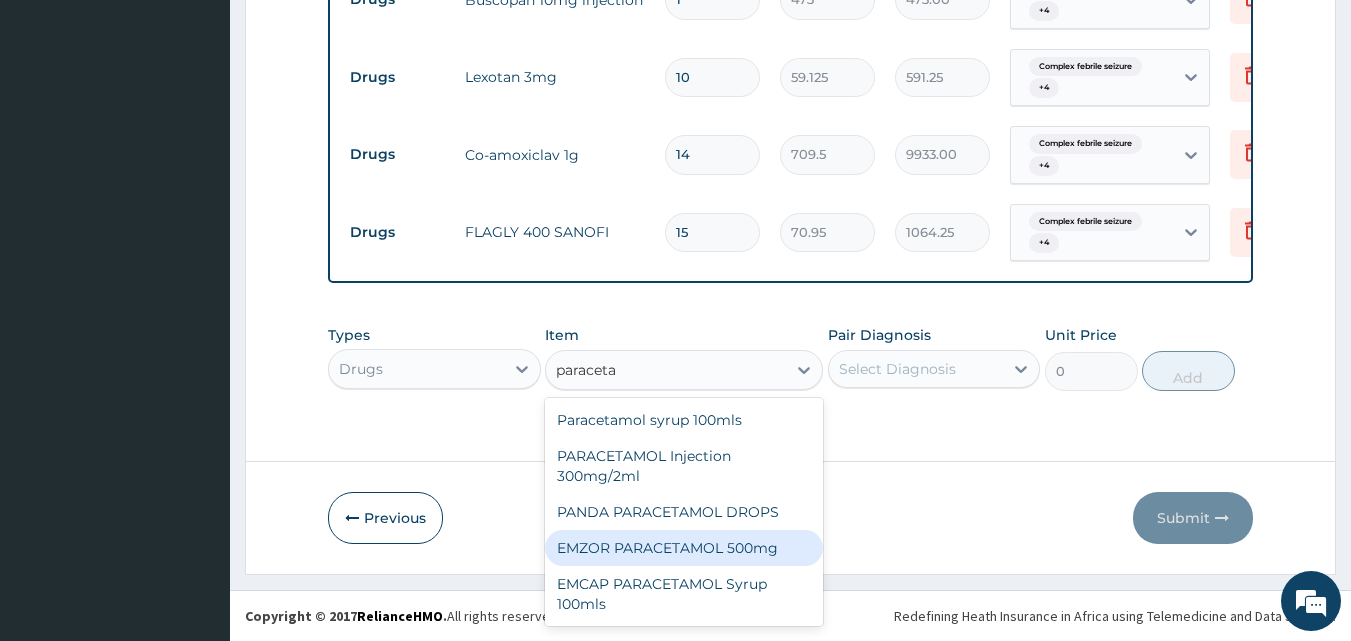 click on "EMZOR PARACETAMOL 500mg" at bounding box center (684, 548) 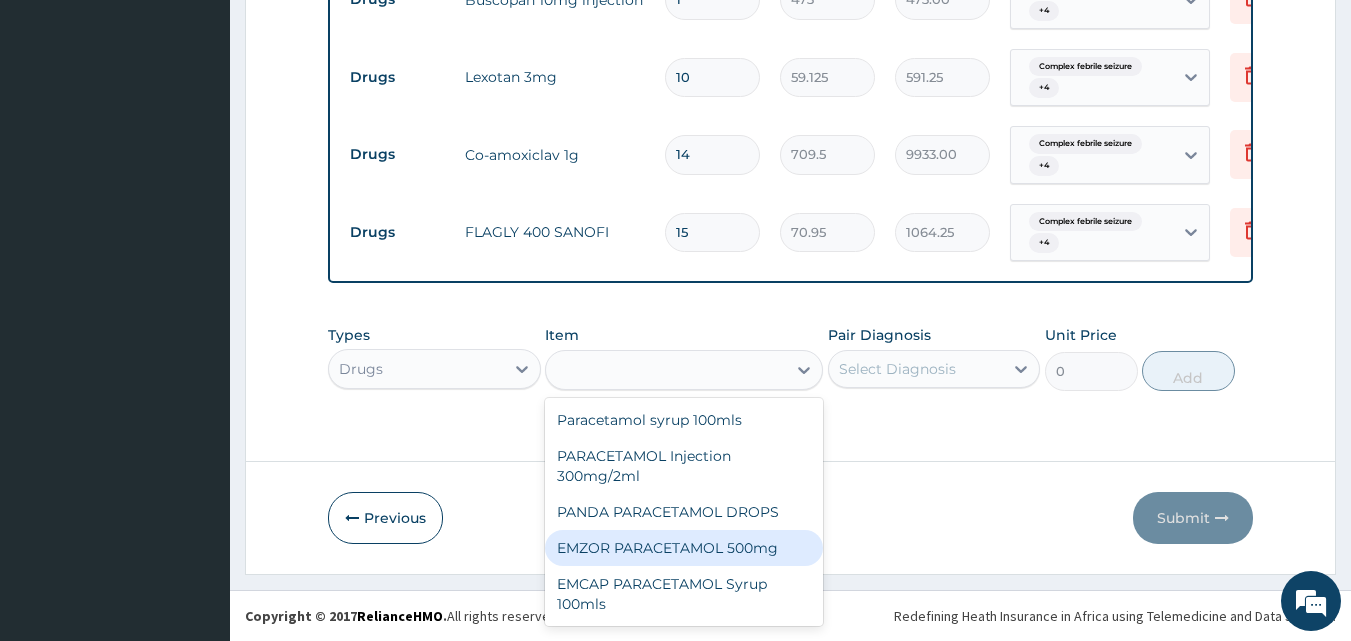 type on "23.65" 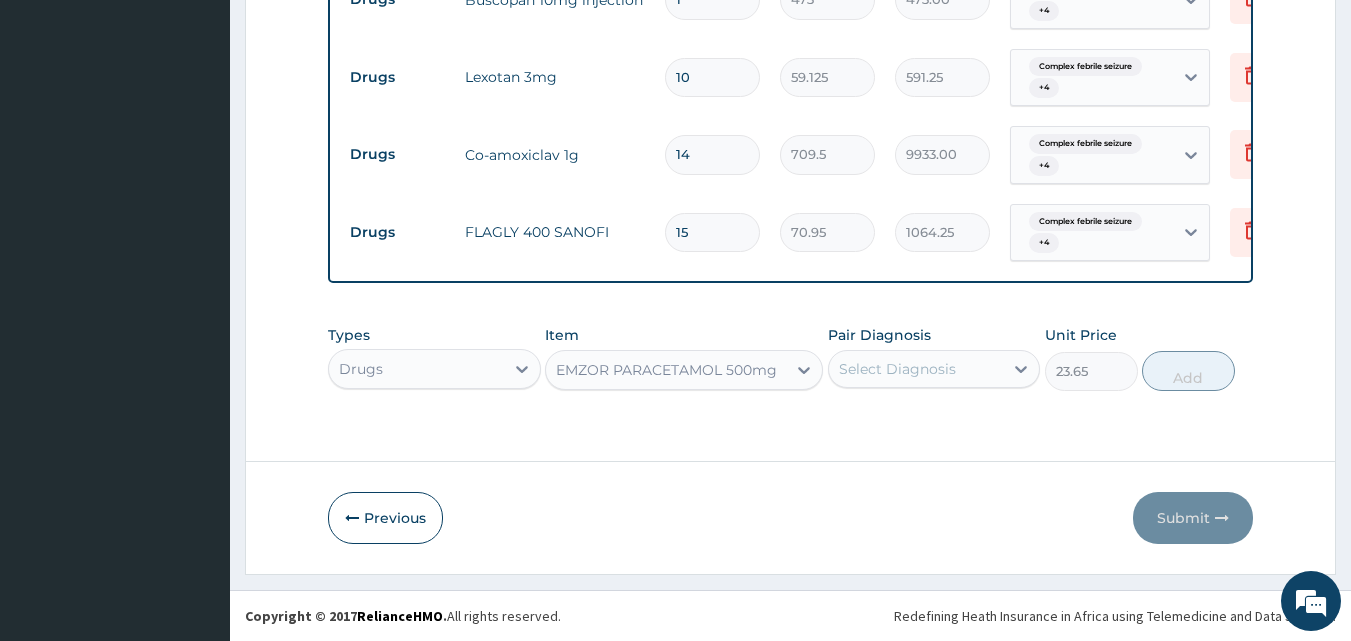 click on "Select Diagnosis" at bounding box center (916, 369) 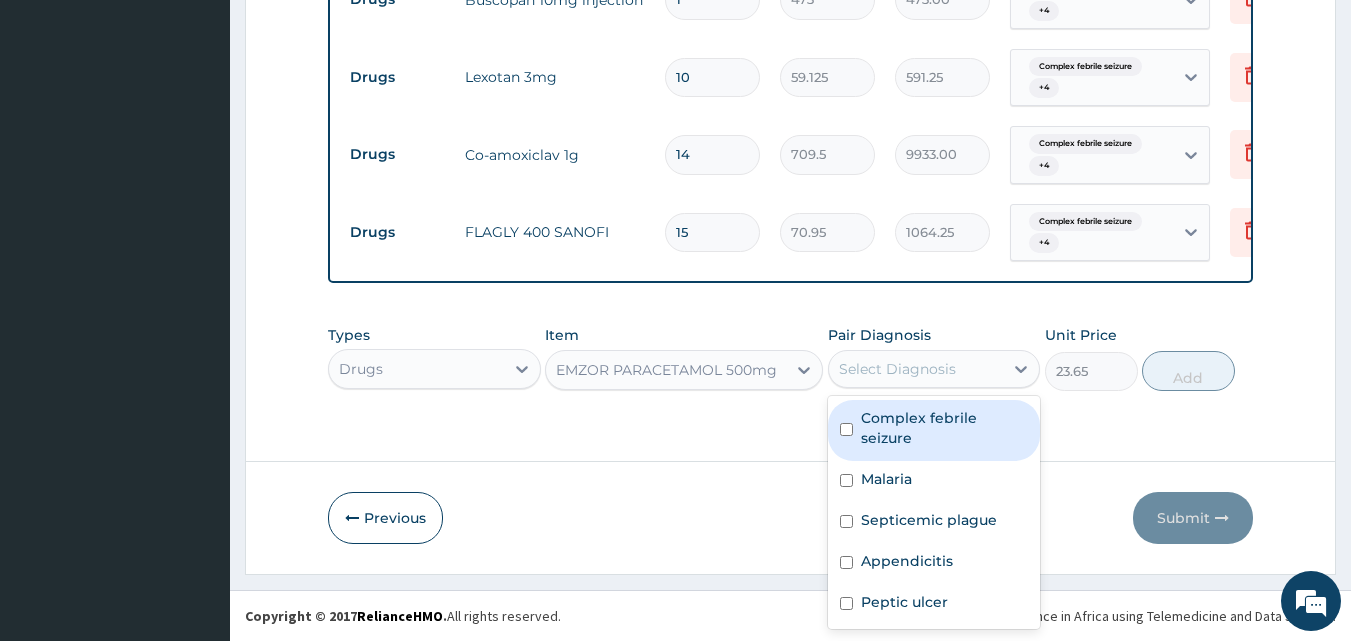 click on "Complex febrile seizure" at bounding box center (934, 430) 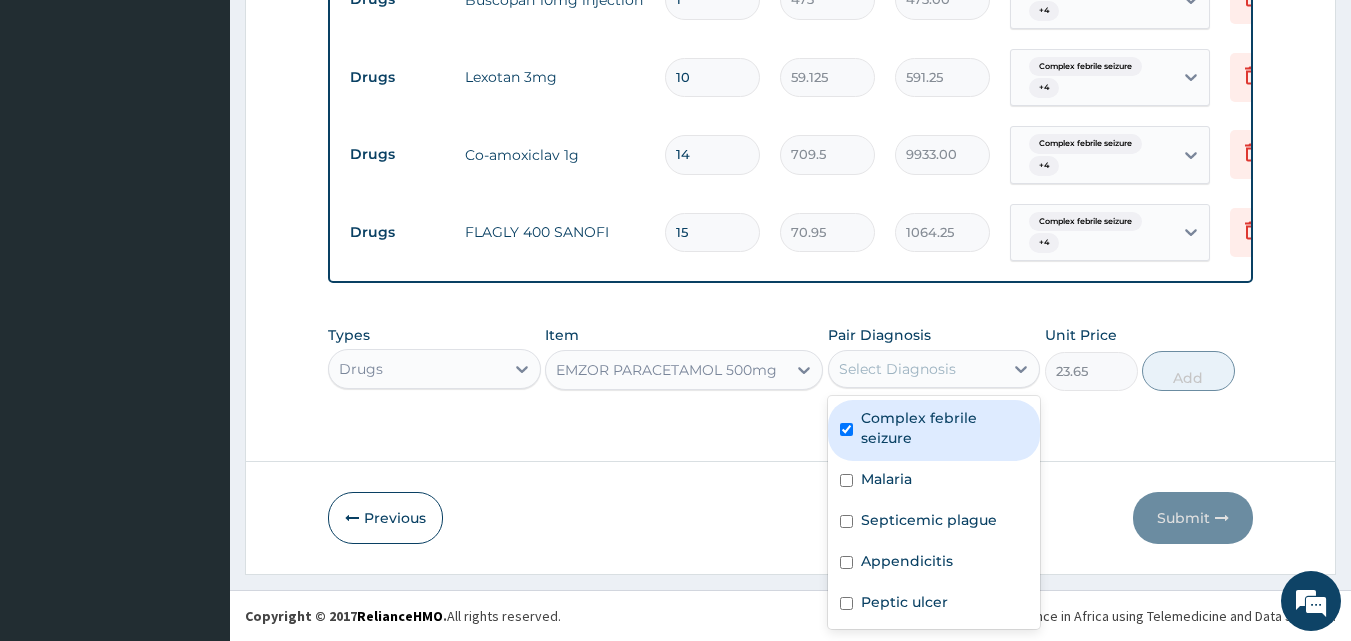 checkbox on "true" 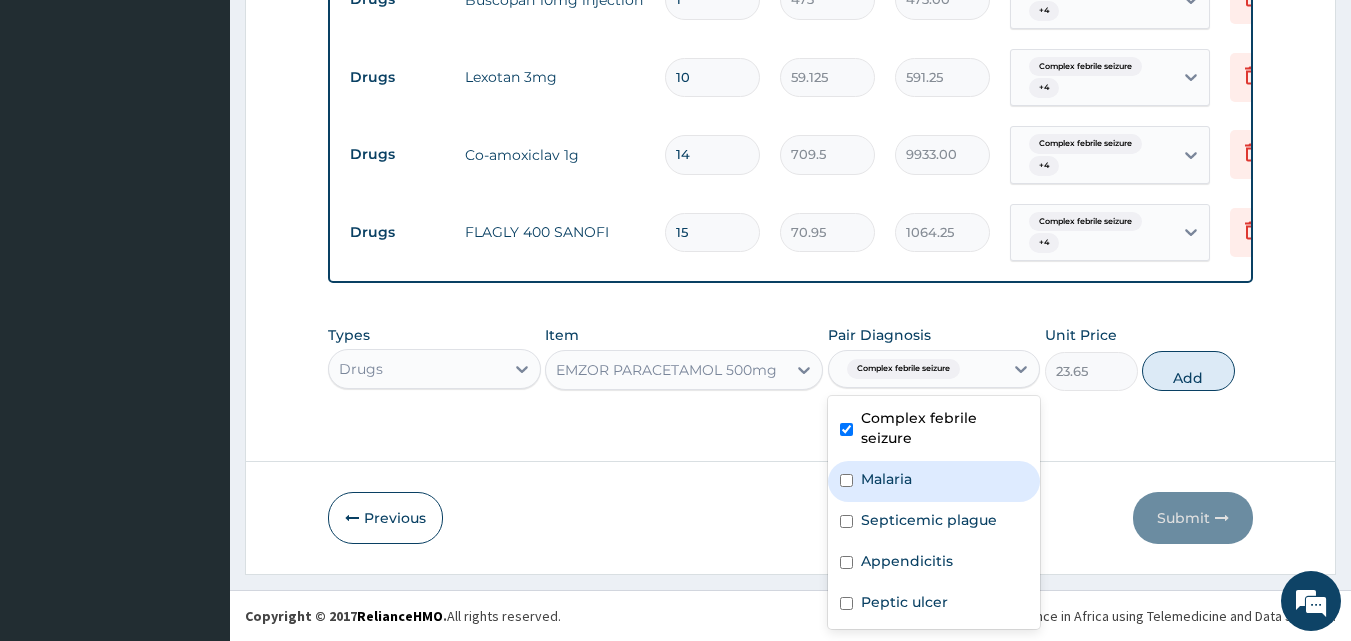 click on "Malaria" at bounding box center [934, 481] 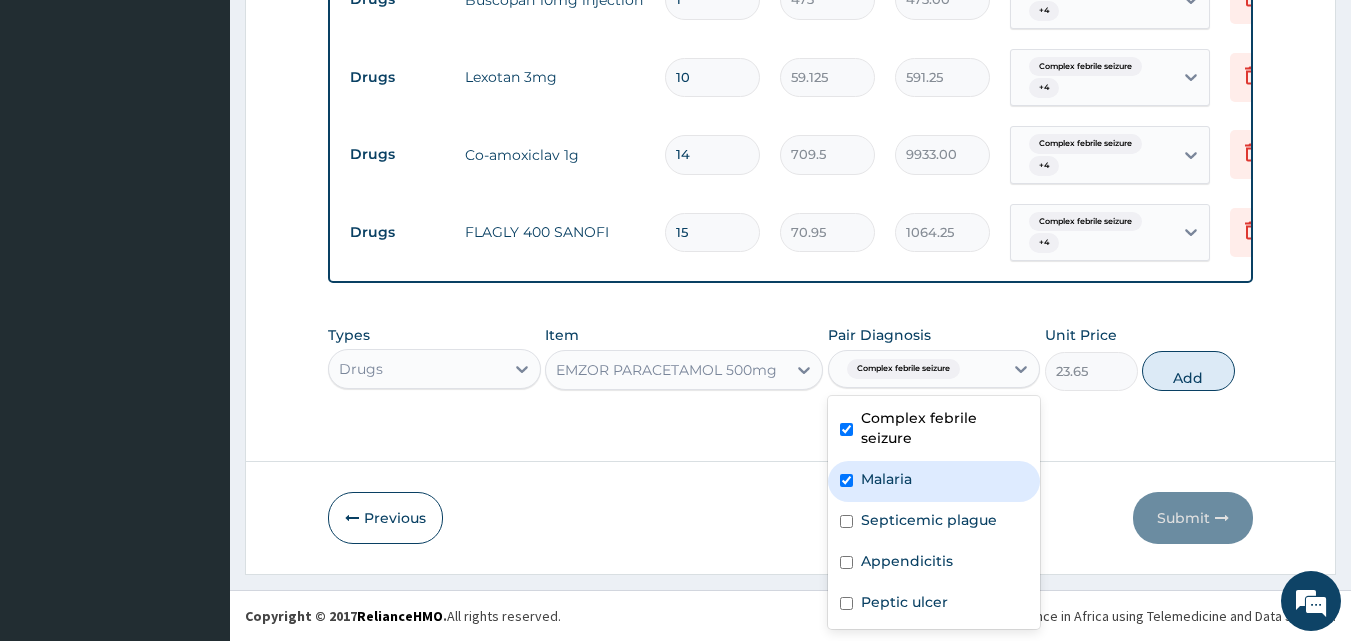 checkbox on "true" 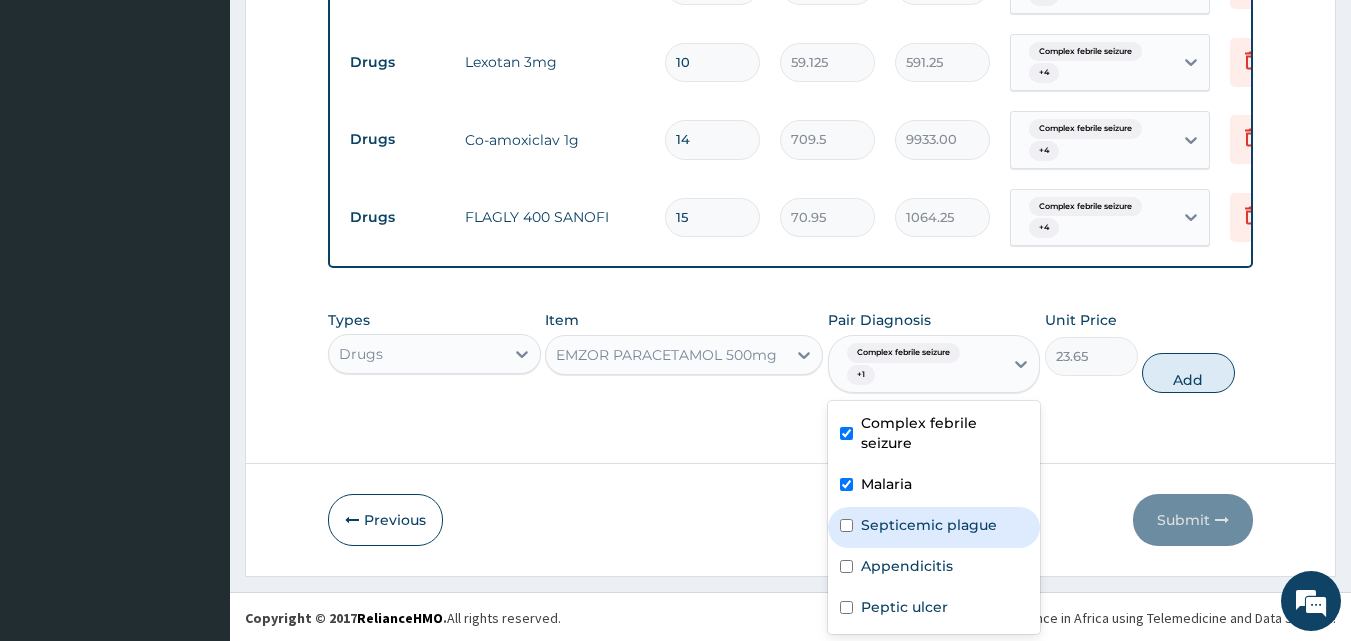 click at bounding box center [846, 525] 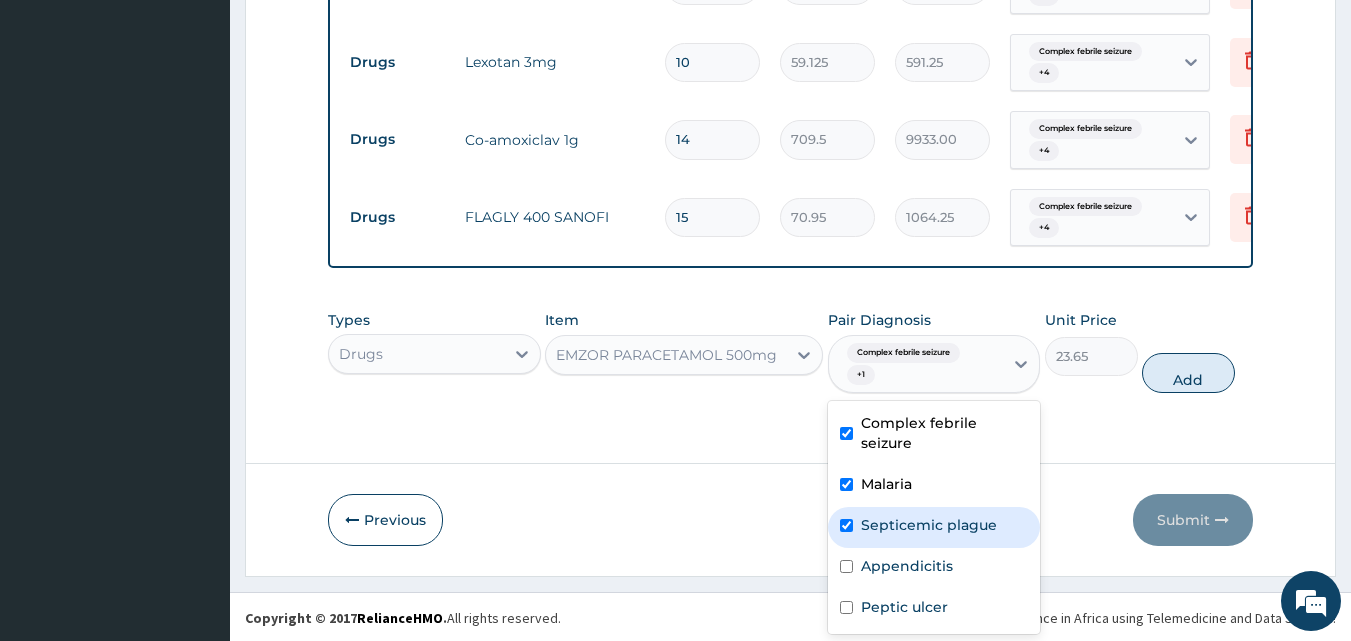 checkbox on "true" 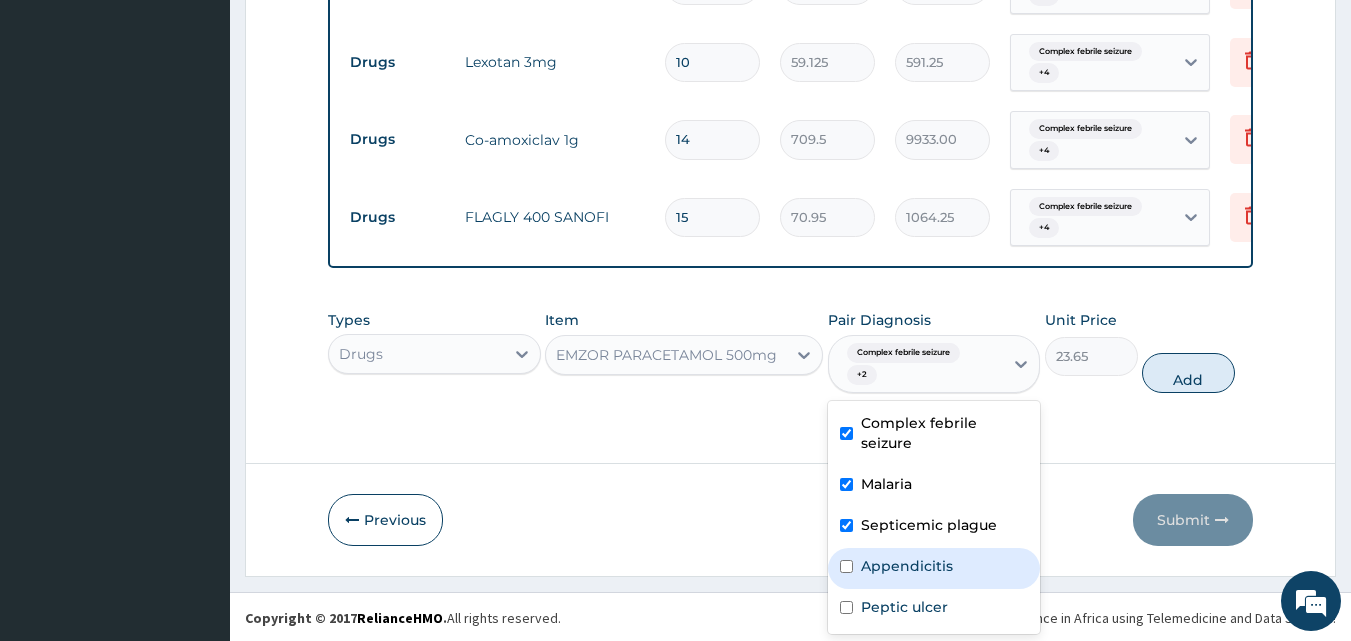 click at bounding box center [846, 566] 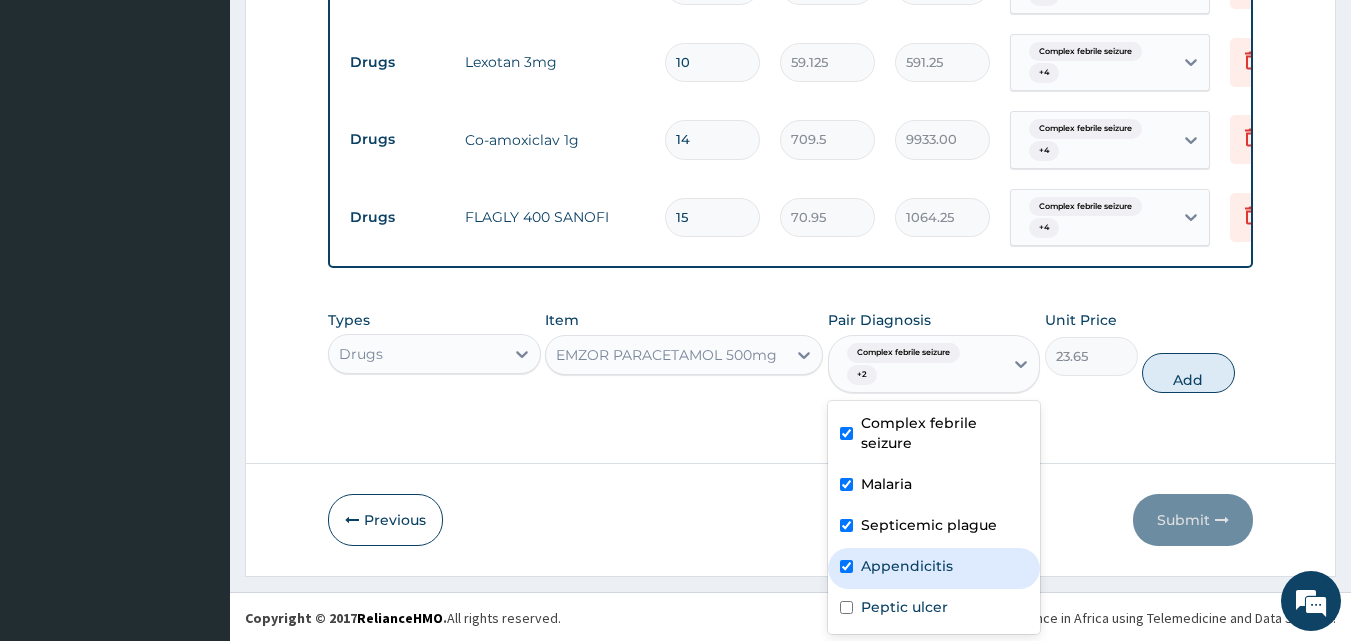 checkbox on "true" 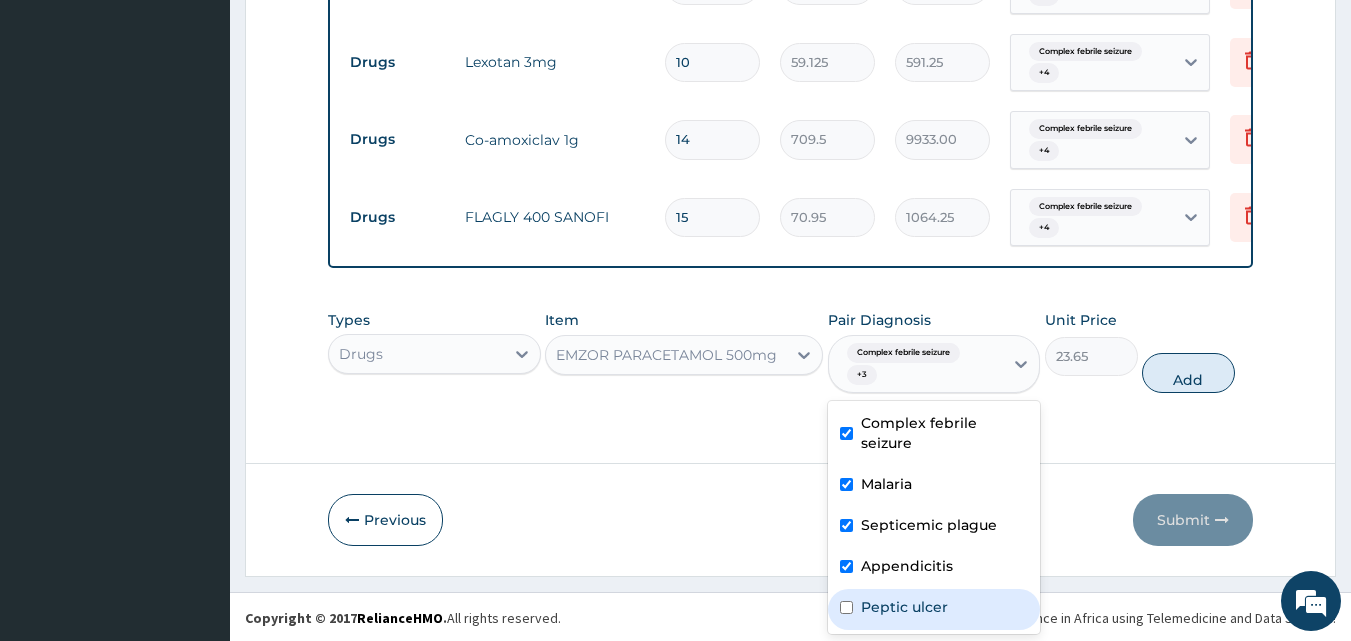 click at bounding box center [846, 607] 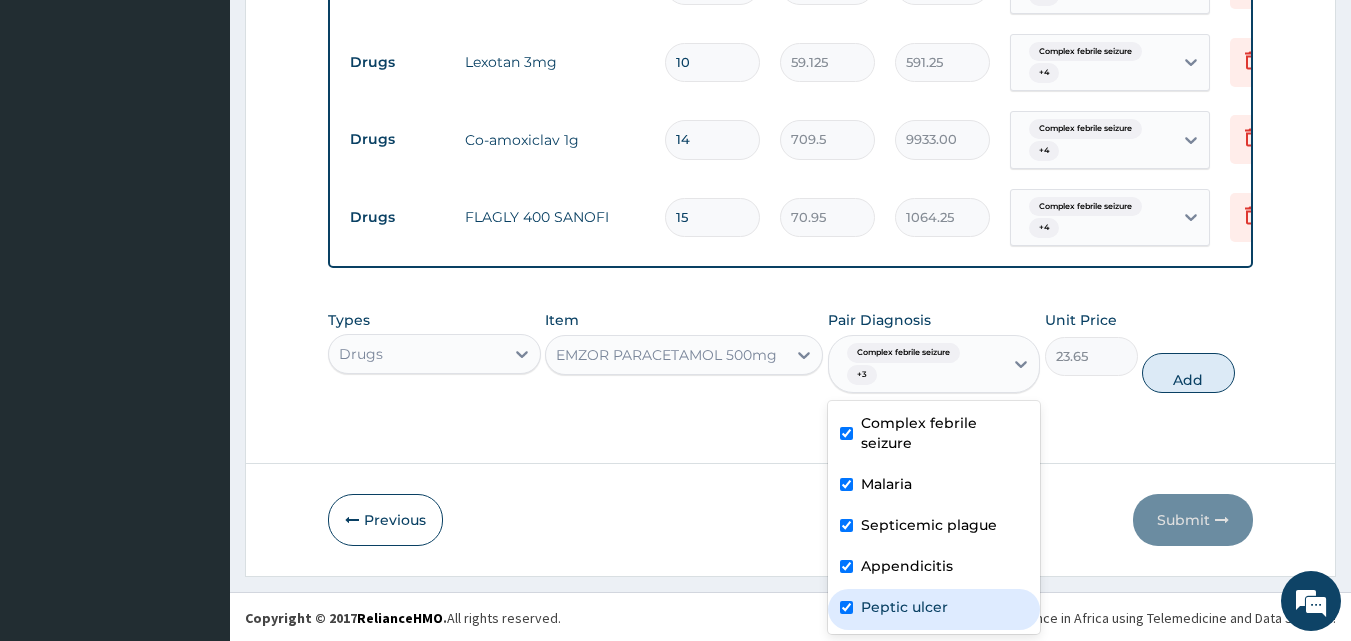 checkbox on "true" 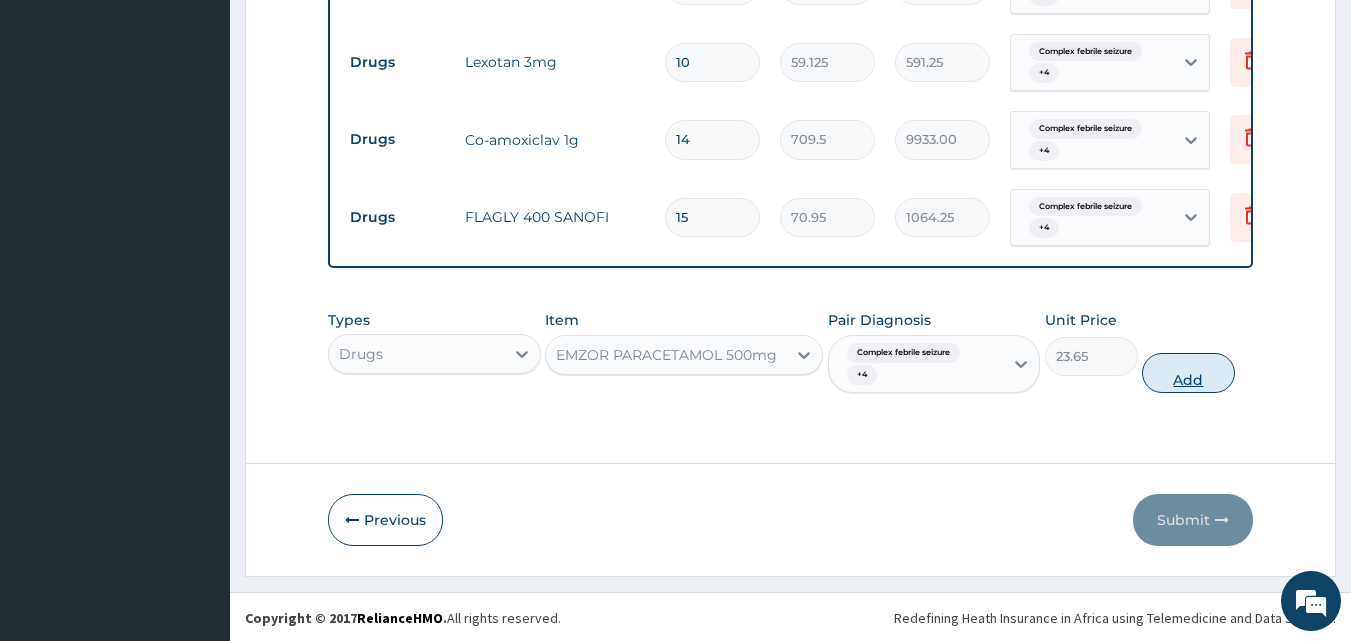 click on "Add" at bounding box center [1188, 373] 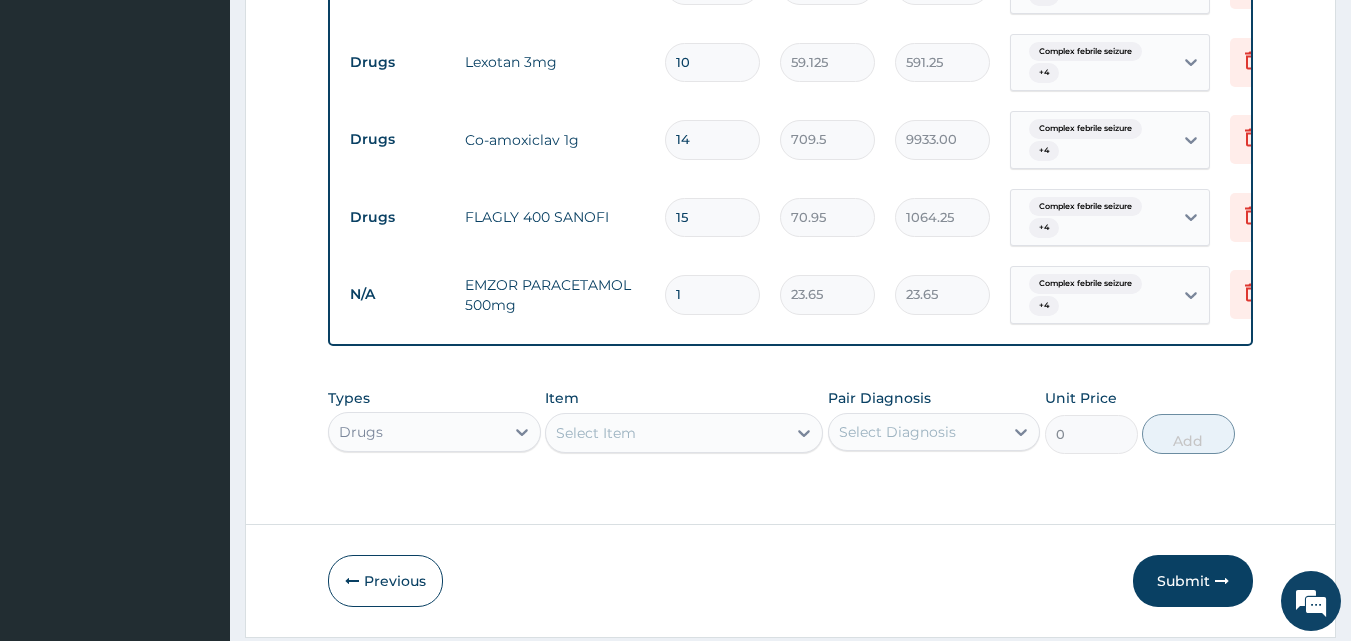 type 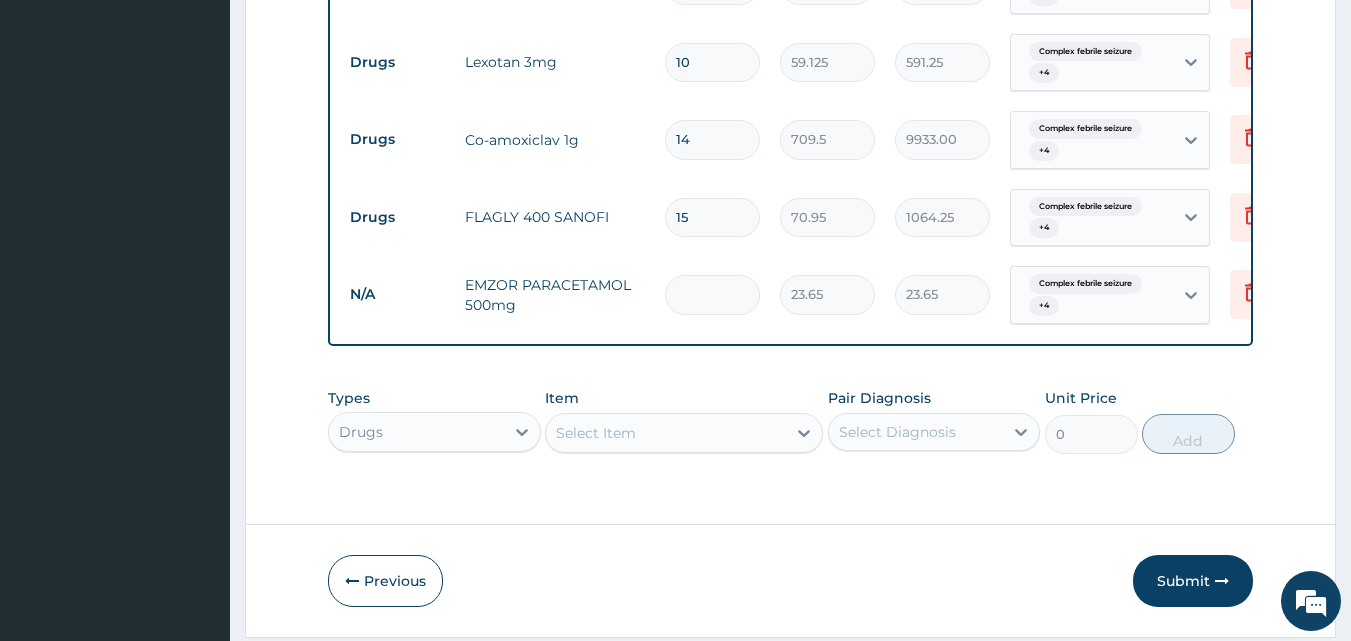 type on "0.00" 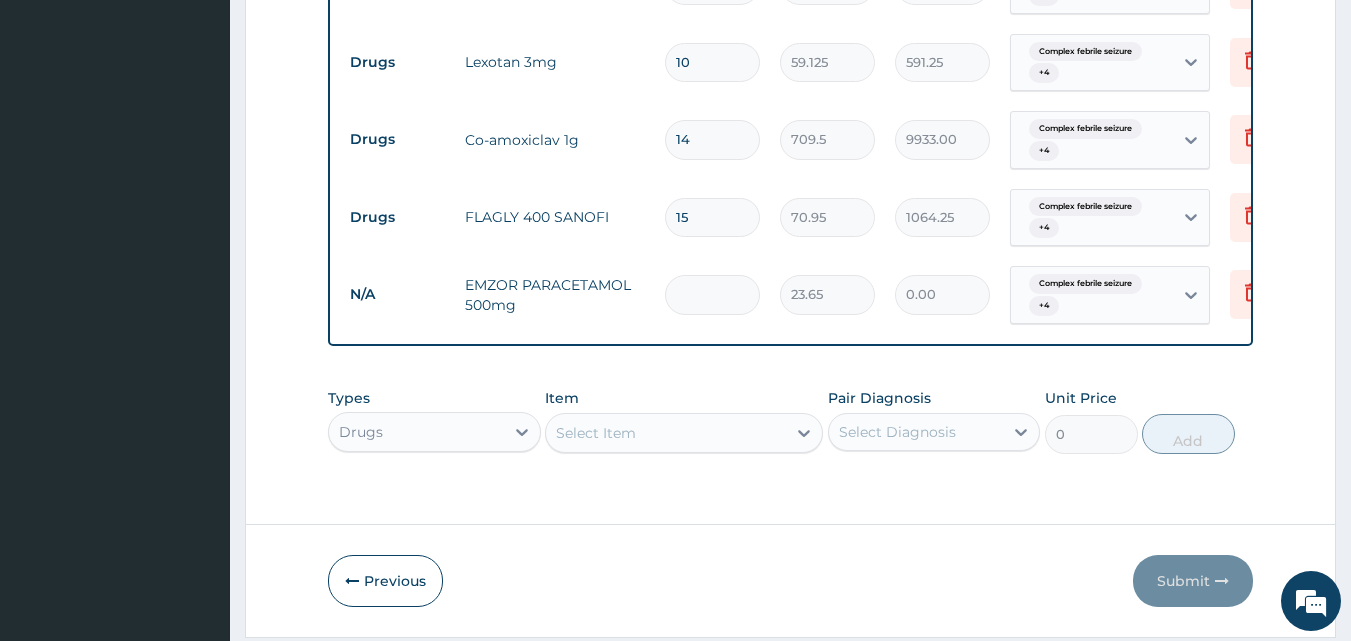 type on "2" 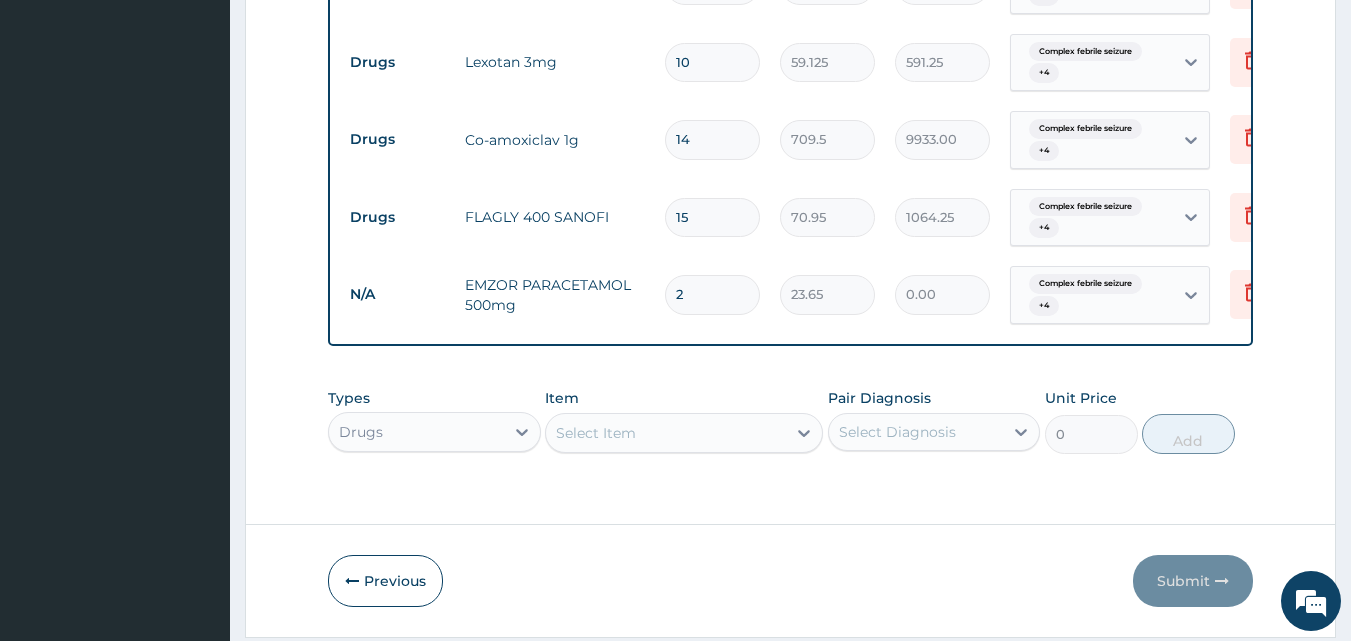 type on "47.30" 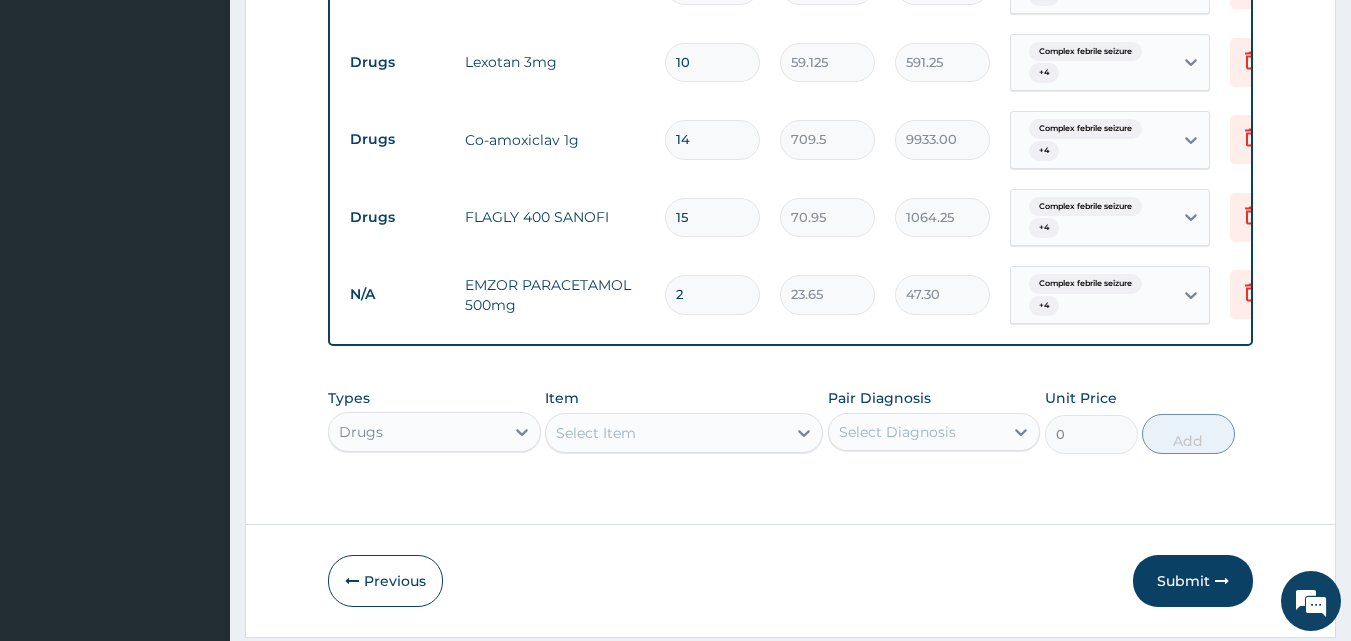 type on "20" 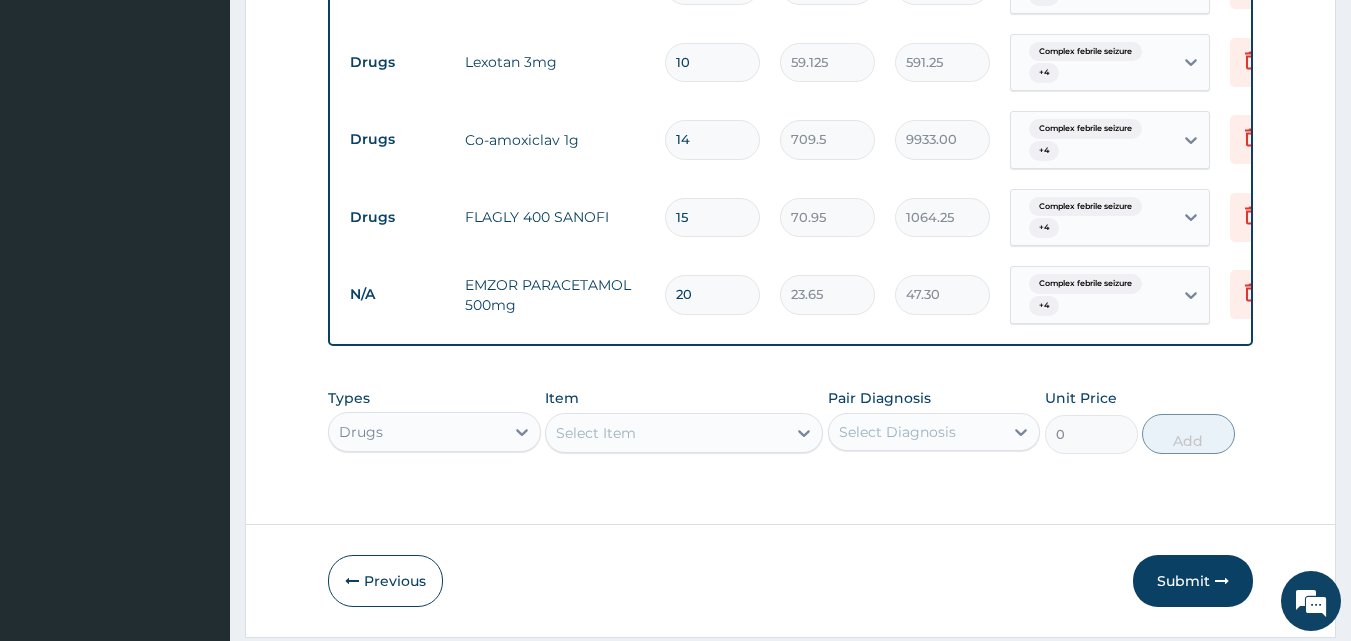 type on "473.00" 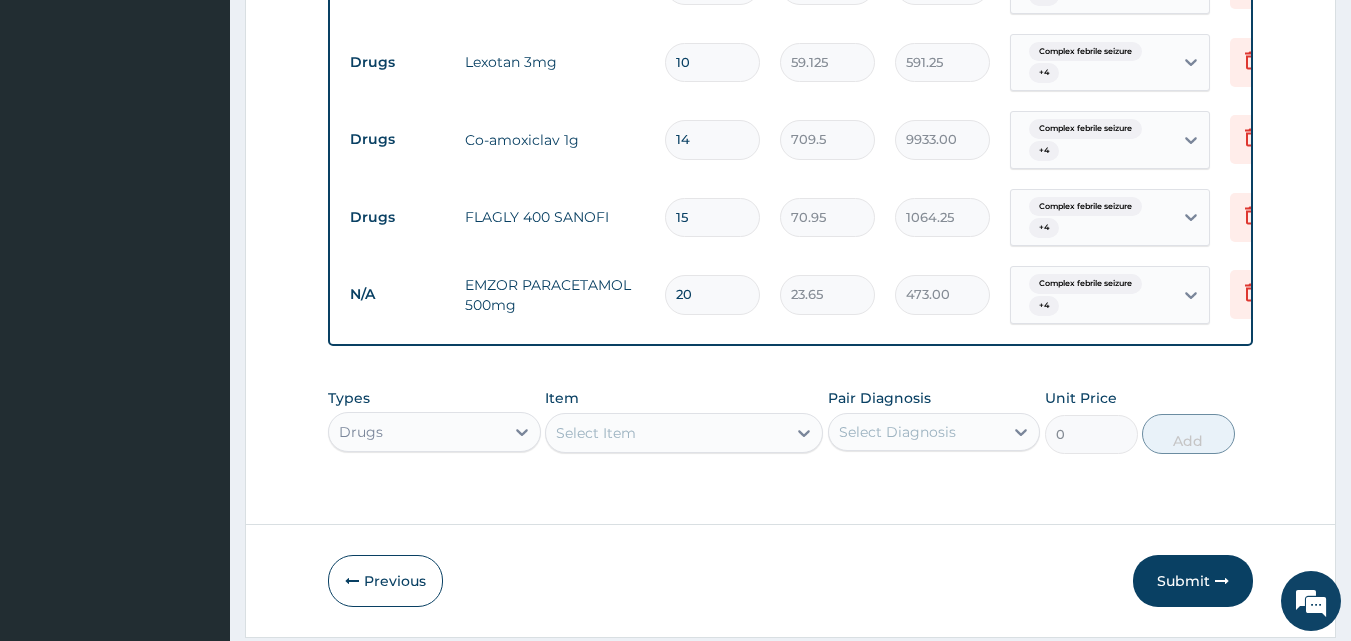 type on "20" 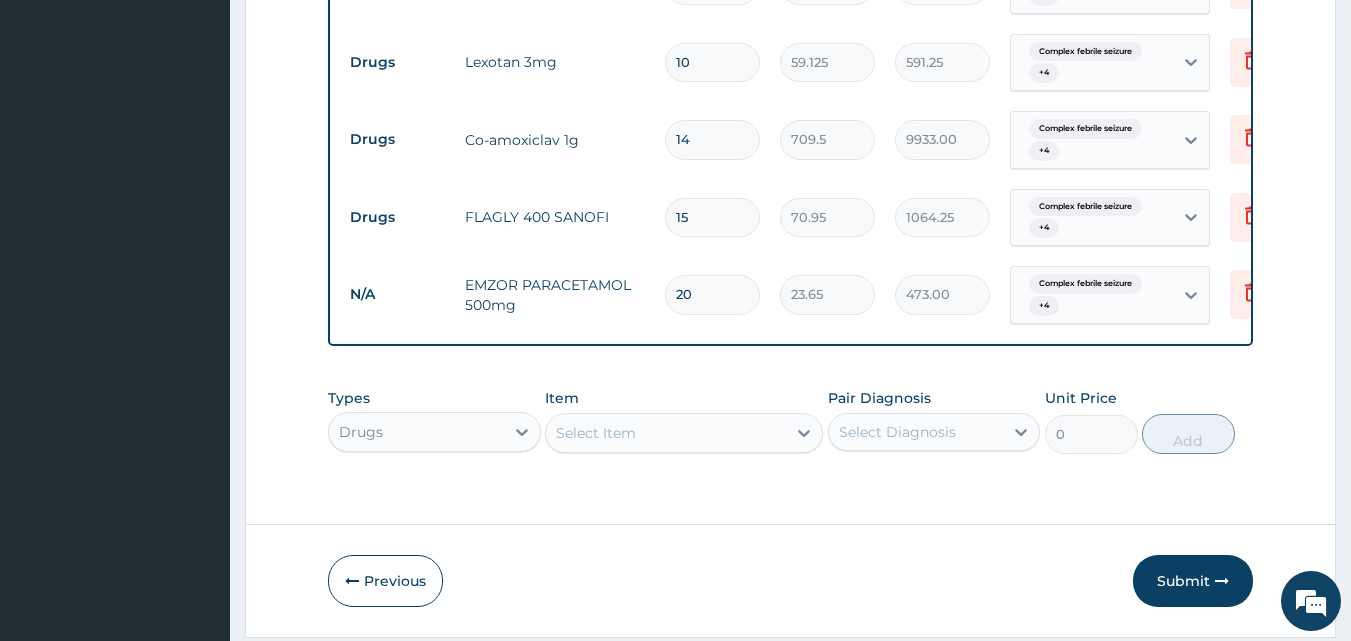 click on "Select Item" at bounding box center (666, 433) 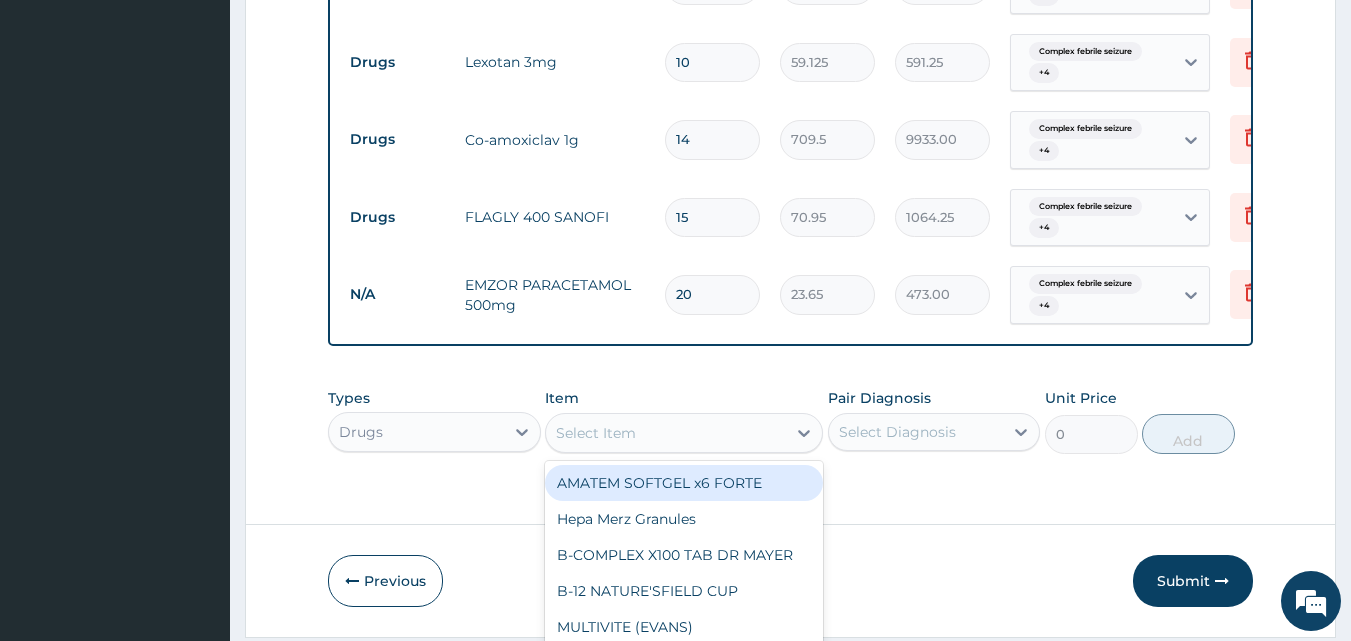 scroll, scrollTop: 57, scrollLeft: 0, axis: vertical 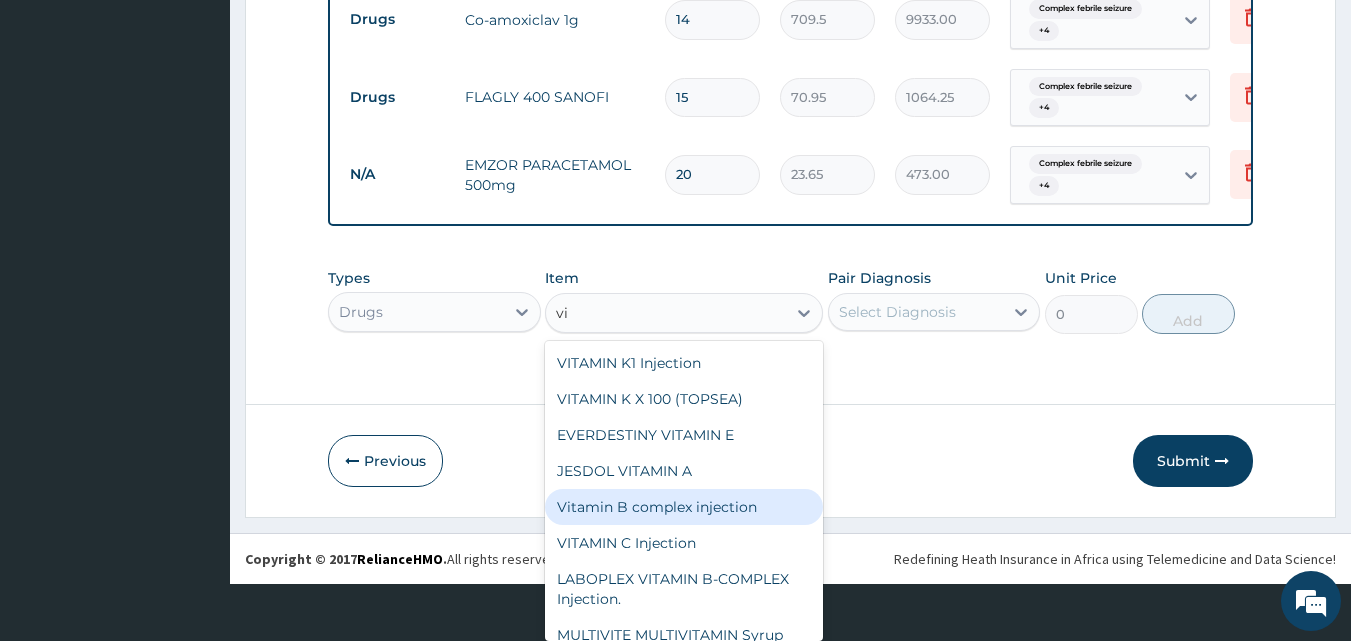 type on "v" 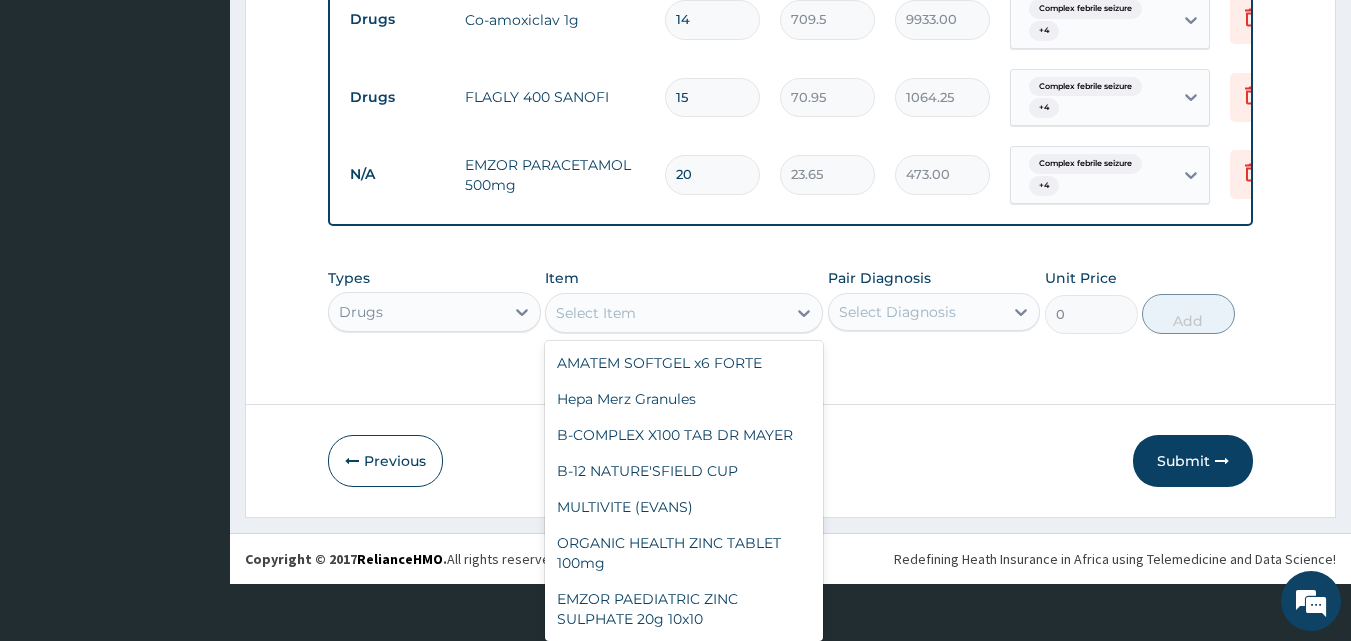 type on "b" 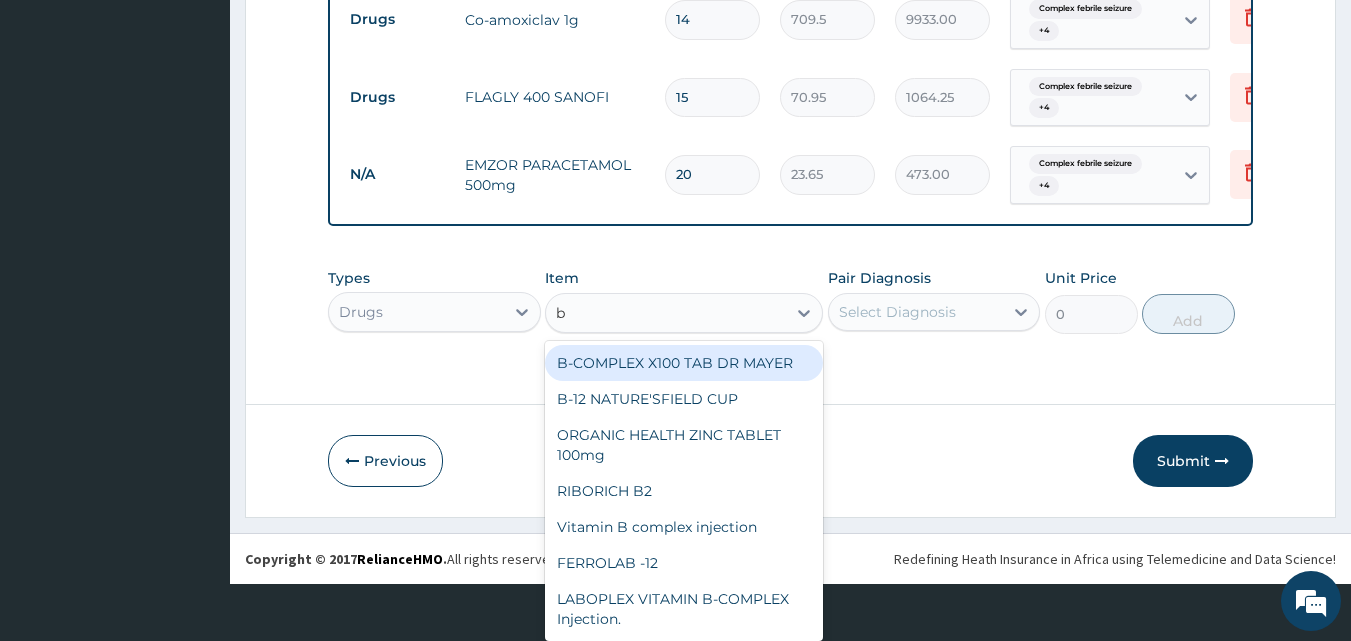 click on "B-COMPLEX X100 TAB DR MAYER" at bounding box center [684, 363] 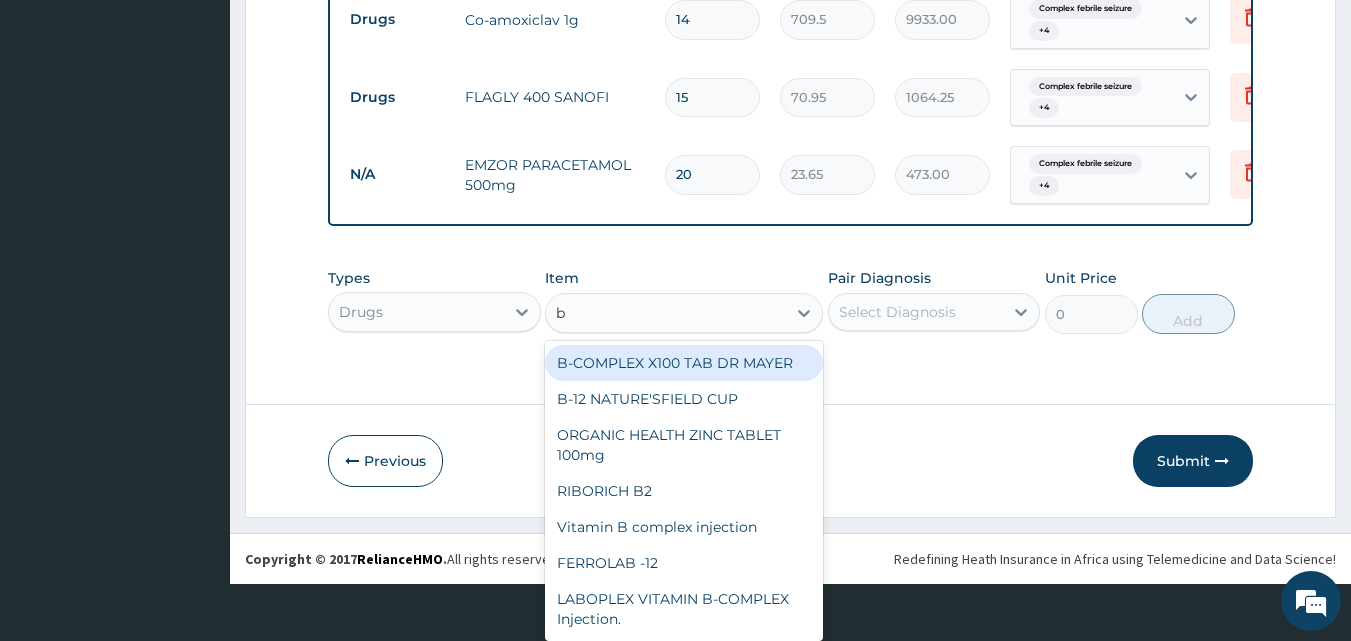 type 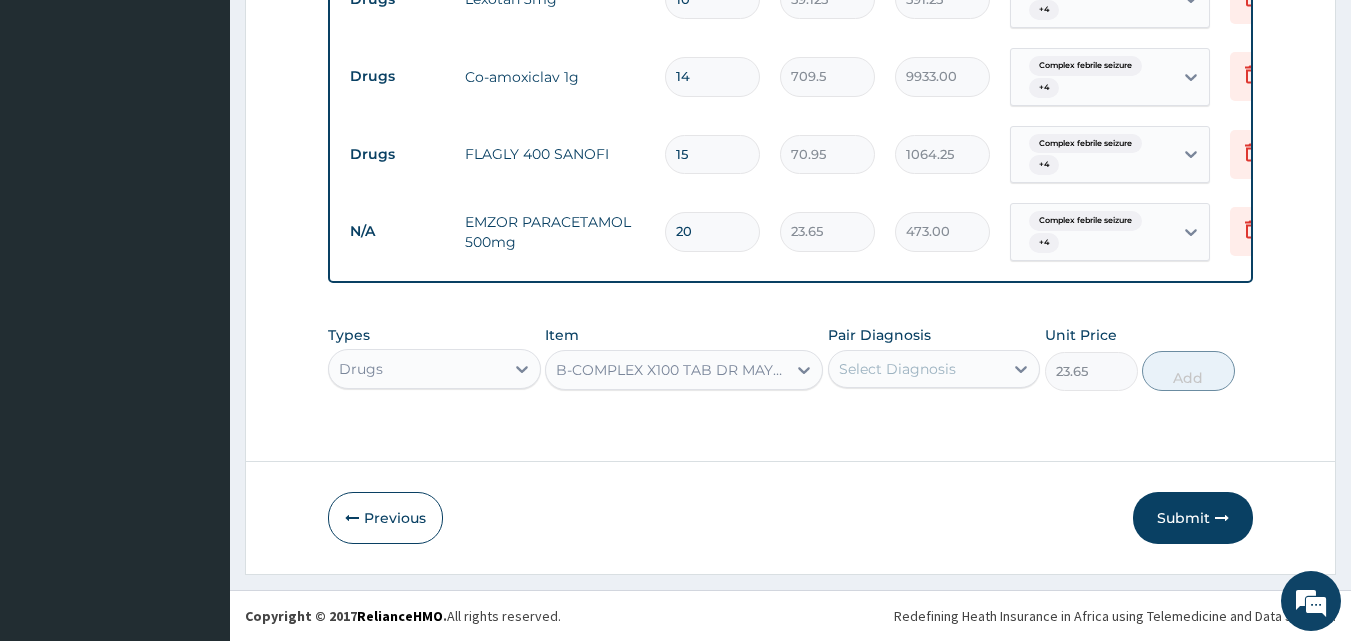 scroll, scrollTop: 0, scrollLeft: 0, axis: both 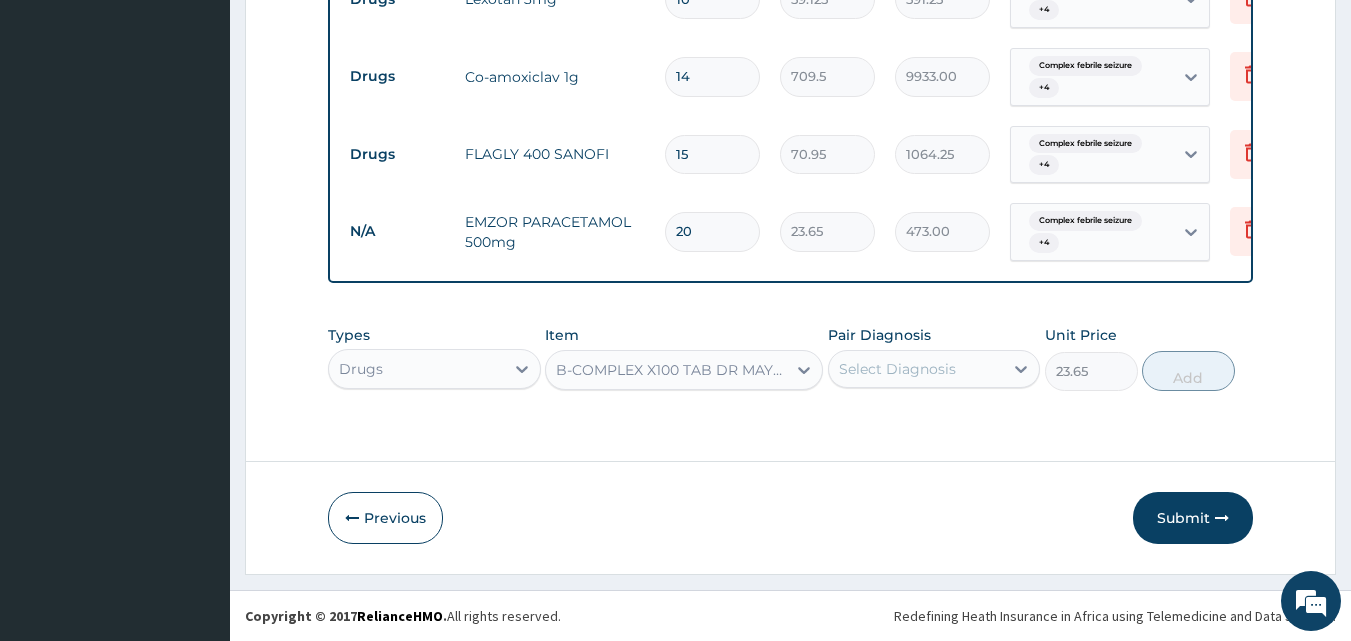 click on "Select Diagnosis" at bounding box center (897, 369) 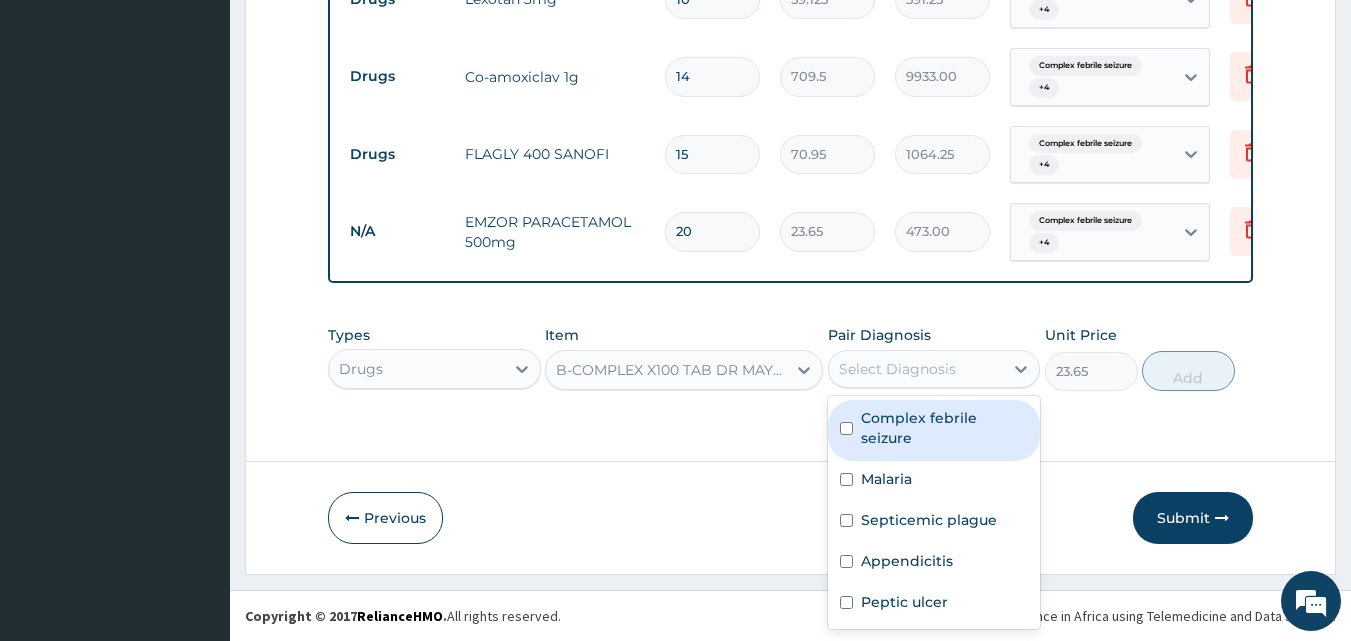 click on "Complex febrile seizure" at bounding box center [934, 430] 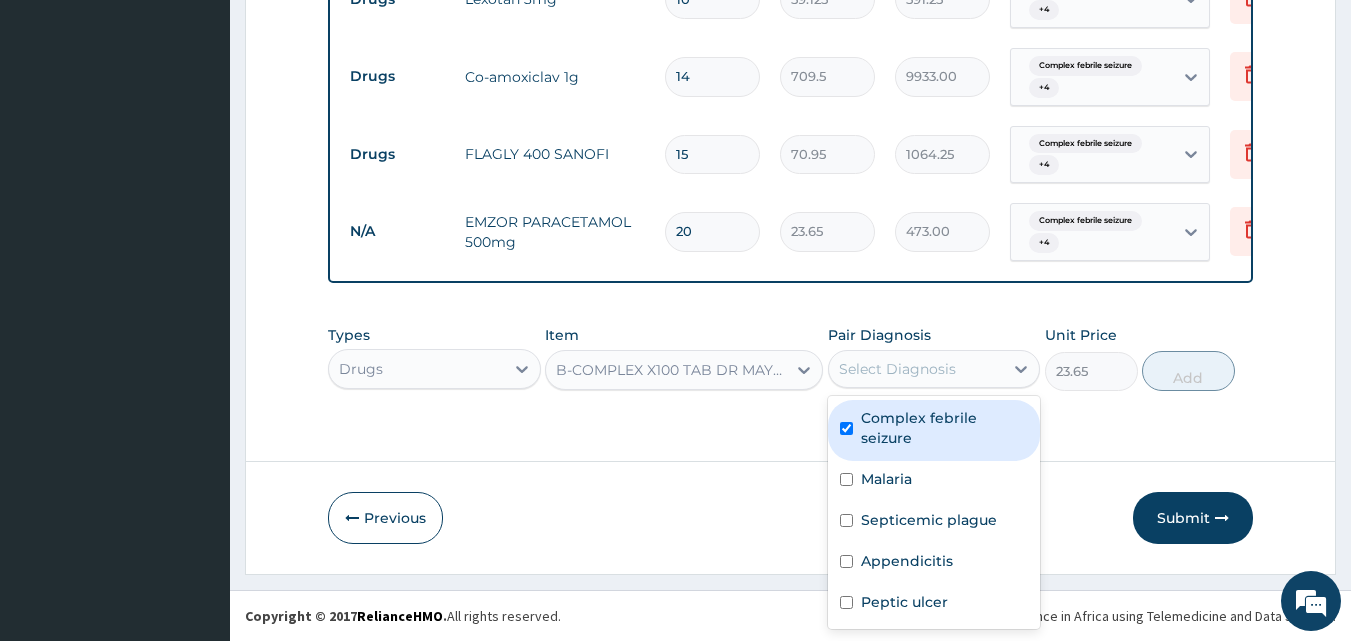 checkbox on "true" 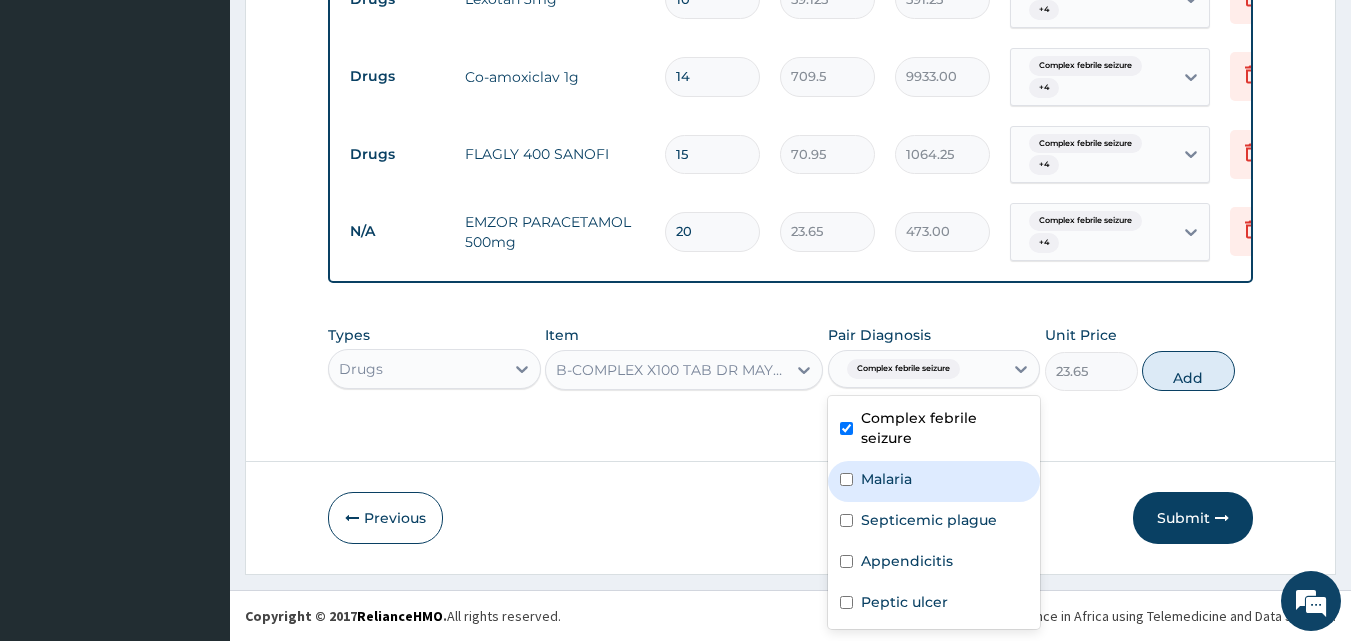 click on "Malaria" at bounding box center [934, 481] 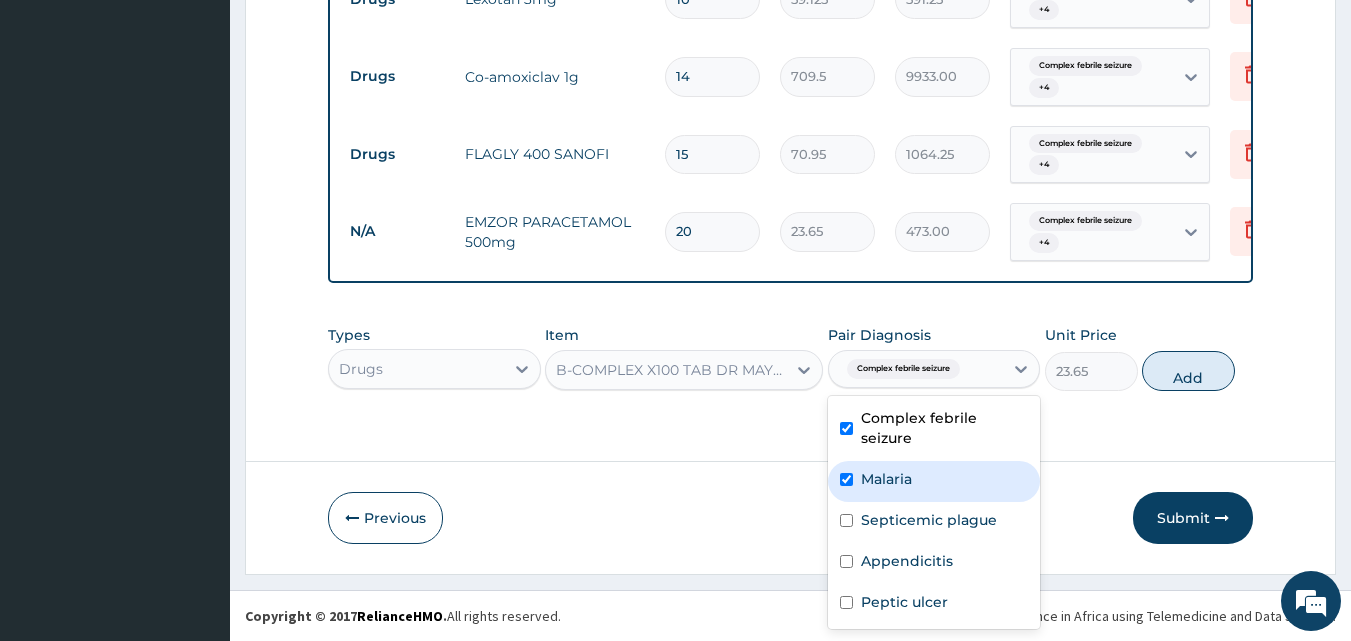 checkbox on "true" 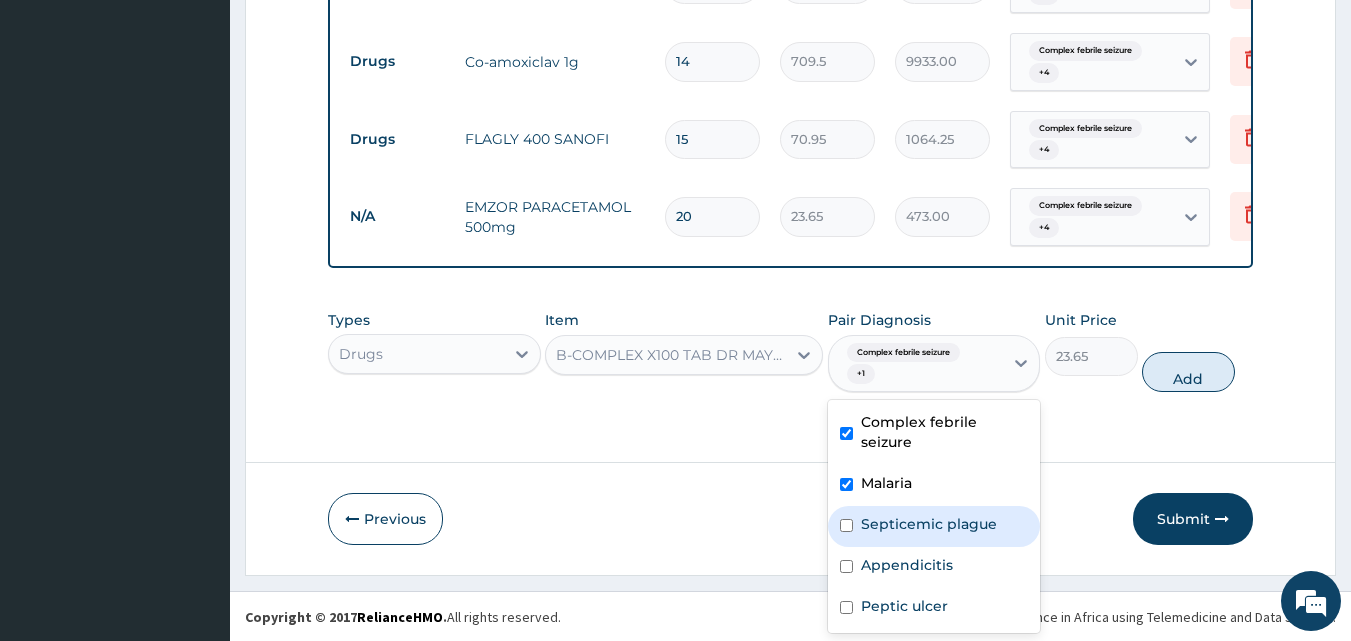 click on "Septicemic plague" at bounding box center [929, 524] 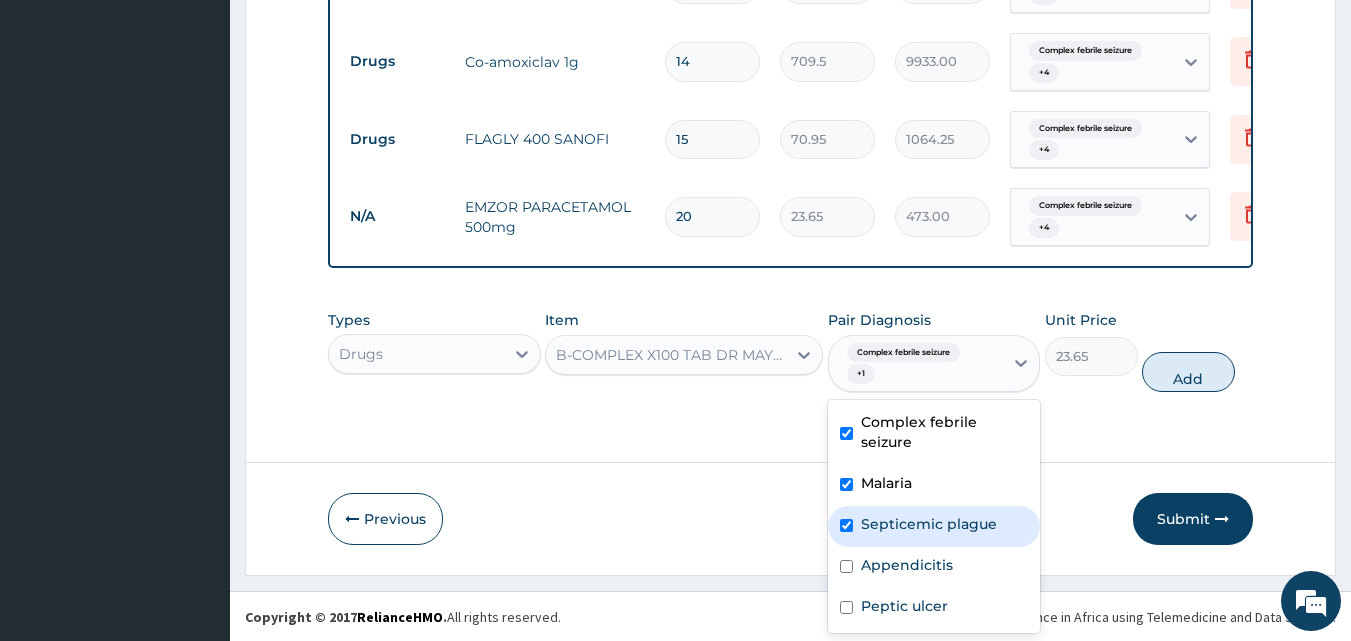 checkbox on "true" 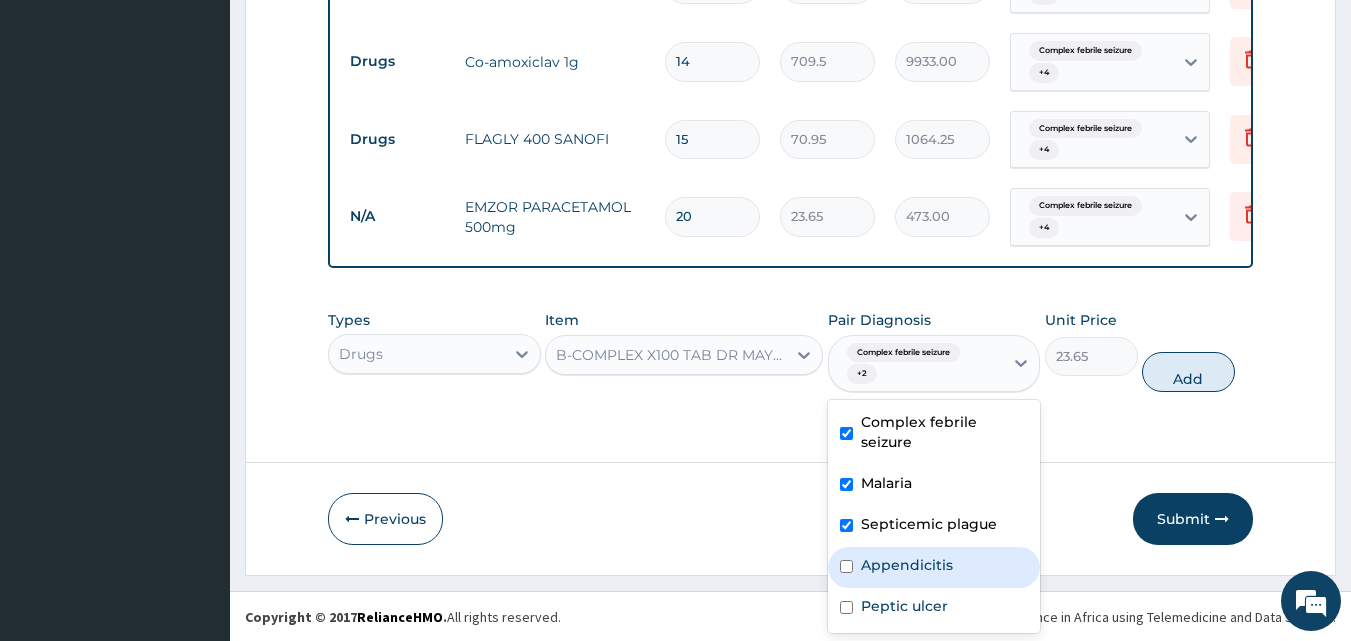 click on "Appendicitis" at bounding box center [907, 565] 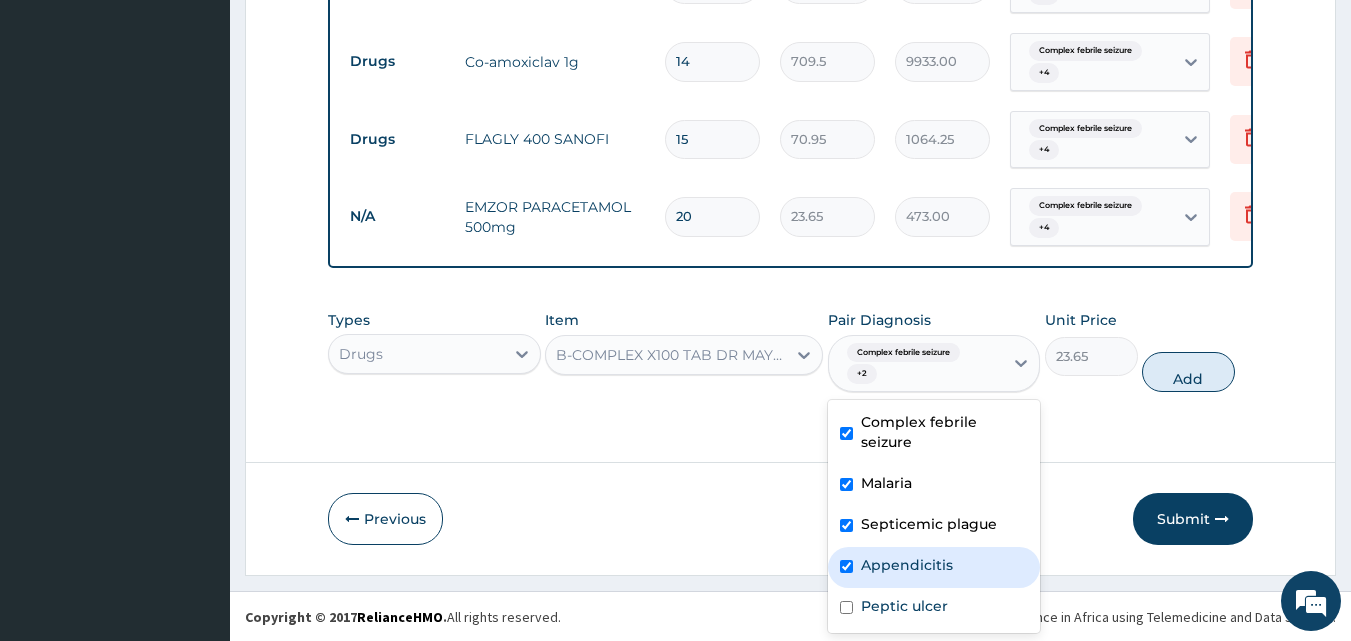 checkbox on "true" 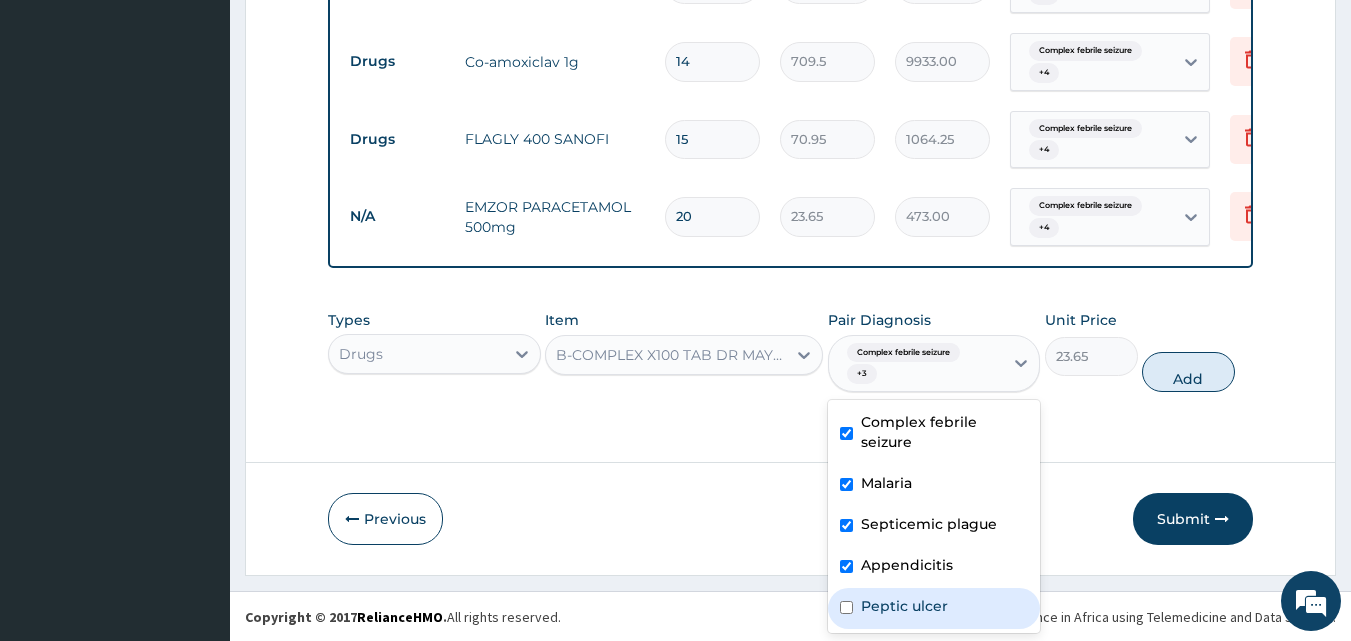 click on "Peptic ulcer" at bounding box center (904, 606) 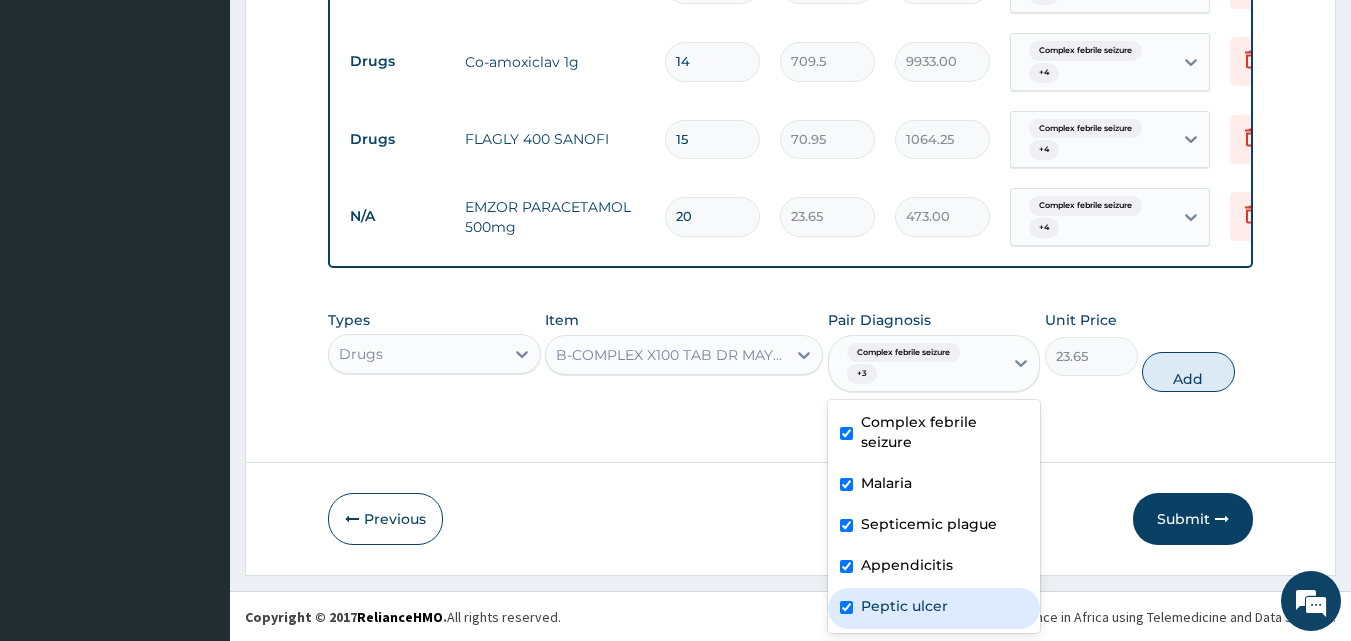 checkbox on "true" 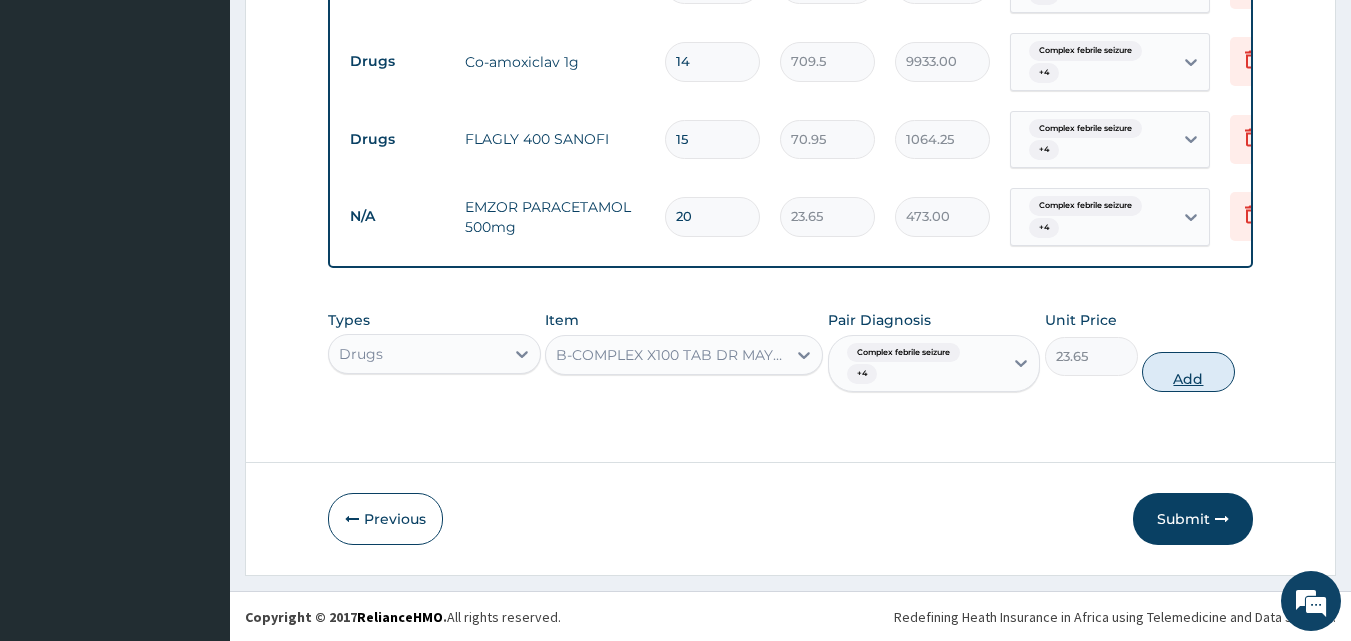 click on "Add" at bounding box center (1188, 372) 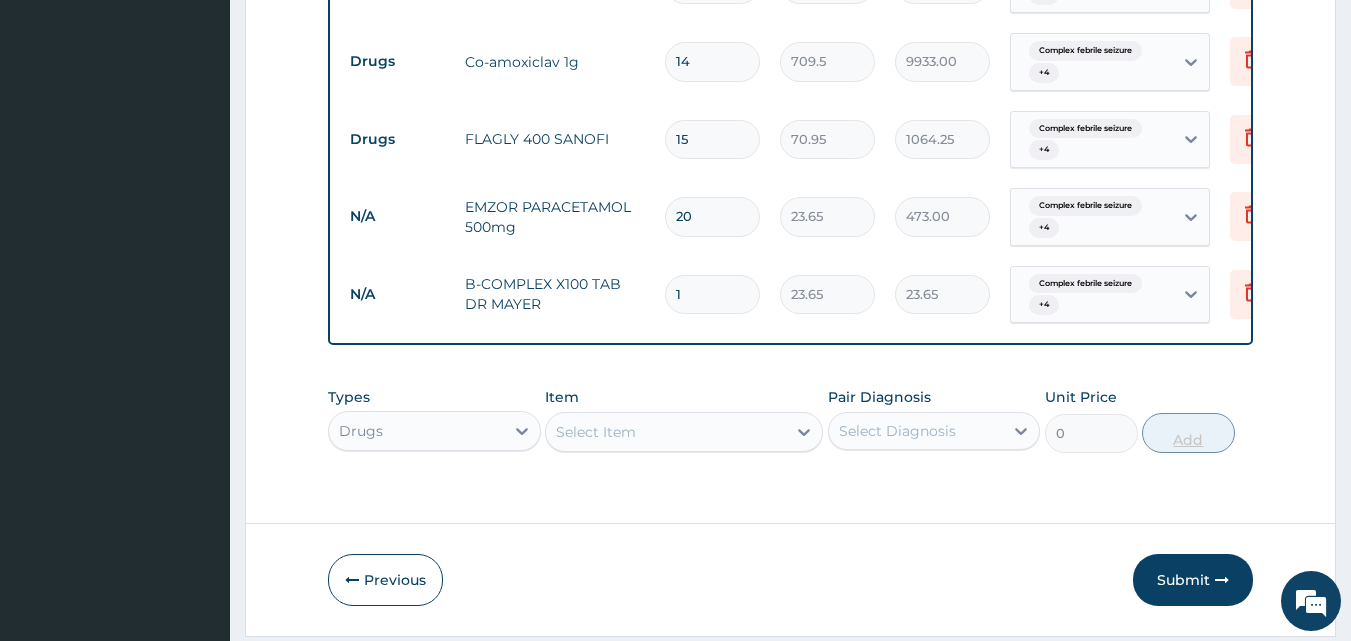 type 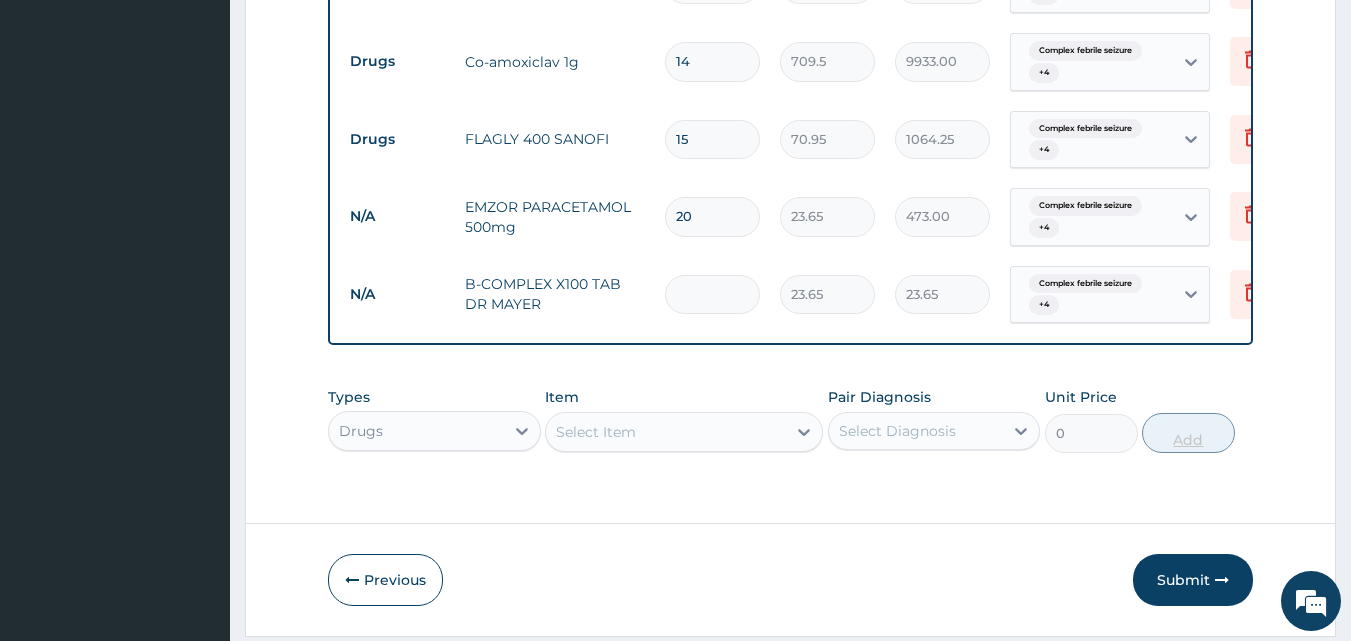 type on "0.00" 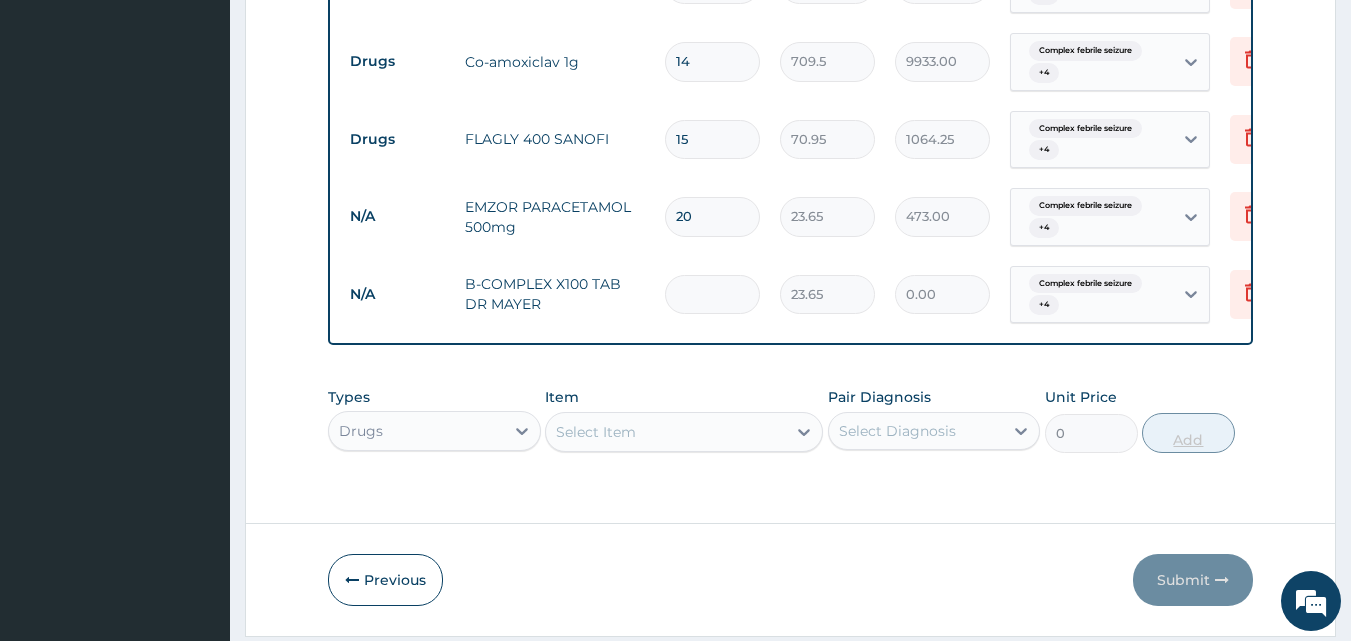 type on "2" 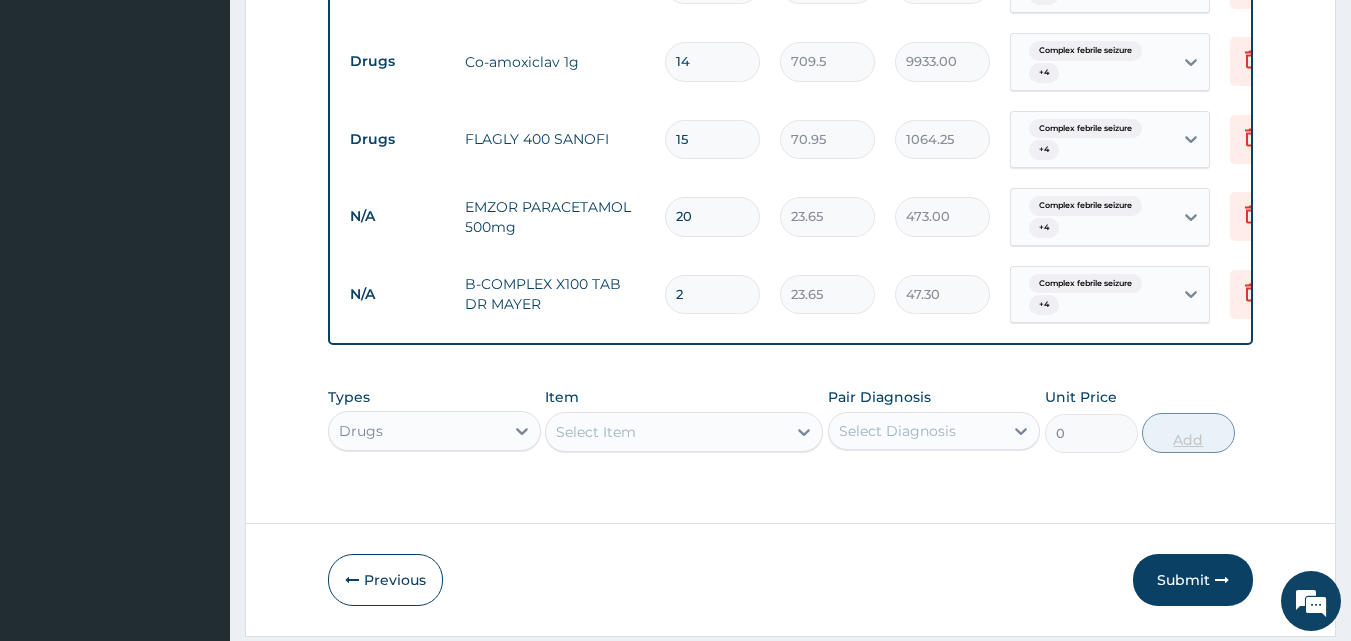 type on "20" 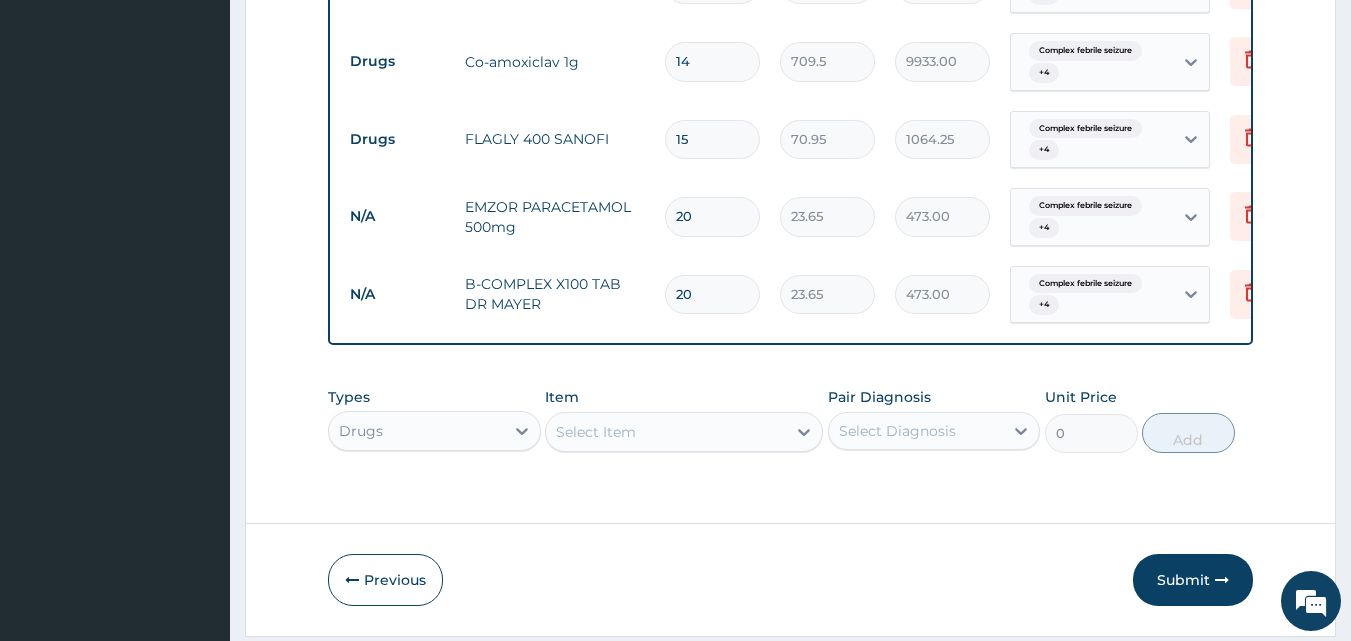 type on "20" 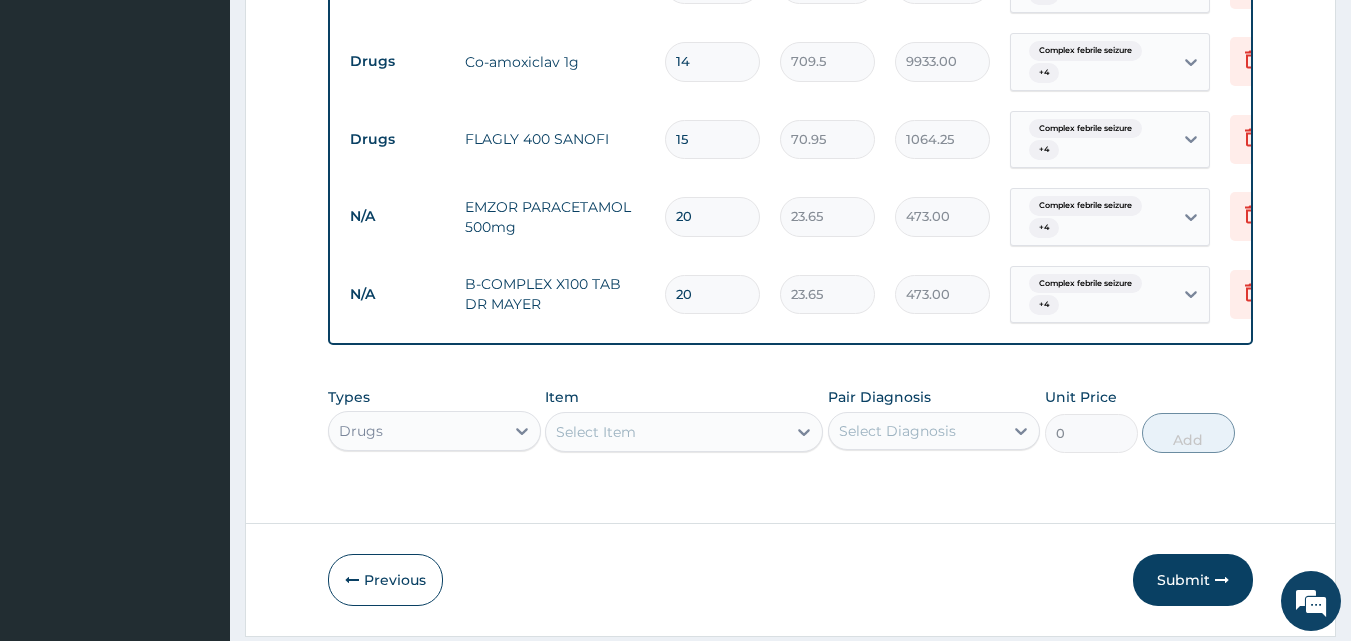 click on "Select Item" at bounding box center [684, 432] 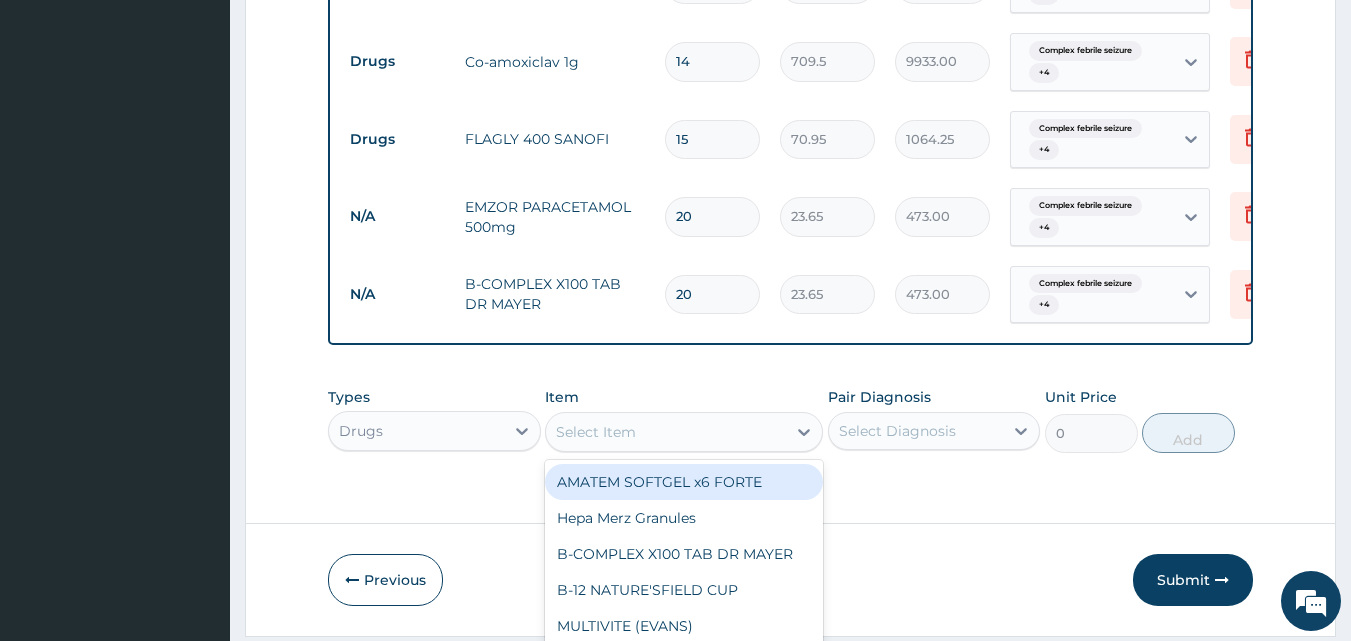 scroll, scrollTop: 57, scrollLeft: 0, axis: vertical 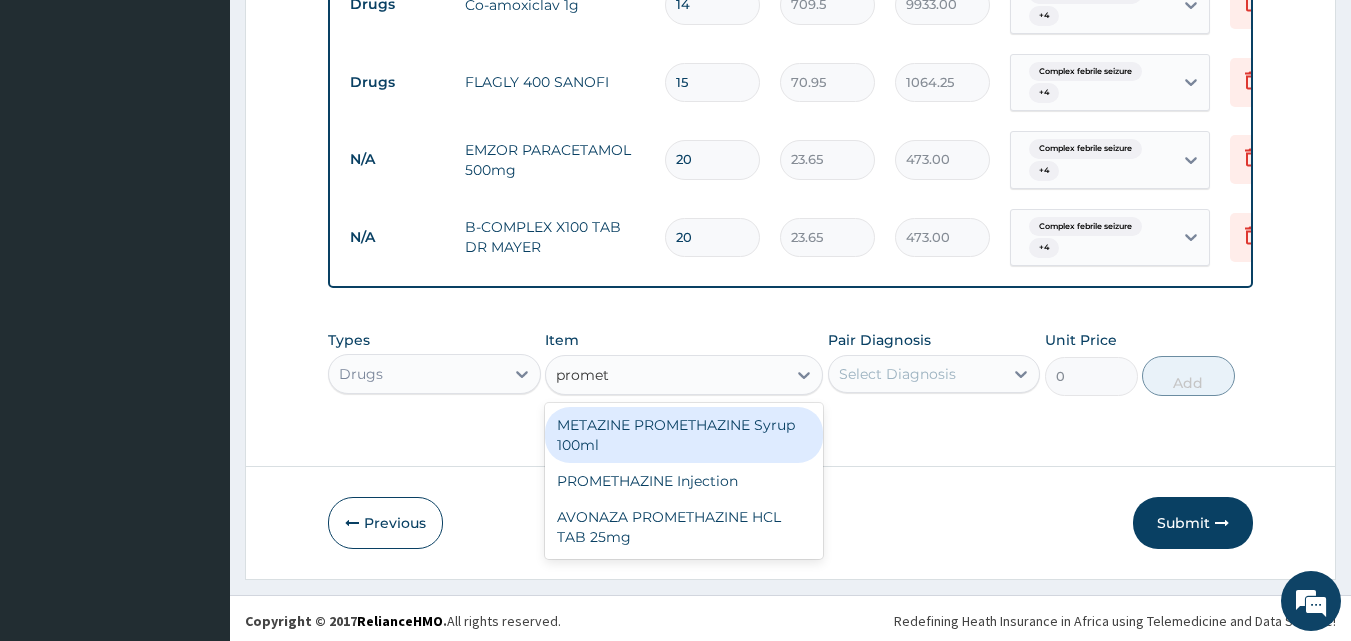 type on "prometh" 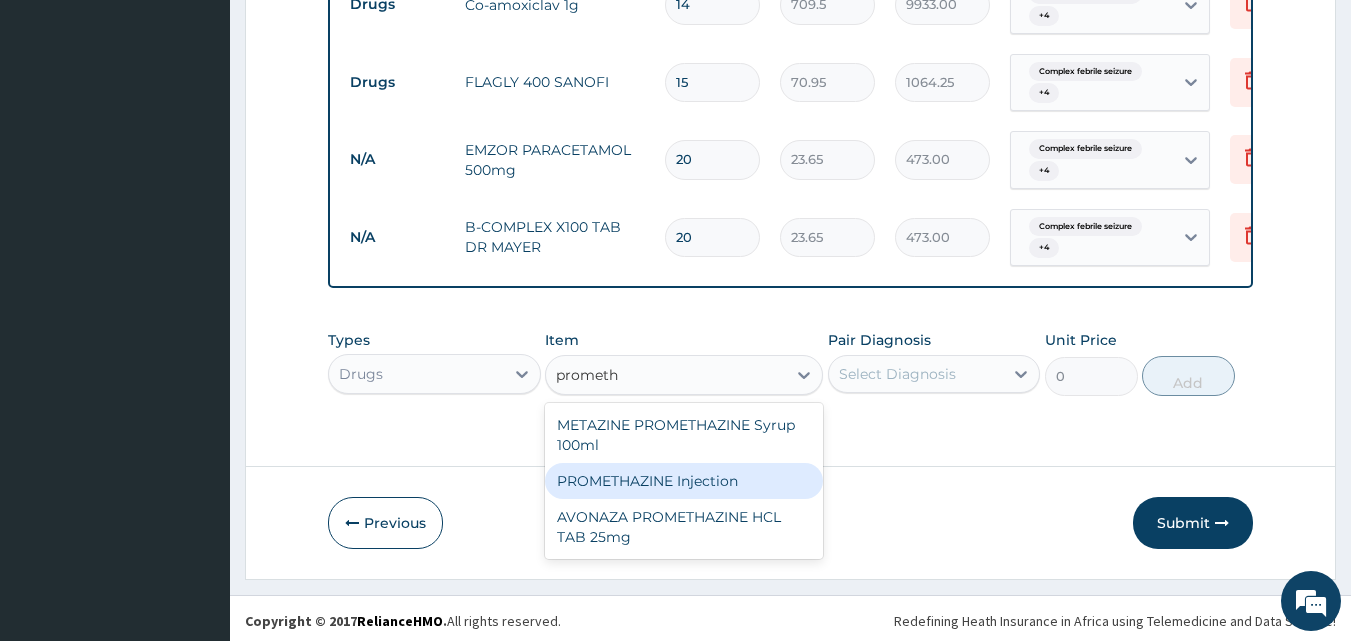 click on "PROMETHAZINE Injection" at bounding box center [684, 481] 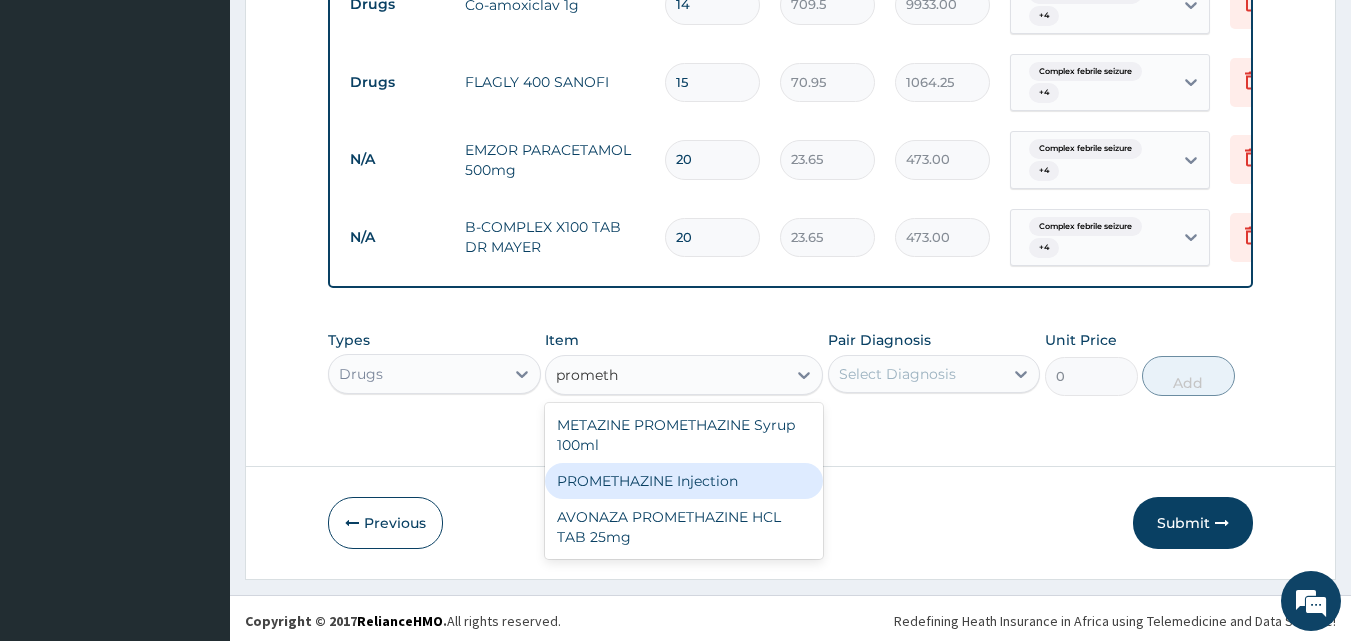 type 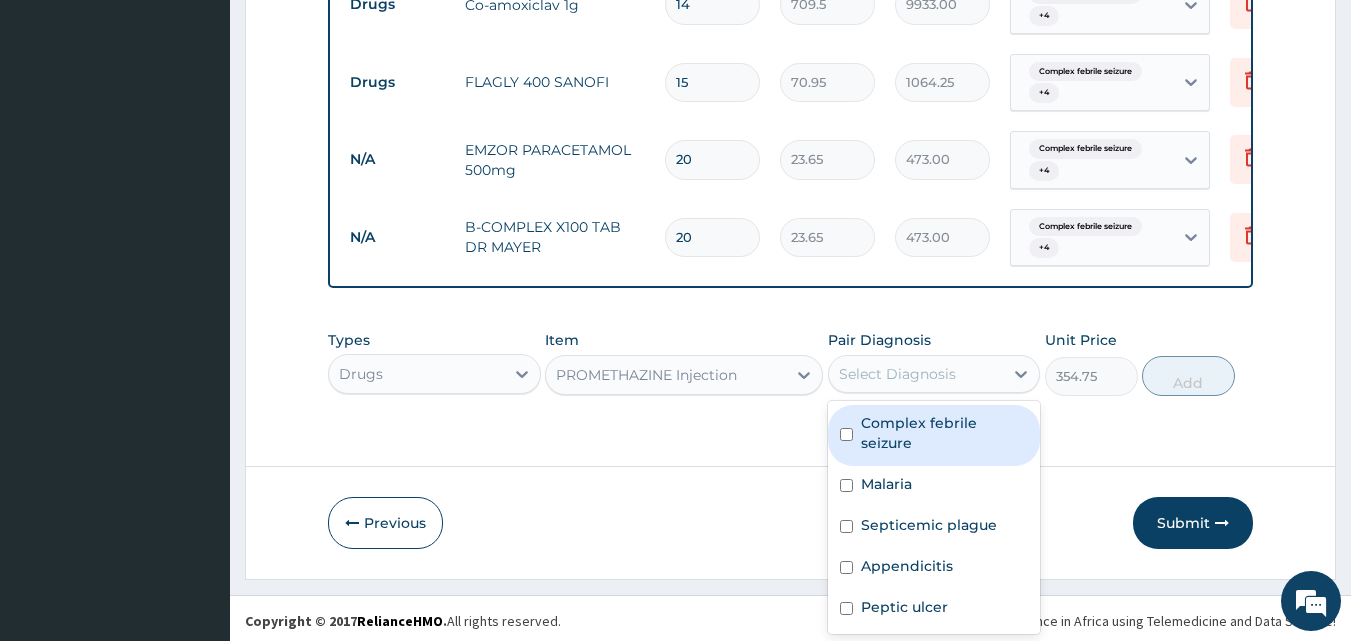 click on "Select Diagnosis" at bounding box center [916, 374] 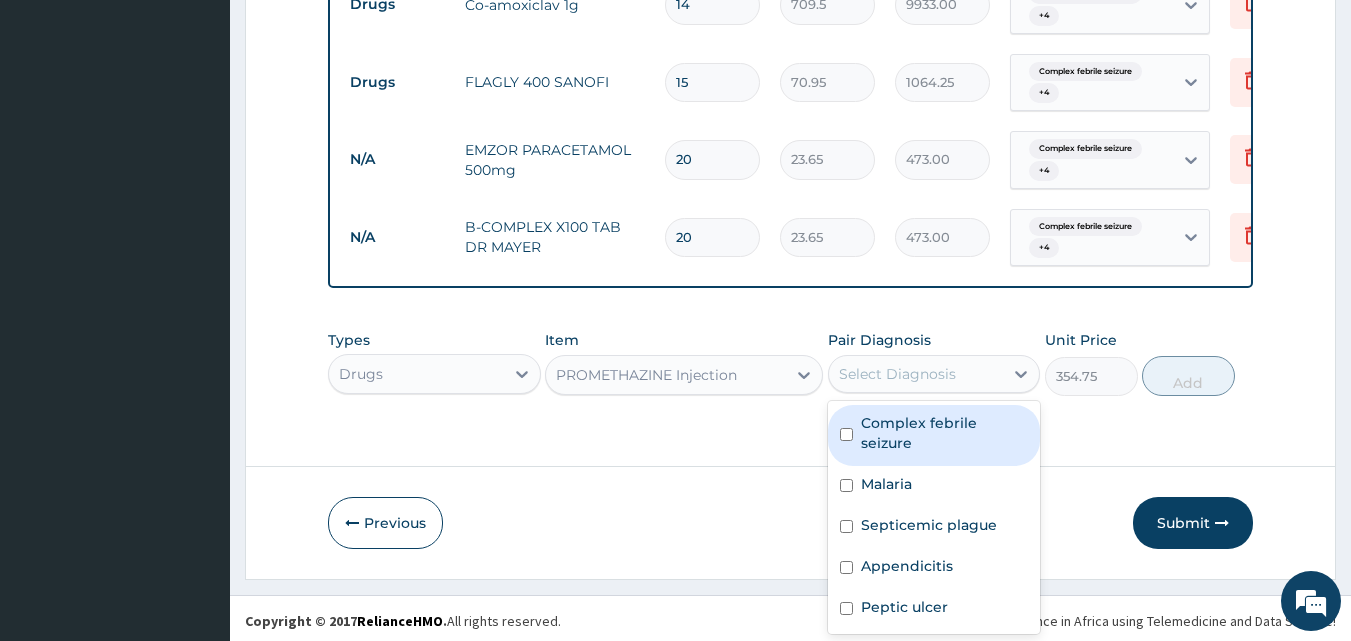 click on "Complex febrile seizure" at bounding box center (934, 435) 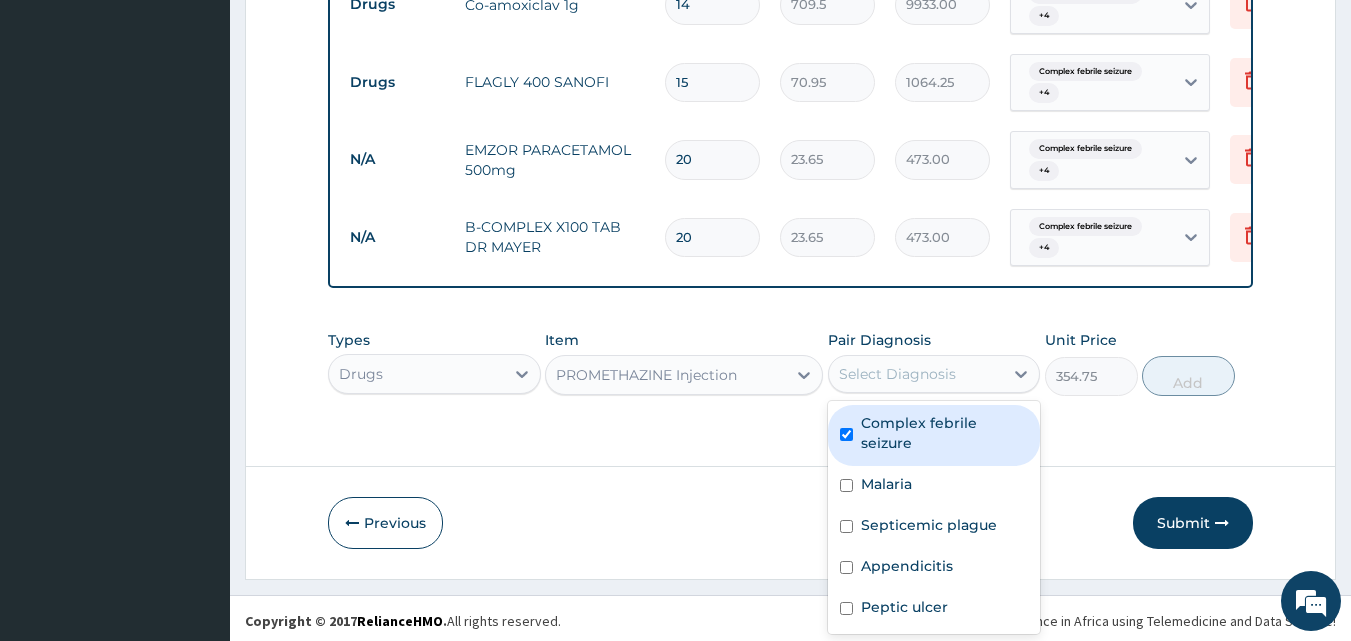 checkbox on "true" 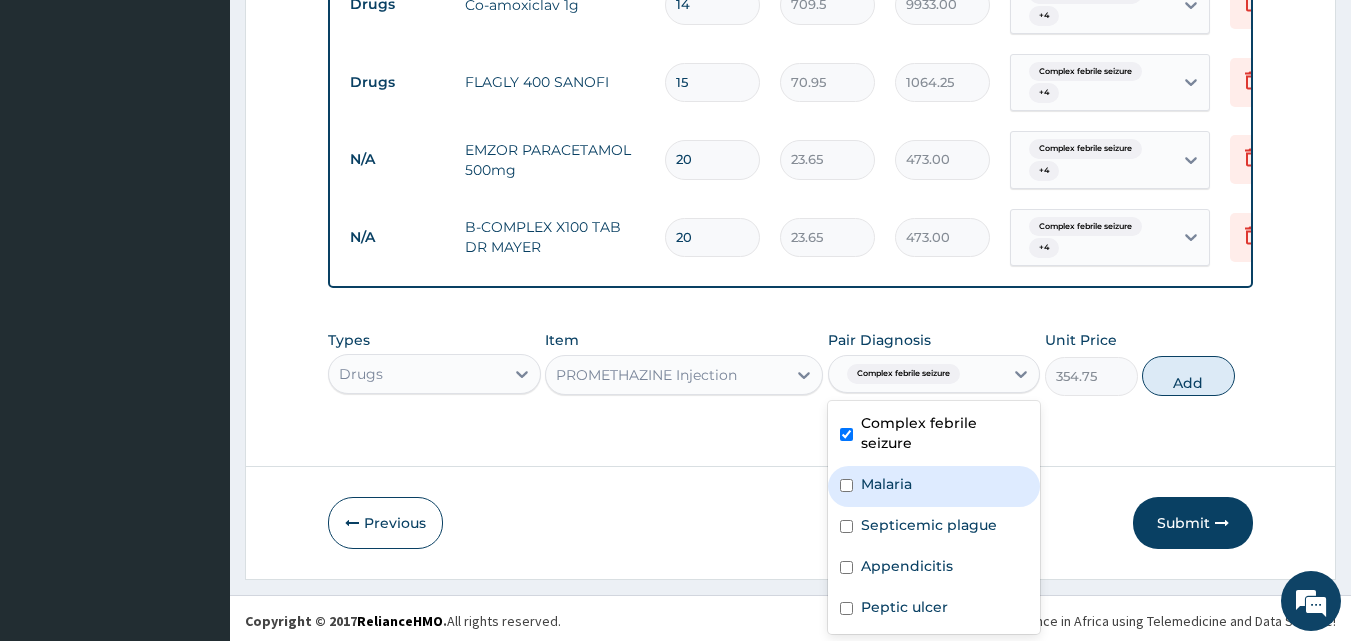 click at bounding box center (846, 485) 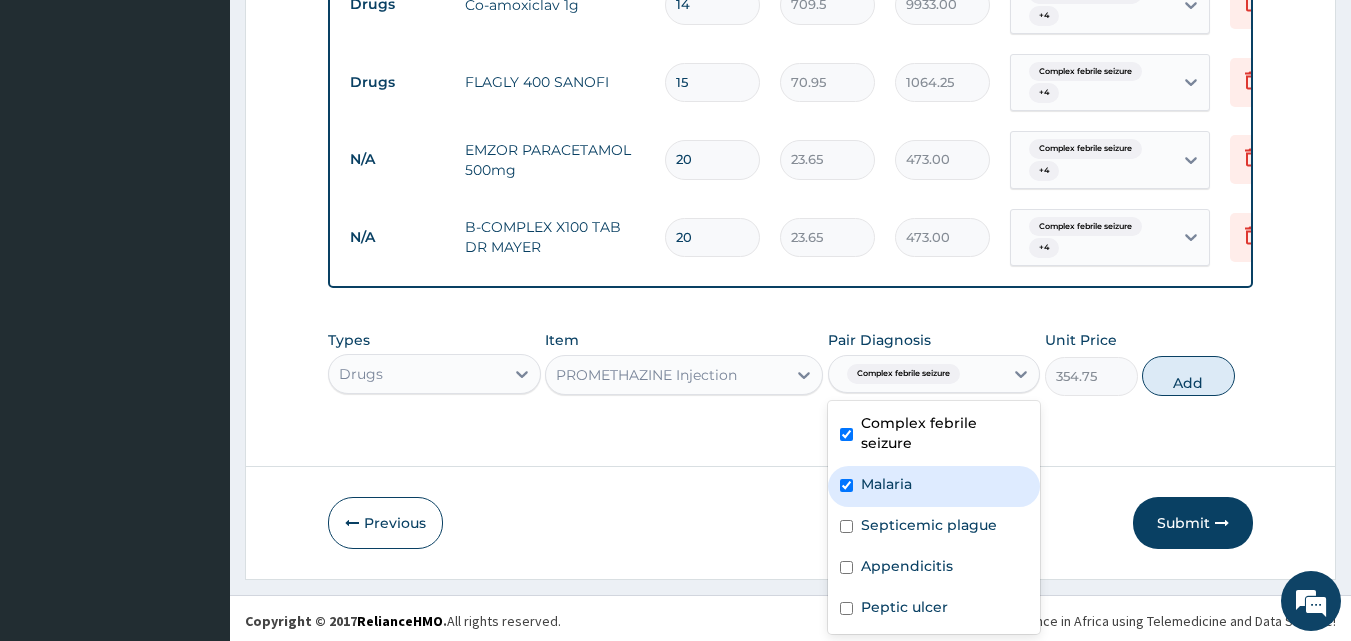 checkbox on "true" 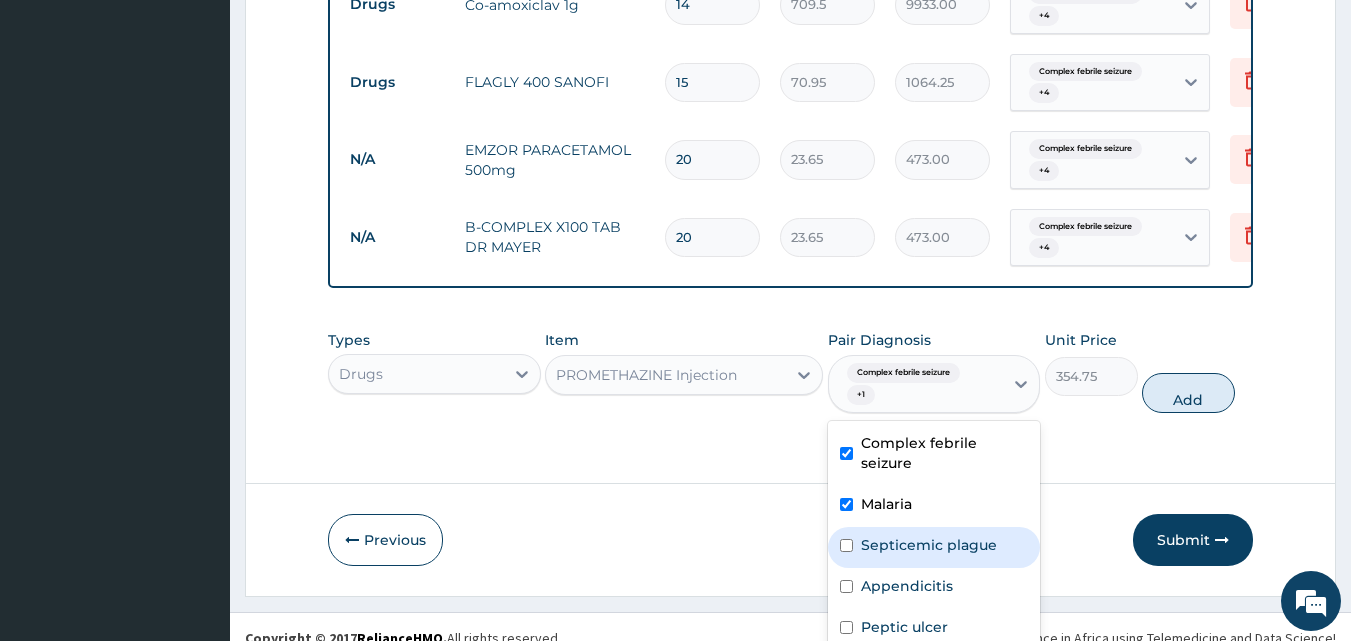click on "Septicemic plague" at bounding box center [934, 547] 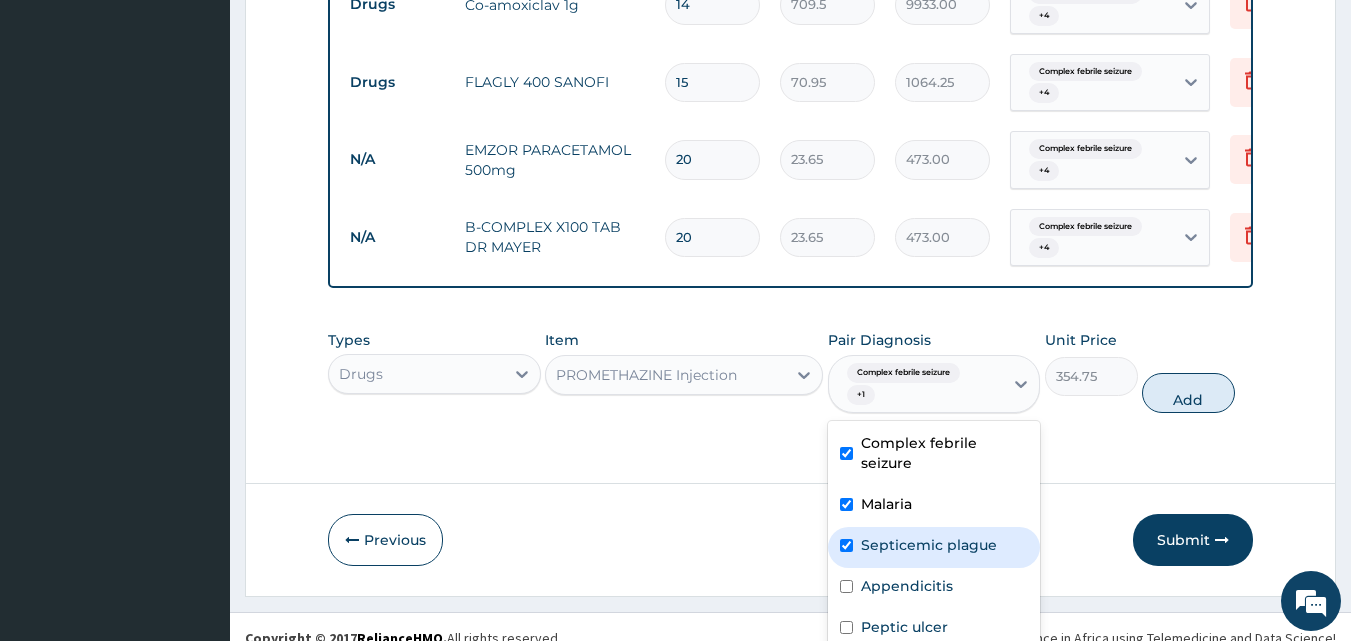 checkbox on "true" 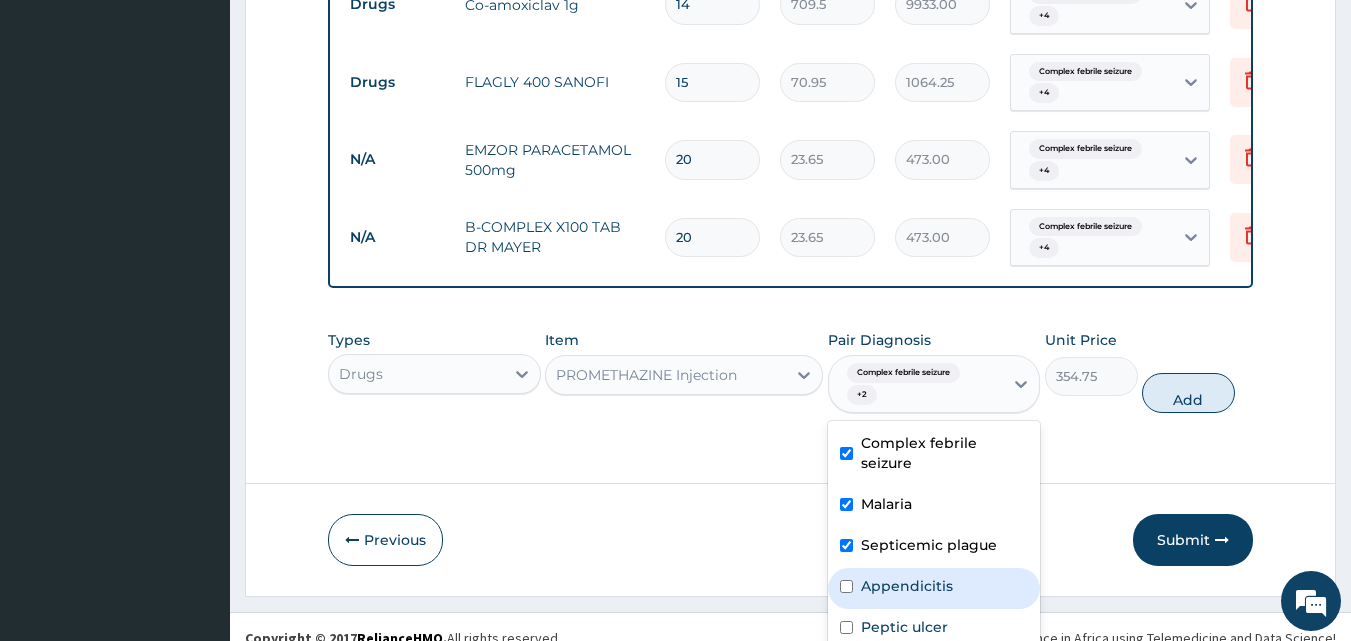 click on "Appendicitis" at bounding box center (907, 586) 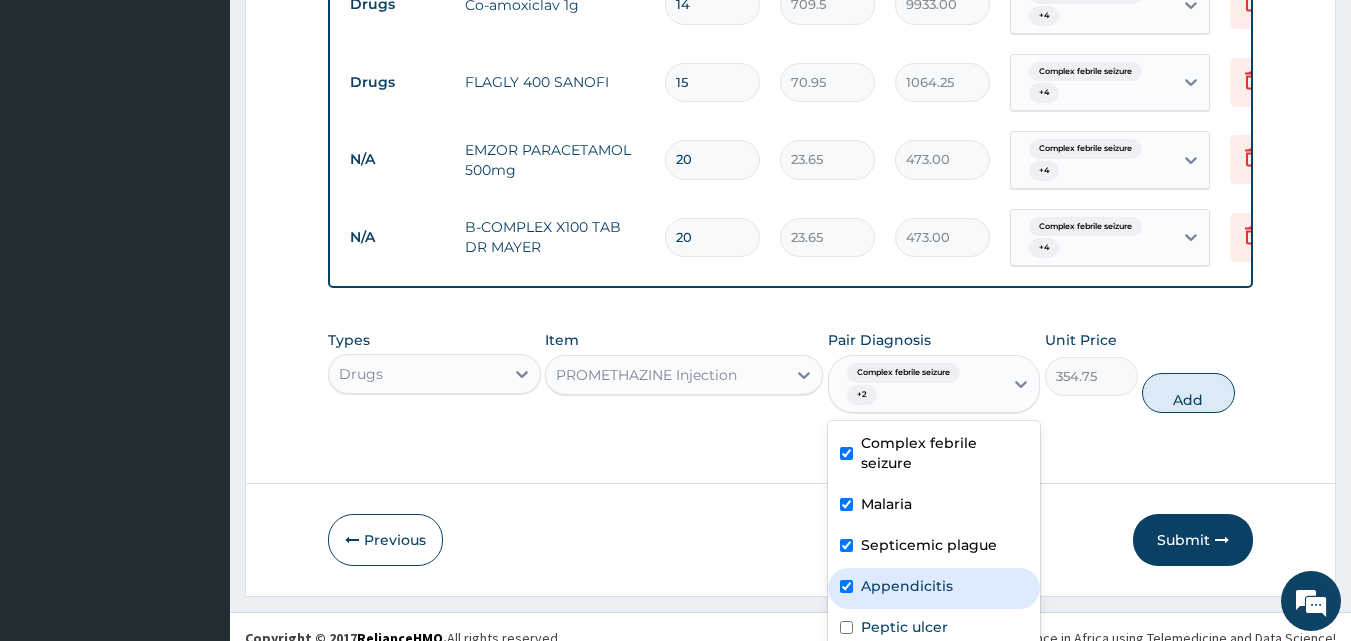 checkbox on "true" 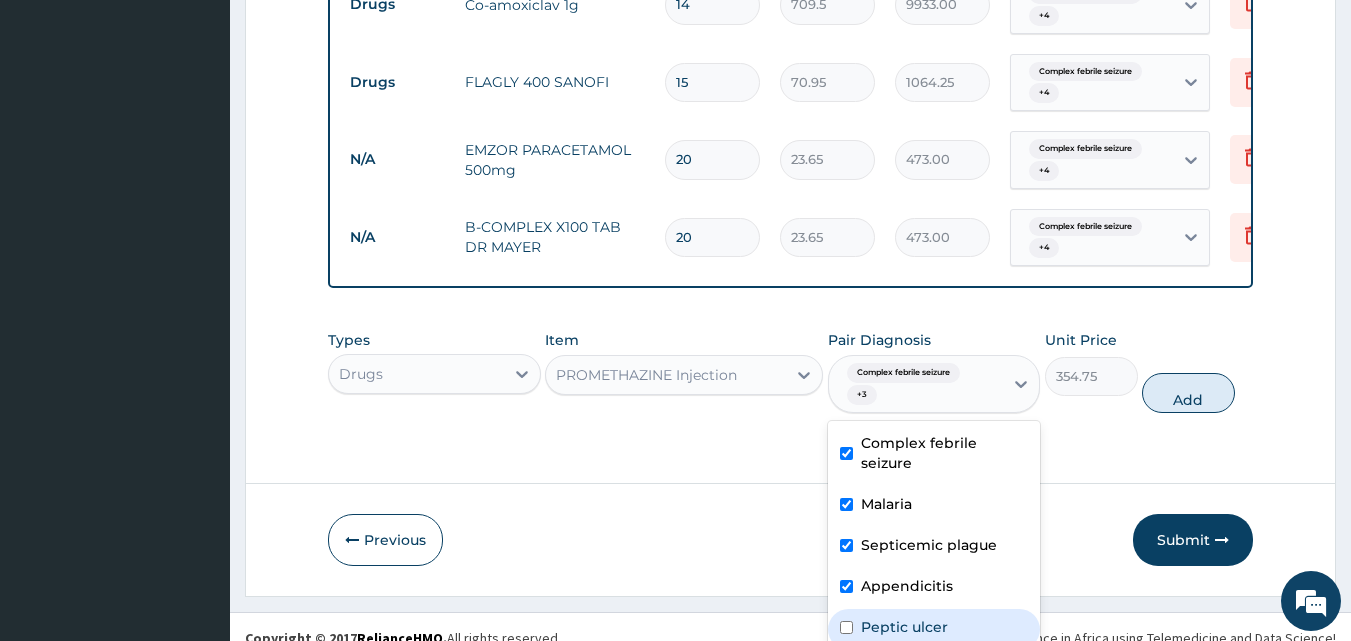 click on "Peptic ulcer" at bounding box center (904, 627) 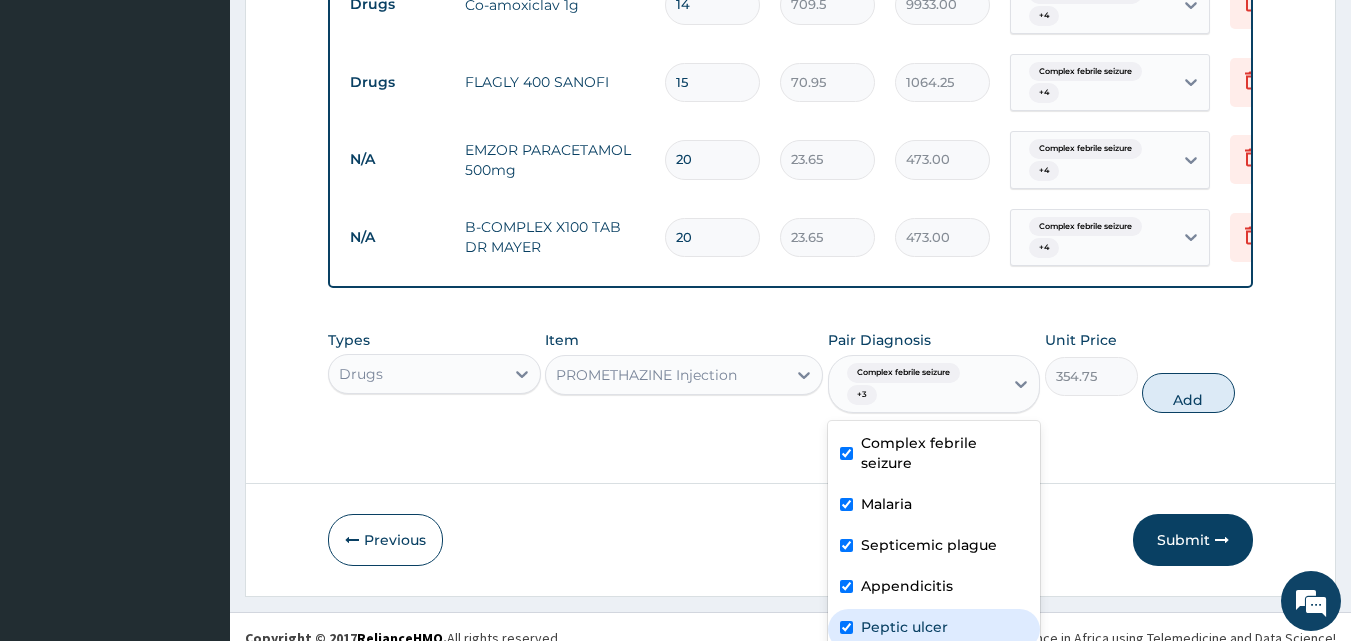 checkbox on "true" 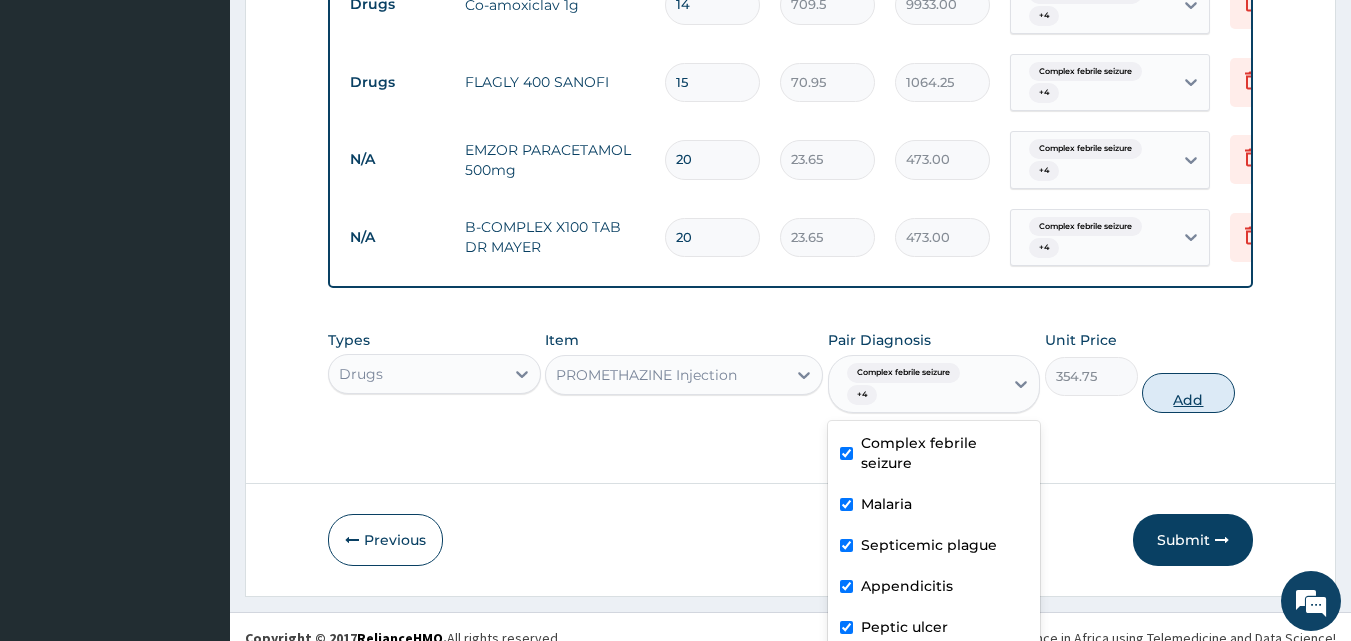 click on "Add" at bounding box center [1188, 393] 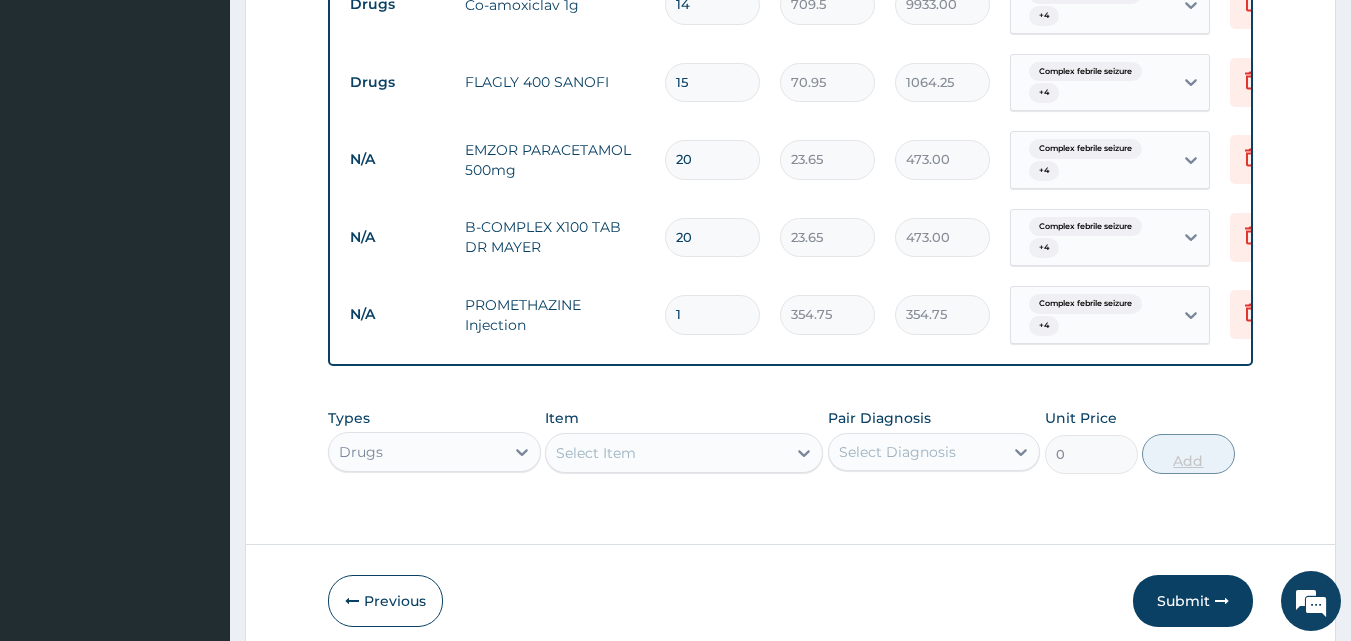 type 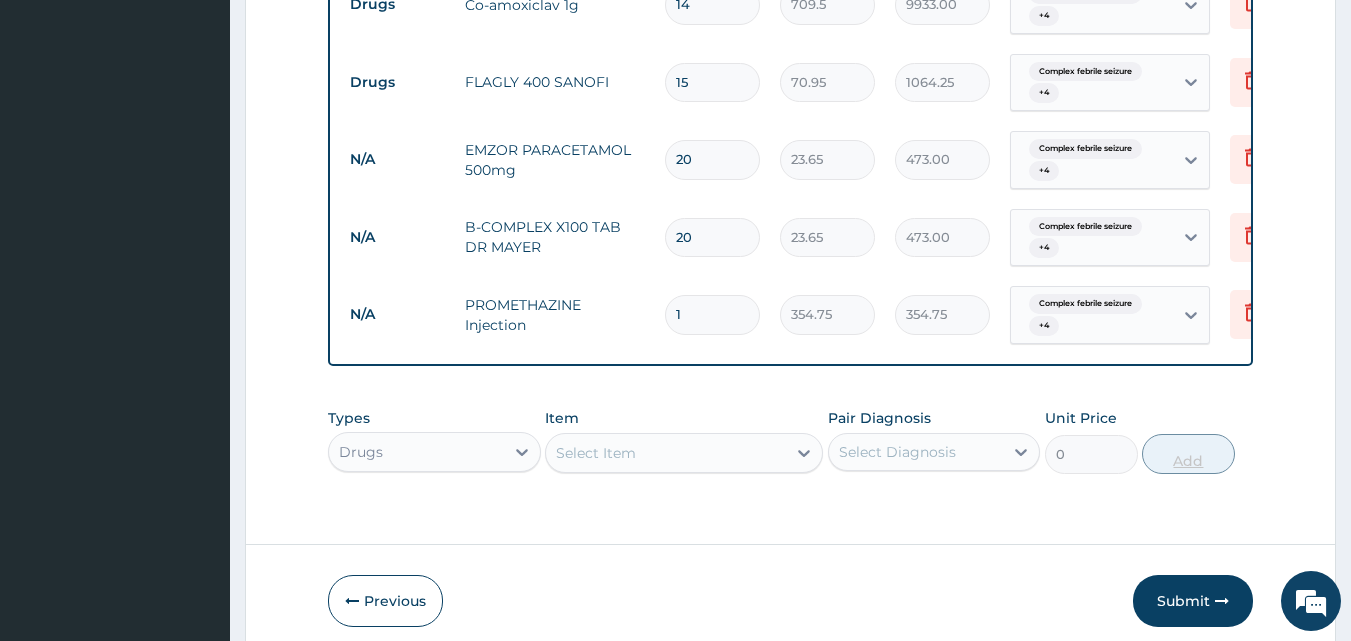 type on "0.00" 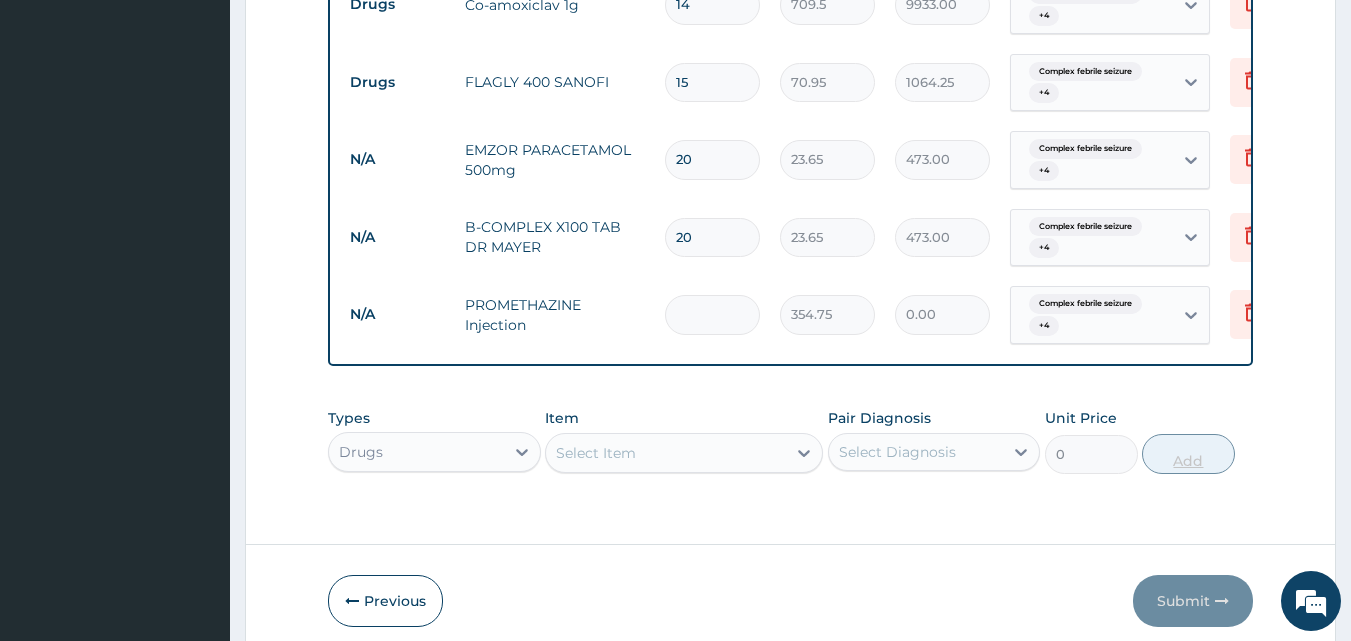 type on "3" 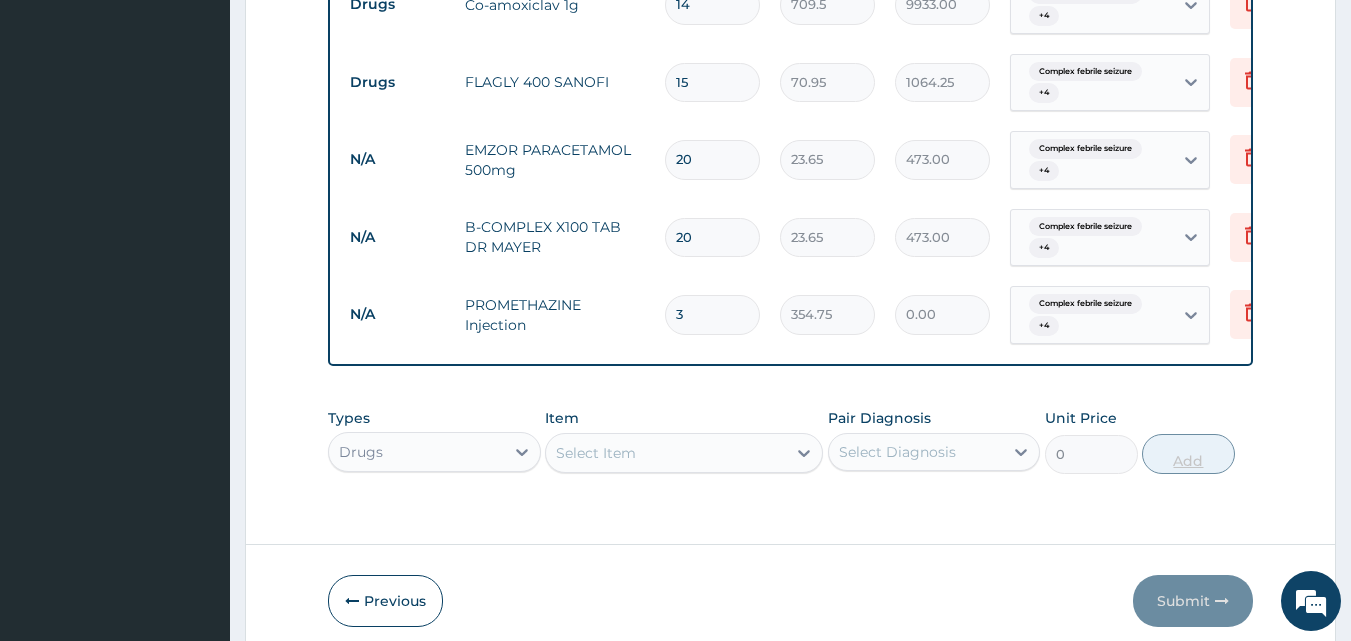 type on "1064.25" 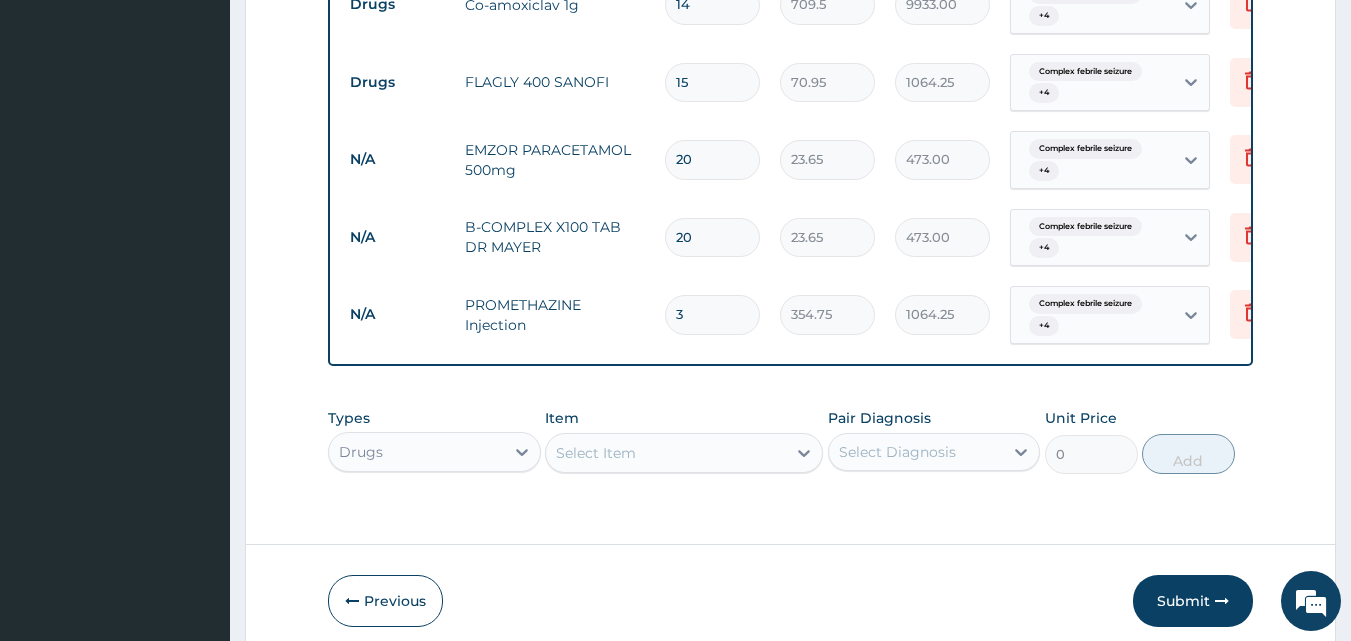 type on "3" 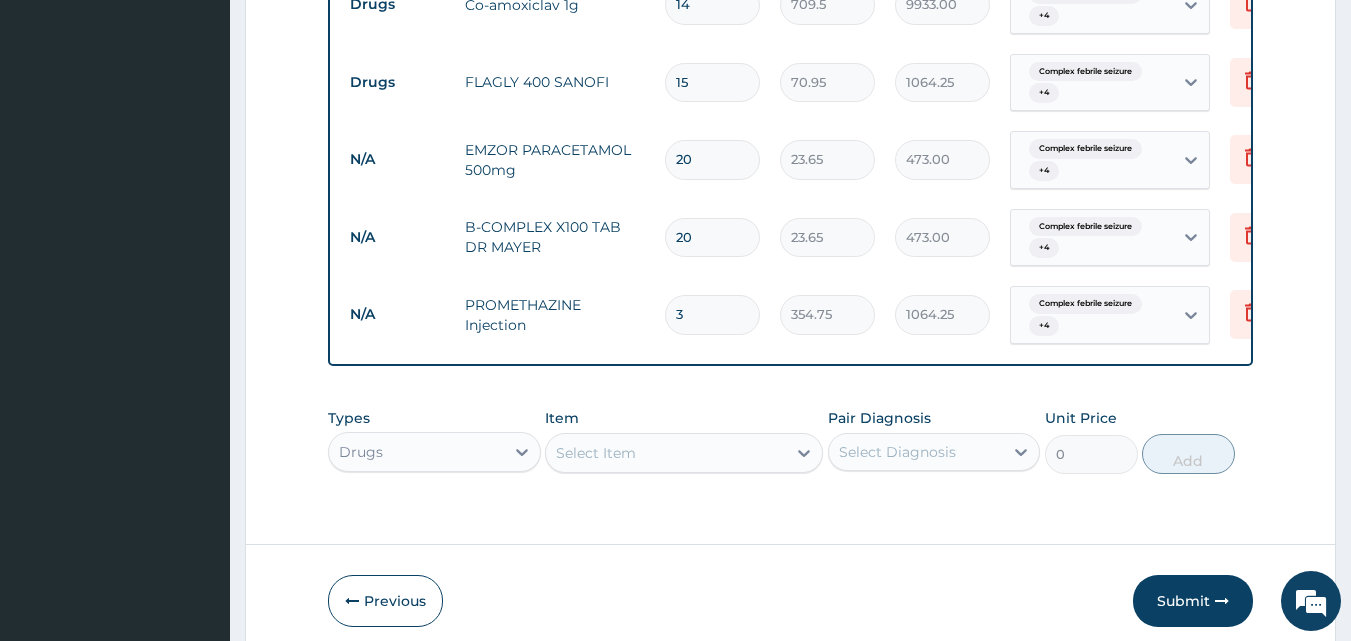 click on "Types Drugs Item Select Item Pair Diagnosis Select Diagnosis Unit Price 0 Add" at bounding box center (791, 441) 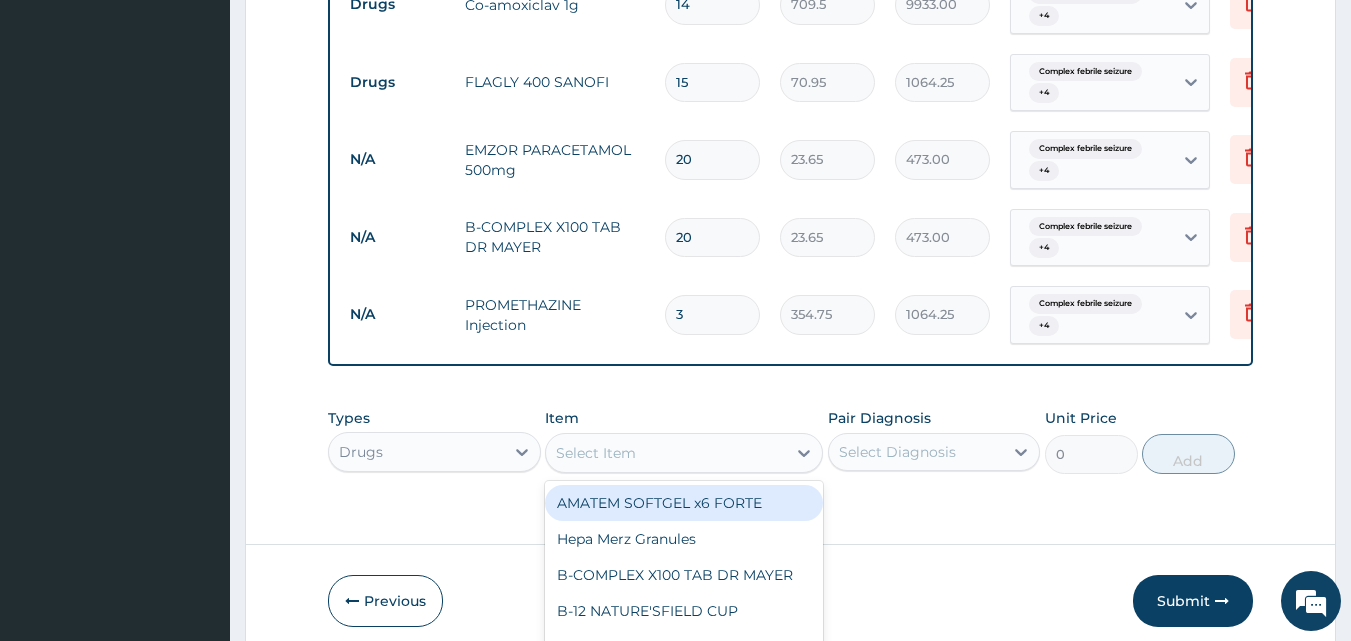 scroll, scrollTop: 57, scrollLeft: 0, axis: vertical 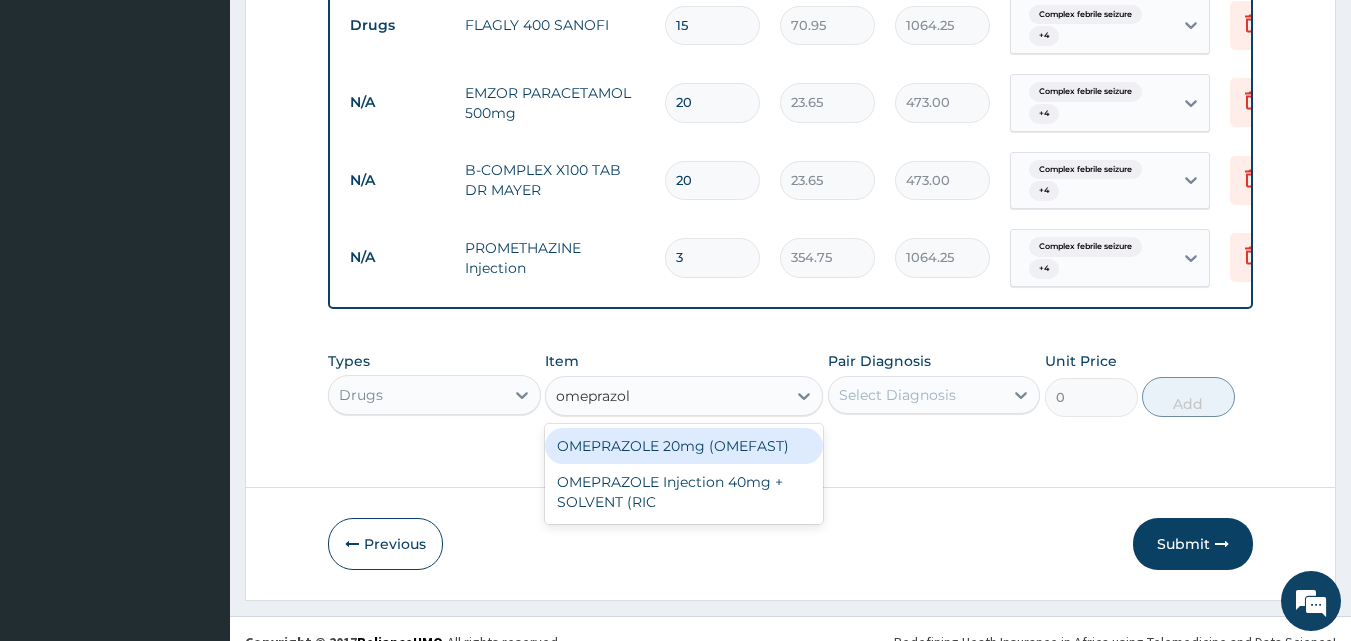 type on "omeprazole" 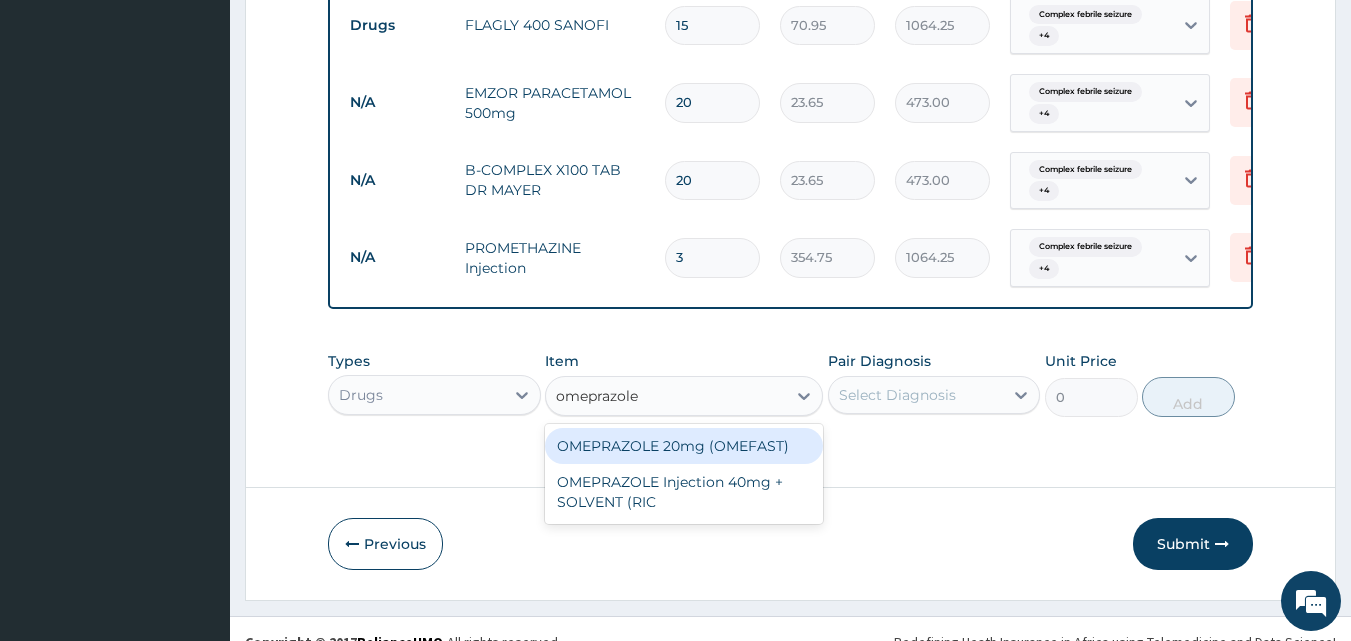 click on "OMEPRAZOLE 20mg (OMEFAST)" at bounding box center (684, 446) 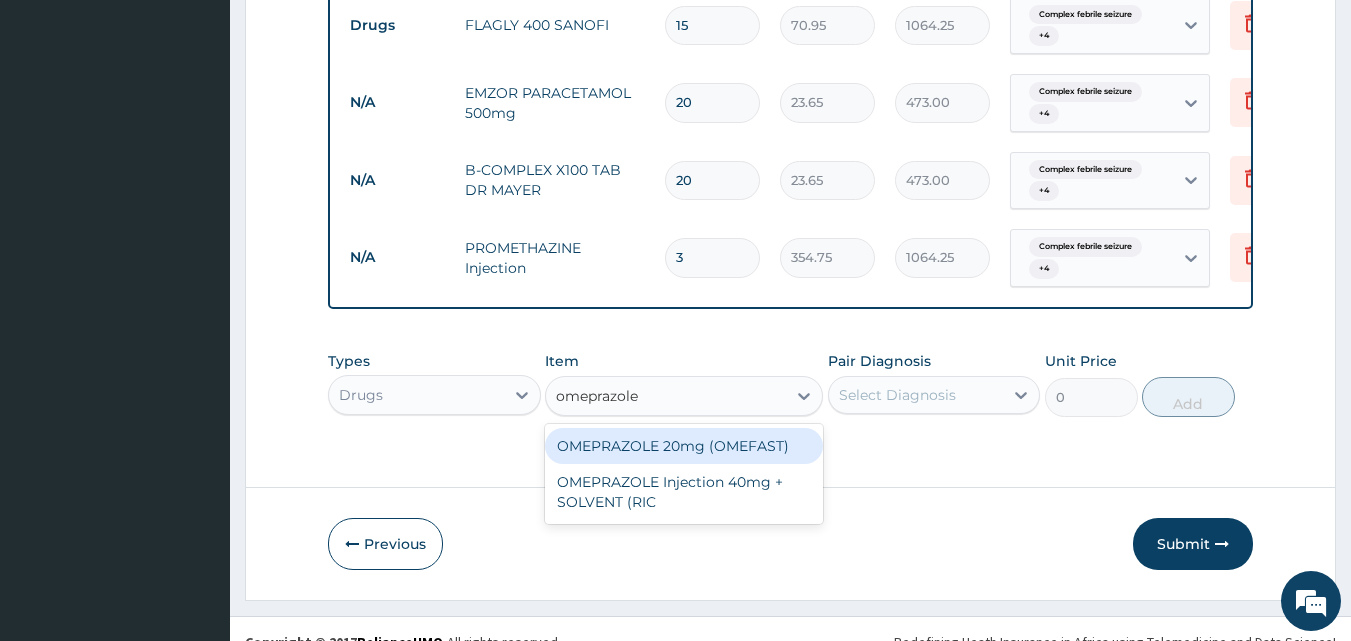 type 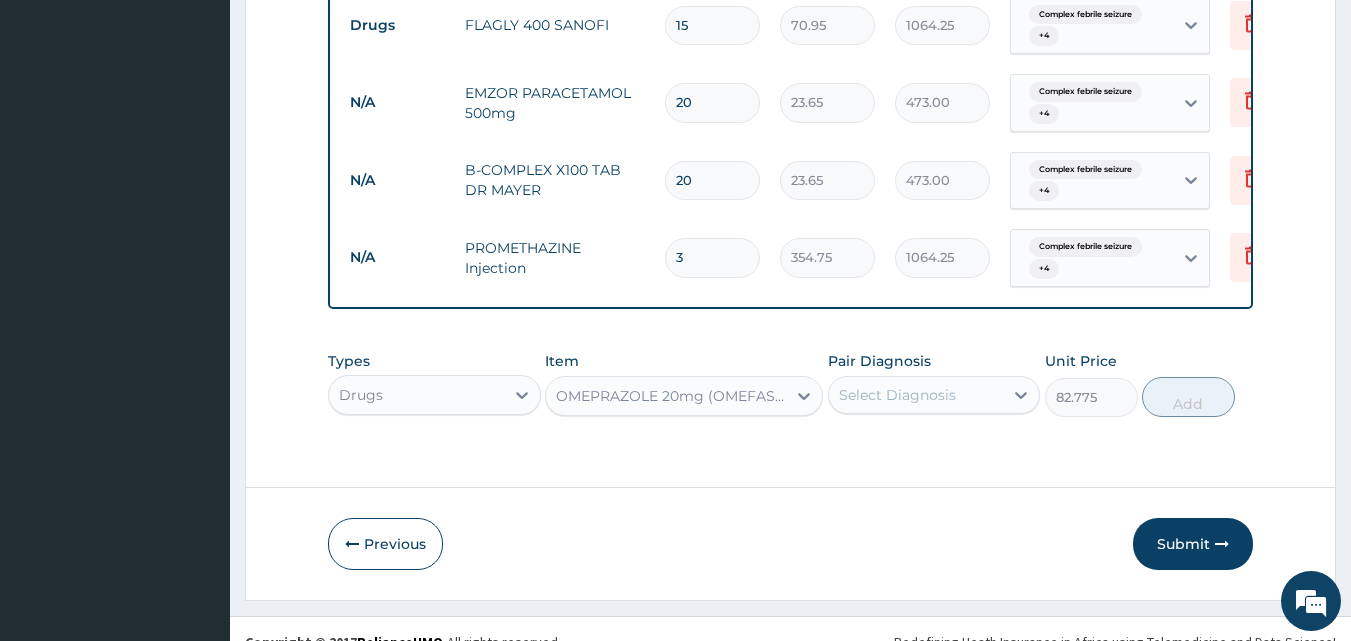 click on "Select Diagnosis" at bounding box center [897, 395] 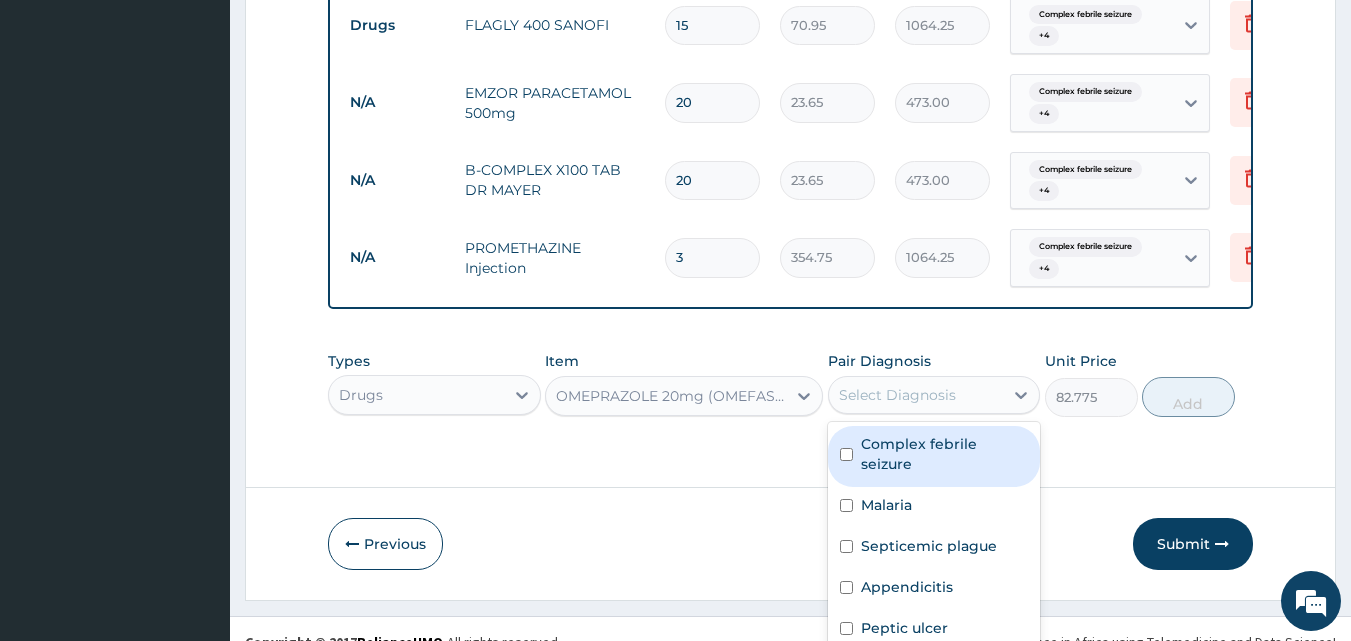 click on "Complex febrile seizure" at bounding box center [934, 456] 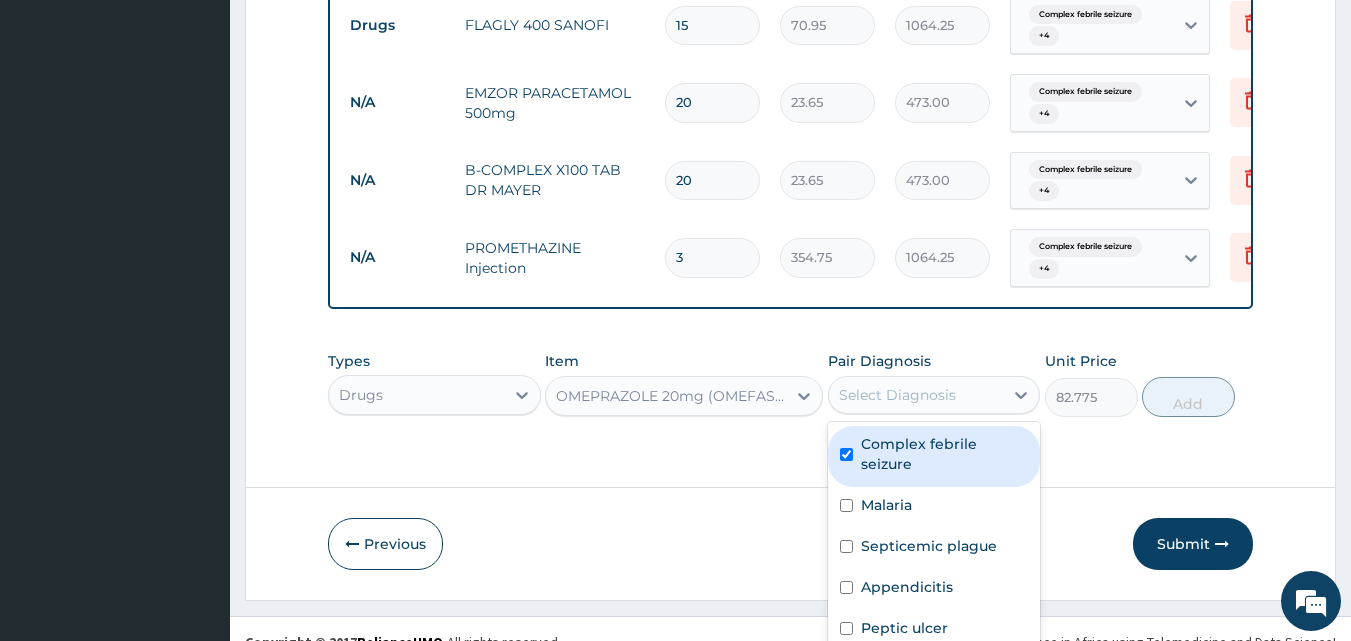 checkbox on "true" 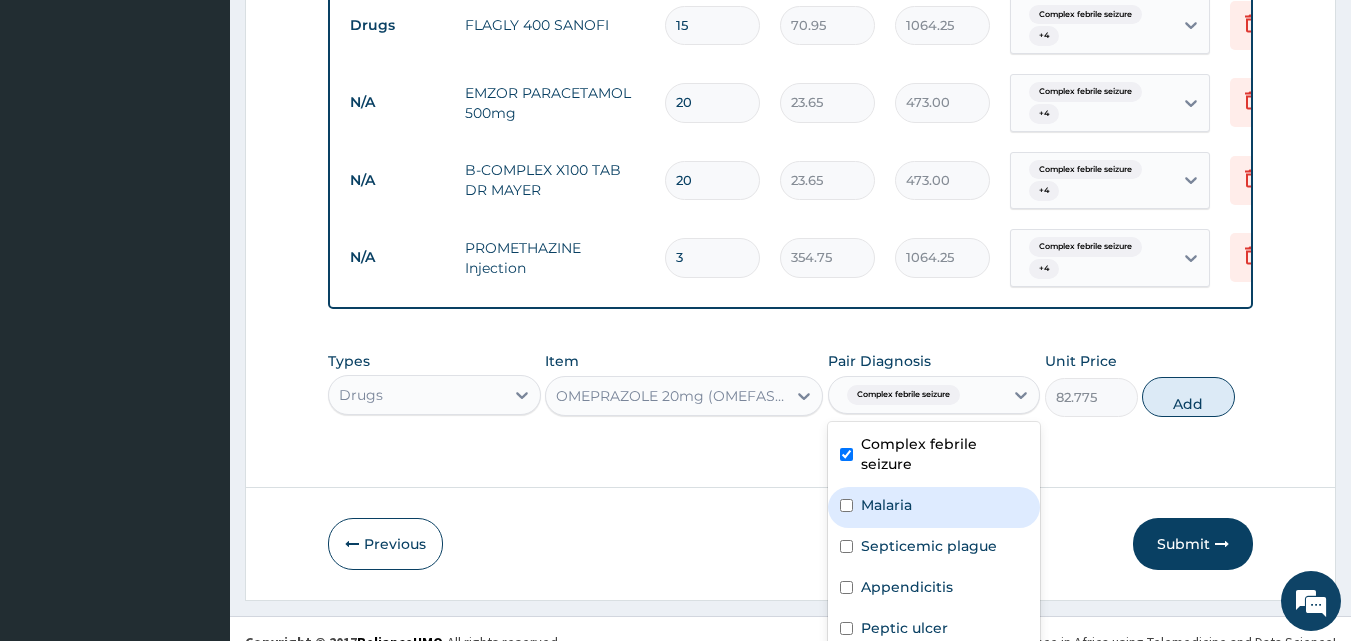 click at bounding box center [846, 505] 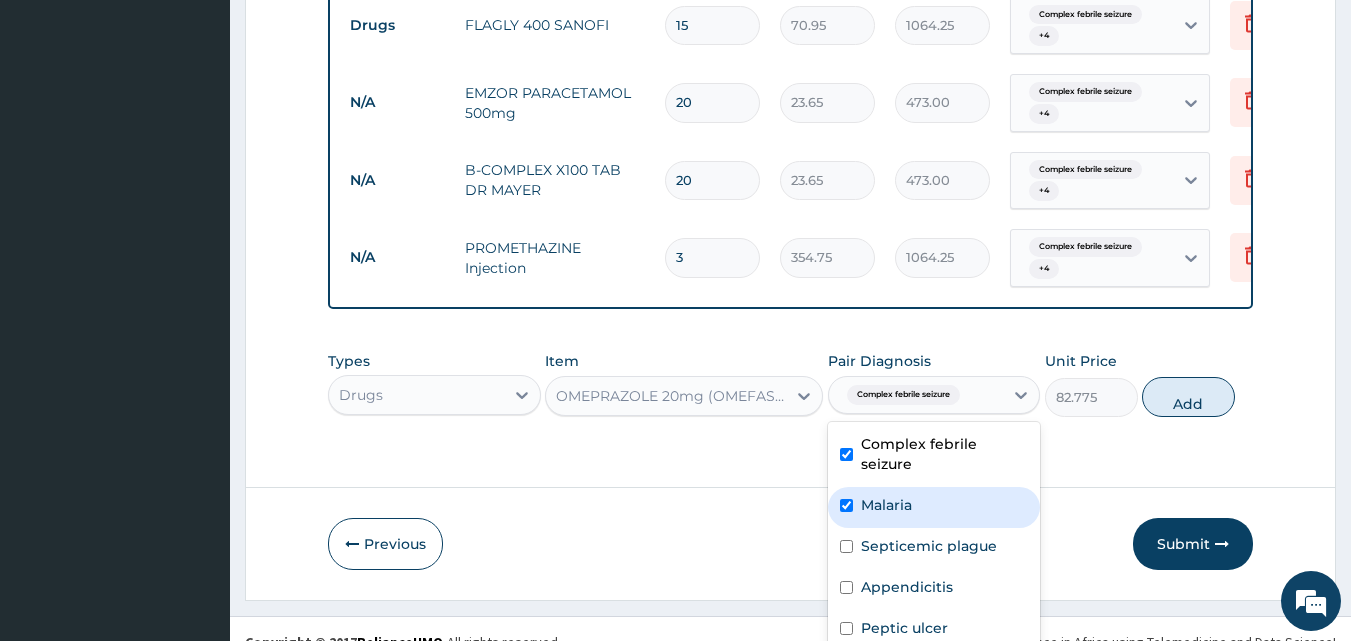 checkbox on "true" 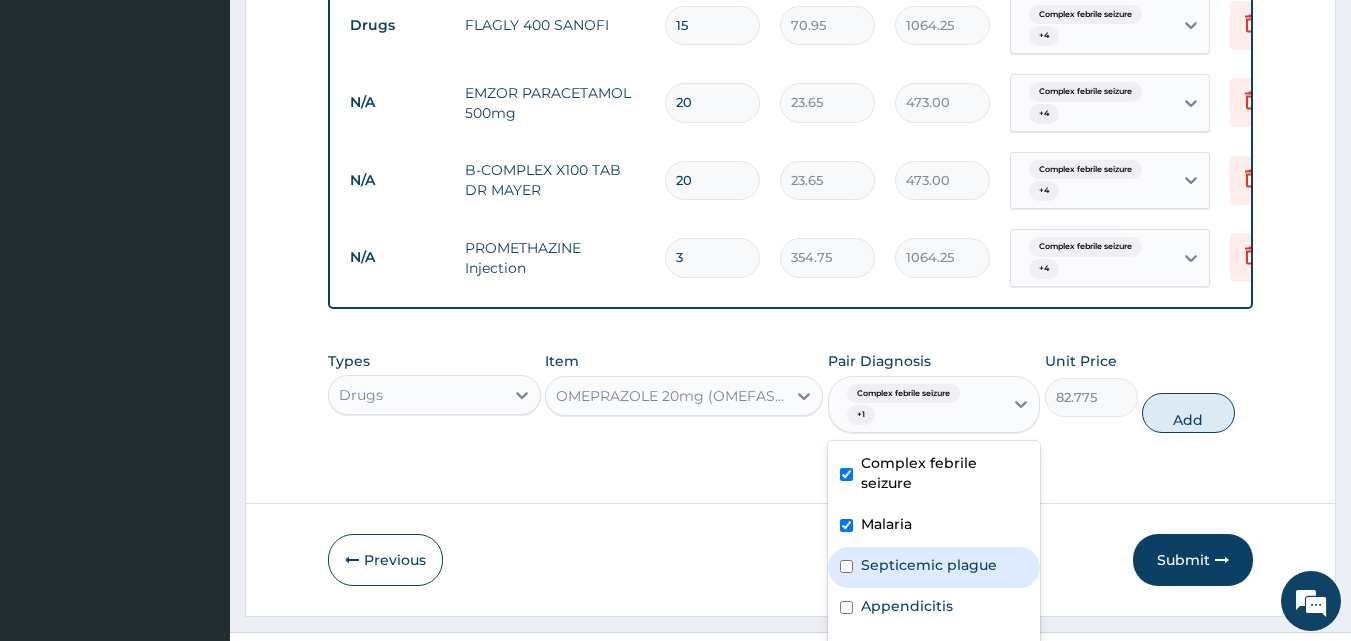 click on "Septicemic plague" at bounding box center [934, 567] 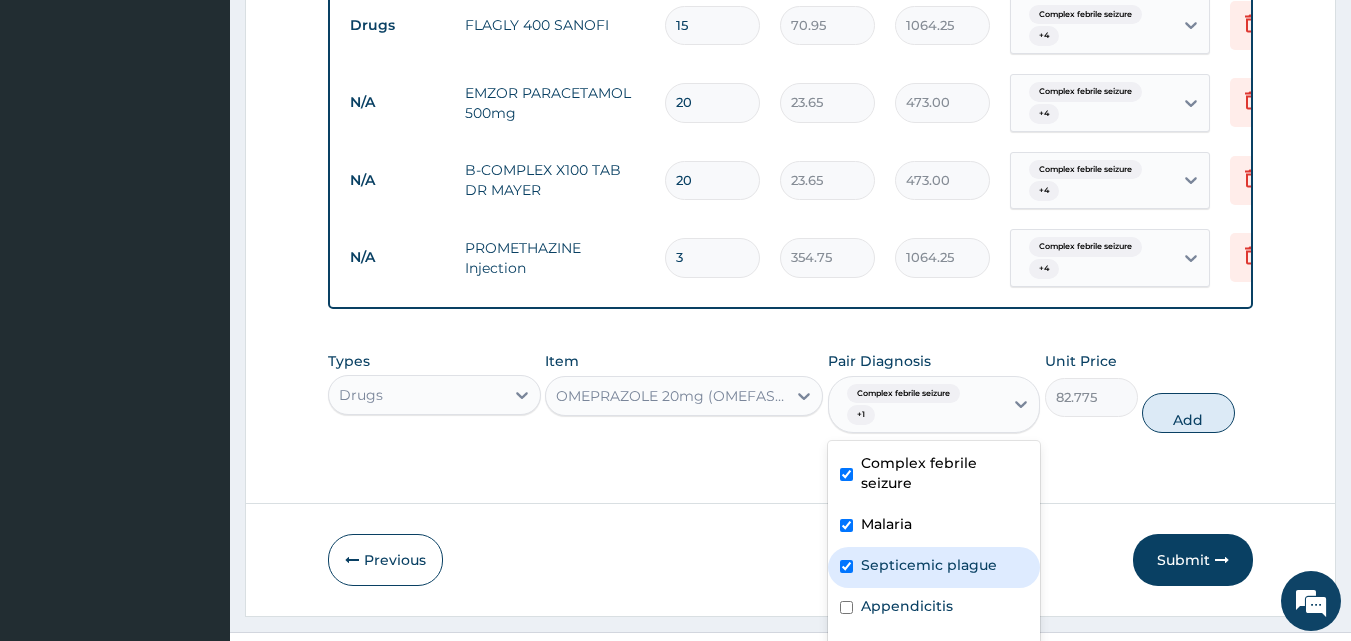 checkbox on "true" 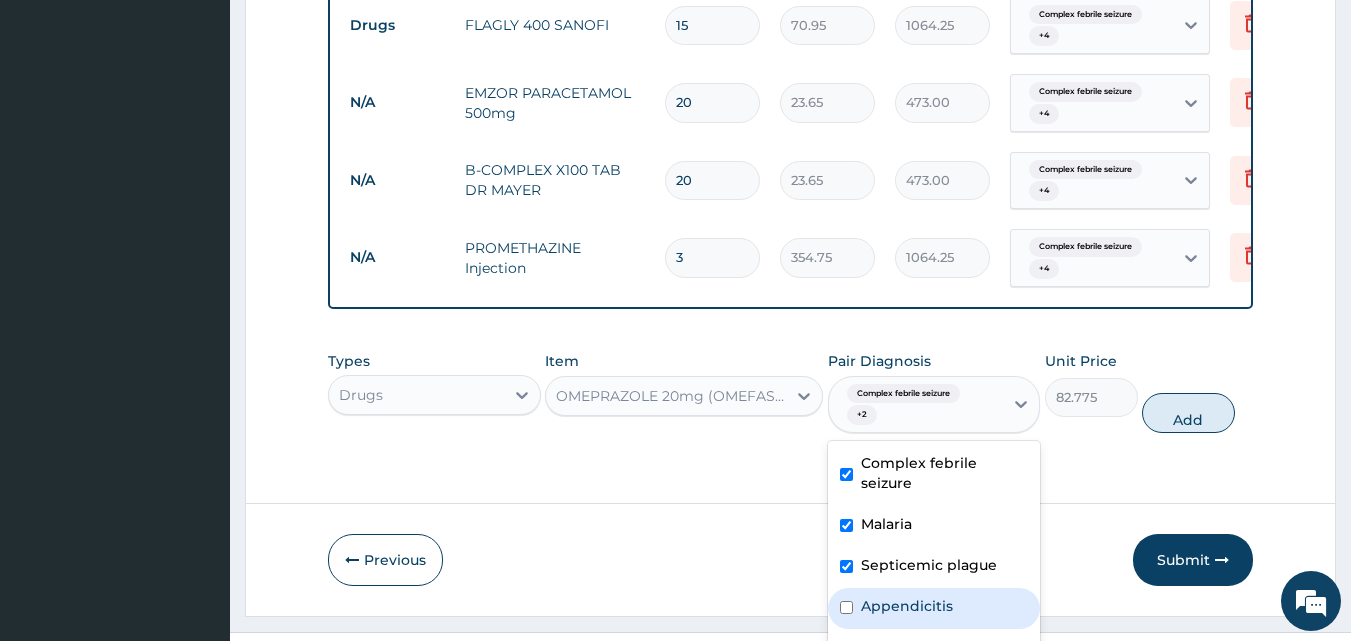 click at bounding box center (846, 607) 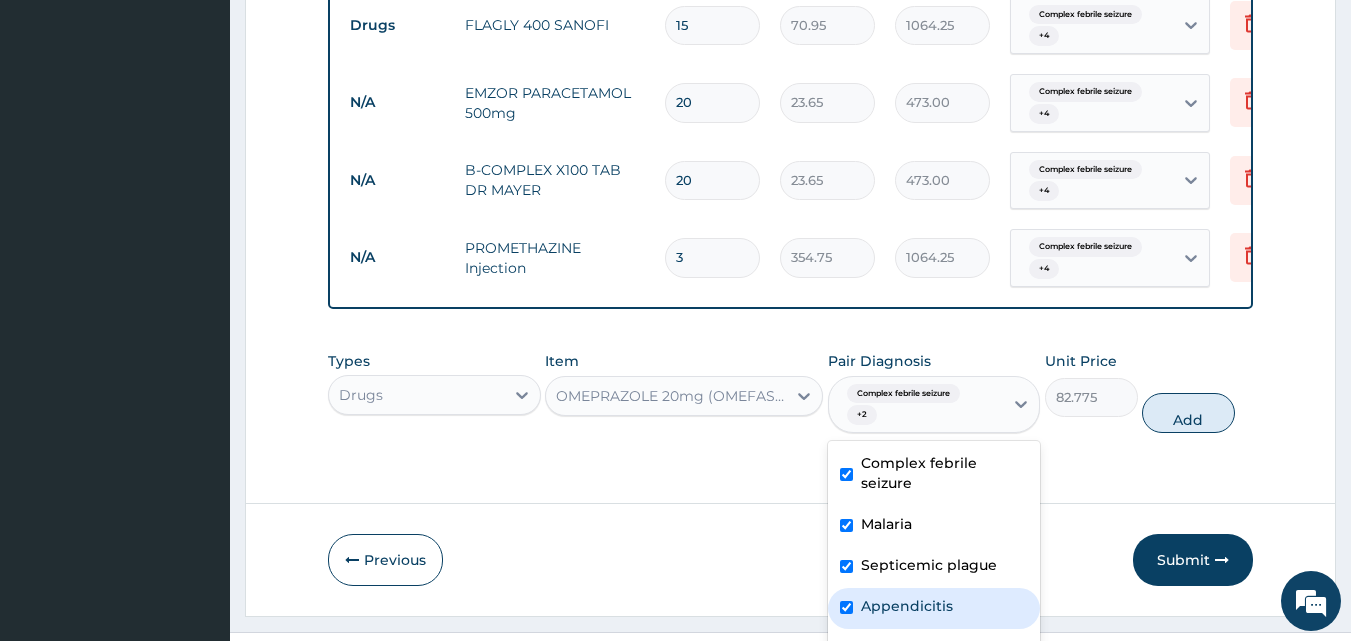 checkbox on "true" 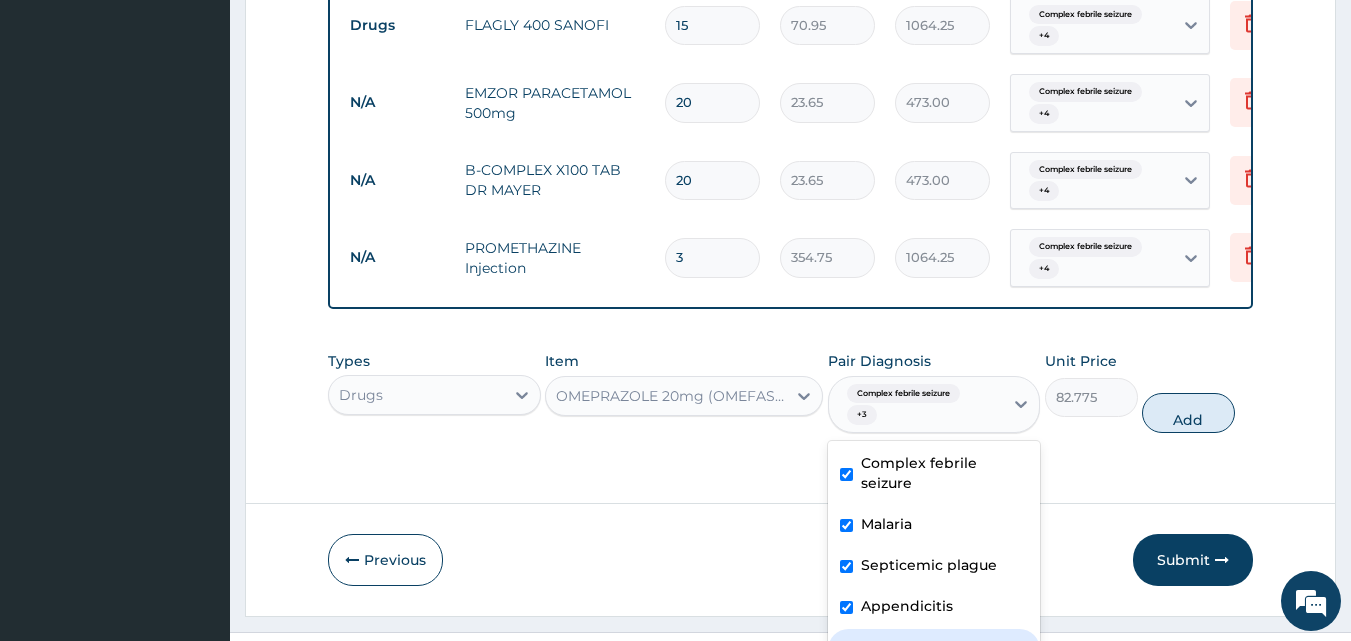 click on "Peptic ulcer" at bounding box center [934, 649] 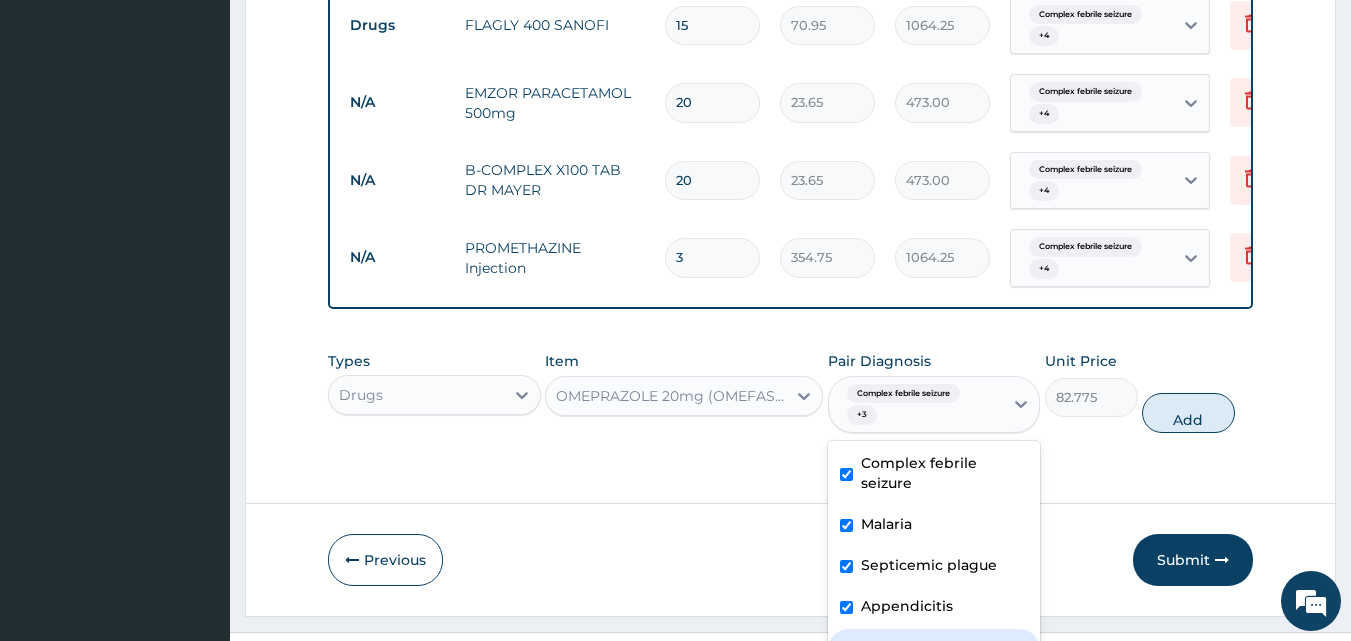 checkbox on "true" 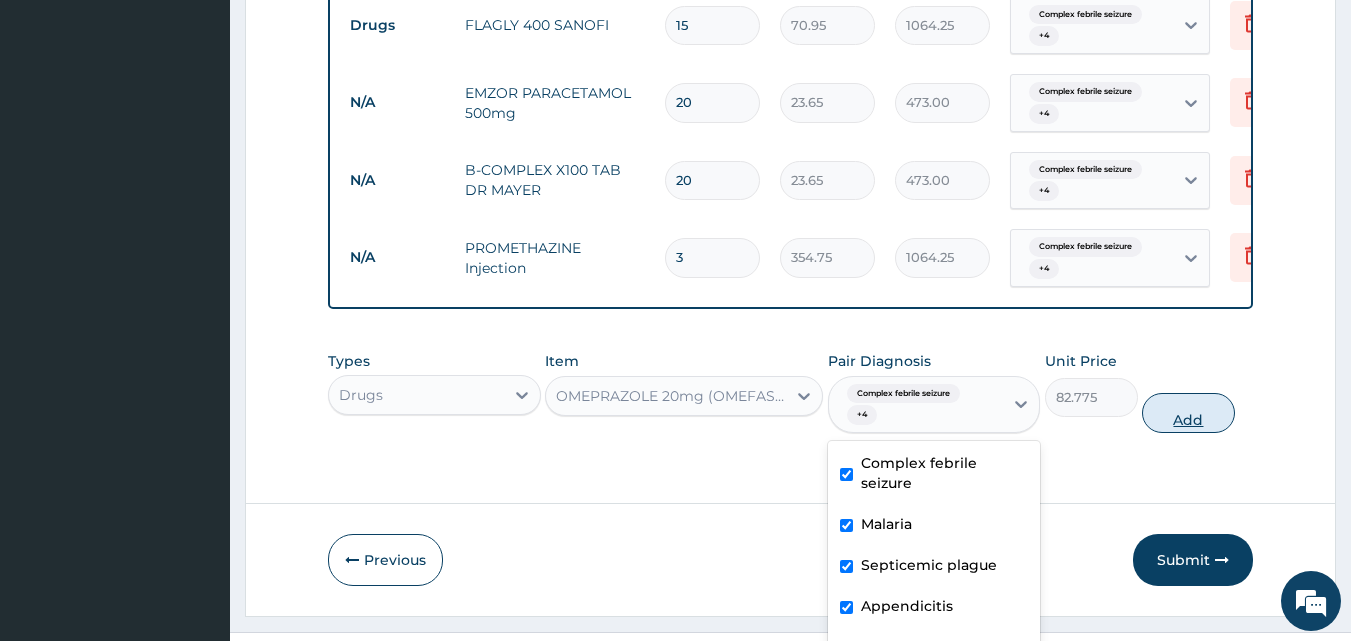 click on "Add" at bounding box center [1188, 413] 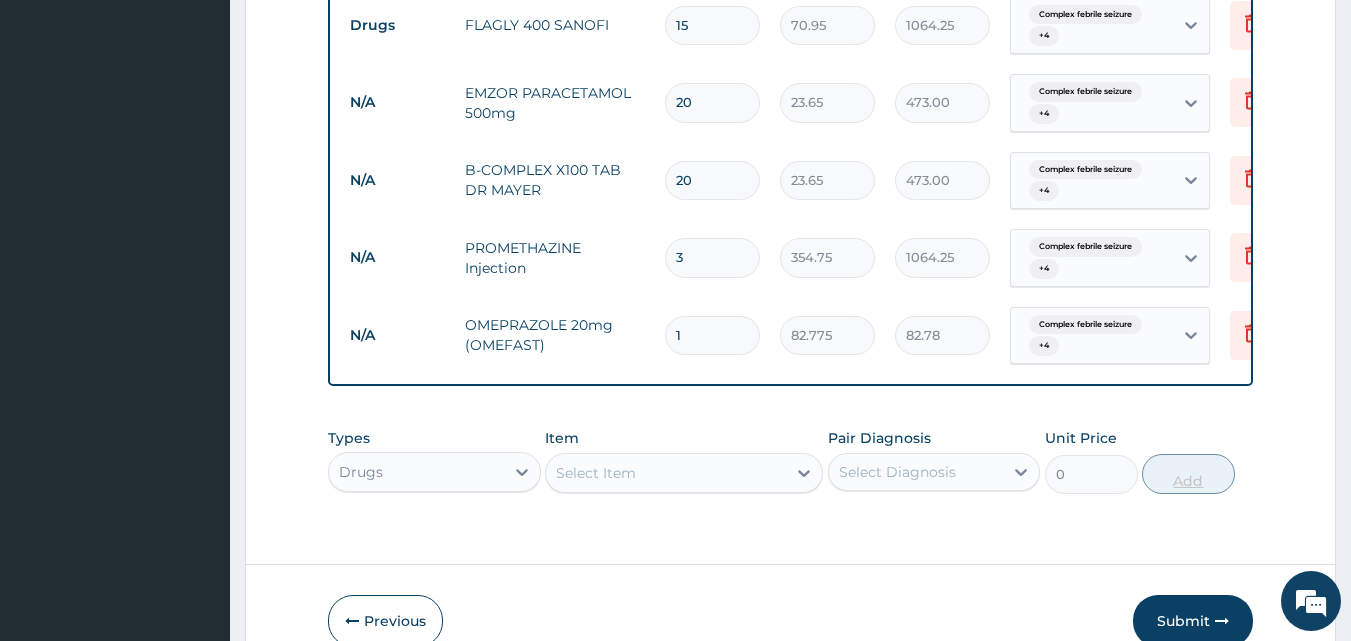 type 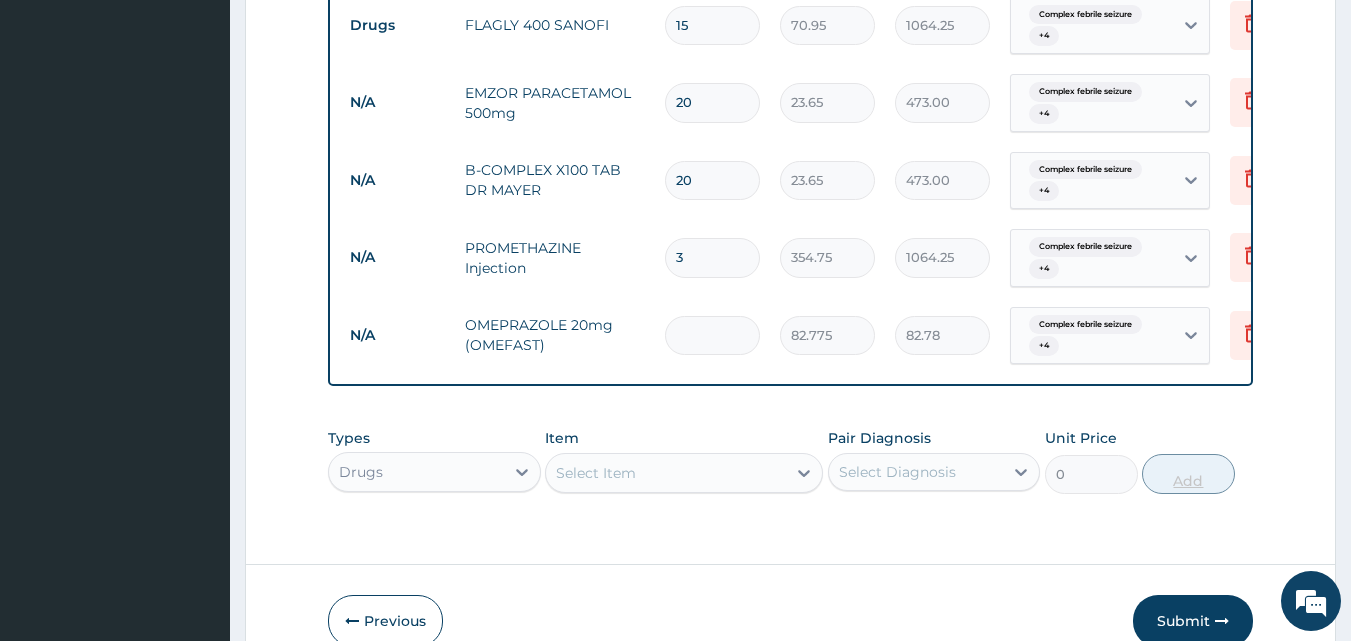 type on "0.00" 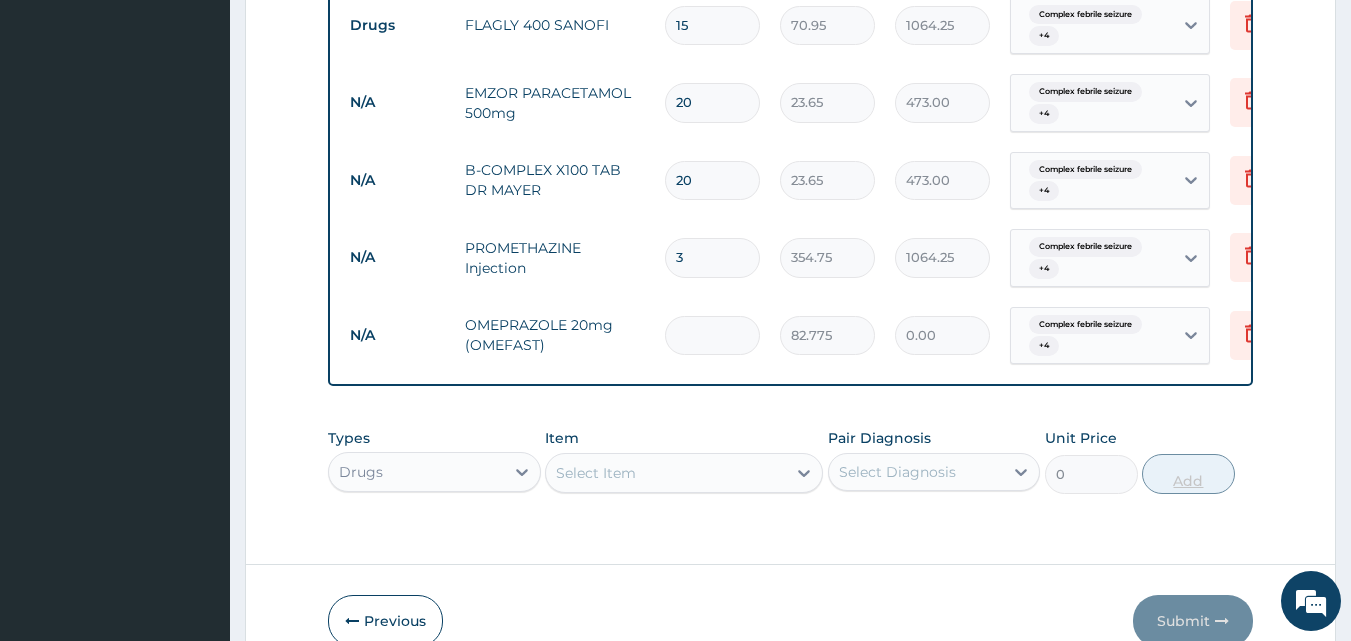 type on "2" 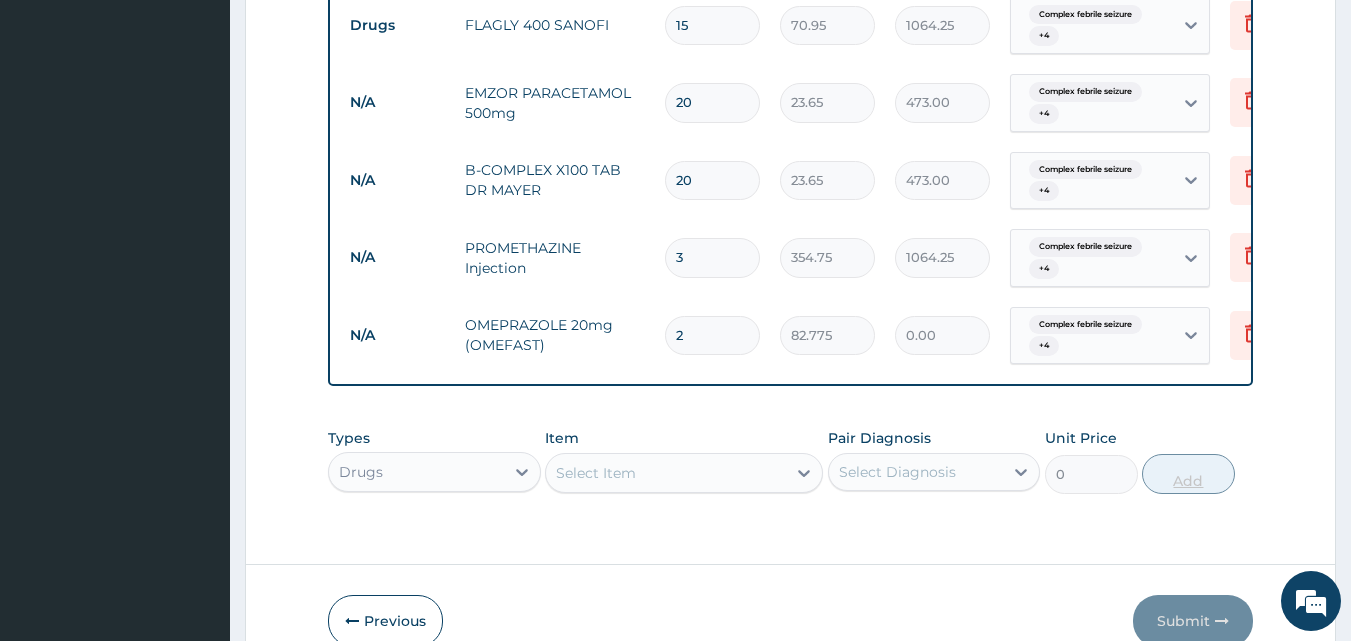 type on "165.55" 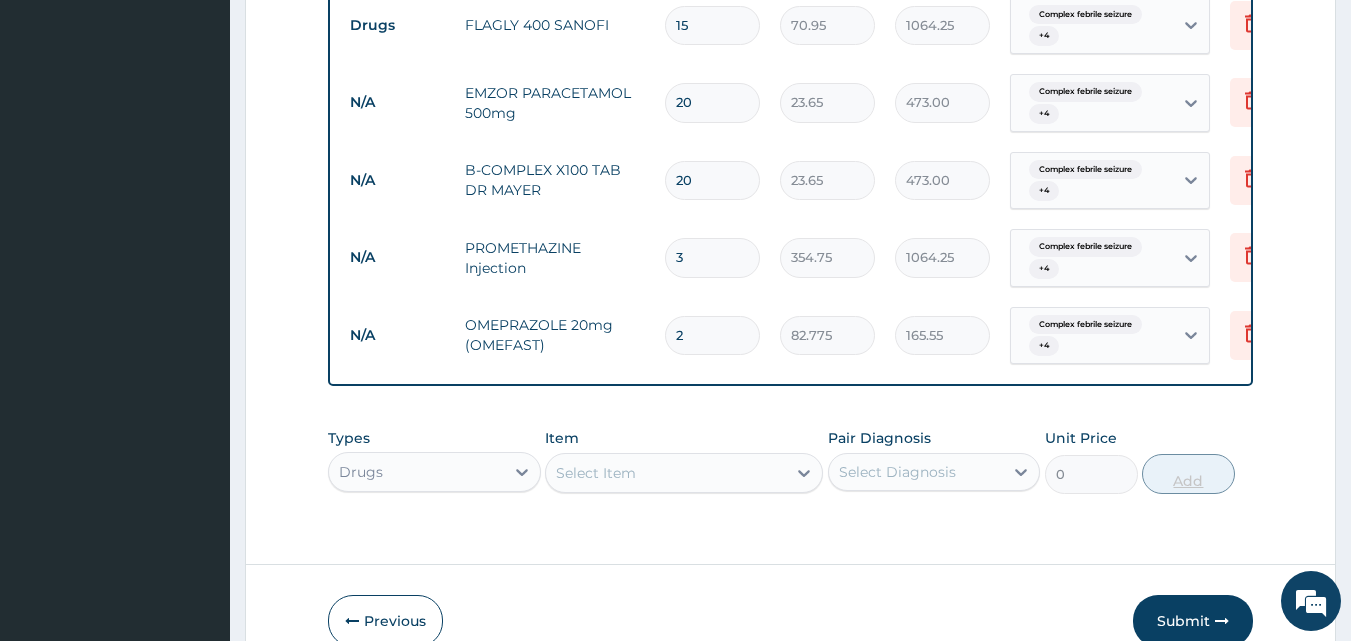 type on "20" 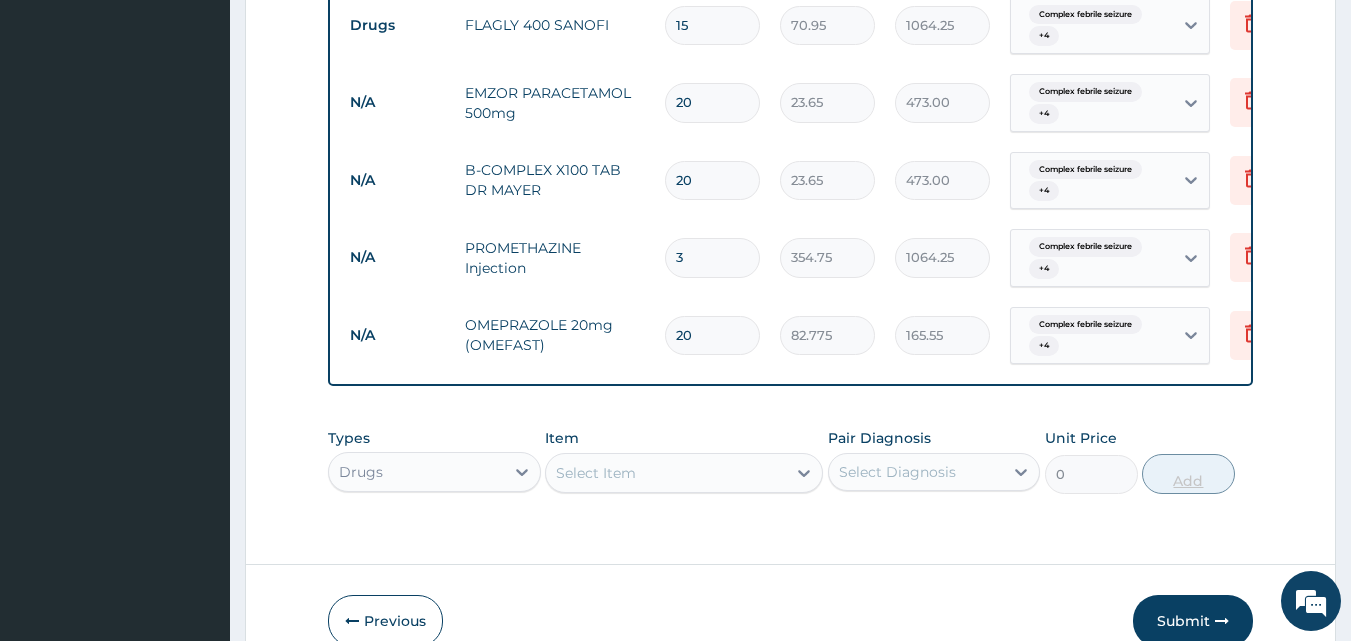 type on "1655.50" 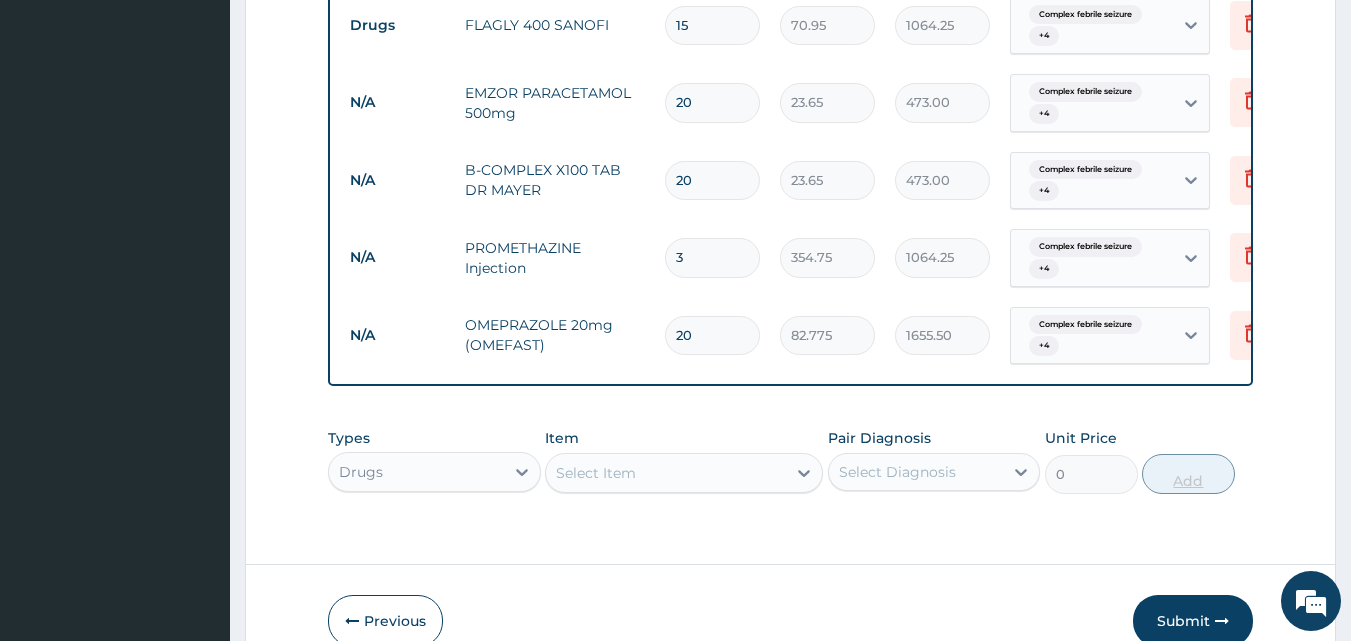 type on "2" 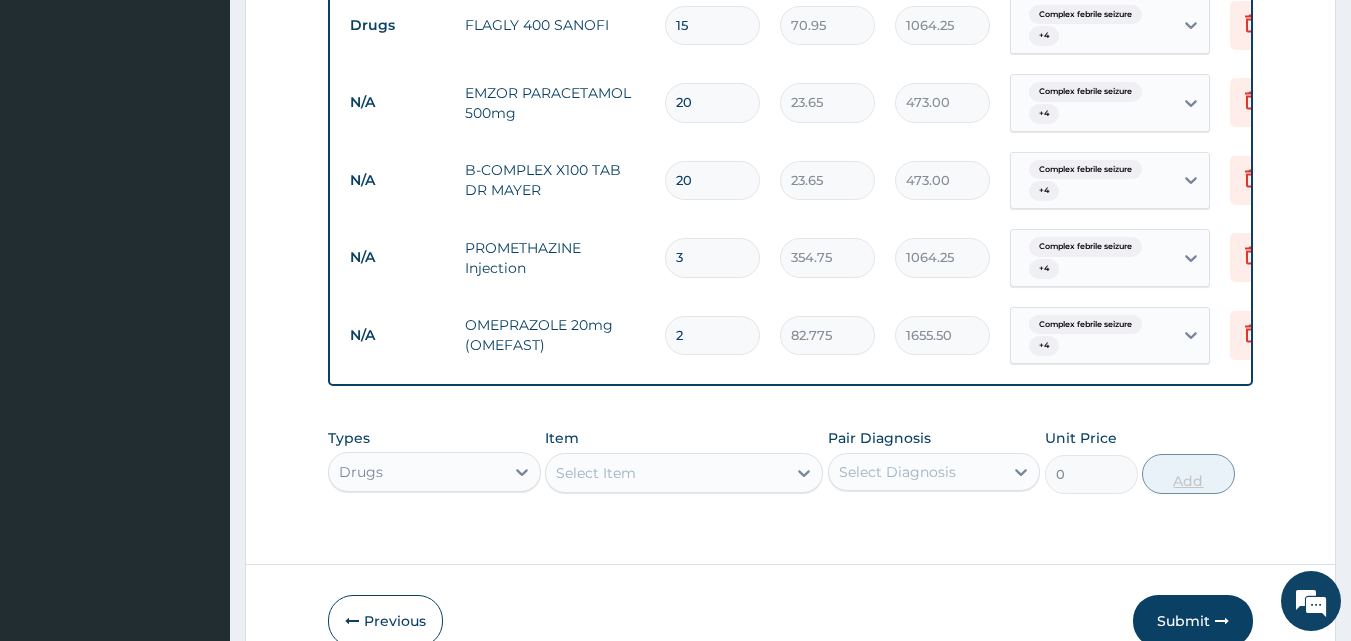 type on "165.55" 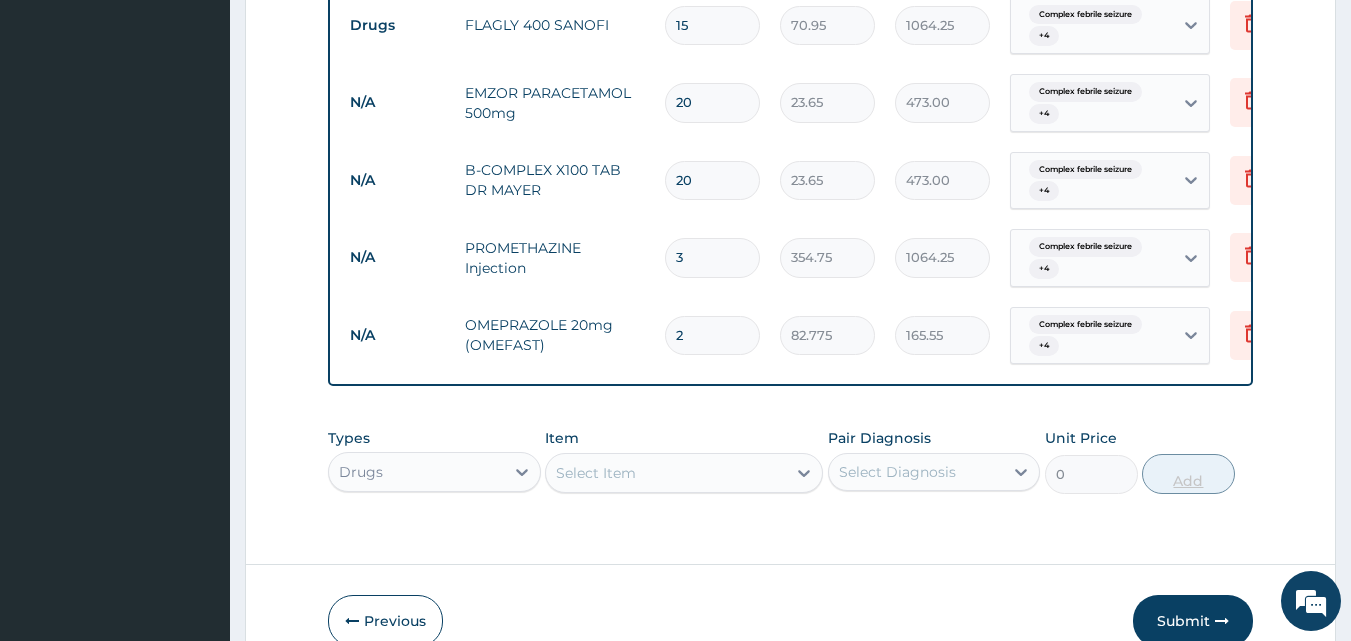 type 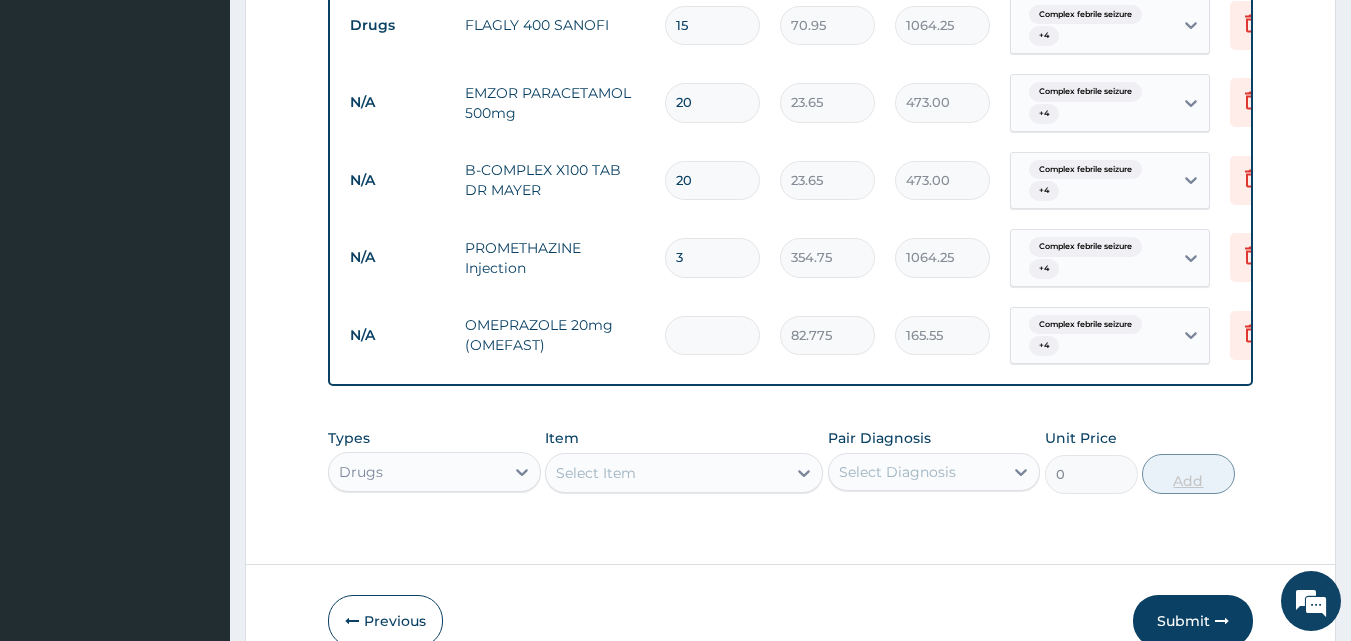 type on "0.00" 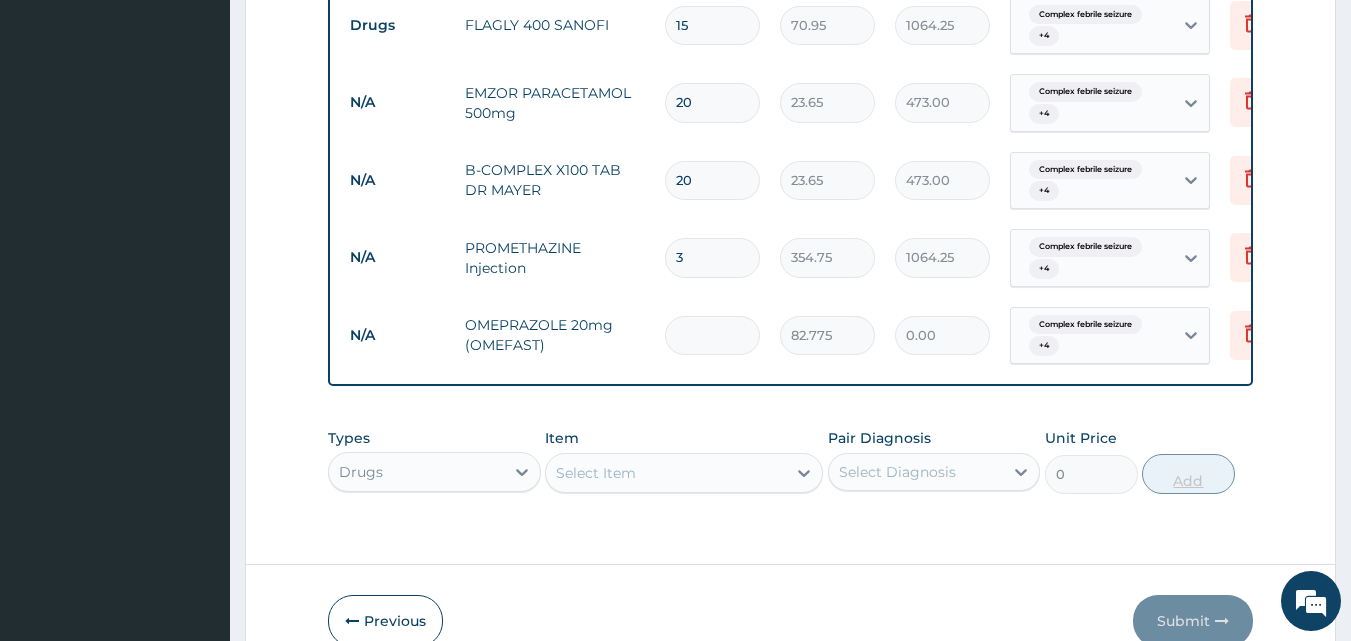 type on "1" 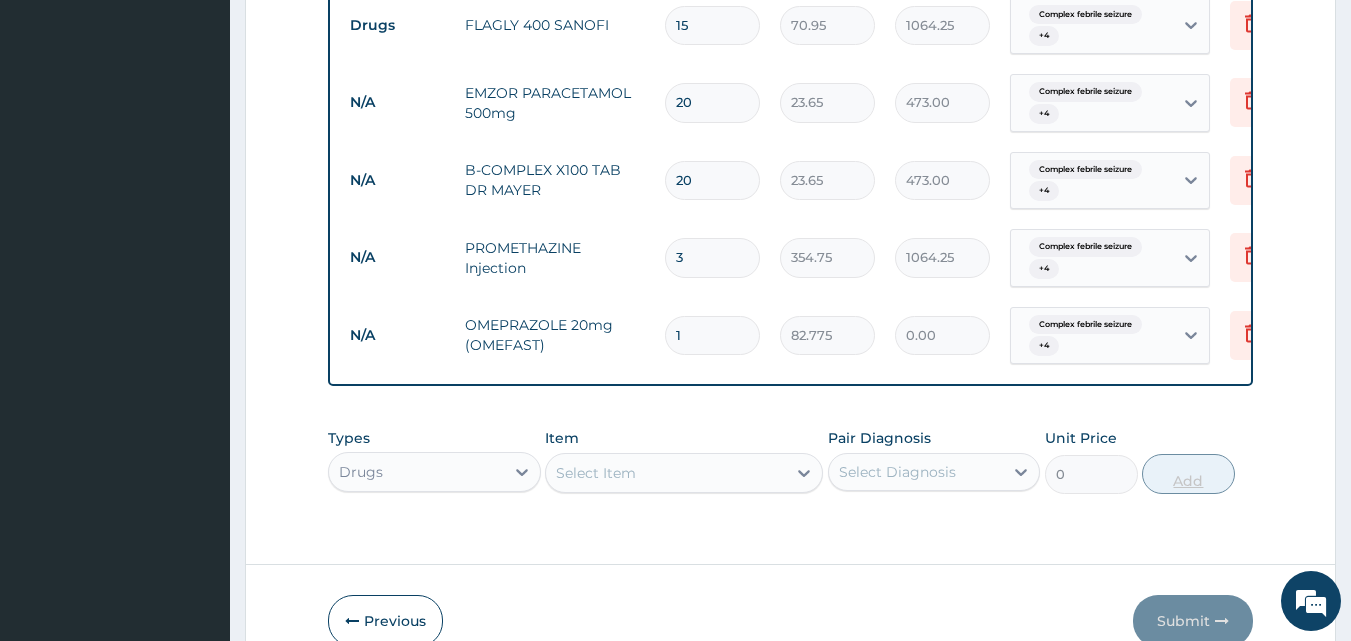 type on "82.78" 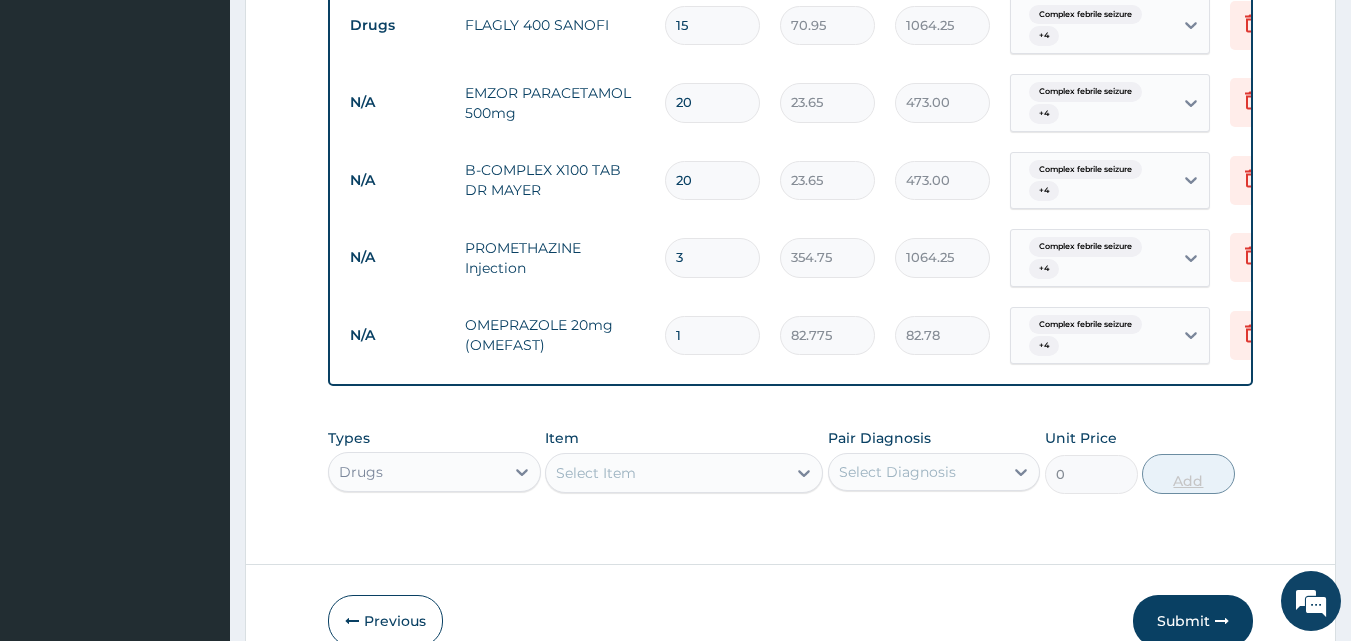 type on "14" 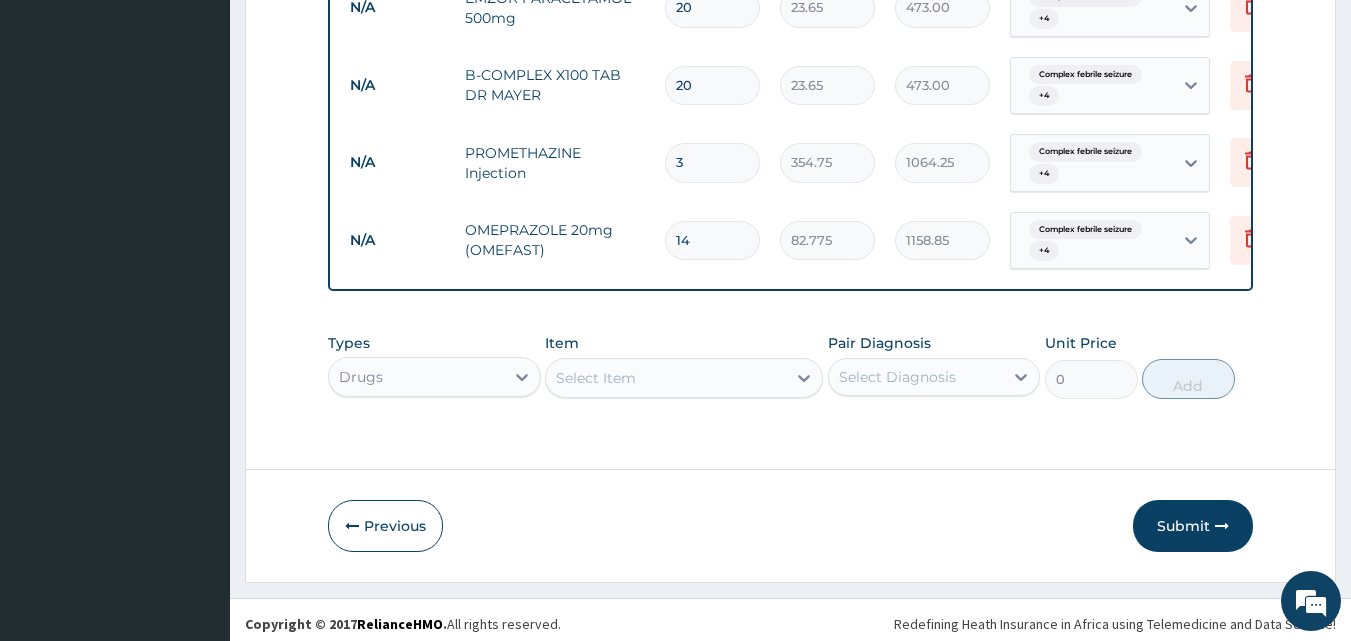 scroll, scrollTop: 2409, scrollLeft: 0, axis: vertical 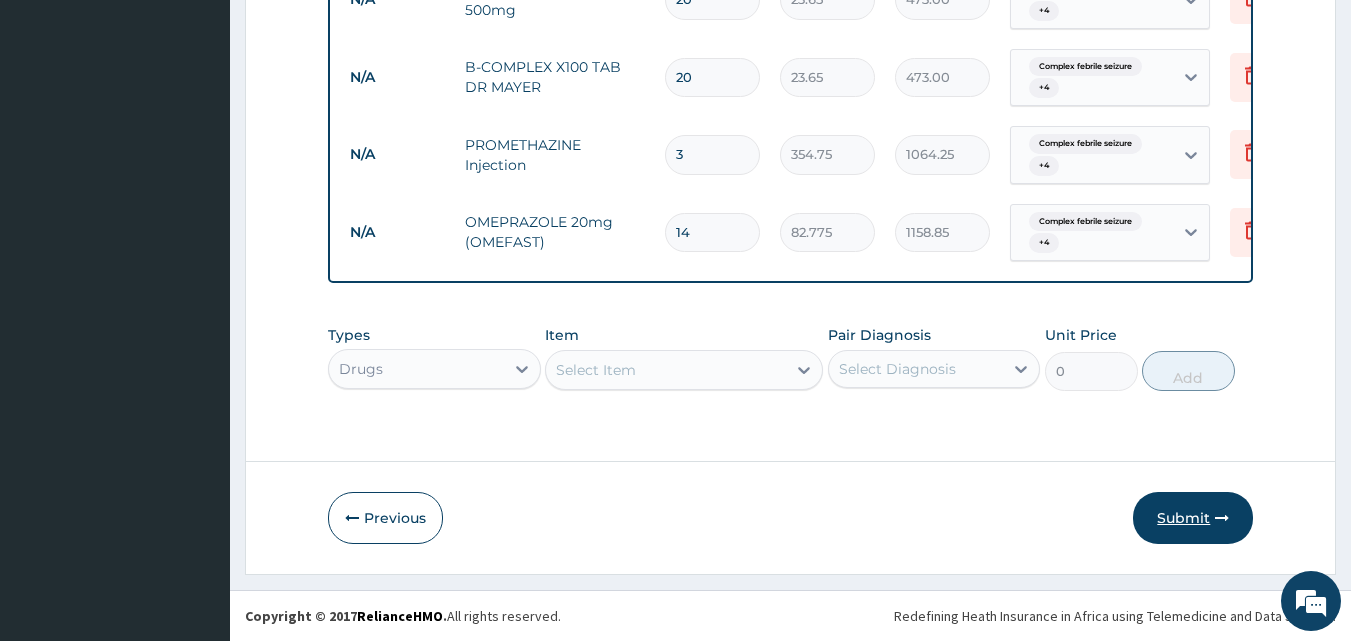 type on "14" 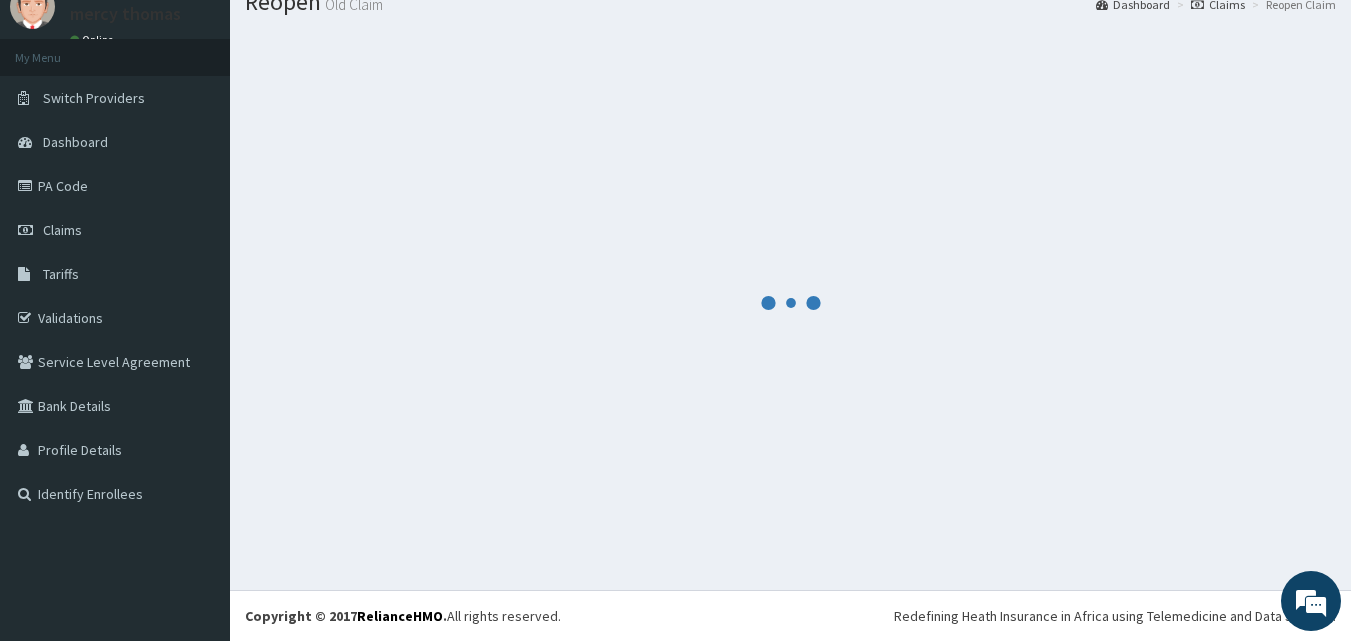 scroll, scrollTop: 2409, scrollLeft: 0, axis: vertical 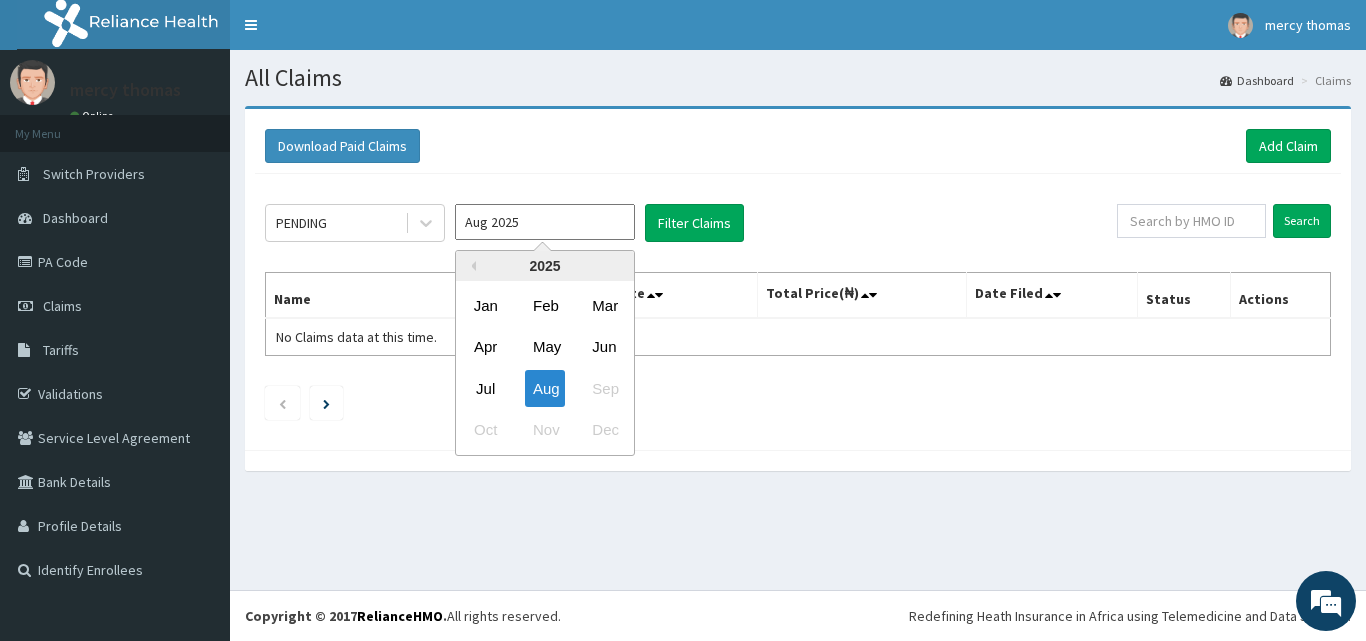 click on "Aug 2025" at bounding box center (545, 222) 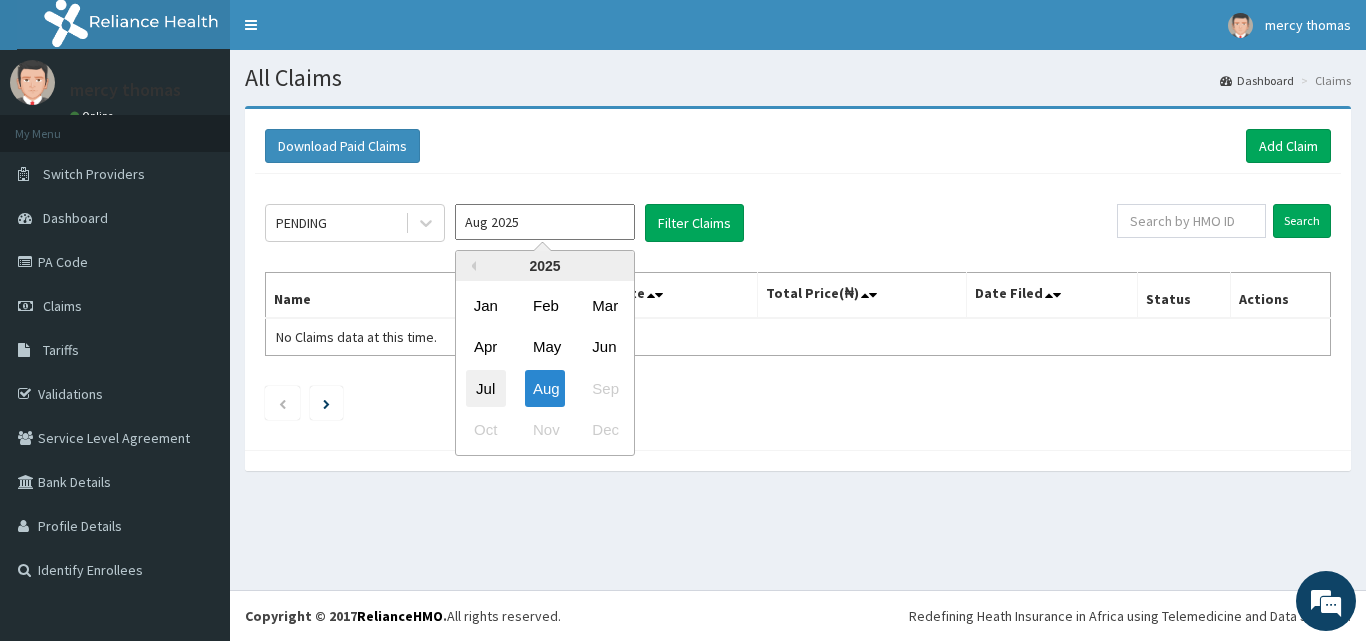 click on "Jul" at bounding box center (486, 388) 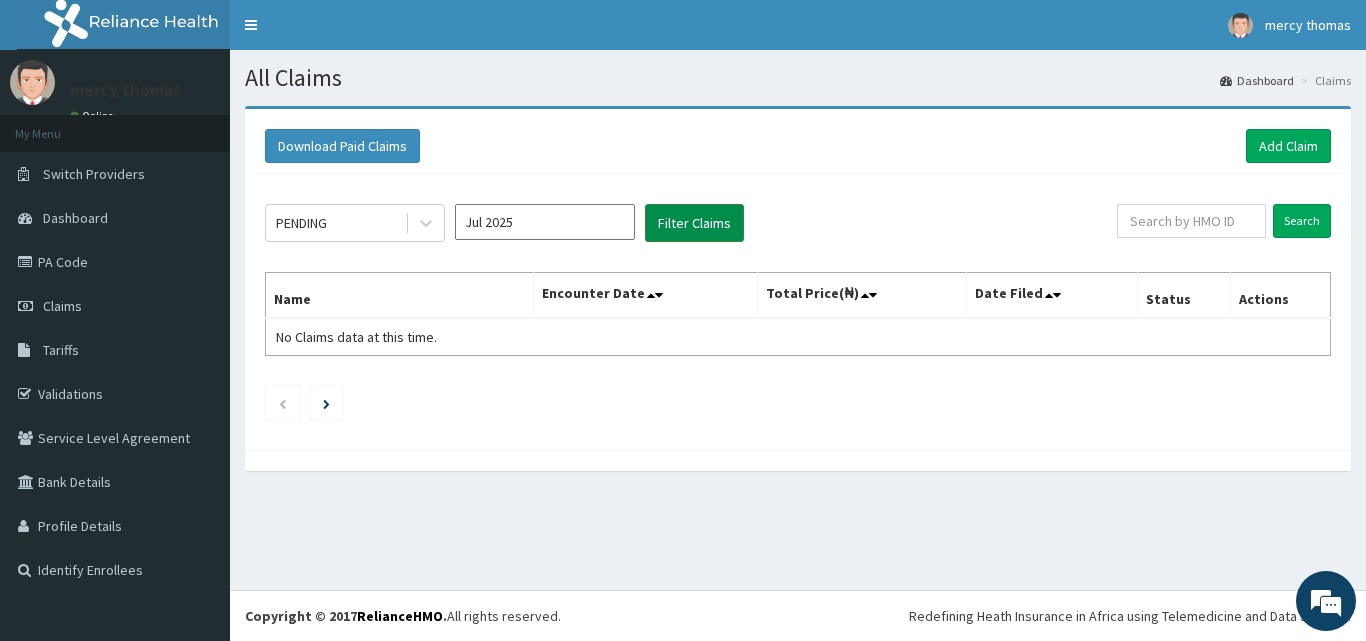 click on "Filter Claims" at bounding box center [694, 223] 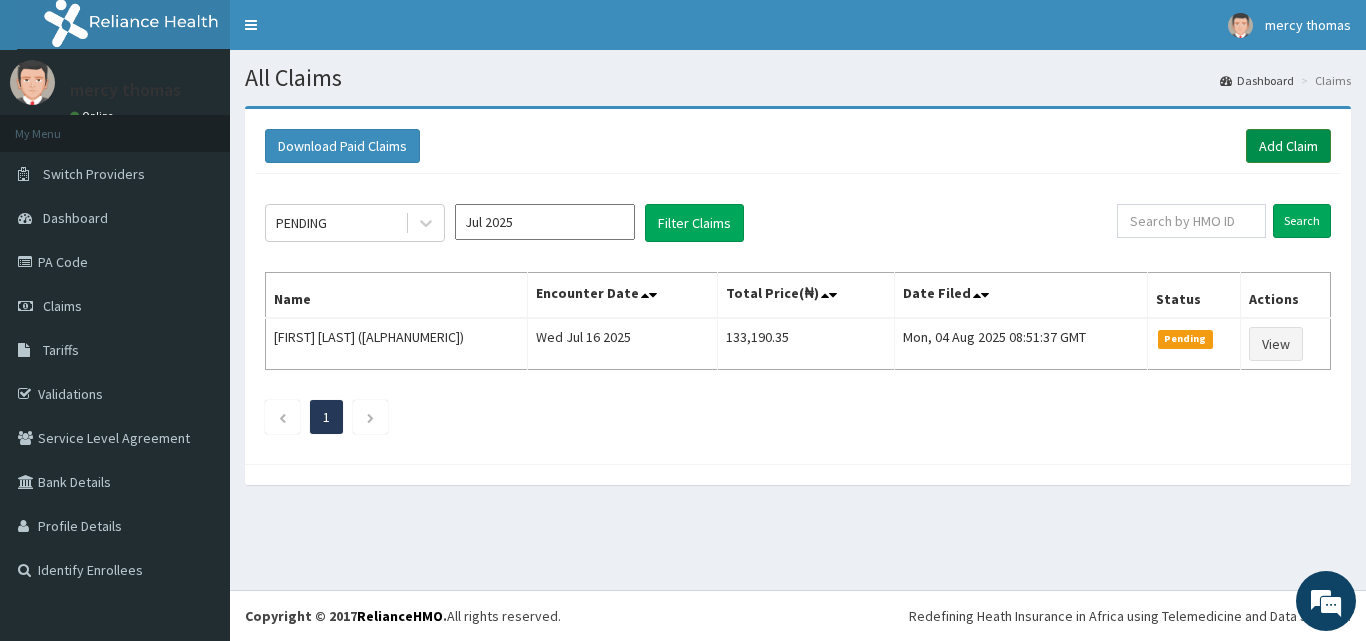 click on "Add Claim" at bounding box center (1288, 146) 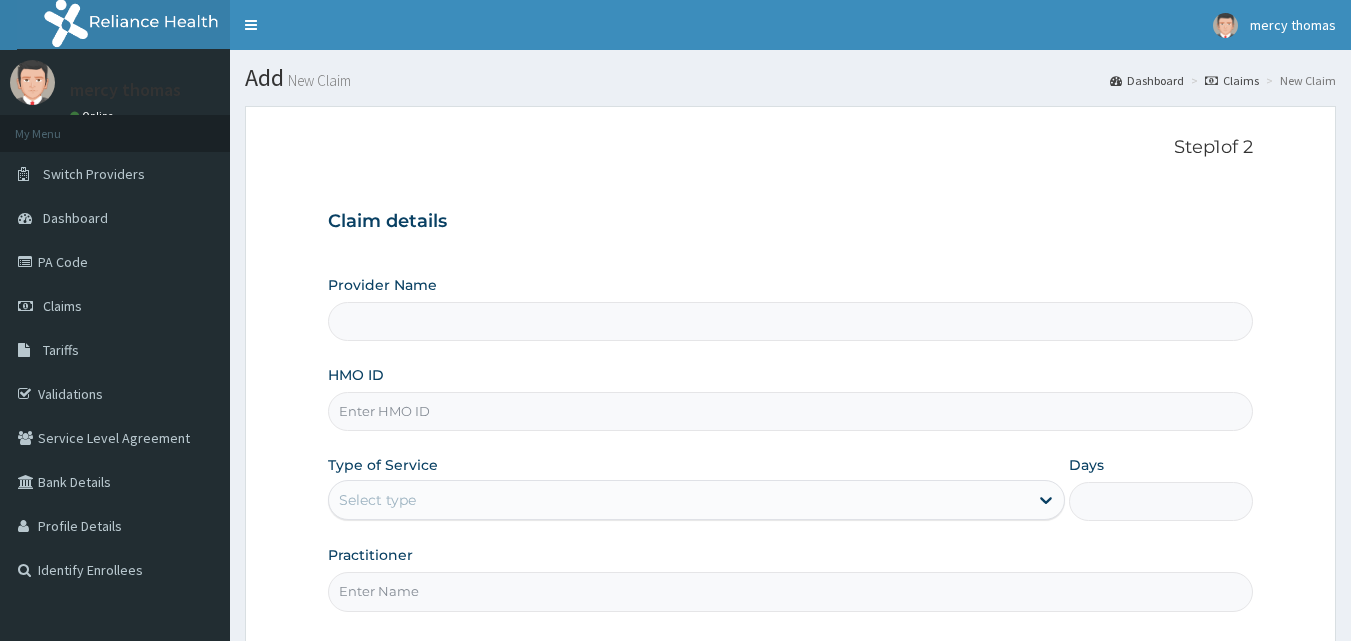 scroll, scrollTop: 0, scrollLeft: 0, axis: both 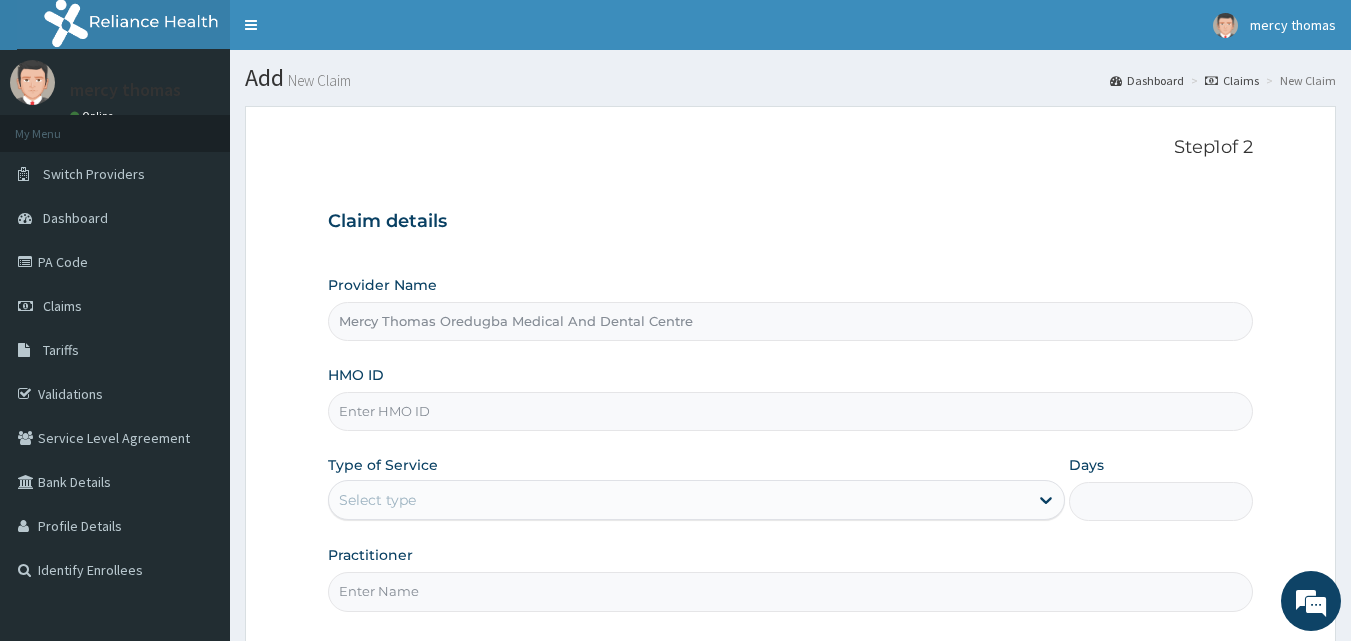 click on "HMO ID" at bounding box center [791, 411] 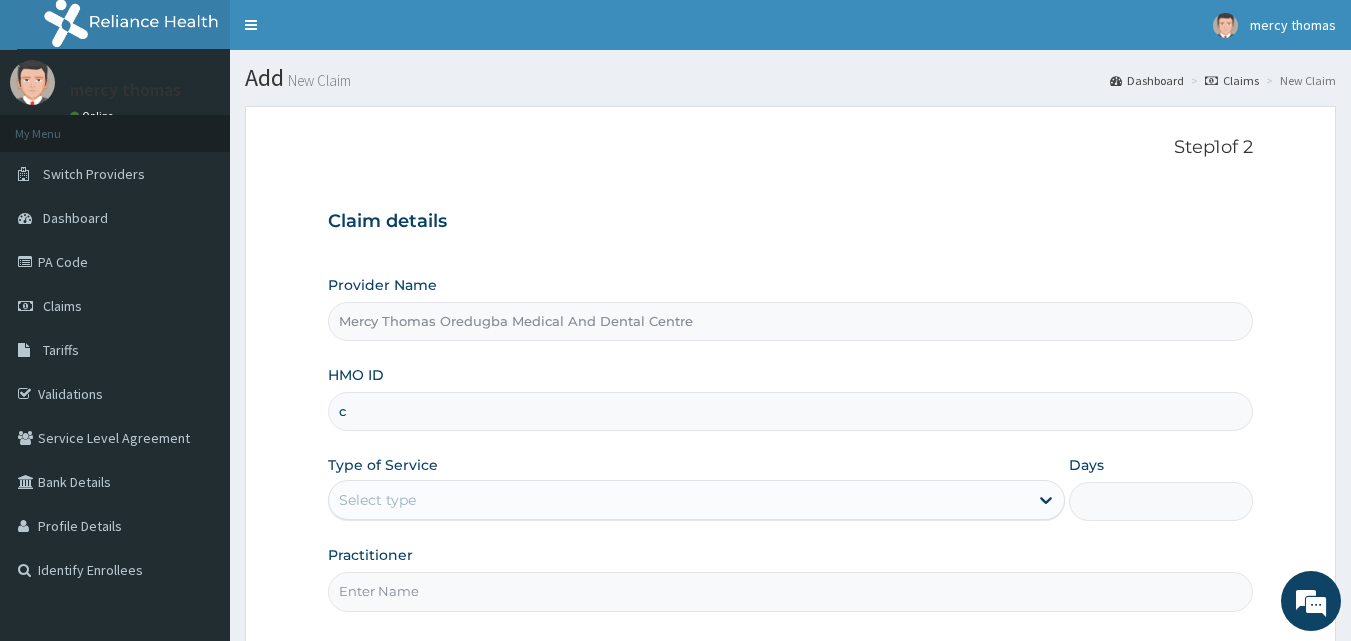 scroll, scrollTop: 0, scrollLeft: 0, axis: both 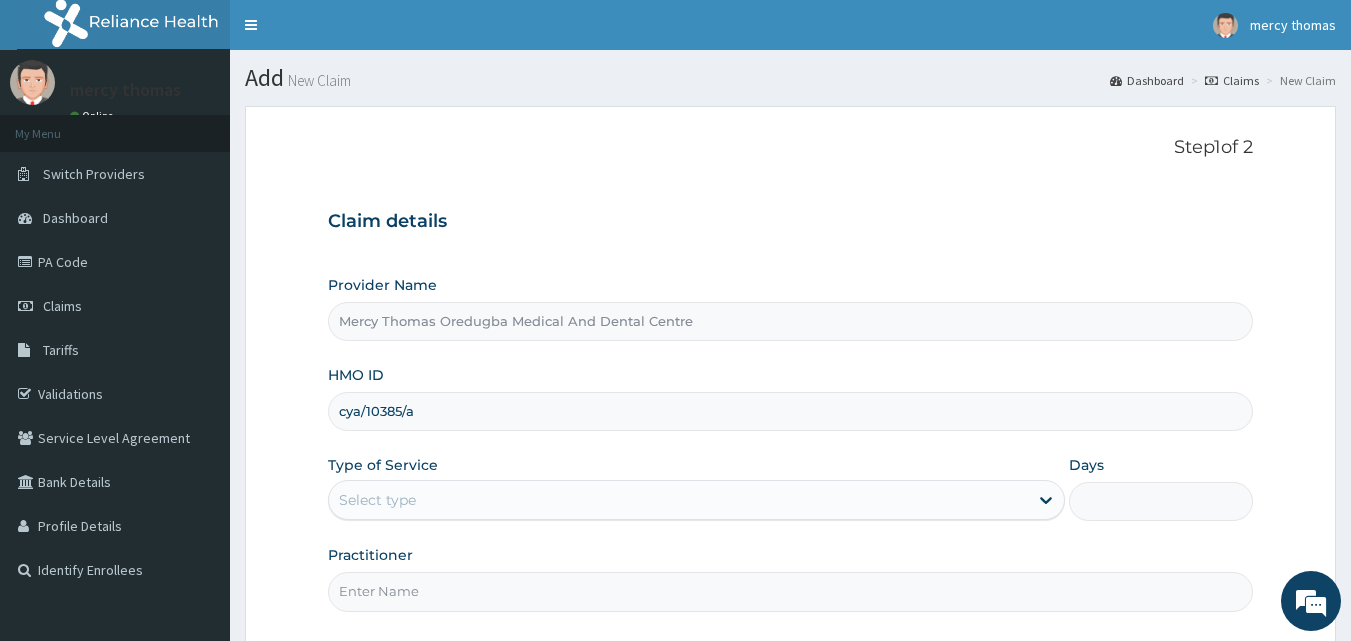type on "cya/10385/a" 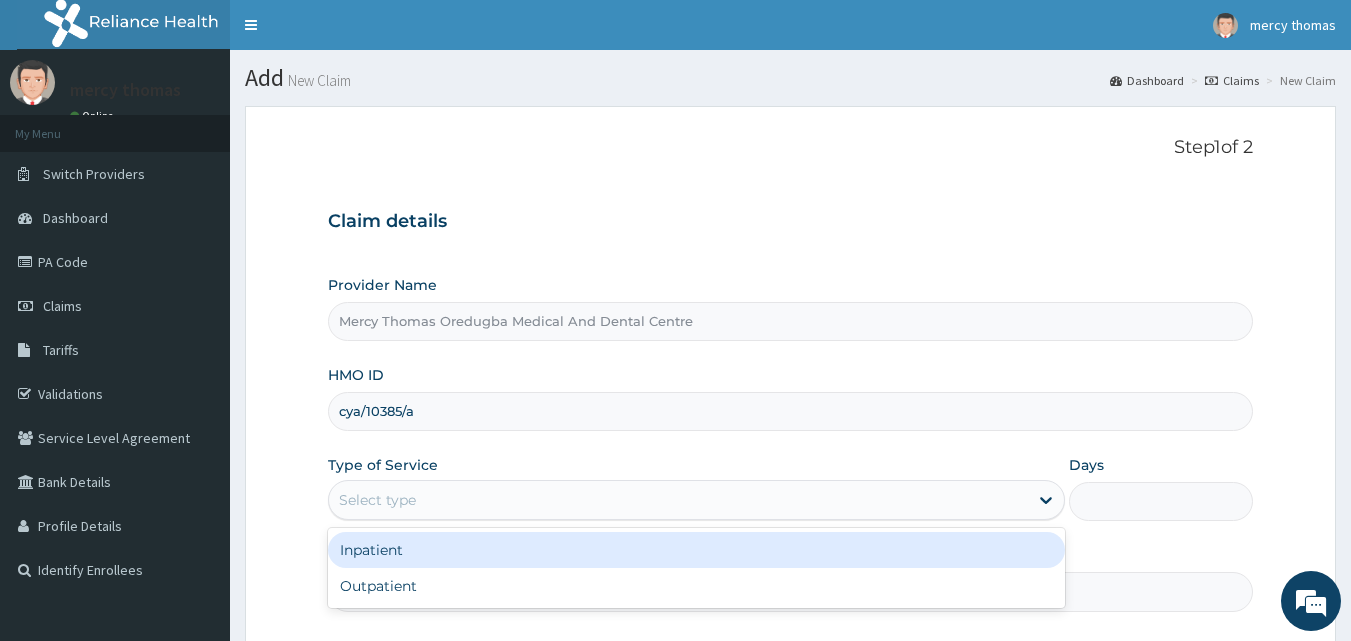 click on "Select type" at bounding box center (678, 500) 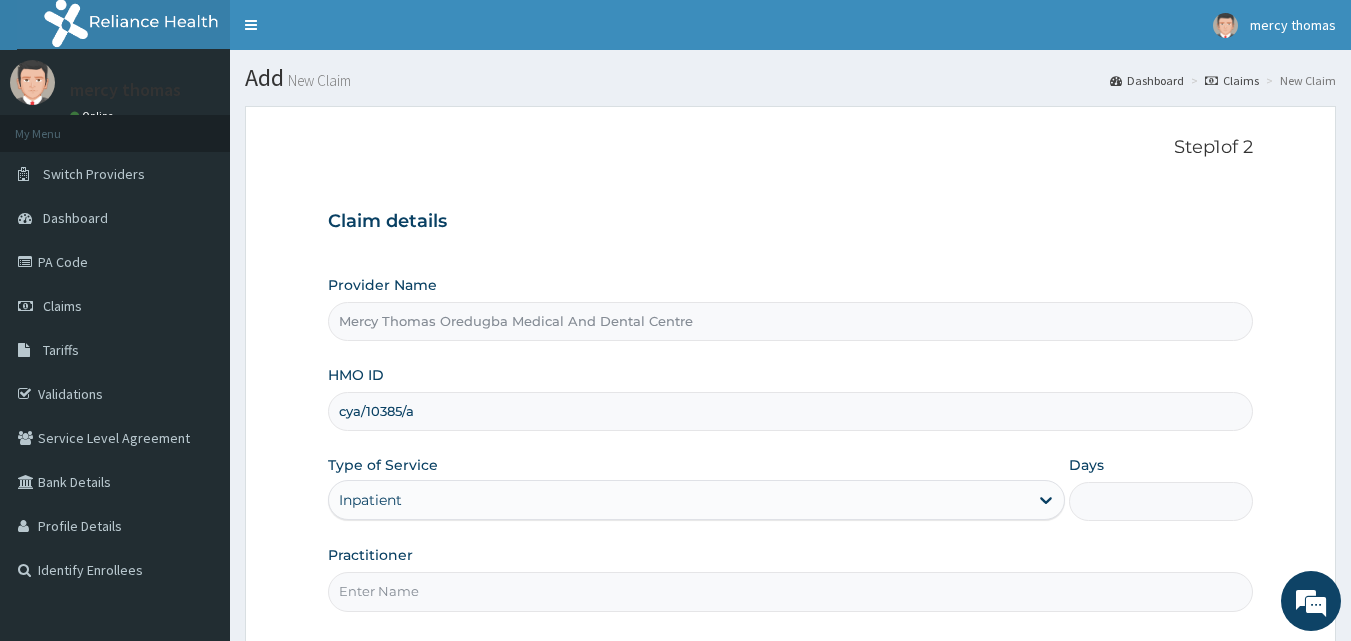 click on "Days" at bounding box center [1161, 501] 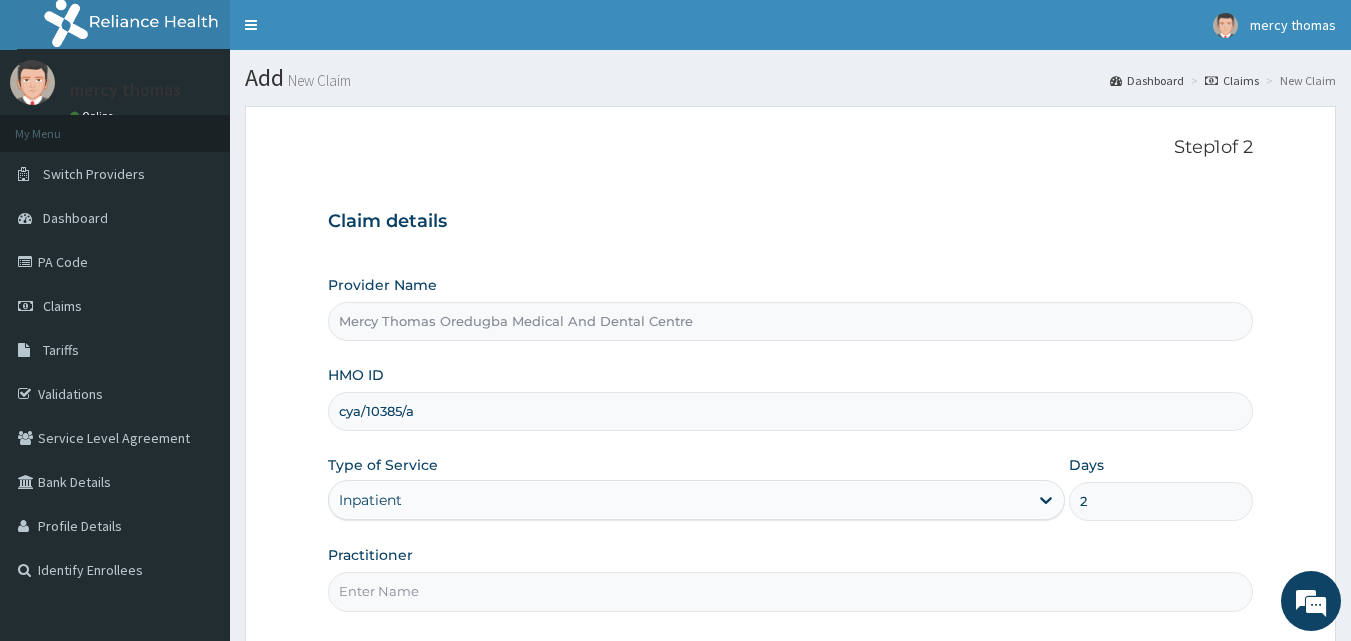 type on "2" 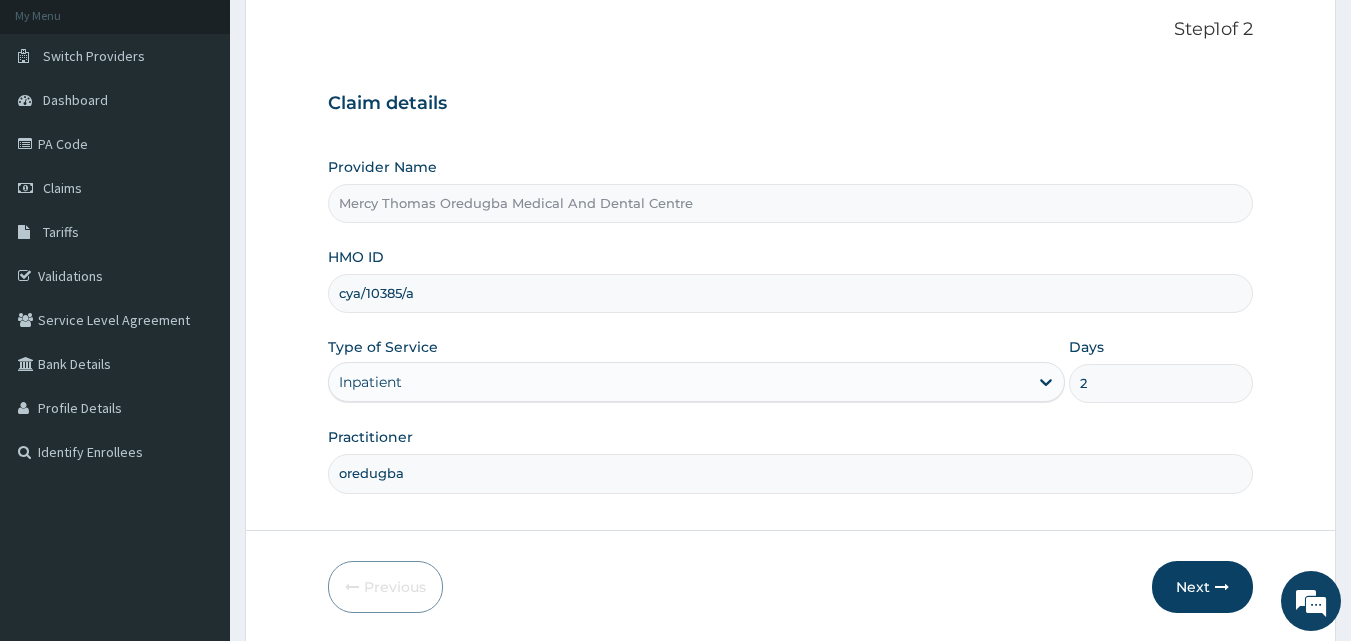 scroll, scrollTop: 187, scrollLeft: 0, axis: vertical 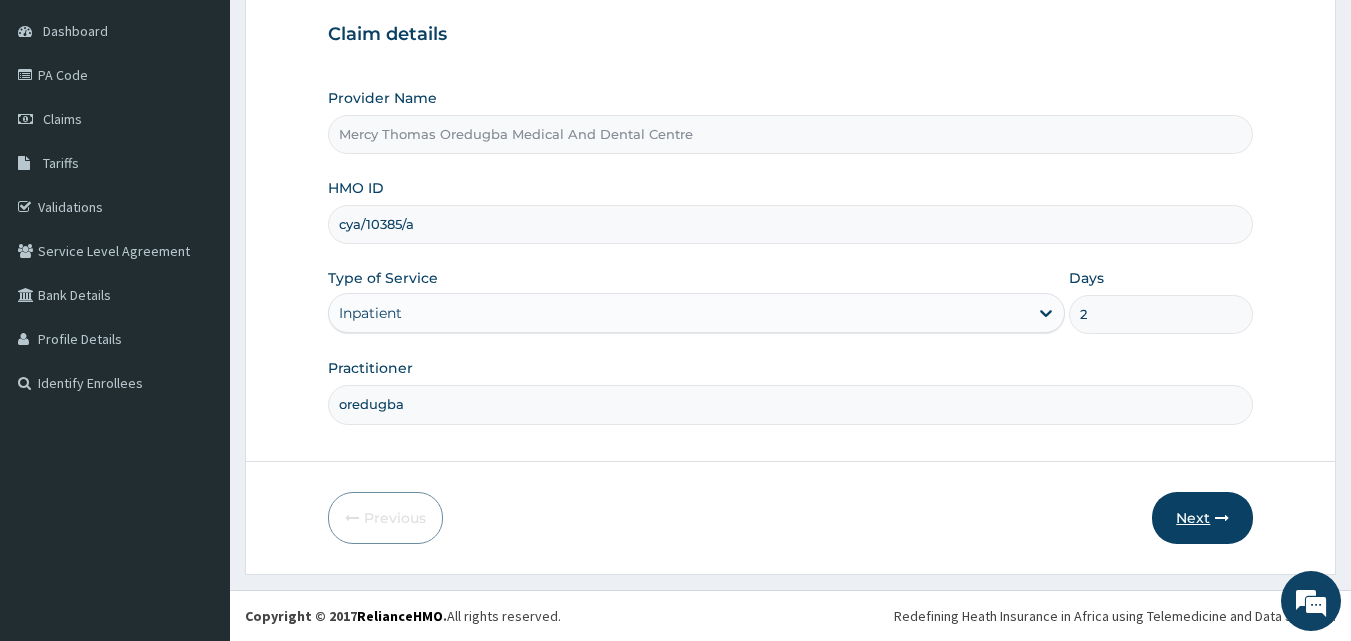 type on "oredugba" 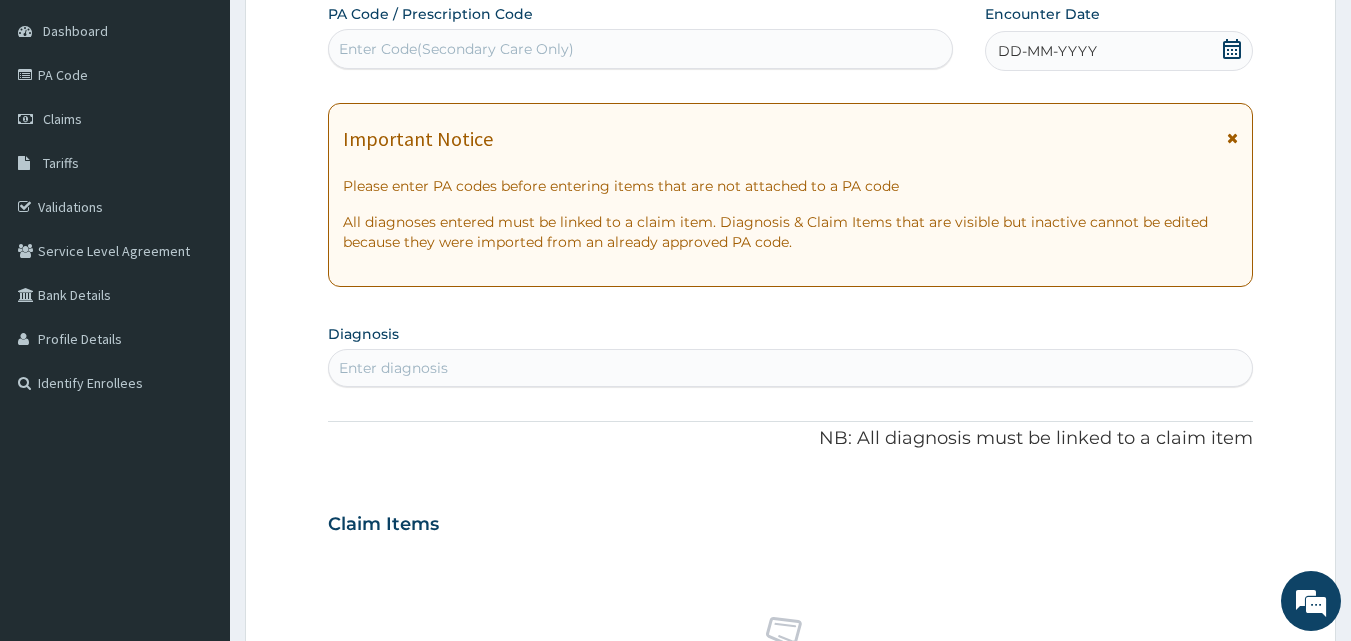 click on "NB: All diagnosis must be linked to a claim item" at bounding box center (791, 439) 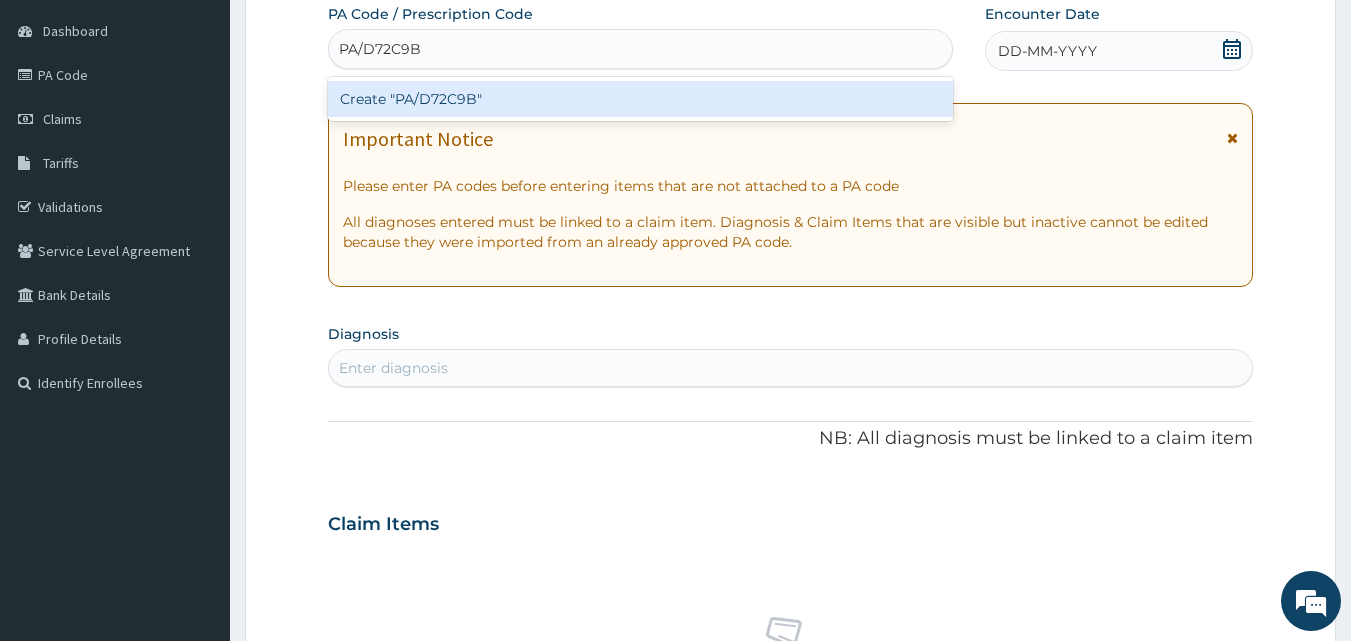 type on "PA/D72C9B" 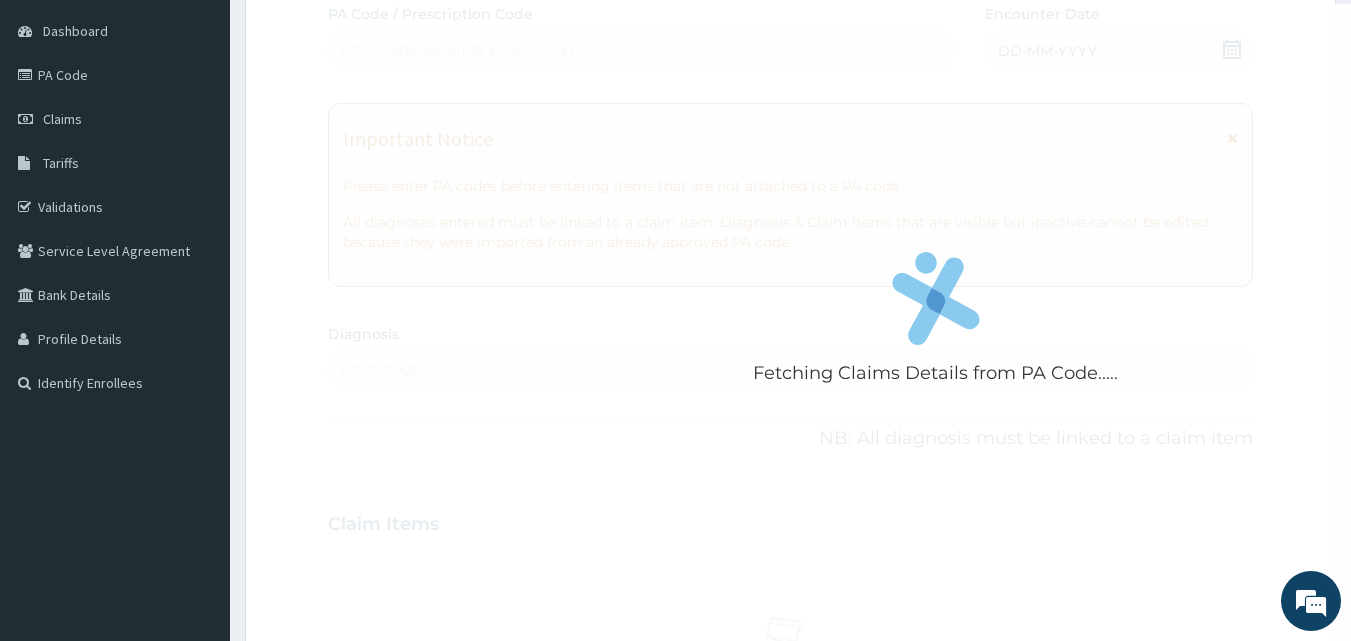 click on "Fetching Claims Details from PA Code..... PA Code / Prescription Code Enter Code(Secondary Care Only) Encounter Date DD-MM-YYYY Important Notice Please enter PA codes before entering items that are not attached to a PA code   All diagnoses entered must be linked to a claim item. Diagnosis & Claim Items that are visible but inactive cannot be edited because they were imported from an already approved PA code. Diagnosis Enter diagnosis NB: All diagnosis must be linked to a claim item Claim Items No claim item Types Select Type Item Select Item Pair Diagnosis Select Diagnosis Unit Price 0 Add Comment" at bounding box center [791, 521] 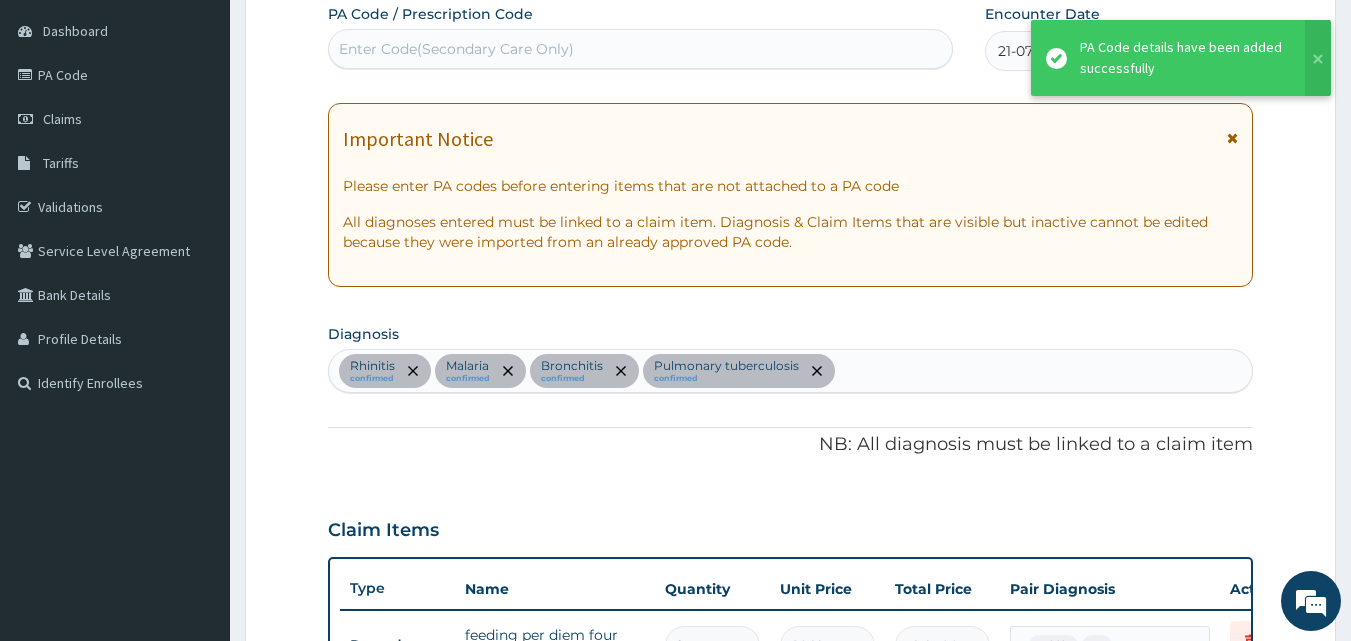 scroll, scrollTop: 585, scrollLeft: 0, axis: vertical 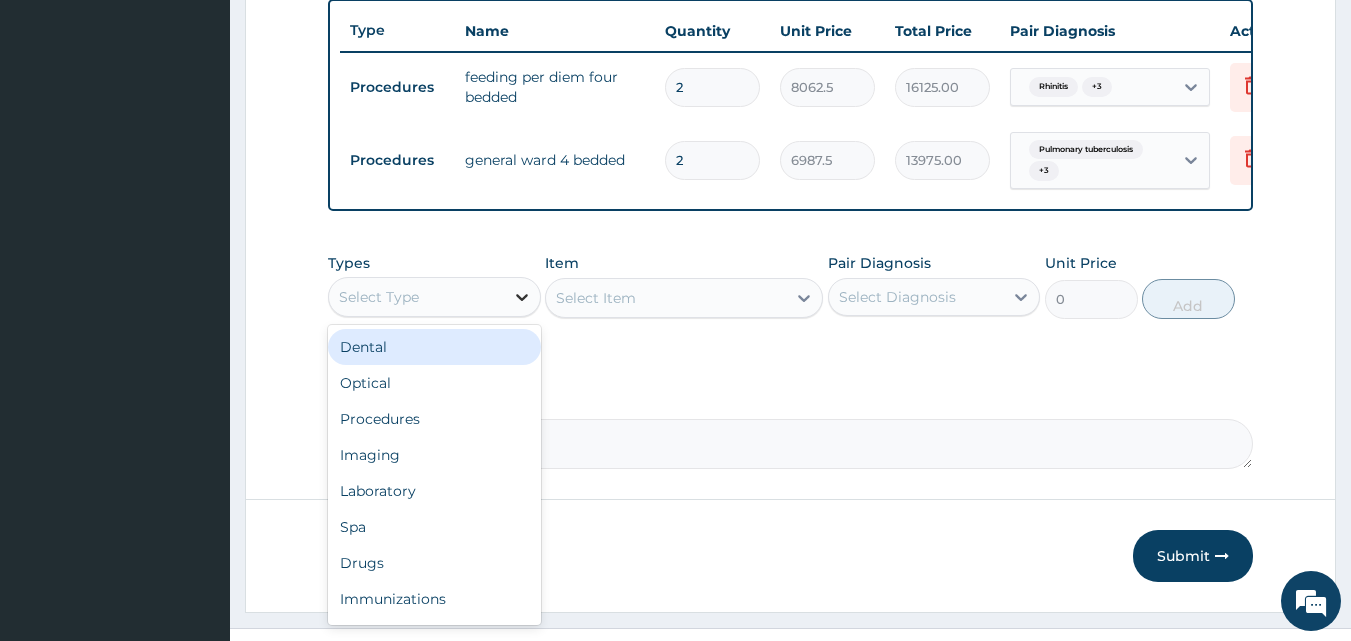 click 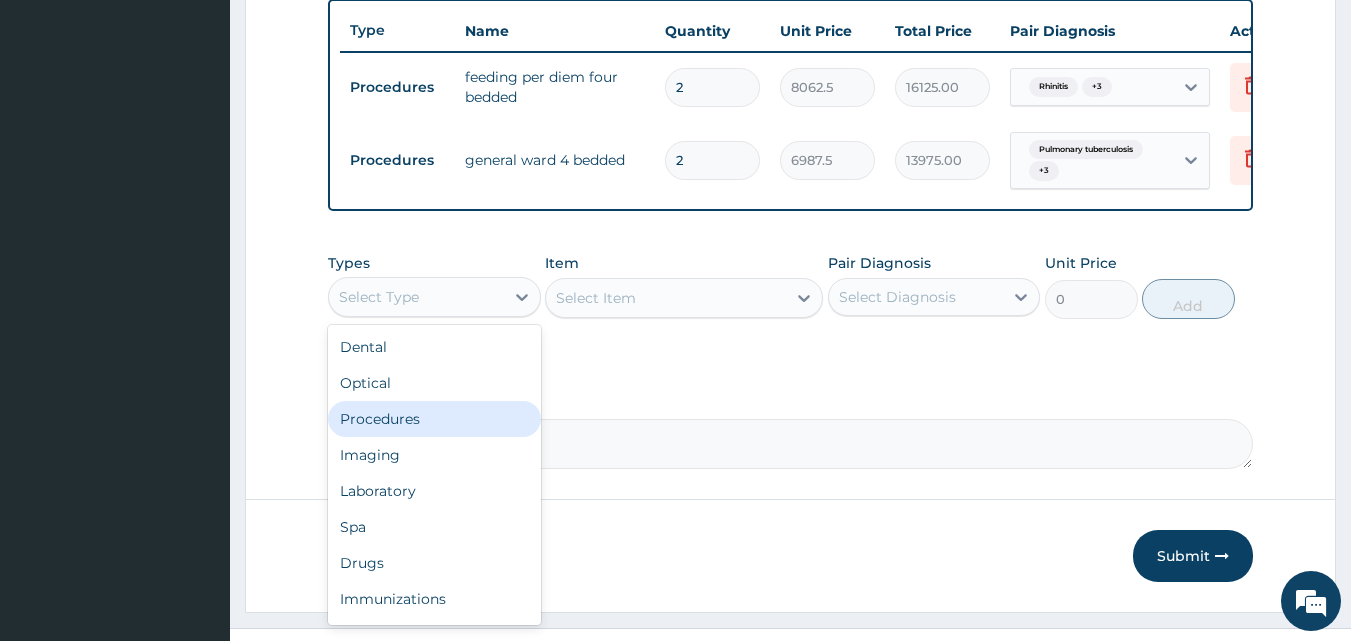 click on "Procedures" at bounding box center (434, 419) 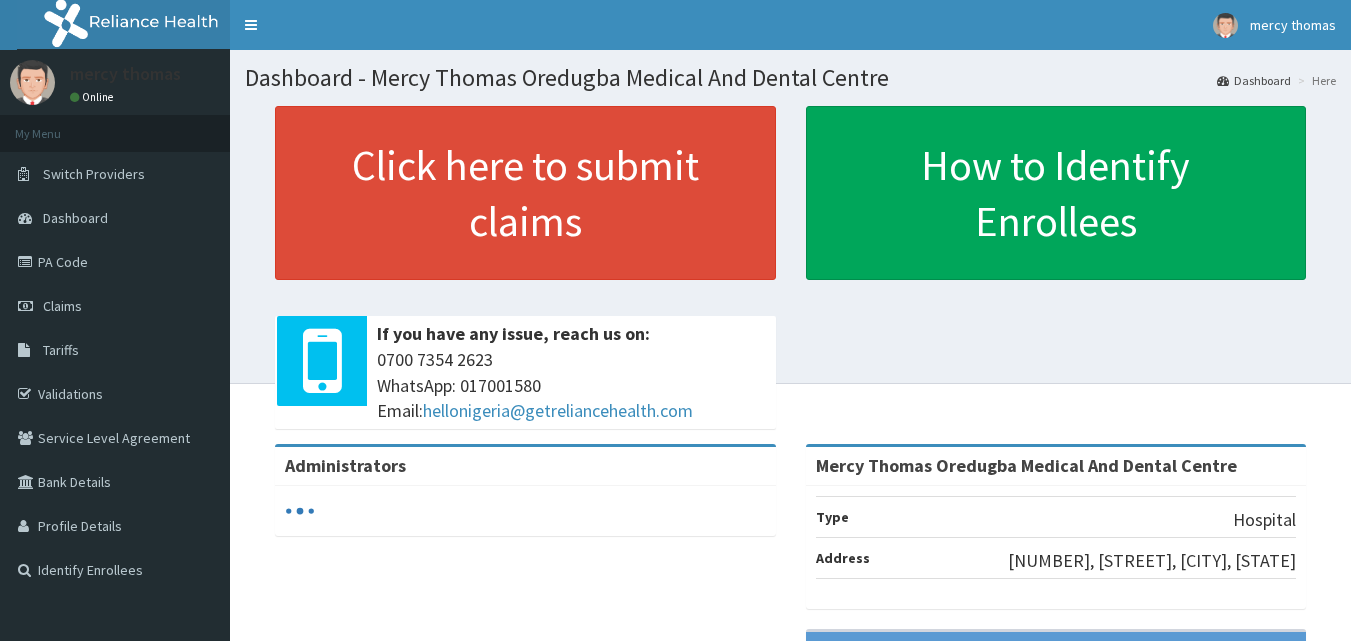 scroll, scrollTop: 0, scrollLeft: 0, axis: both 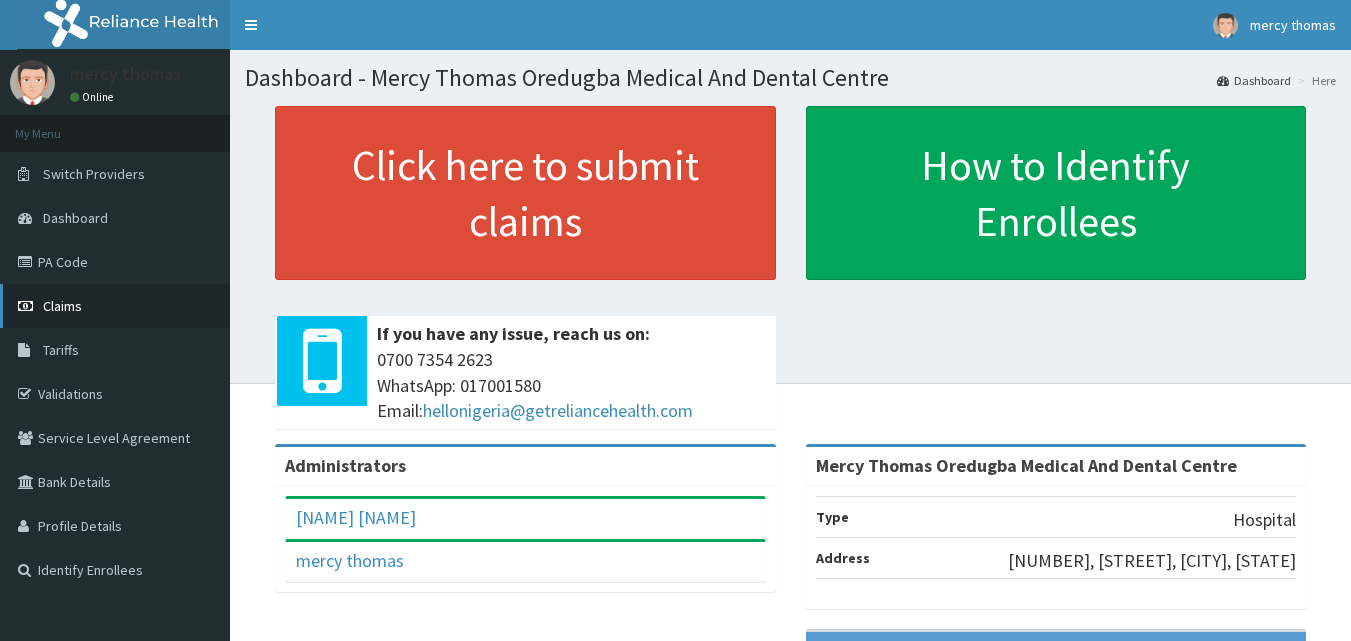 click on "Claims" at bounding box center (115, 306) 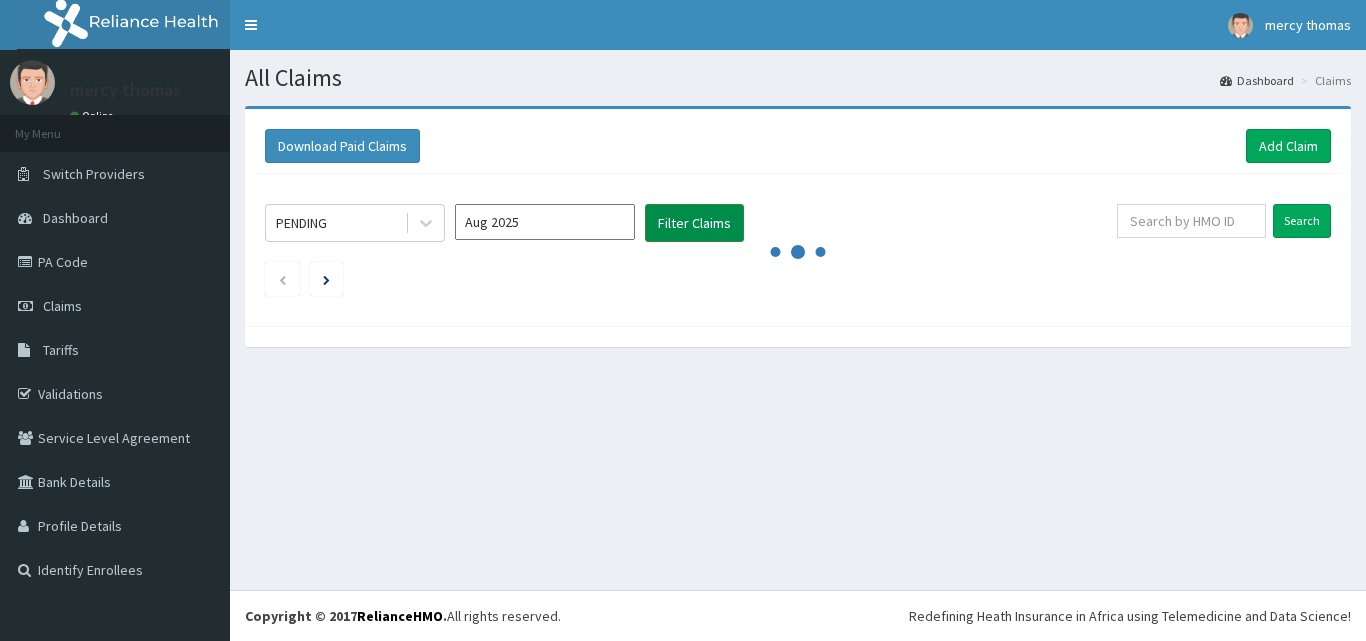 scroll, scrollTop: 0, scrollLeft: 0, axis: both 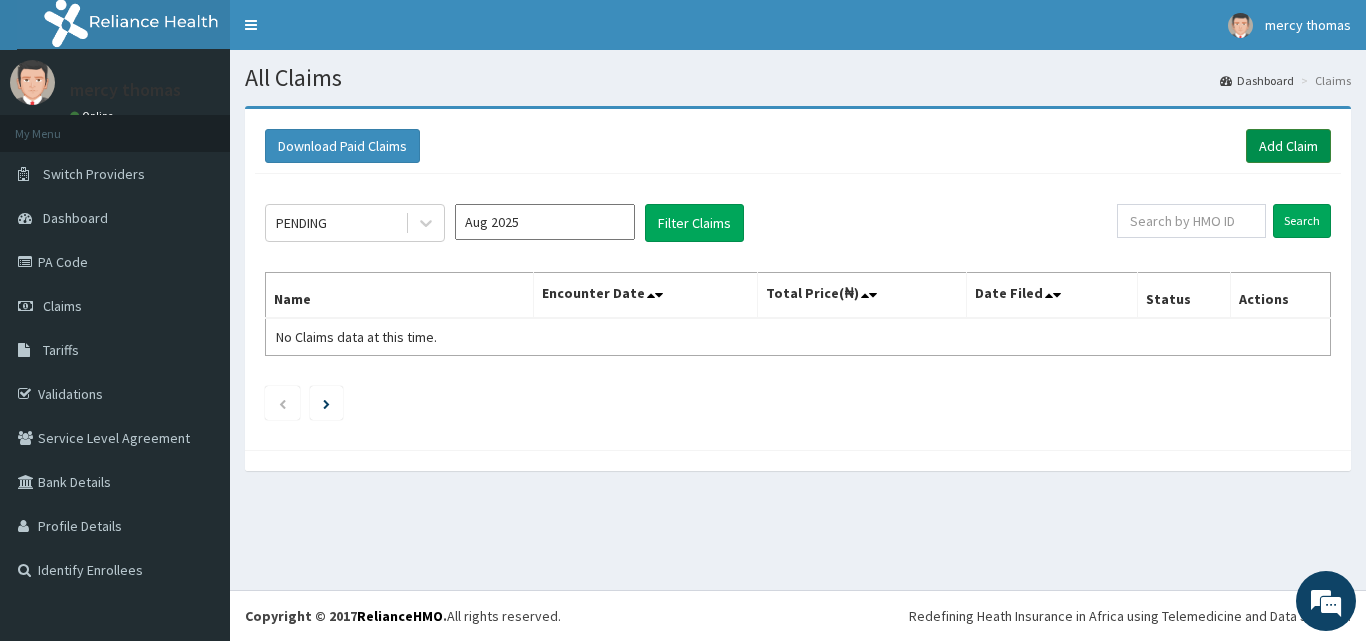 click on "Add Claim" at bounding box center (1288, 146) 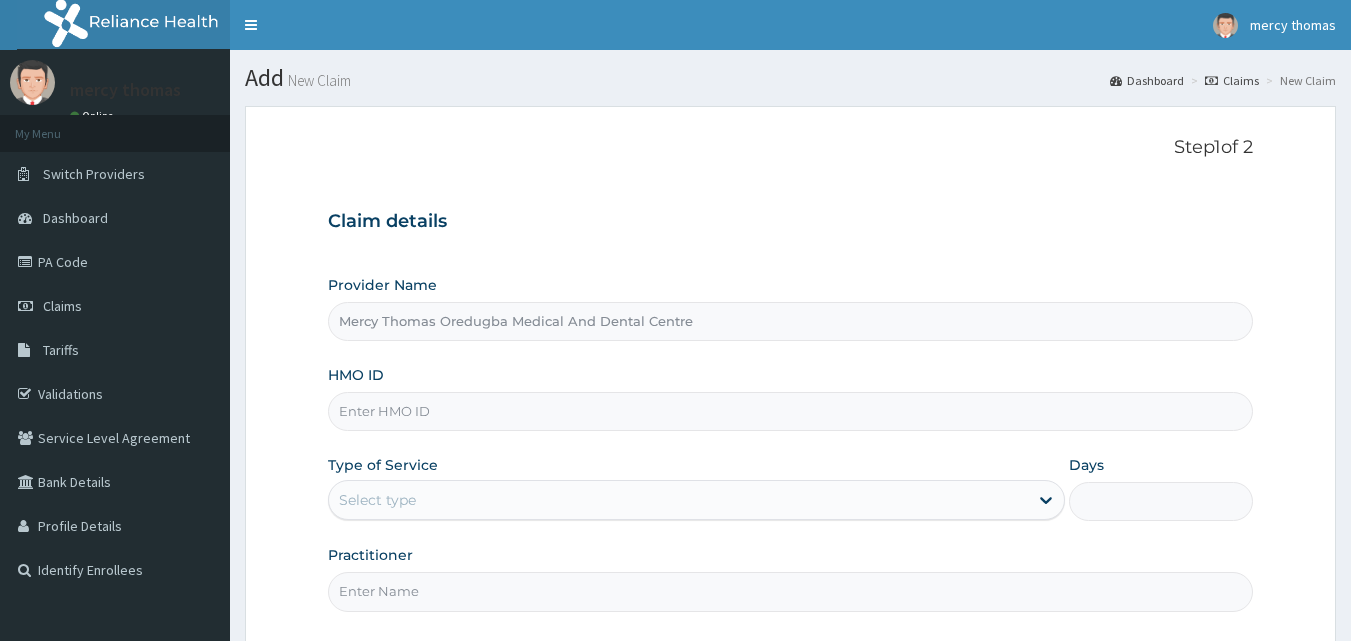 scroll, scrollTop: 0, scrollLeft: 0, axis: both 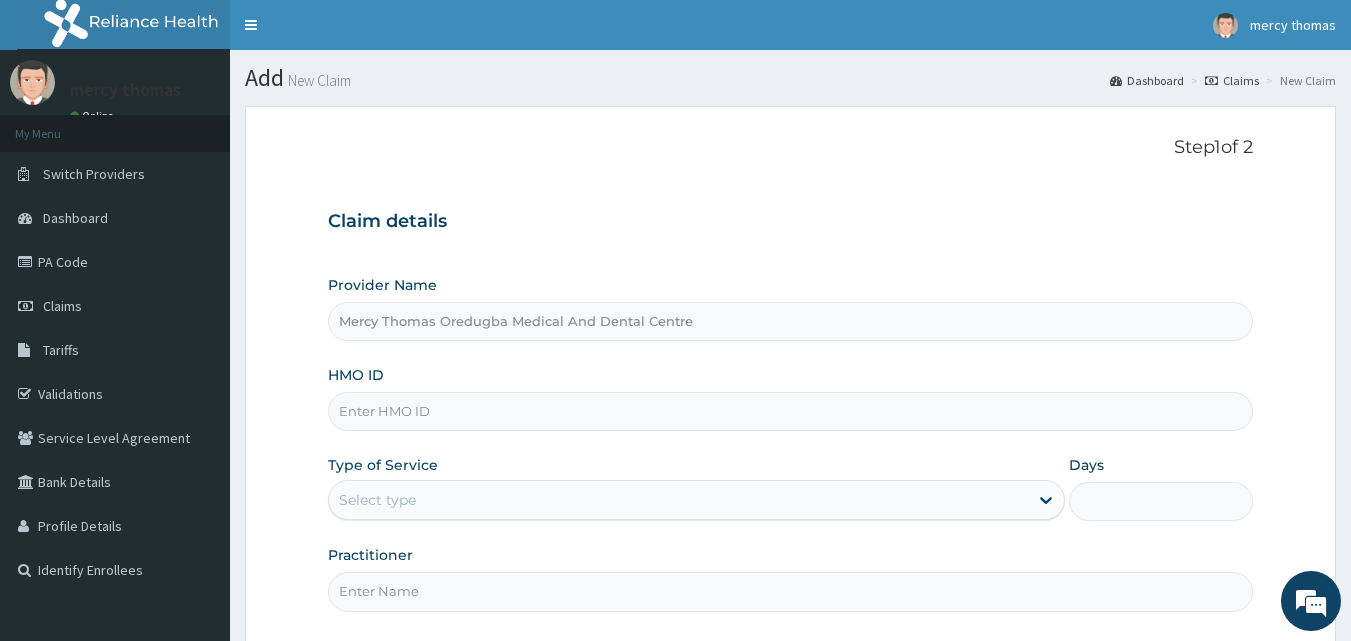 click on "HMO ID" at bounding box center [791, 411] 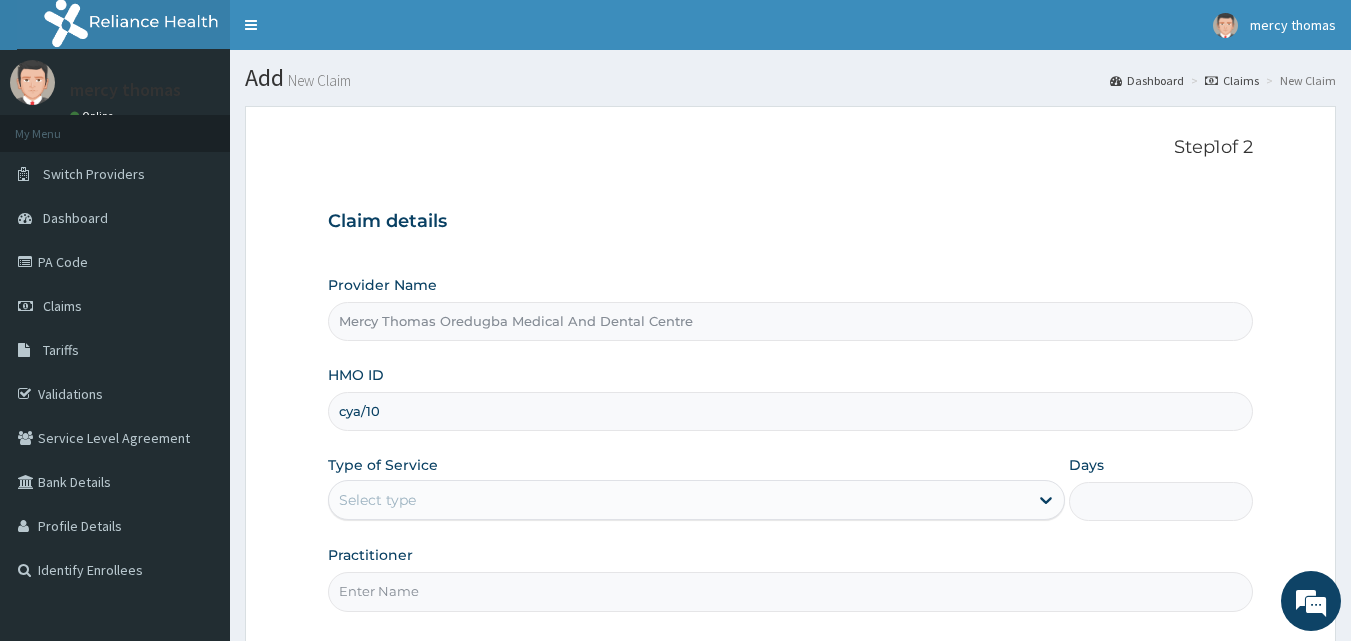scroll, scrollTop: 0, scrollLeft: 0, axis: both 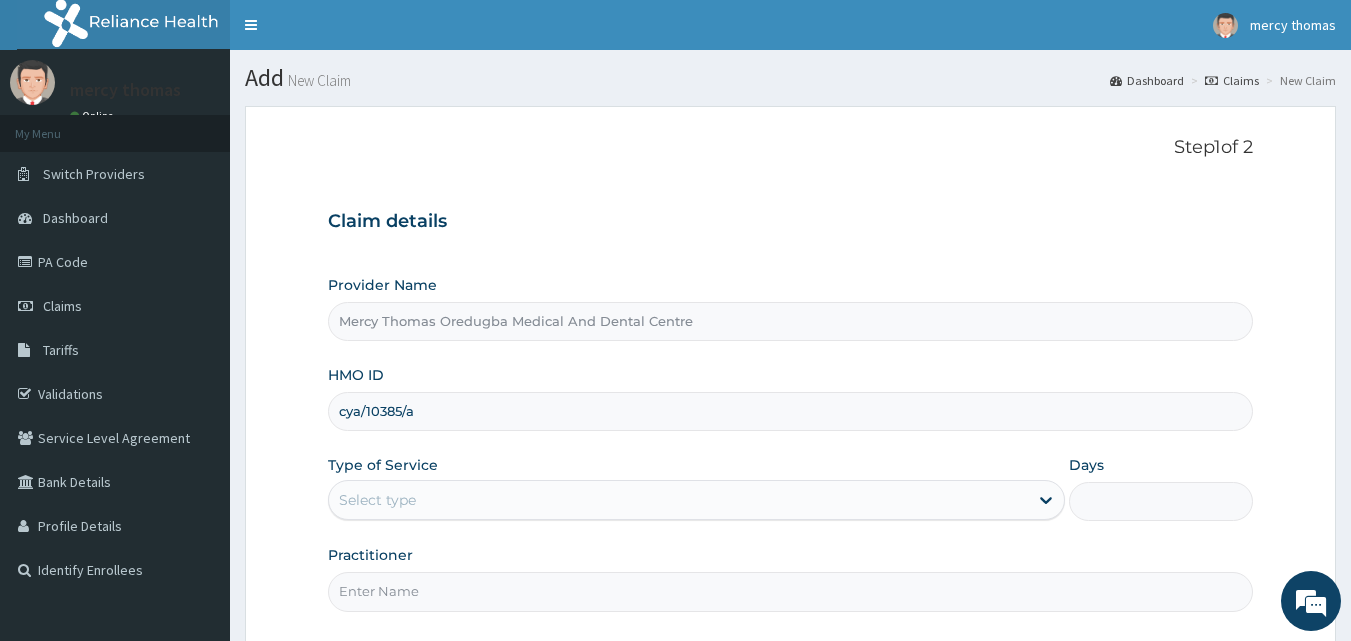 type on "cya/10385/a" 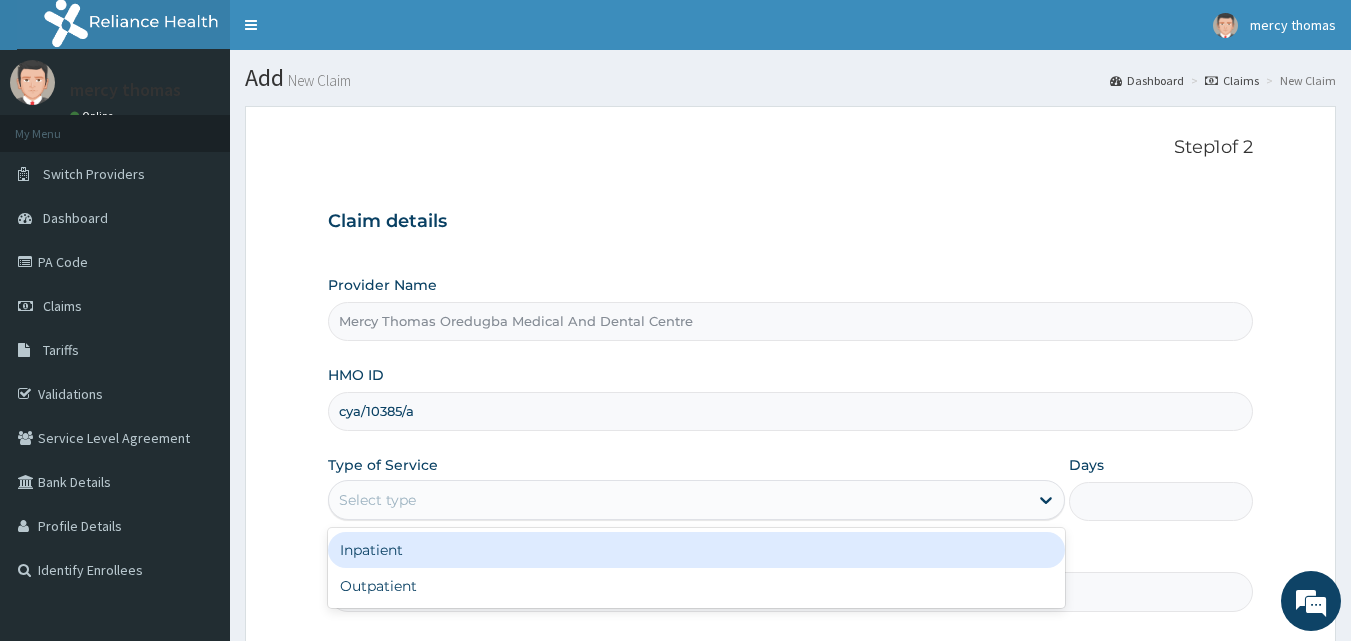 click on "Select type" at bounding box center [678, 500] 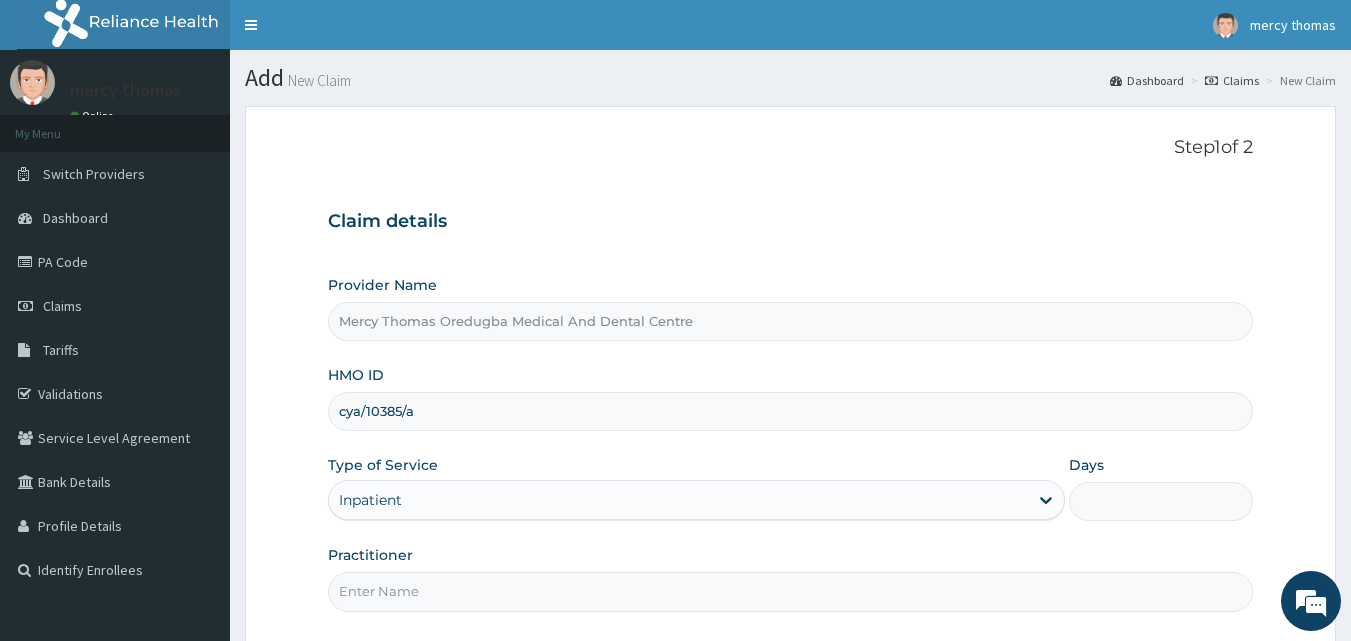 click on "Days" at bounding box center (1161, 501) 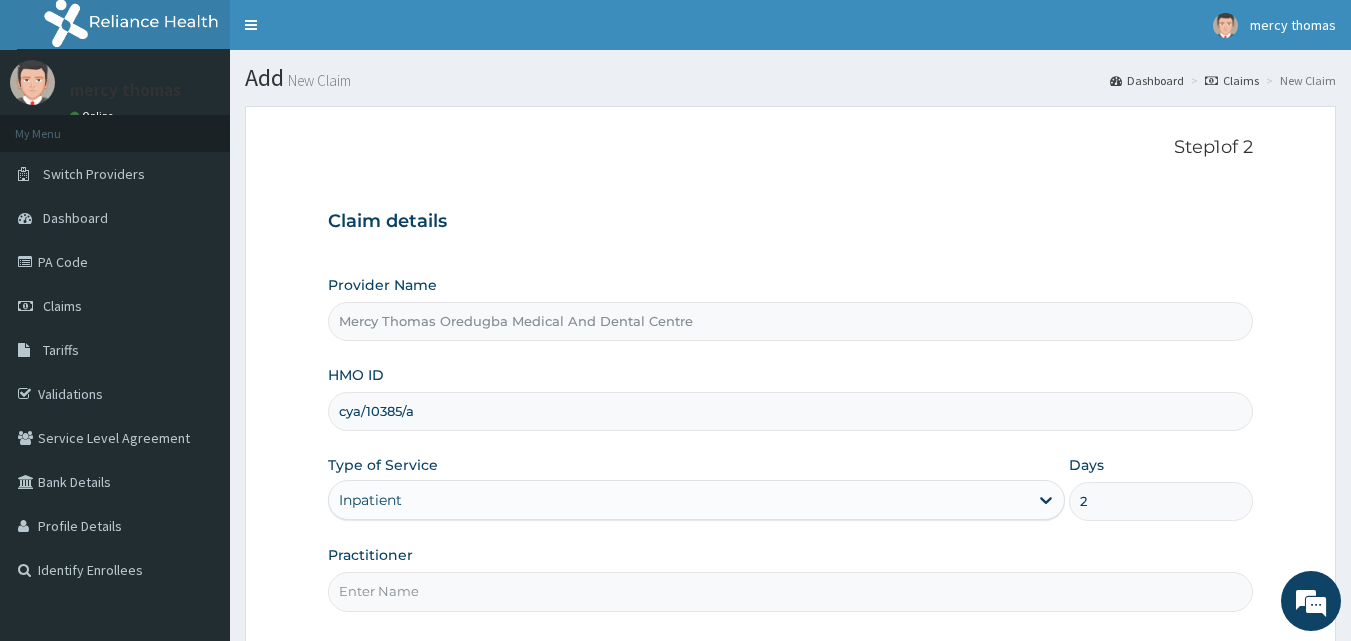 type on "2" 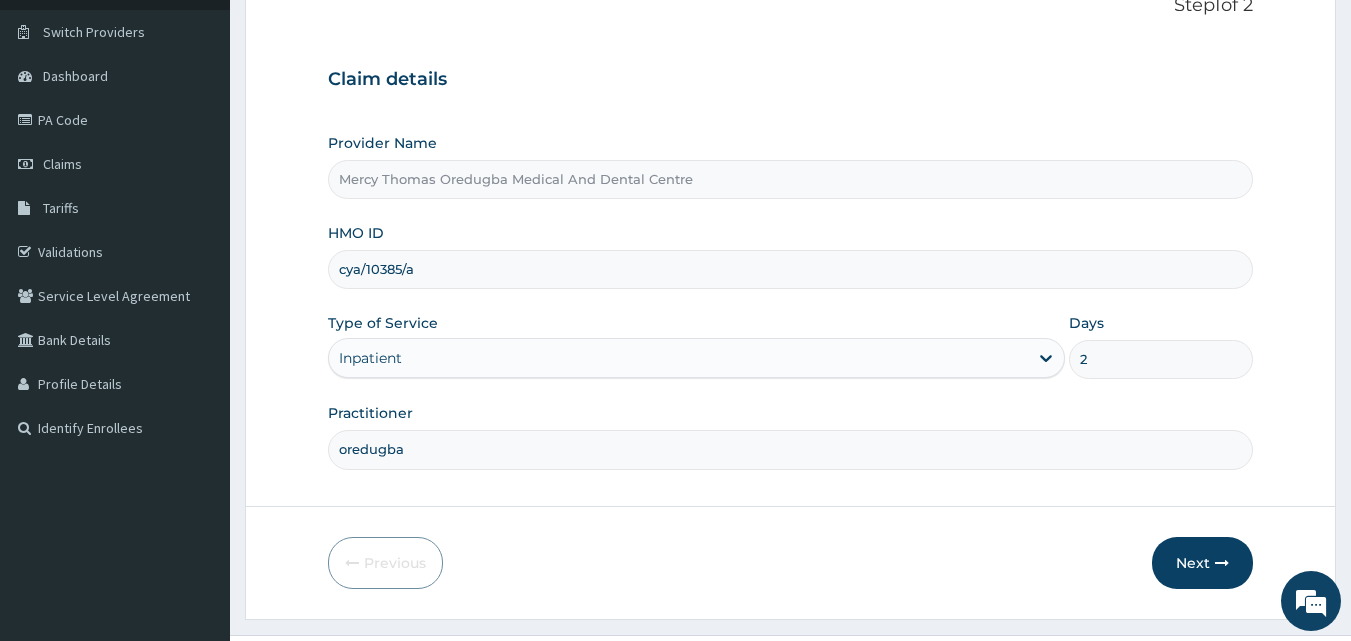 scroll, scrollTop: 187, scrollLeft: 0, axis: vertical 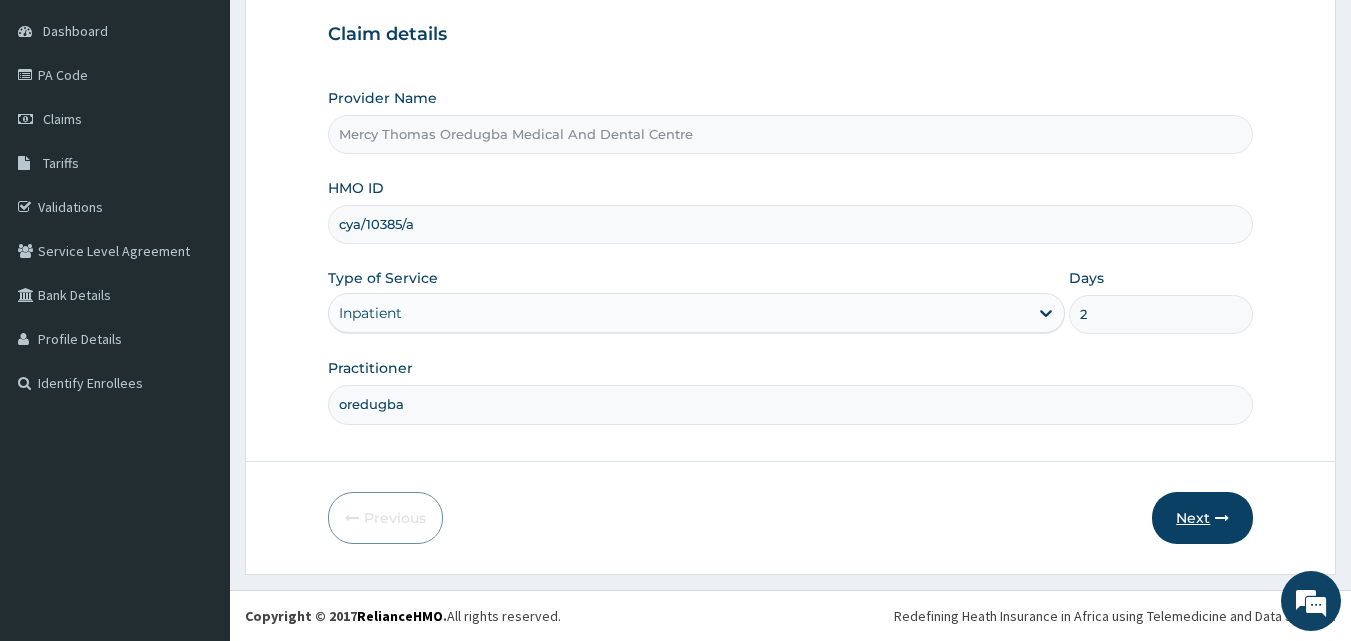 type on "oredugba" 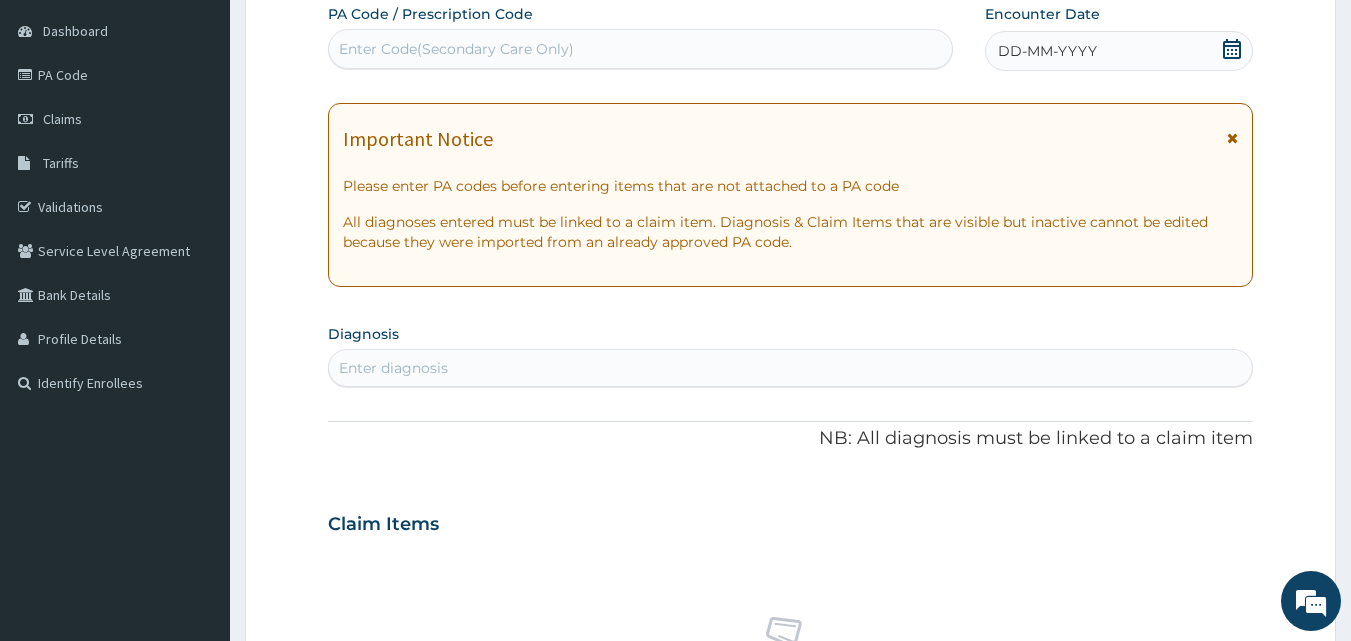 click on "Enter Code(Secondary Care Only)" at bounding box center (641, 49) 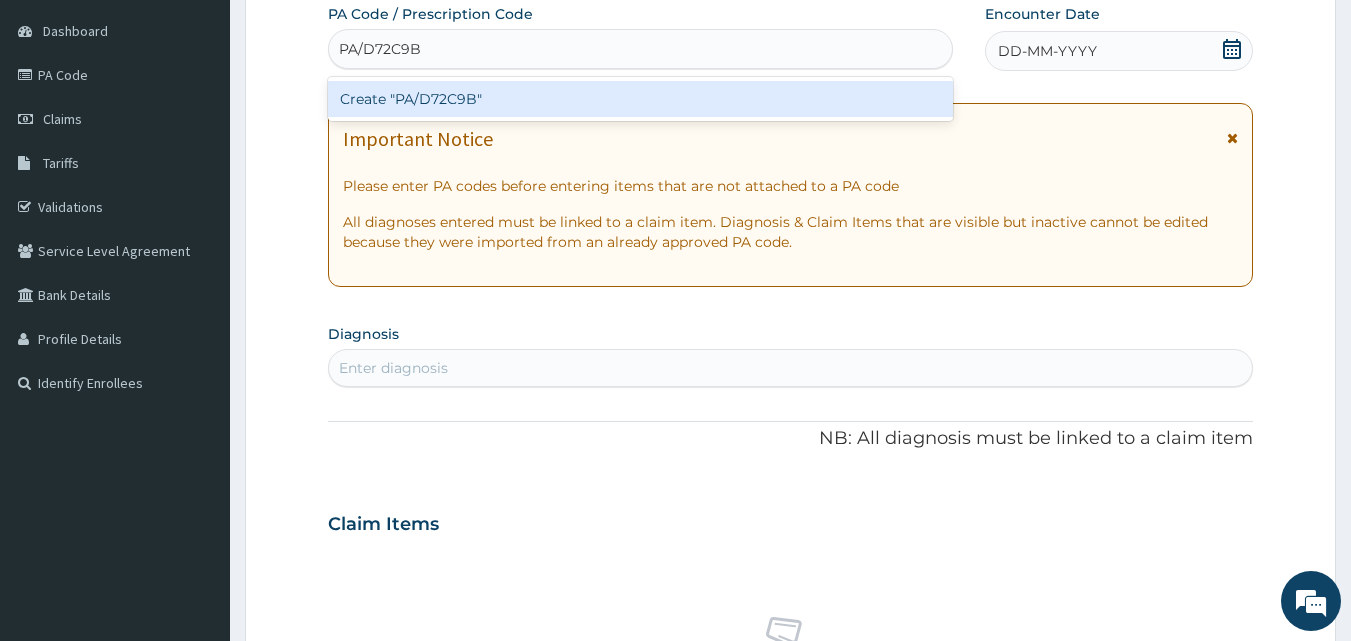 type on "PA/D72C9B" 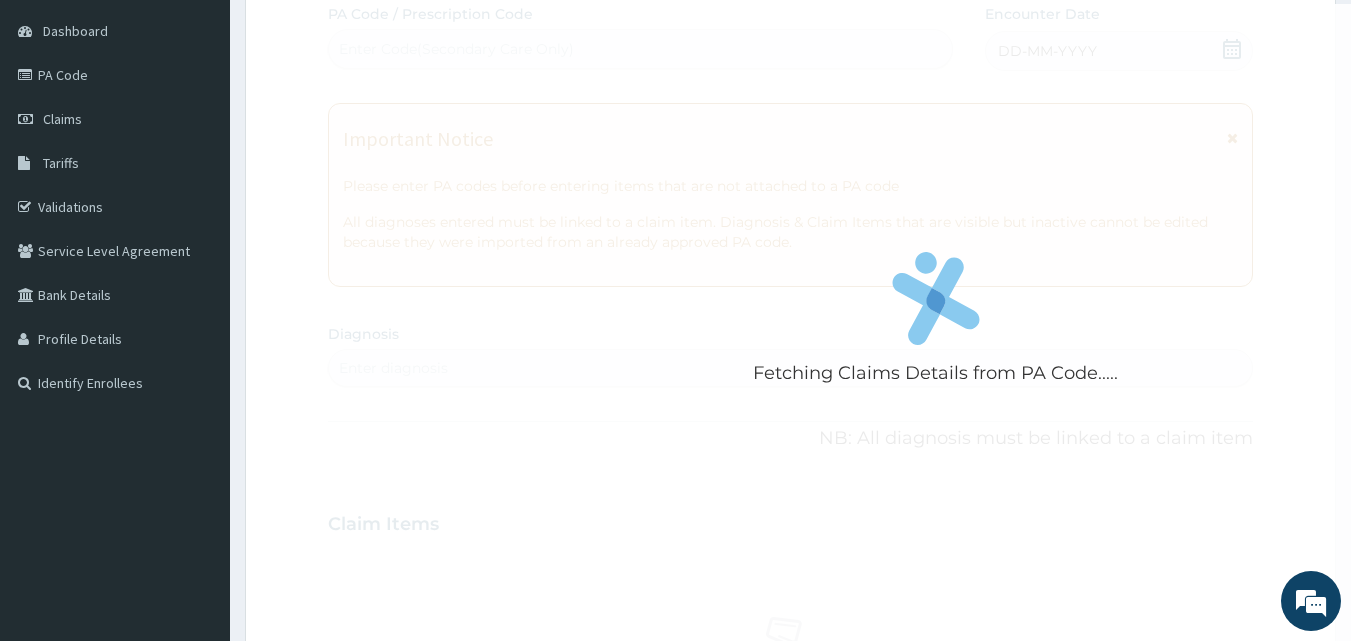 click on "Fetching Claims Details from PA Code..... PA Code / Prescription Code Enter Code(Secondary Care Only) Encounter Date DD-MM-YYYY Important Notice Please enter PA codes before entering items that are not attached to a PA code   All diagnoses entered must be linked to a claim item. Diagnosis & Claim Items that are visible but inactive cannot be edited because they were imported from an already approved PA code. Diagnosis Enter diagnosis NB: All diagnosis must be linked to a claim item Claim Items No claim item Types Select Type Item Select Item Pair Diagnosis Select Diagnosis Unit Price 0 Add Comment" at bounding box center (791, 521) 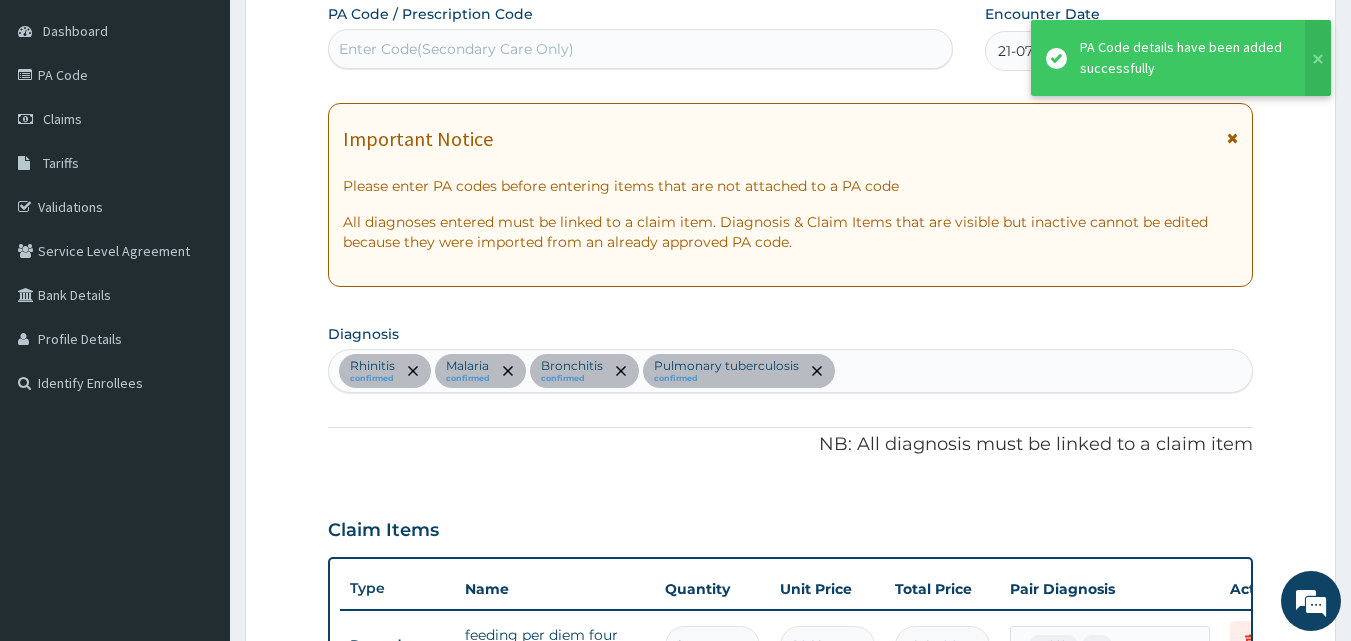 scroll, scrollTop: 585, scrollLeft: 0, axis: vertical 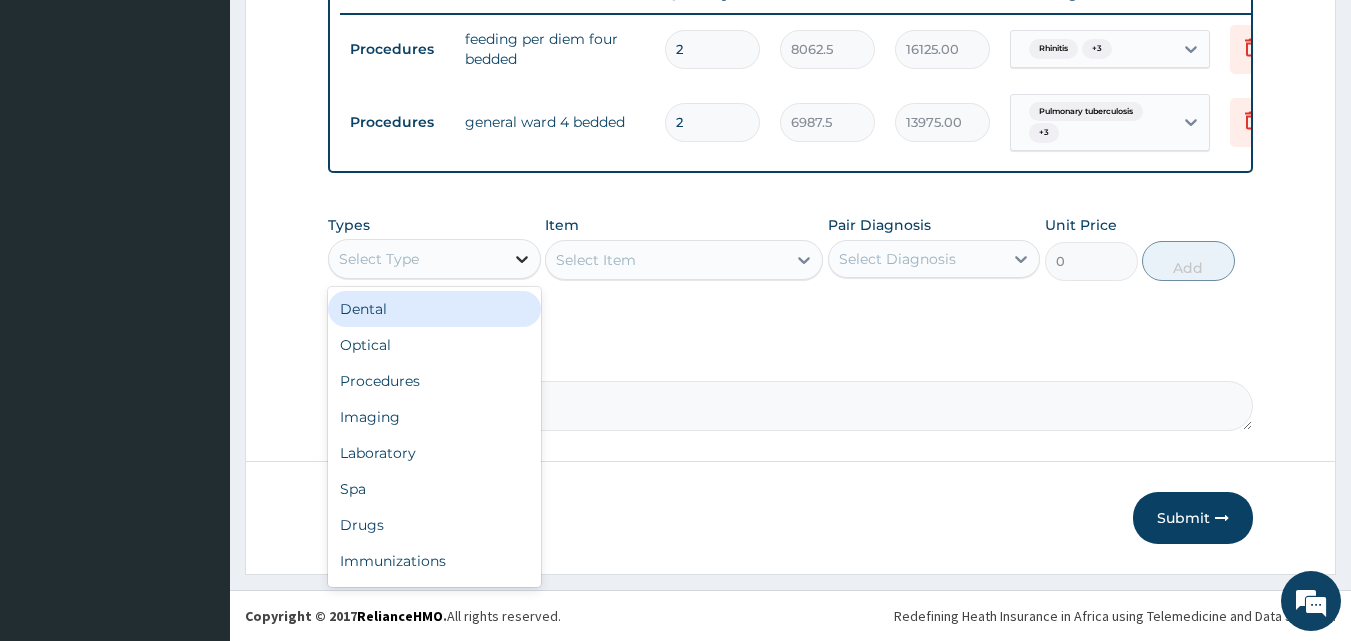 click 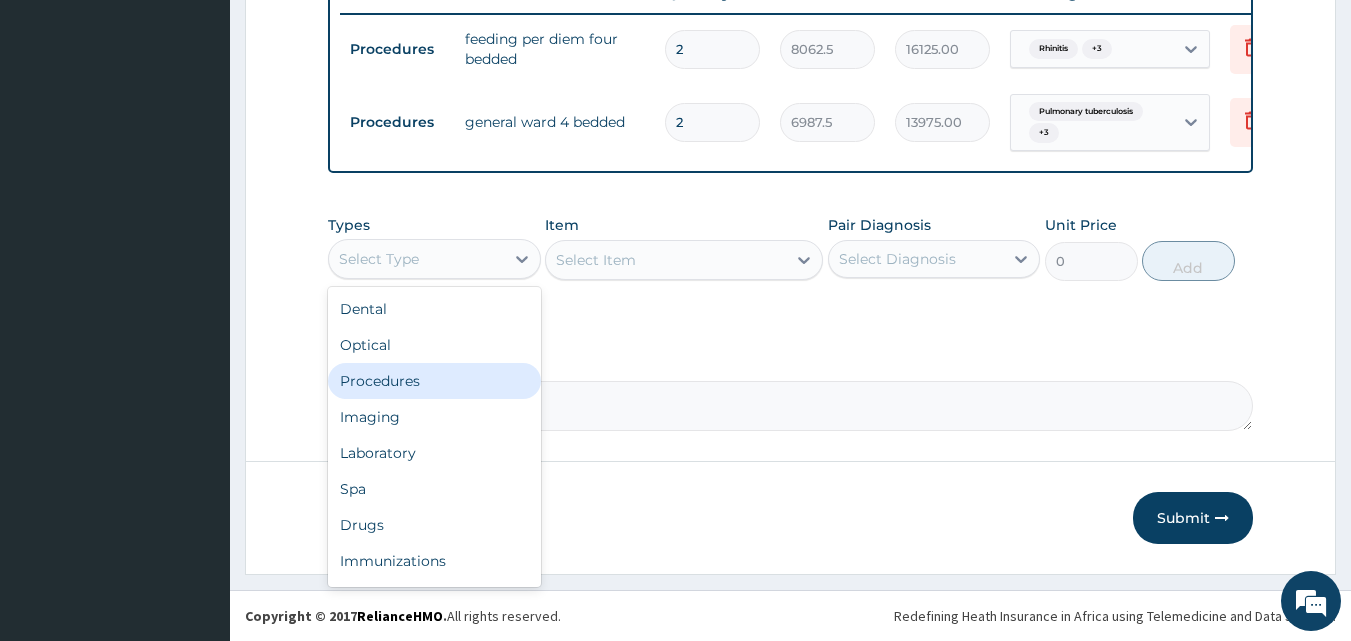 click on "Procedures" at bounding box center [434, 381] 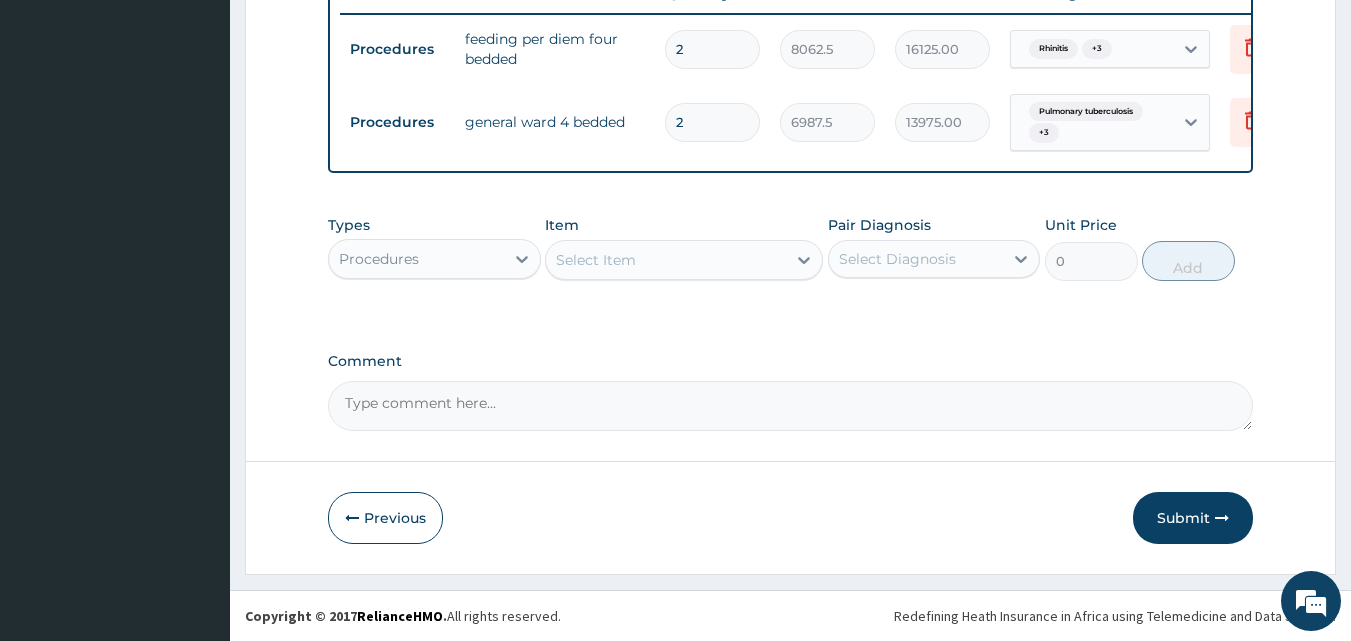 click 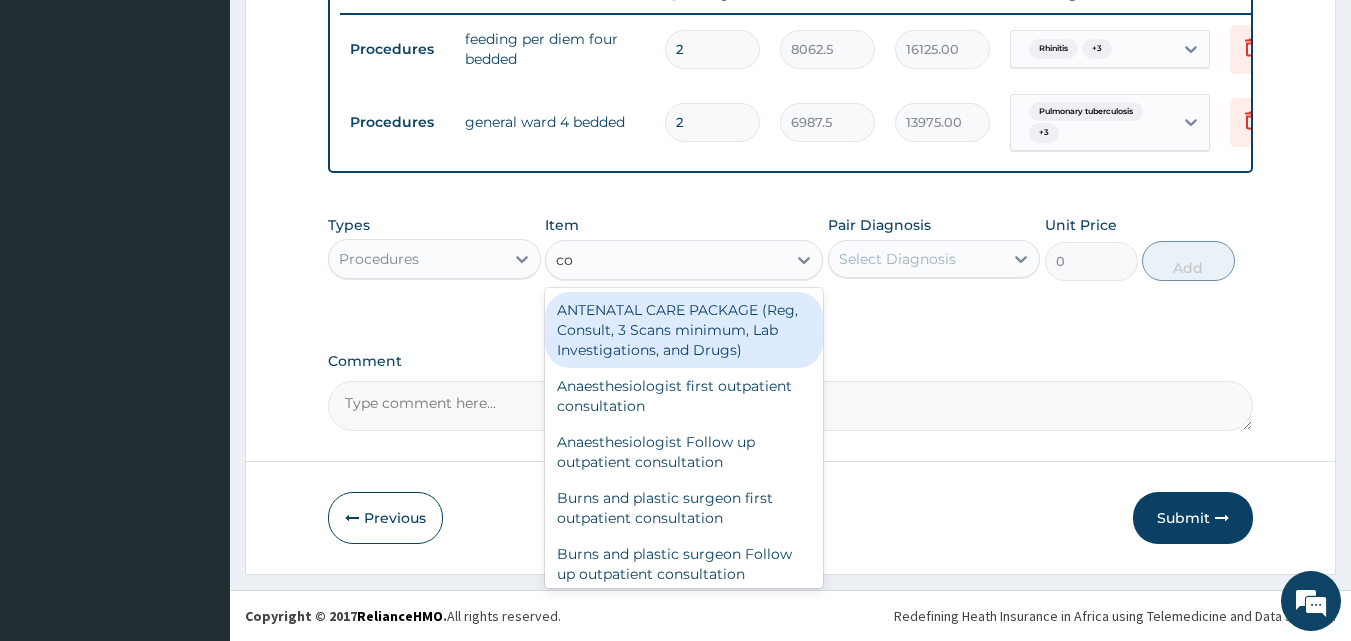 type on "c" 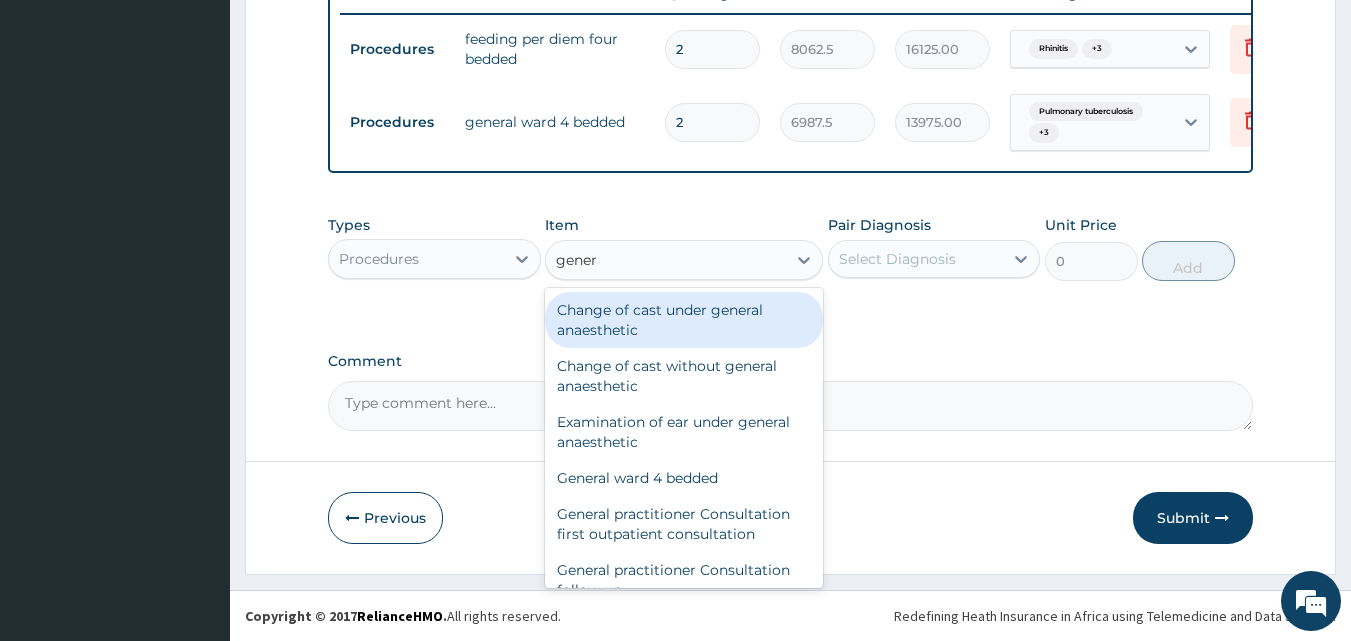 type on "genera" 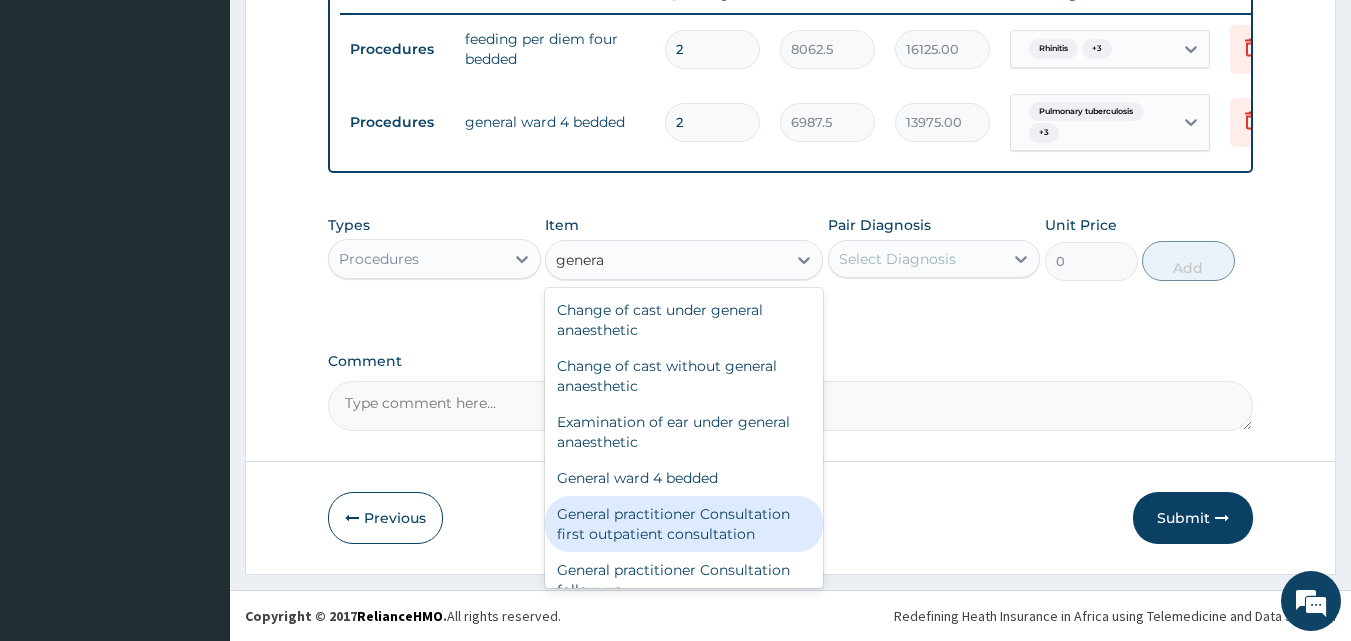 click on "General practitioner Consultation first outpatient consultation" at bounding box center [684, 524] 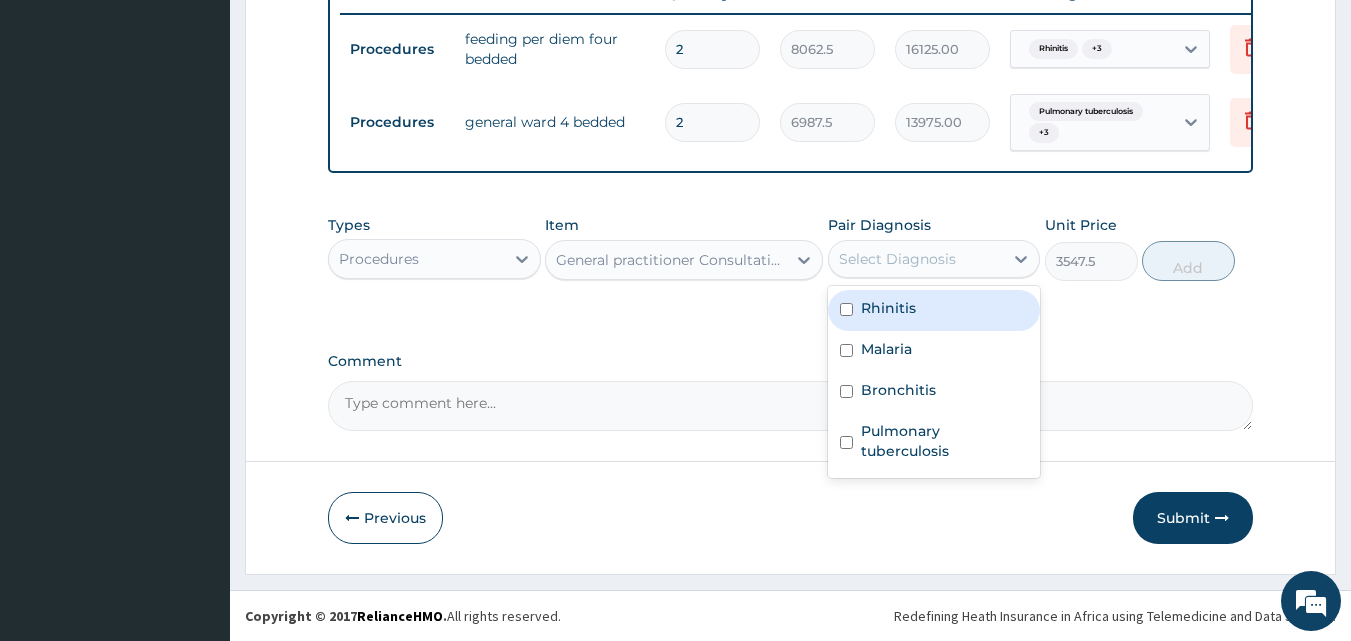 click on "Select Diagnosis" at bounding box center (916, 259) 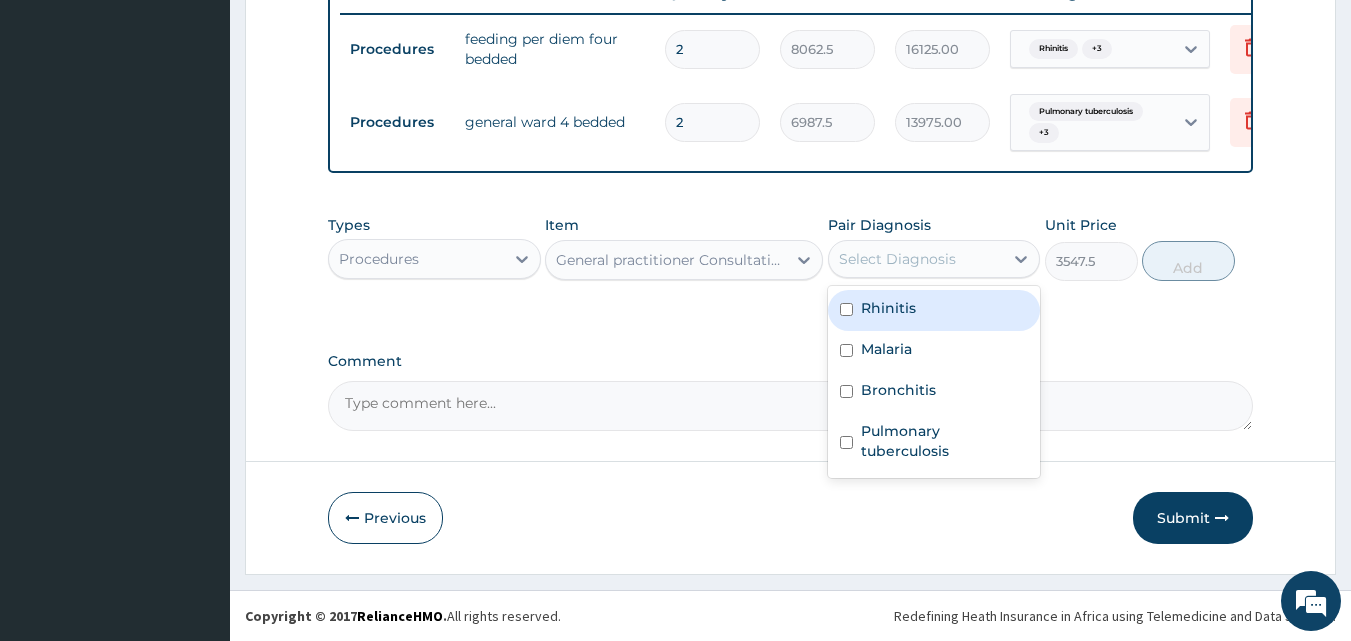 click at bounding box center (846, 309) 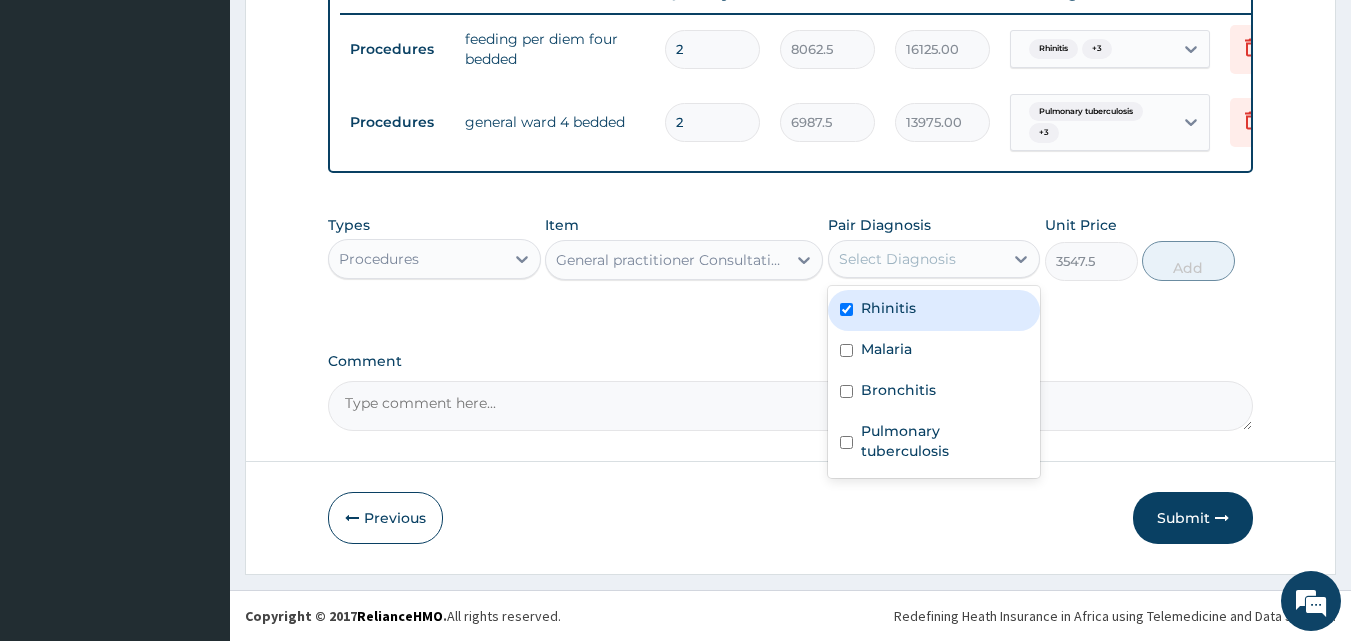 checkbox on "true" 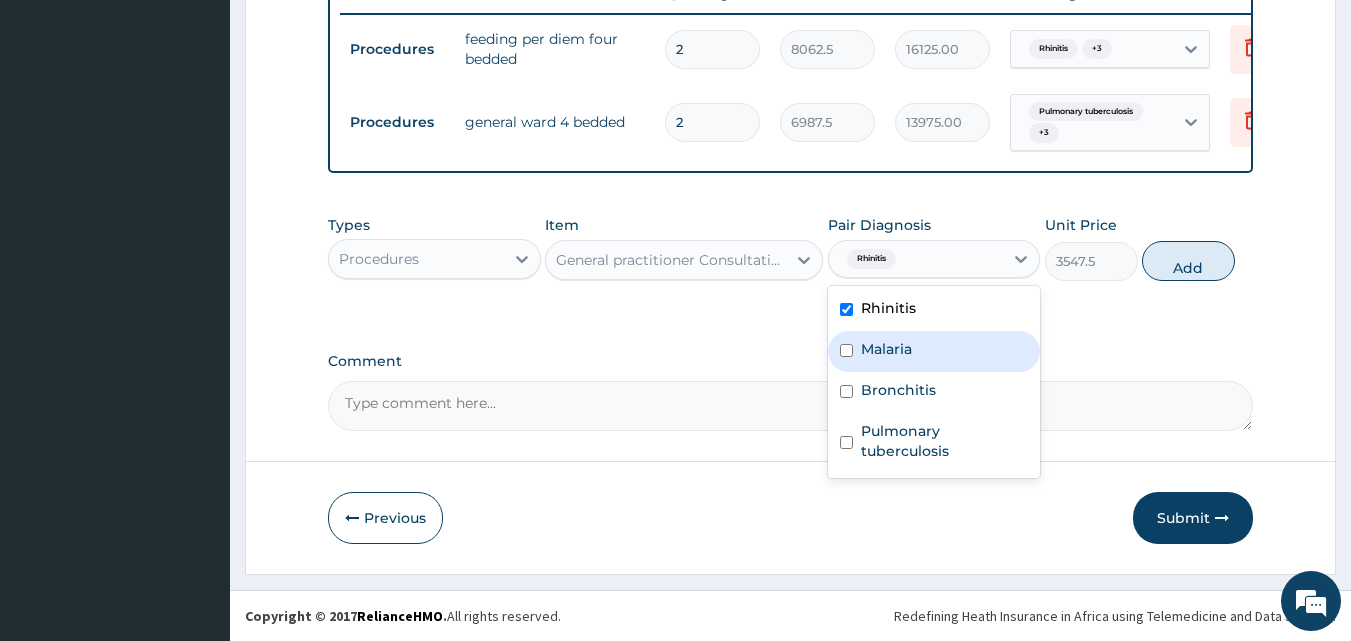 click on "Malaria" at bounding box center (934, 351) 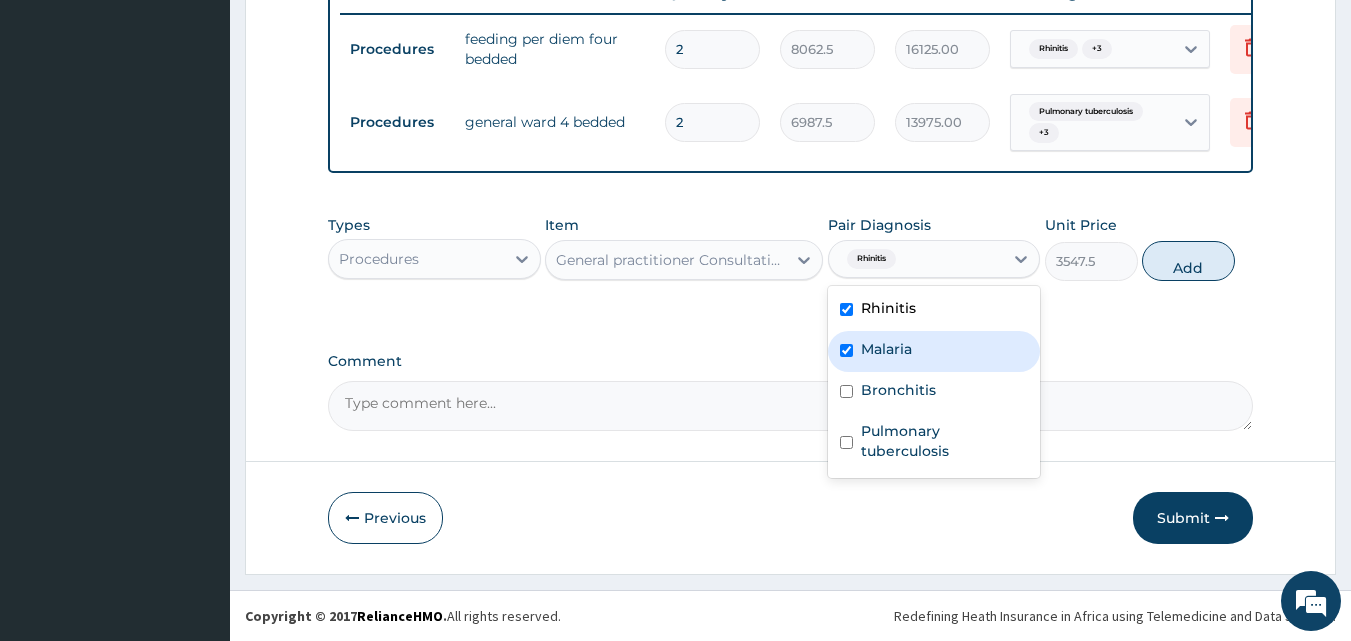 checkbox on "true" 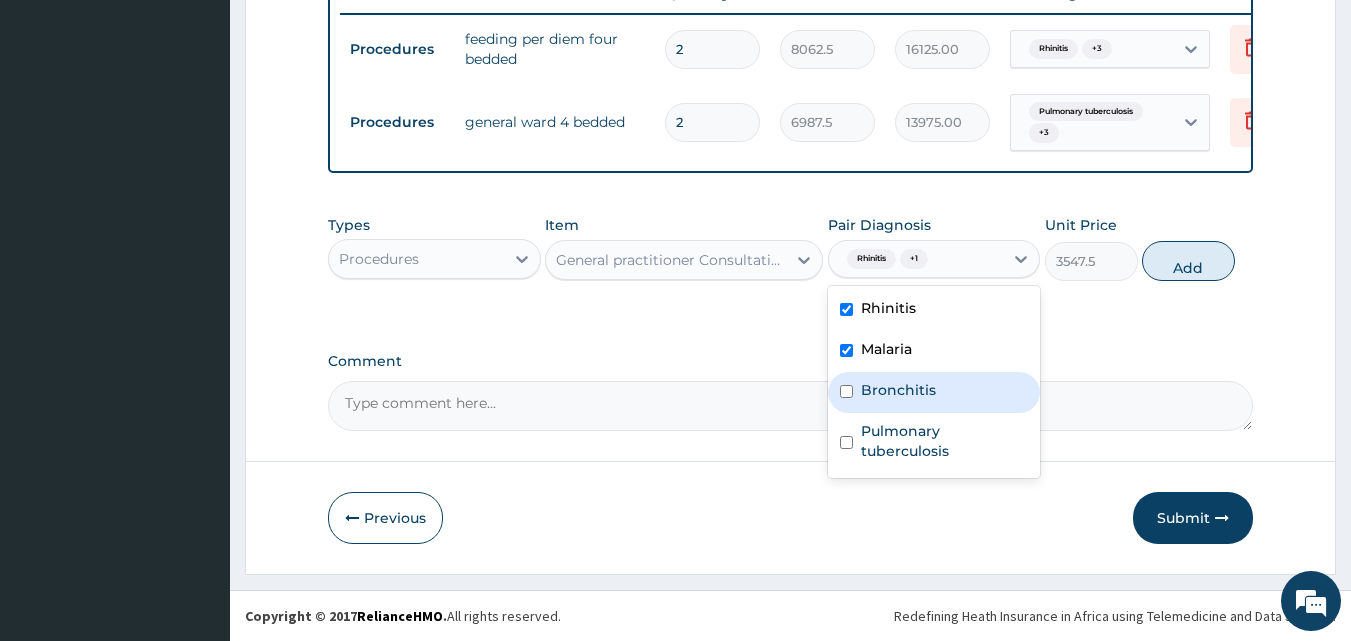 click on "Bronchitis" at bounding box center [898, 390] 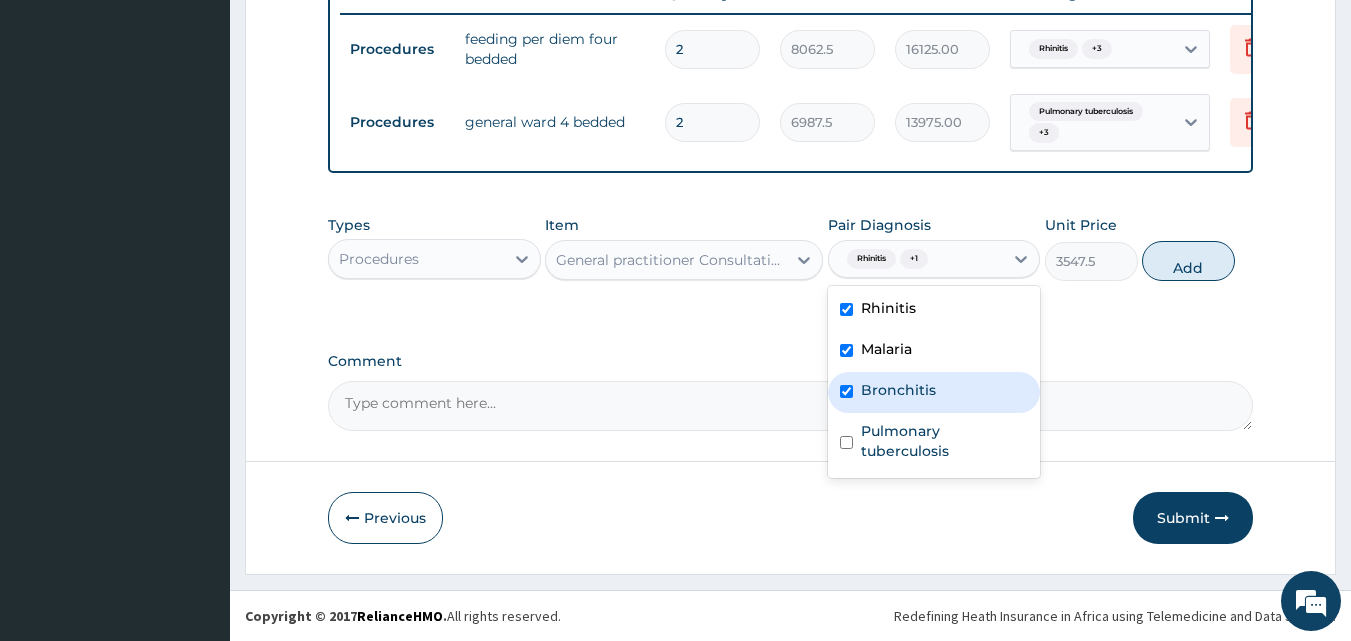 checkbox on "true" 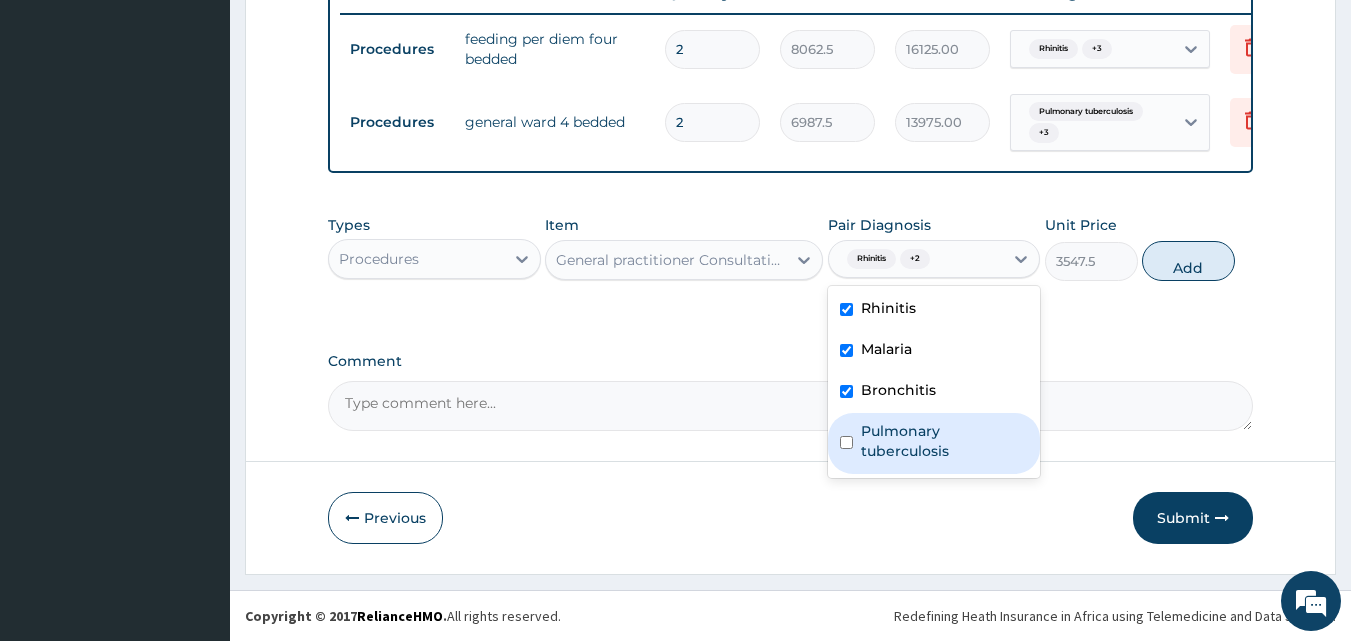 click on "Pulmonary tuberculosis" at bounding box center (945, 441) 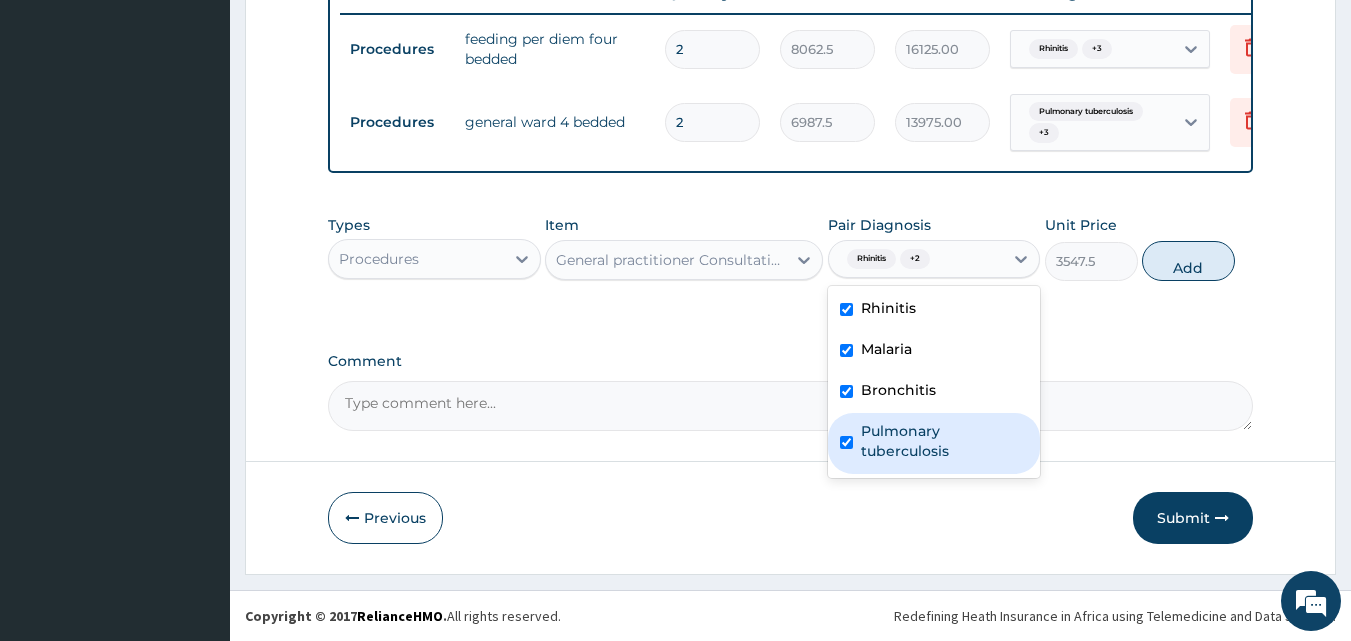 checkbox on "true" 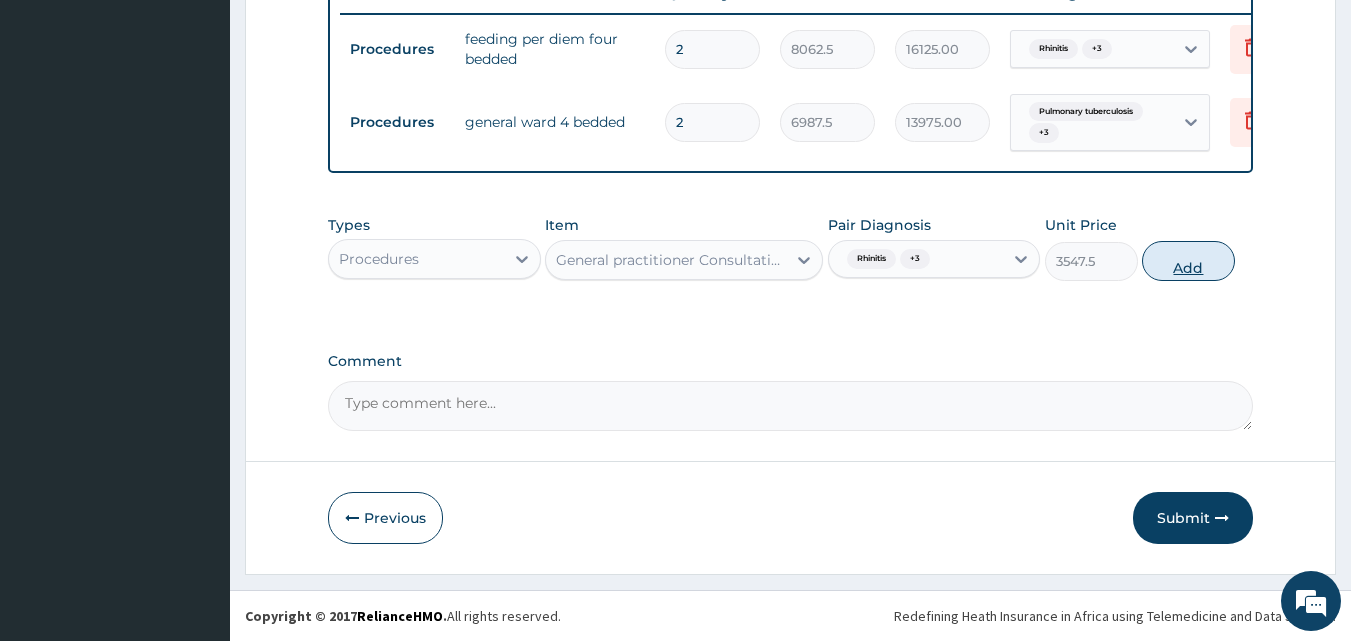 click on "Add" at bounding box center [1188, 261] 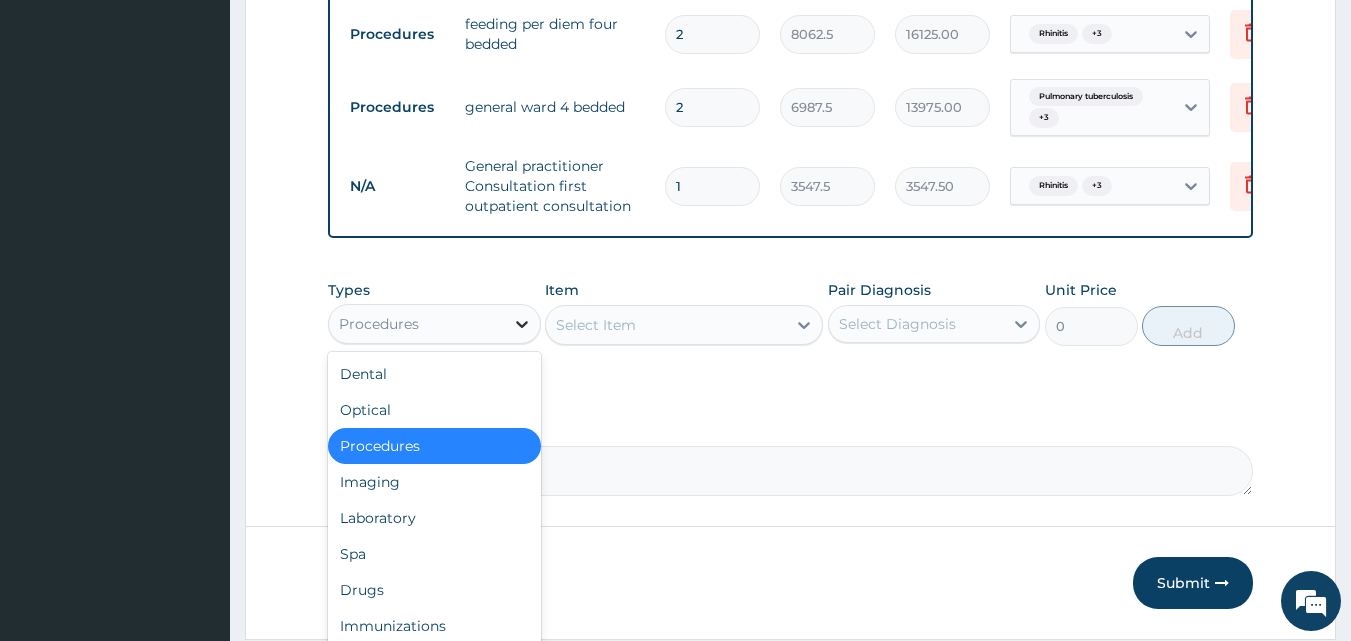 click 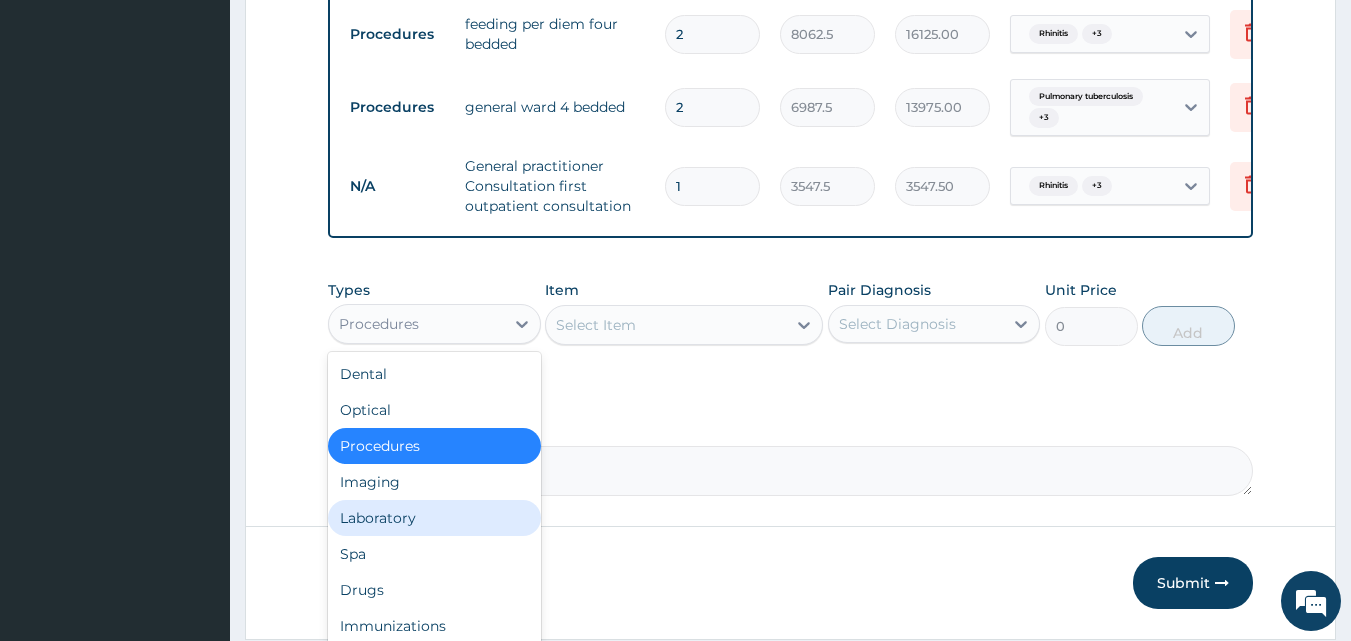 click on "Laboratory" at bounding box center (434, 518) 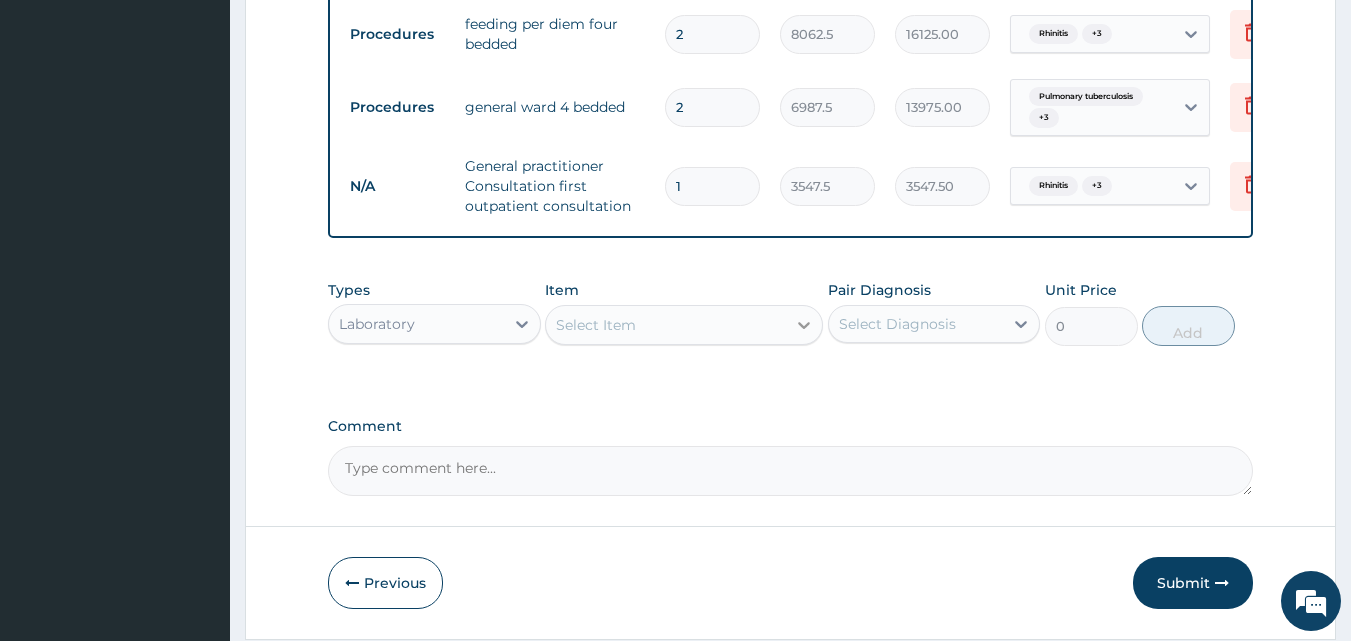 click 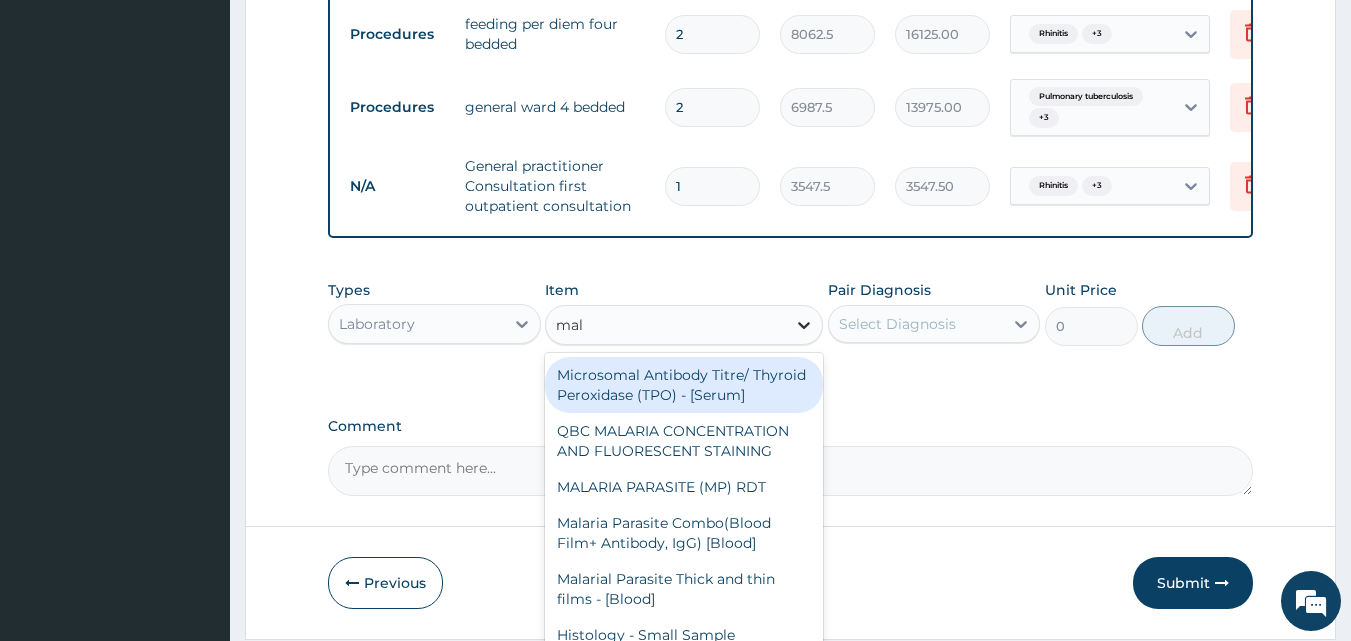 type on "mala" 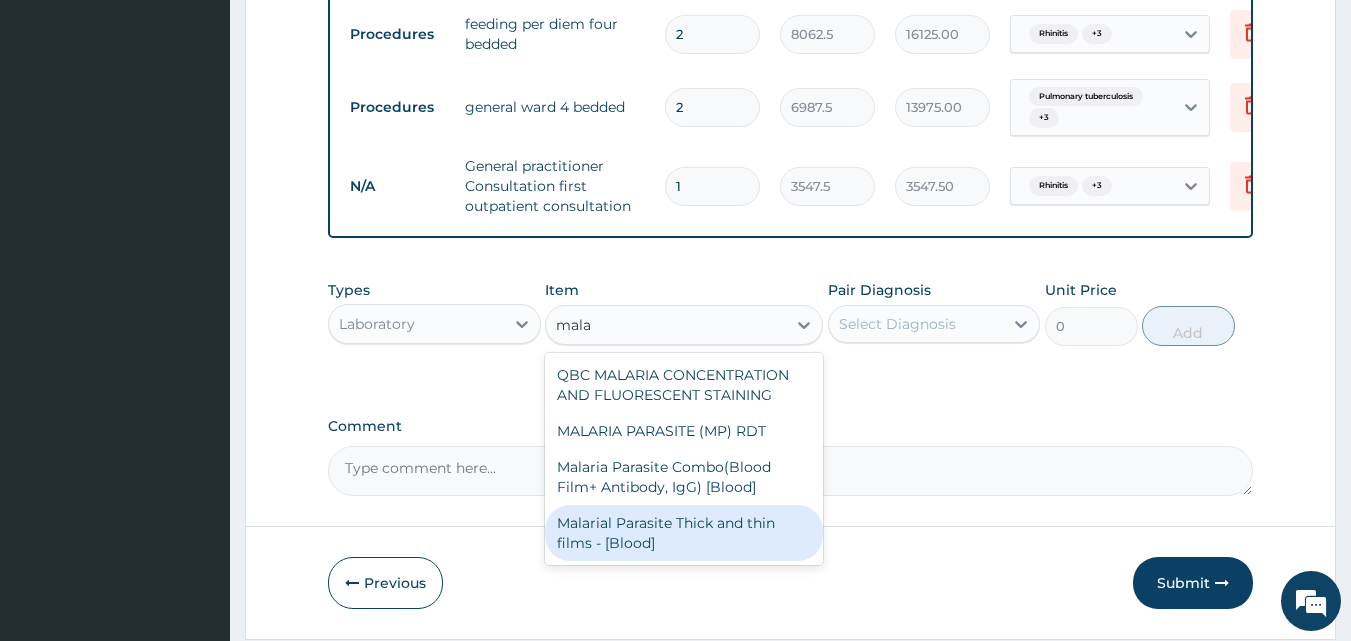 click on "Malarial Parasite Thick and thin films - [Blood]" at bounding box center [684, 533] 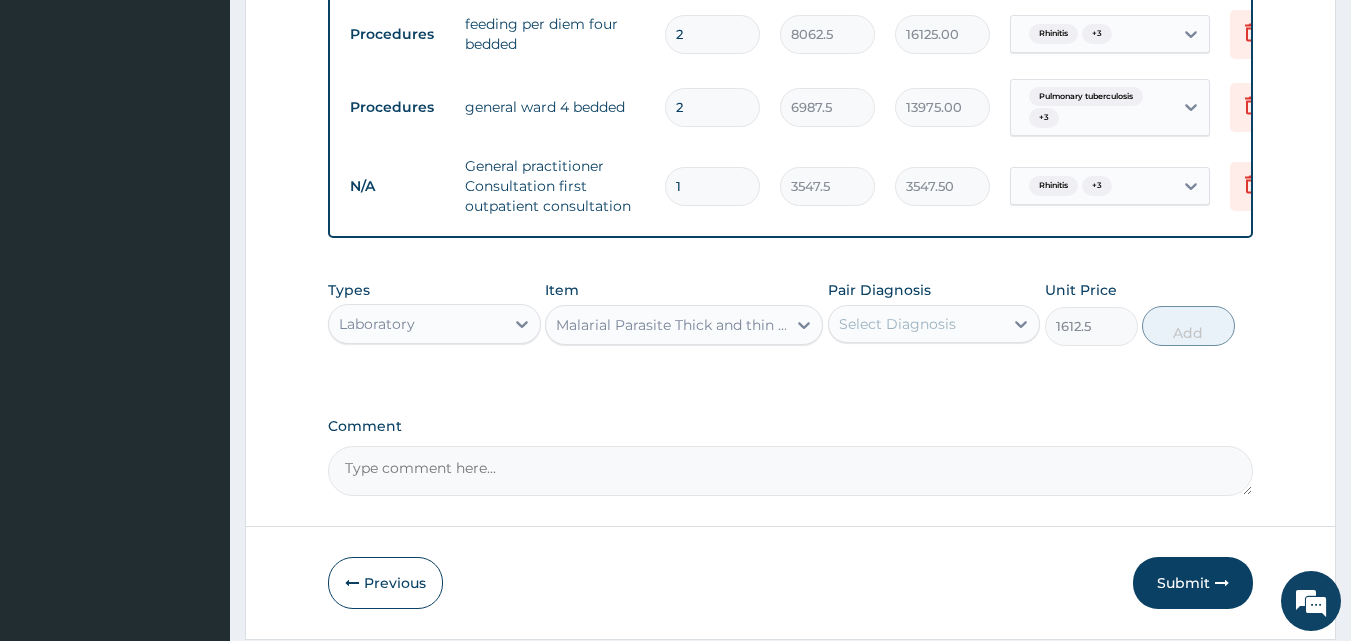 click on "Select Diagnosis" at bounding box center (897, 324) 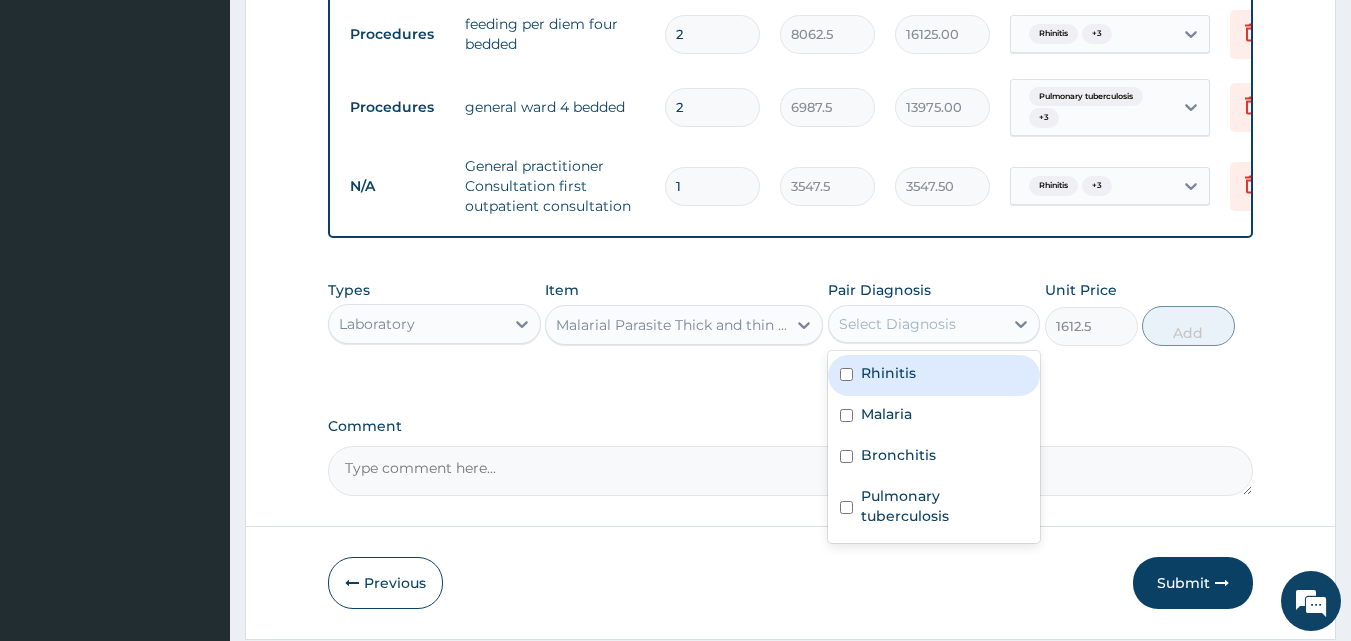 click on "Rhinitis" at bounding box center (934, 375) 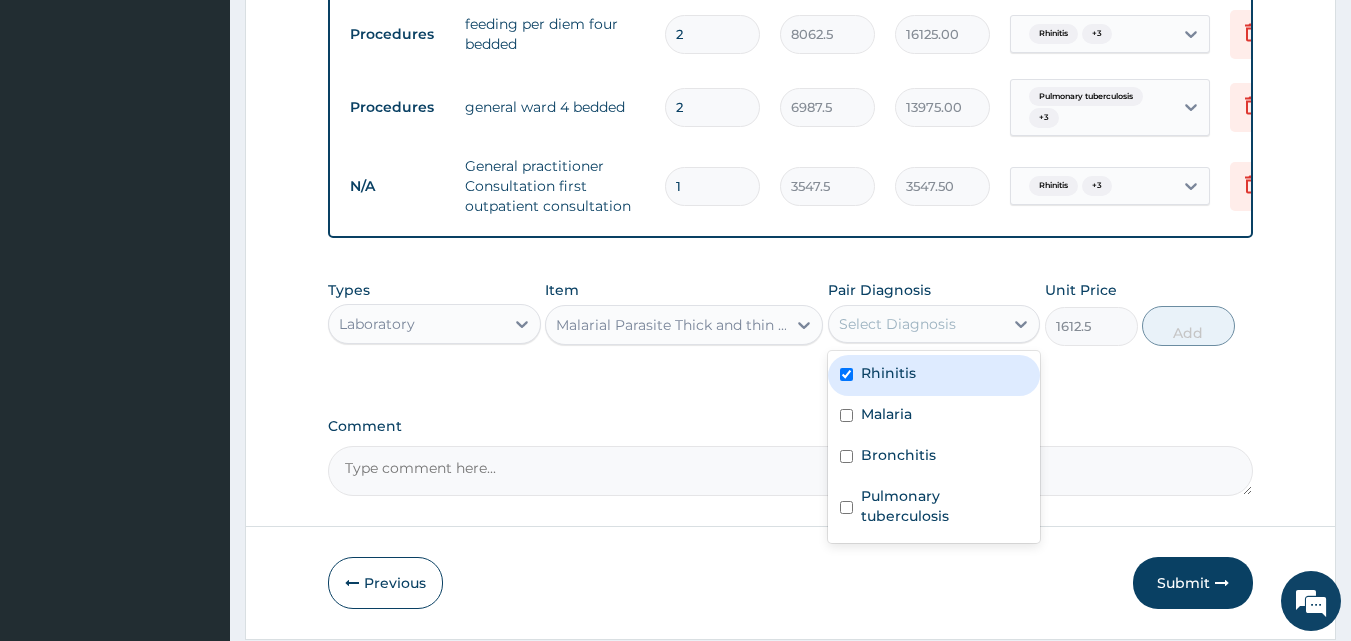 checkbox on "true" 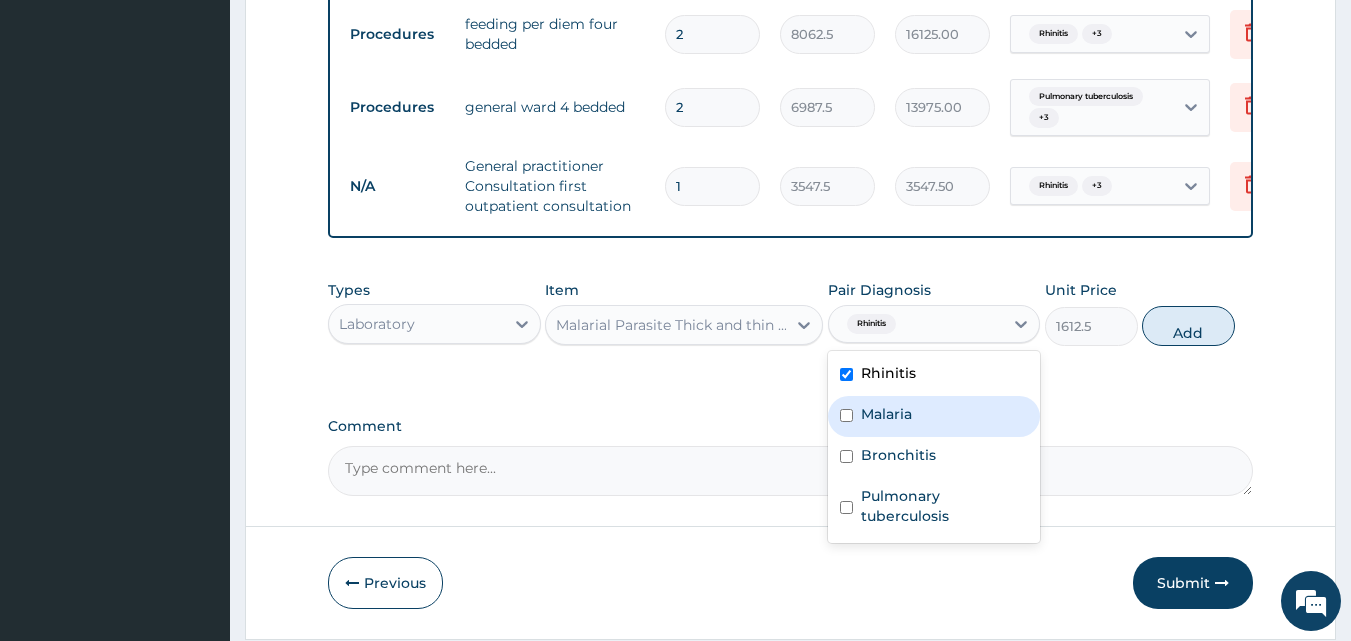 click on "Malaria" at bounding box center [934, 416] 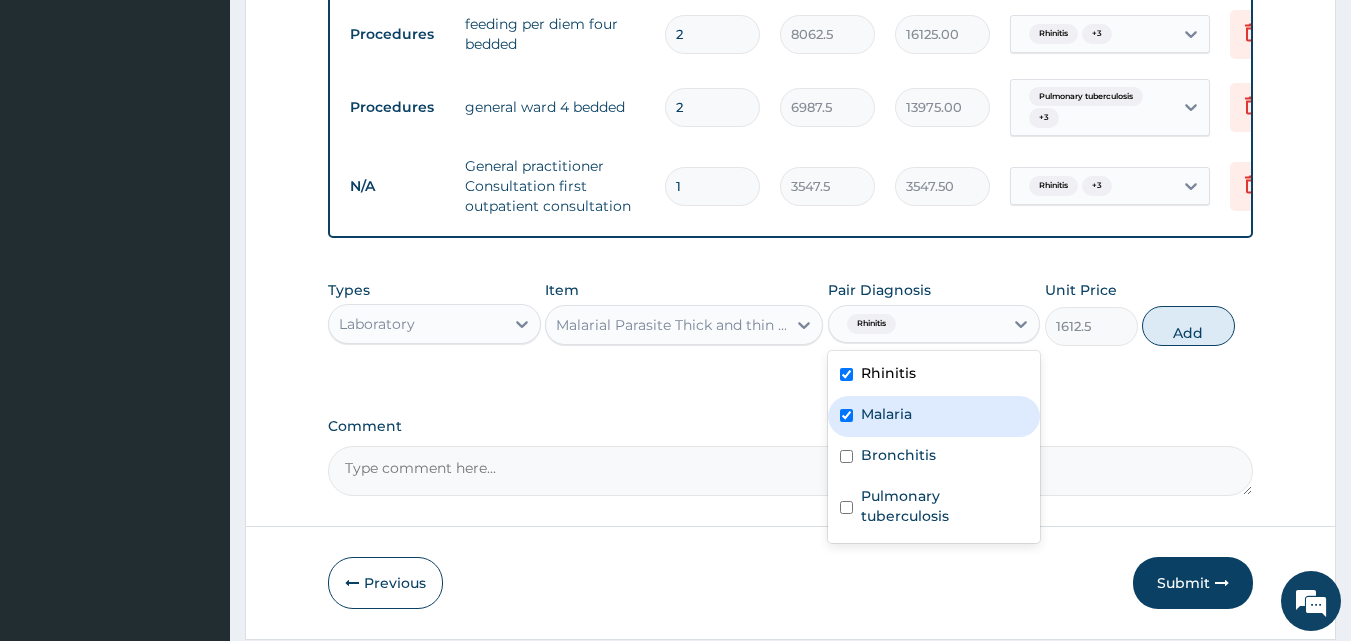 checkbox on "true" 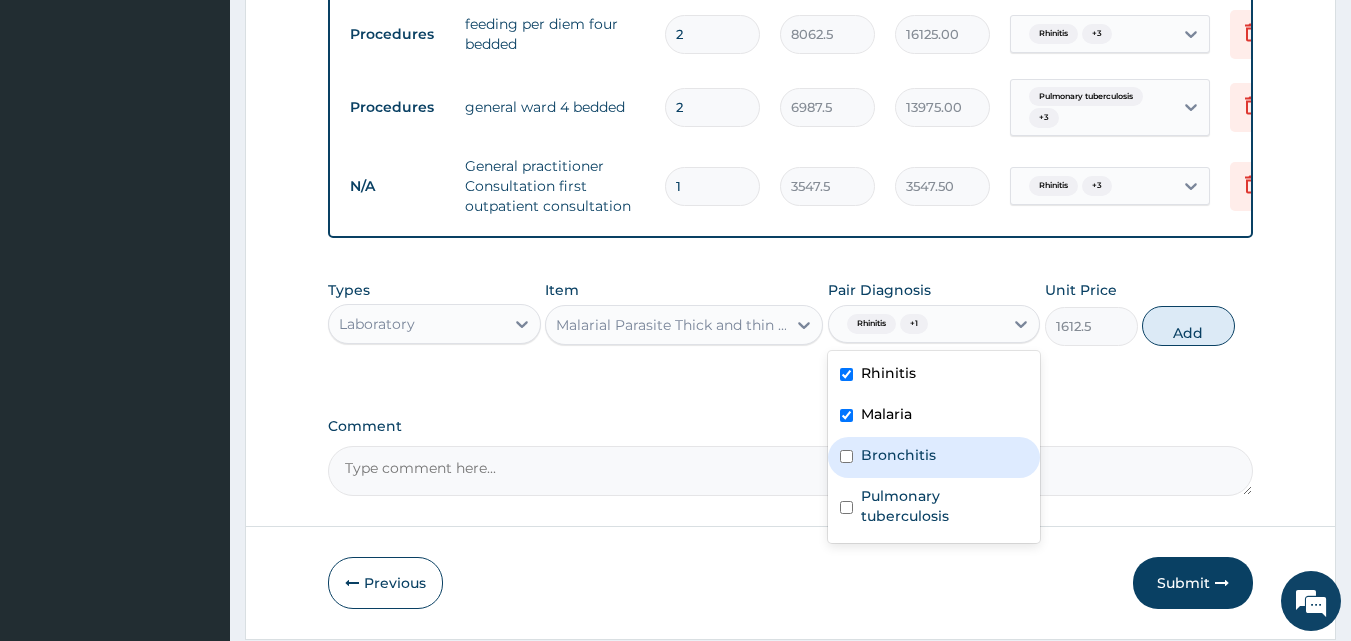 click on "Bronchitis" at bounding box center (934, 457) 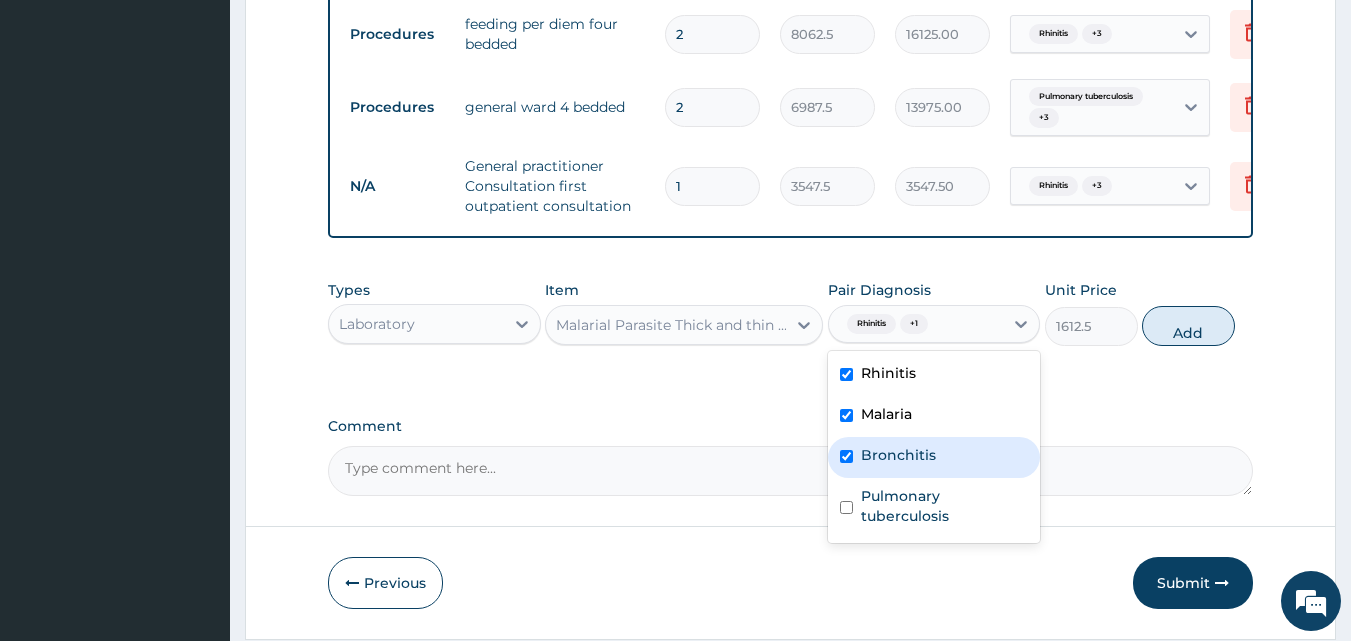checkbox on "true" 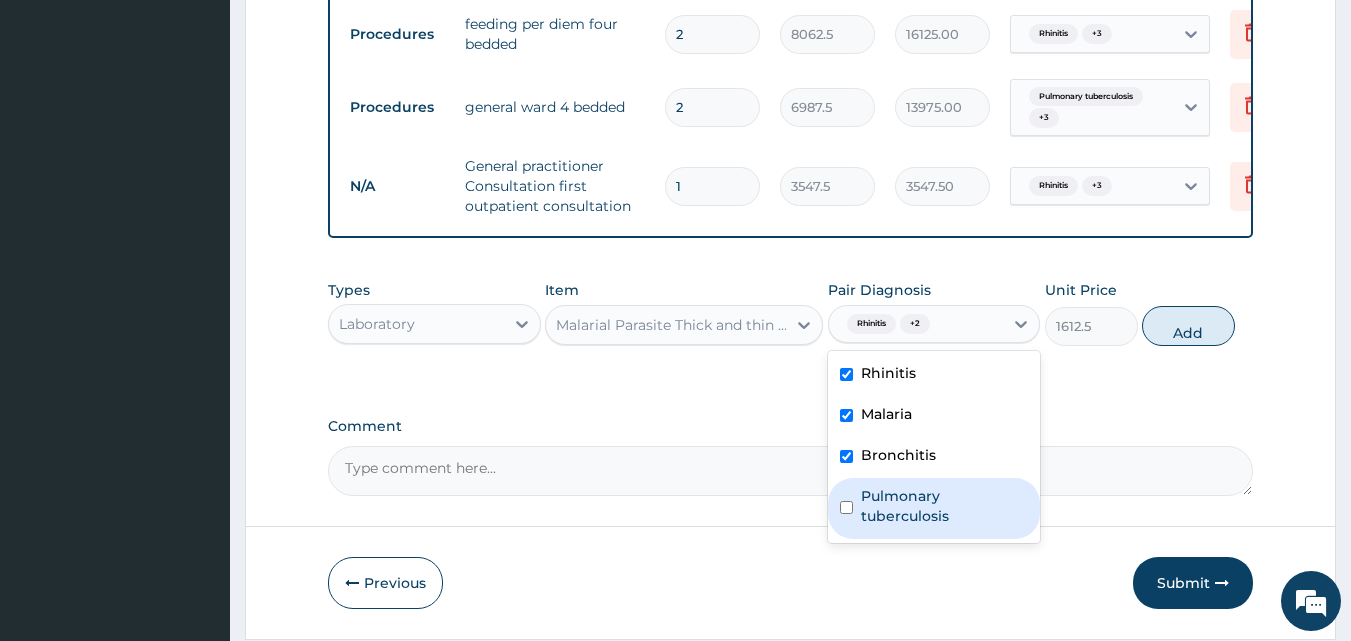 click on "Pulmonary tuberculosis" at bounding box center [945, 506] 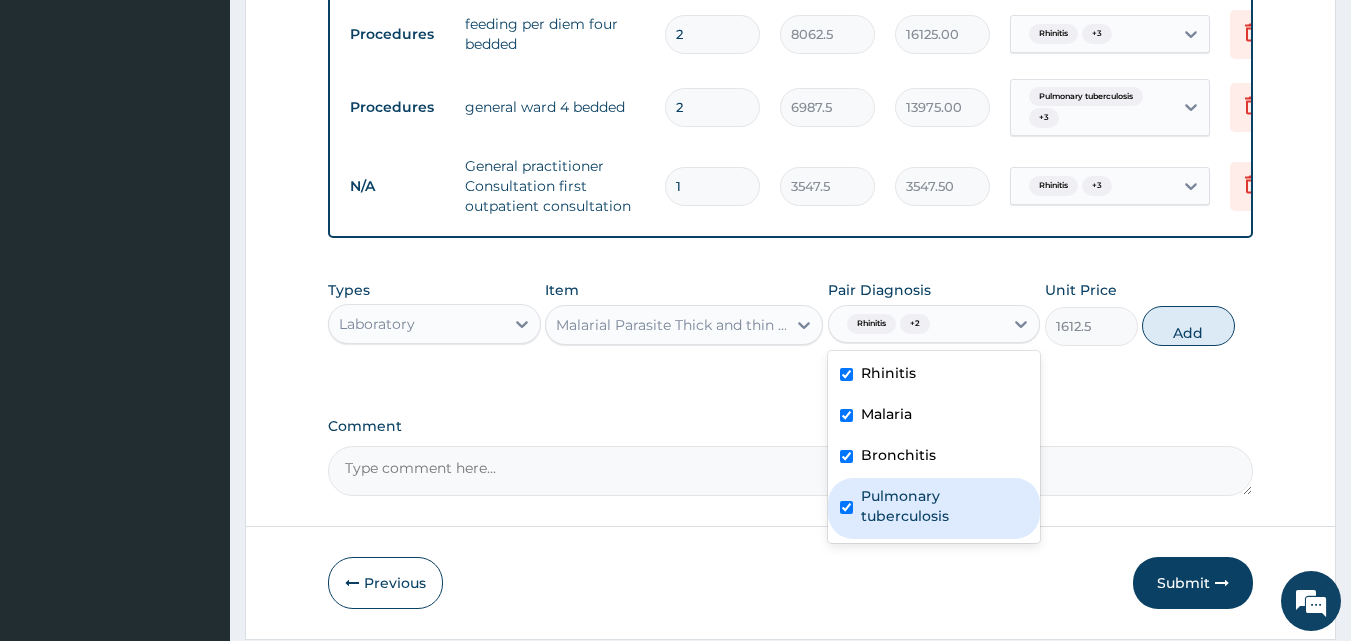 checkbox on "true" 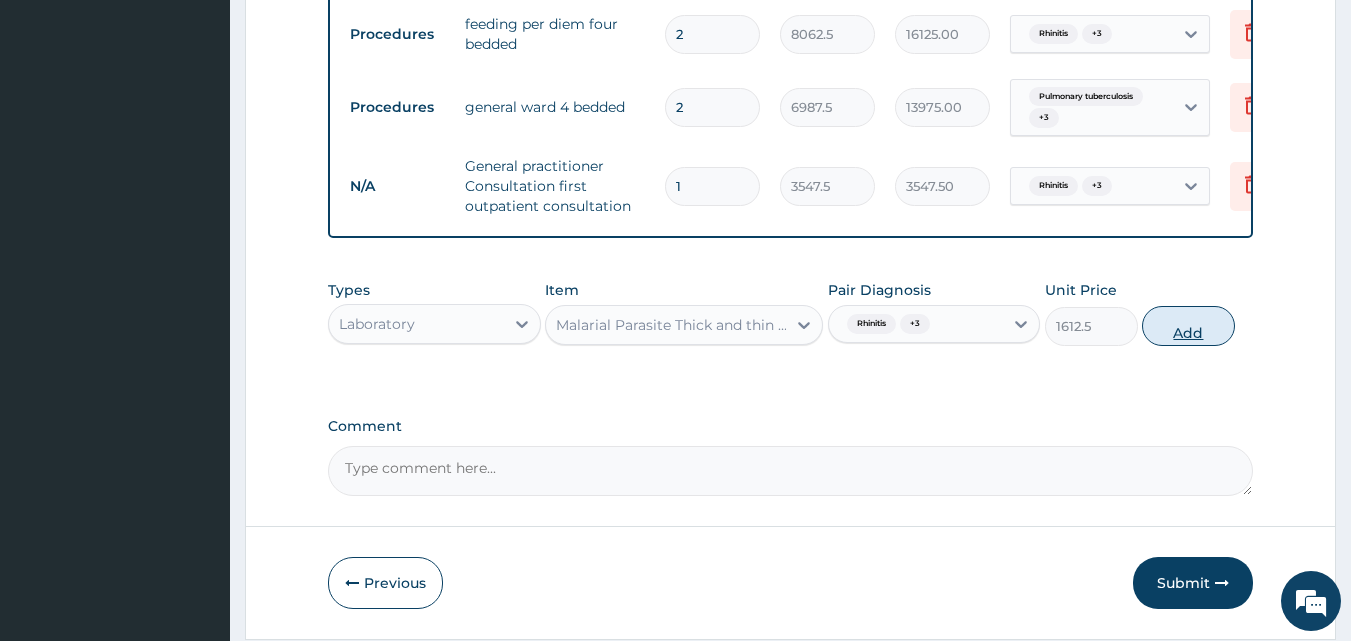 click on "Add" at bounding box center (1188, 326) 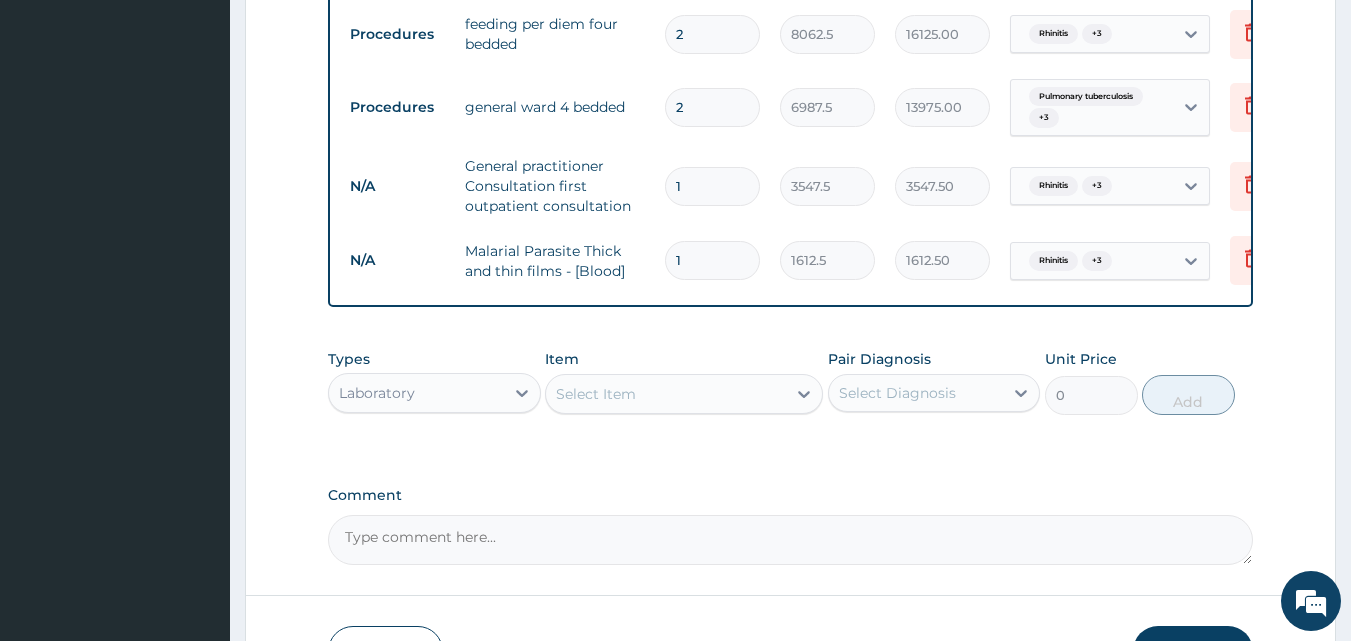 click on "Select Item" at bounding box center [666, 394] 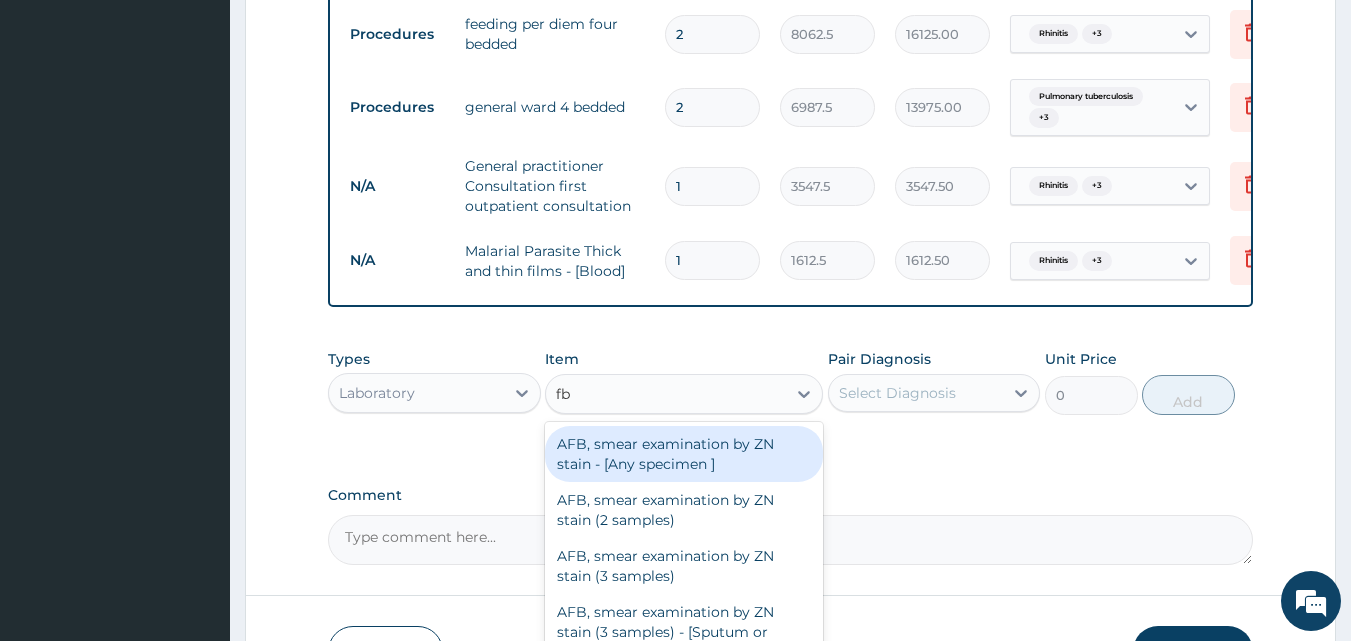 type on "fbc" 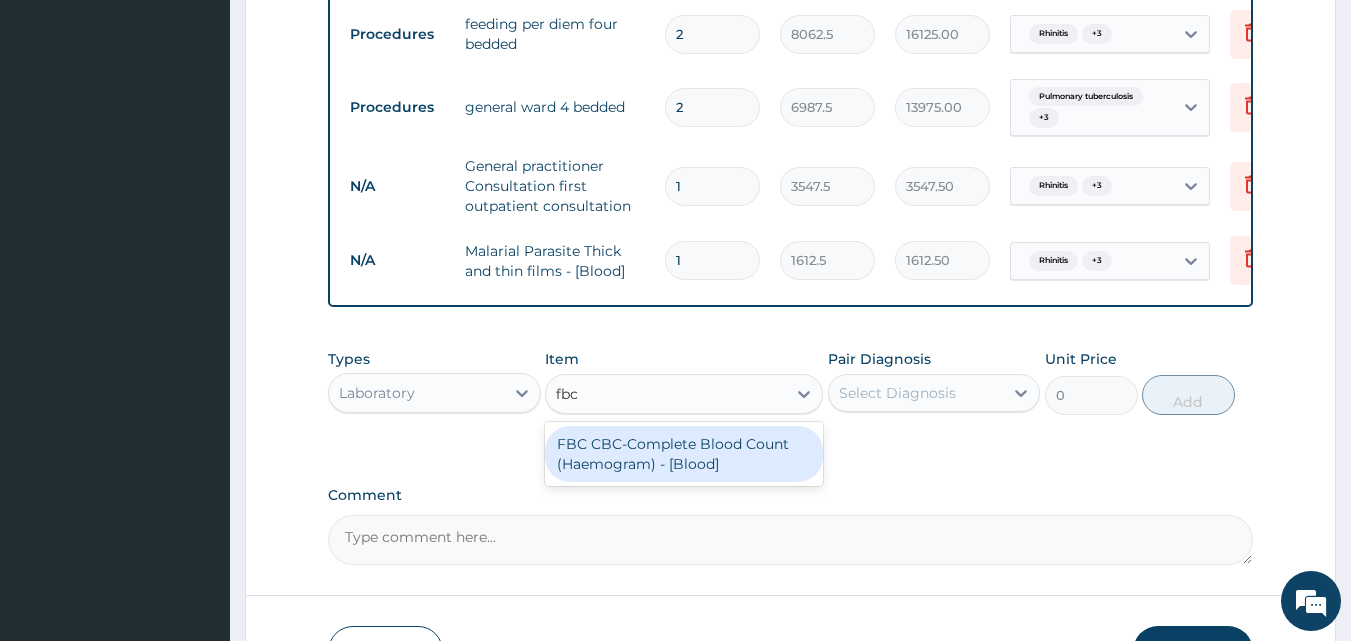 click on "FBC CBC-Complete Blood Count (Haemogram) - [Blood]" at bounding box center (684, 454) 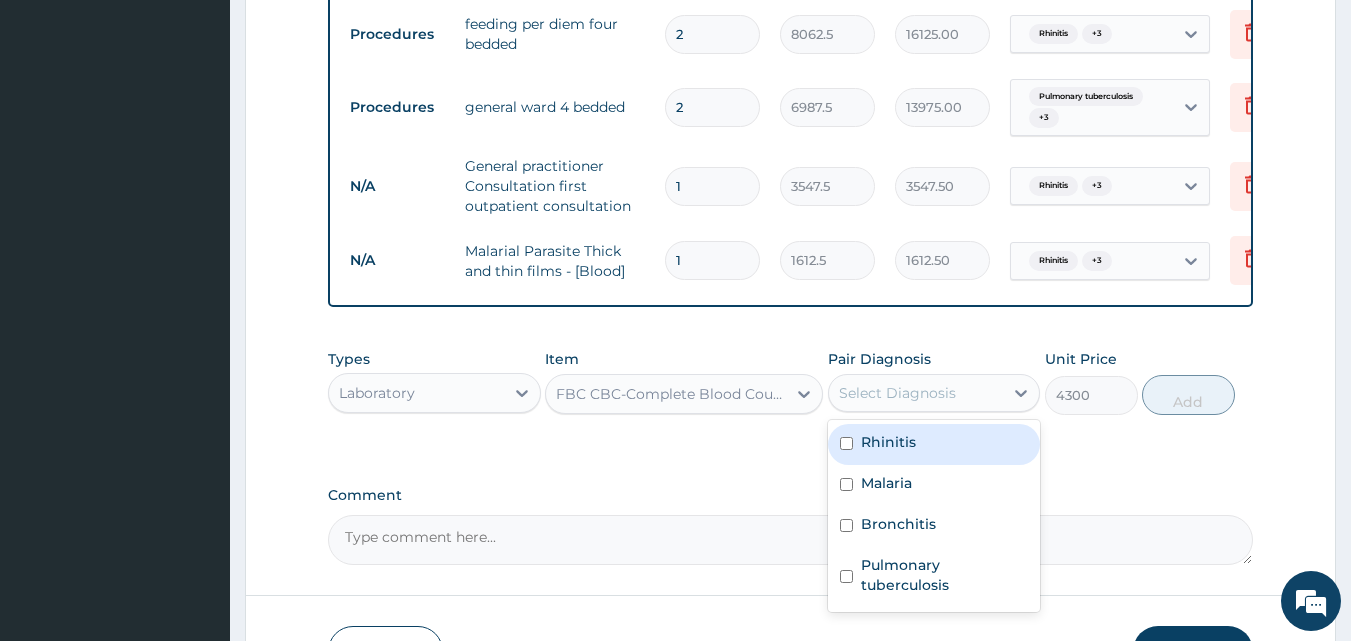 click on "Select Diagnosis" at bounding box center (897, 393) 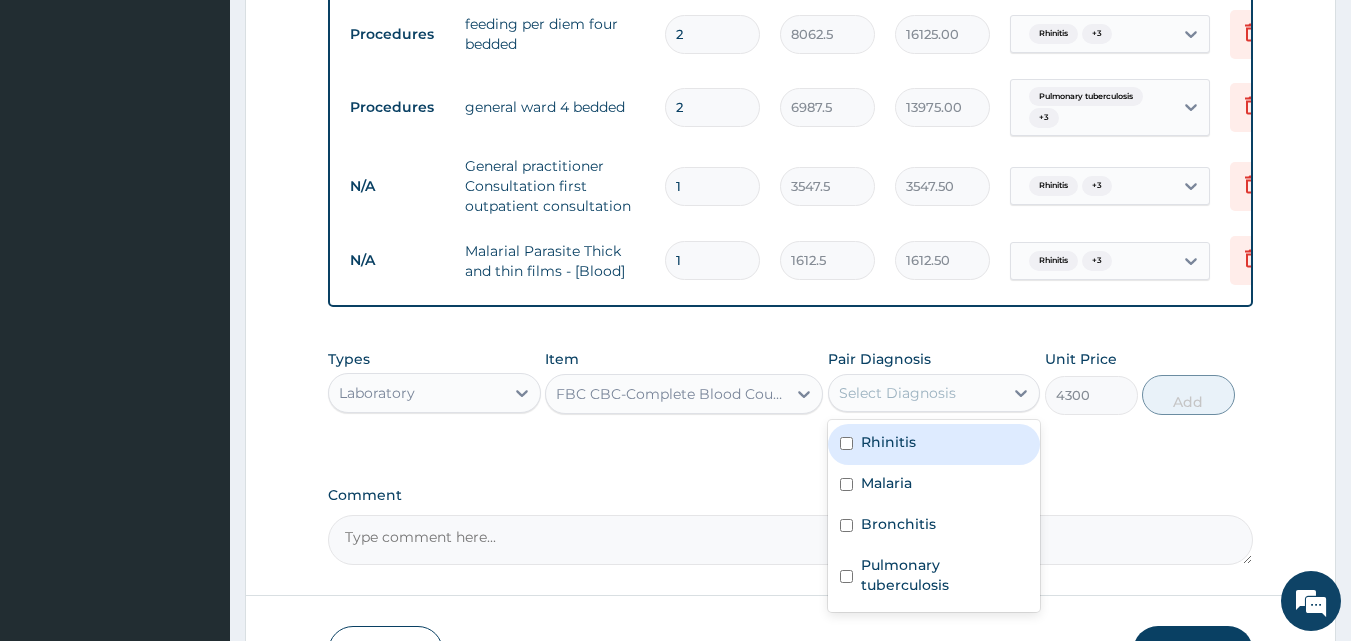 click on "Rhinitis" at bounding box center (934, 444) 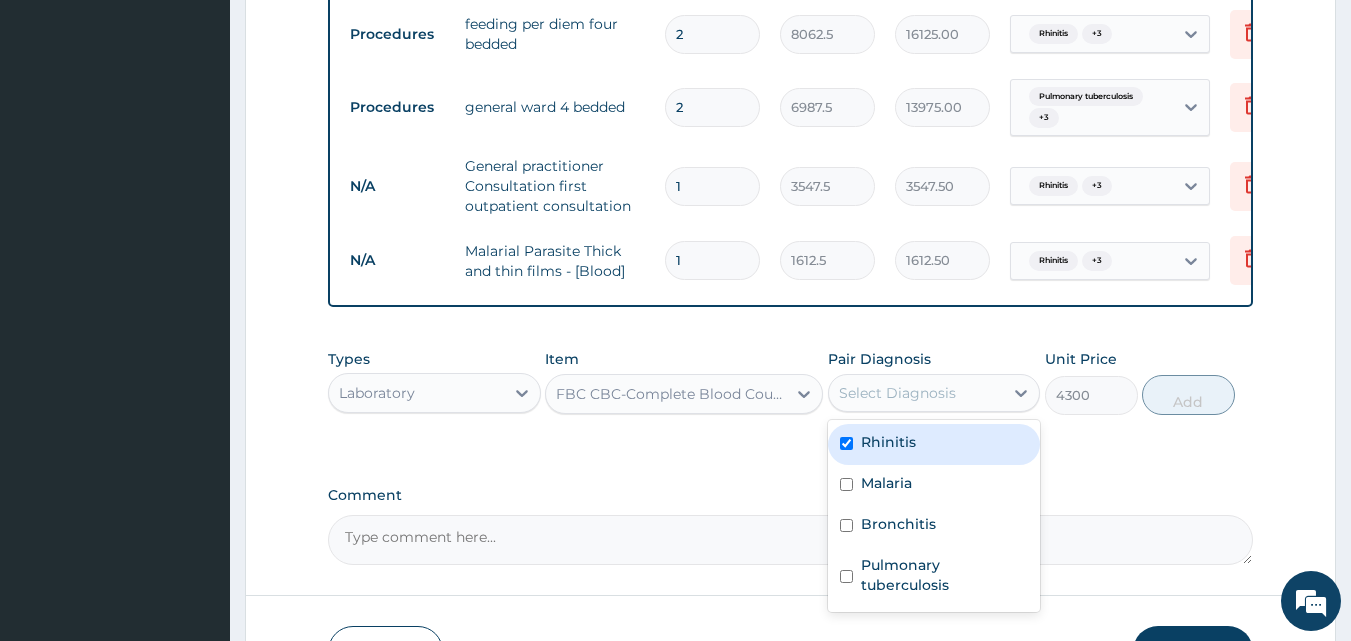 checkbox on "true" 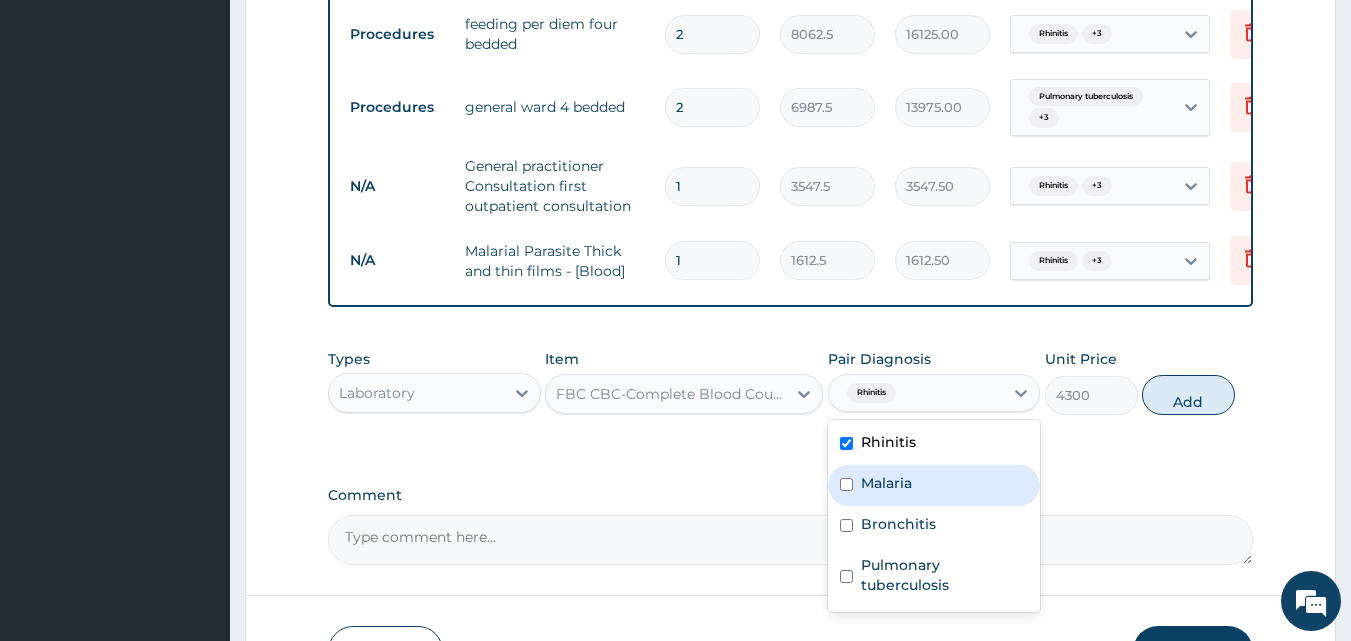 click on "Malaria" at bounding box center [886, 483] 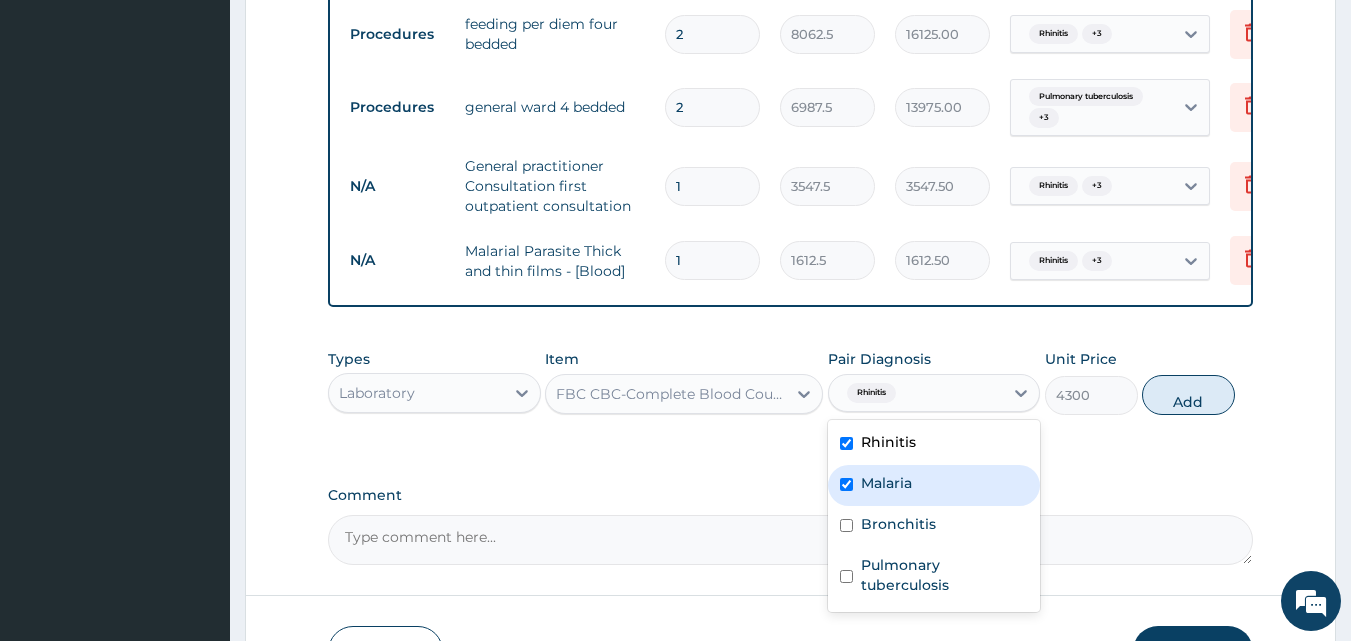 checkbox on "true" 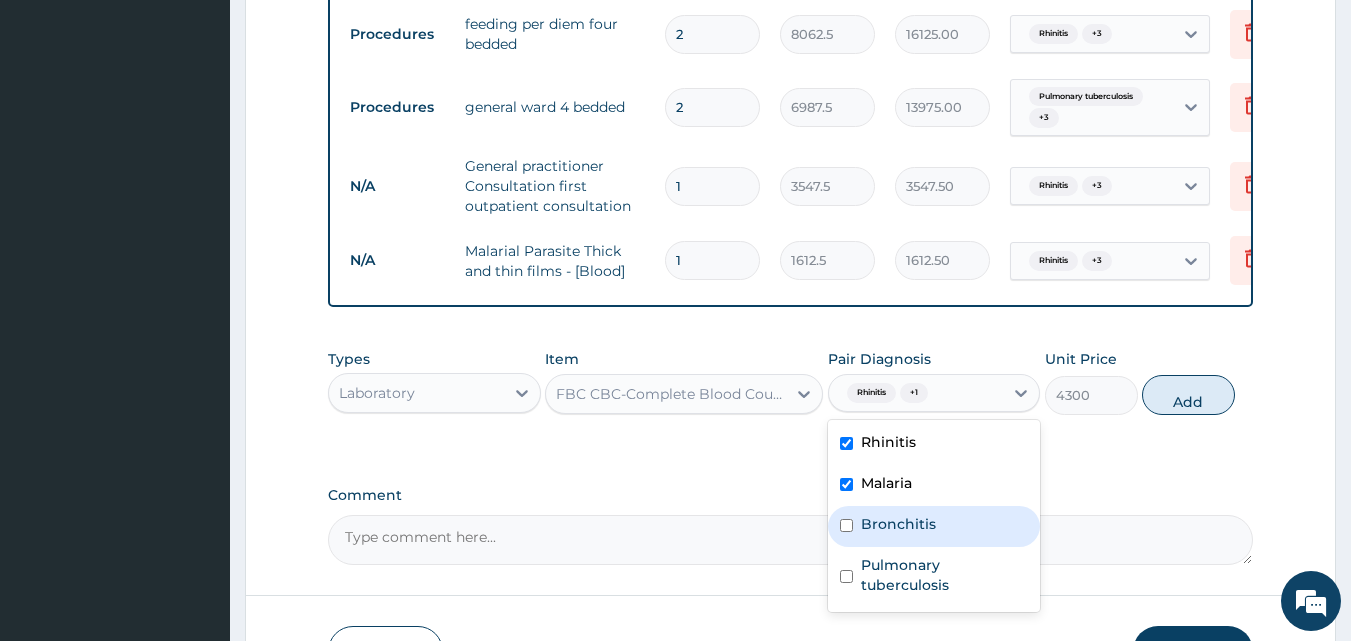 click on "Bronchitis" at bounding box center (934, 526) 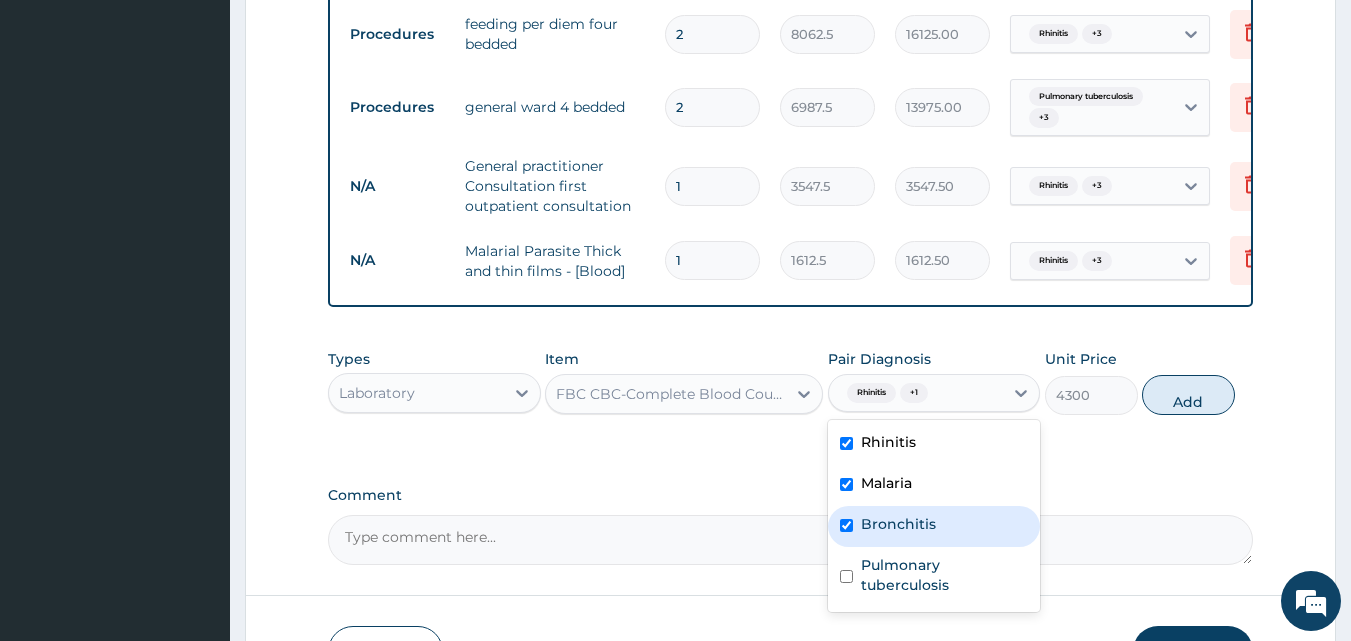checkbox on "true" 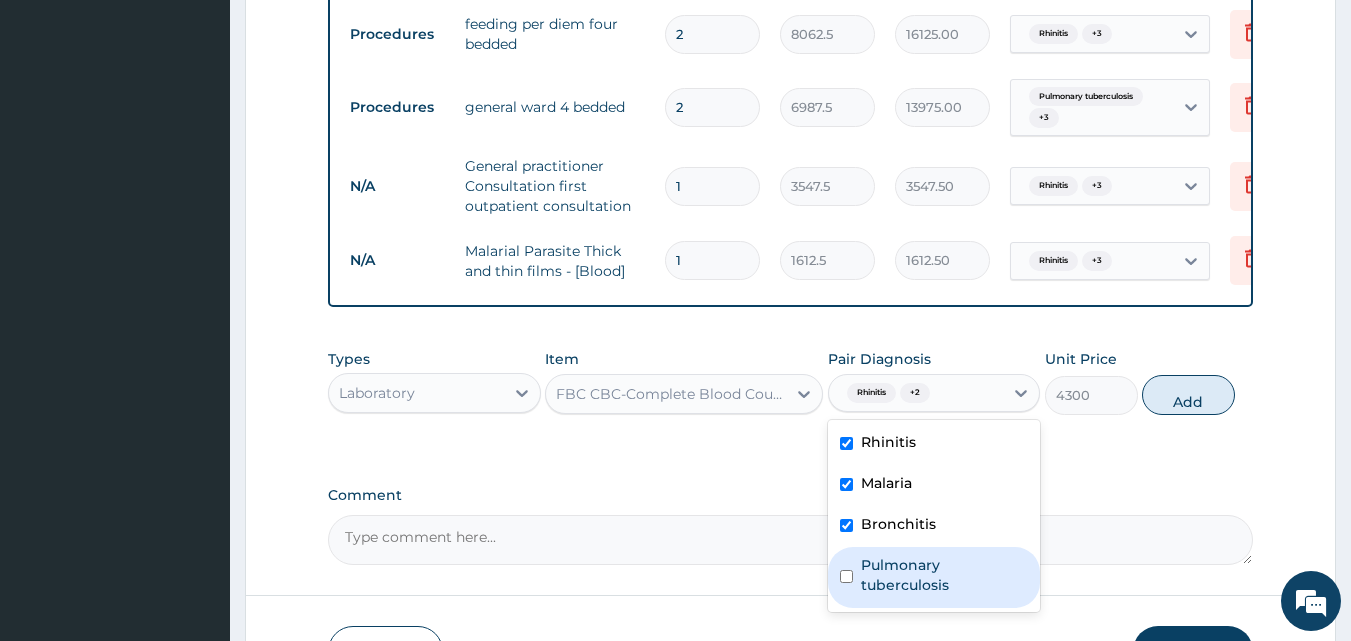click on "Pulmonary tuberculosis" at bounding box center [945, 575] 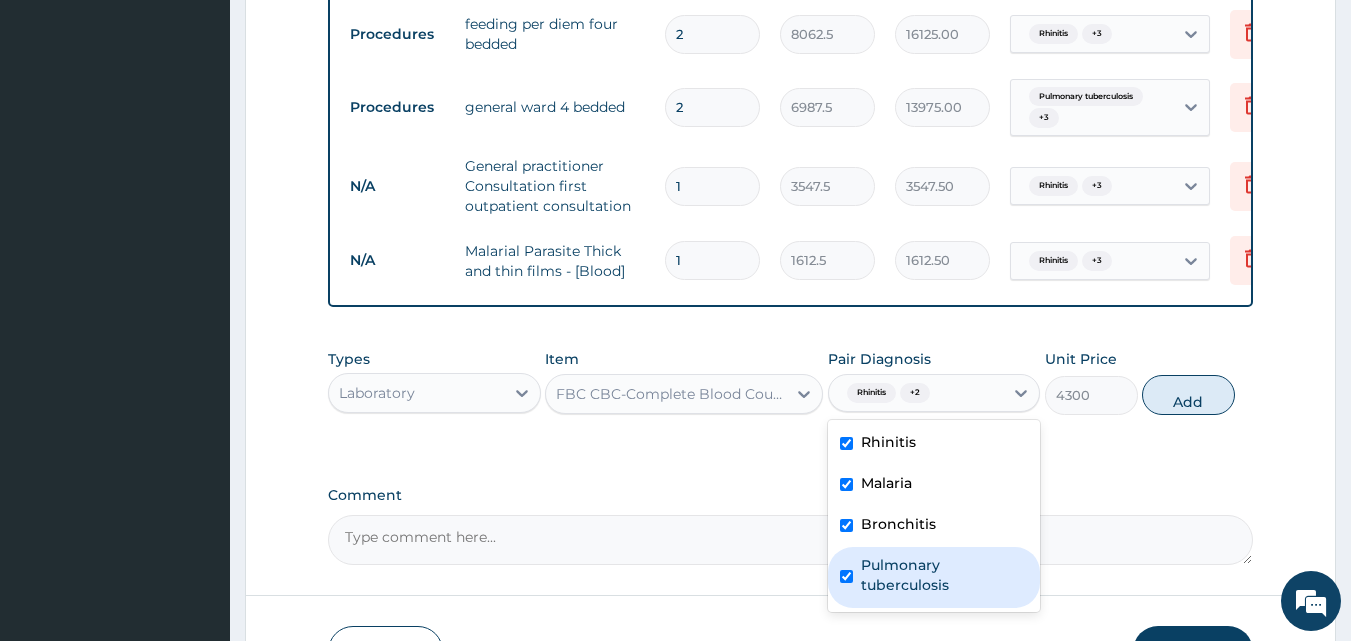 checkbox on "true" 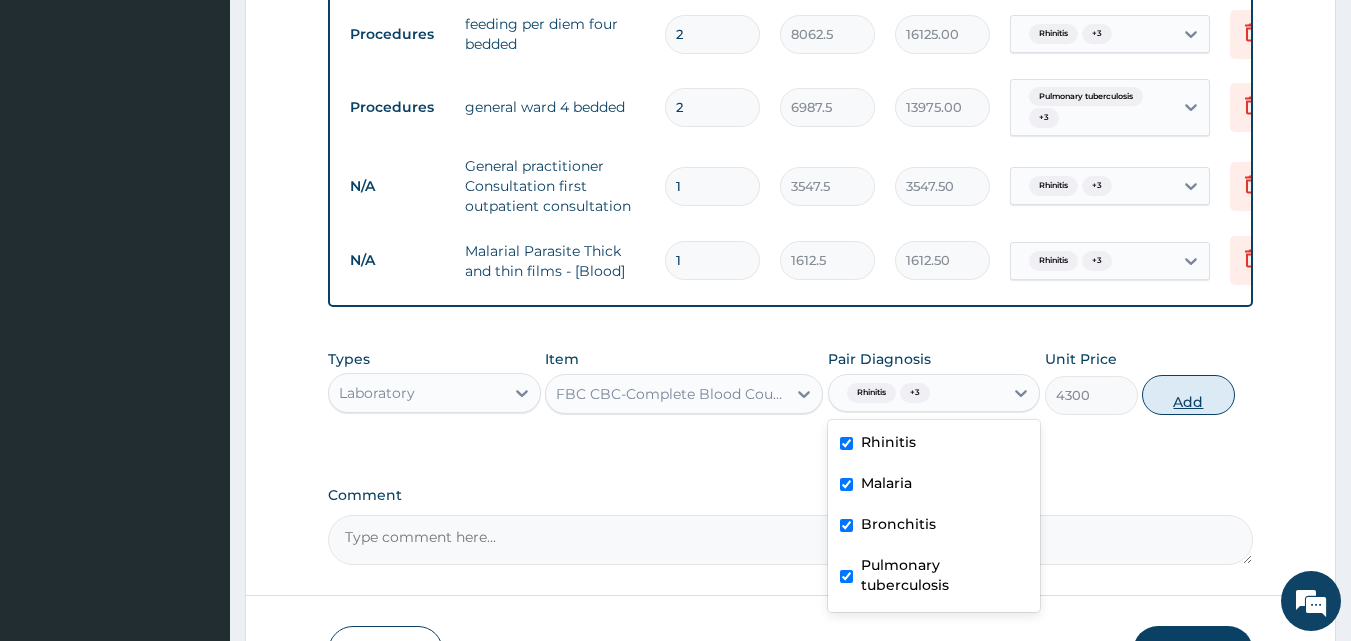 click on "Add" at bounding box center (1188, 395) 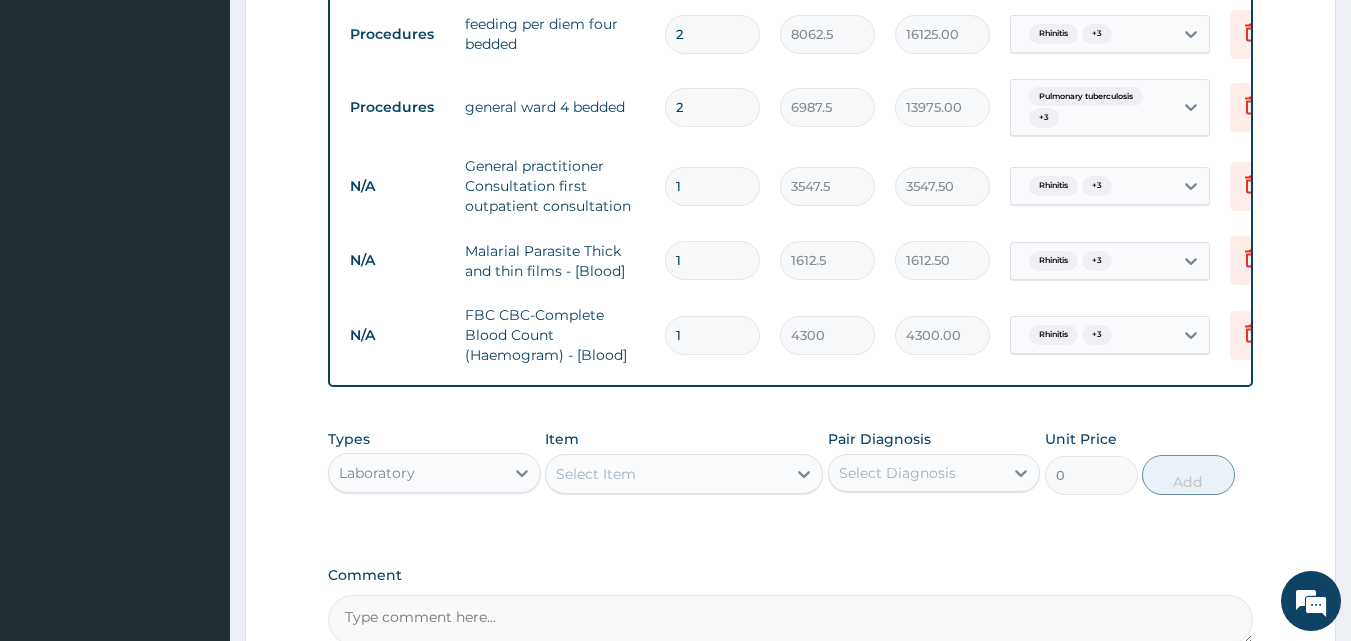 click on "Select Item" at bounding box center [666, 474] 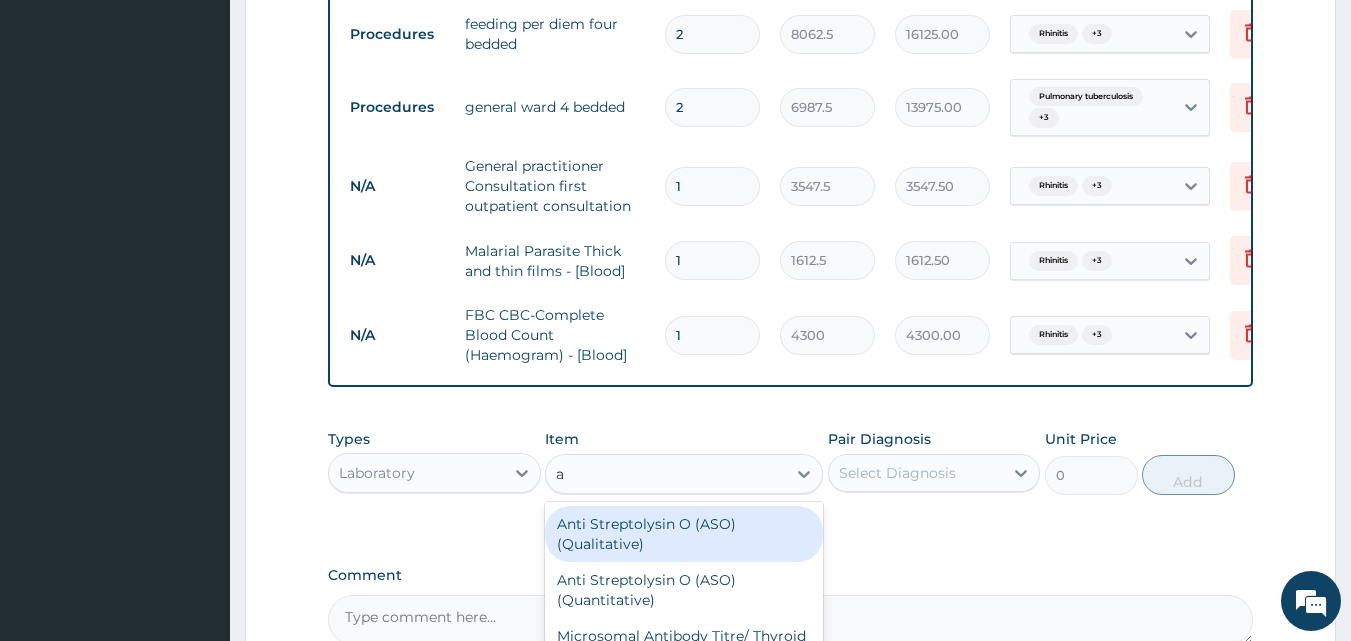 type on "af" 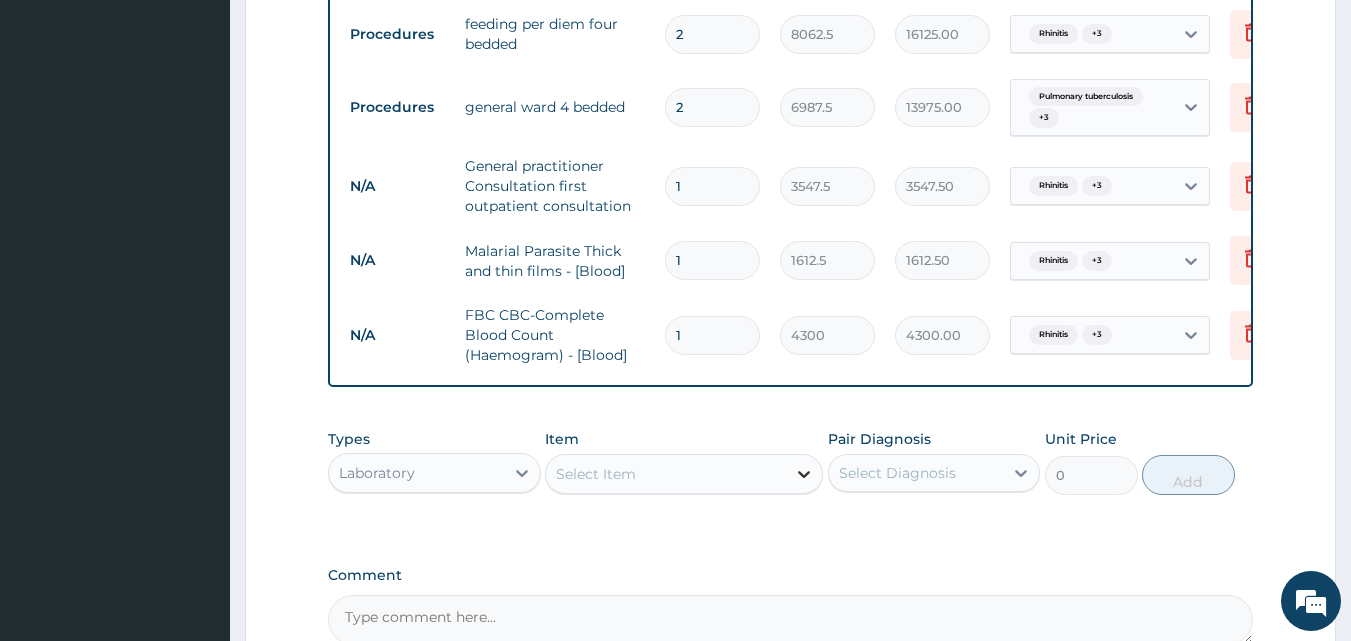 click at bounding box center [804, 474] 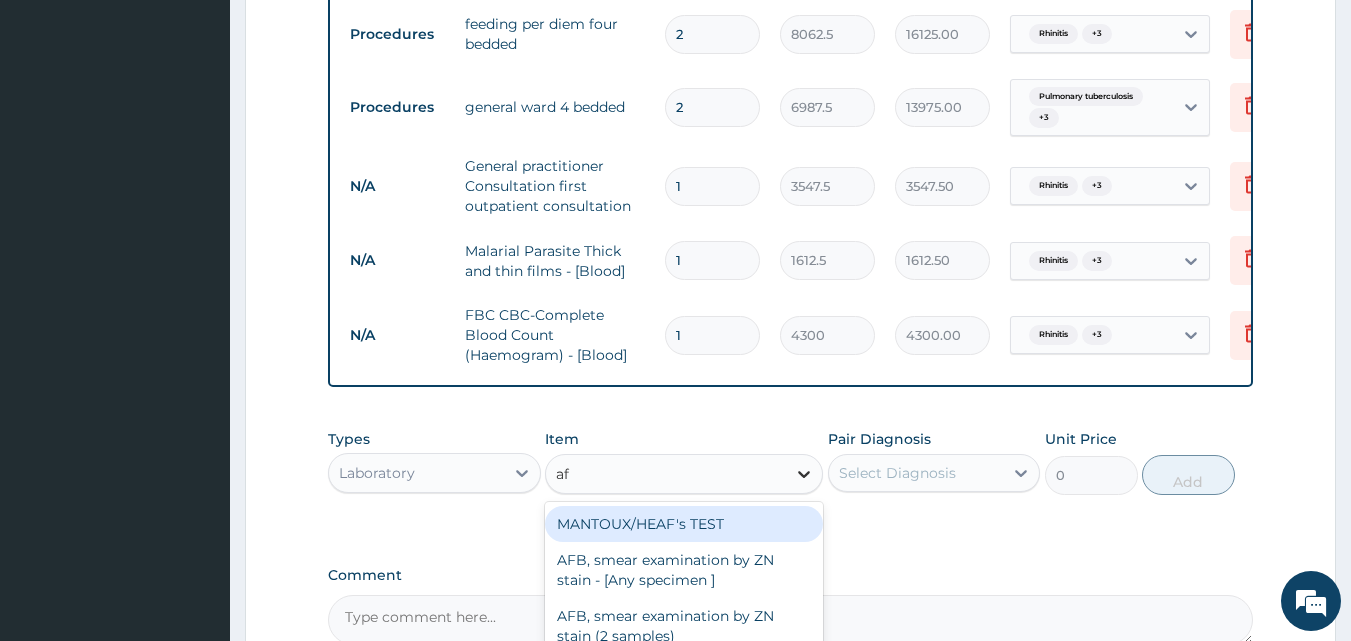 type on "afb" 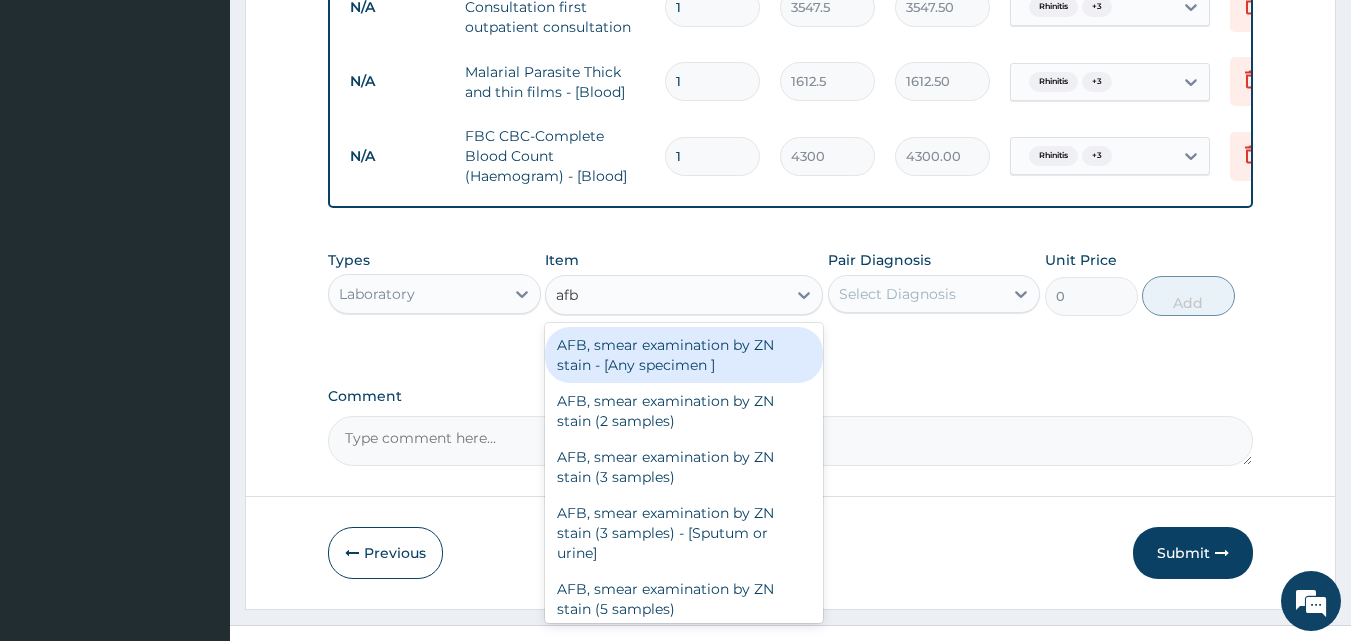 scroll, scrollTop: 998, scrollLeft: 0, axis: vertical 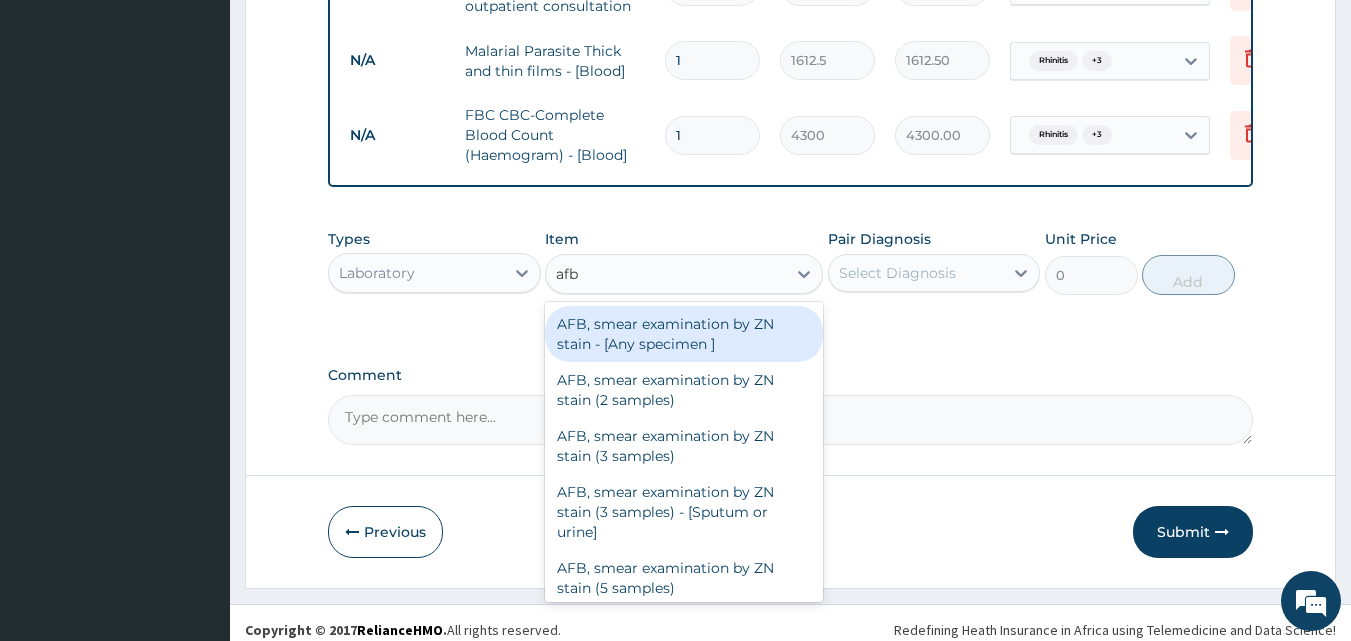 click on "AFB, smear examination by ZN stain - [Any specimen ]" at bounding box center (684, 334) 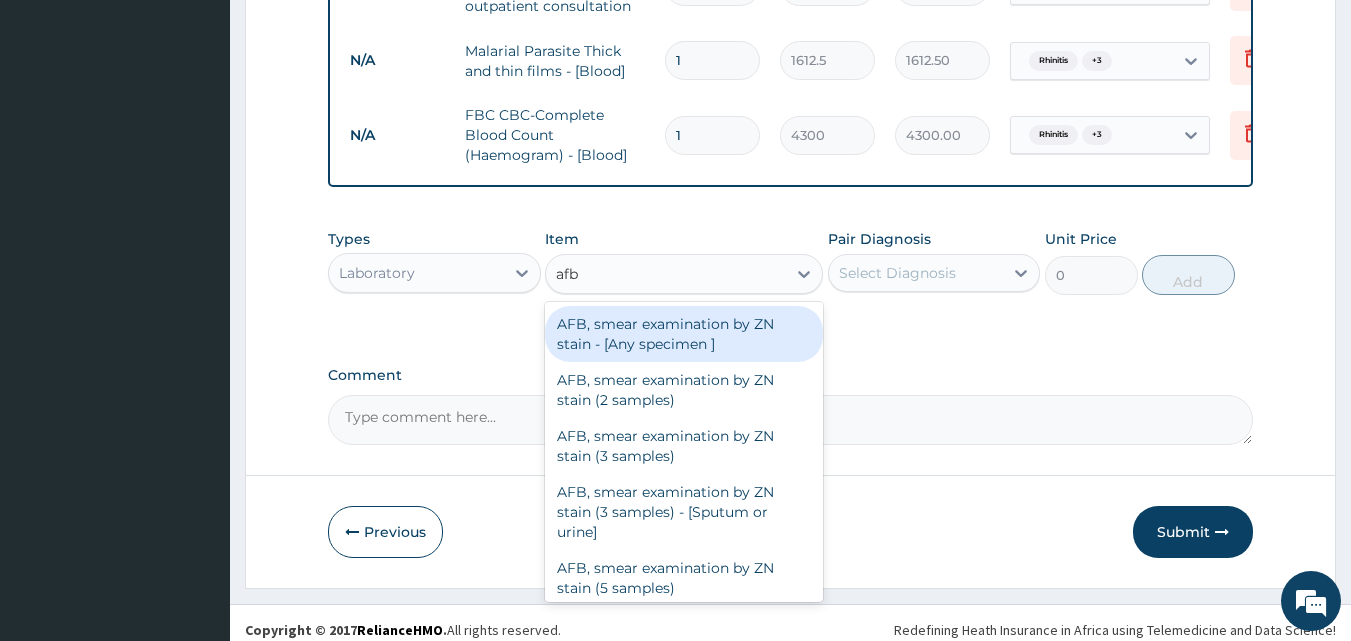 type 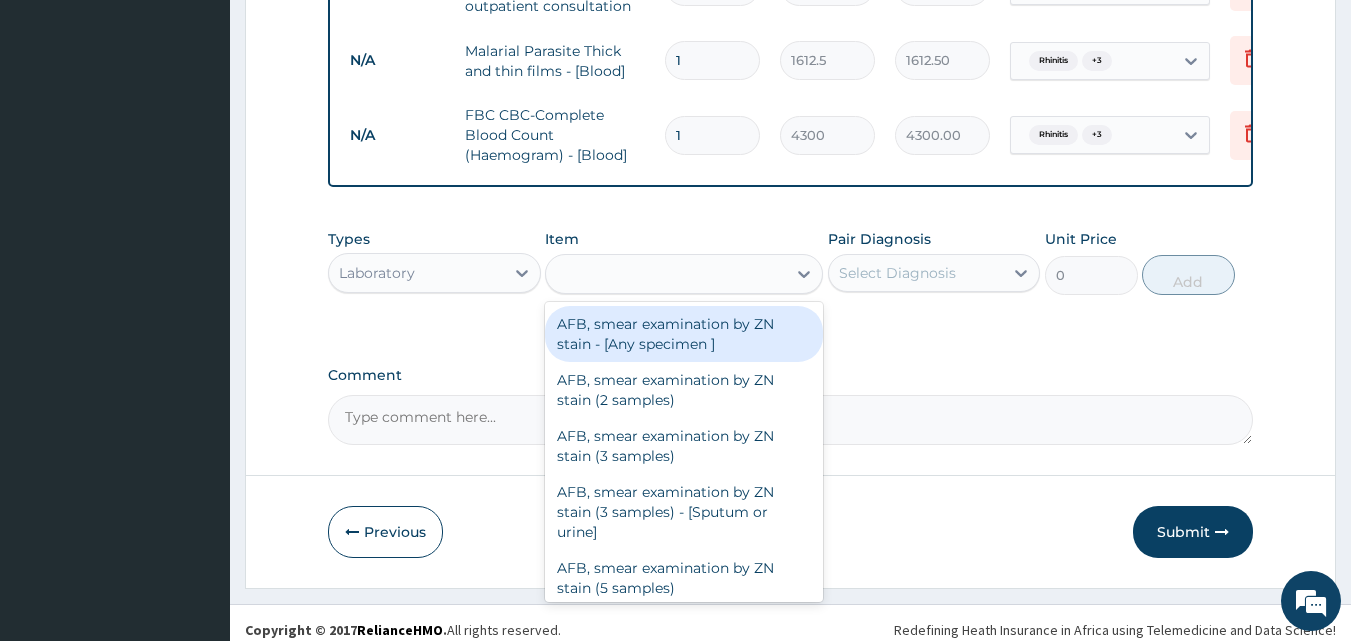 type on "2150" 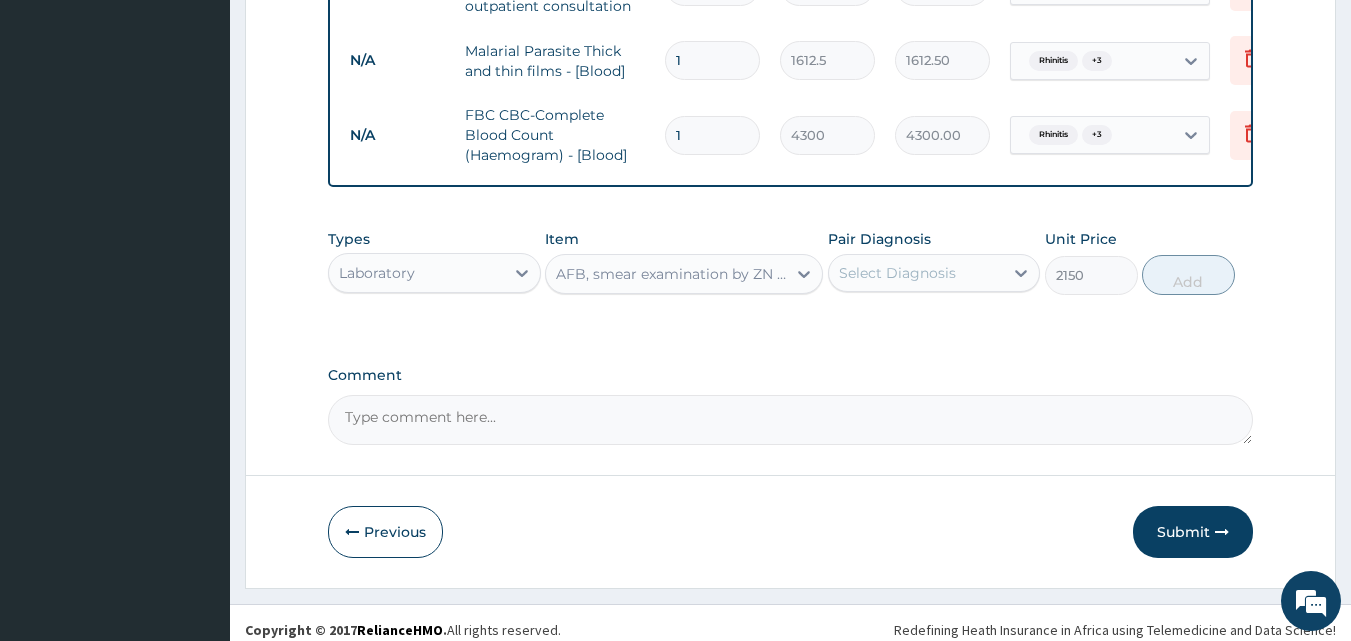 click on "Select Diagnosis" at bounding box center (897, 273) 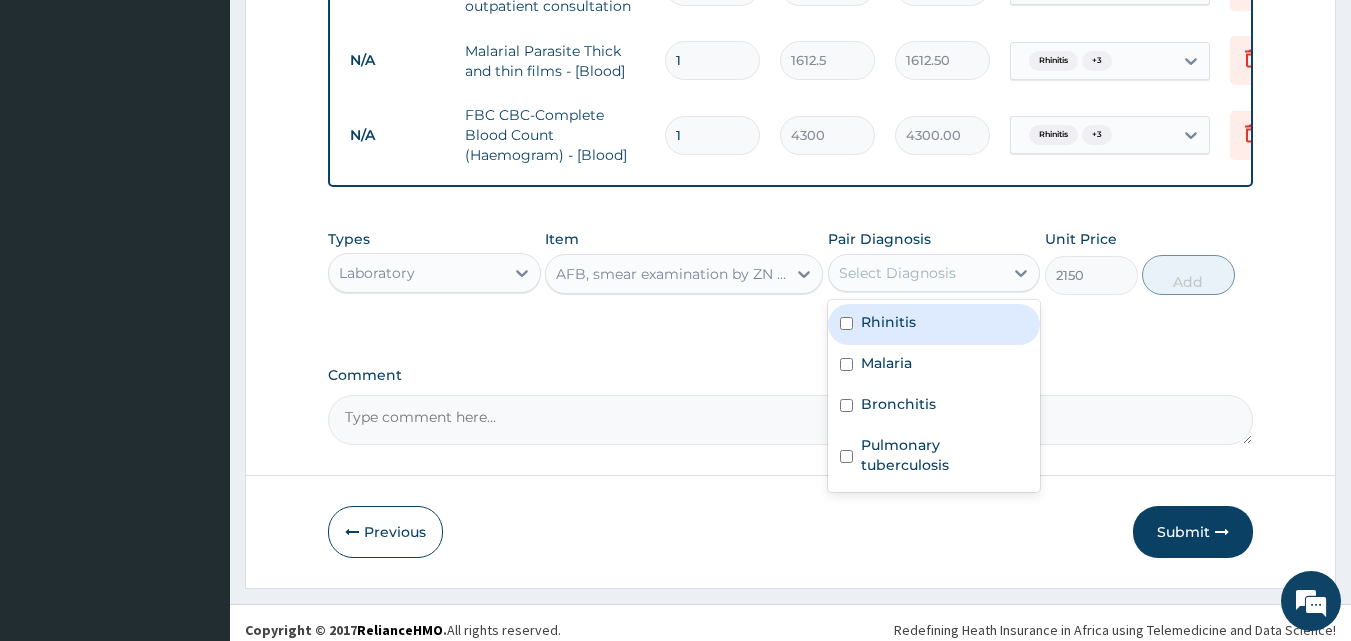 click on "Rhinitis" at bounding box center [888, 322] 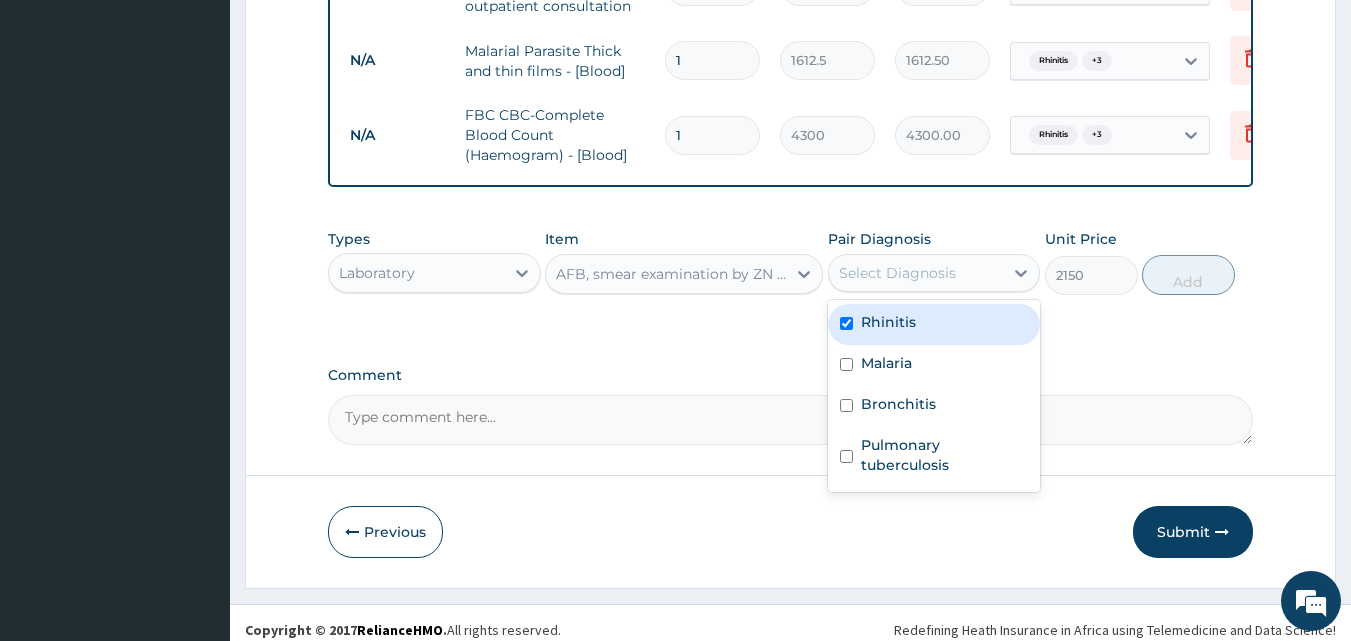 checkbox on "true" 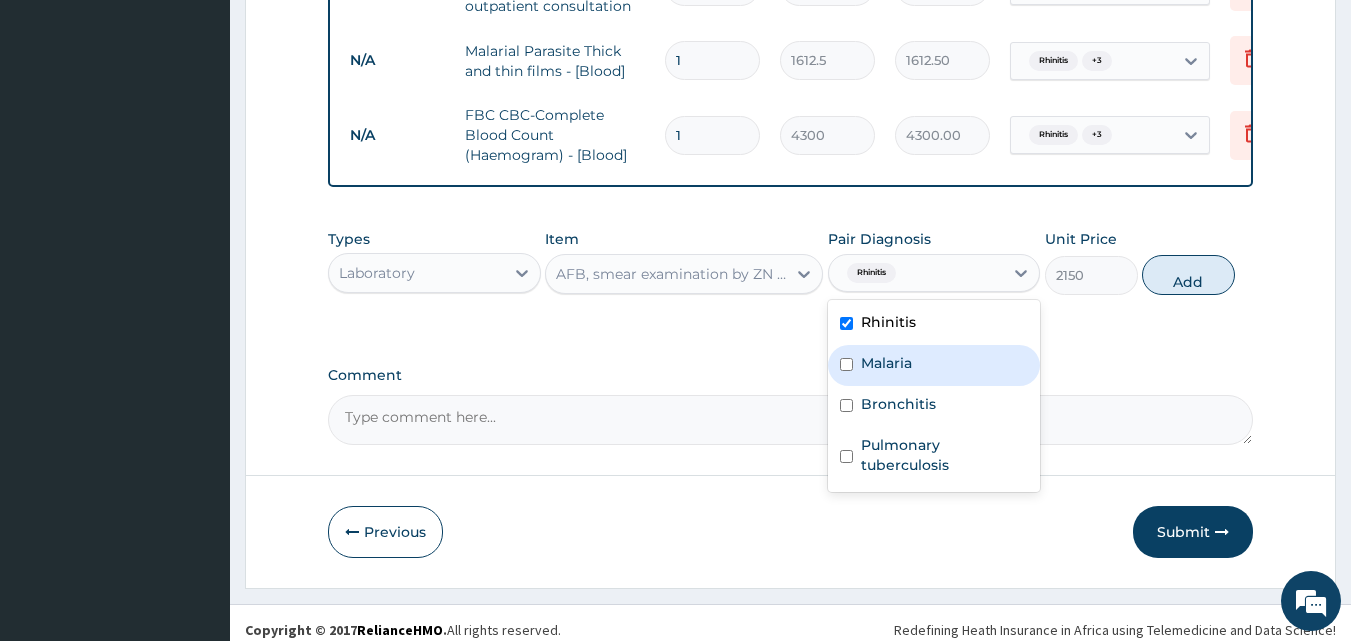 click on "Malaria" at bounding box center (886, 363) 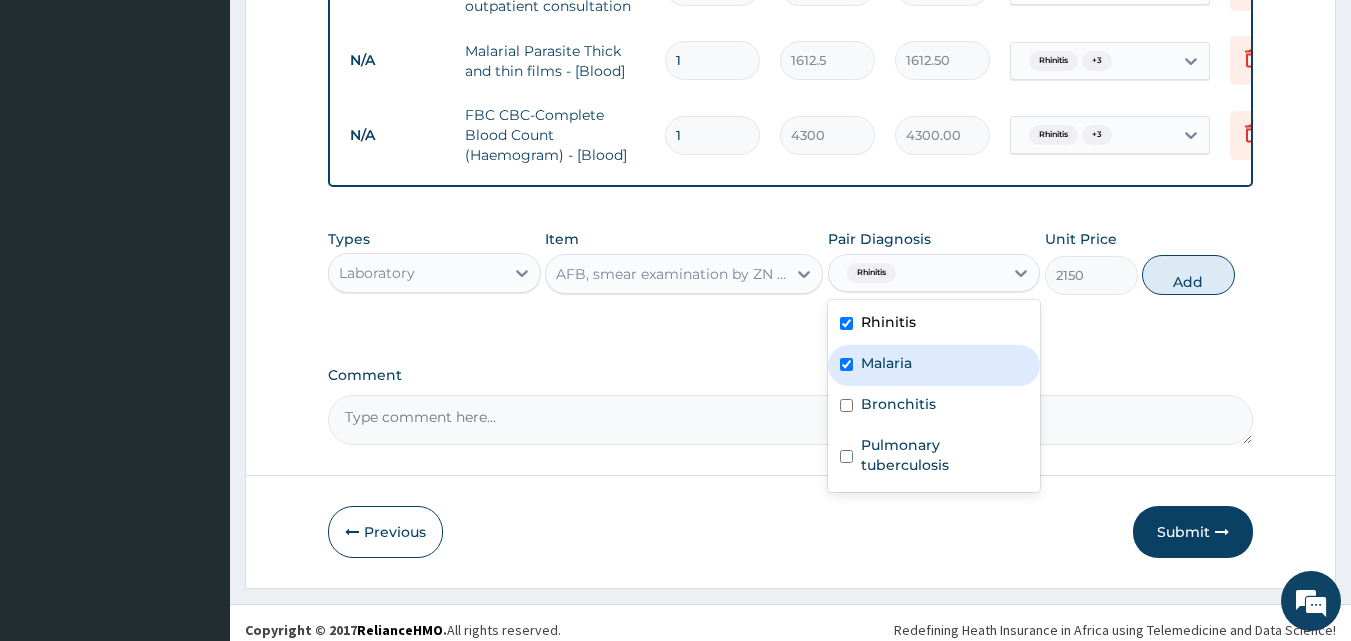checkbox on "true" 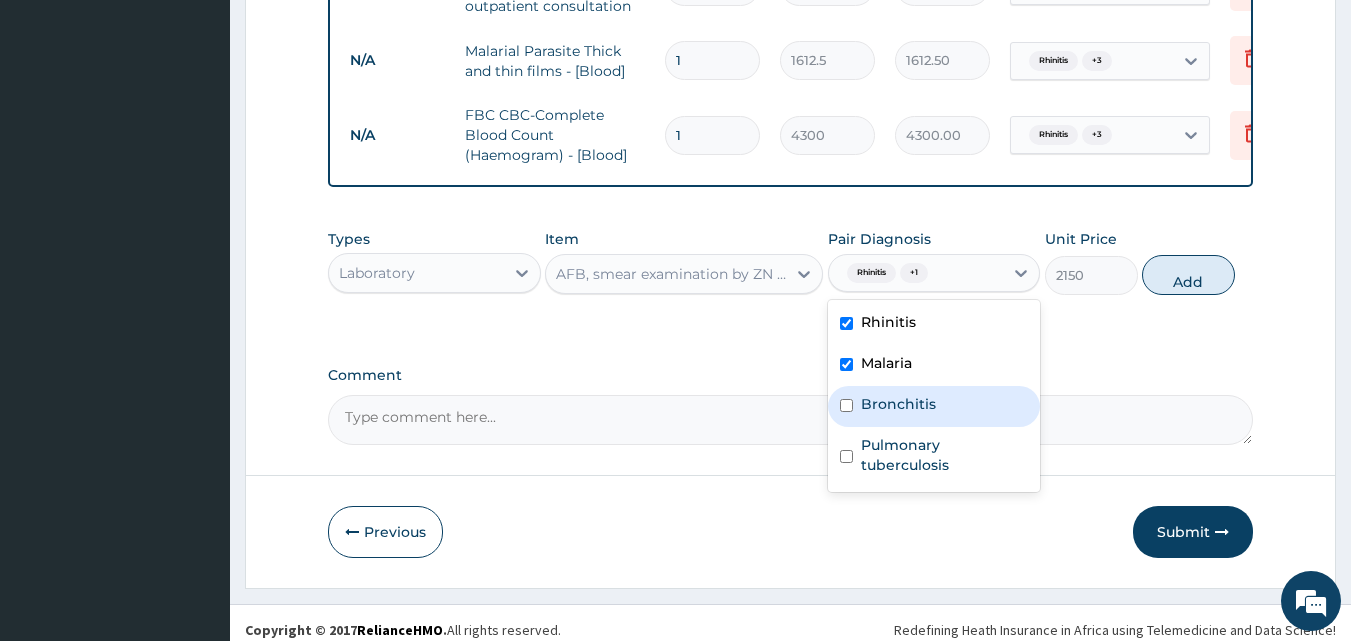 click on "Bronchitis" at bounding box center (934, 406) 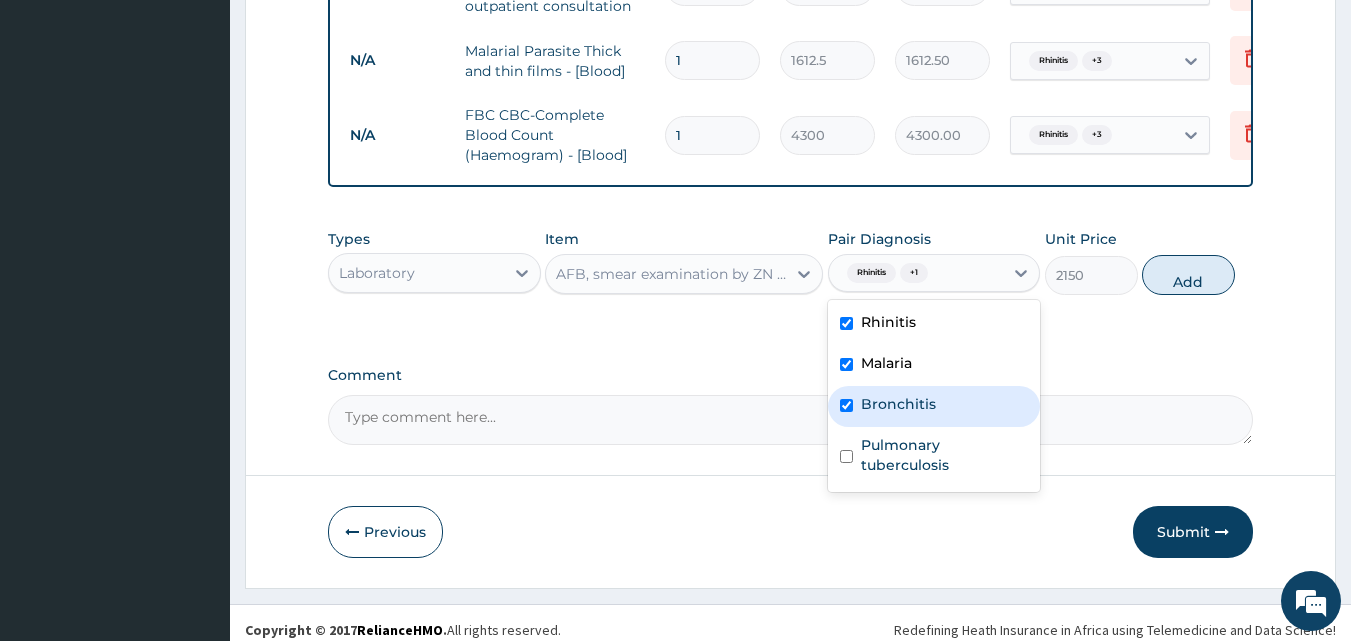 checkbox on "true" 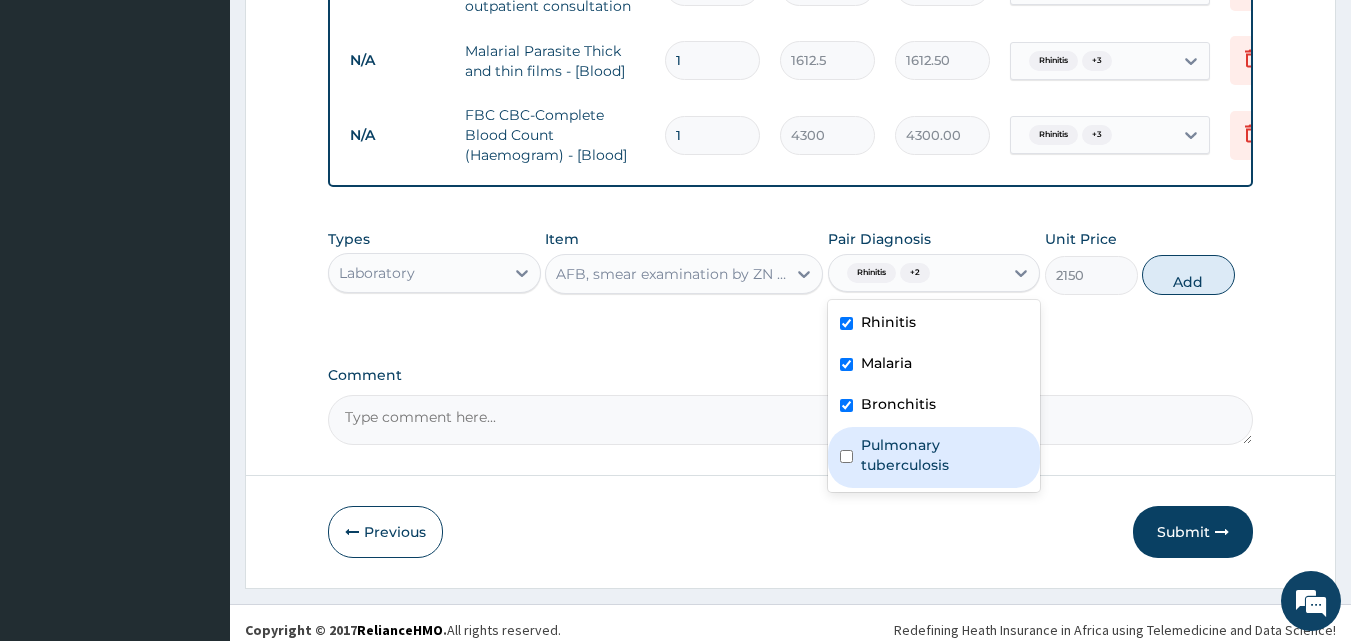 click on "Pulmonary tuberculosis" at bounding box center [945, 455] 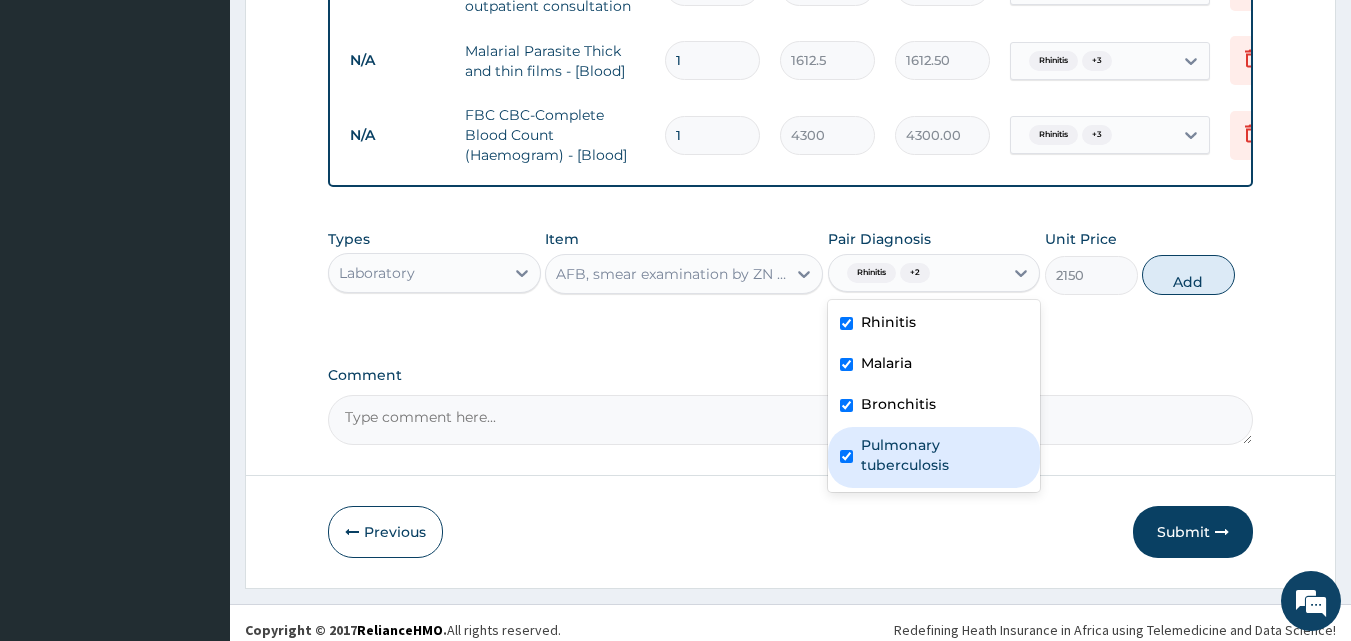 checkbox on "true" 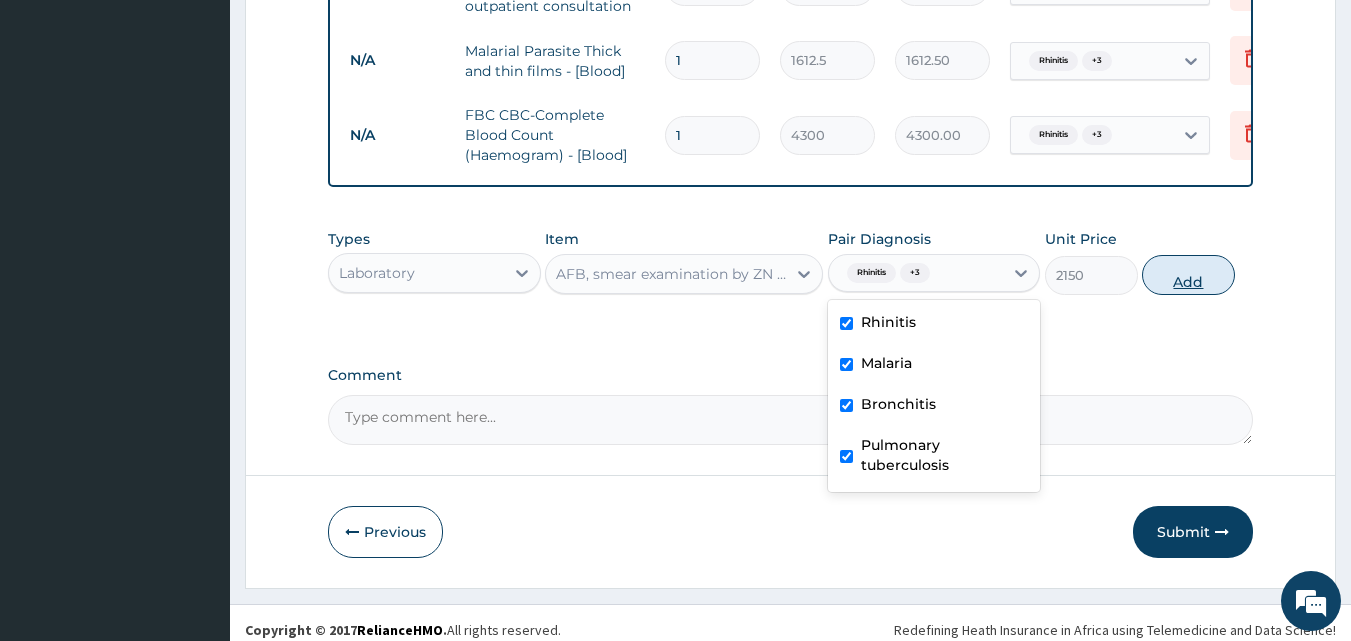 click on "Add" at bounding box center (1188, 275) 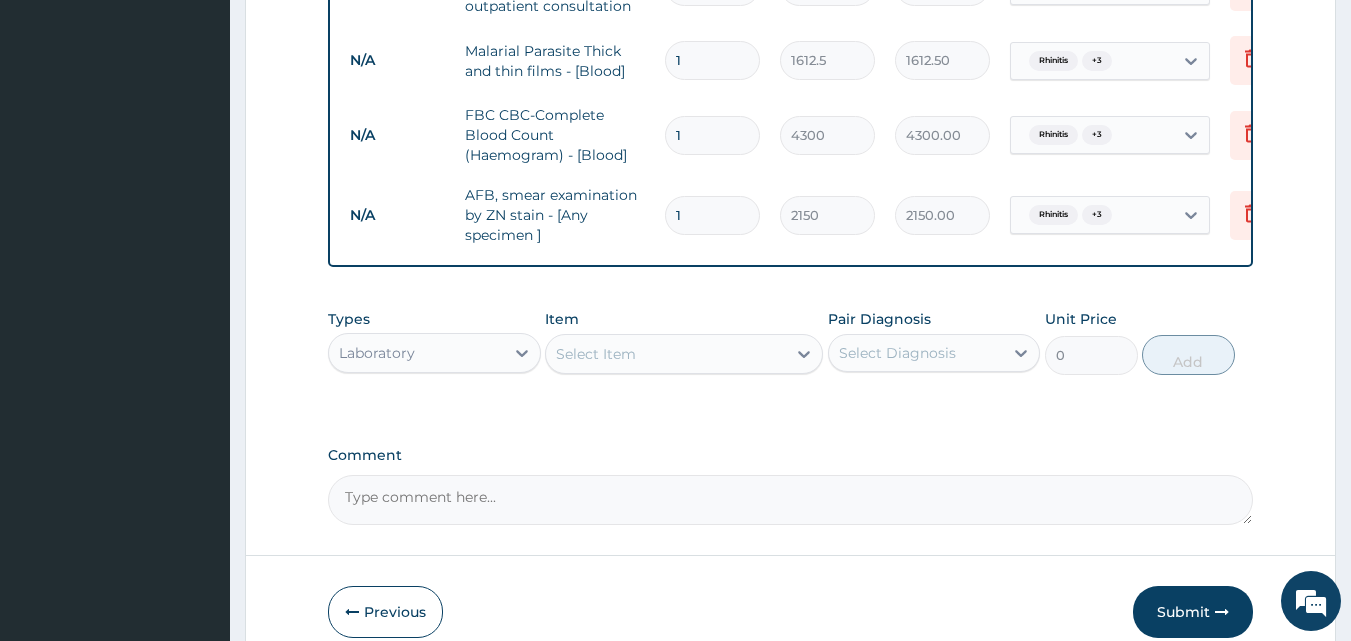 click on "Select Item" at bounding box center (684, 354) 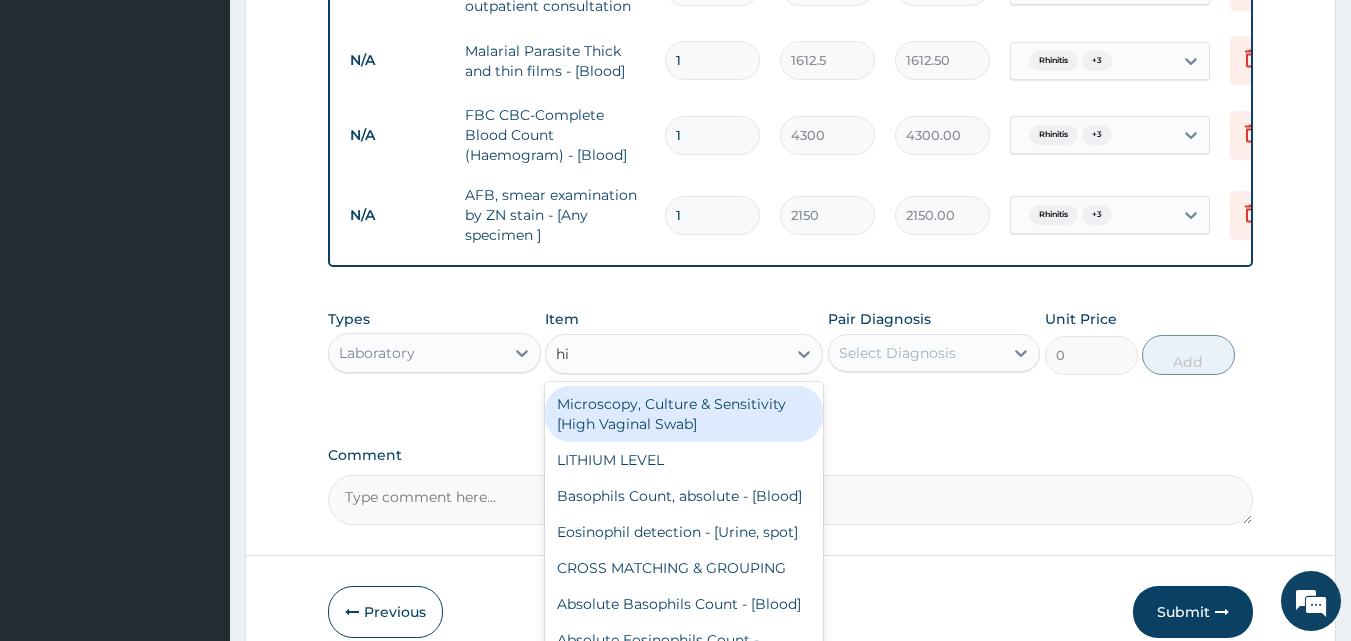 type on "hiv" 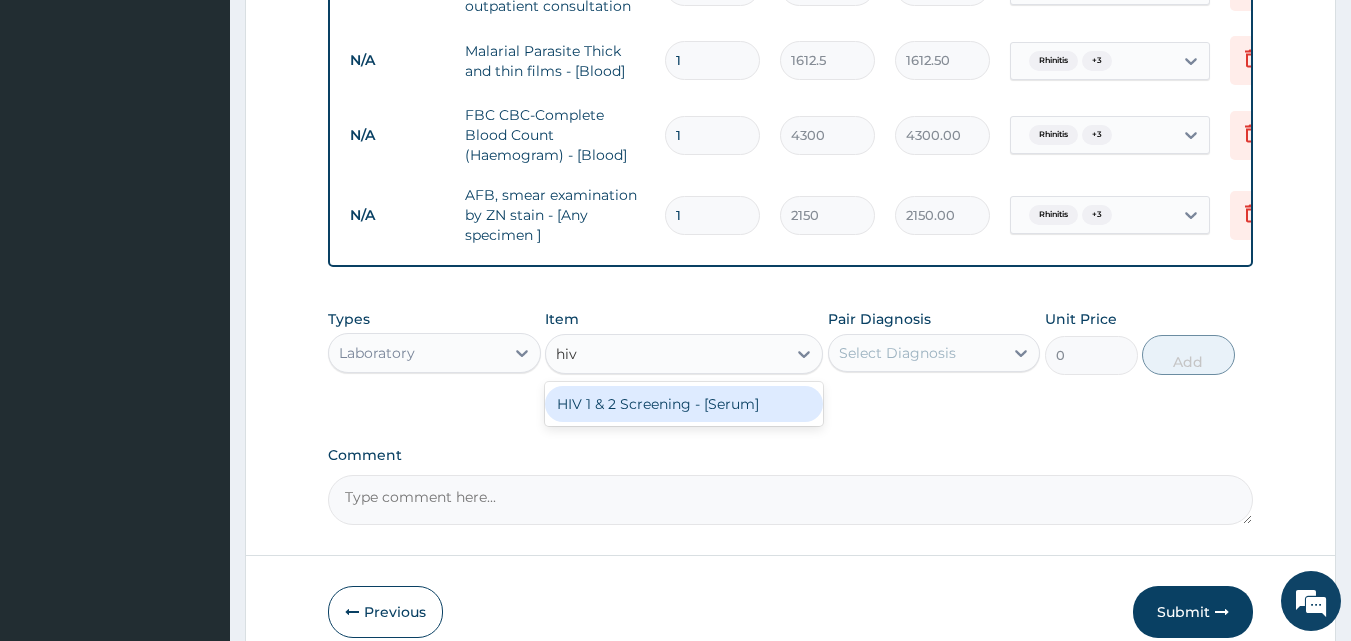 click on "HIV 1 & 2 Screening - [Serum]" at bounding box center [684, 404] 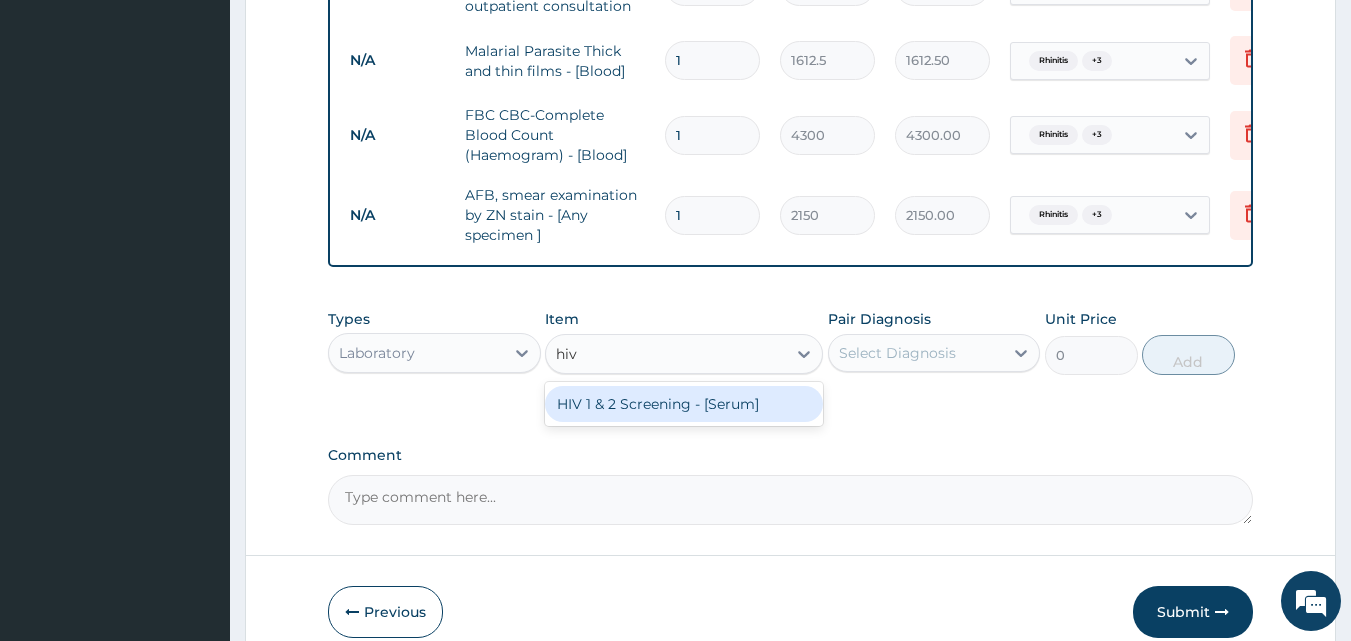 type 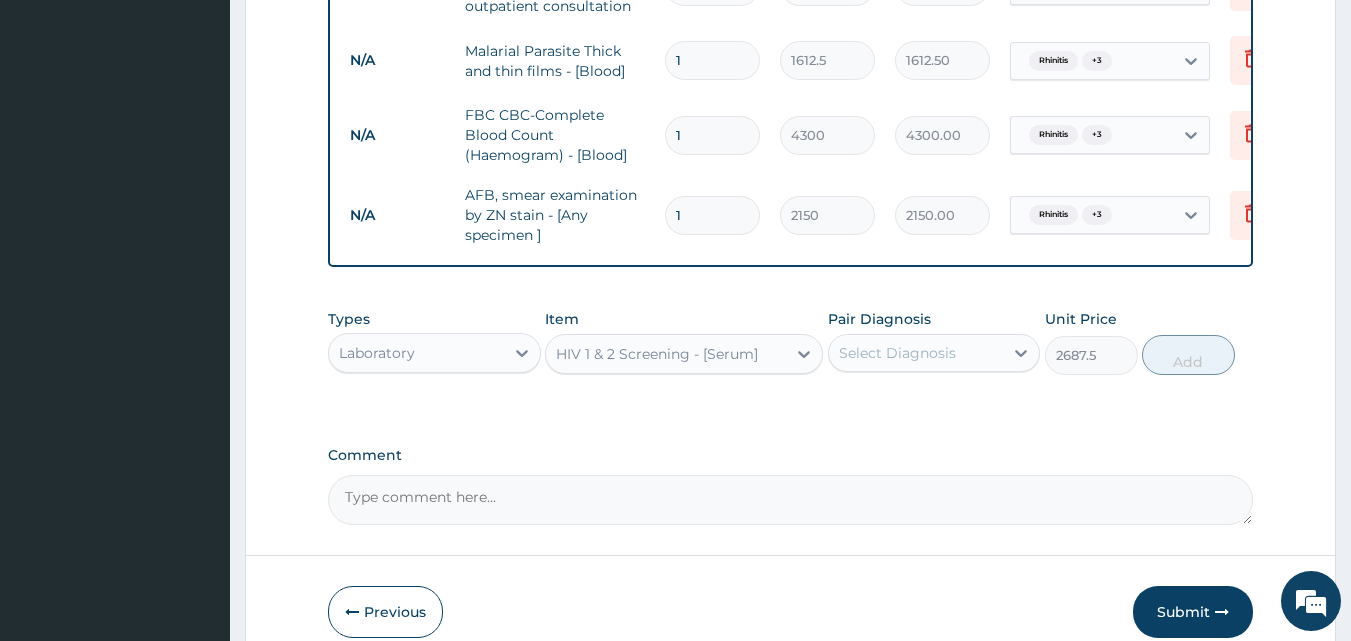 click on "Select Diagnosis" at bounding box center (897, 353) 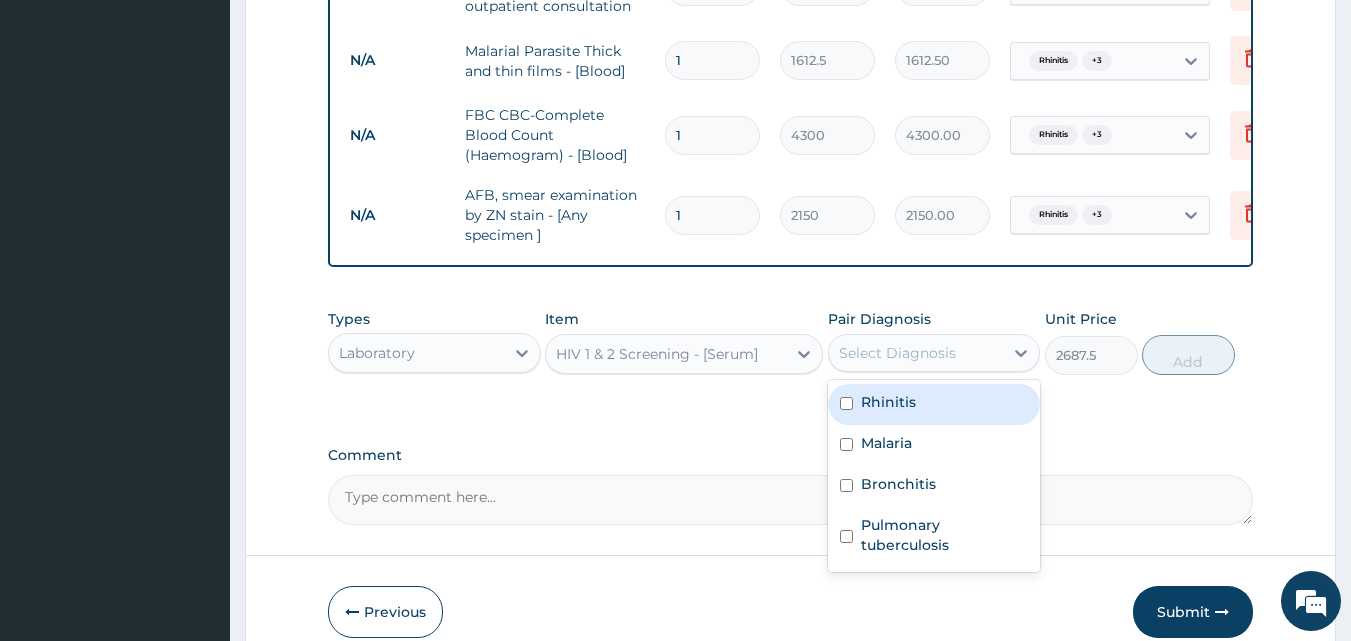 click on "Rhinitis" at bounding box center (888, 402) 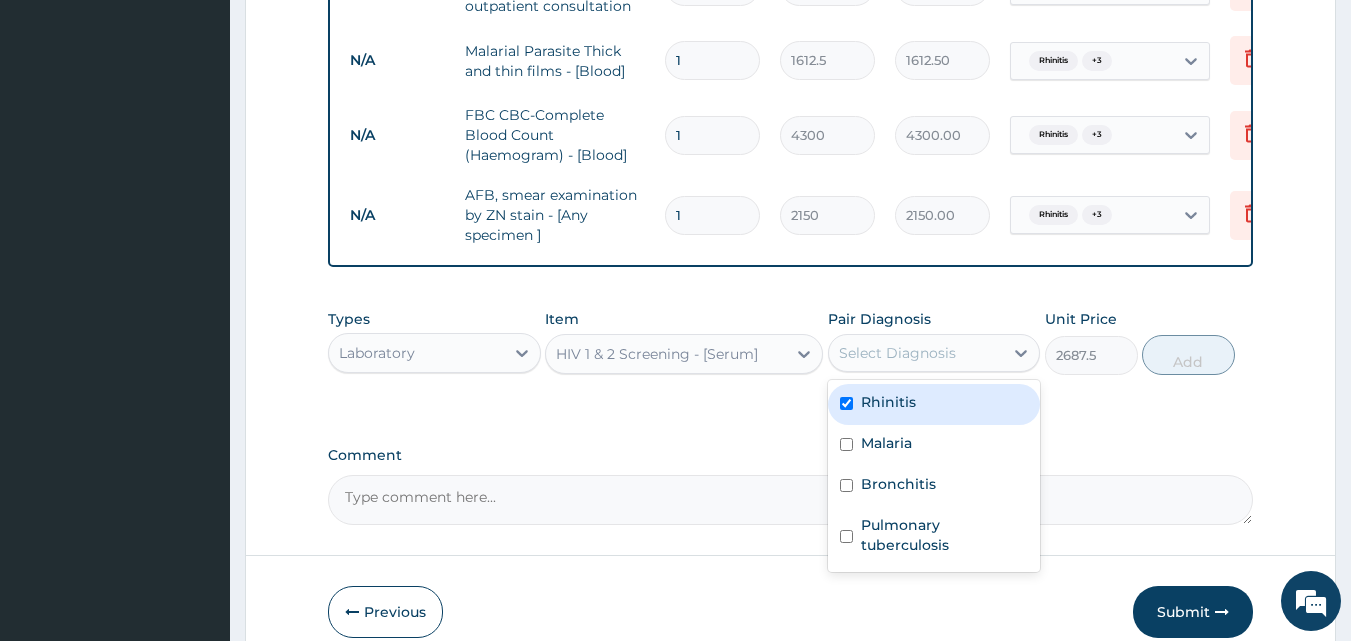 checkbox on "true" 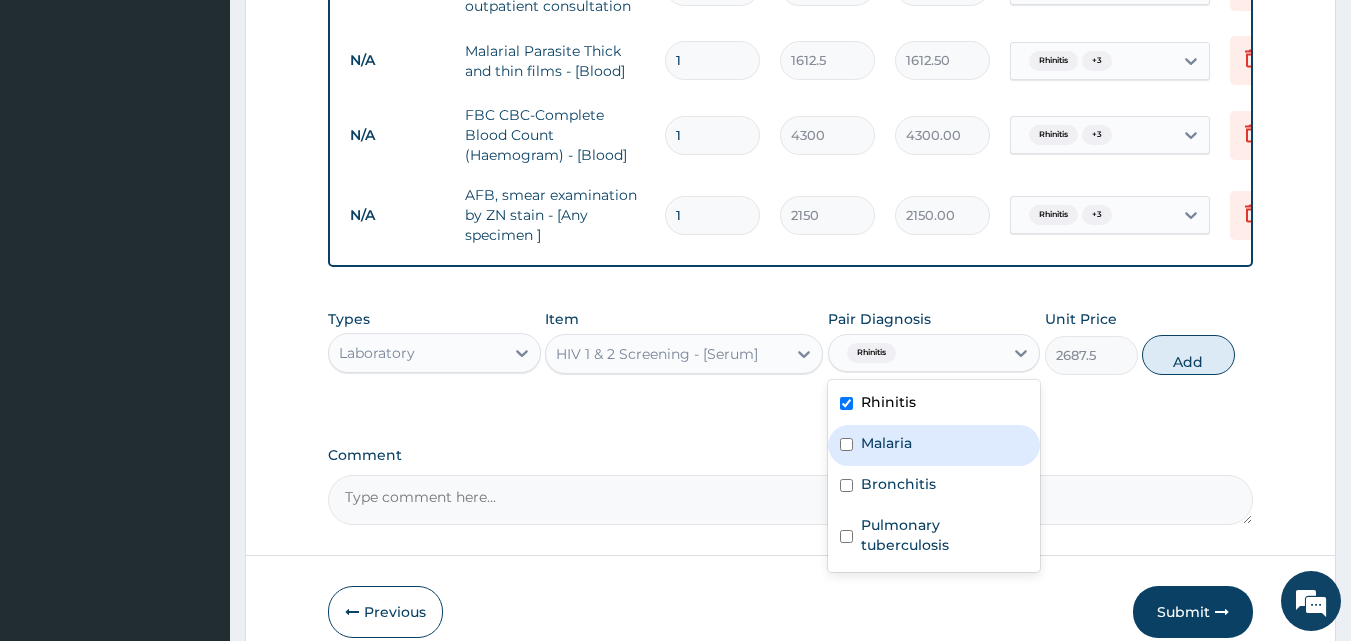 click on "Malaria" at bounding box center (886, 443) 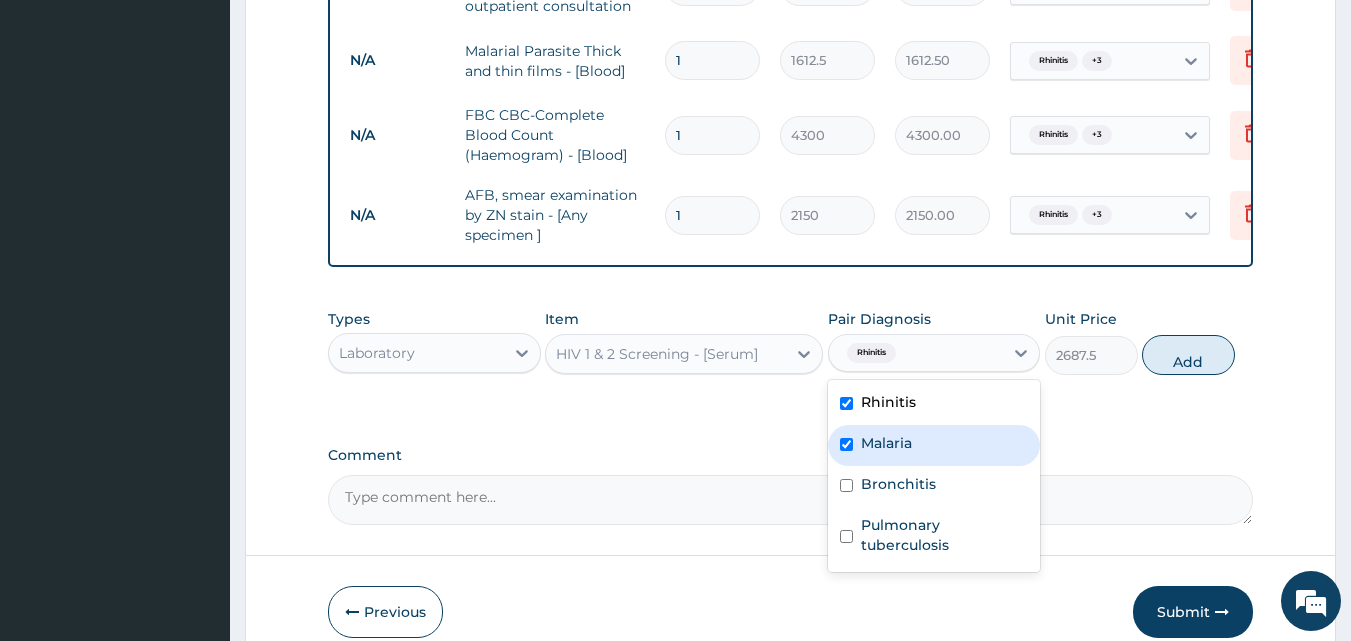 checkbox on "true" 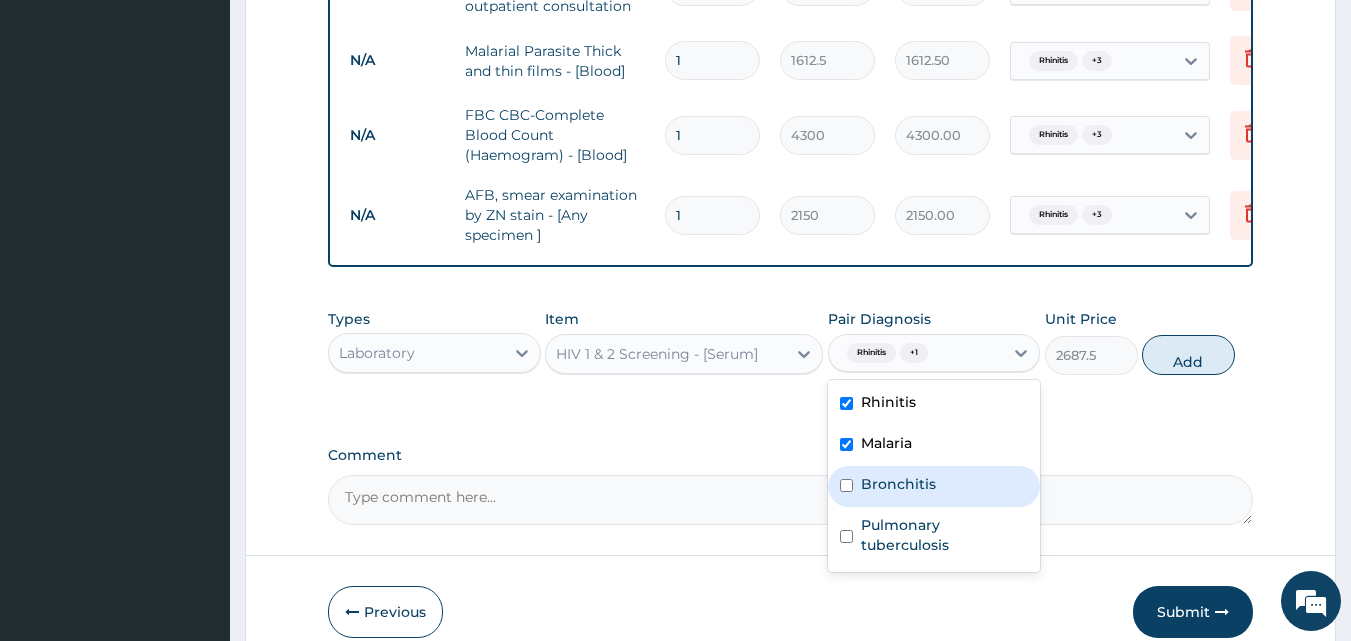click on "Bronchitis" at bounding box center [898, 484] 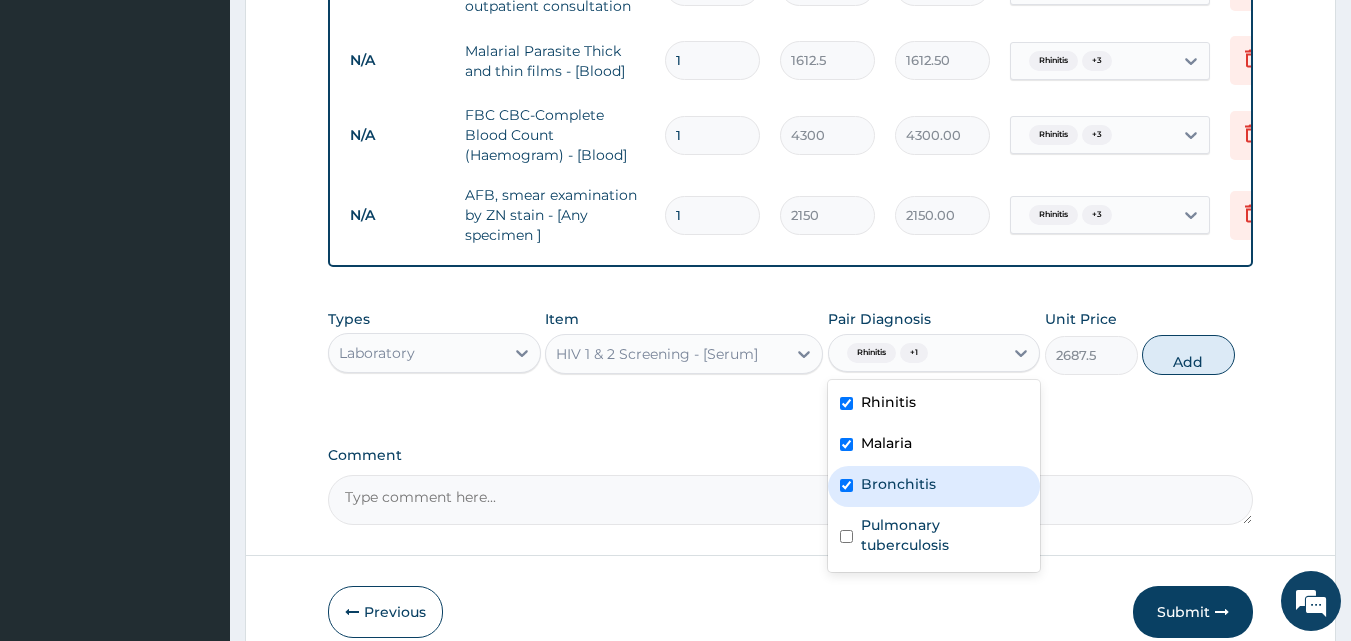 checkbox on "true" 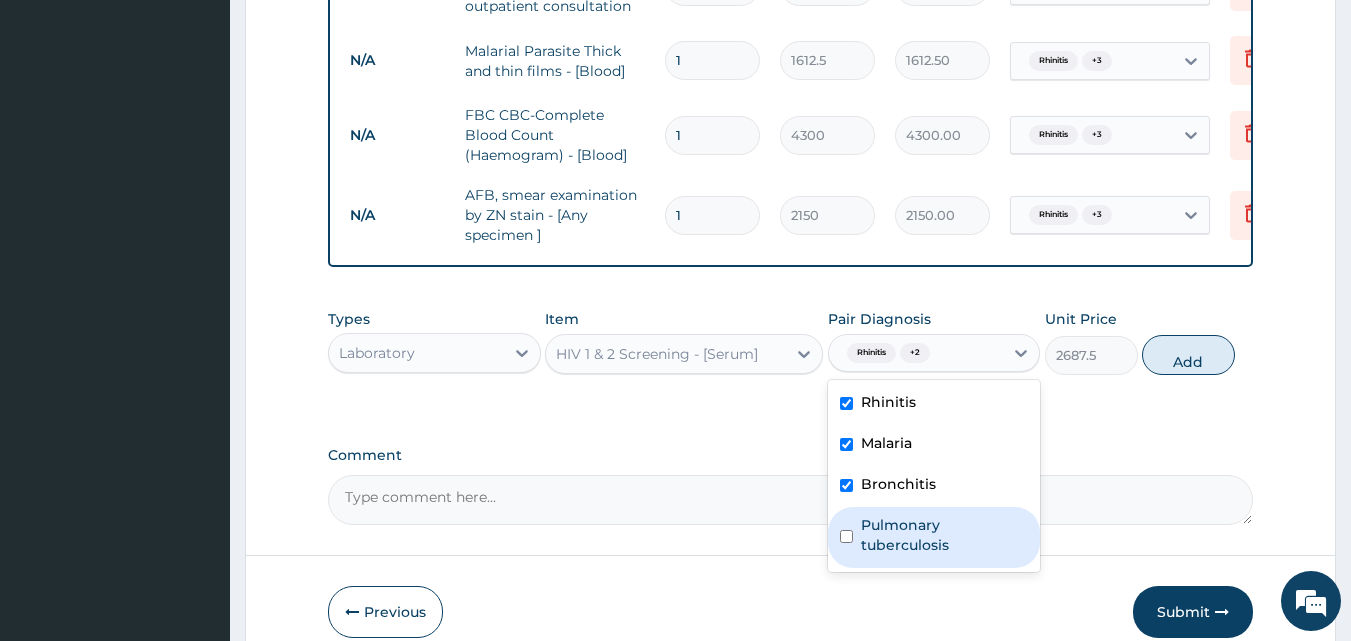 click on "Pulmonary tuberculosis" at bounding box center (945, 535) 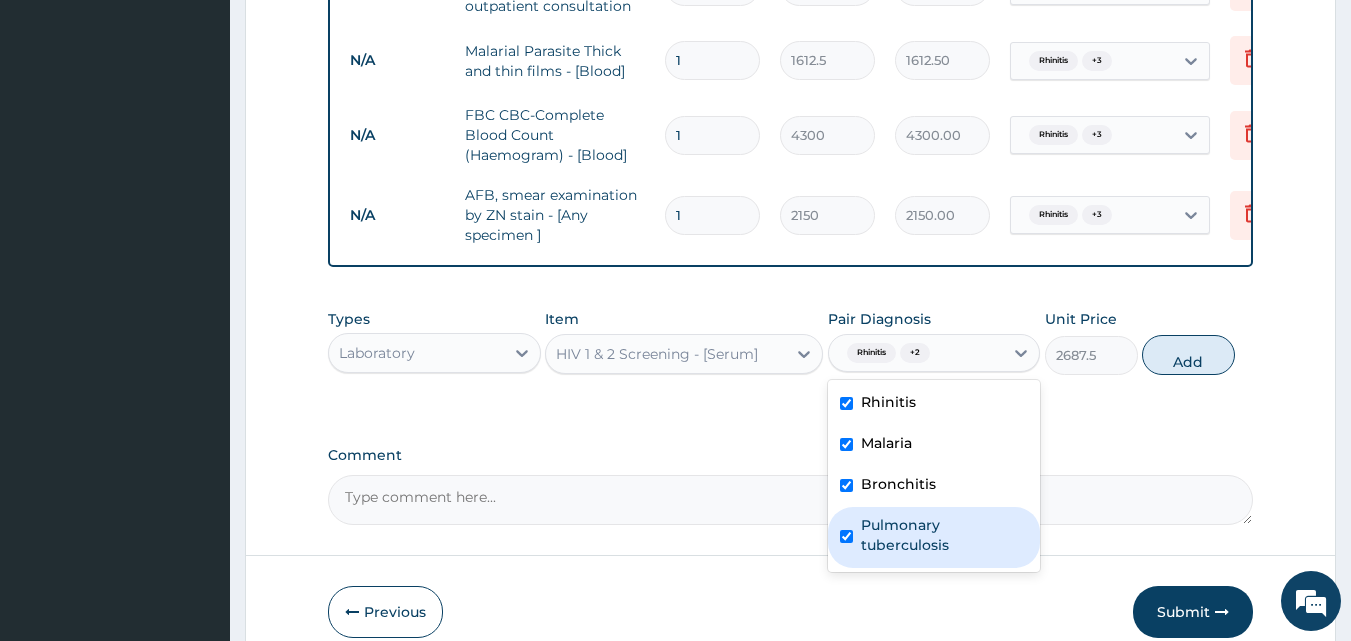 checkbox on "true" 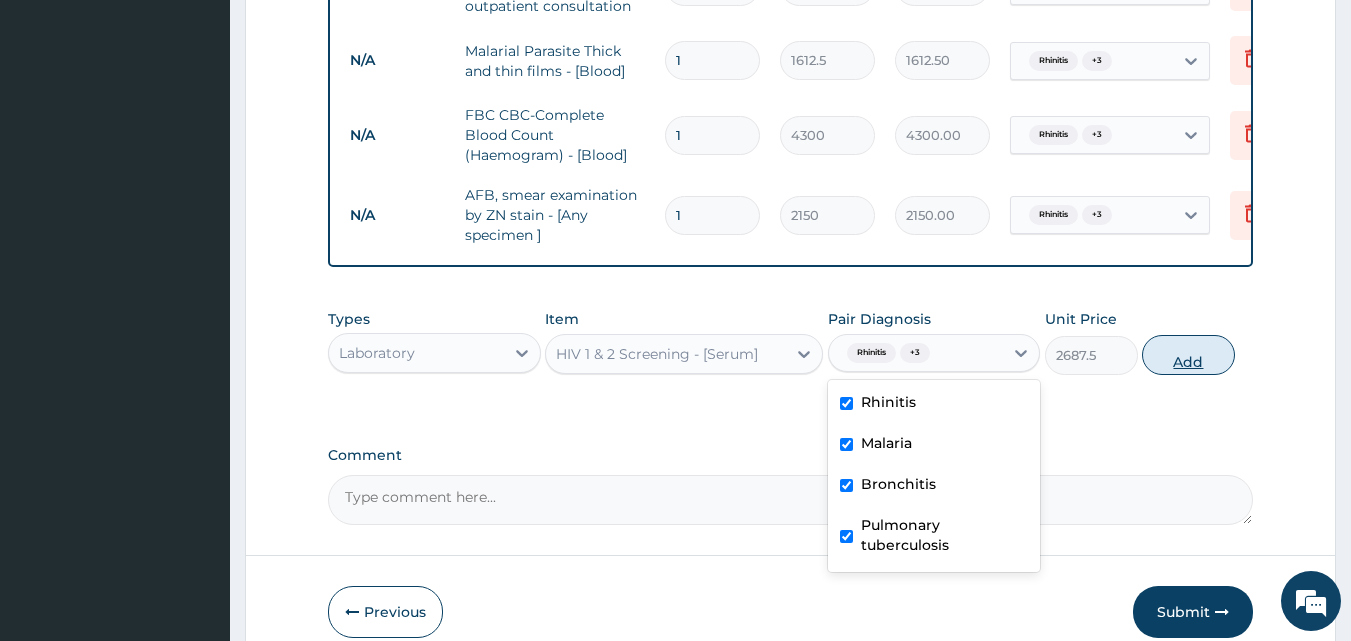 click on "Add" at bounding box center (1188, 355) 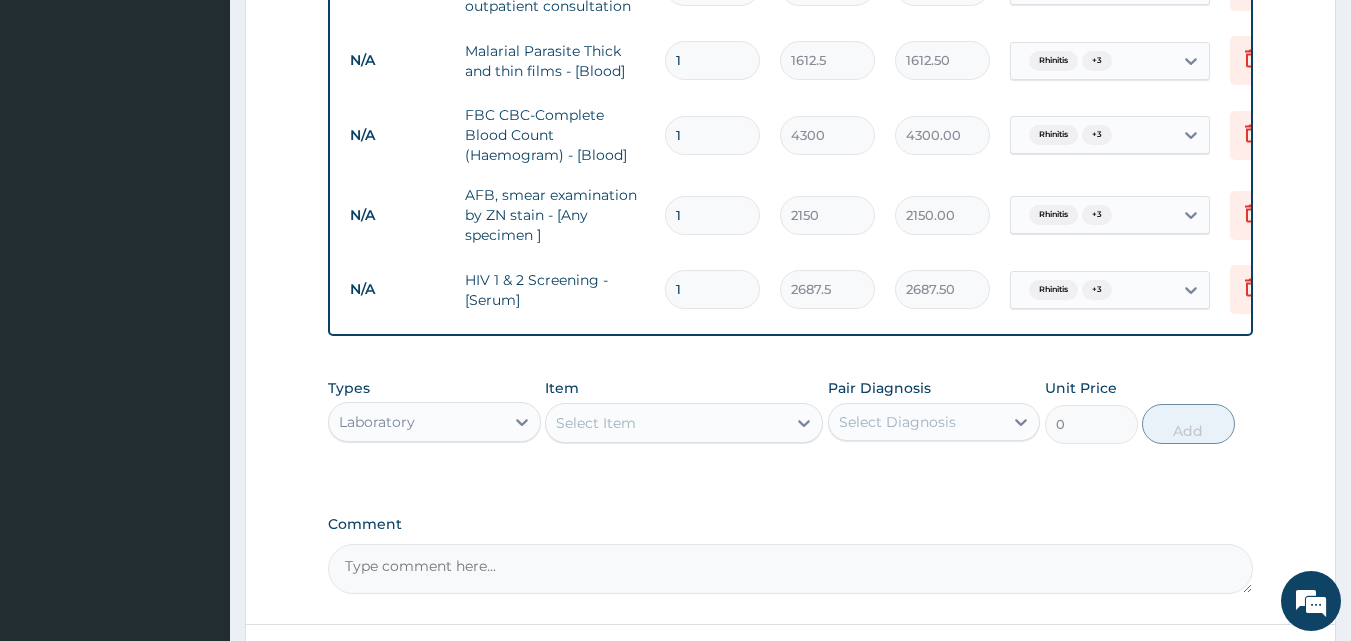 click on "Laboratory" at bounding box center (416, 422) 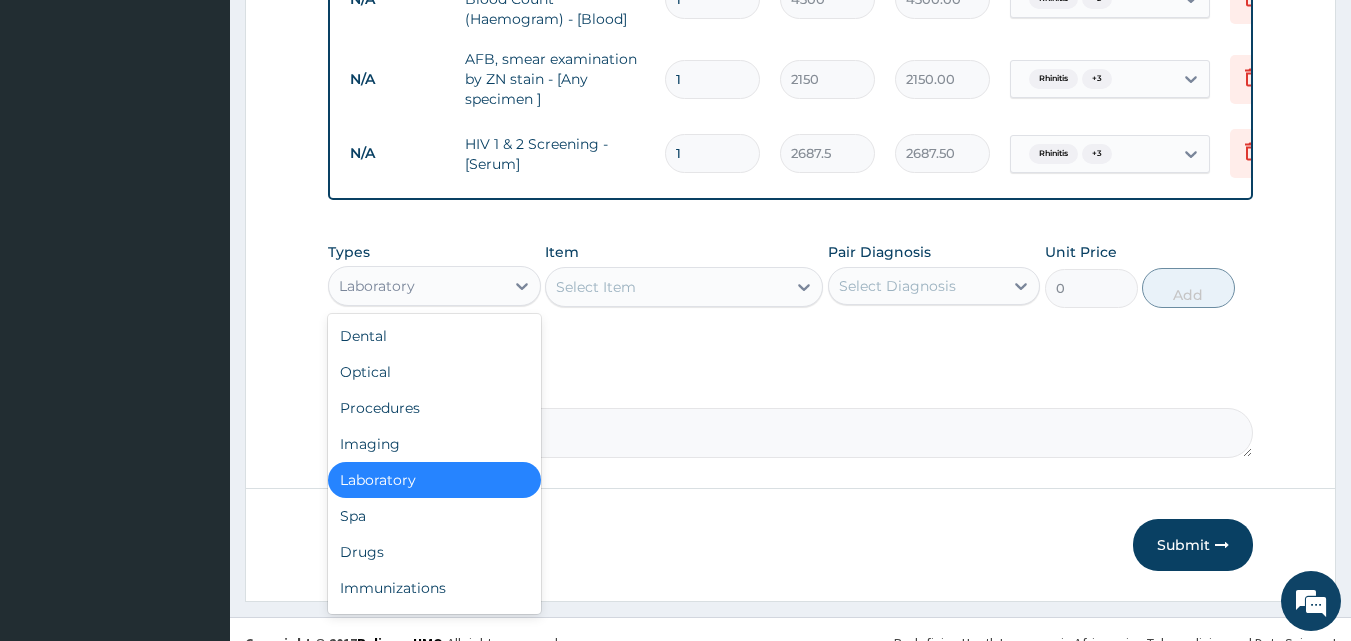 scroll, scrollTop: 1176, scrollLeft: 0, axis: vertical 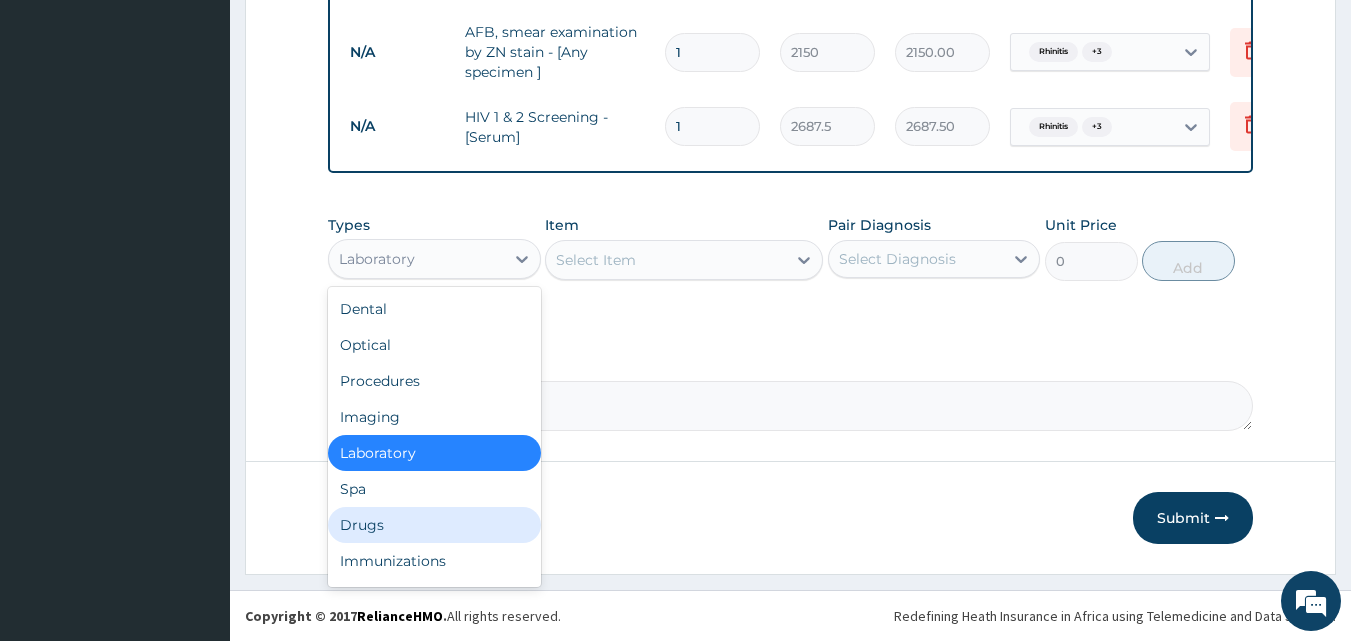 click on "Drugs" at bounding box center [434, 525] 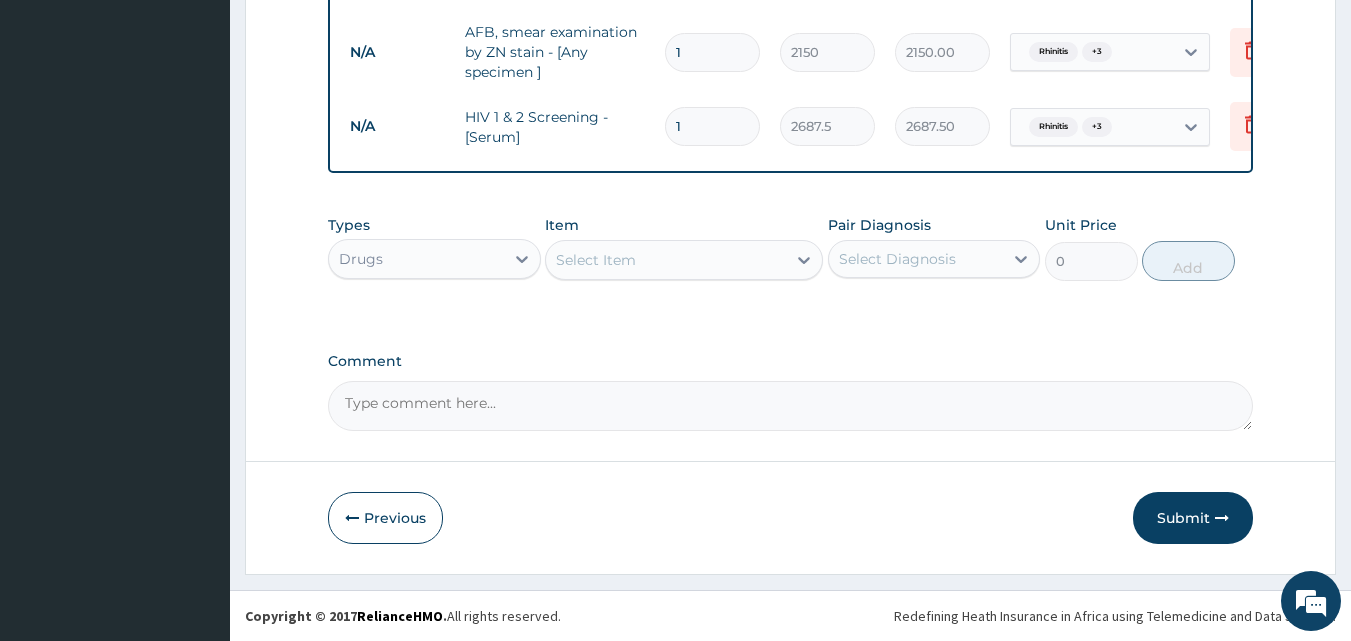 click on "Select Item" at bounding box center [666, 260] 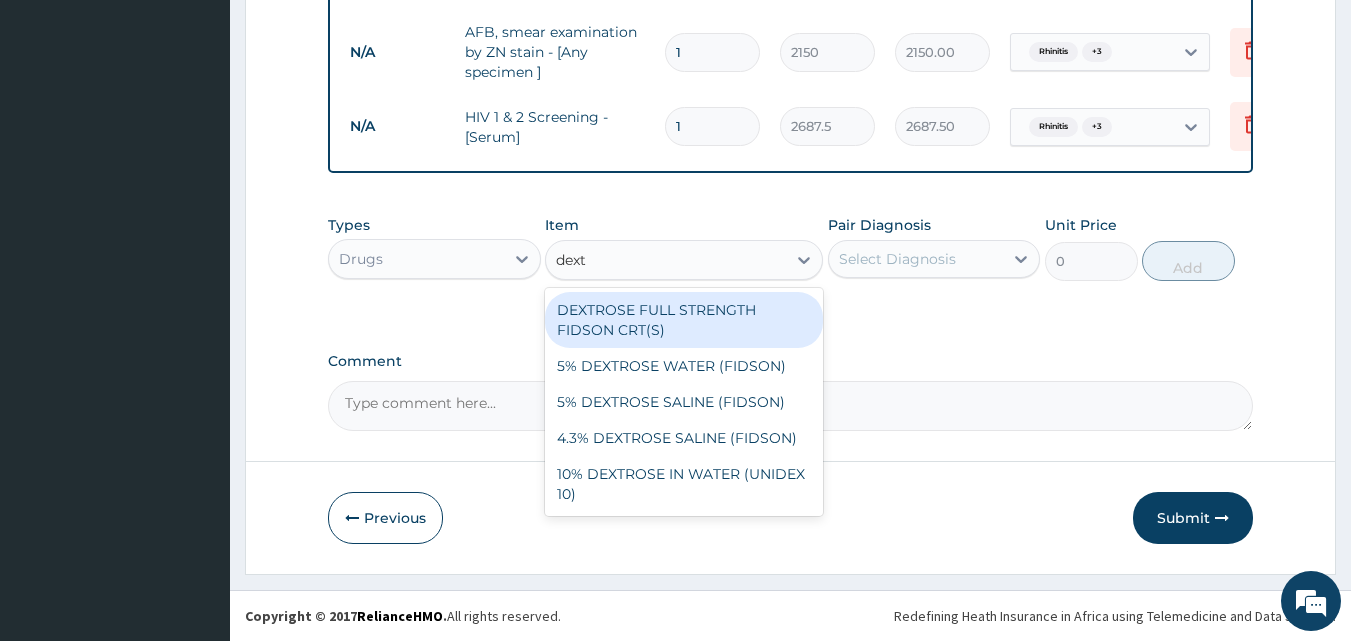 type on "dextr" 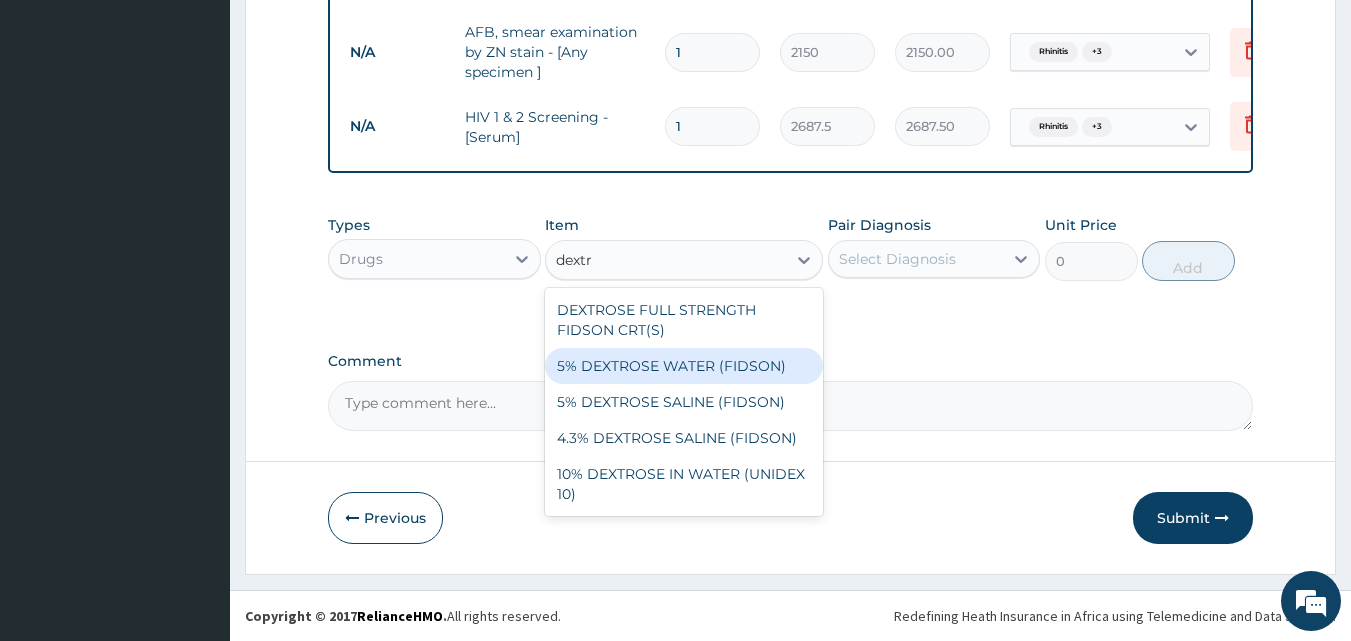 click on "5% DEXTROSE WATER (FIDSON)" at bounding box center (684, 366) 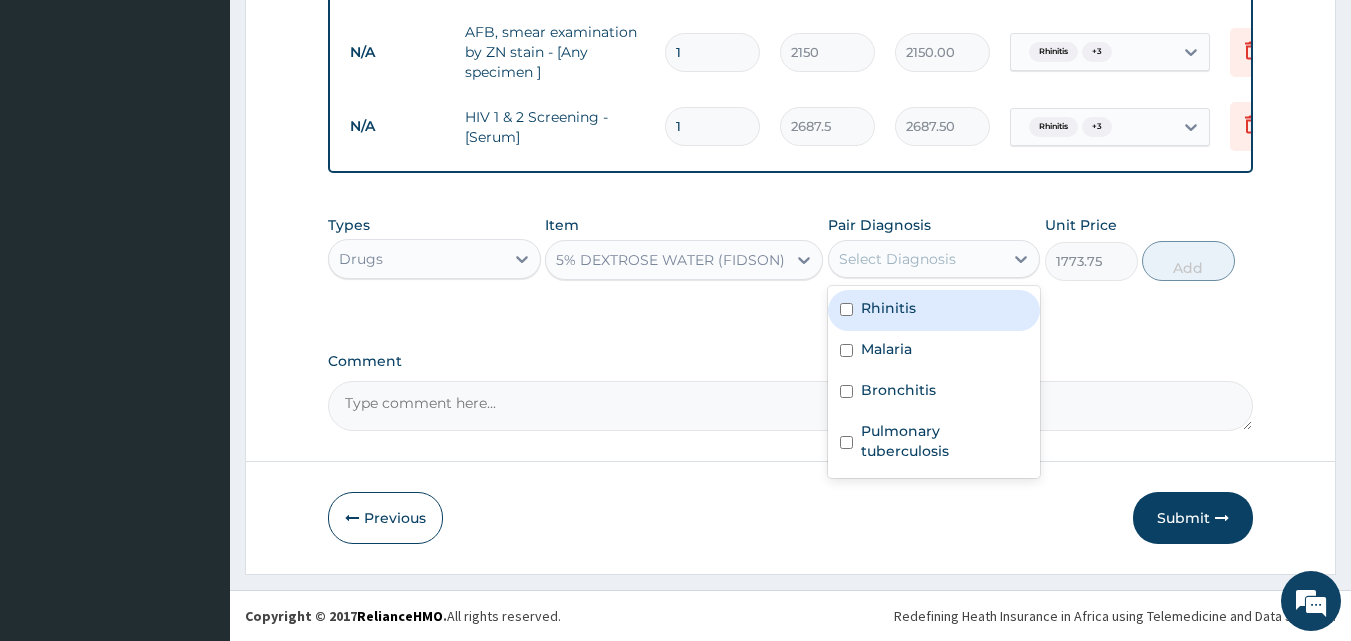 click on "Select Diagnosis" at bounding box center (897, 259) 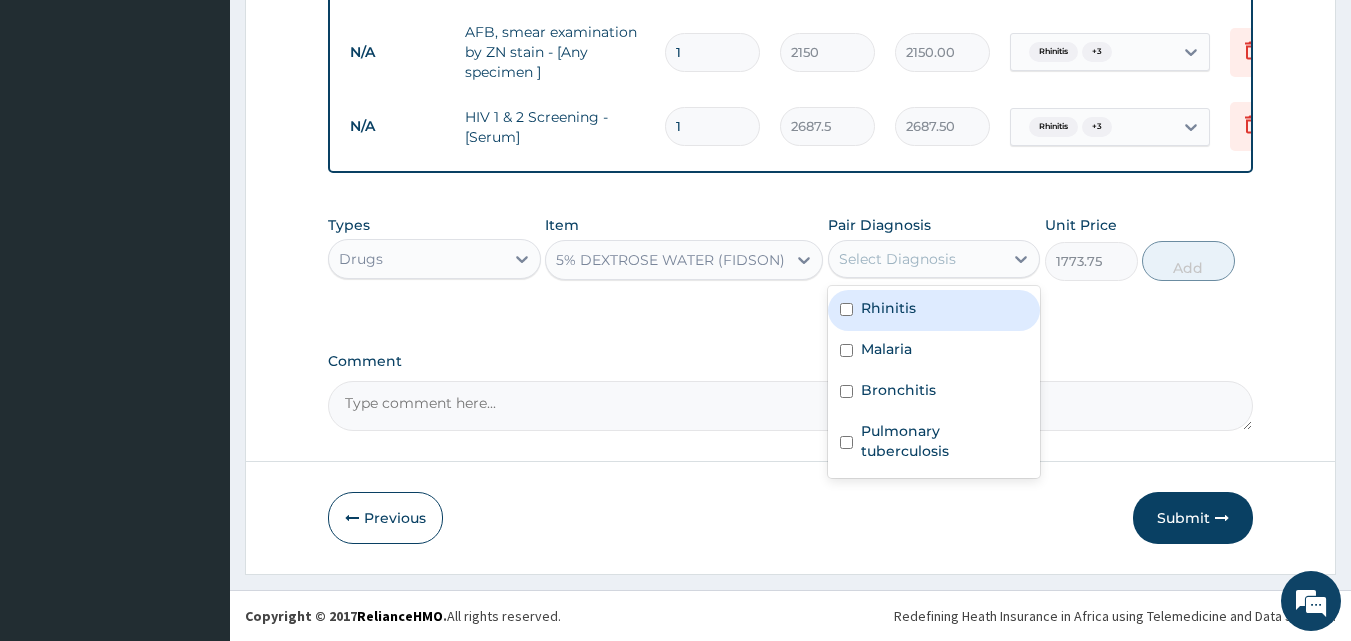 click on "Rhinitis" at bounding box center [888, 308] 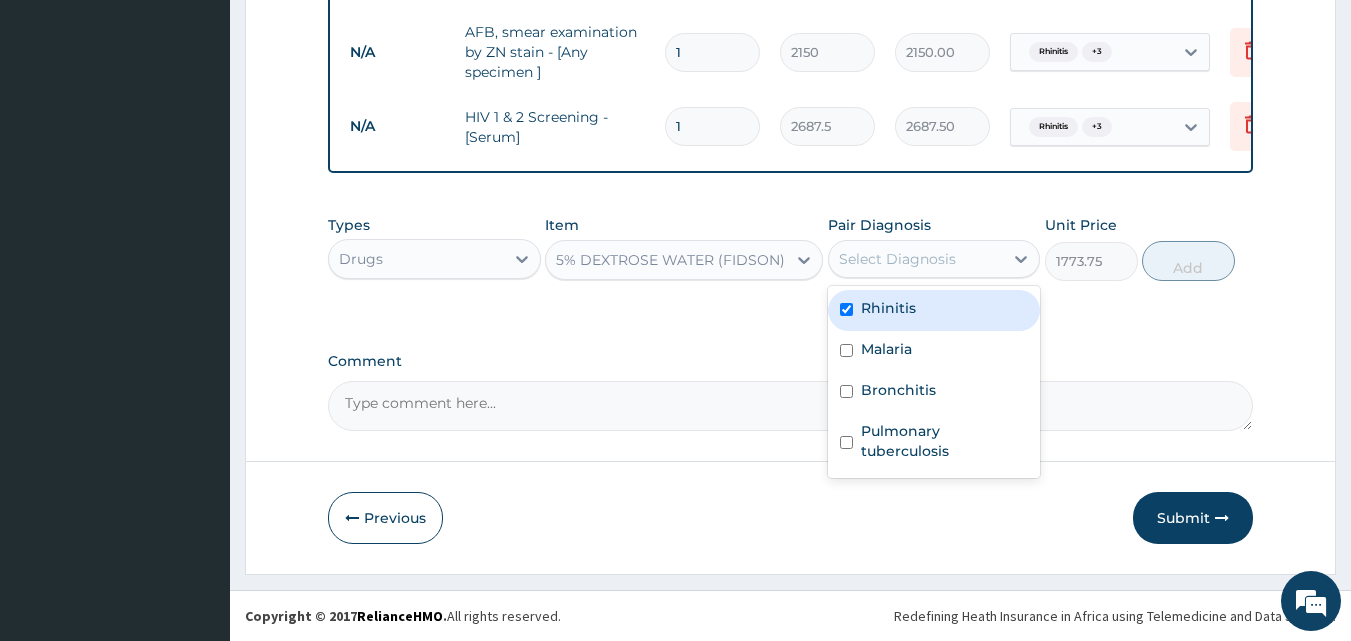 checkbox on "true" 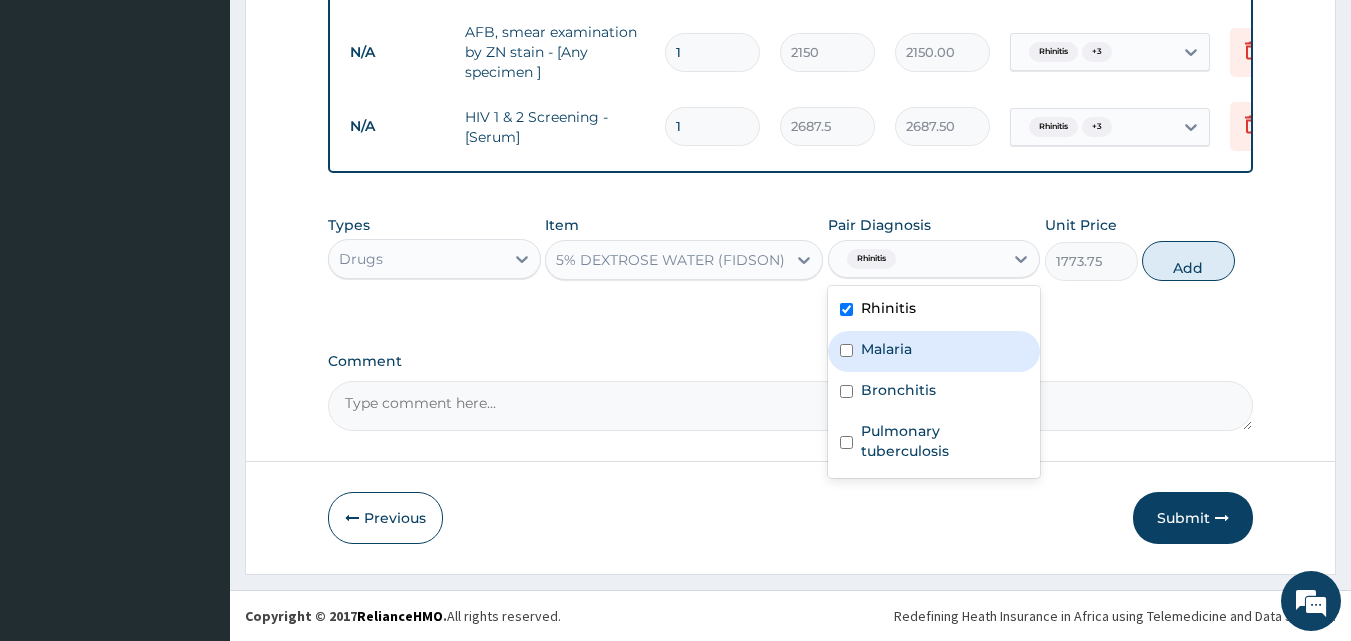 click on "Malaria" at bounding box center (934, 351) 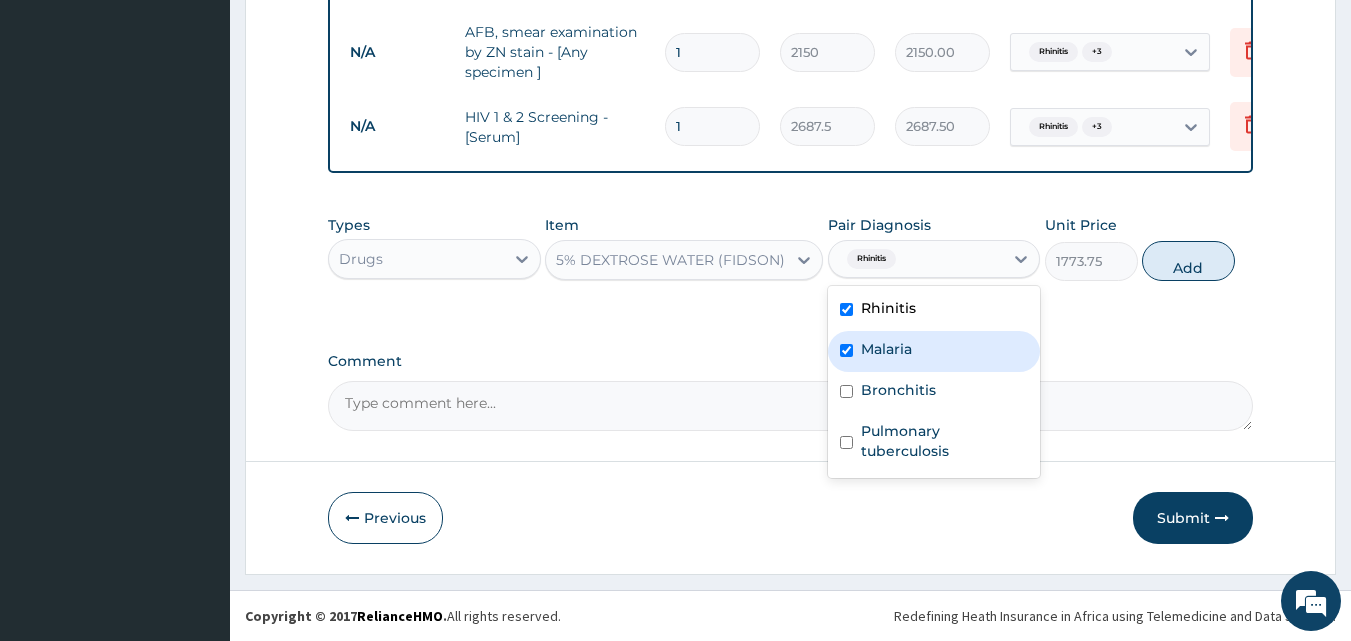 checkbox on "true" 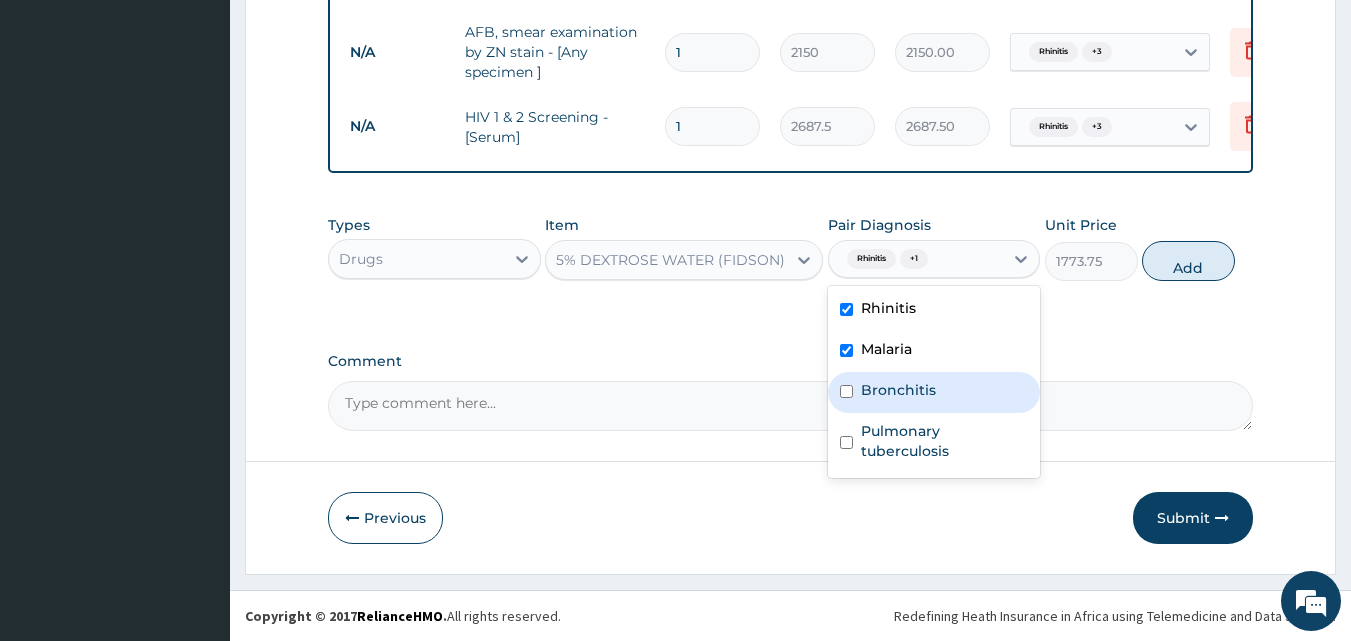 click on "Bronchitis" at bounding box center [898, 390] 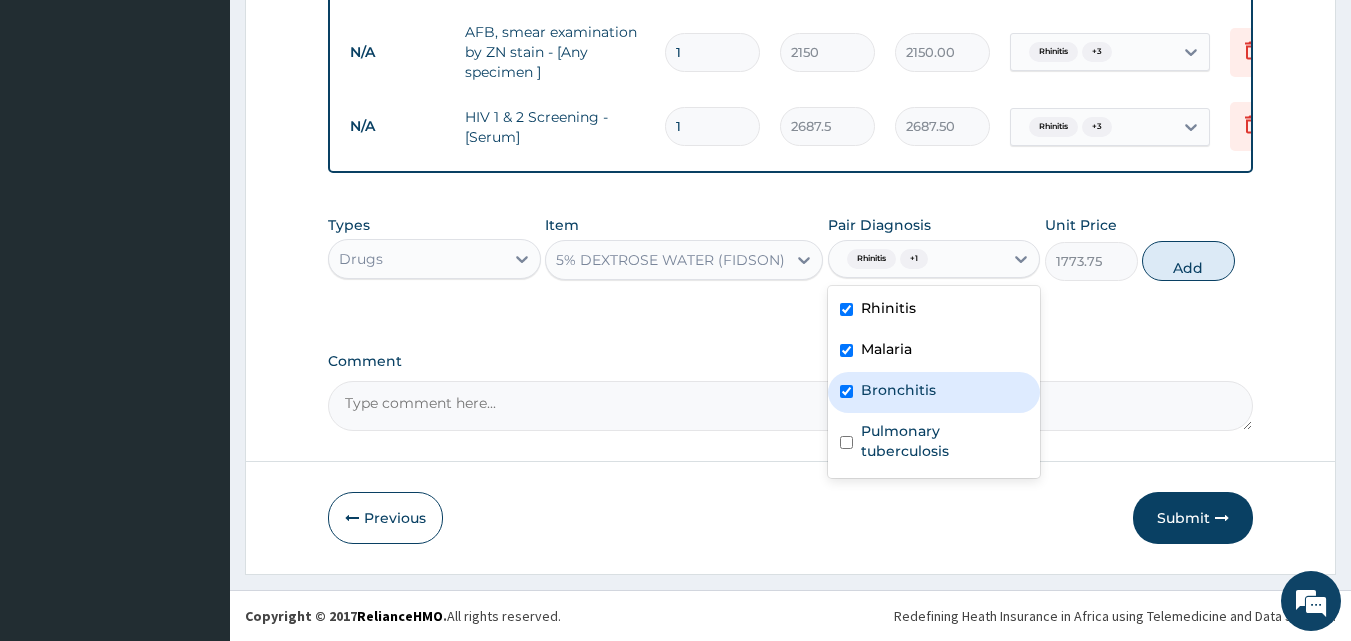 checkbox on "true" 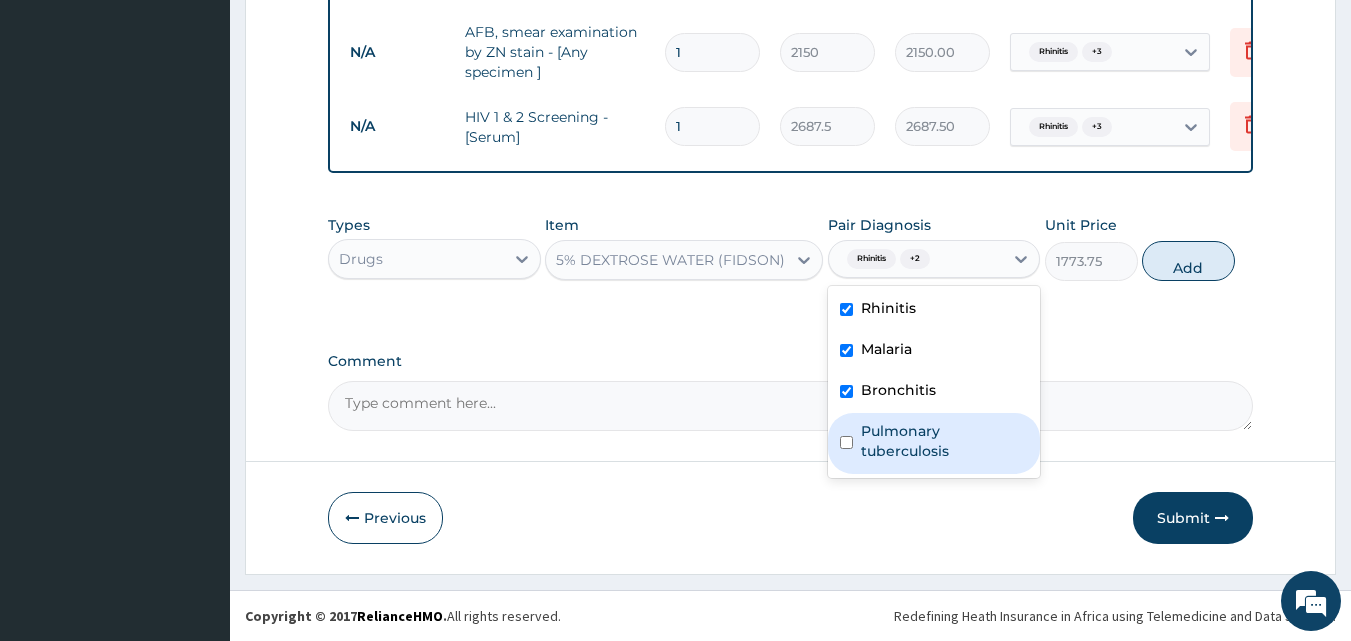 click on "Pulmonary tuberculosis" at bounding box center (934, 443) 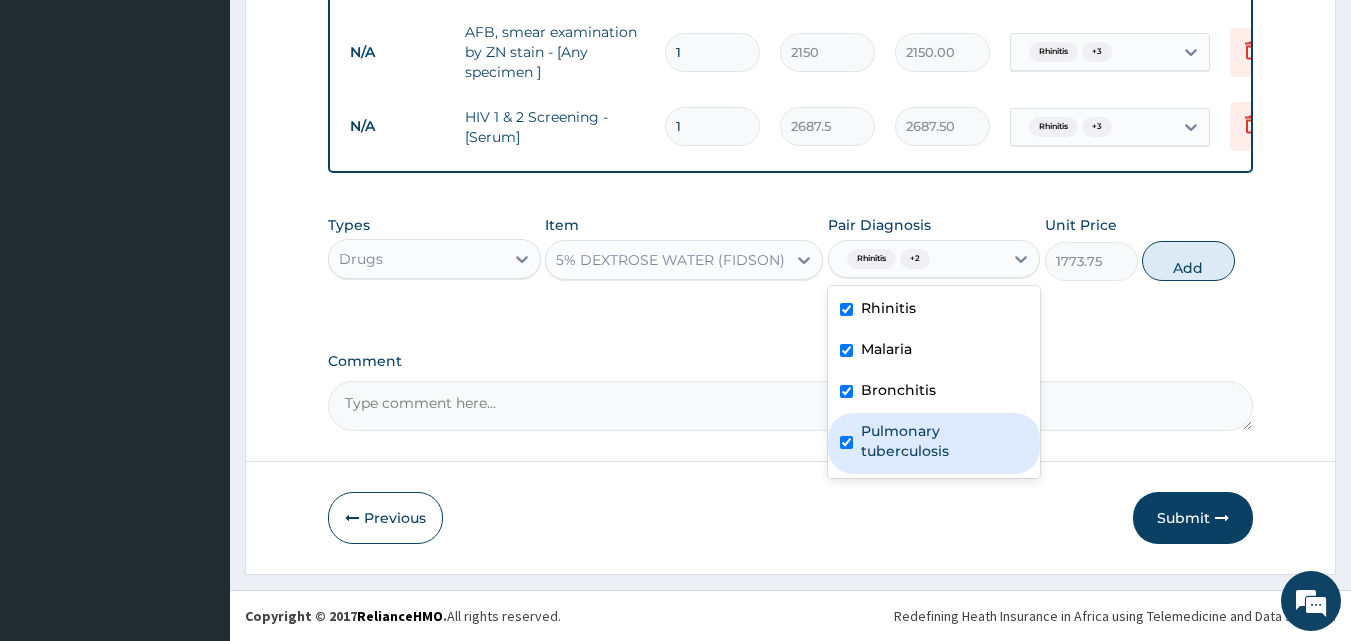 checkbox on "true" 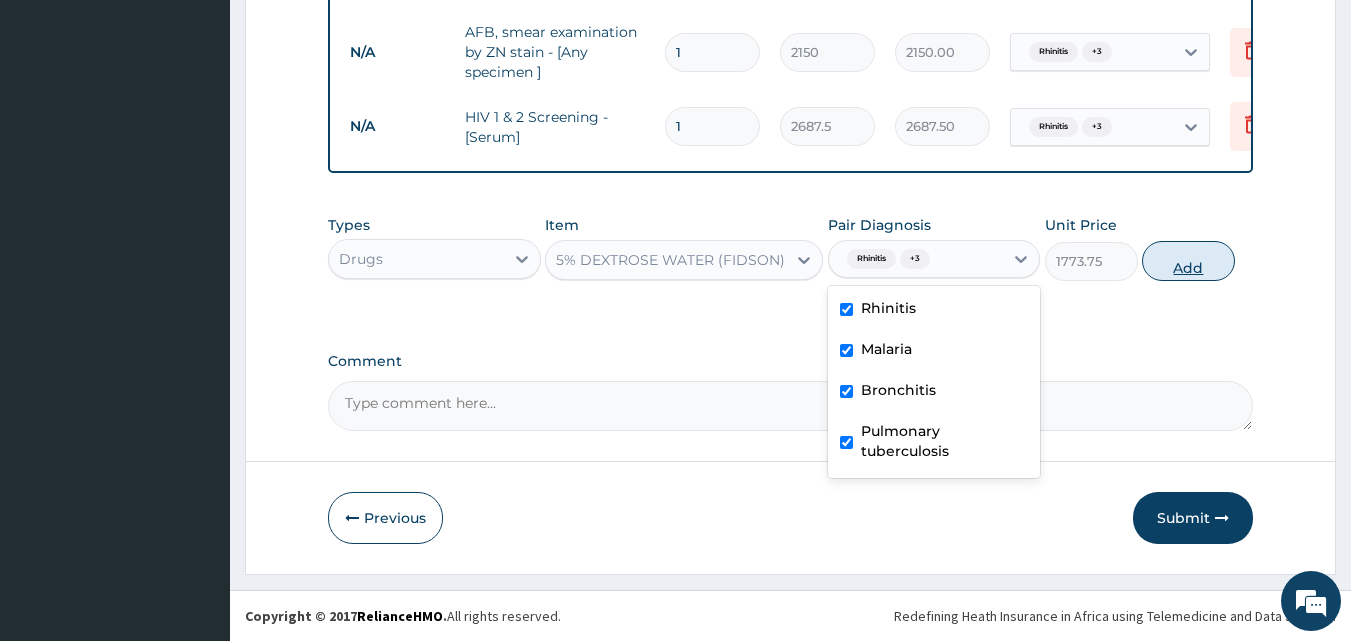 click on "Add" at bounding box center (1188, 261) 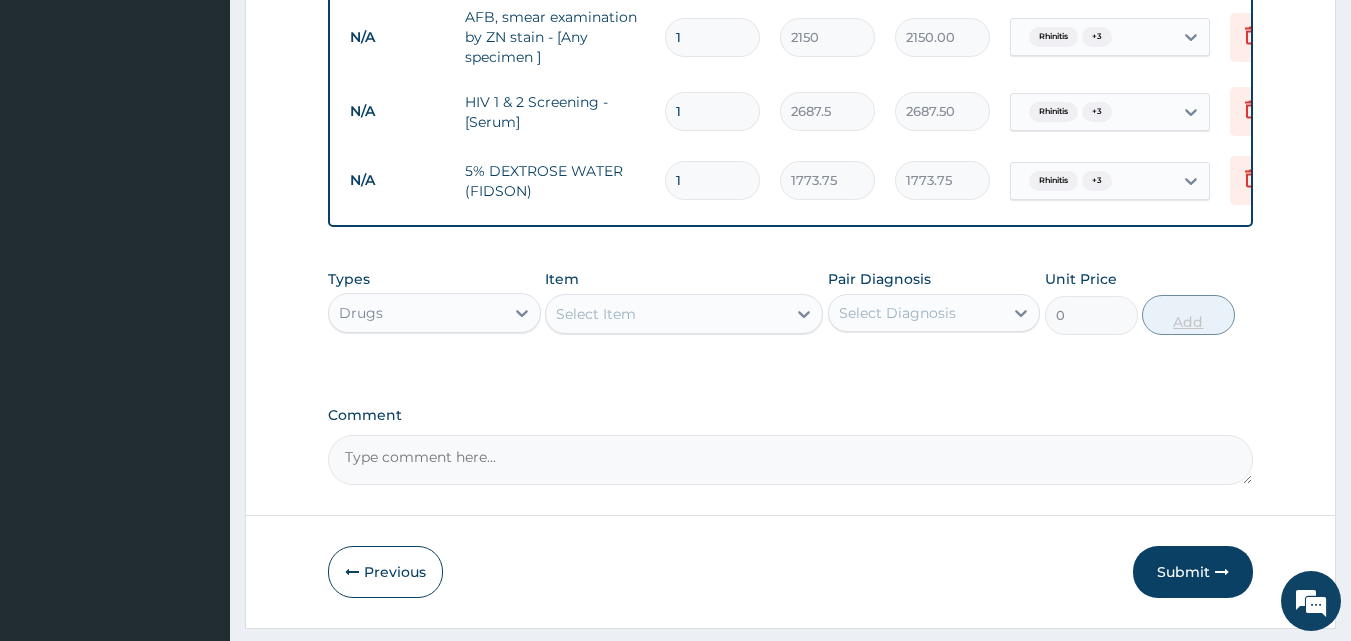 type 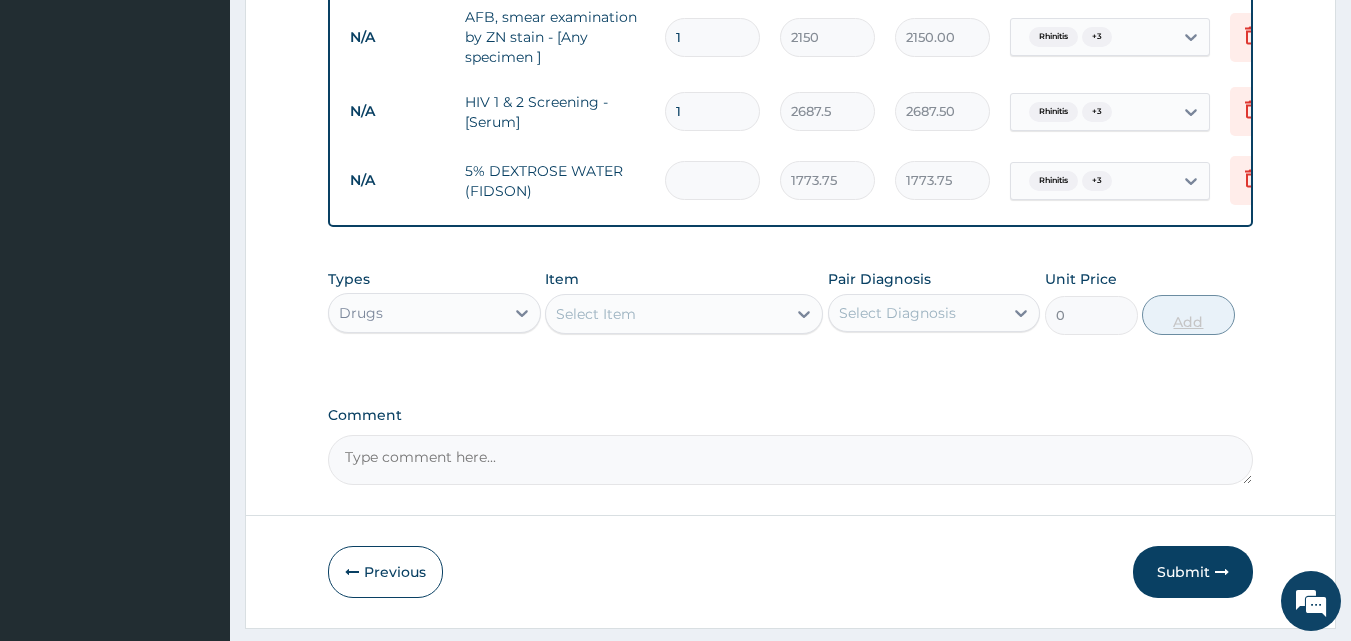 type on "0.00" 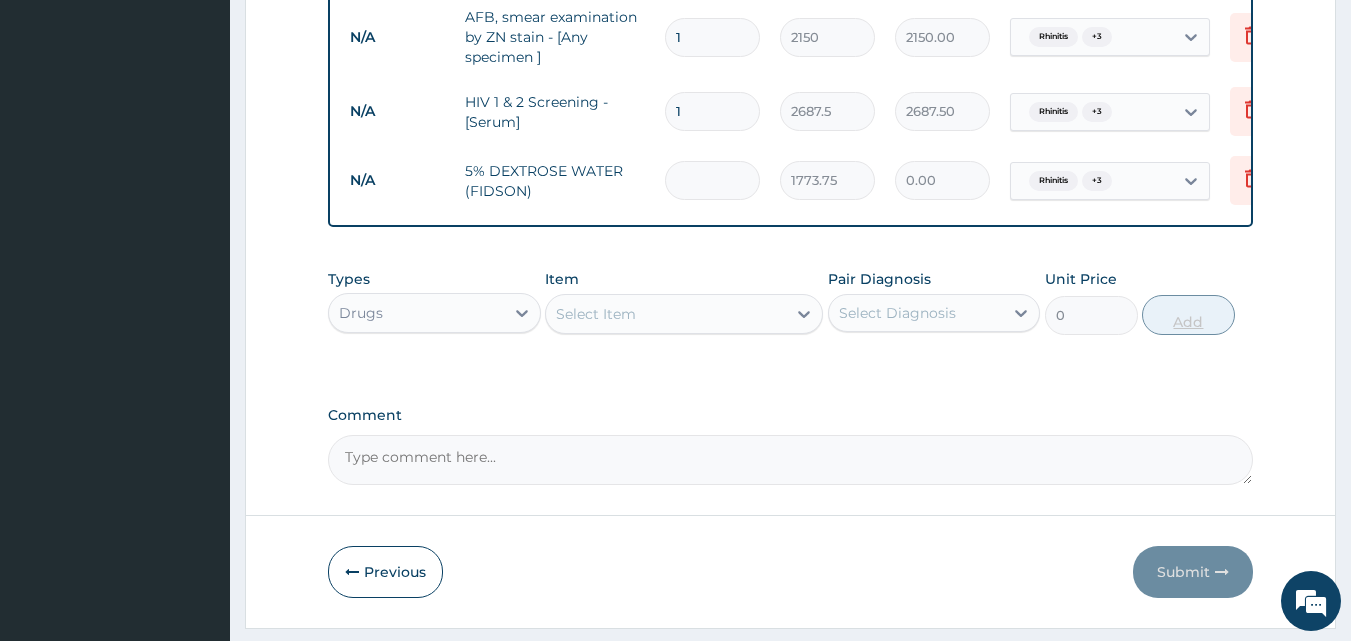 type on "3" 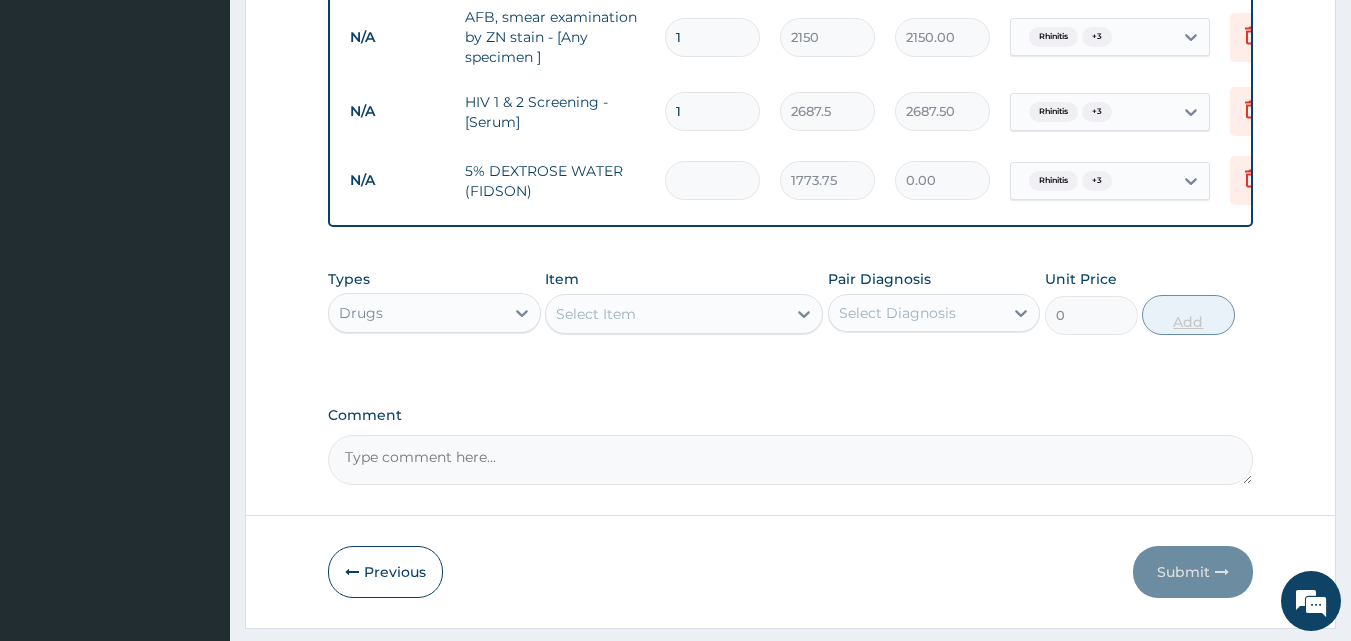 type on "5321.25" 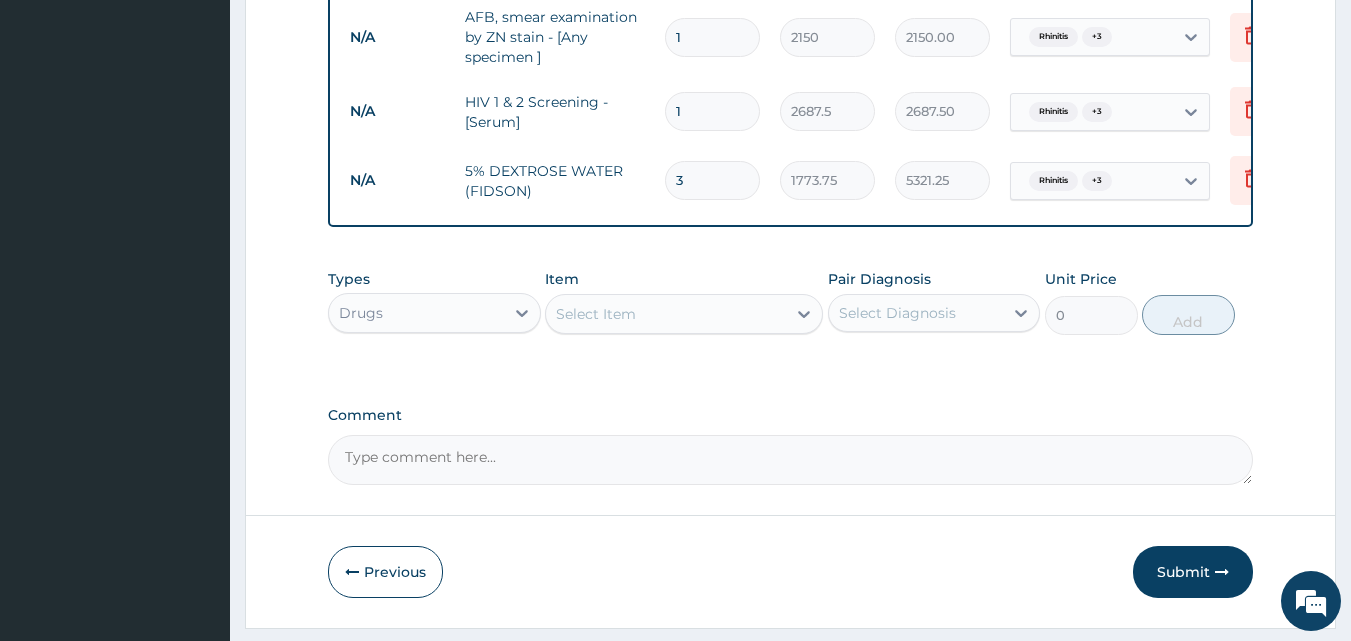 type on "3" 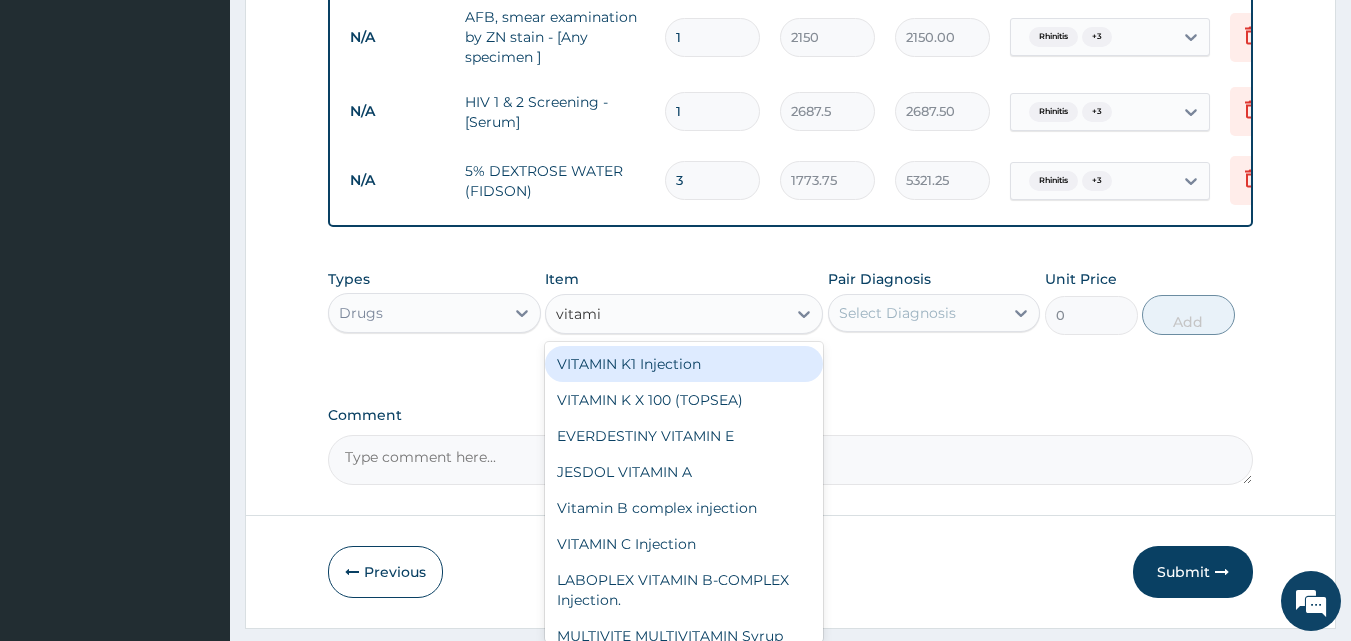 type on "vitamin" 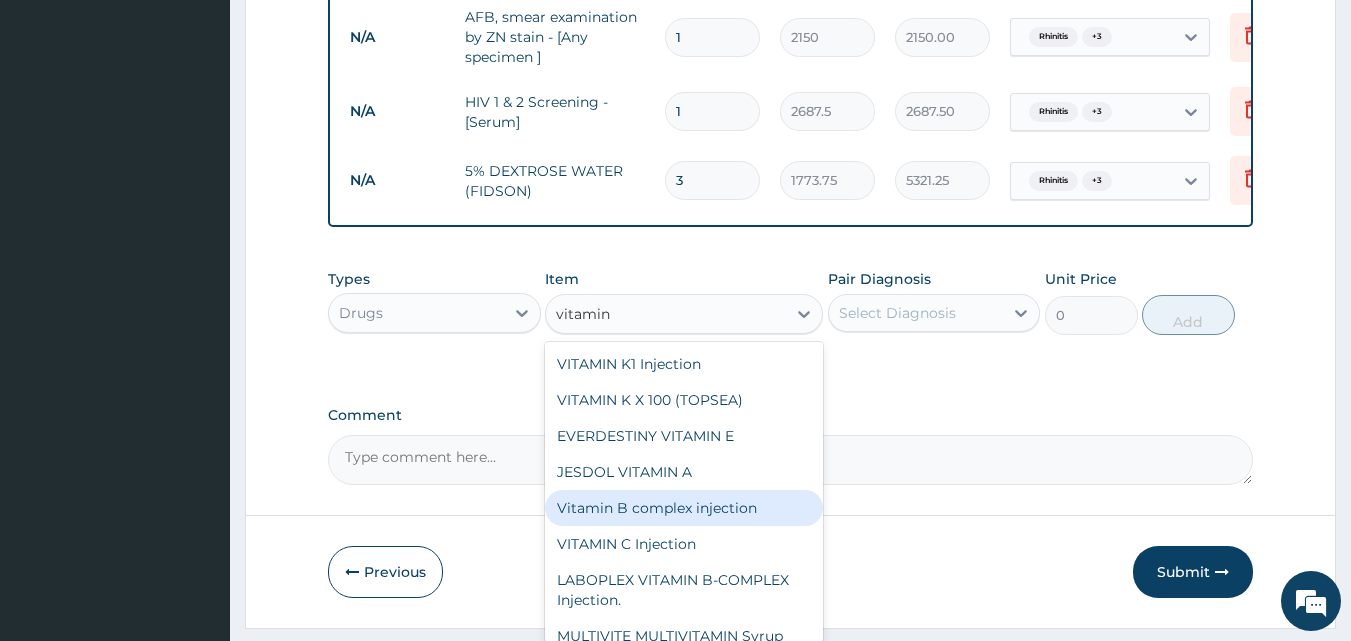 click on "Vitamin B complex injection" at bounding box center [684, 508] 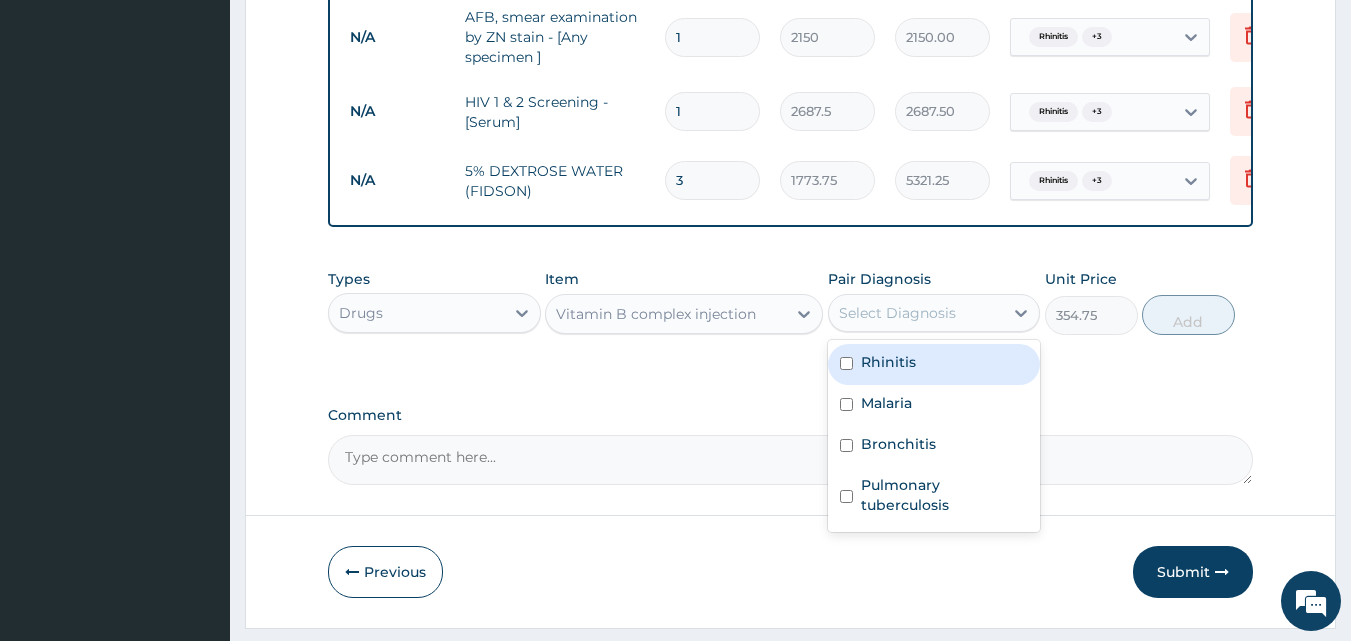 click on "Select Diagnosis" at bounding box center [916, 313] 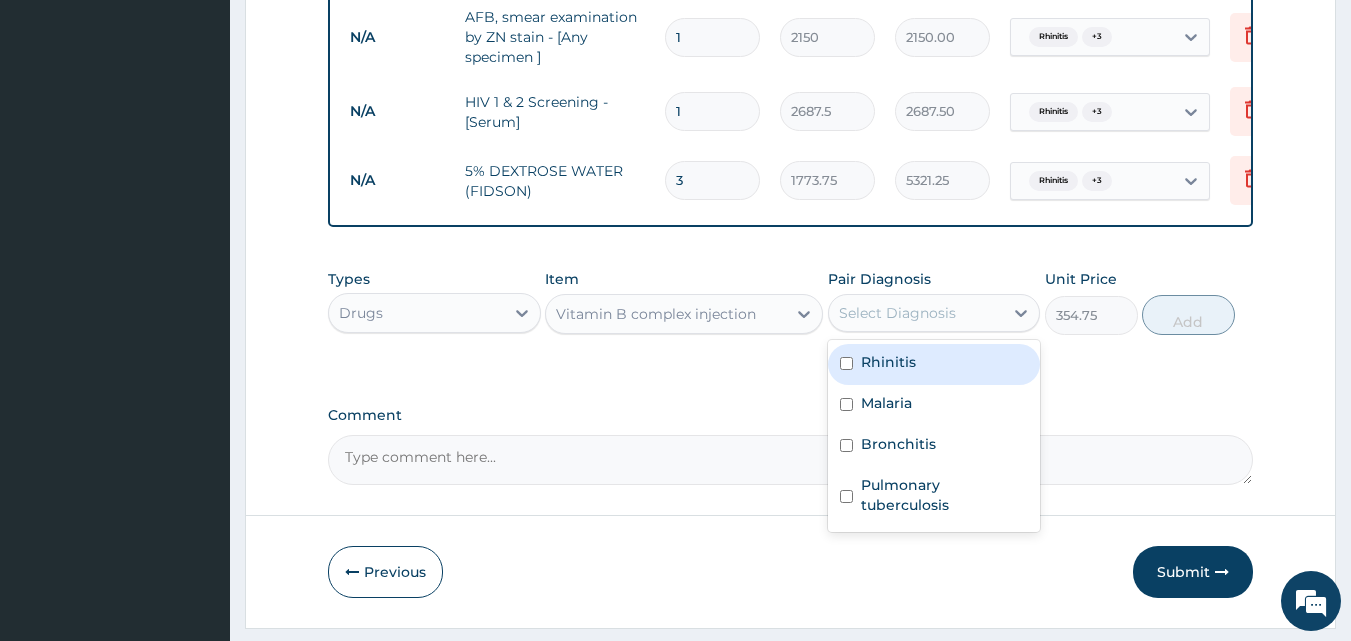 click on "Rhinitis" at bounding box center (934, 364) 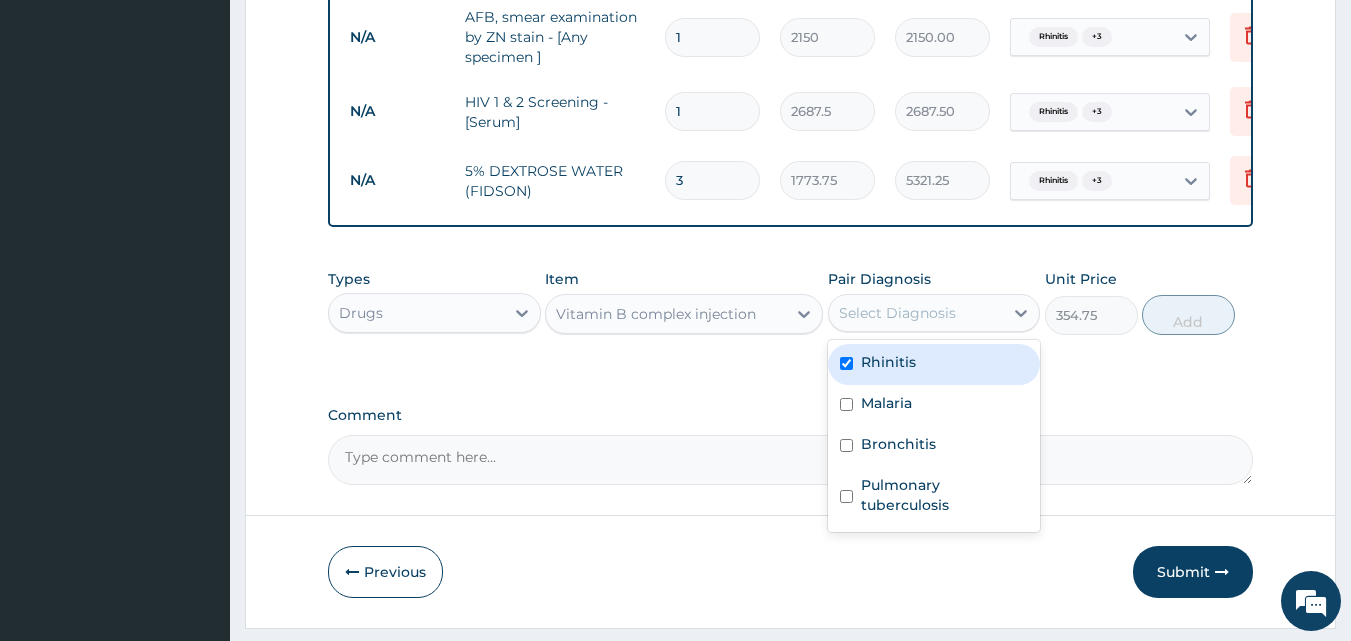 checkbox on "true" 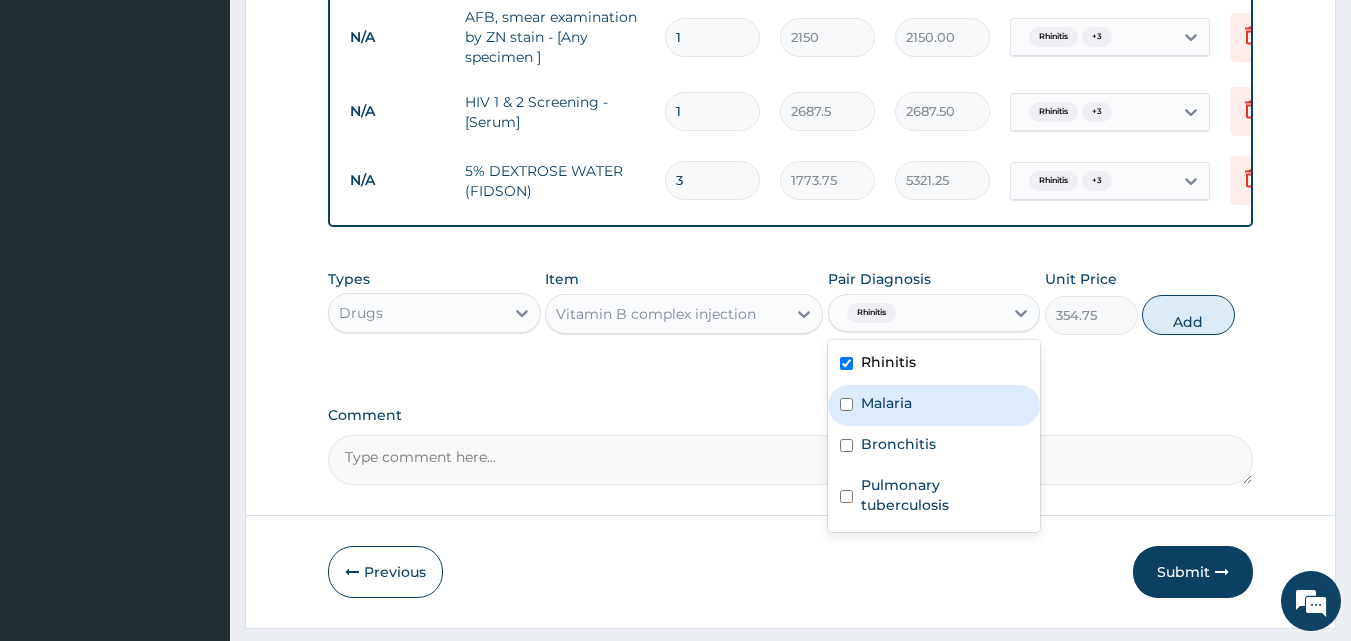 click on "Malaria" at bounding box center (934, 405) 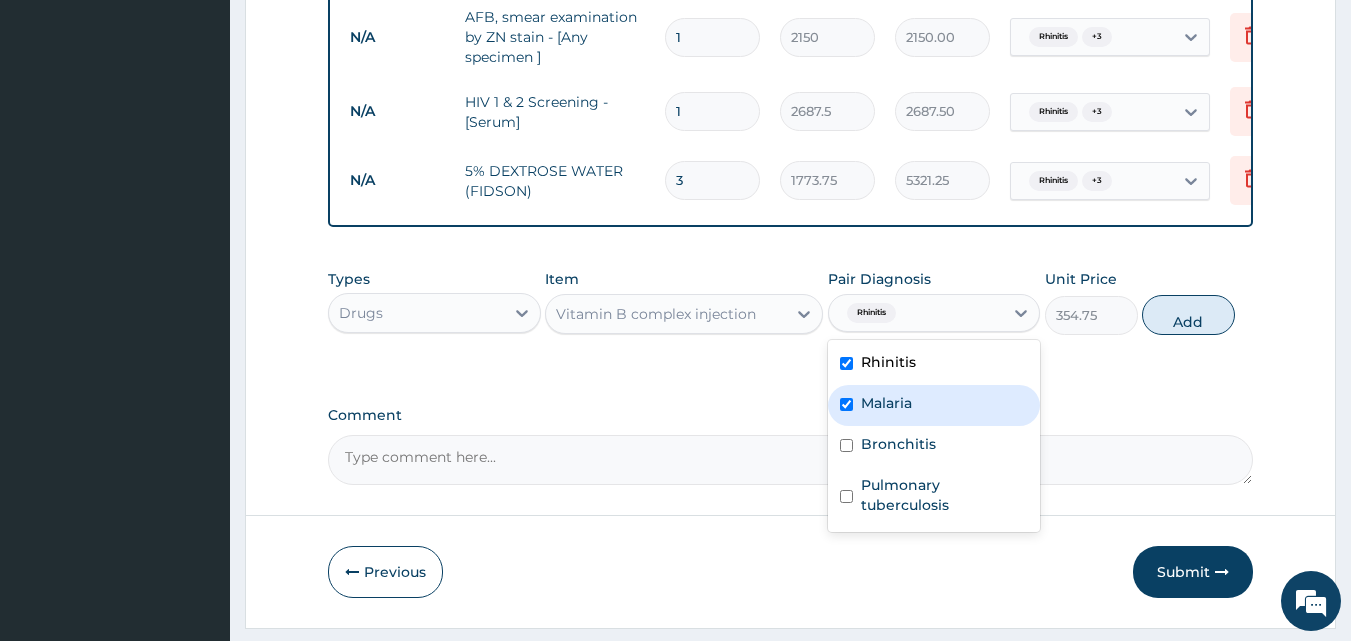 checkbox on "true" 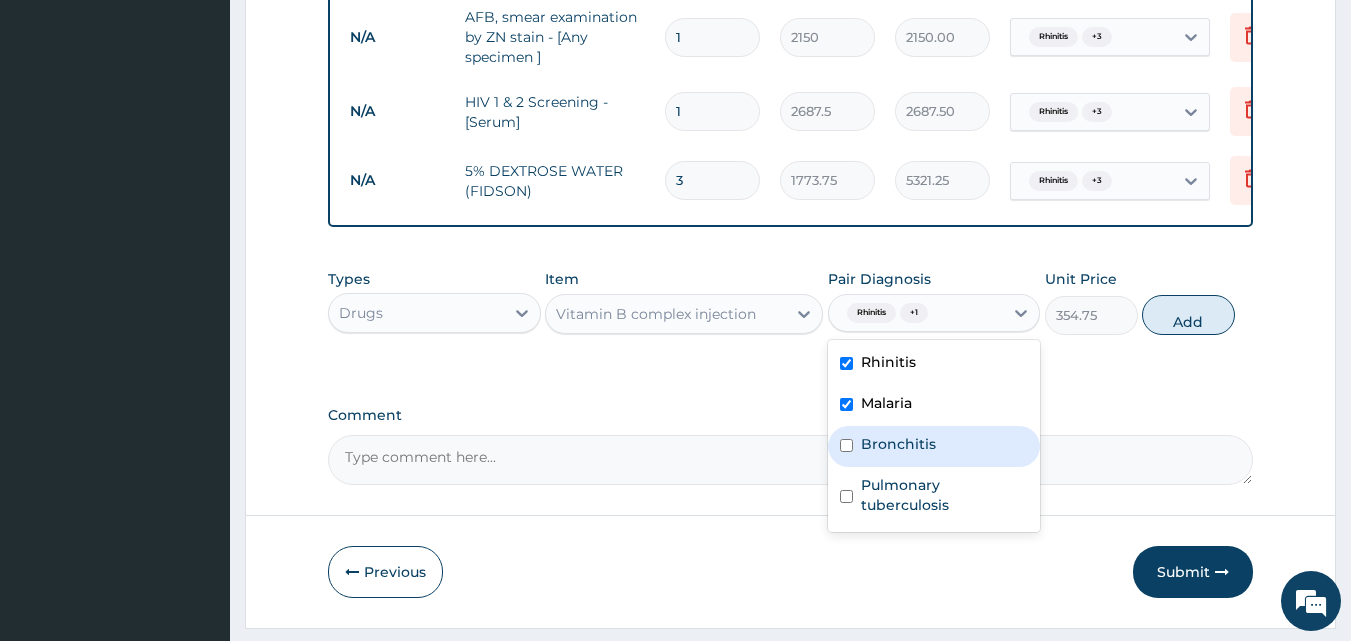 click on "Bronchitis" at bounding box center (898, 444) 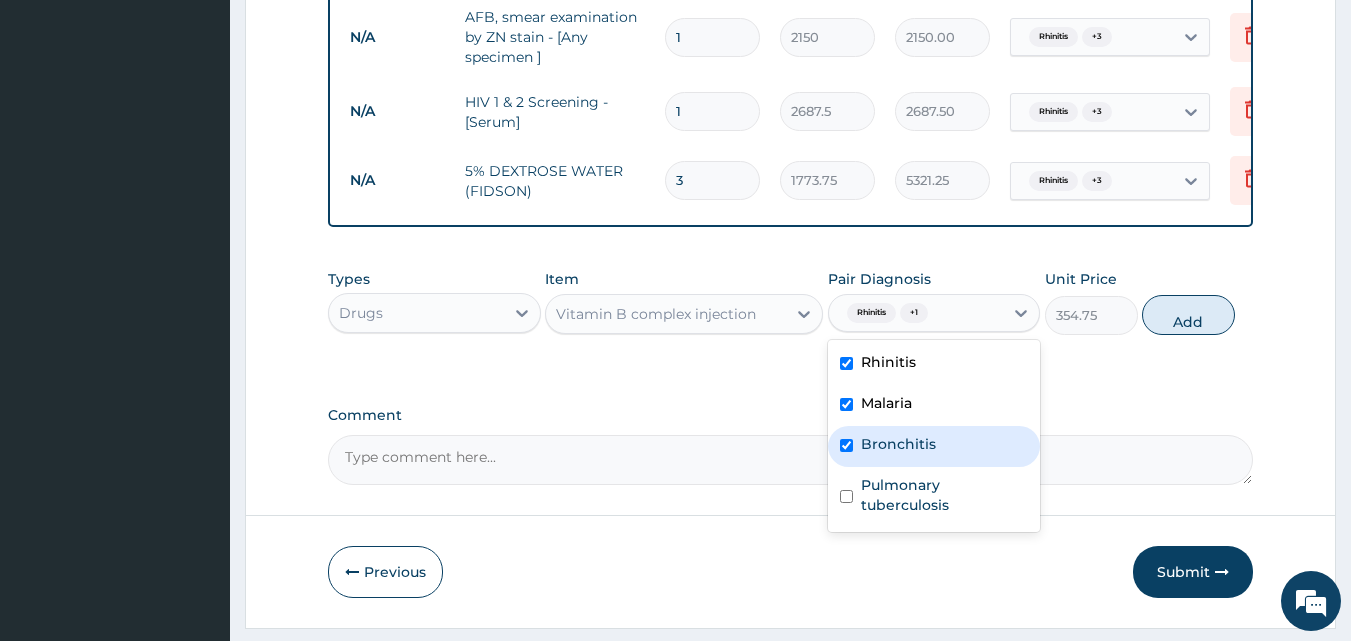 checkbox on "true" 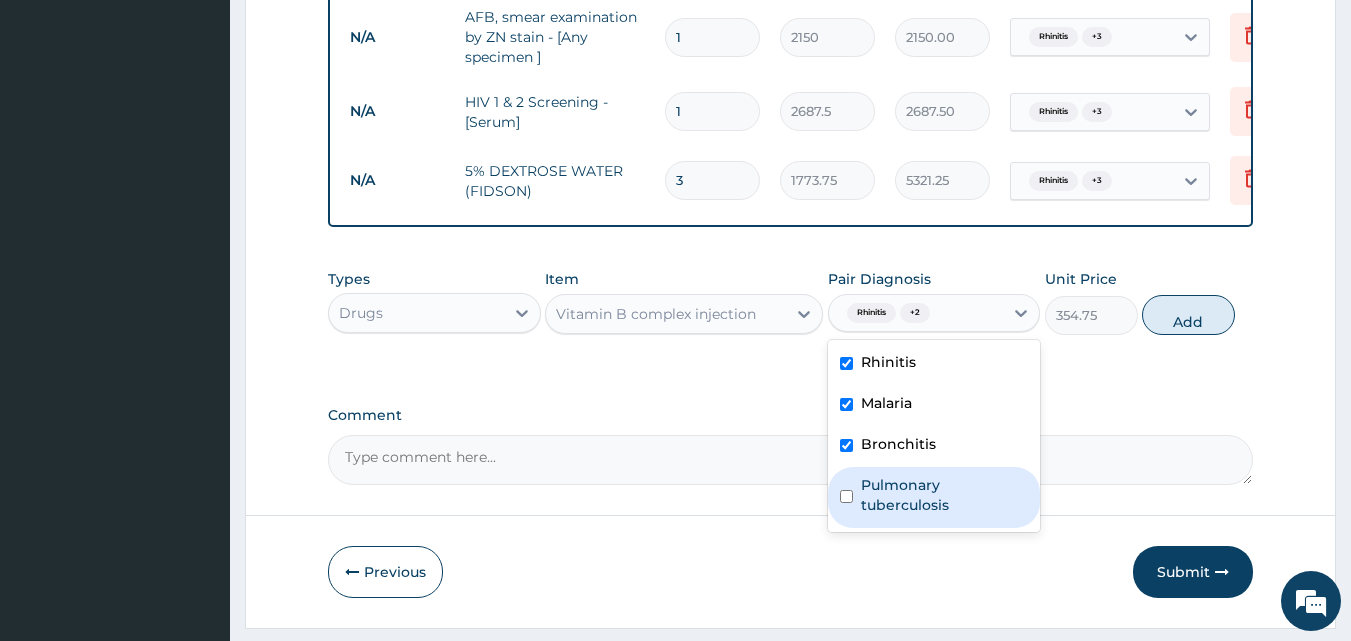 click on "Pulmonary tuberculosis" at bounding box center [945, 495] 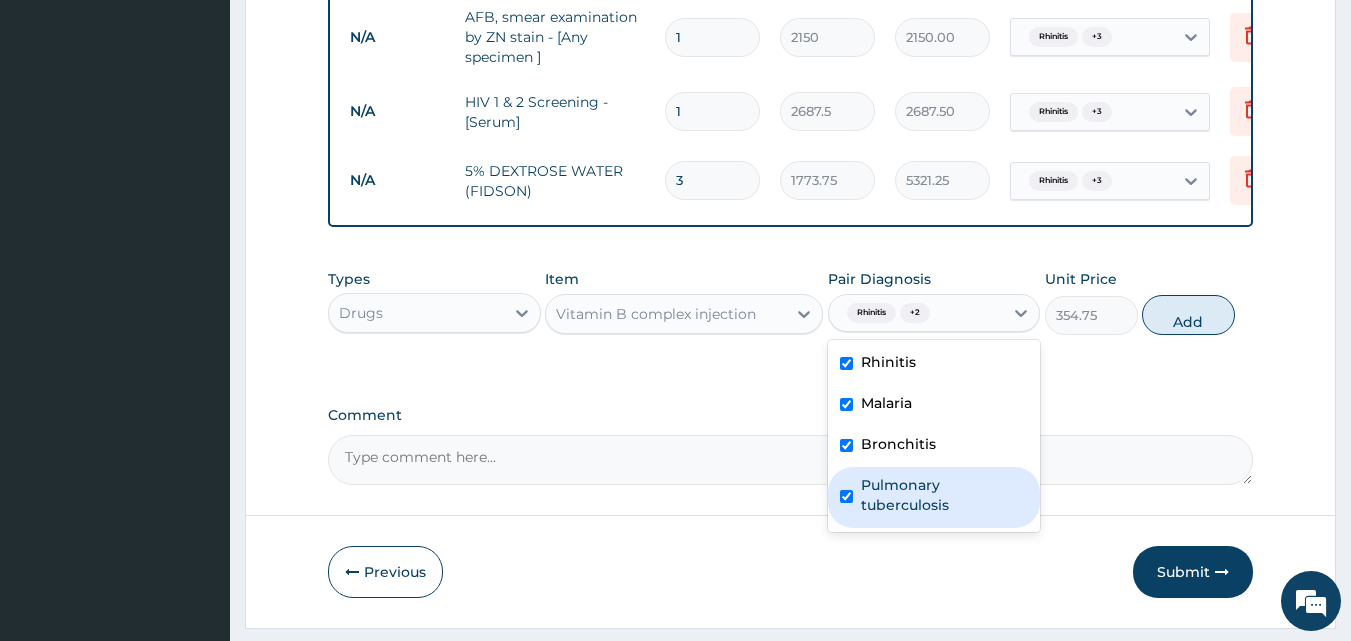 checkbox on "true" 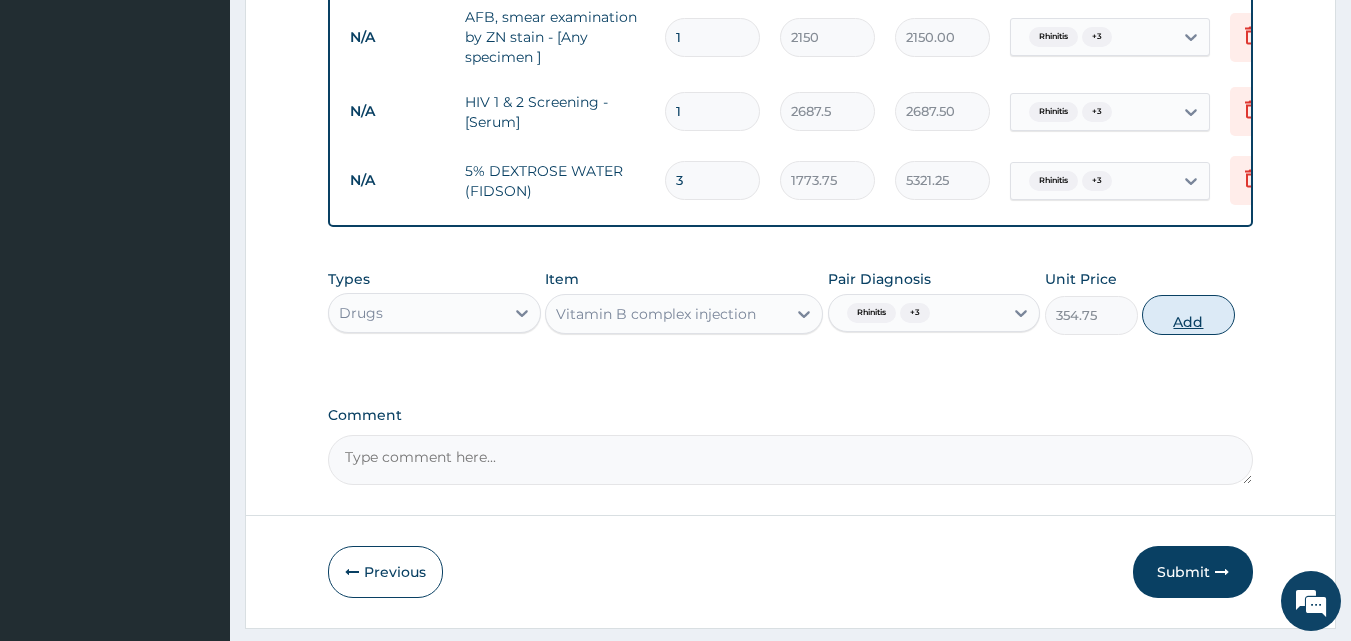 click on "Add" at bounding box center [1188, 315] 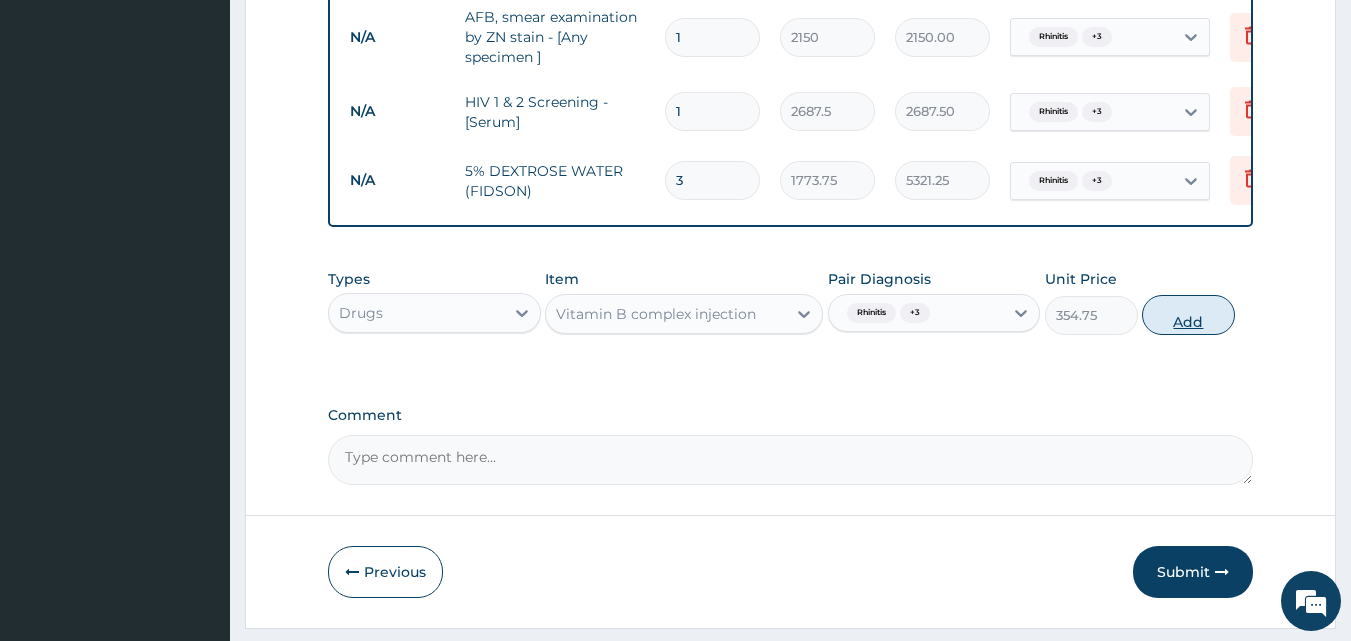 type on "0" 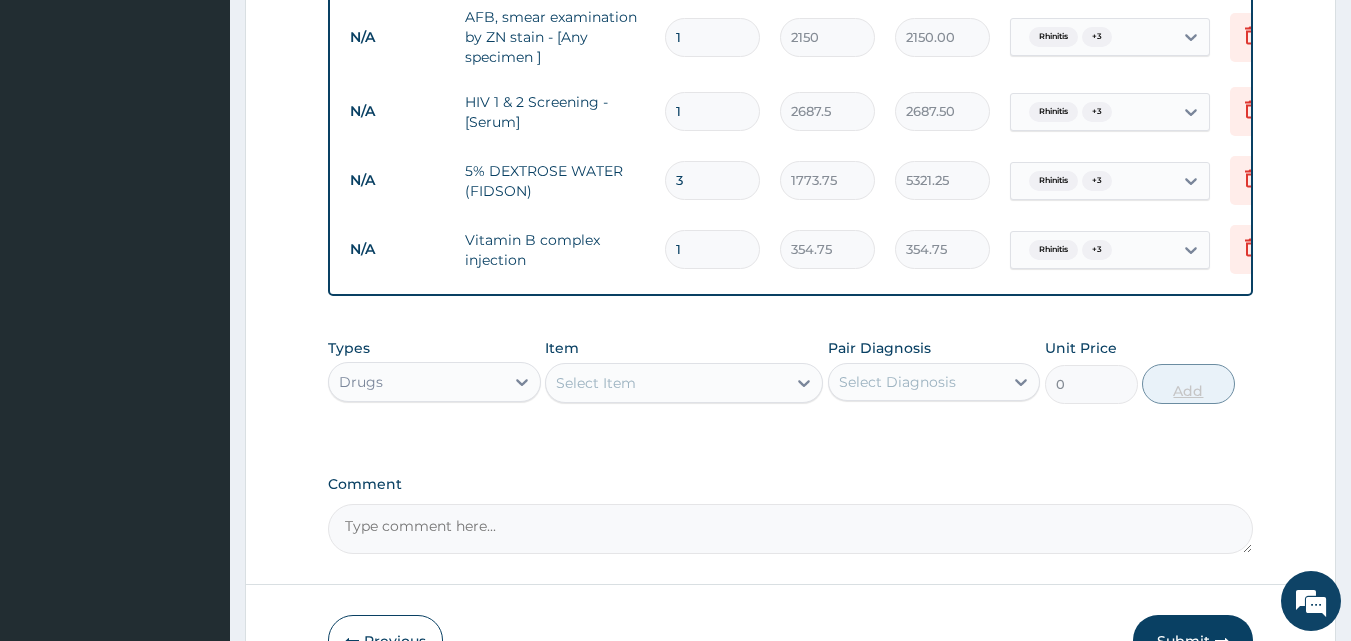 type 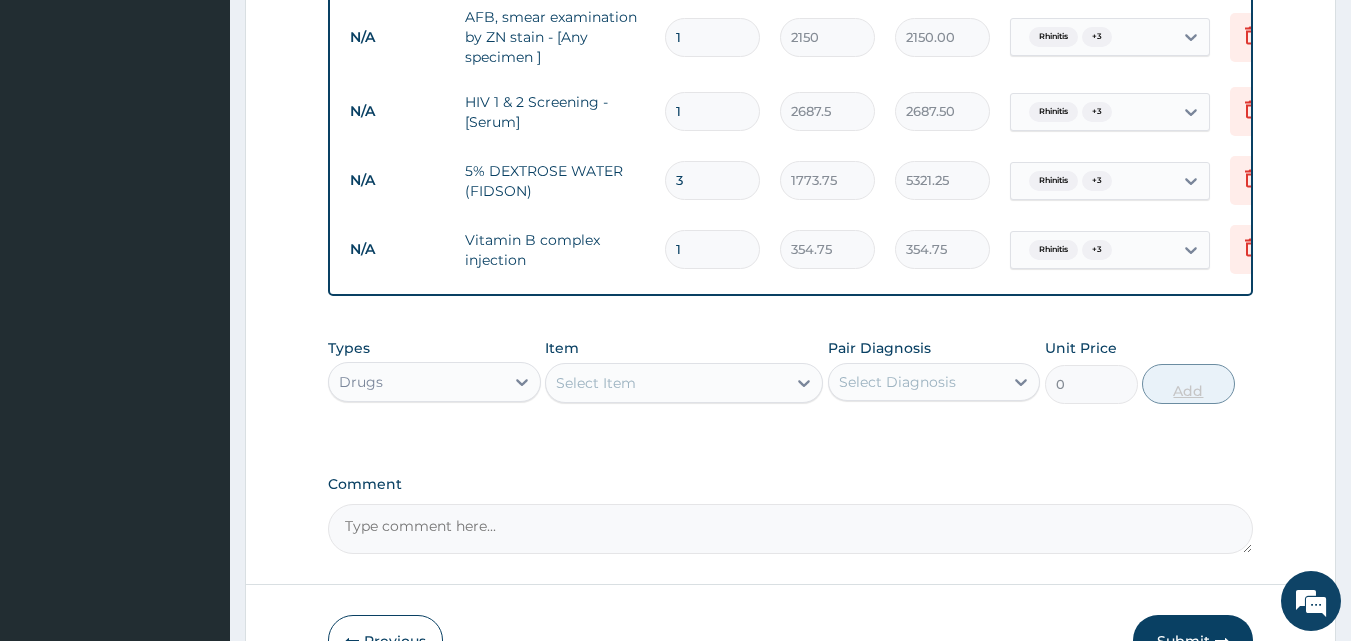 type on "0.00" 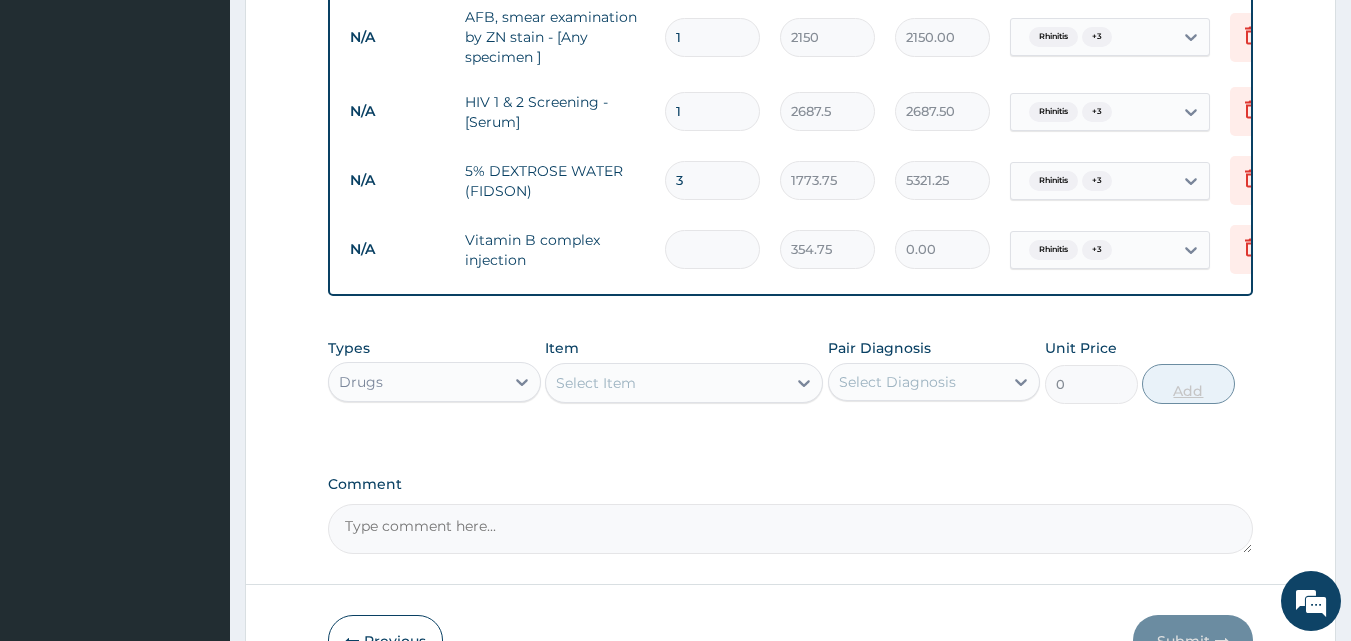 type on "3" 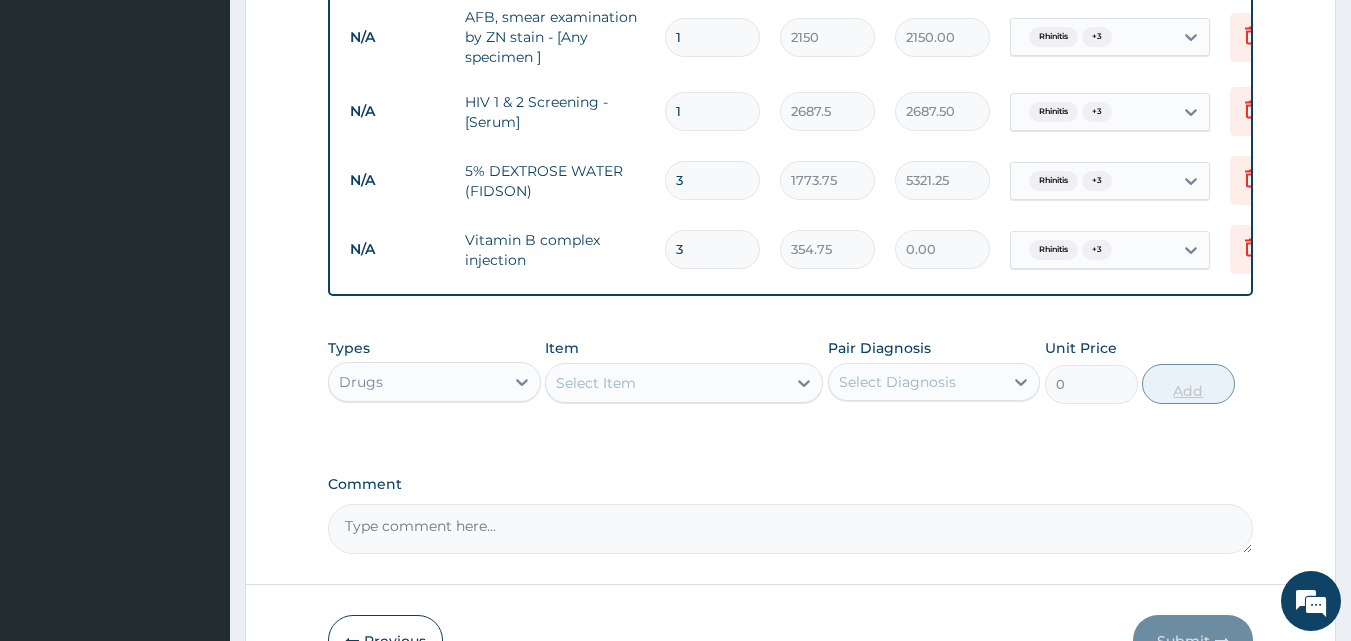 type on "1064.25" 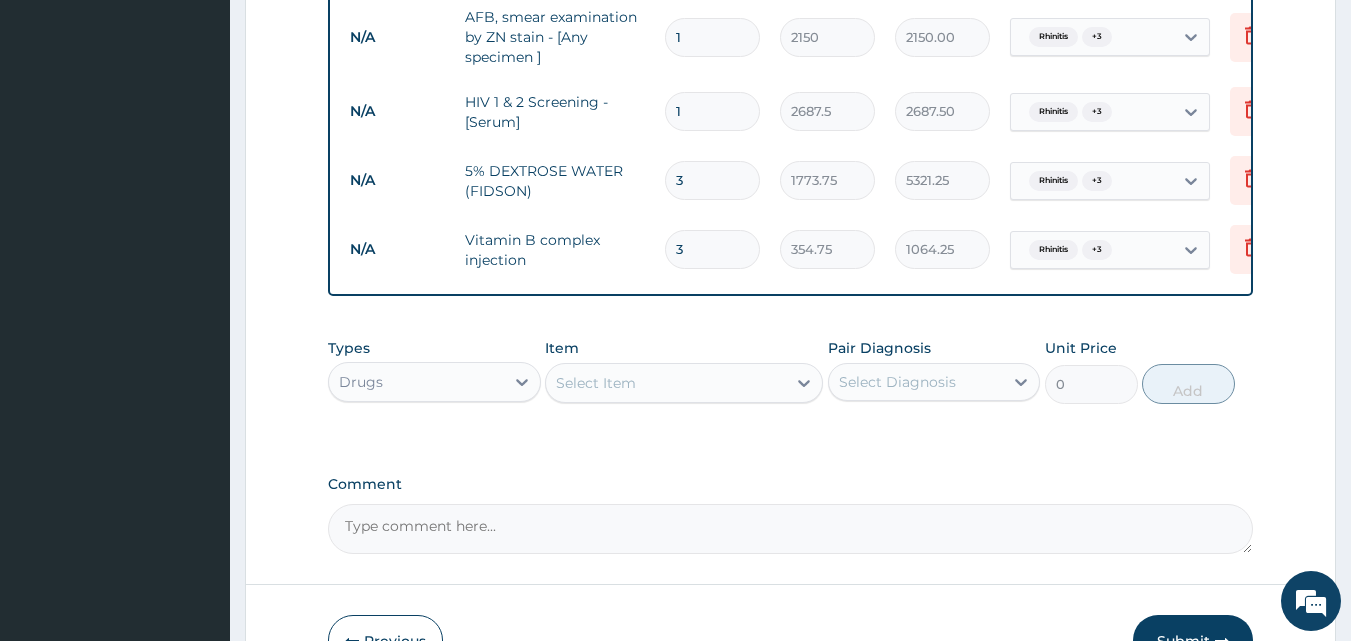 type on "3" 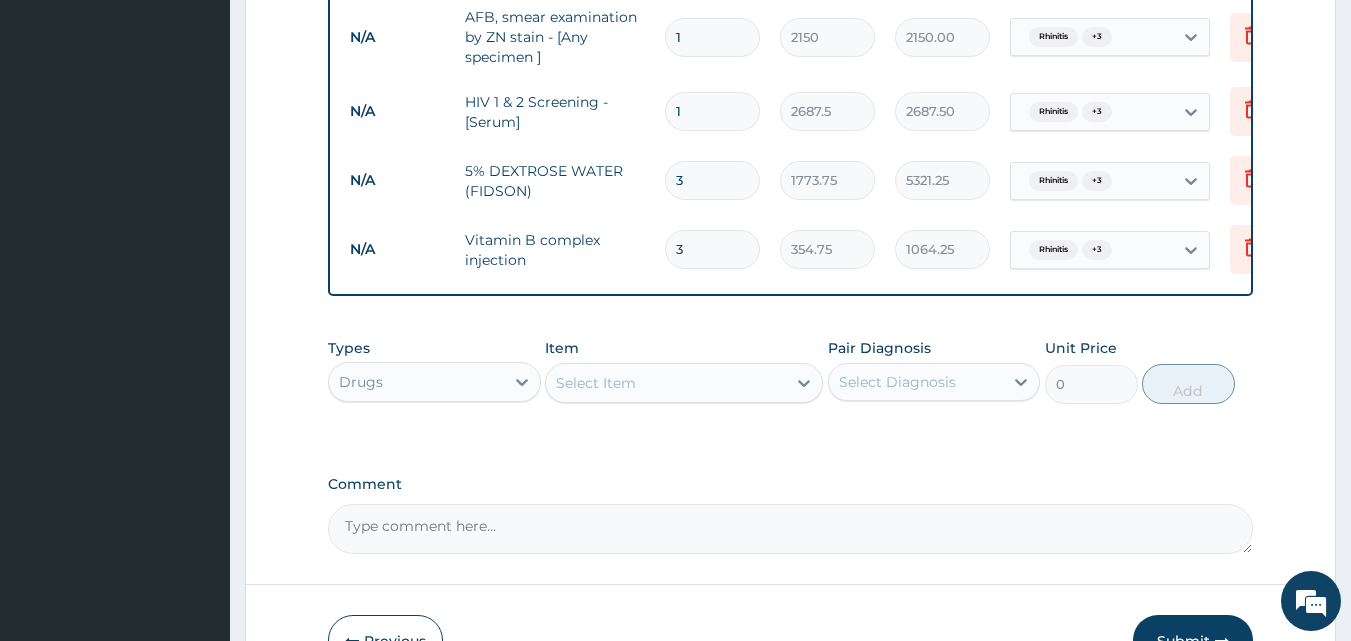 click on "Select Item" at bounding box center [666, 383] 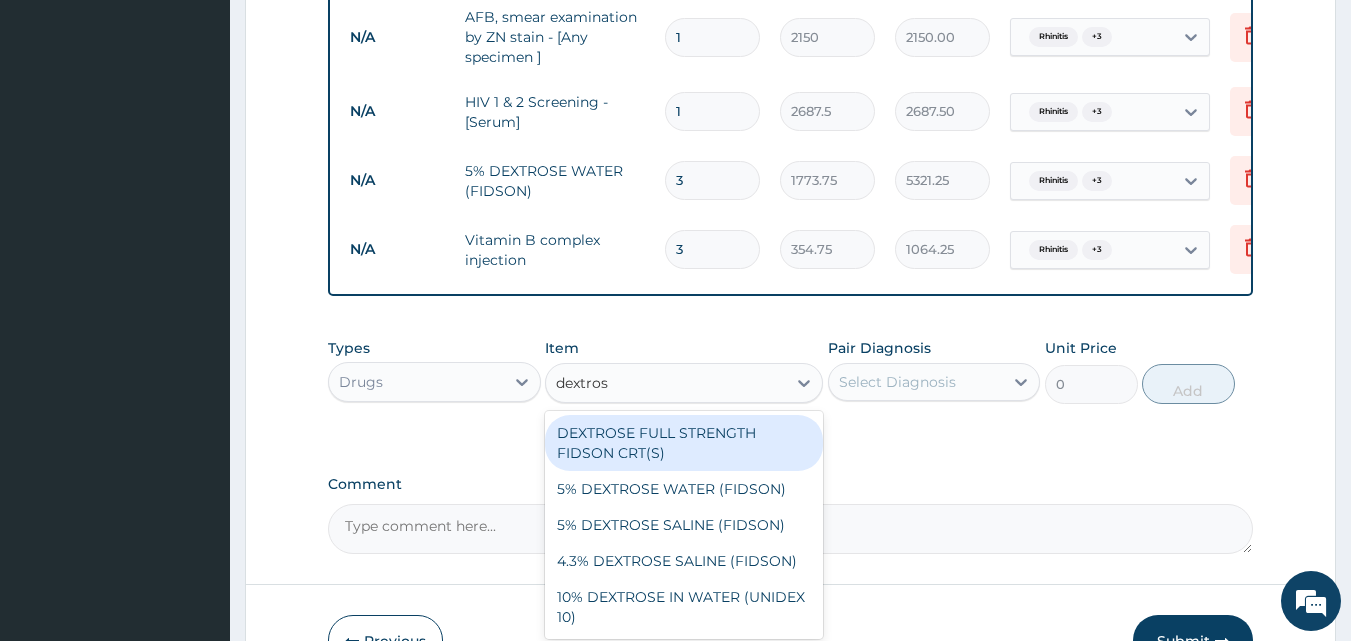 type on "dextrose" 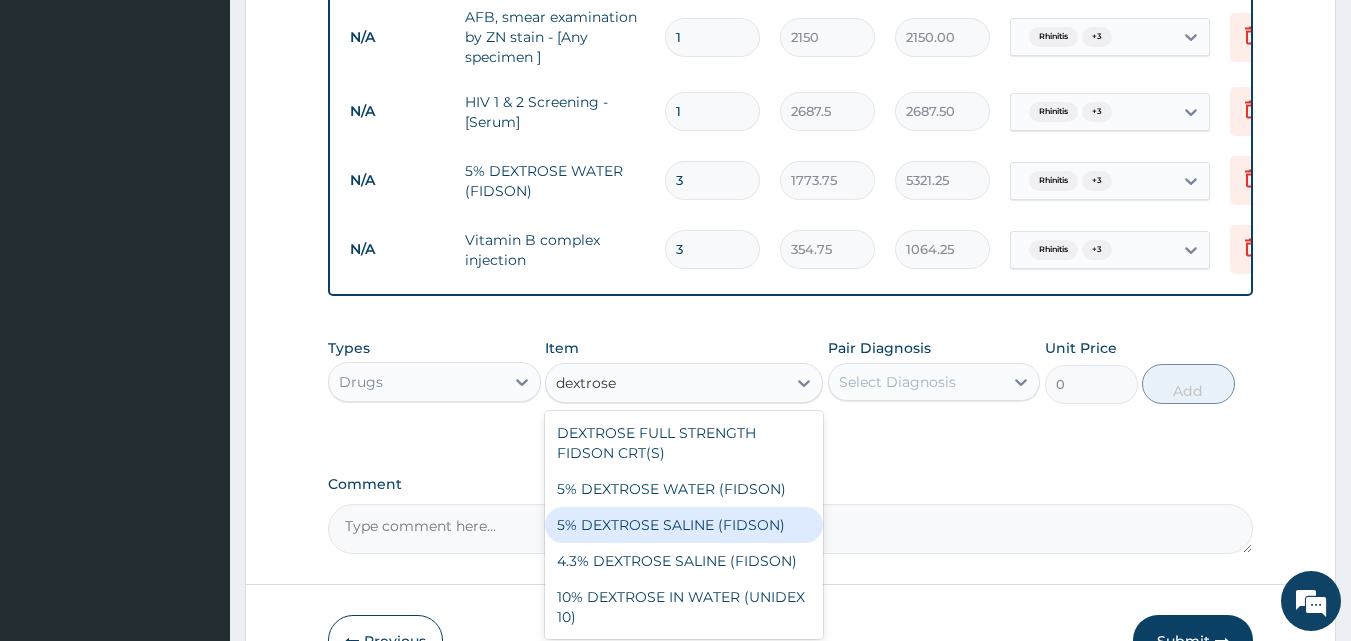 click on "5% DEXTROSE SALINE (FIDSON)" at bounding box center [684, 525] 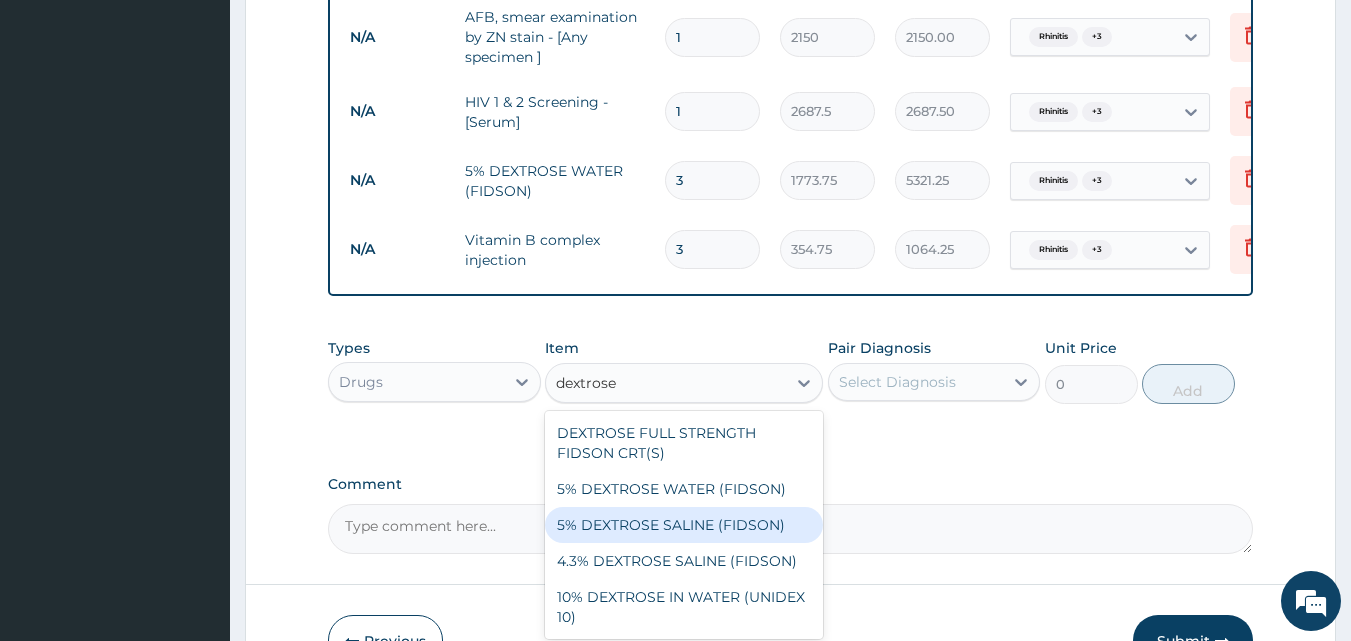 type 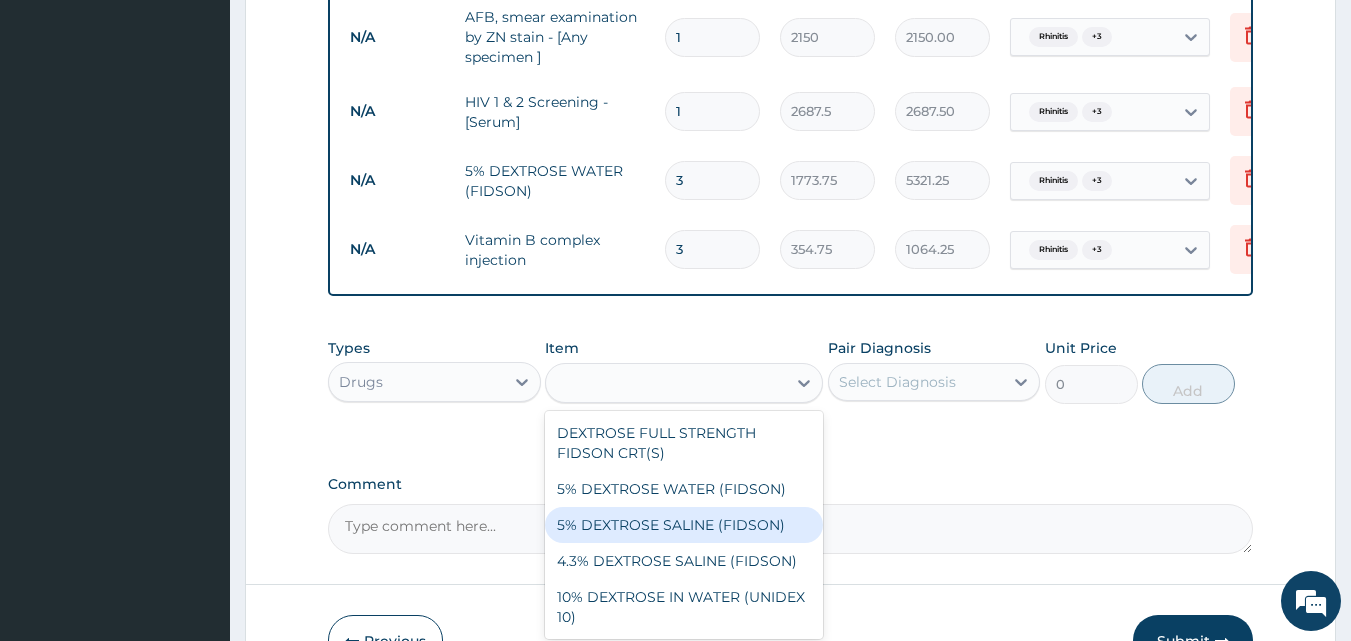 type on "1773.75" 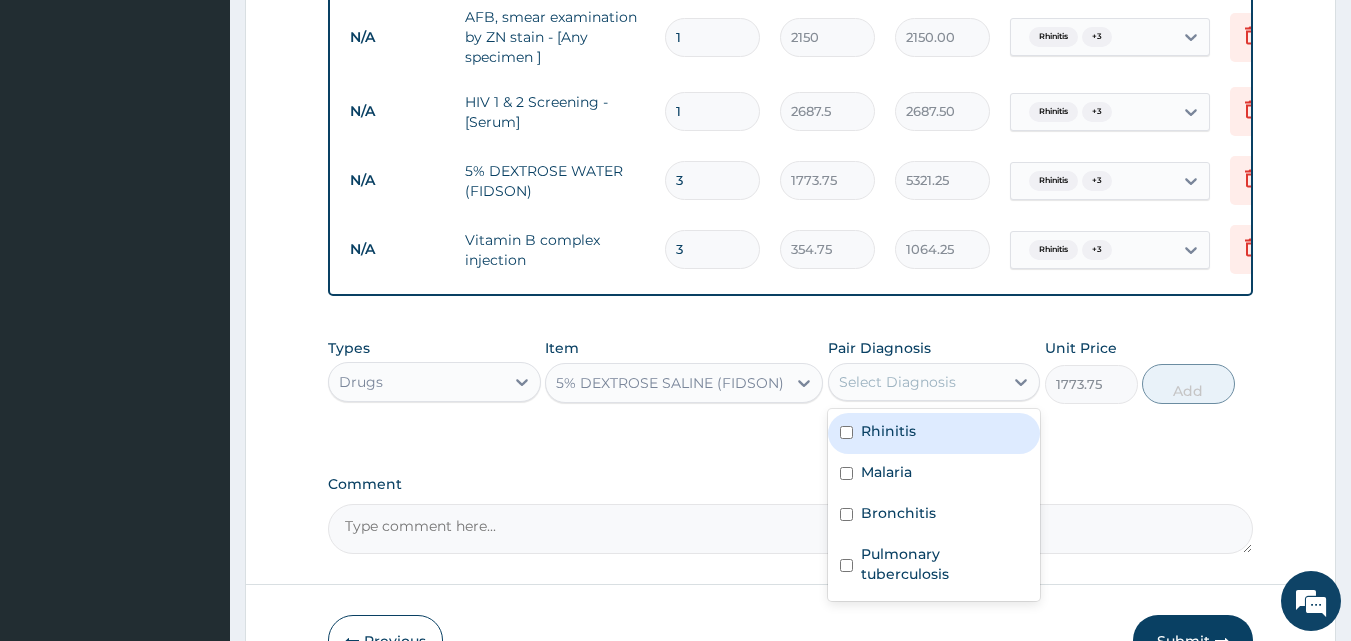 click on "Select Diagnosis" at bounding box center [897, 382] 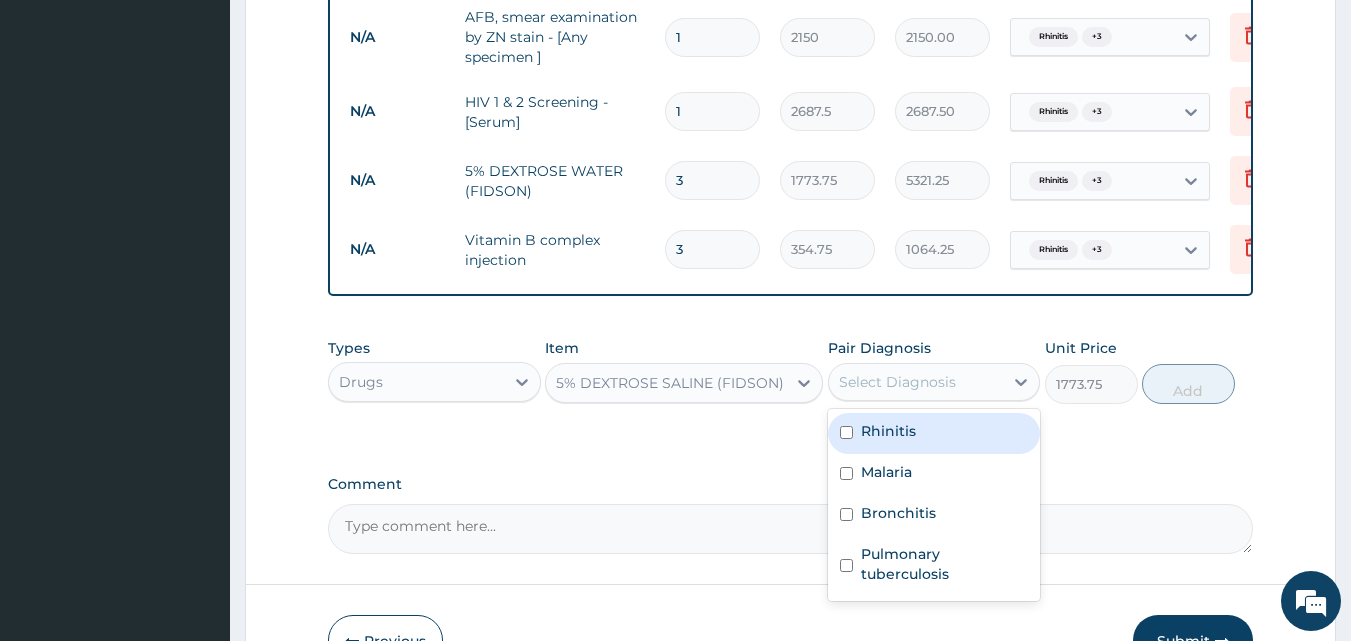 click on "Rhinitis" at bounding box center (934, 433) 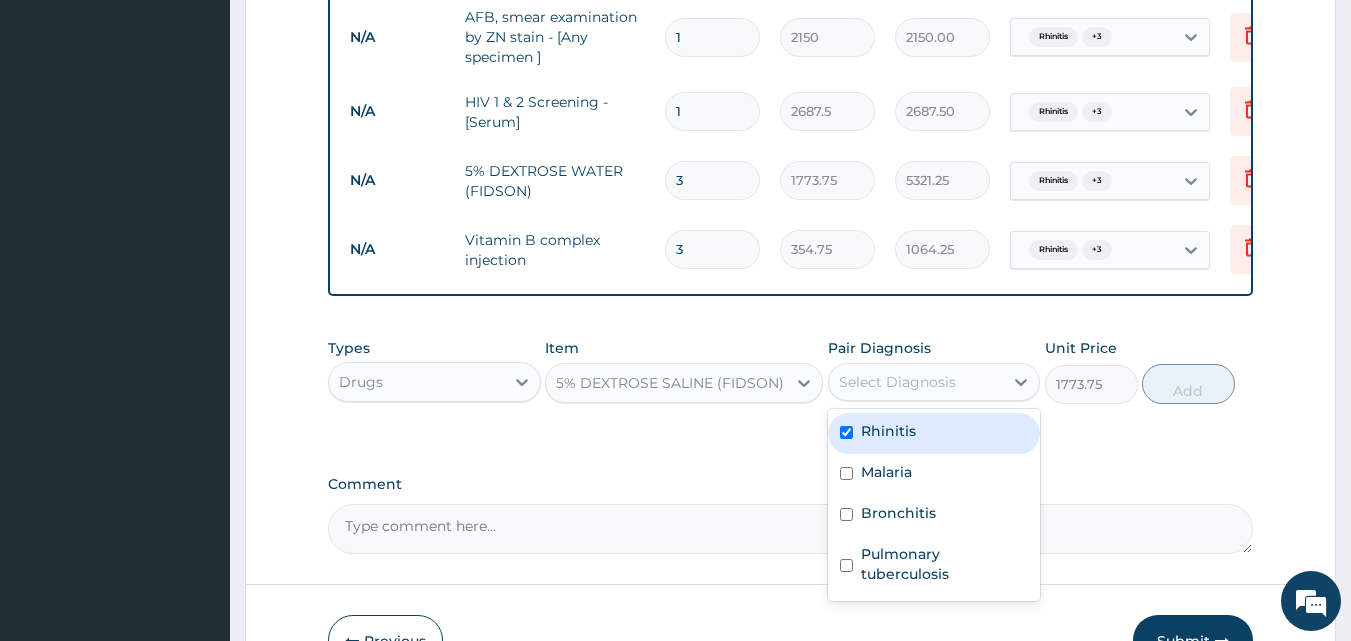 checkbox on "true" 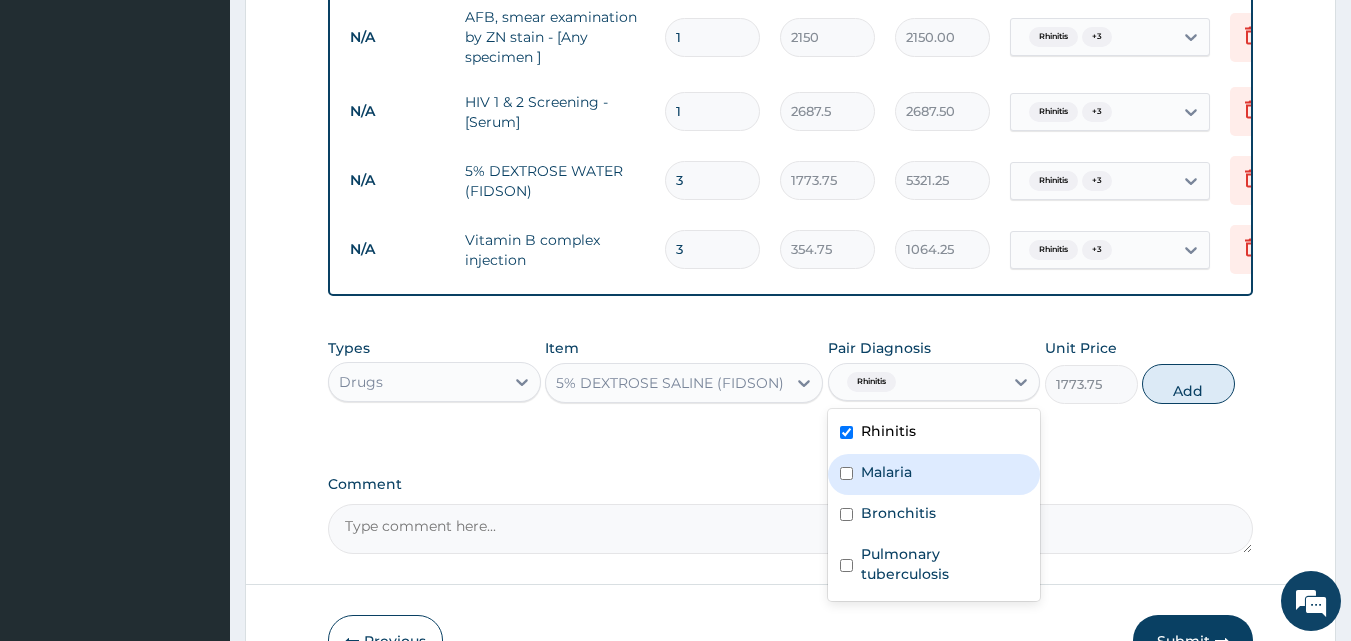 click on "Malaria" at bounding box center (934, 474) 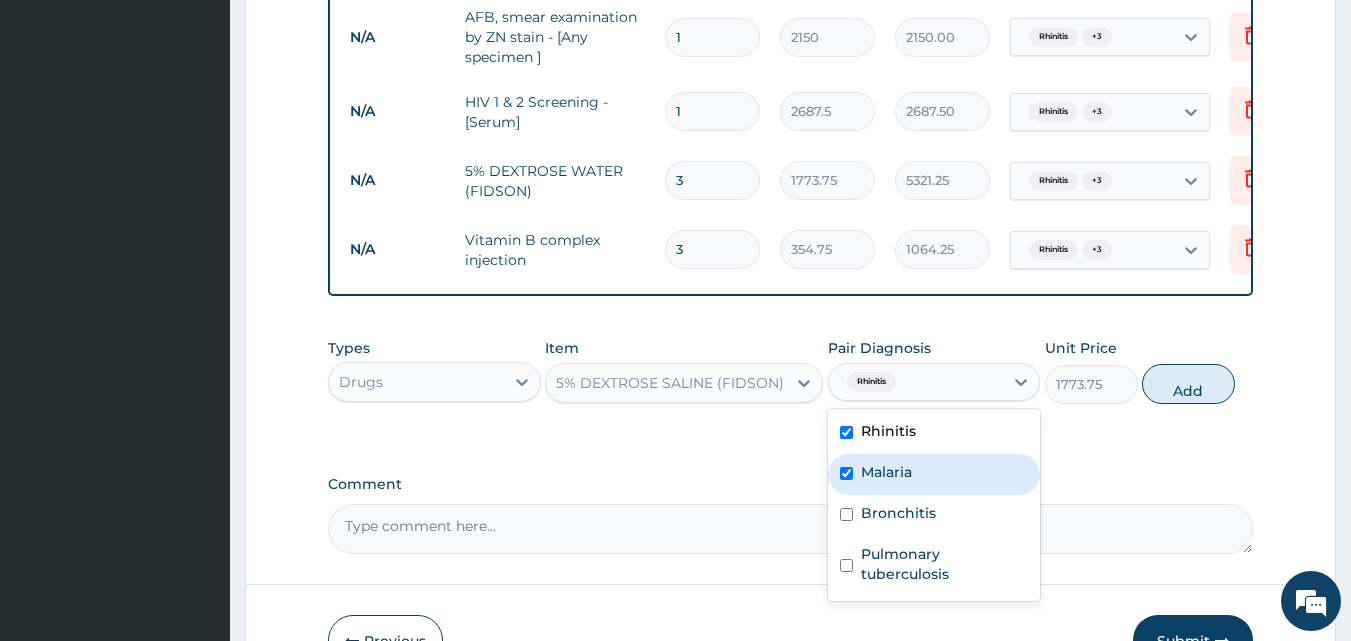 checkbox on "true" 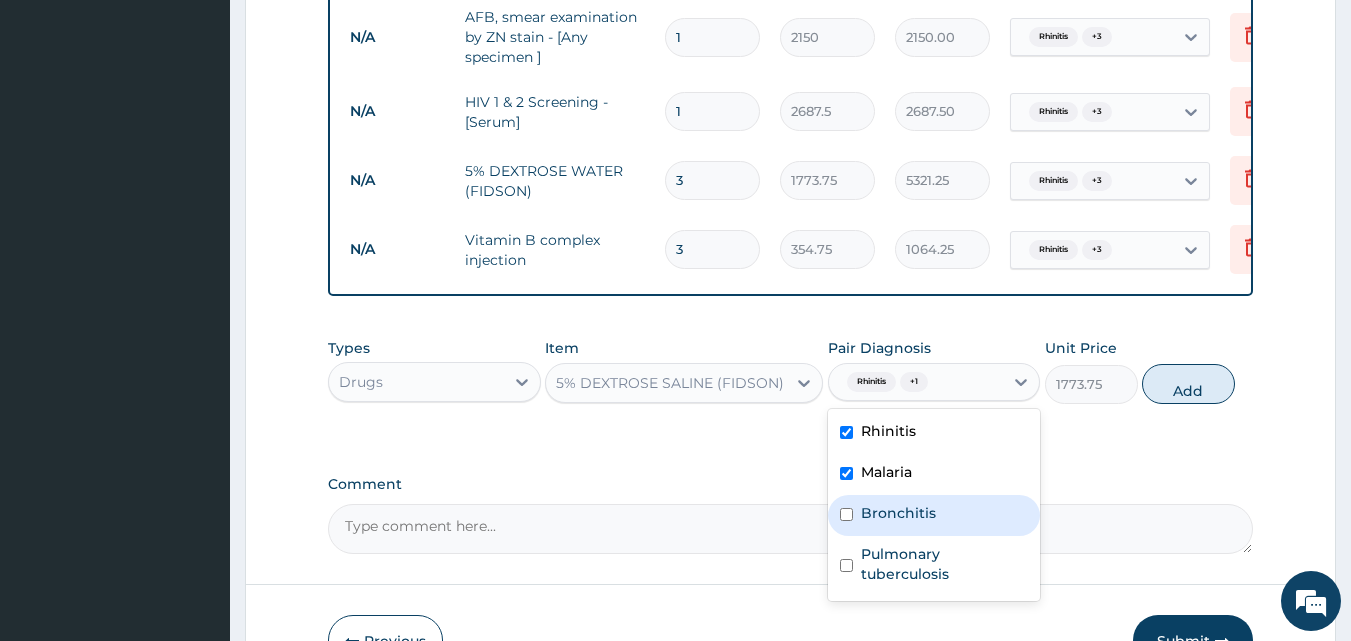 click on "Bronchitis" at bounding box center [898, 513] 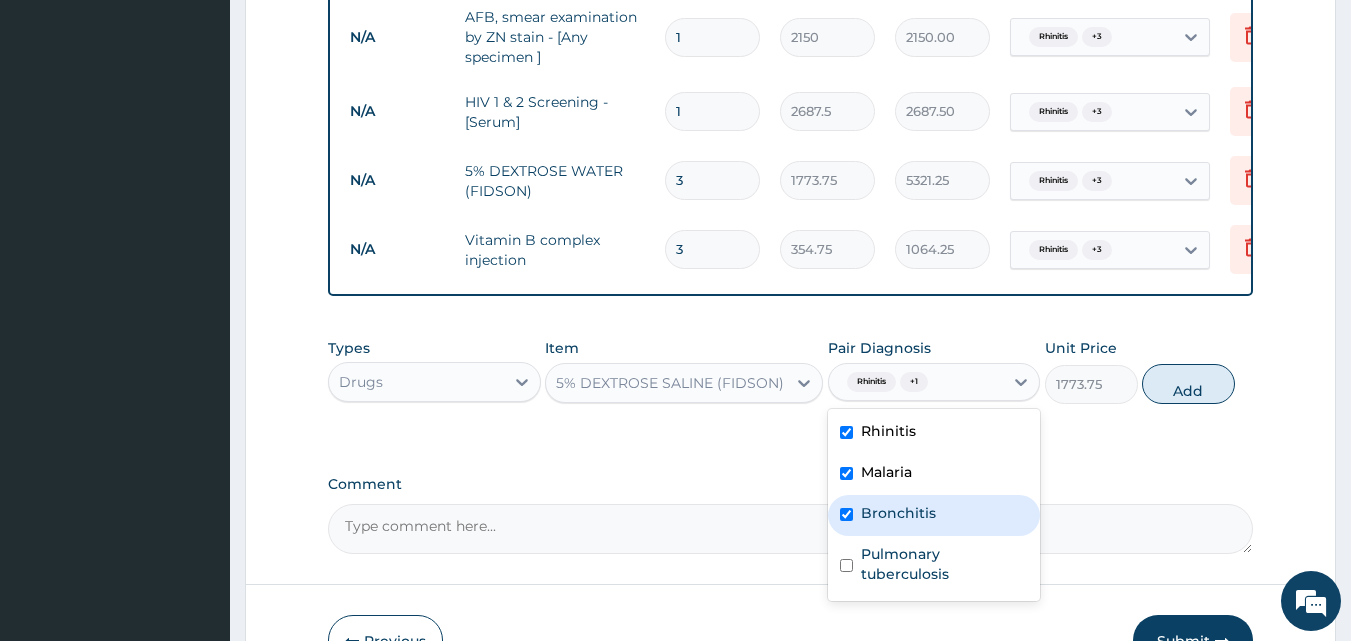 checkbox on "true" 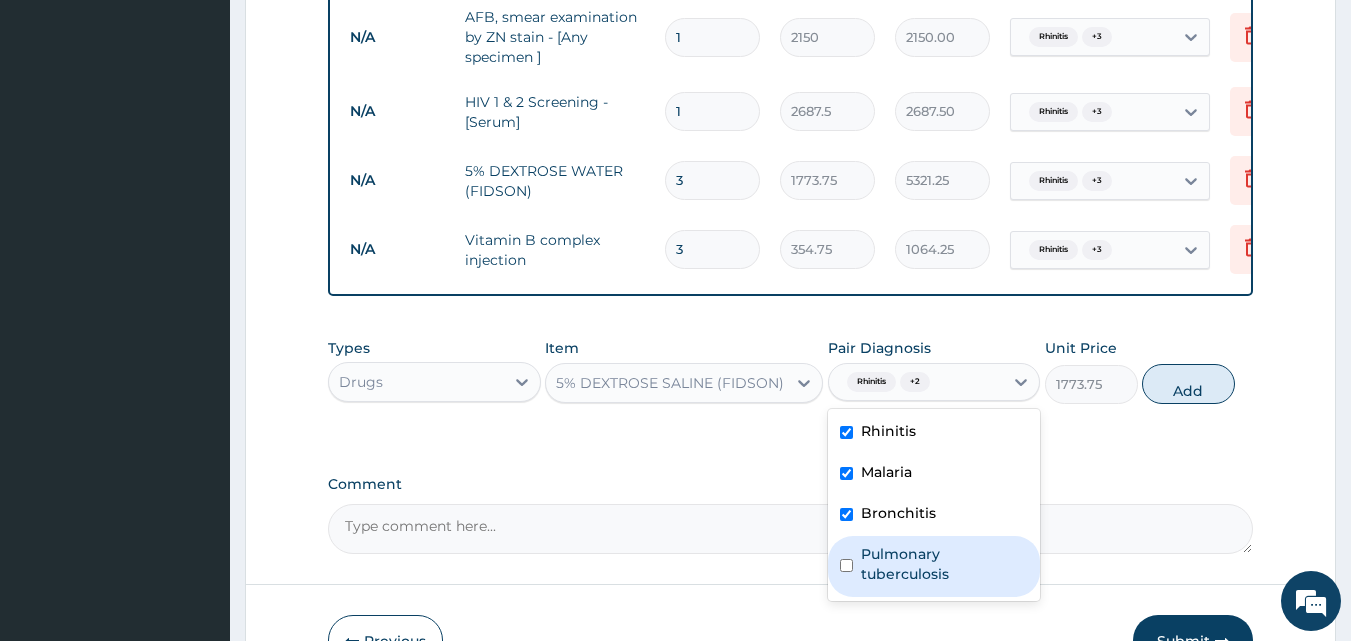 click on "Pulmonary tuberculosis" at bounding box center [934, 566] 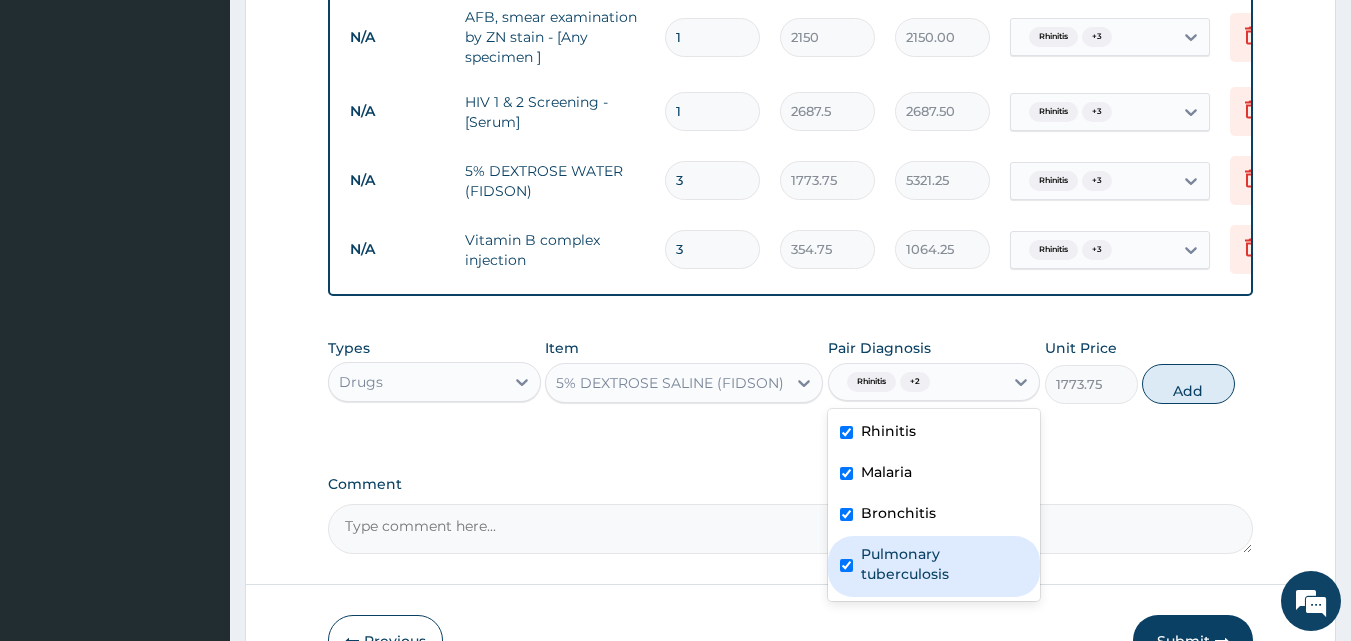 checkbox on "true" 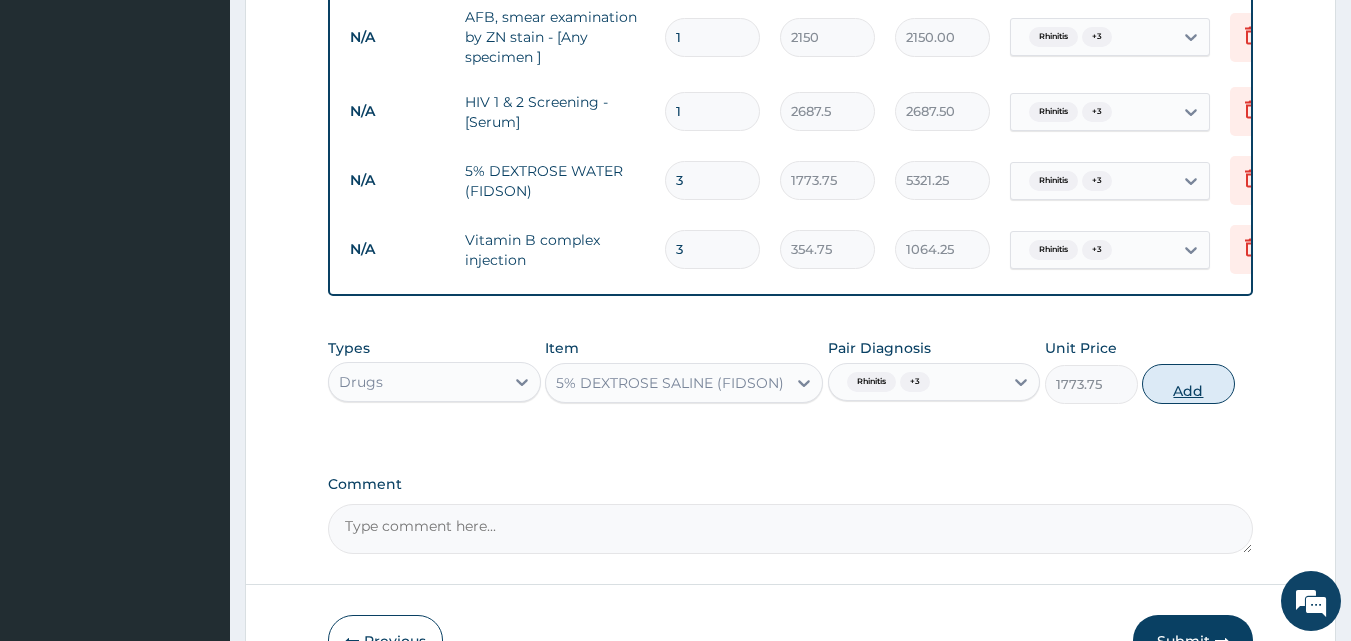 click on "Add" at bounding box center [1188, 384] 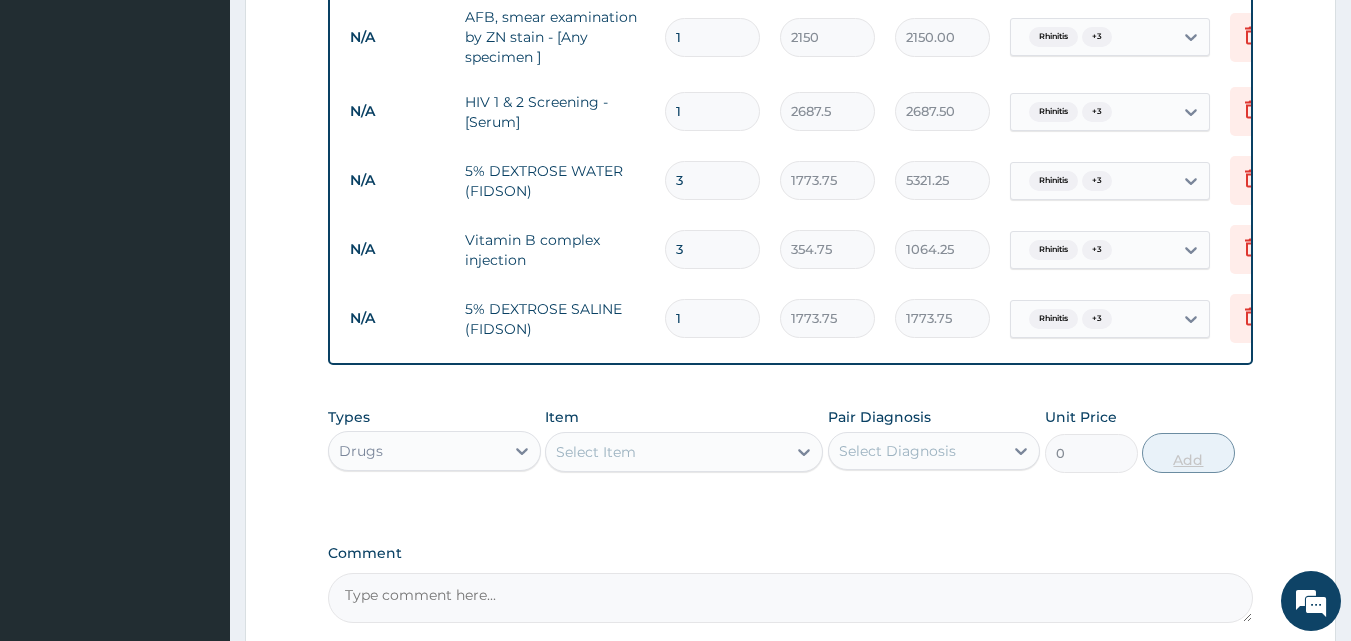 type 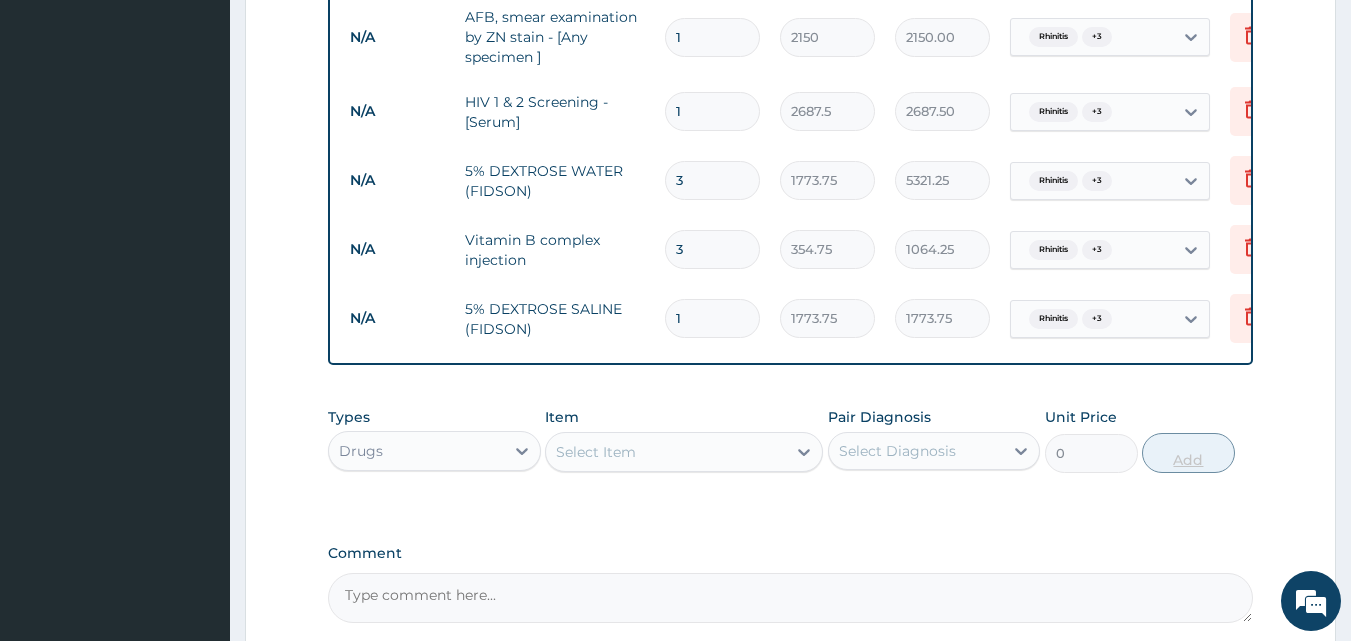 type on "0.00" 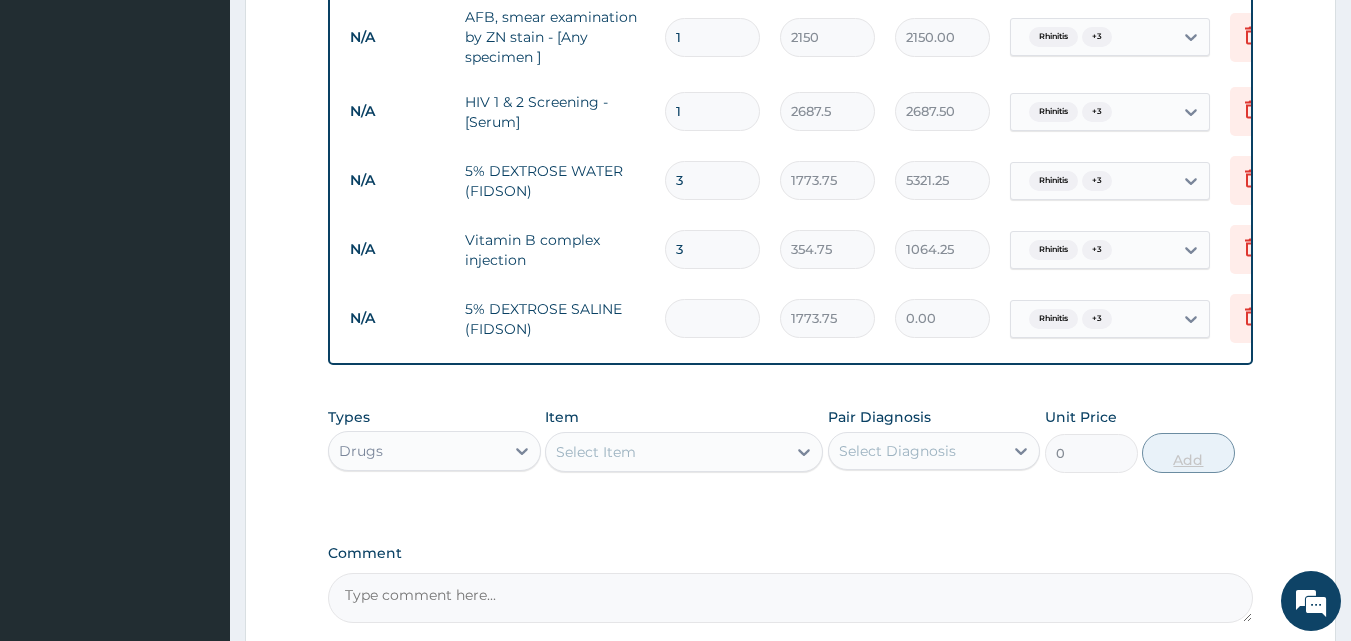 type on "3" 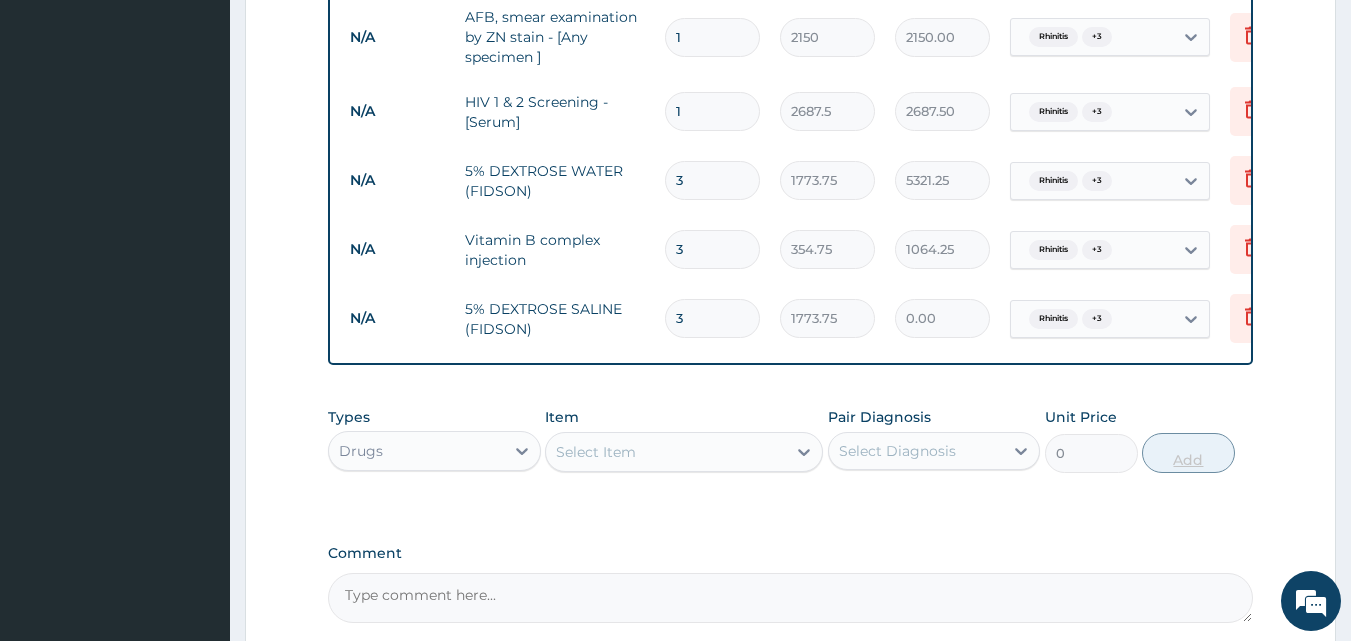 type on "5321.25" 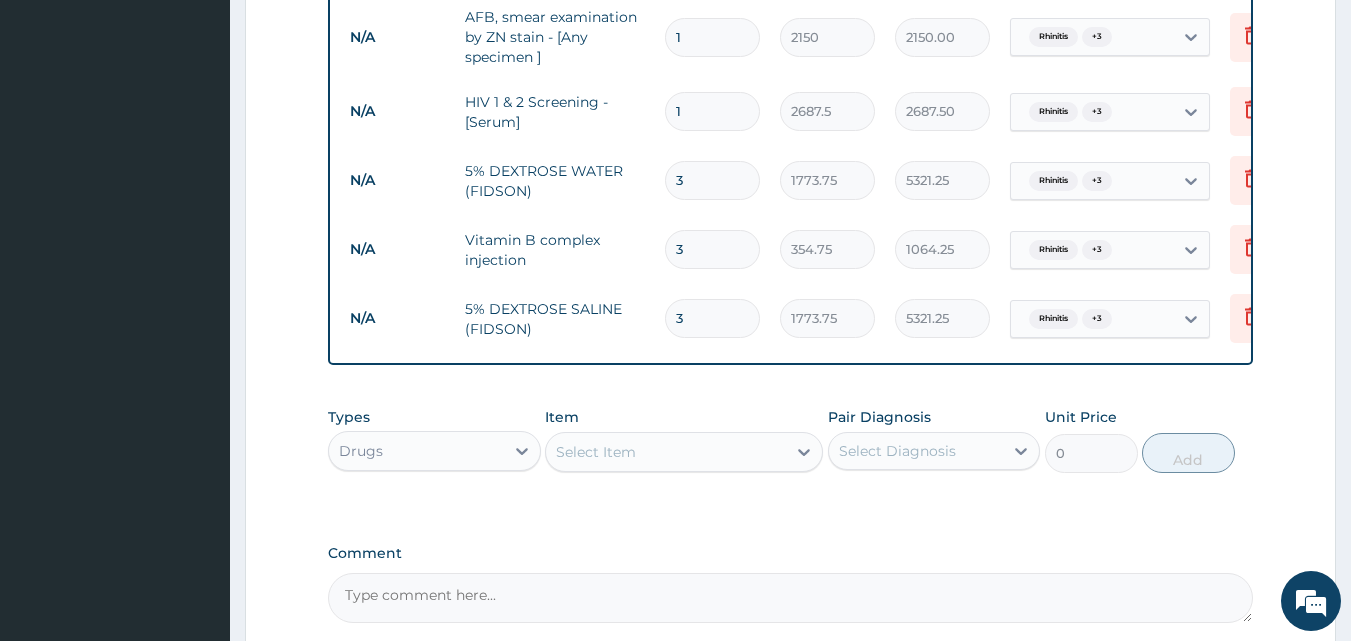 type on "3" 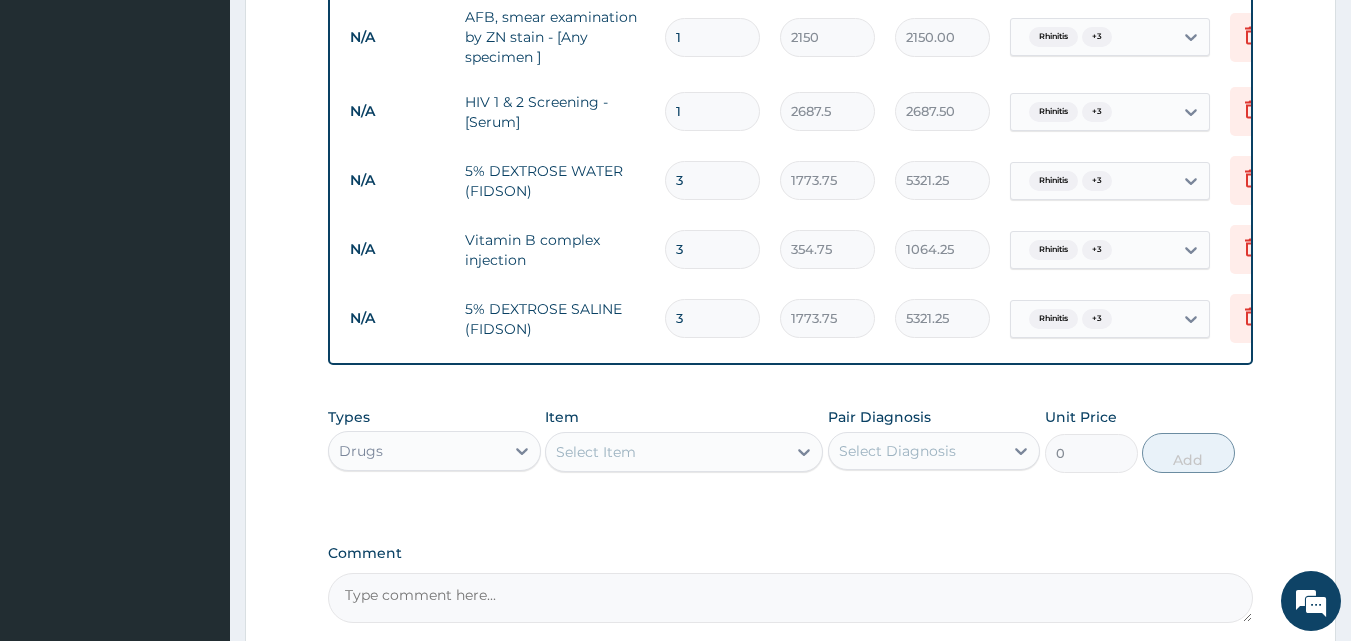 click on "Select Item" at bounding box center (666, 452) 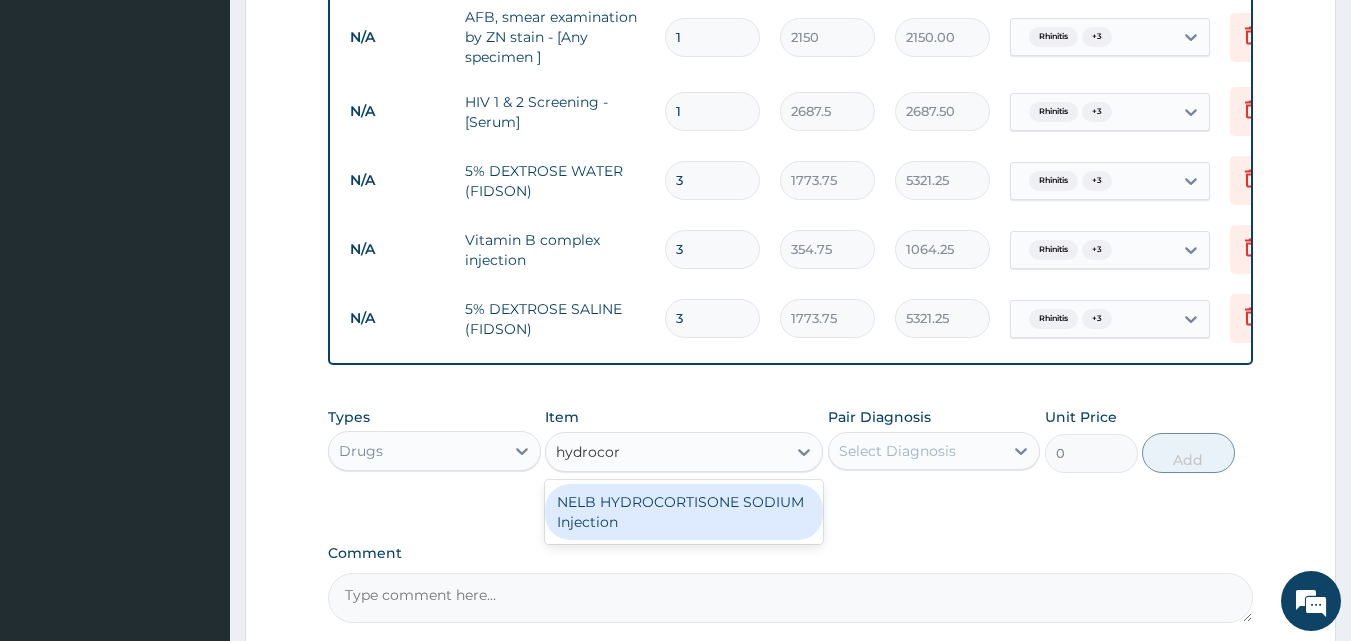 type on "hydrocort" 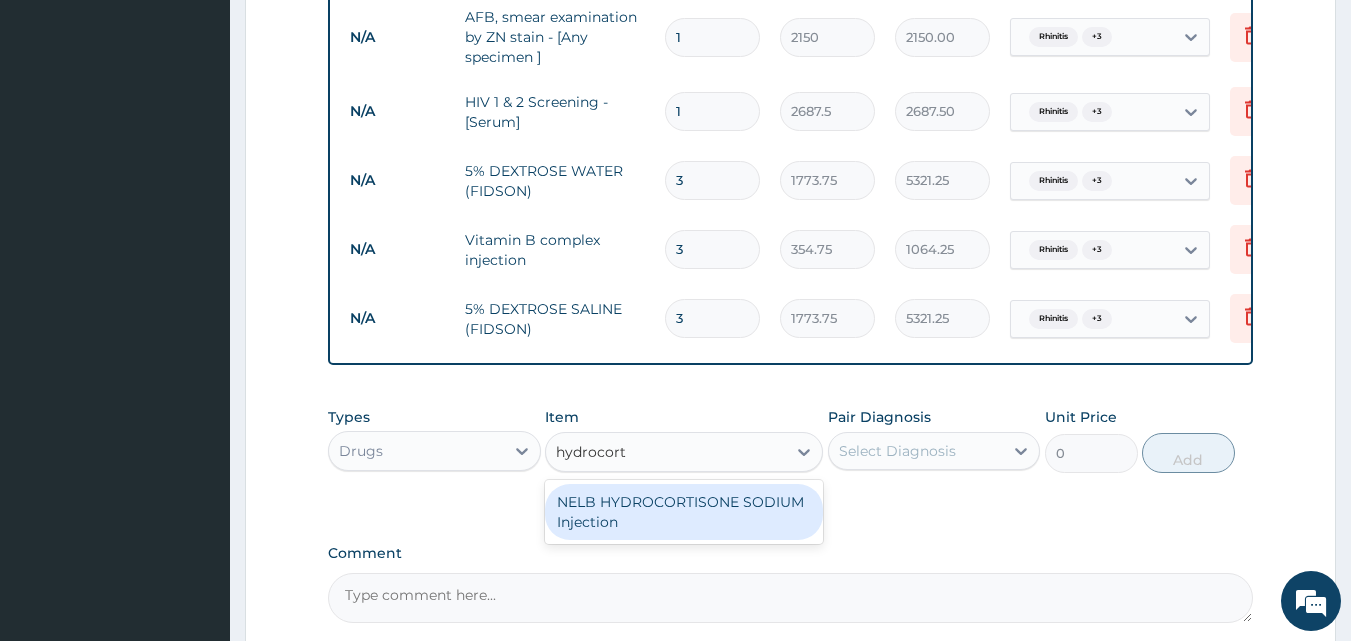 click on "NELB HYDROCORTISONE SODIUM Injection" at bounding box center (684, 512) 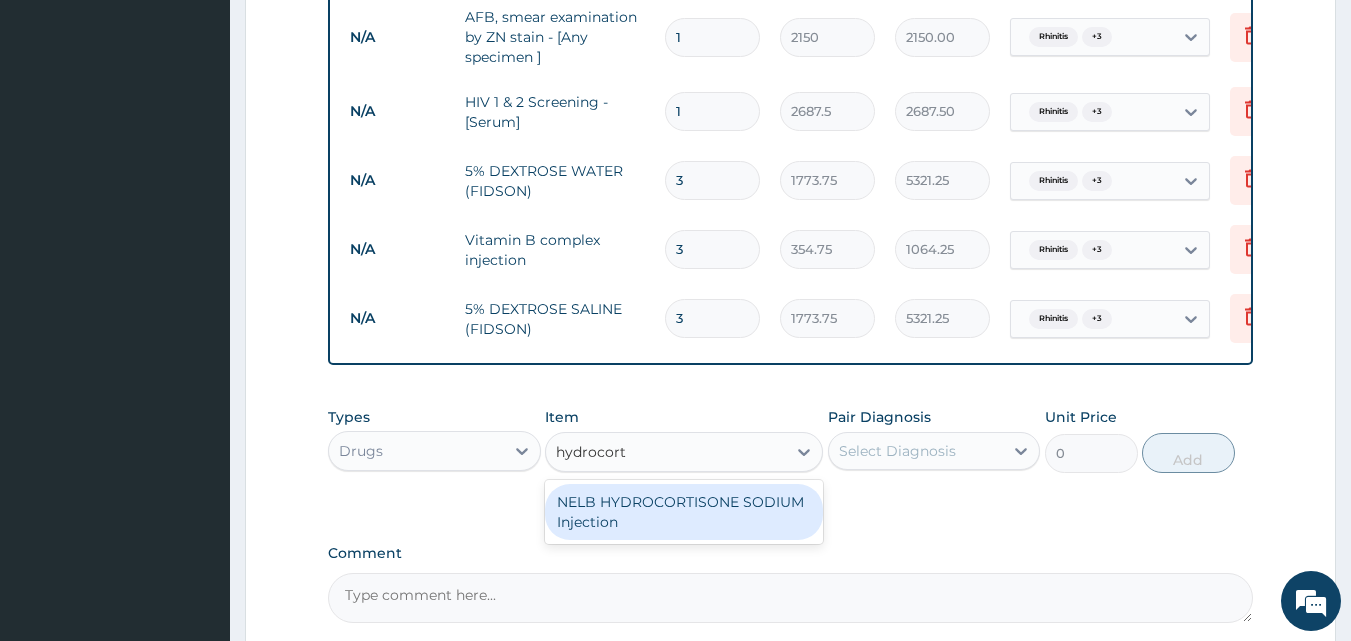 type 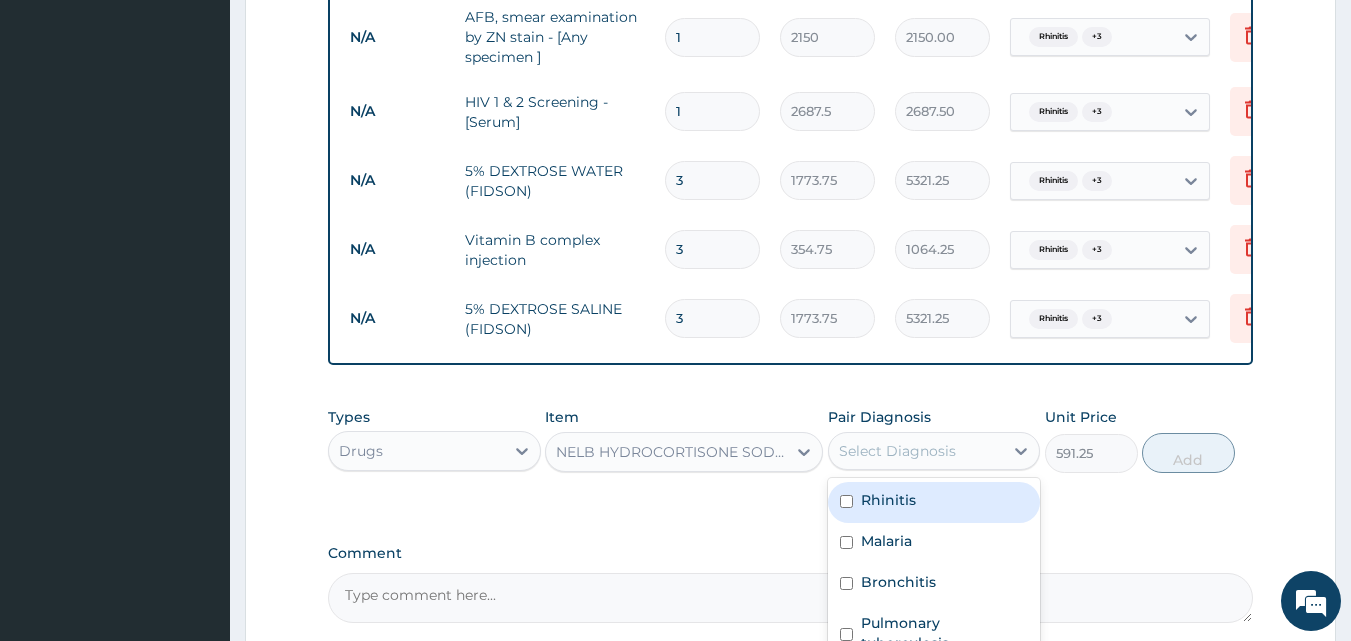 click on "Select Diagnosis" at bounding box center (897, 451) 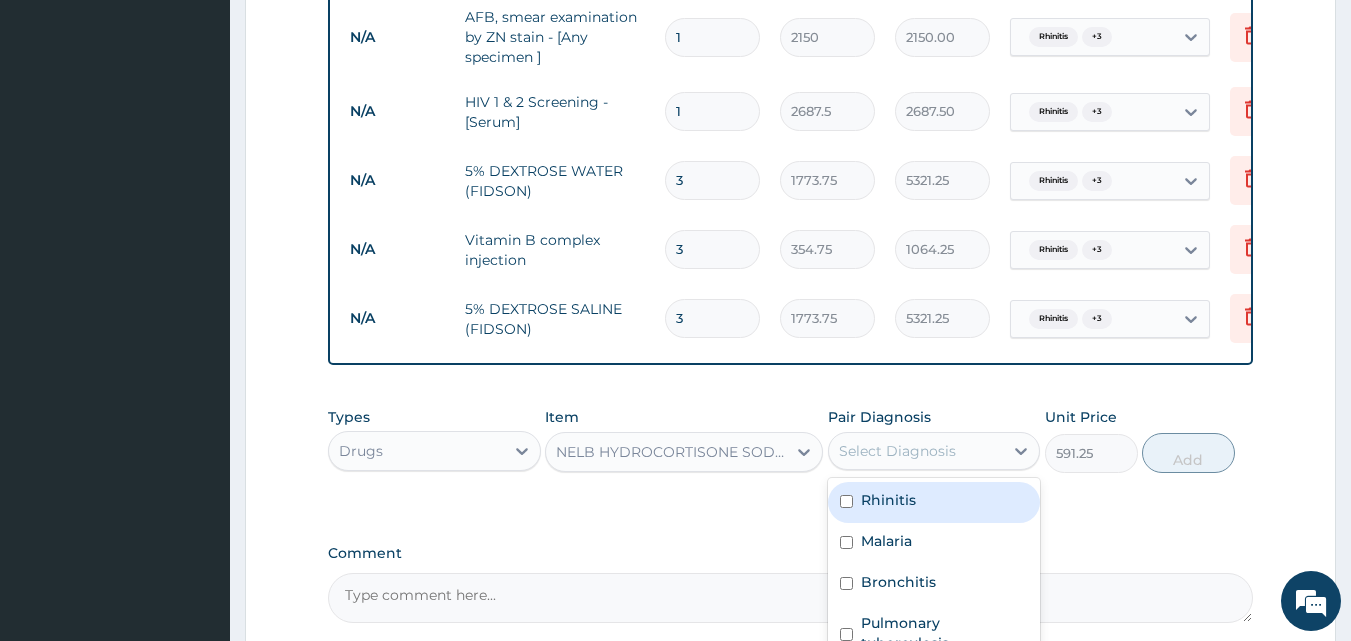 click on "Rhinitis" at bounding box center [888, 500] 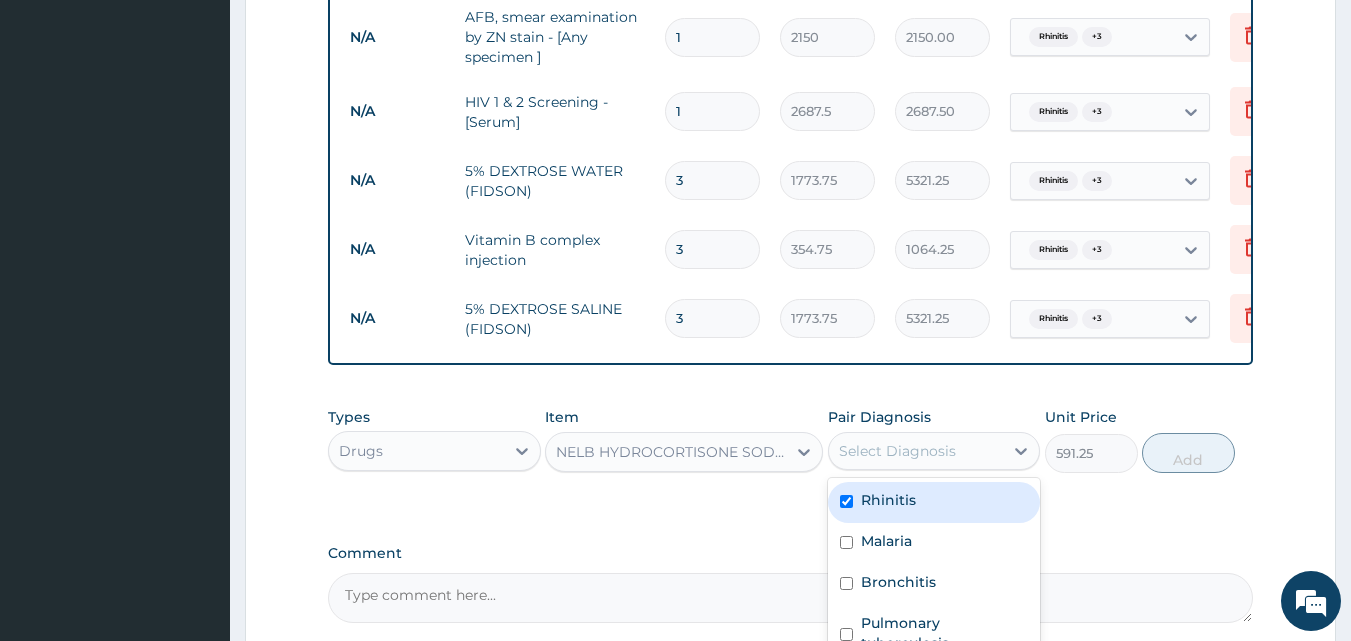 checkbox on "true" 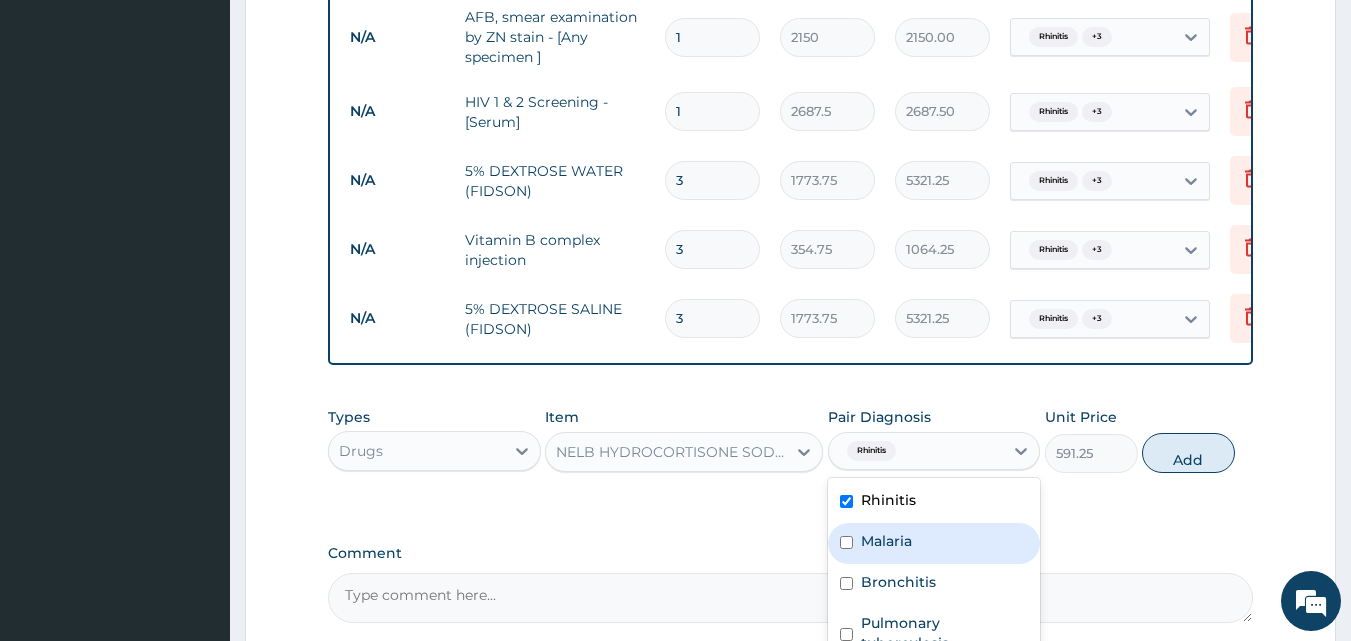 click on "Malaria" at bounding box center (886, 541) 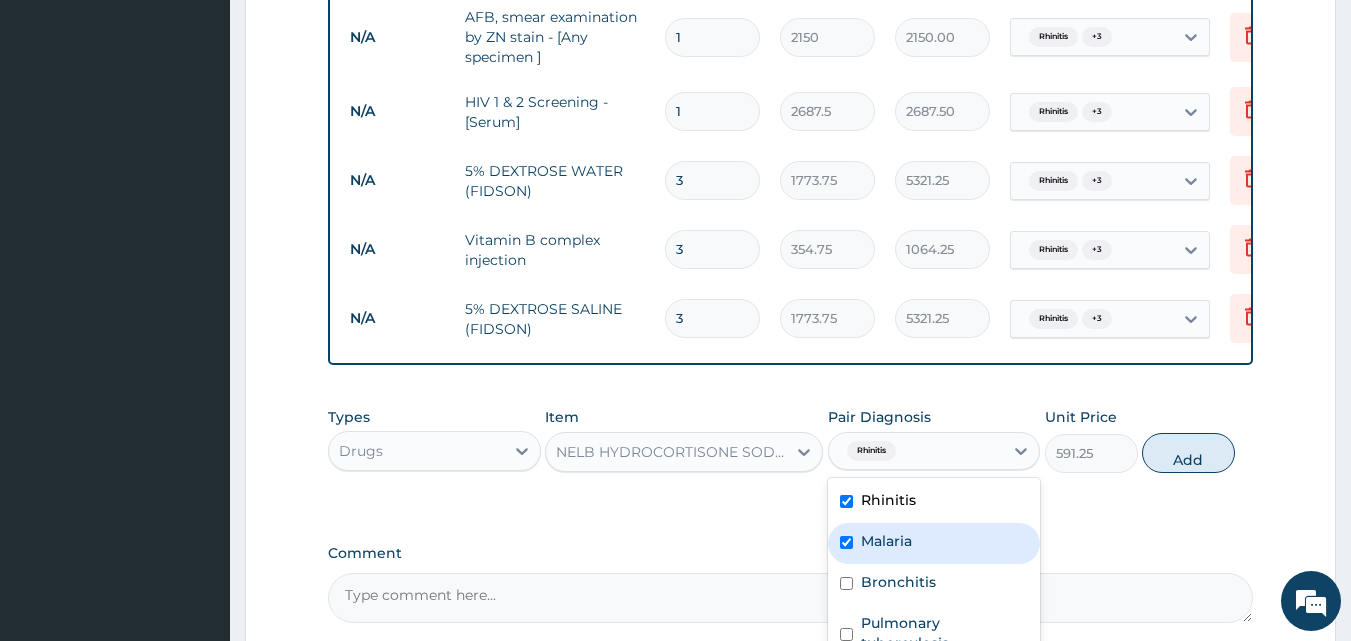 checkbox on "true" 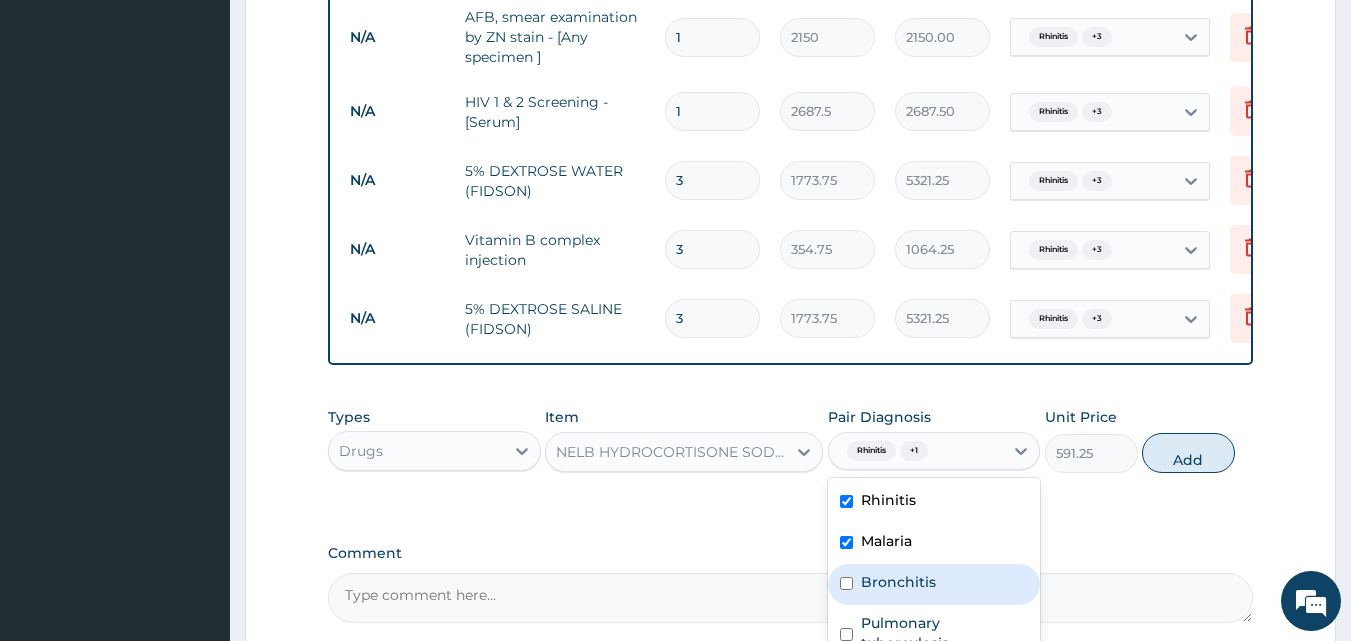click on "Bronchitis" at bounding box center (934, 584) 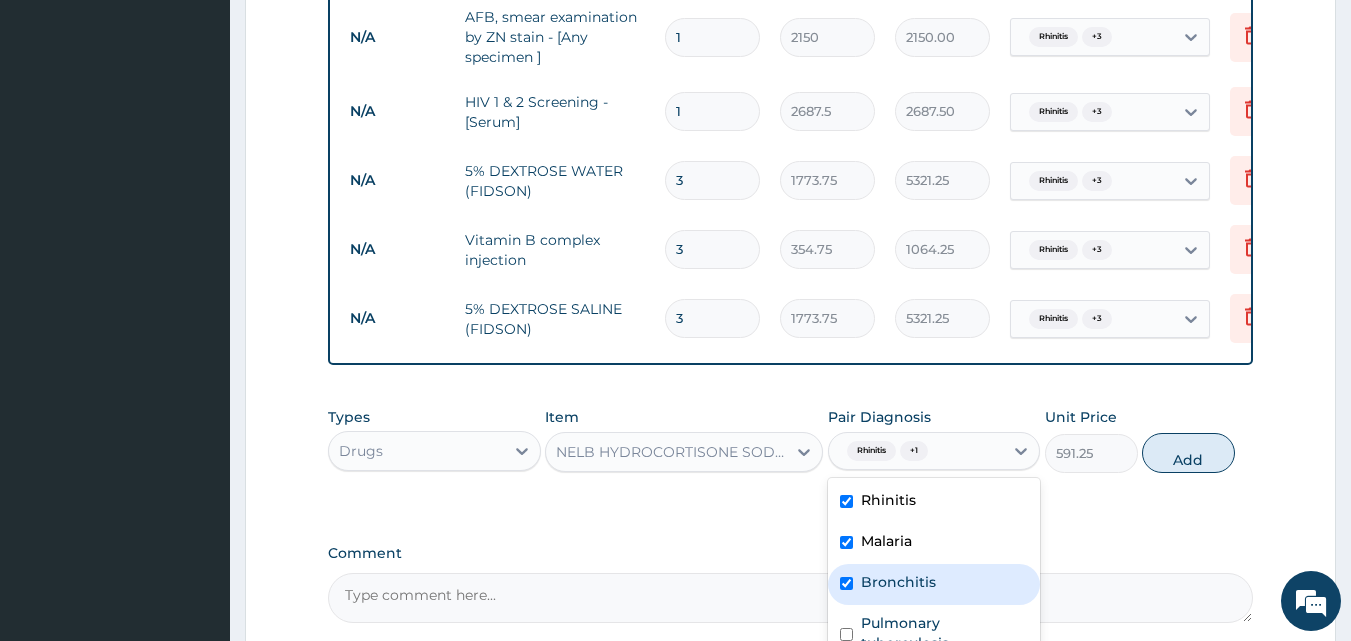 checkbox on "true" 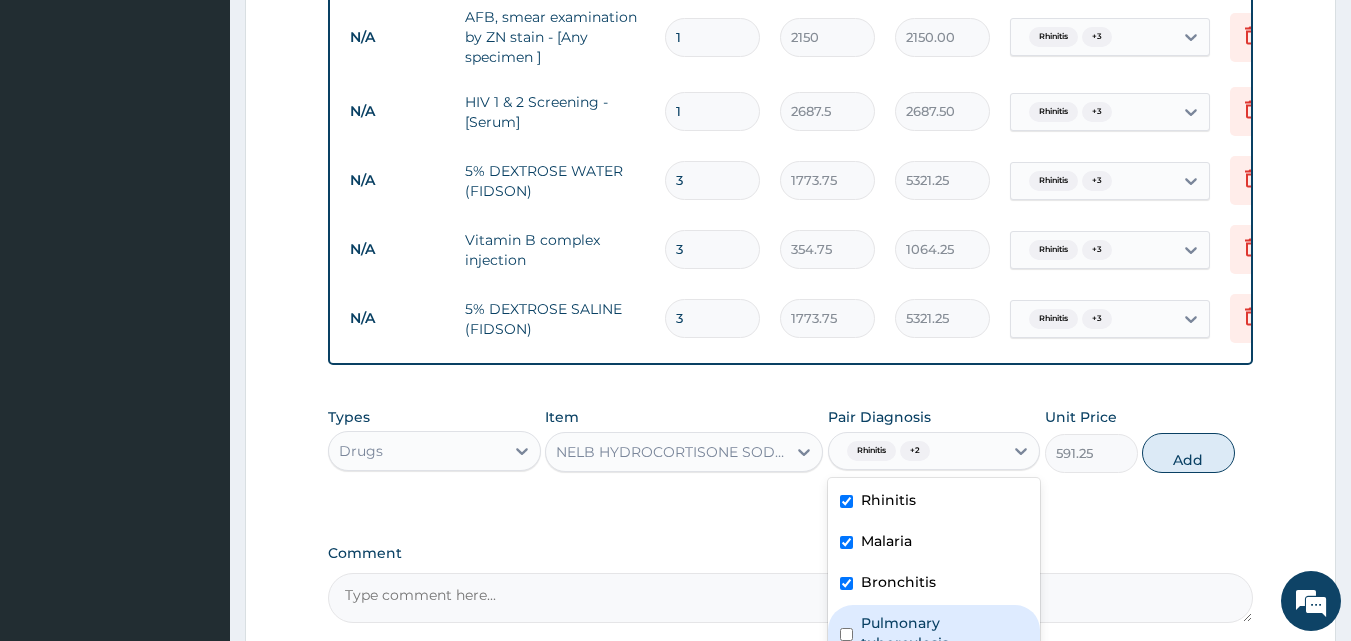 click on "Pulmonary tuberculosis" at bounding box center (945, 633) 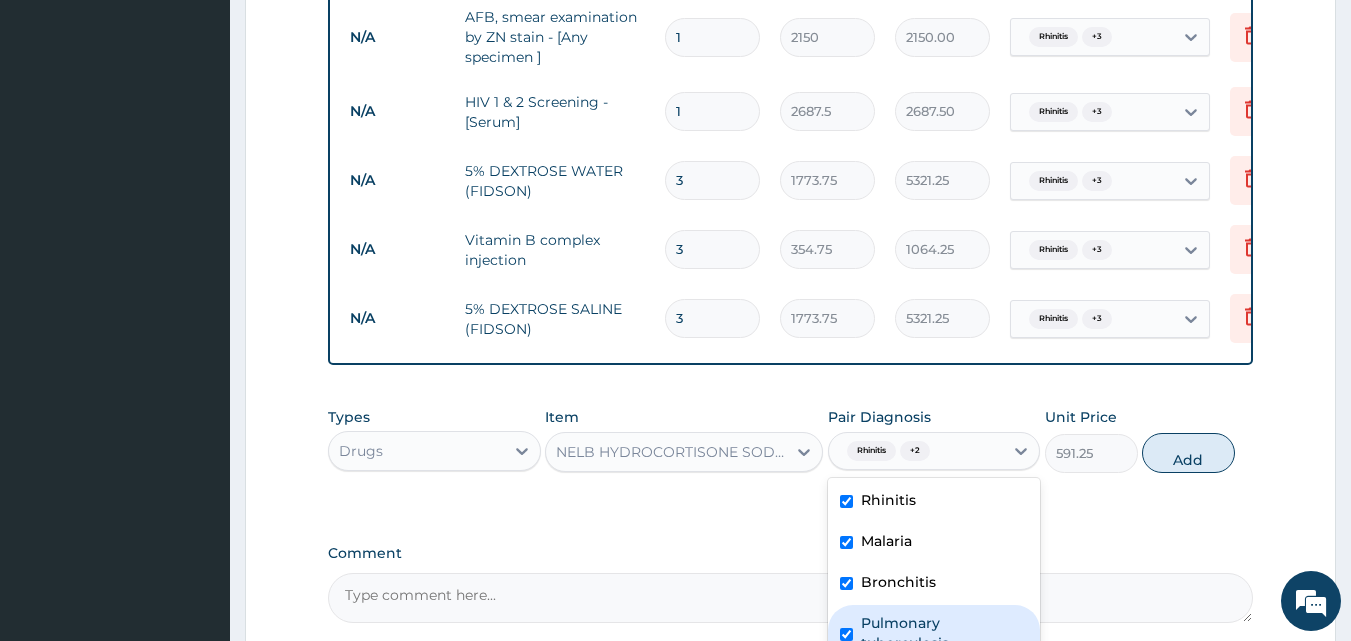 checkbox on "true" 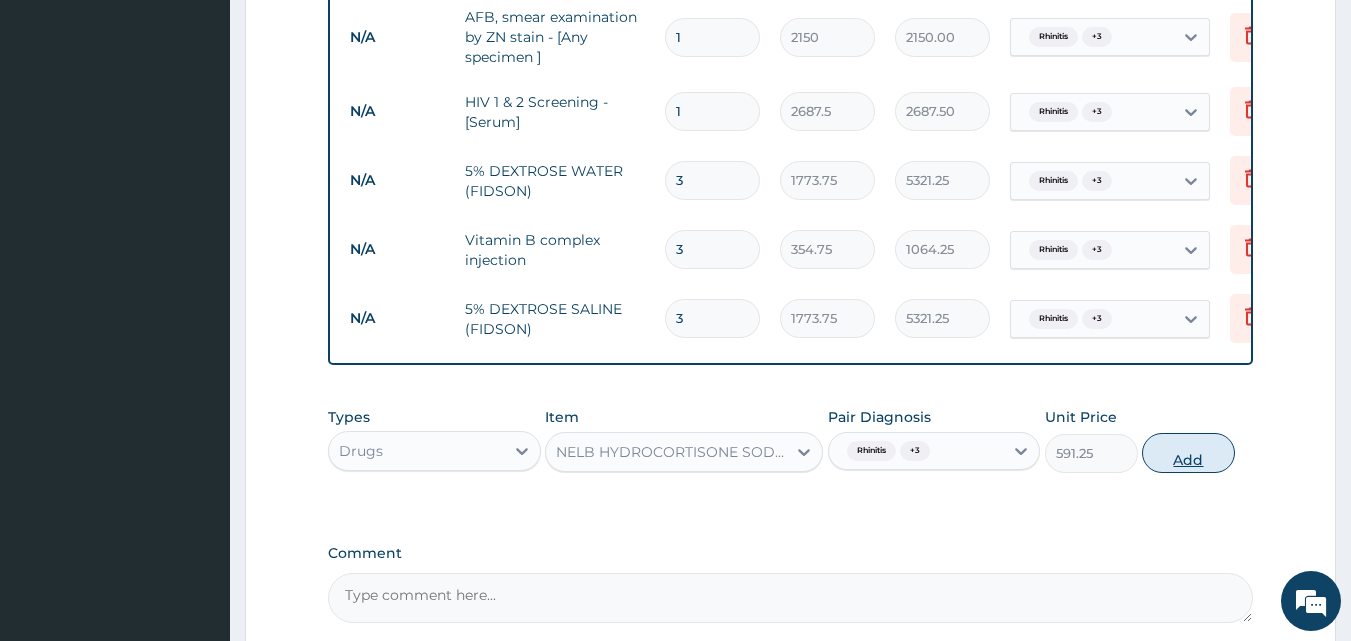 click on "Add" at bounding box center (1188, 453) 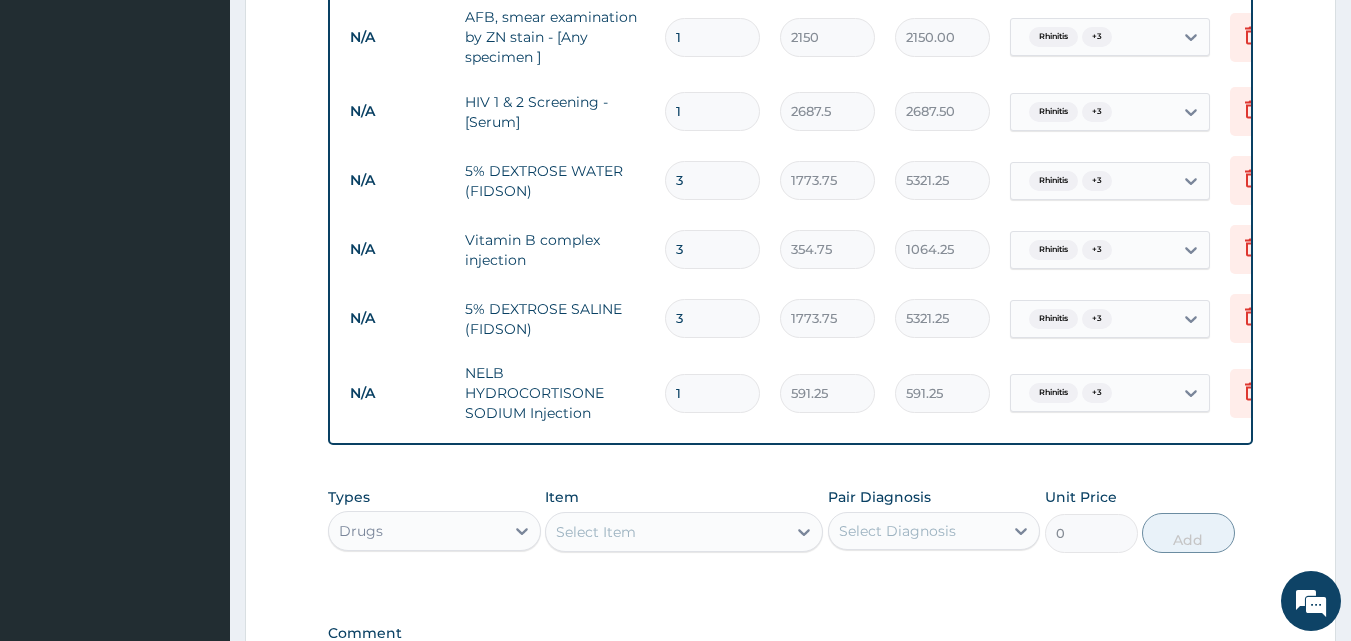 type 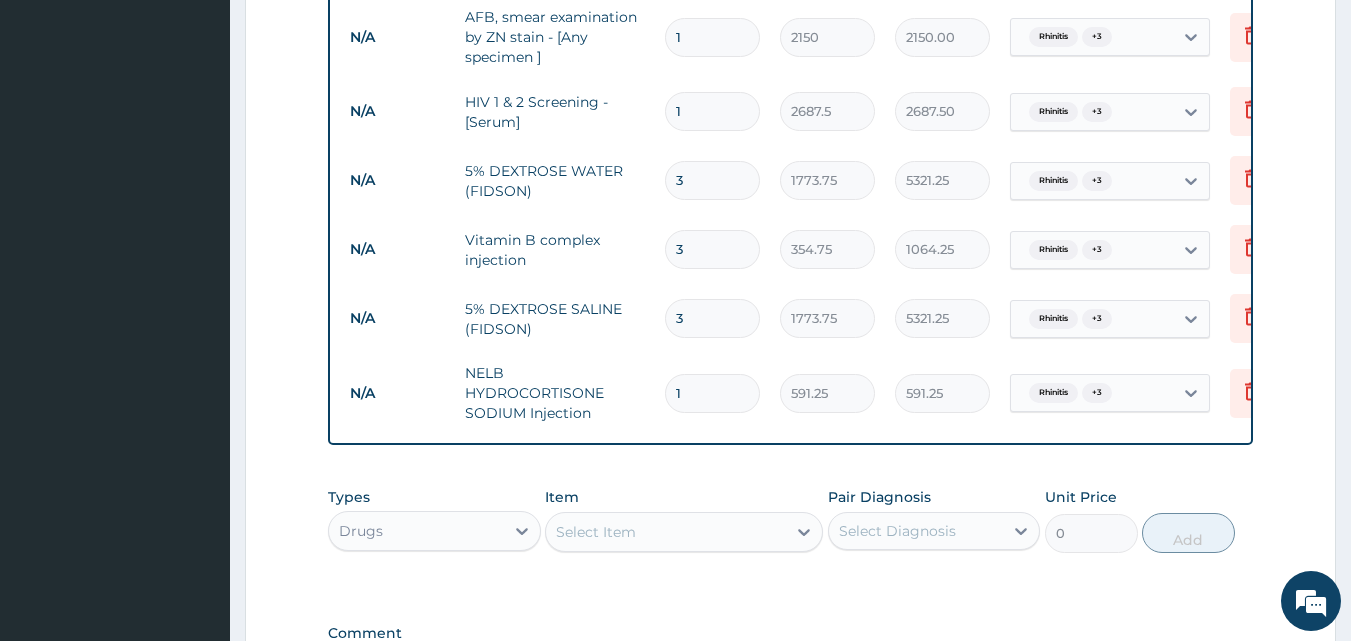 type on "0.00" 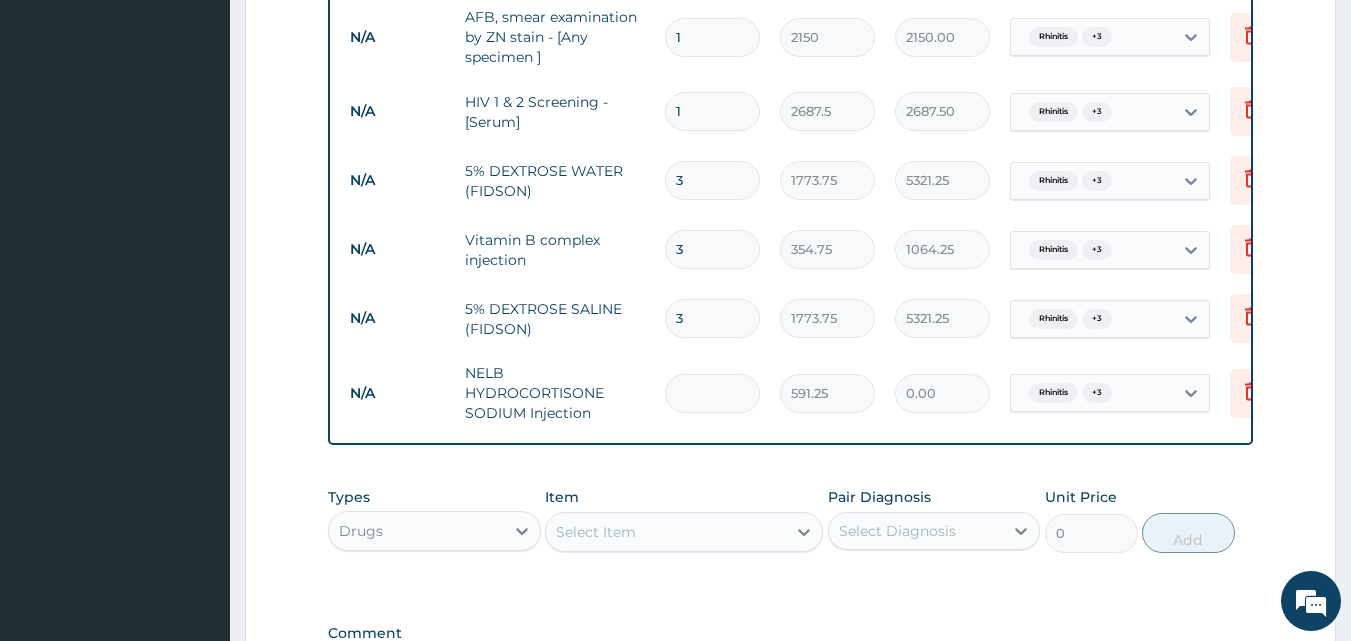 type on "2" 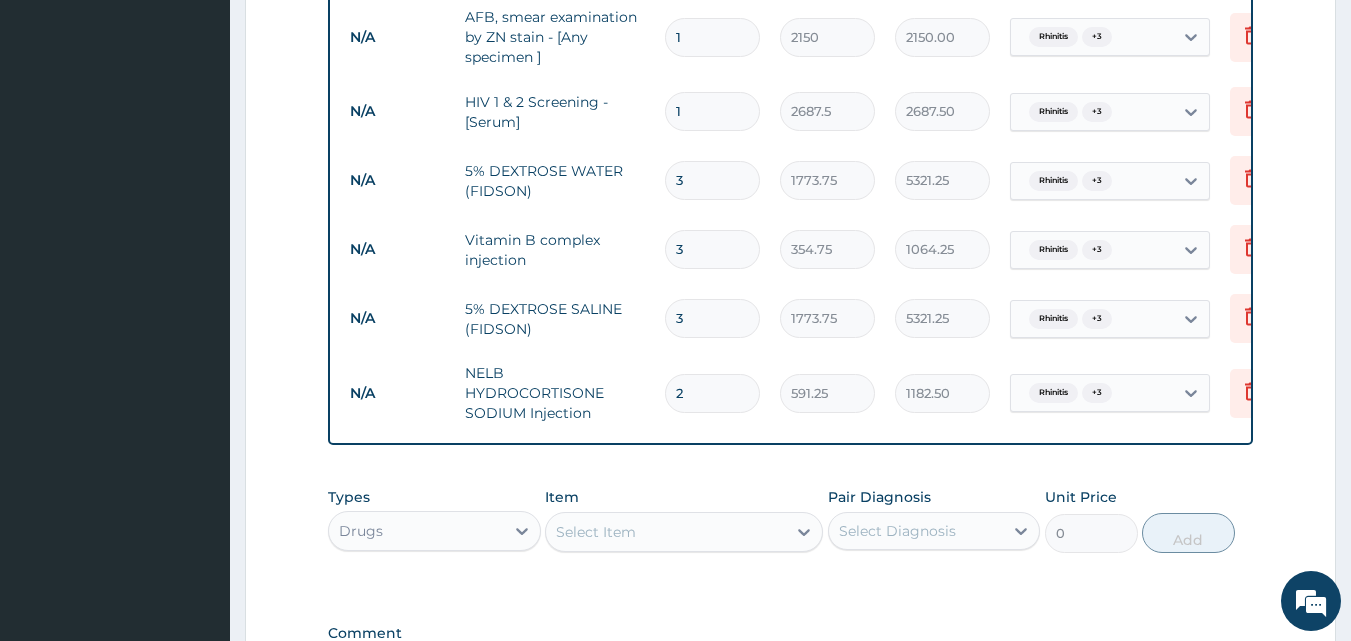 type on "2" 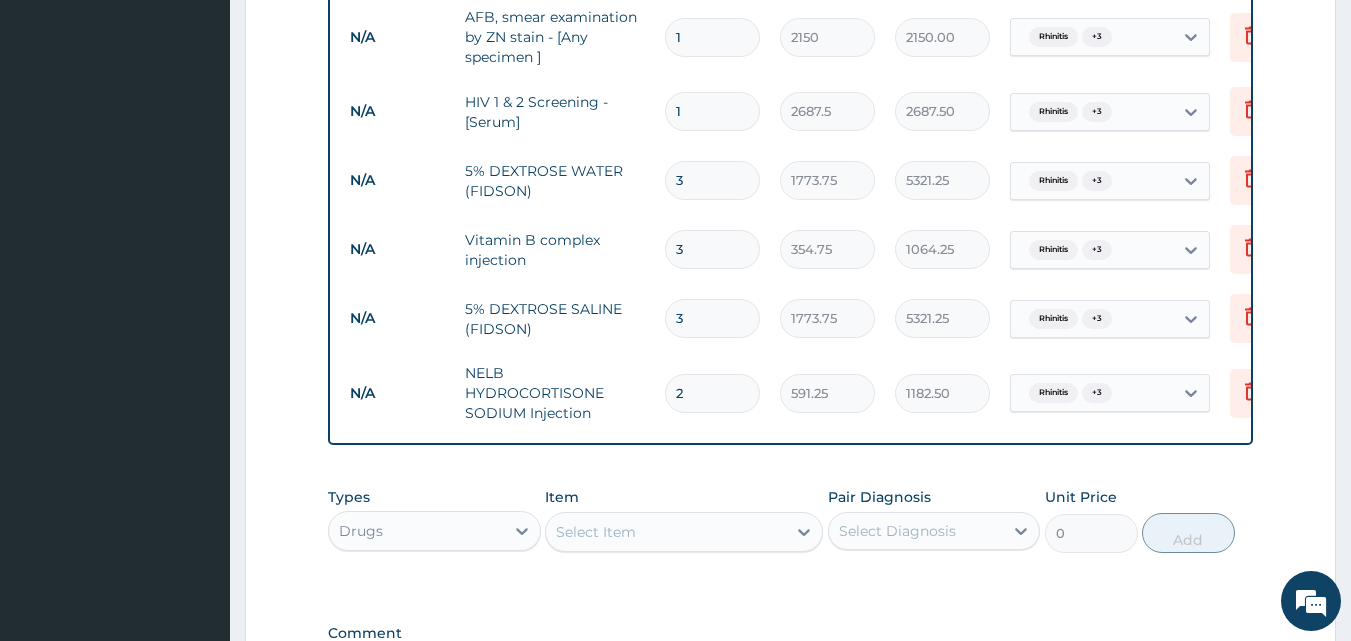 click on "Select Item" at bounding box center (666, 532) 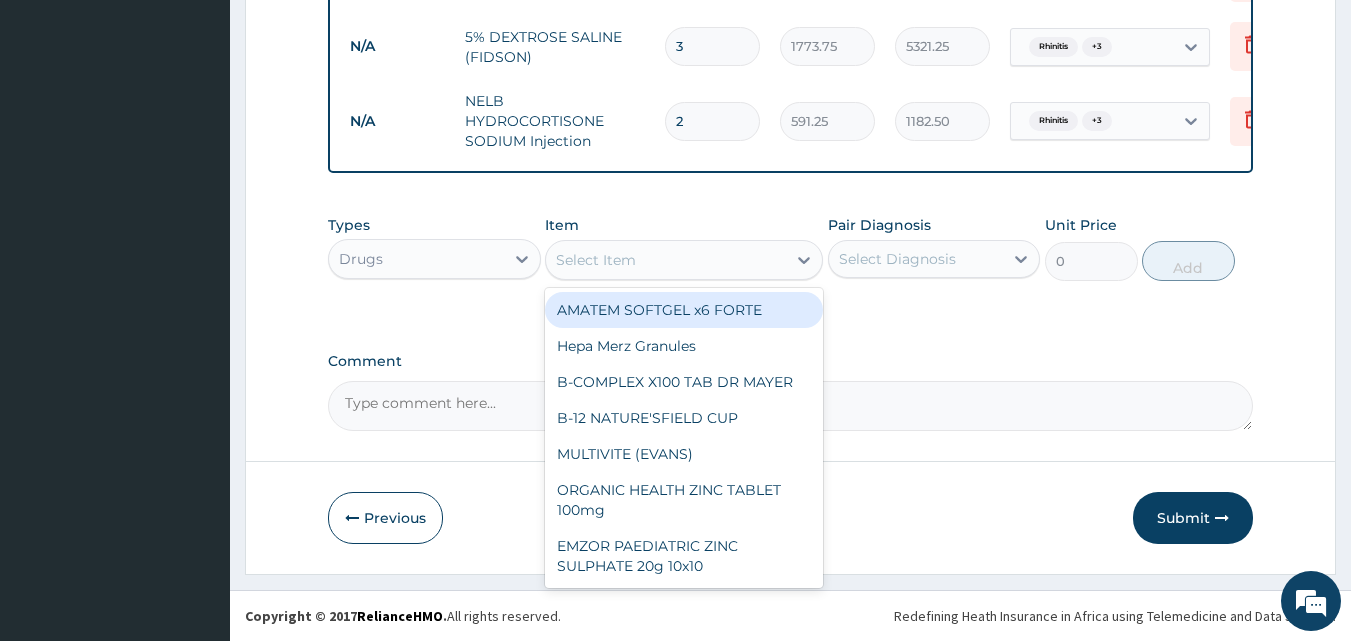 scroll, scrollTop: 1463, scrollLeft: 0, axis: vertical 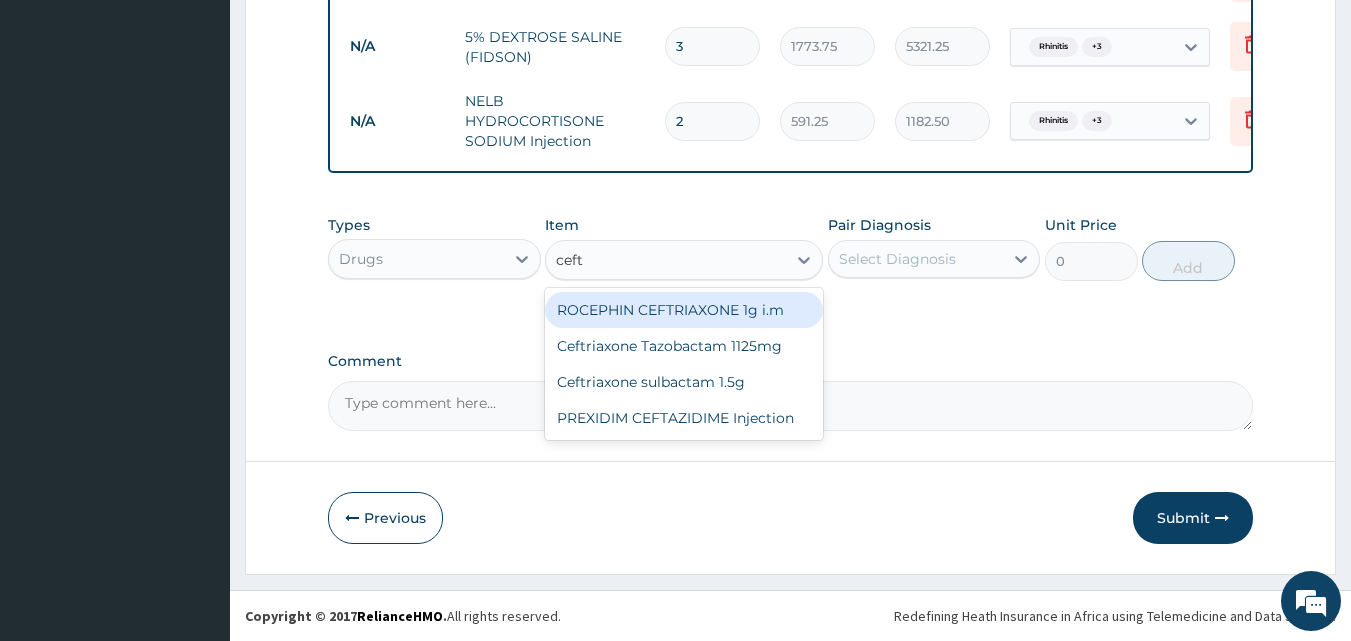 type on "ceftr" 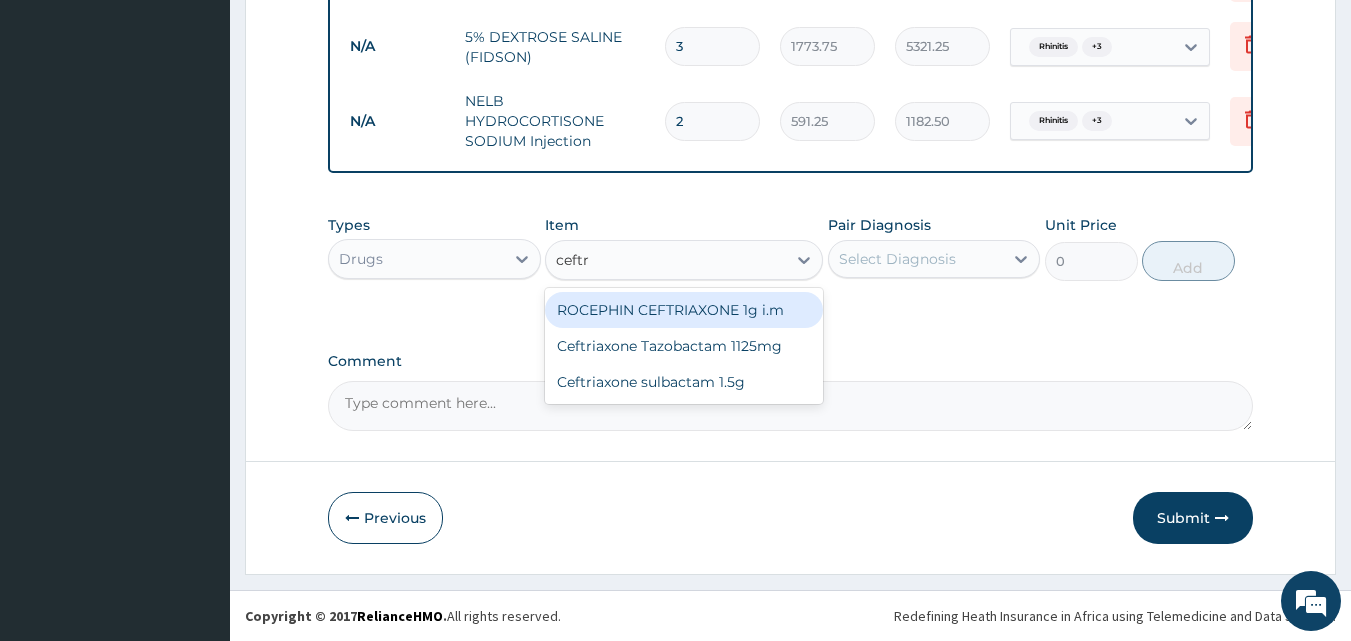 click on "ROCEPHIN CEFTRIAXONE 1g i.m" at bounding box center [684, 310] 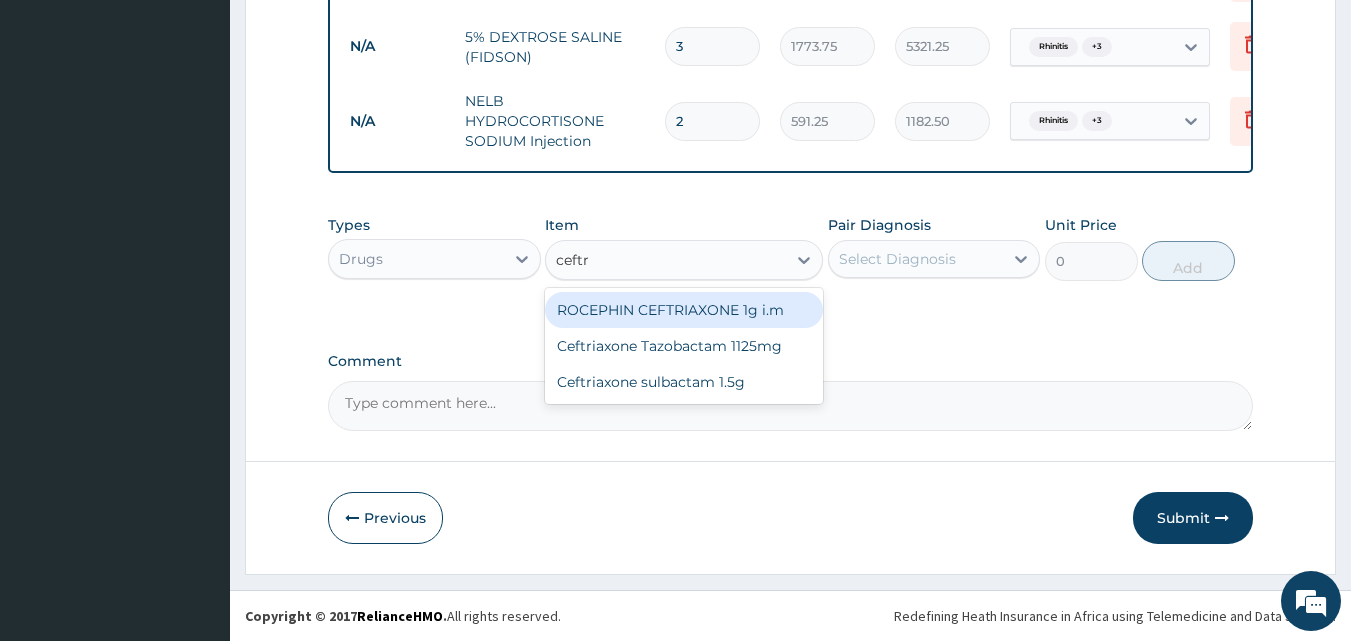 type 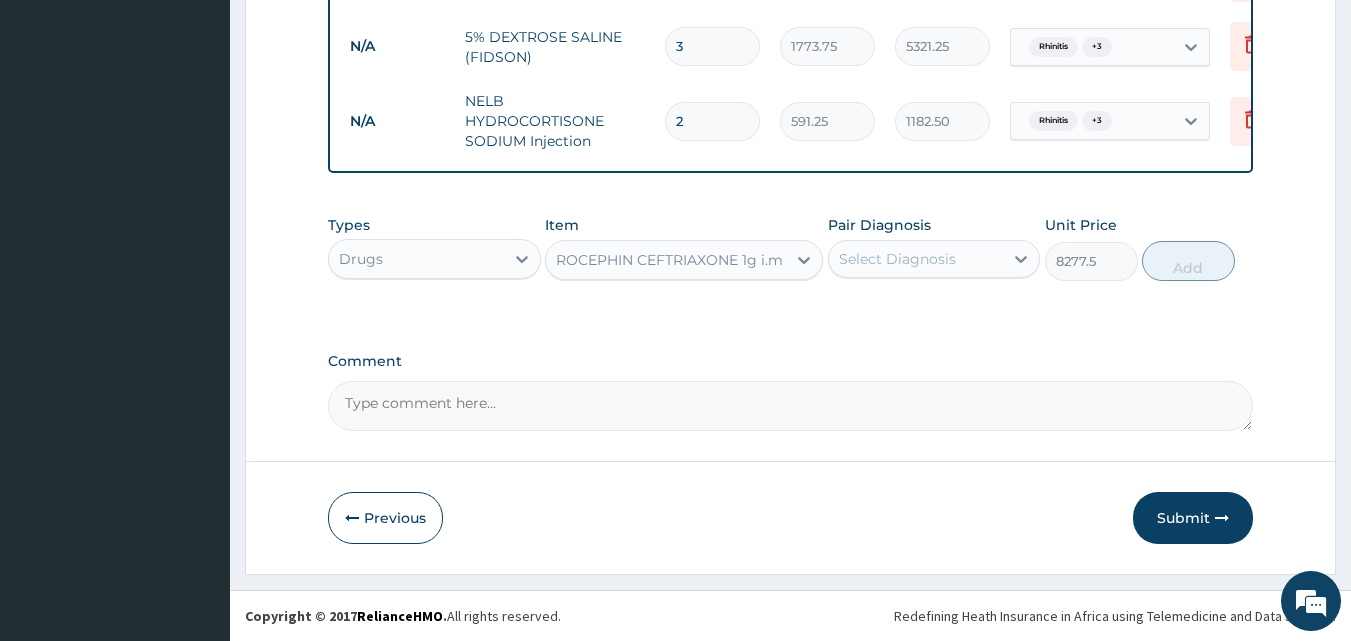 click on "Select Diagnosis" at bounding box center (897, 259) 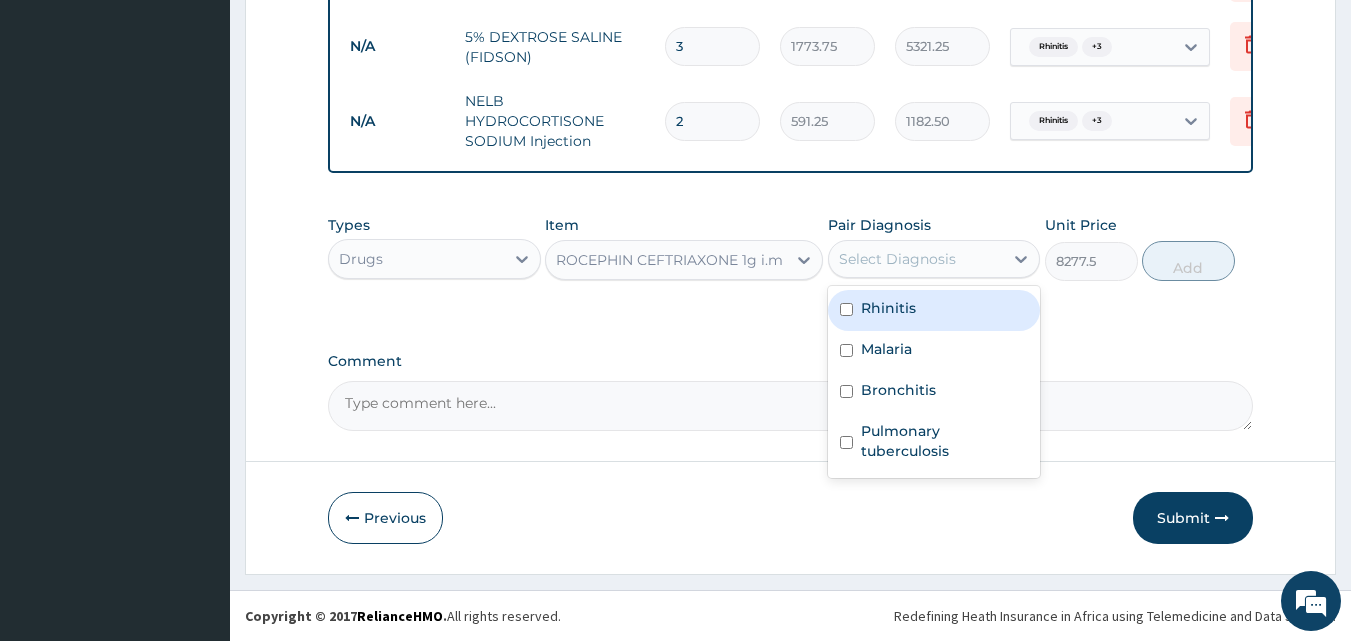 click on "Rhinitis" at bounding box center [888, 308] 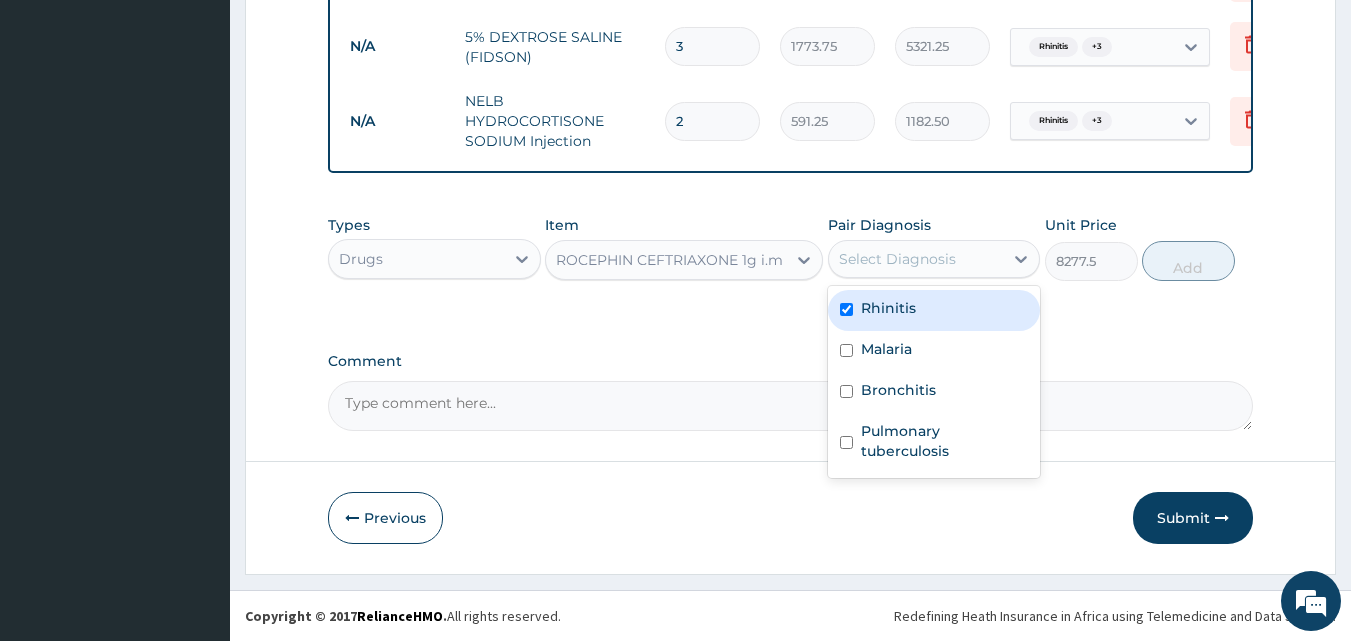 checkbox on "true" 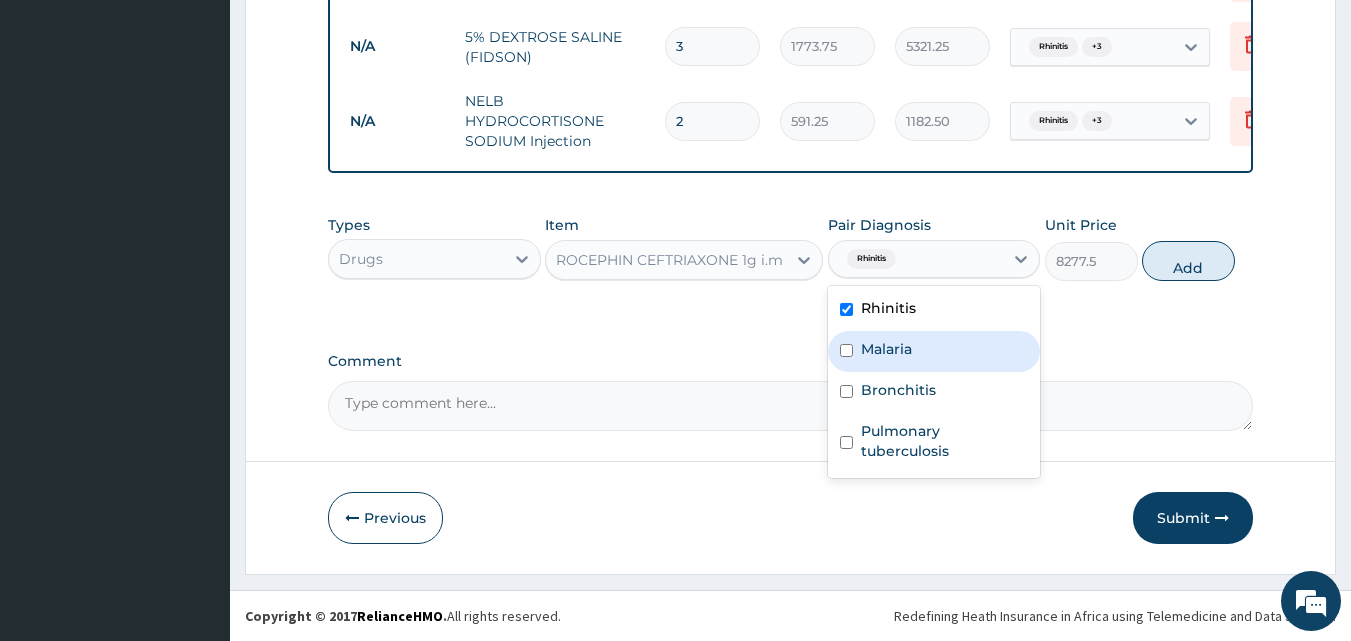 click on "Malaria" at bounding box center [886, 349] 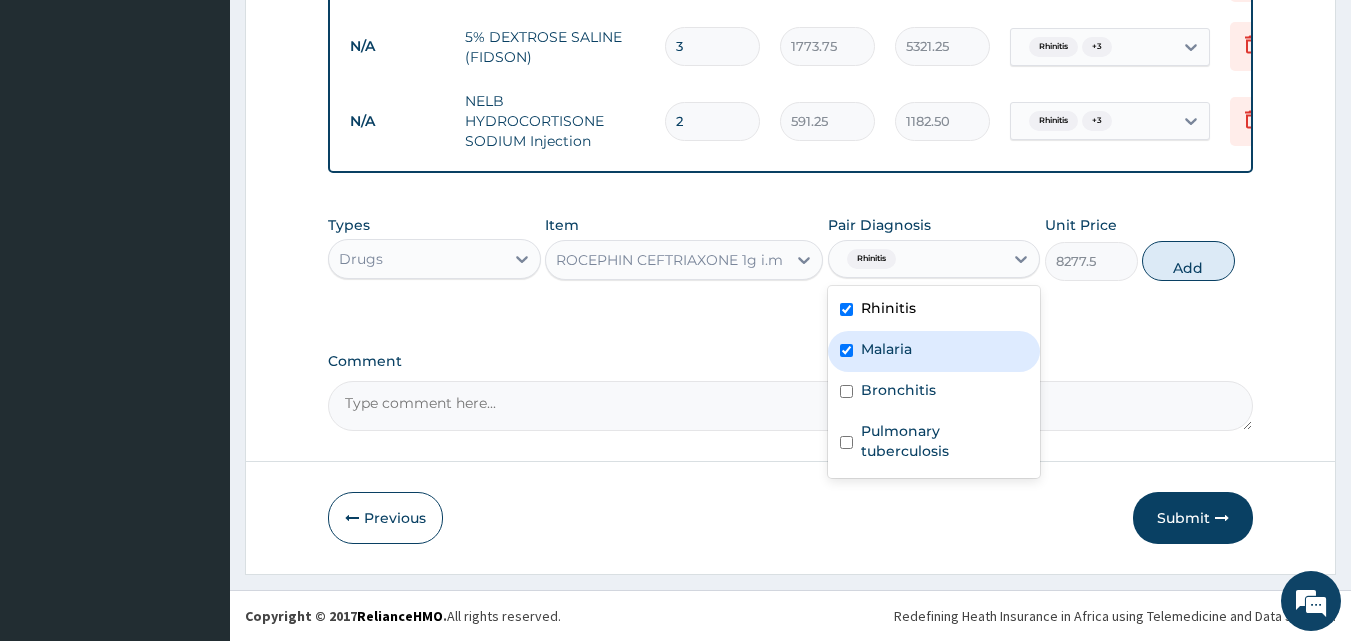 checkbox on "true" 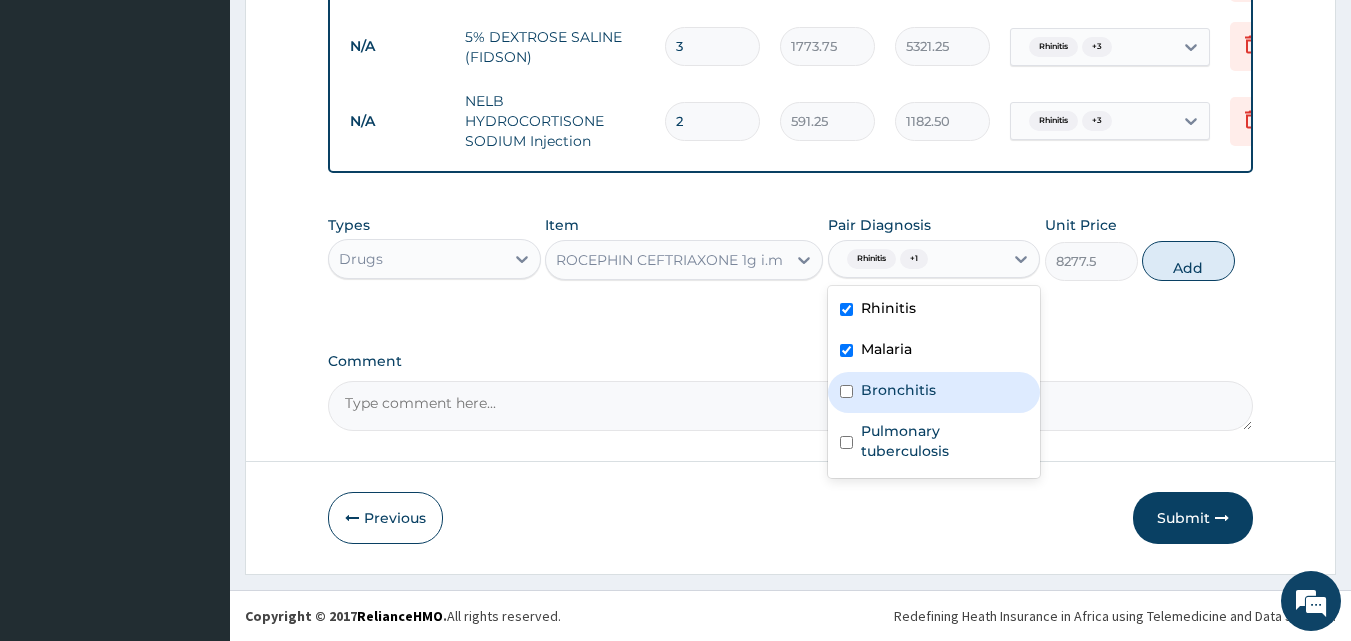 click on "Bronchitis" at bounding box center [898, 390] 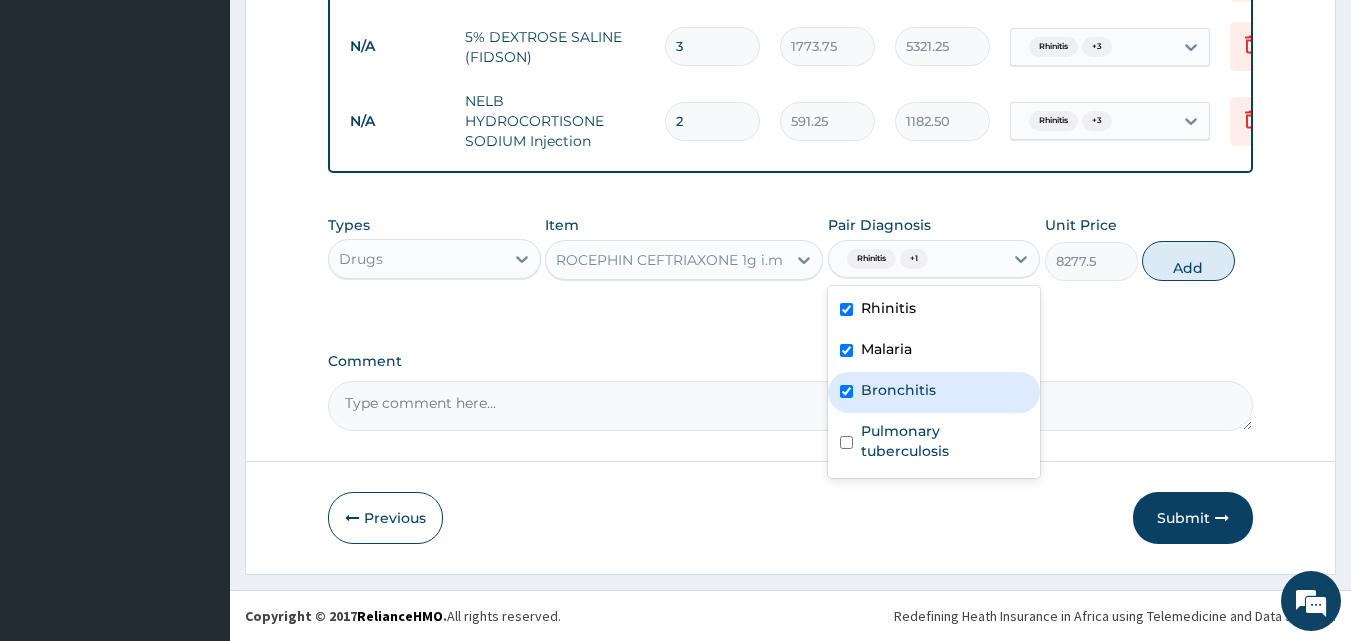 checkbox on "true" 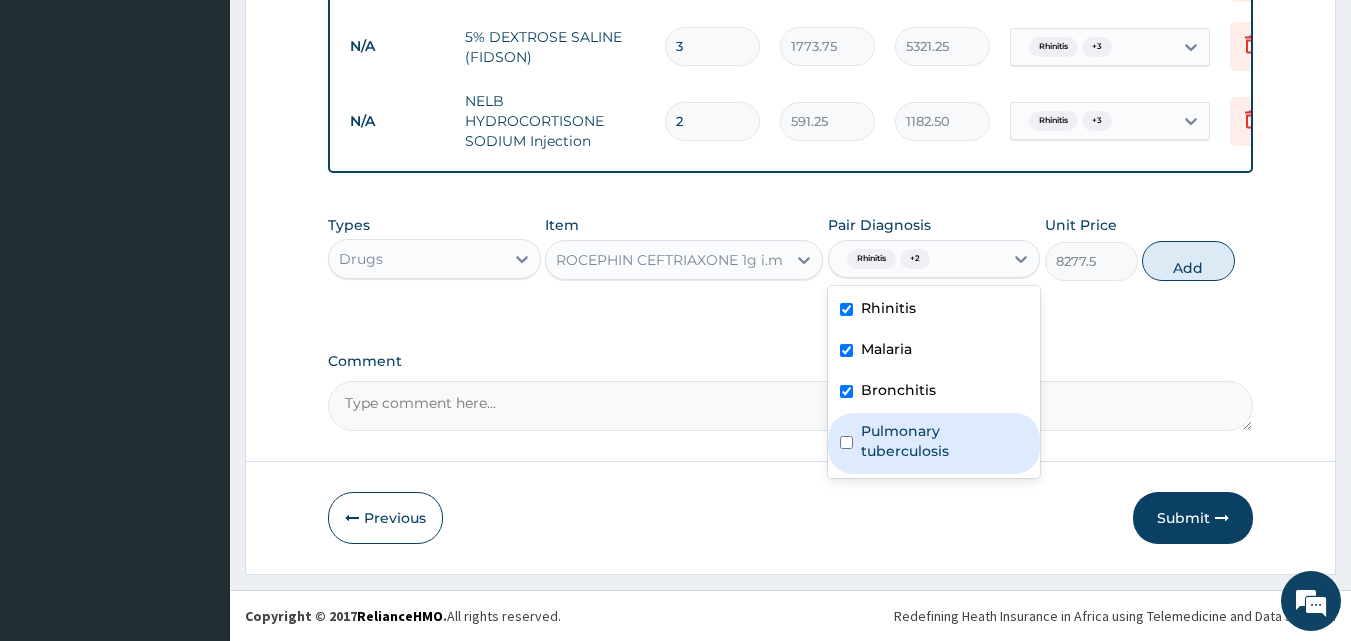 click on "Pulmonary tuberculosis" at bounding box center (934, 443) 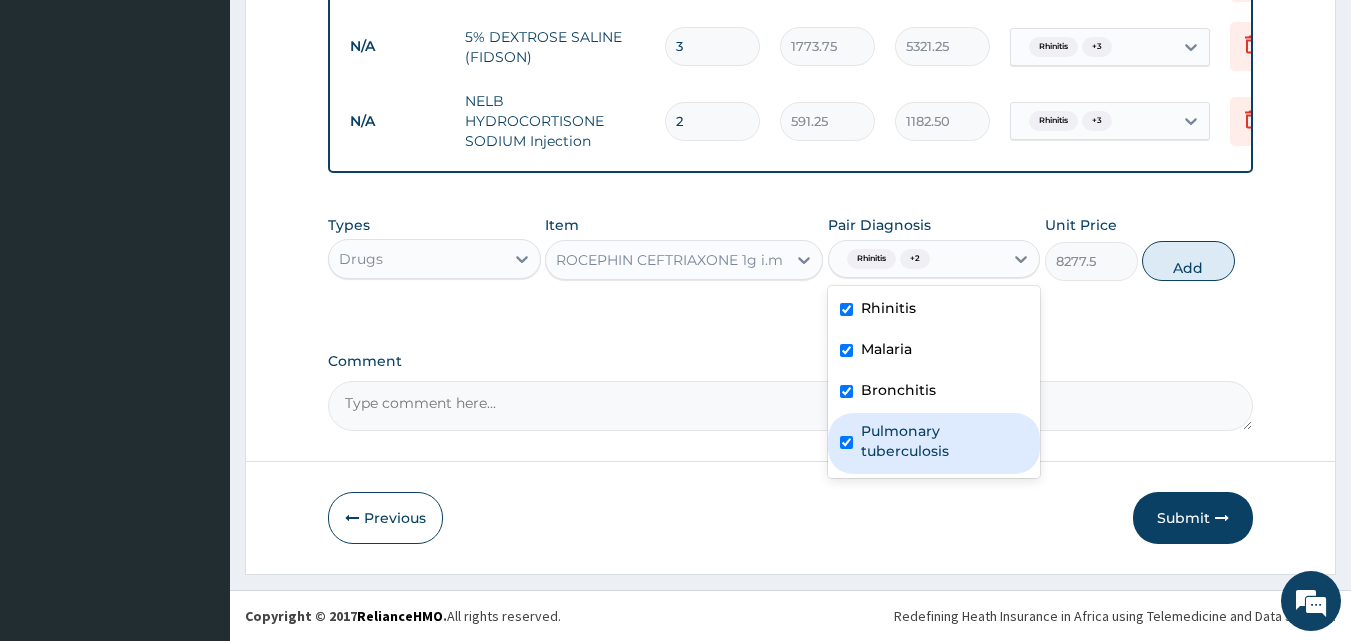 checkbox on "true" 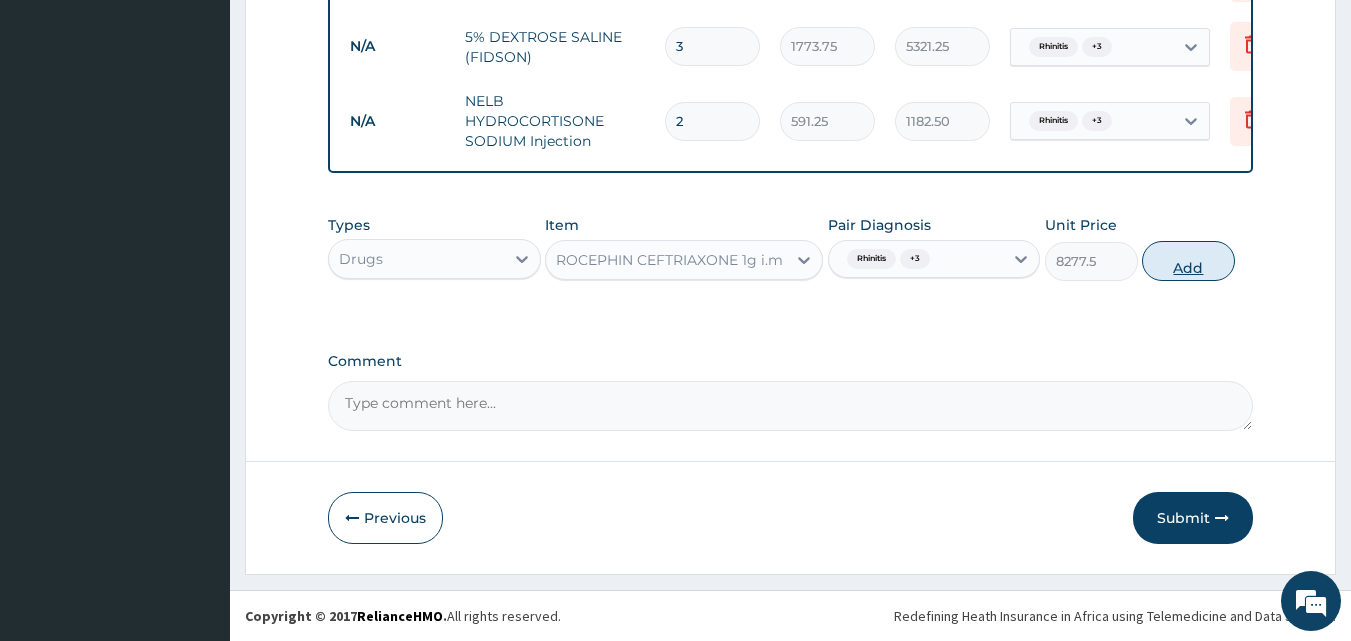 click on "Add" at bounding box center (1188, 261) 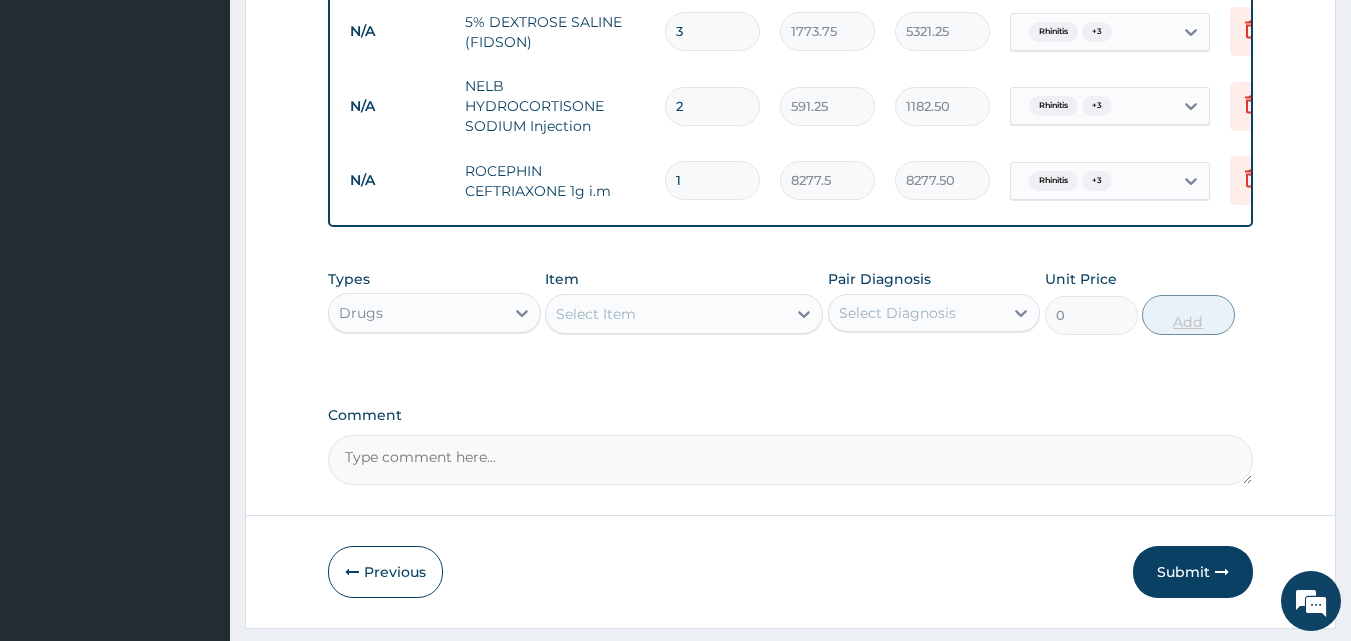 type 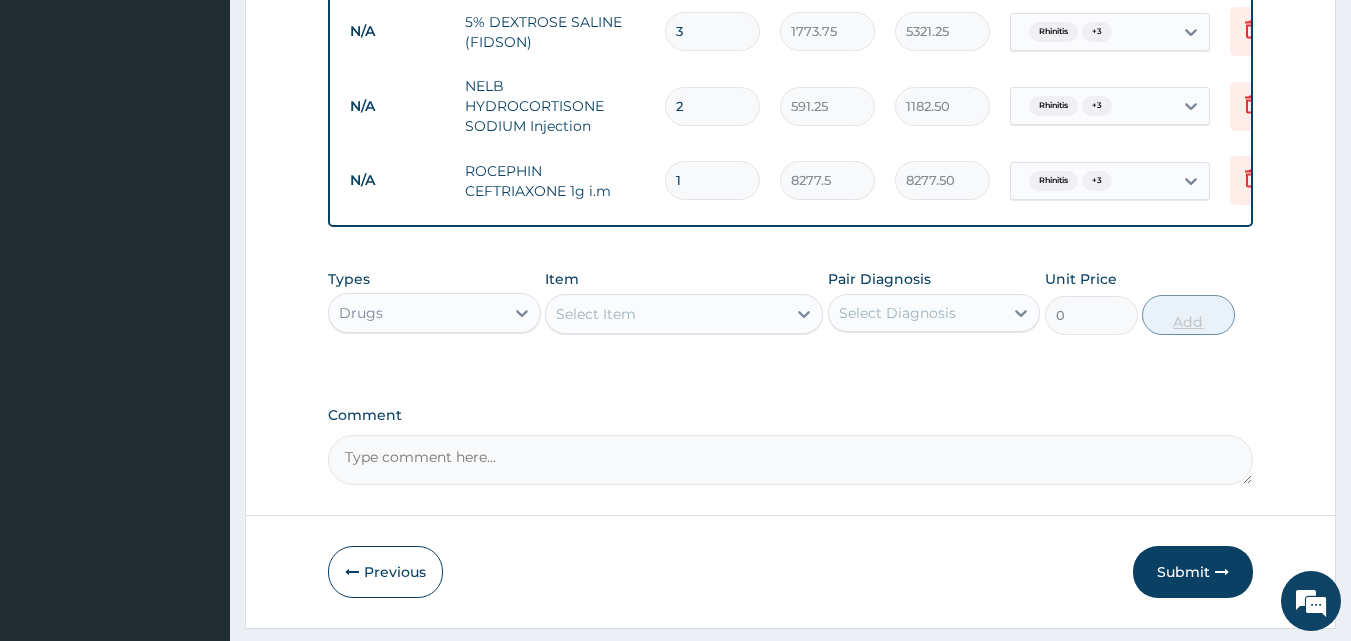 type on "0.00" 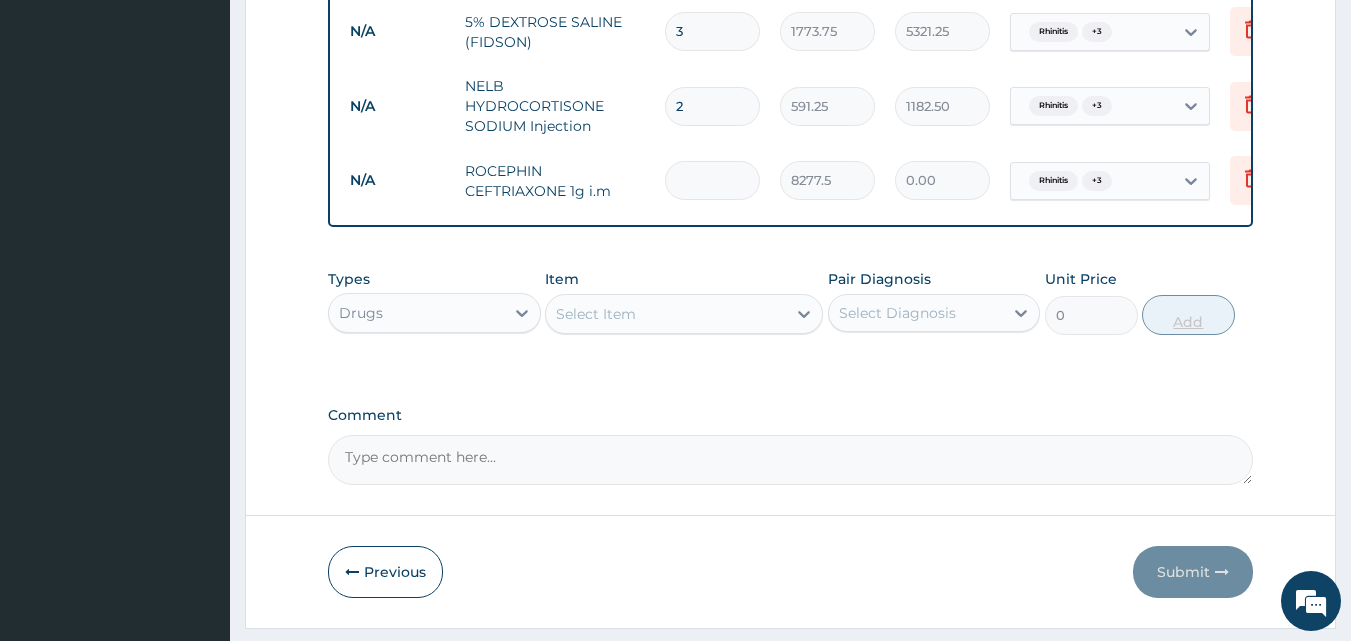 type on "4" 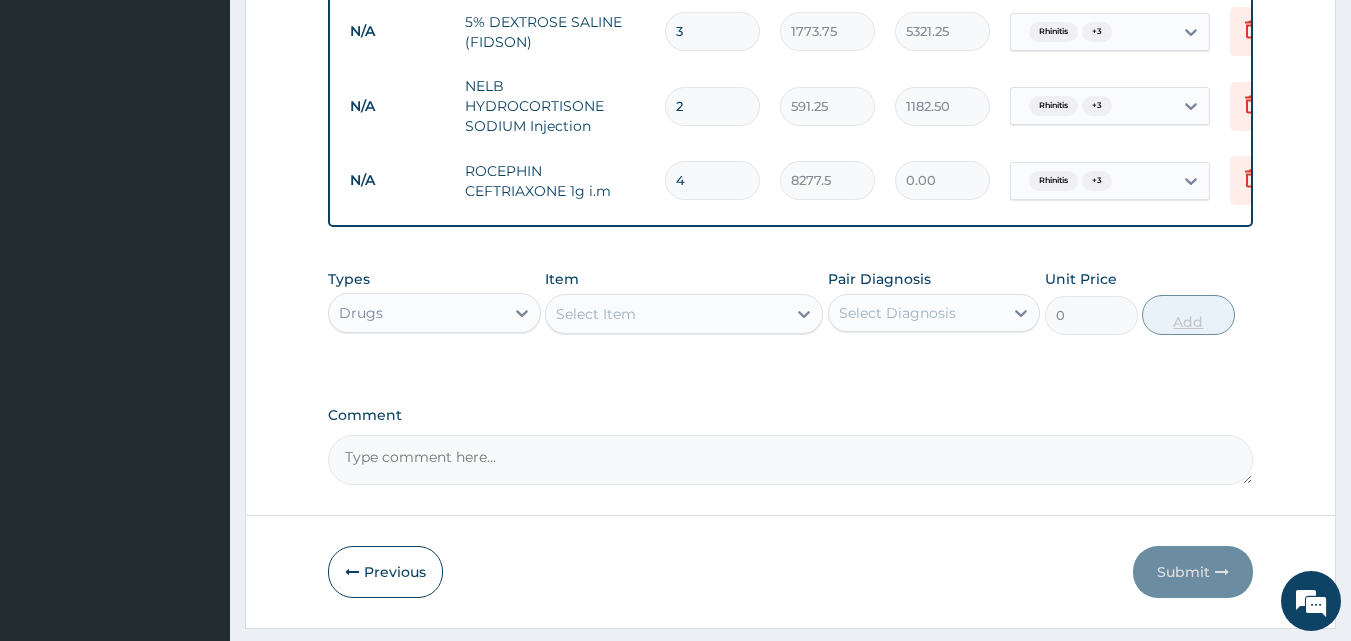 type on "33110.00" 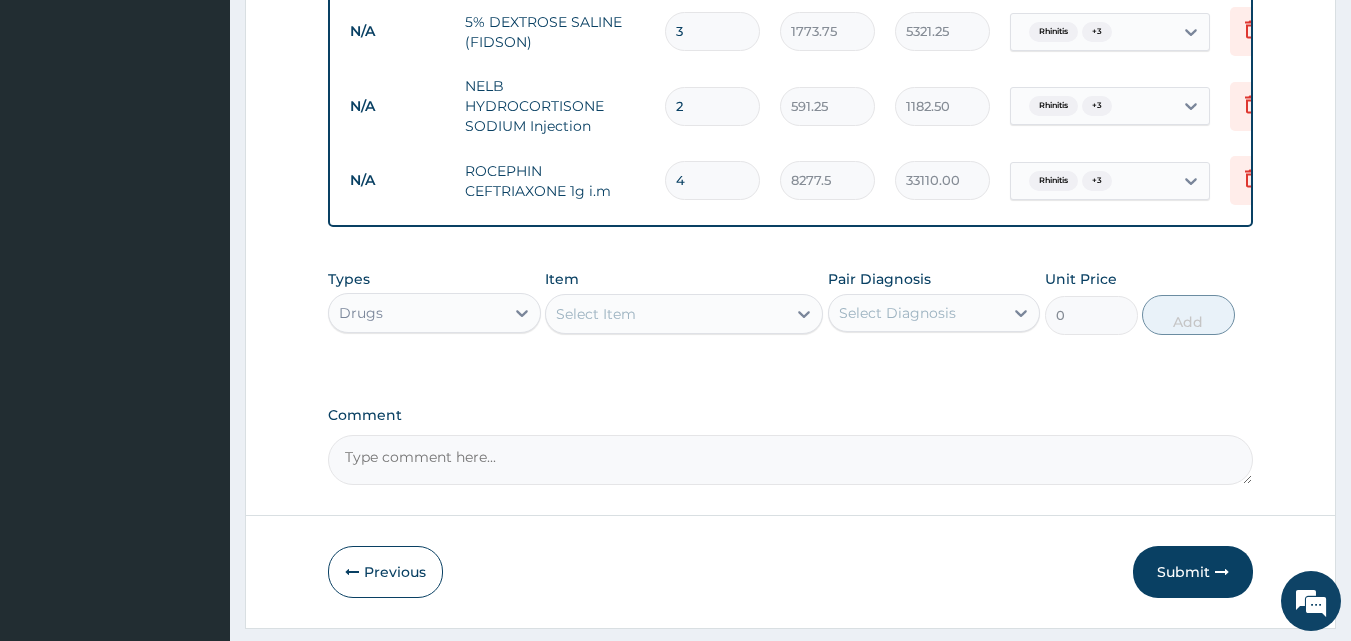 type on "4" 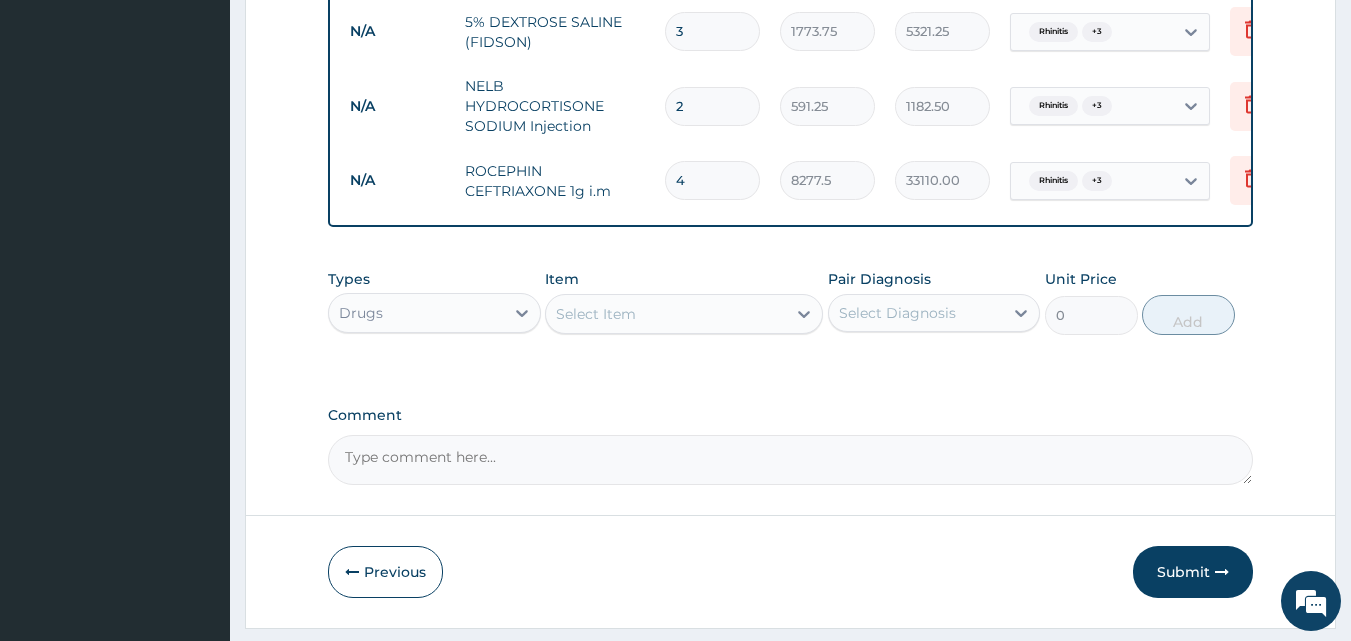 click on "Item Select Item" at bounding box center (684, 302) 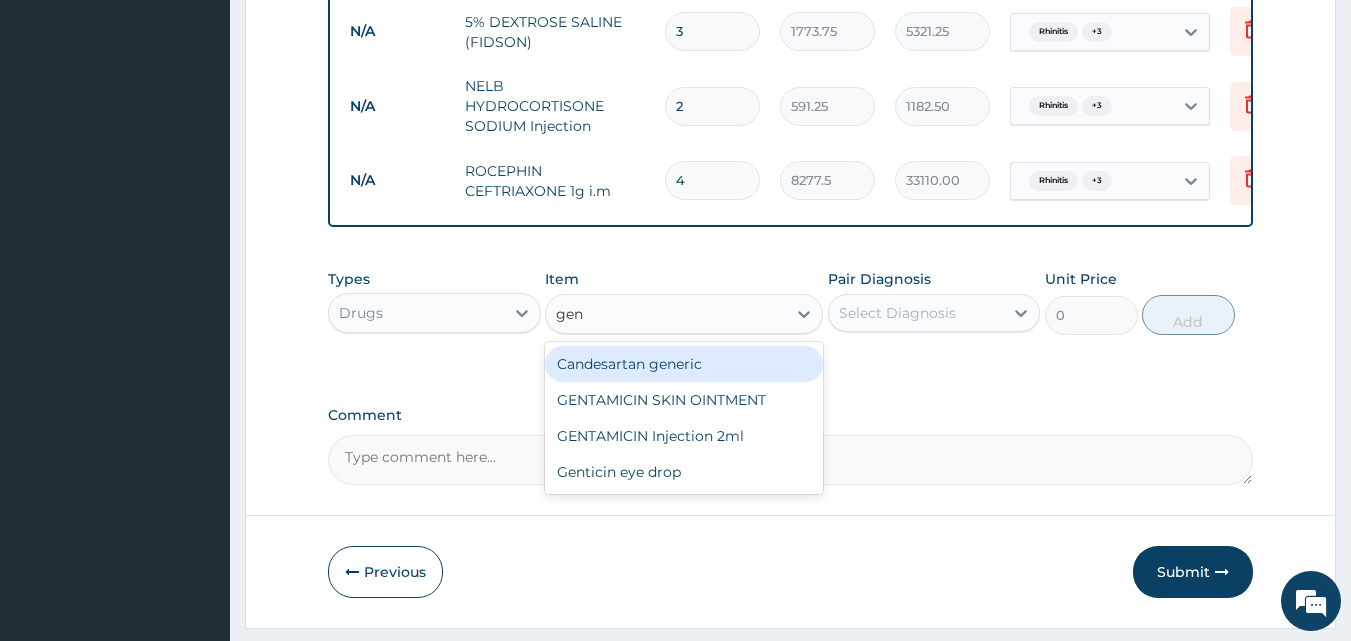 type on "gent" 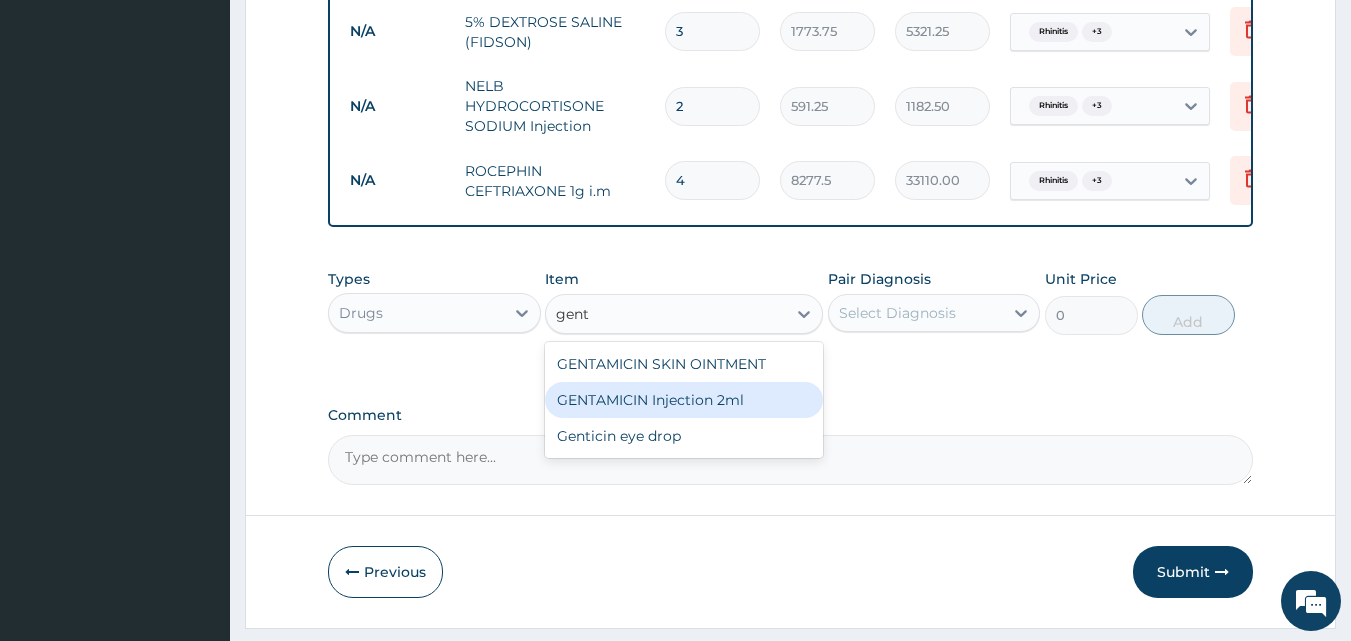 click on "GENTAMICIN Injection 2ml" at bounding box center [684, 400] 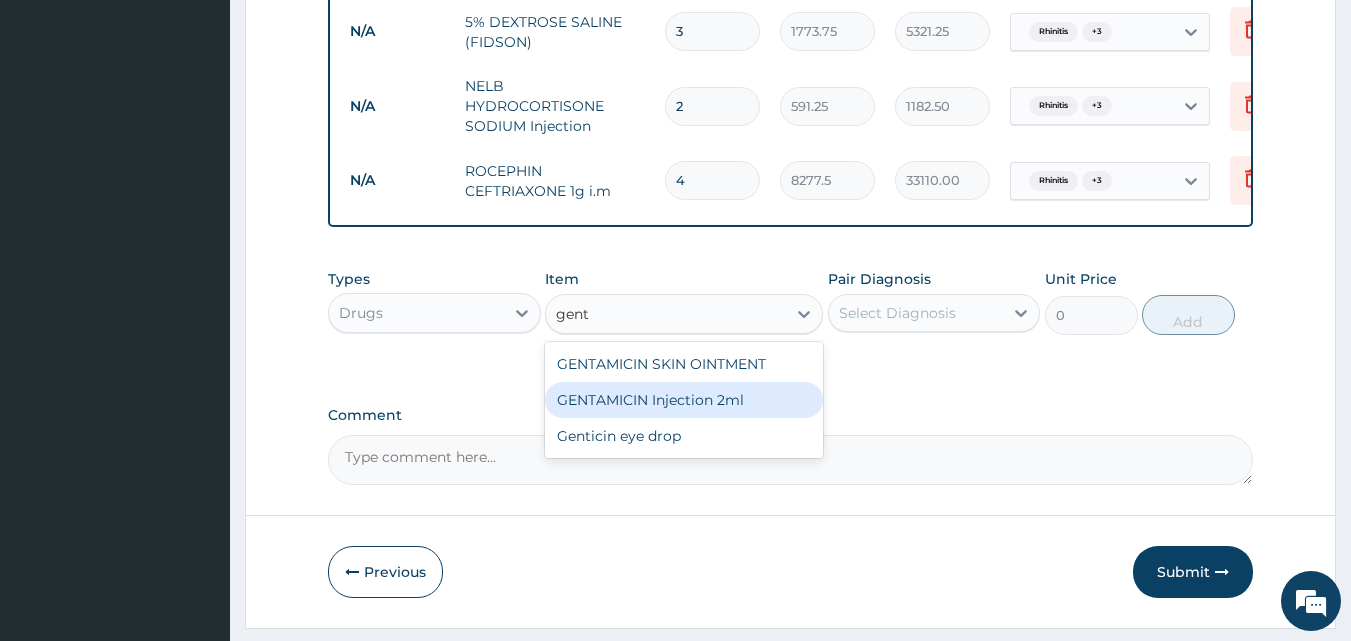 type 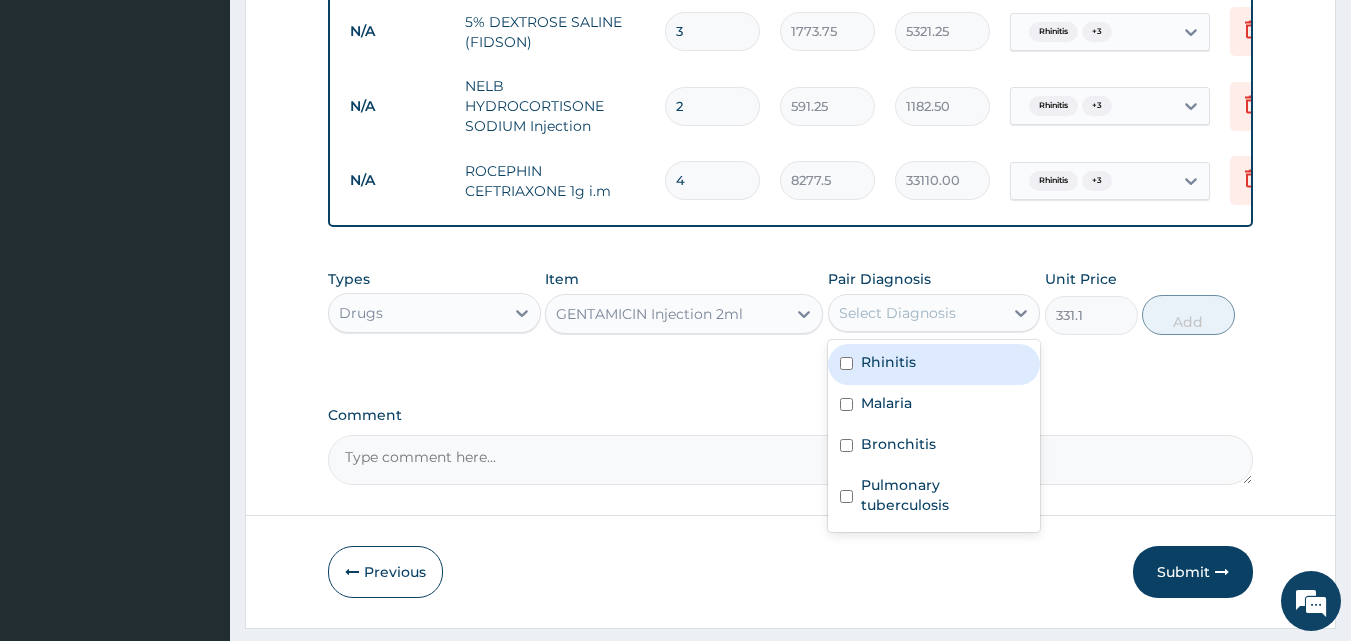 click on "Select Diagnosis" at bounding box center [897, 313] 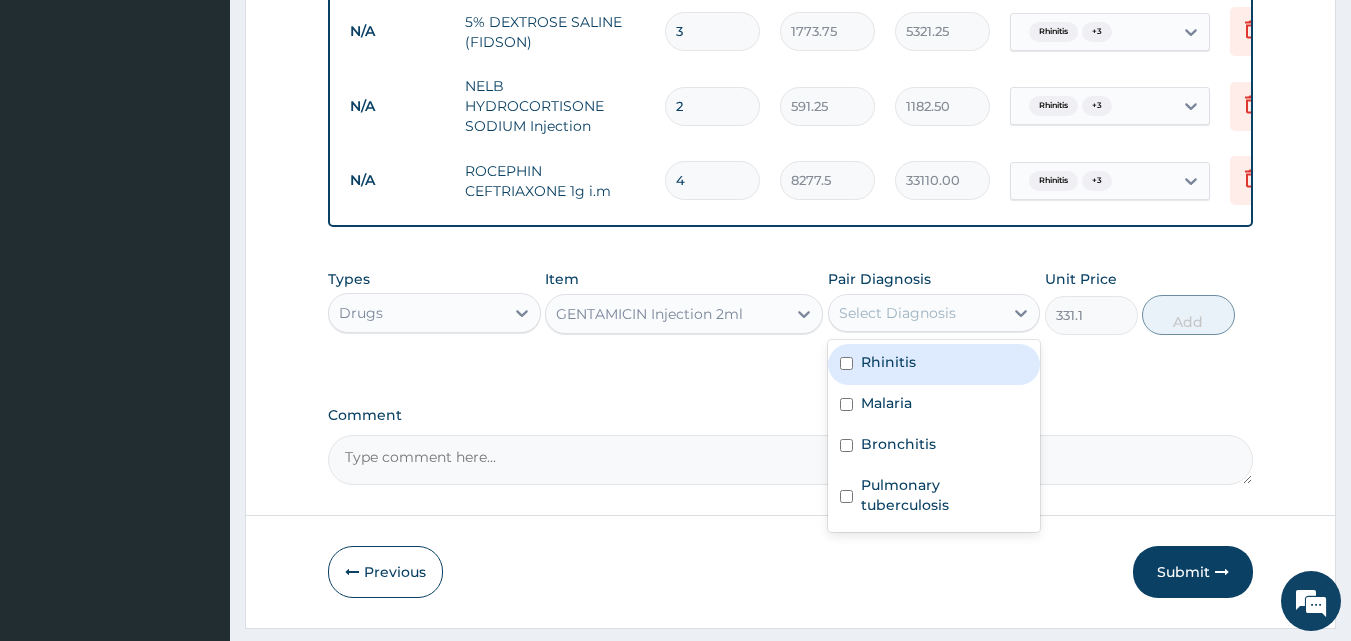 click on "Rhinitis" at bounding box center (934, 364) 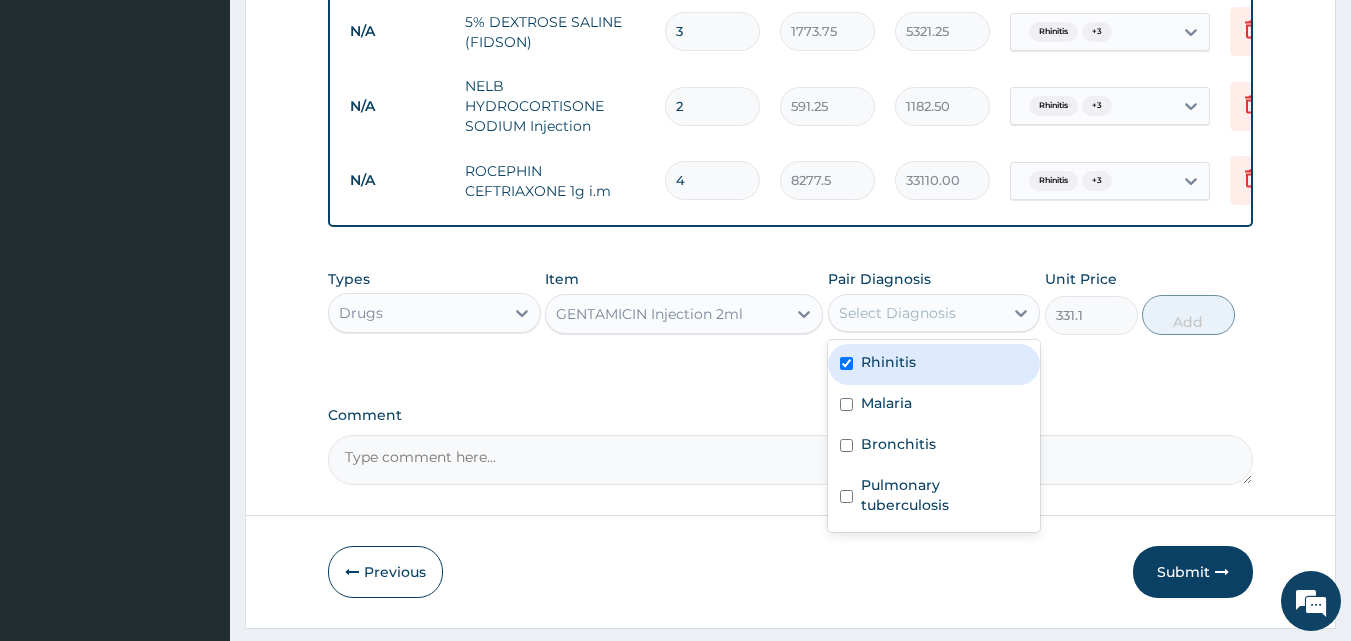 checkbox on "true" 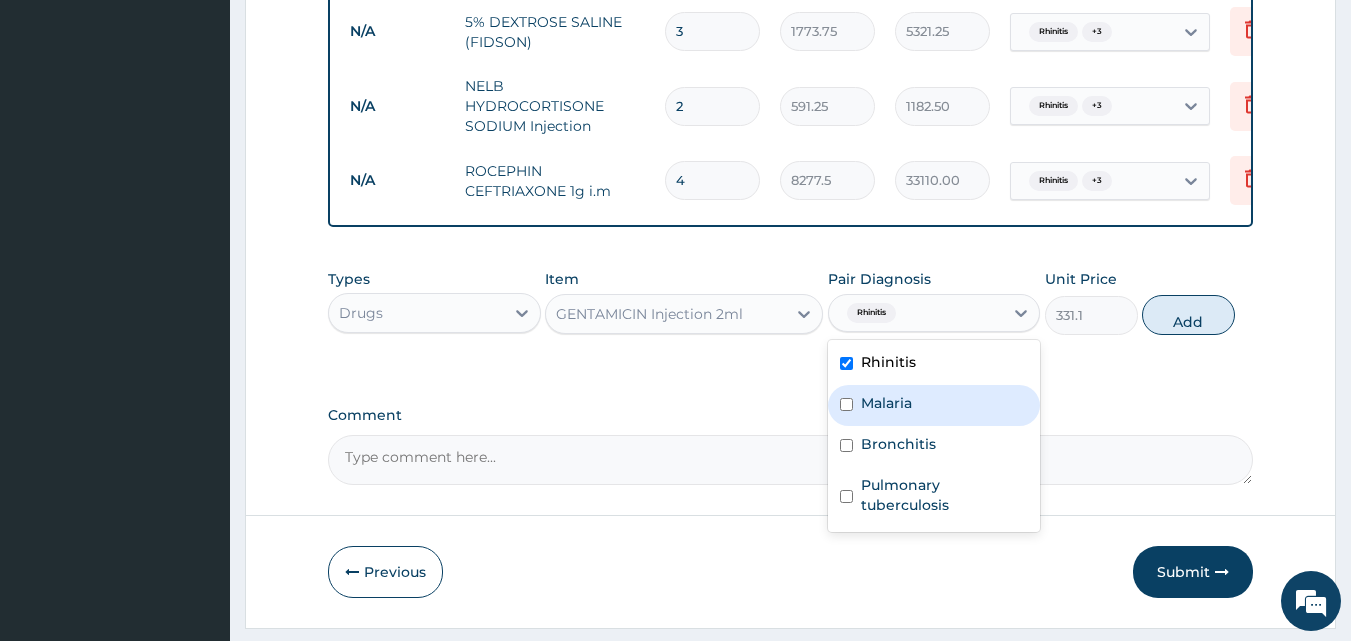 click on "Malaria" at bounding box center [934, 405] 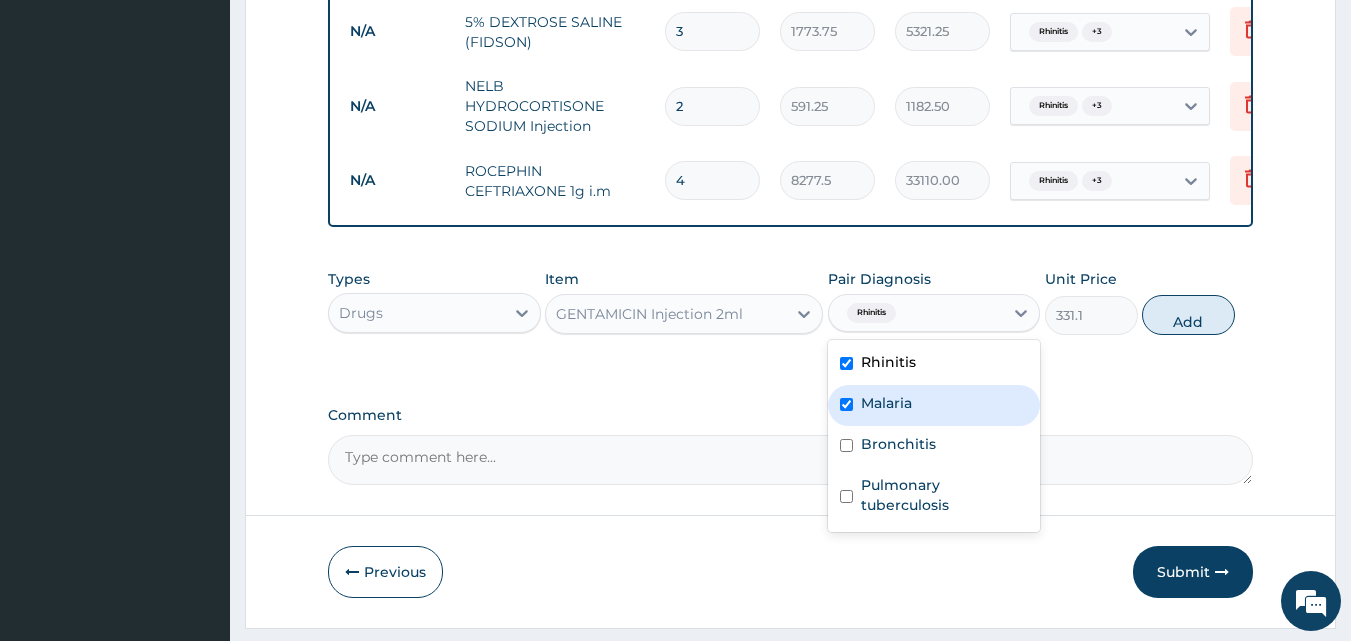 checkbox on "true" 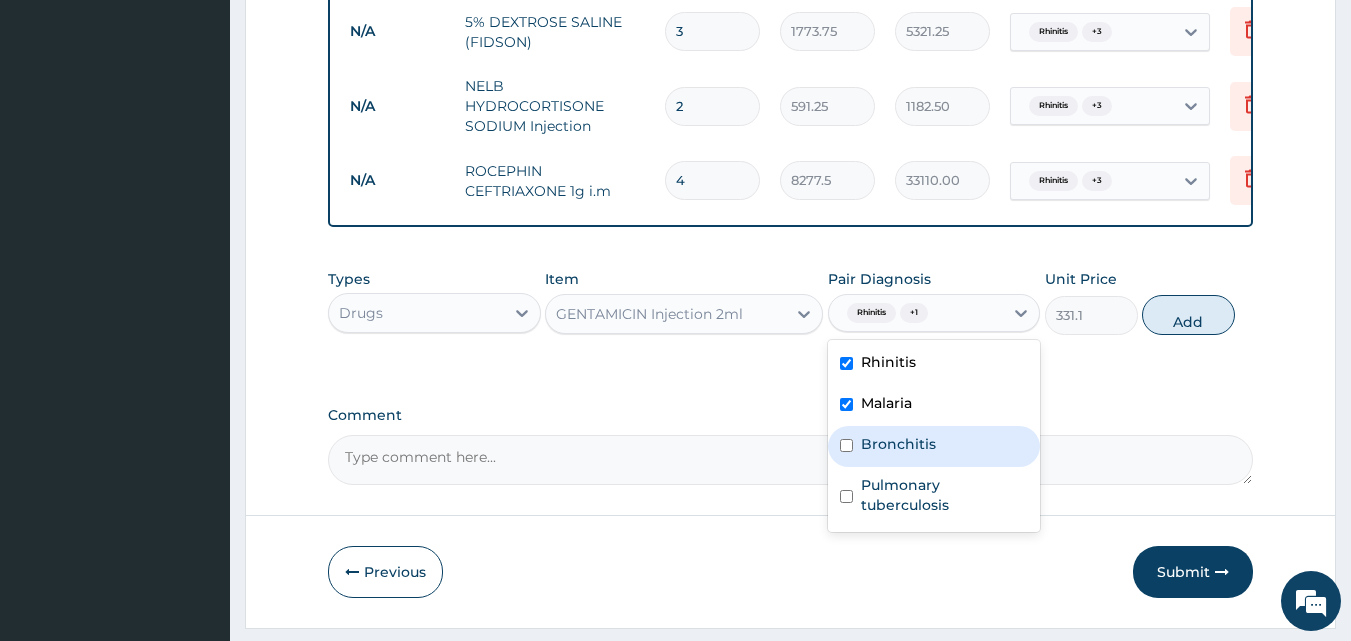 click on "Bronchitis" at bounding box center [898, 444] 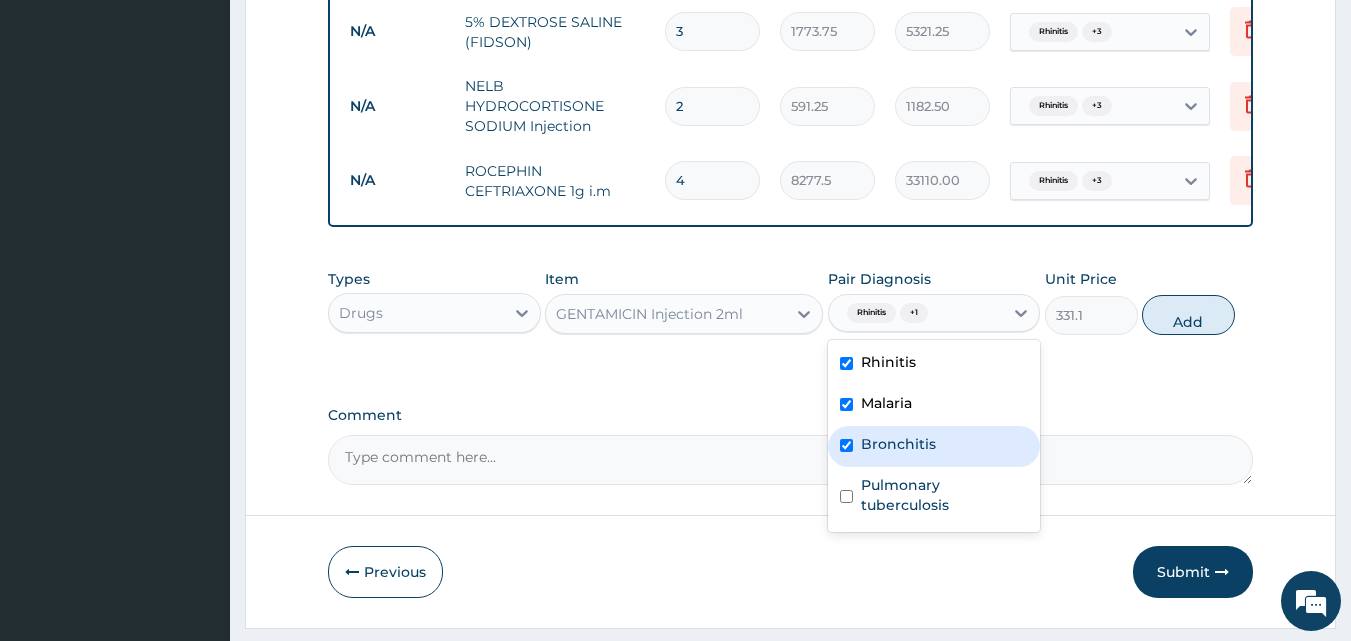 checkbox on "true" 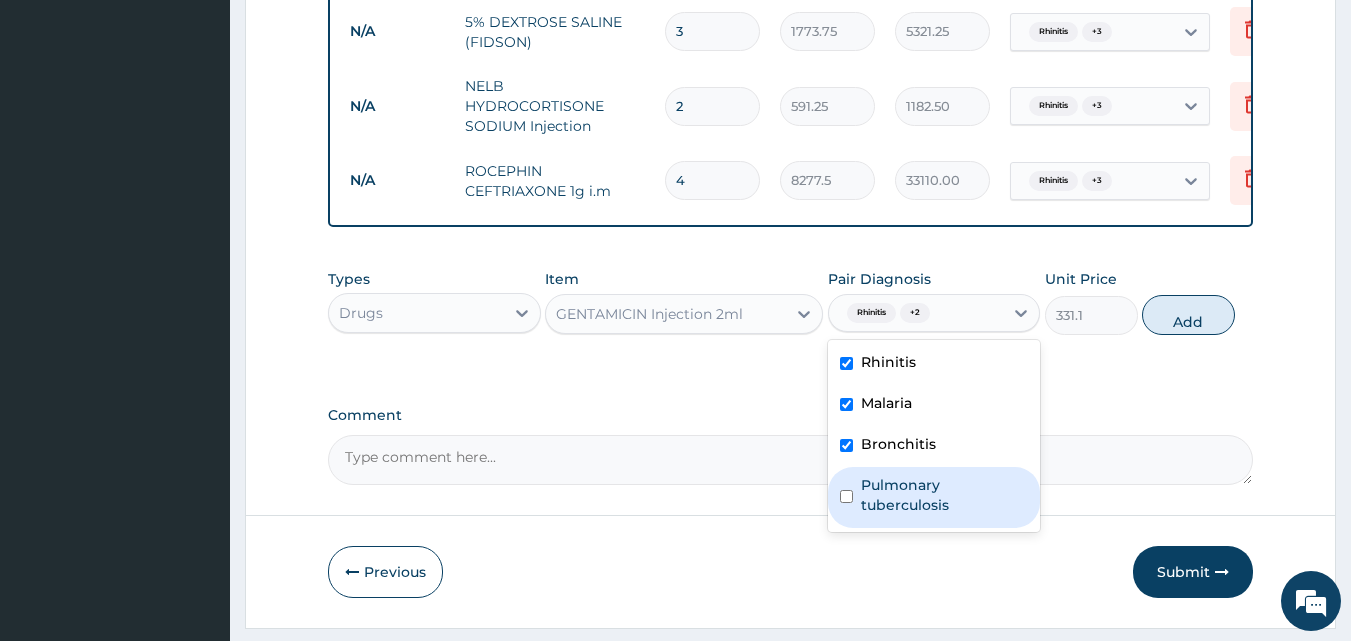 click on "Pulmonary tuberculosis" at bounding box center (945, 495) 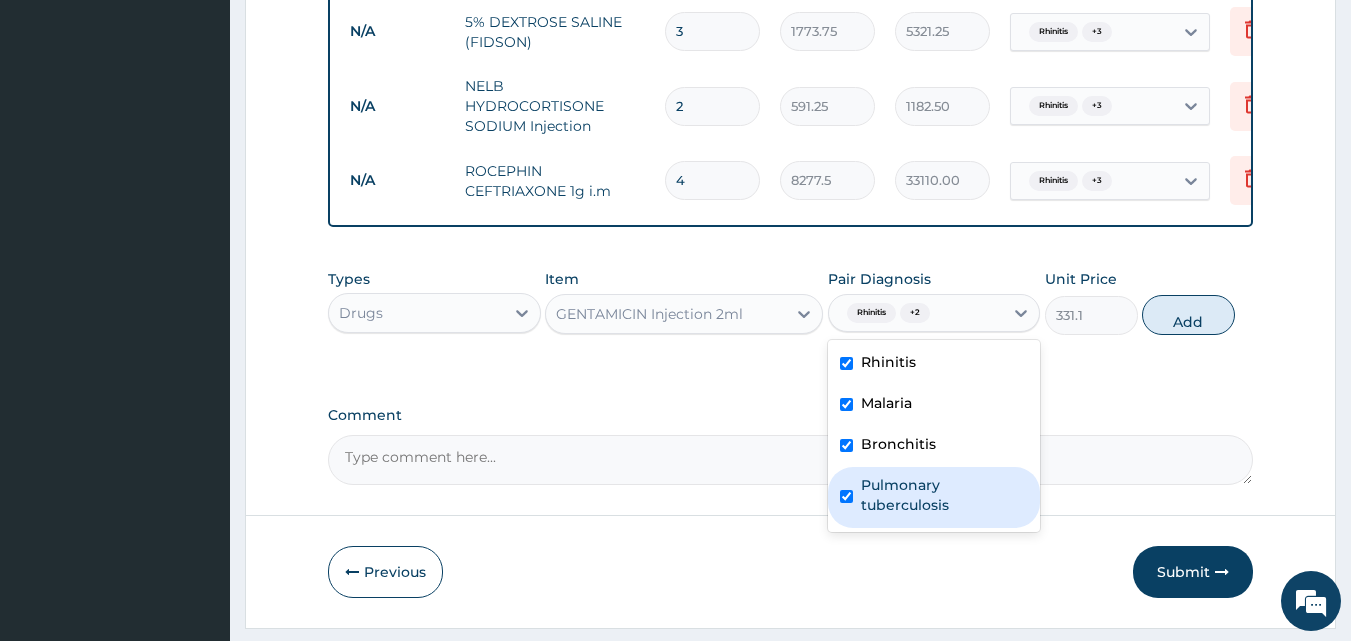 checkbox on "true" 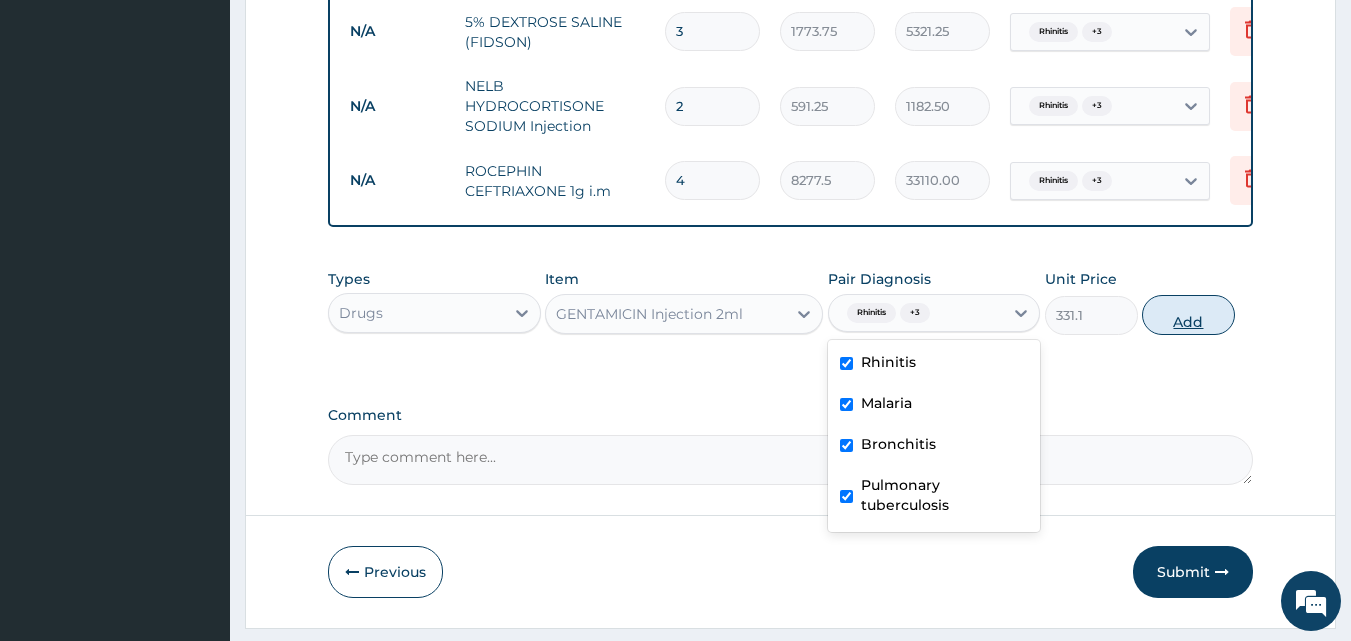 click on "Add" at bounding box center (1188, 315) 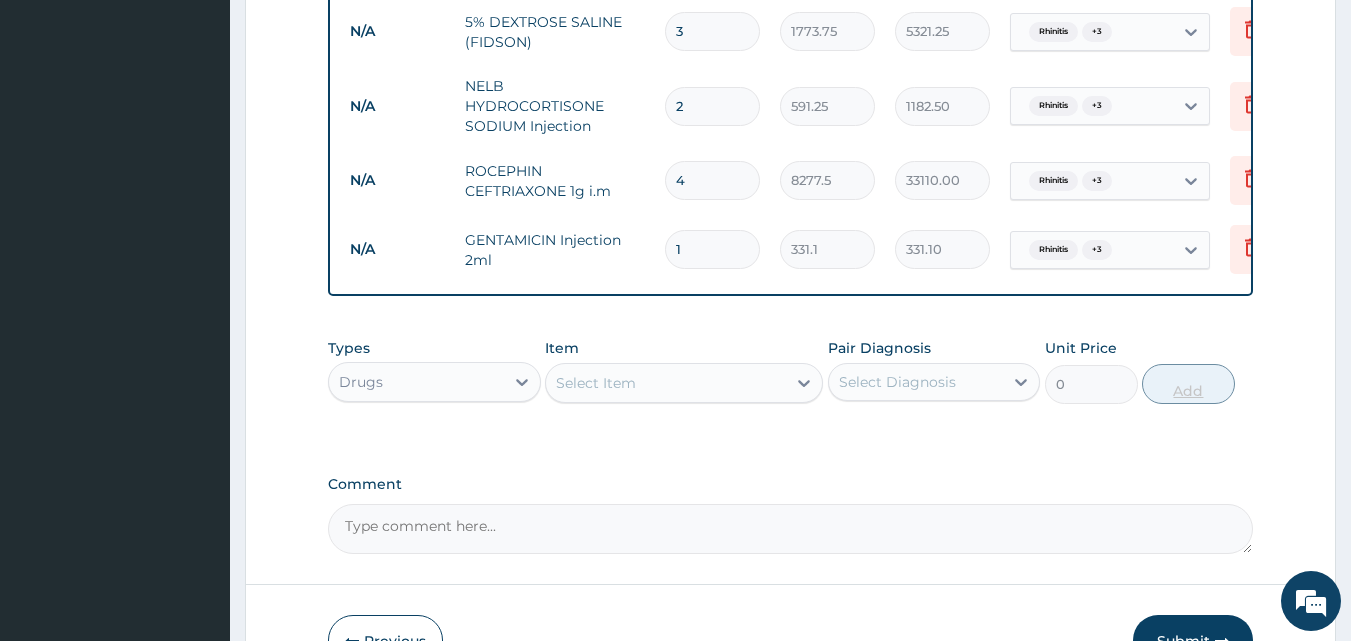 type 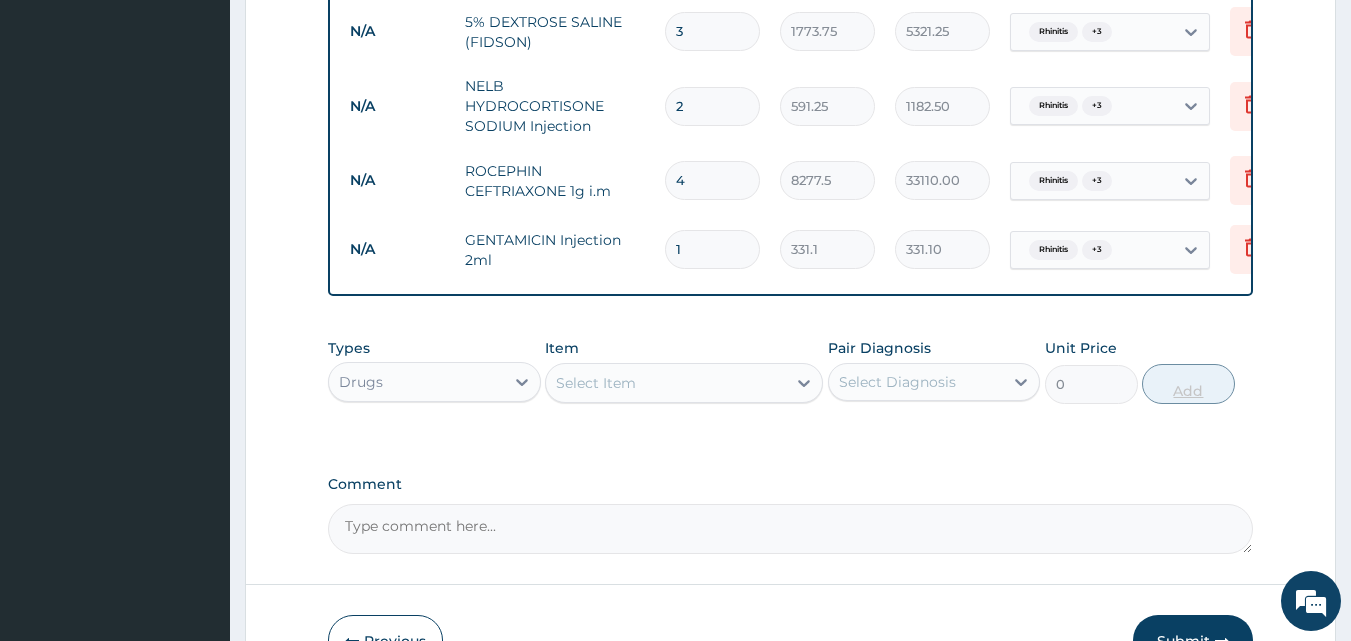 type on "0.00" 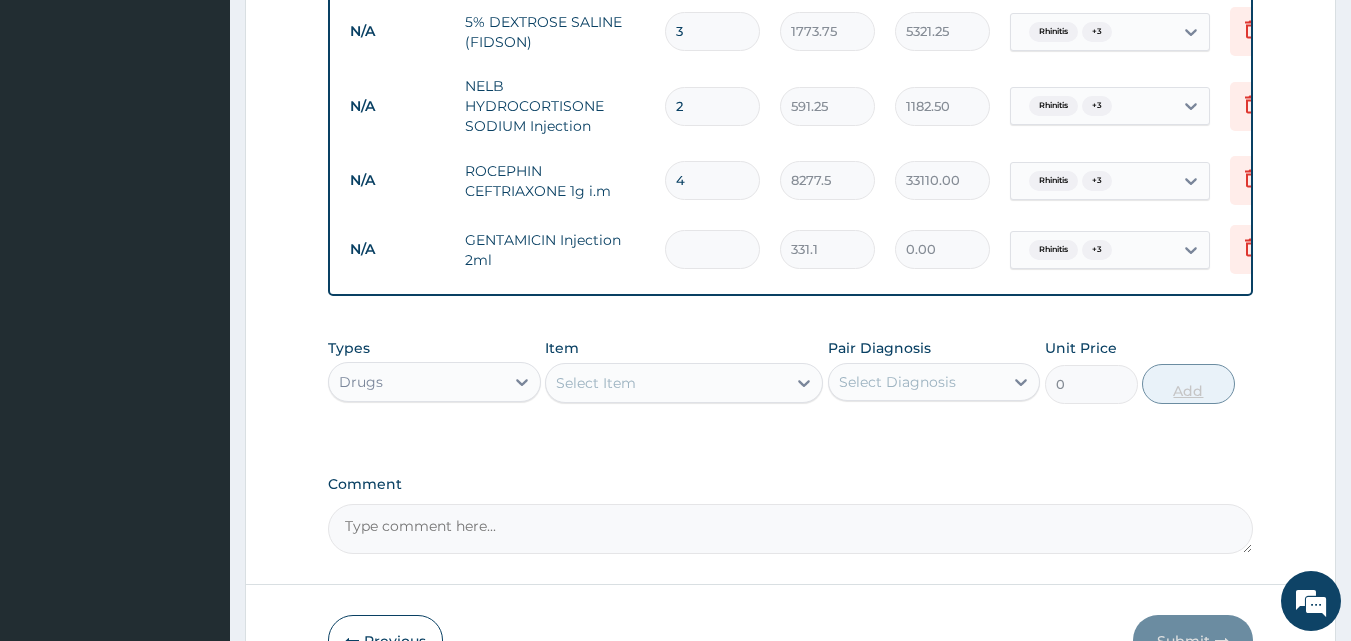 type on "6" 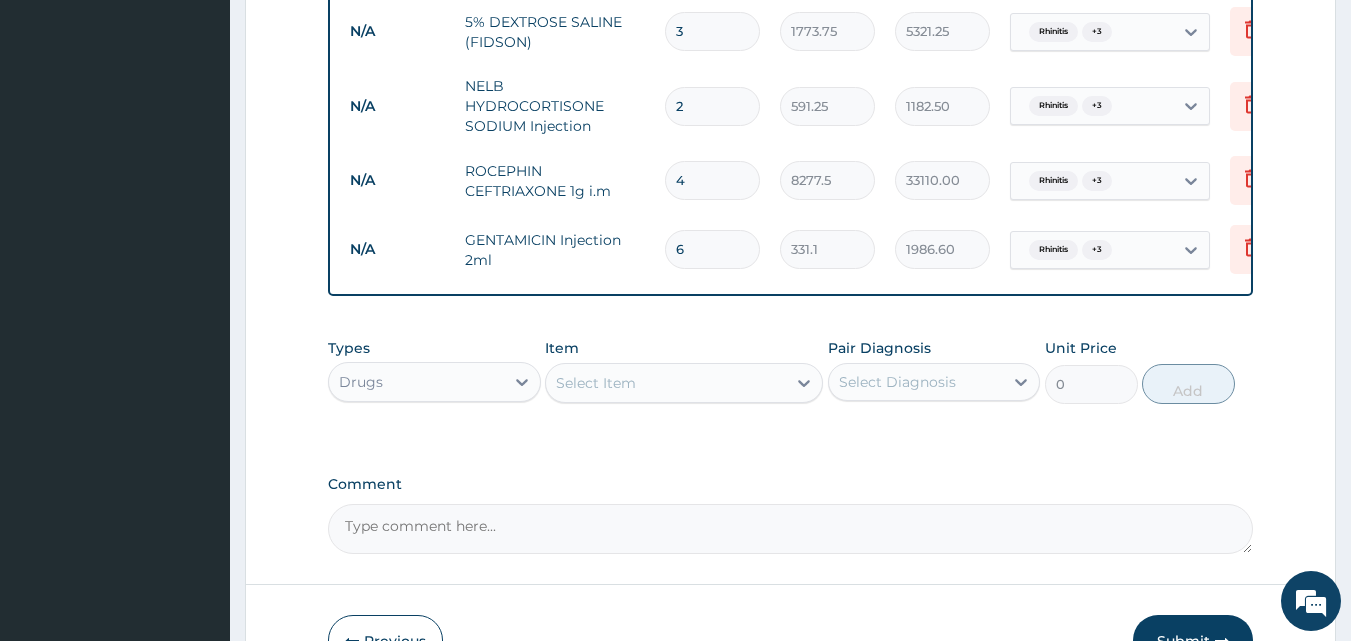 type on "6" 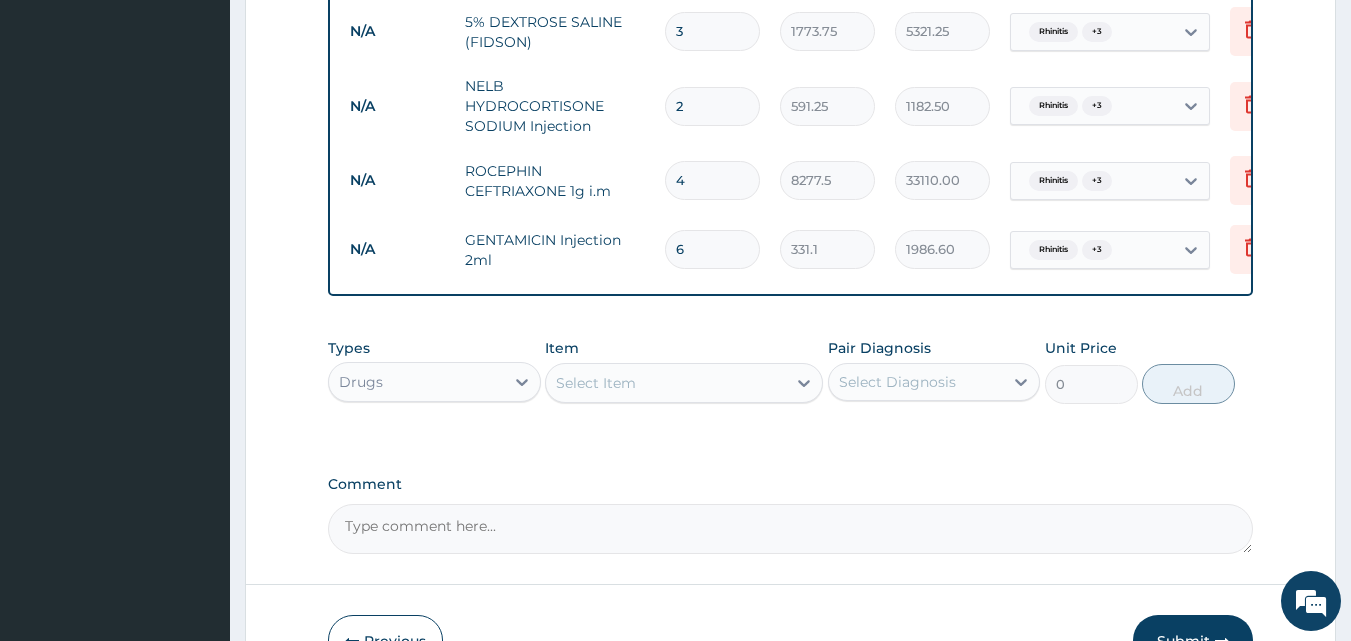 click on "Select Item" at bounding box center (666, 383) 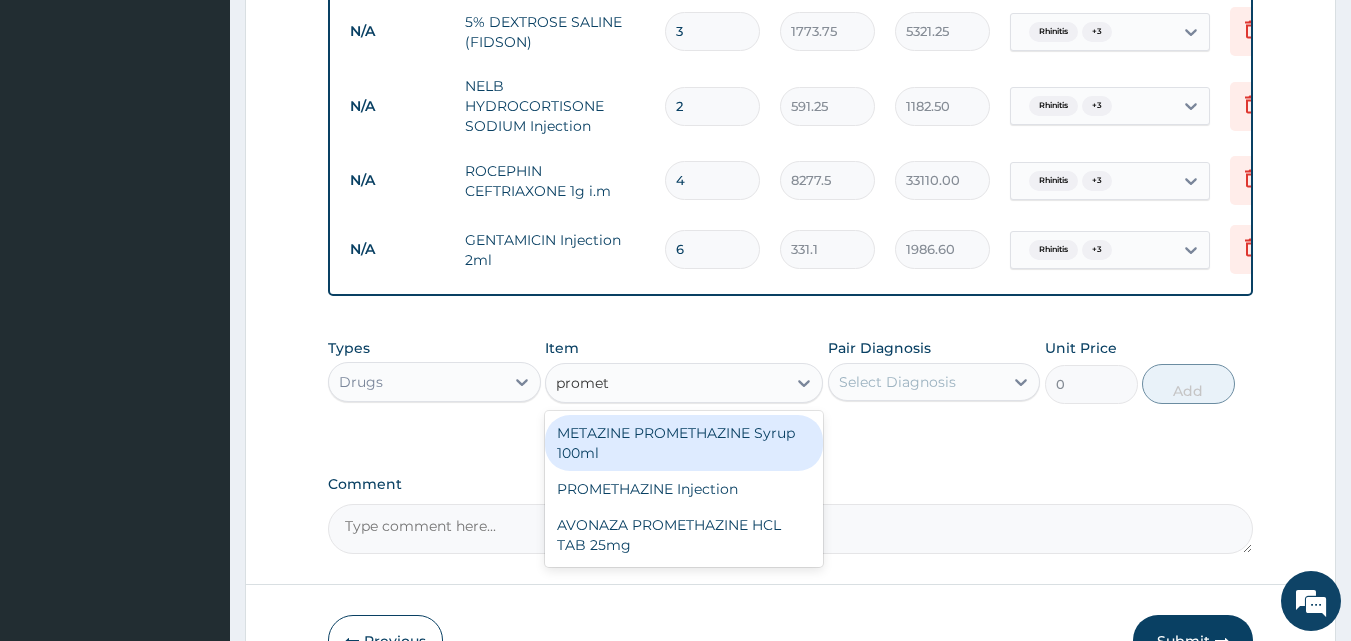 type on "prometh" 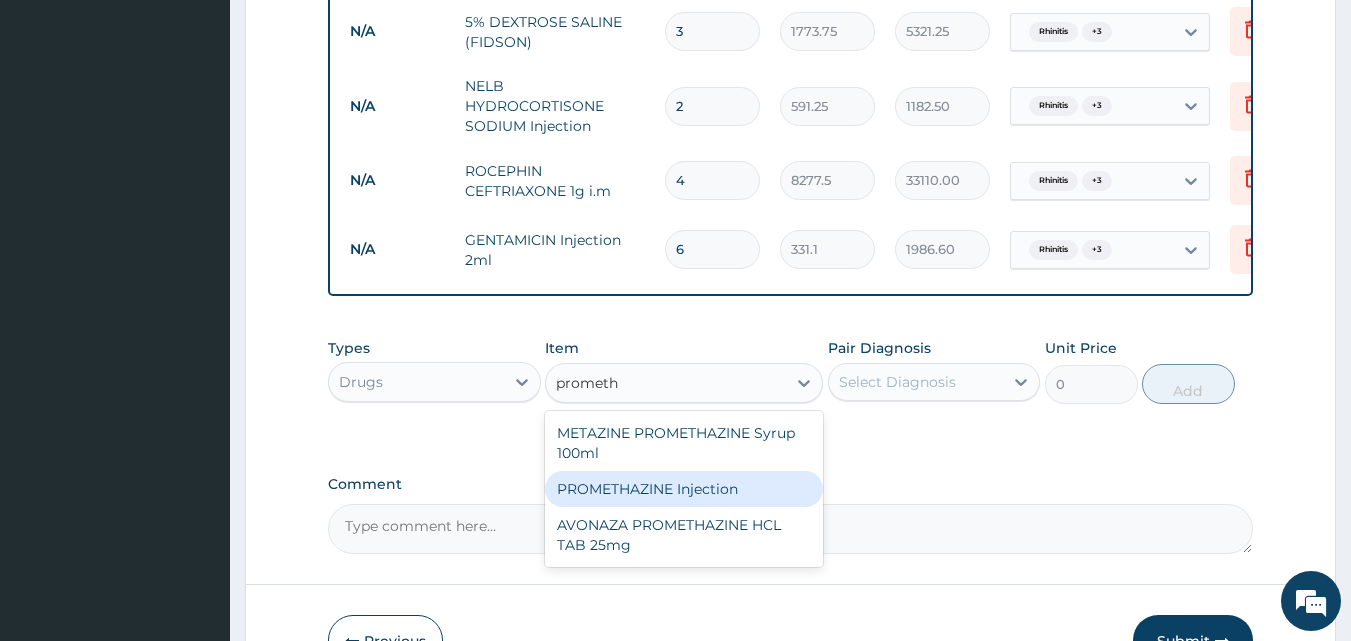 click on "PROMETHAZINE Injection" at bounding box center [684, 489] 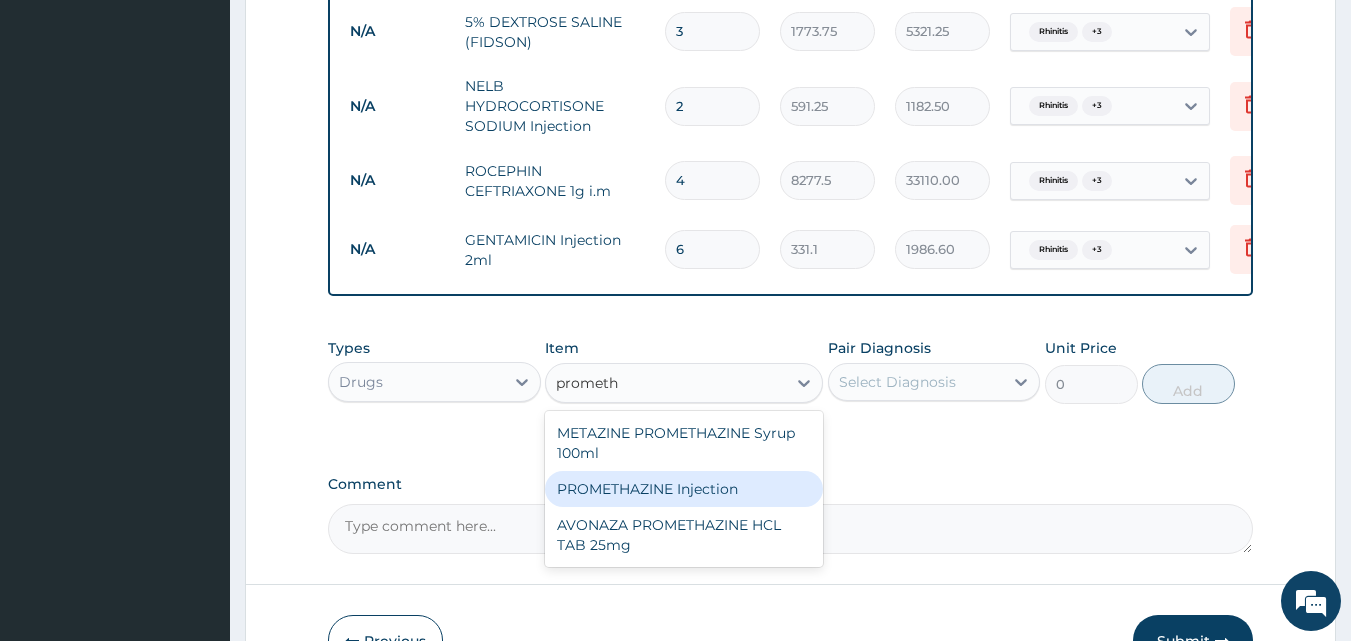 type 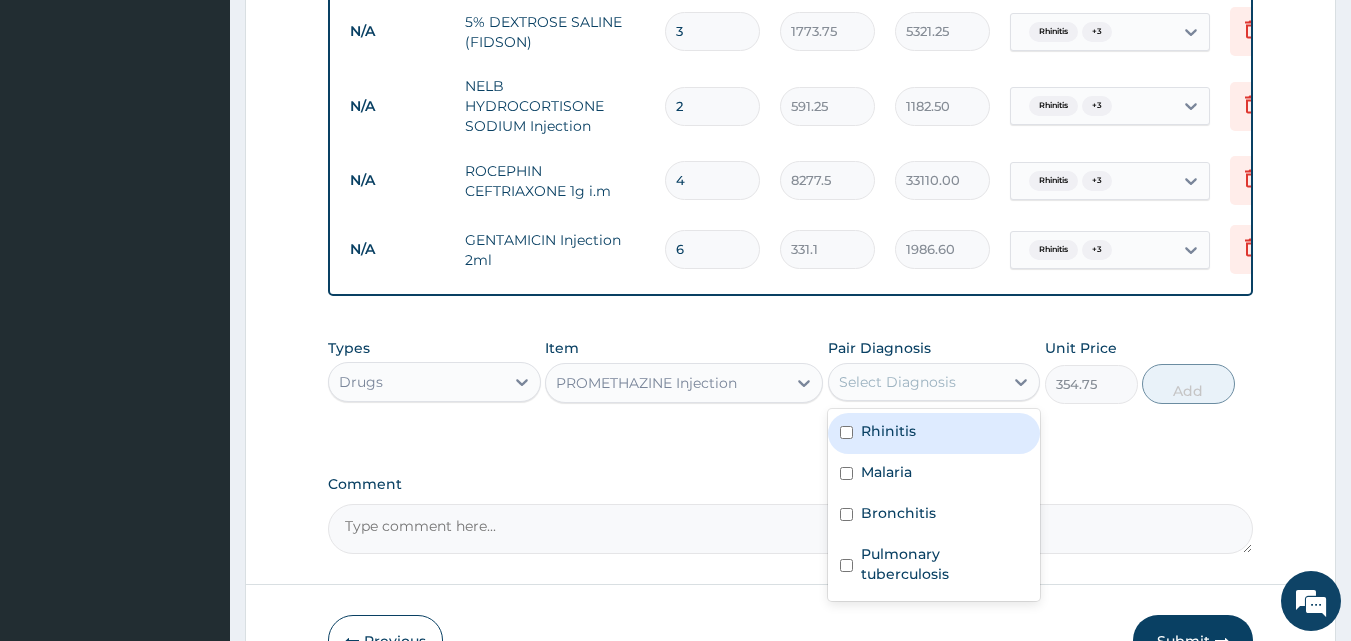 click on "Select Diagnosis" at bounding box center (897, 382) 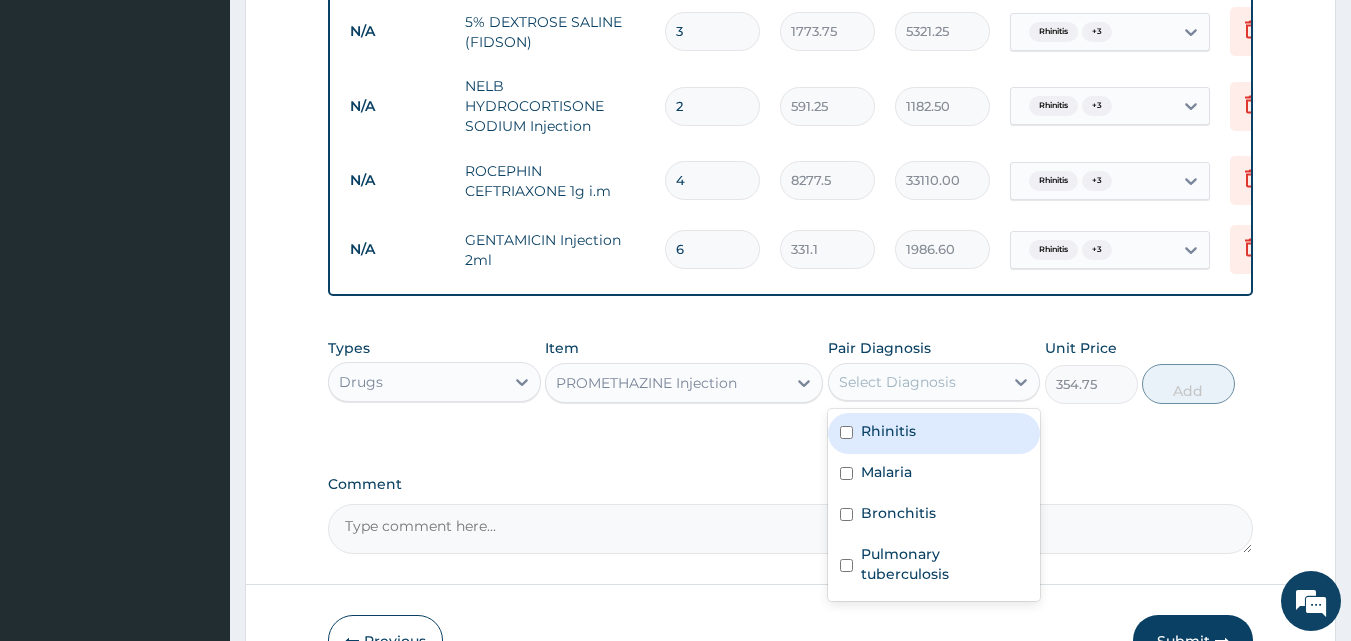click on "Rhinitis" at bounding box center [888, 431] 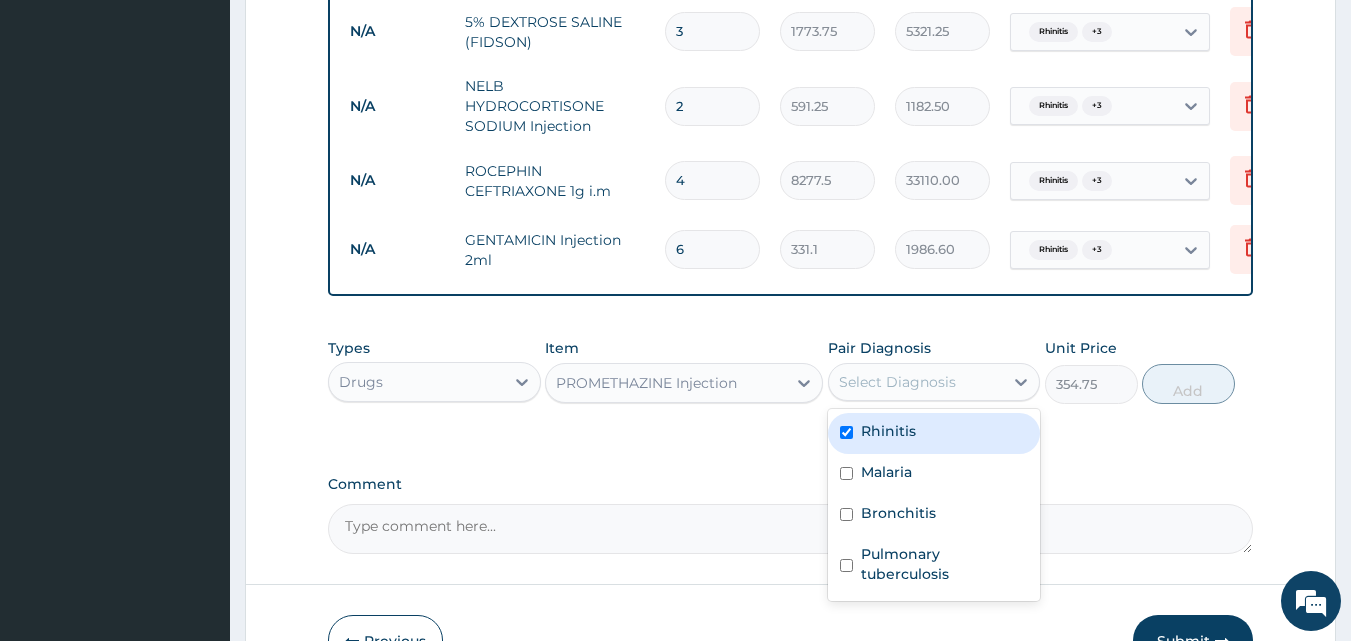 checkbox on "true" 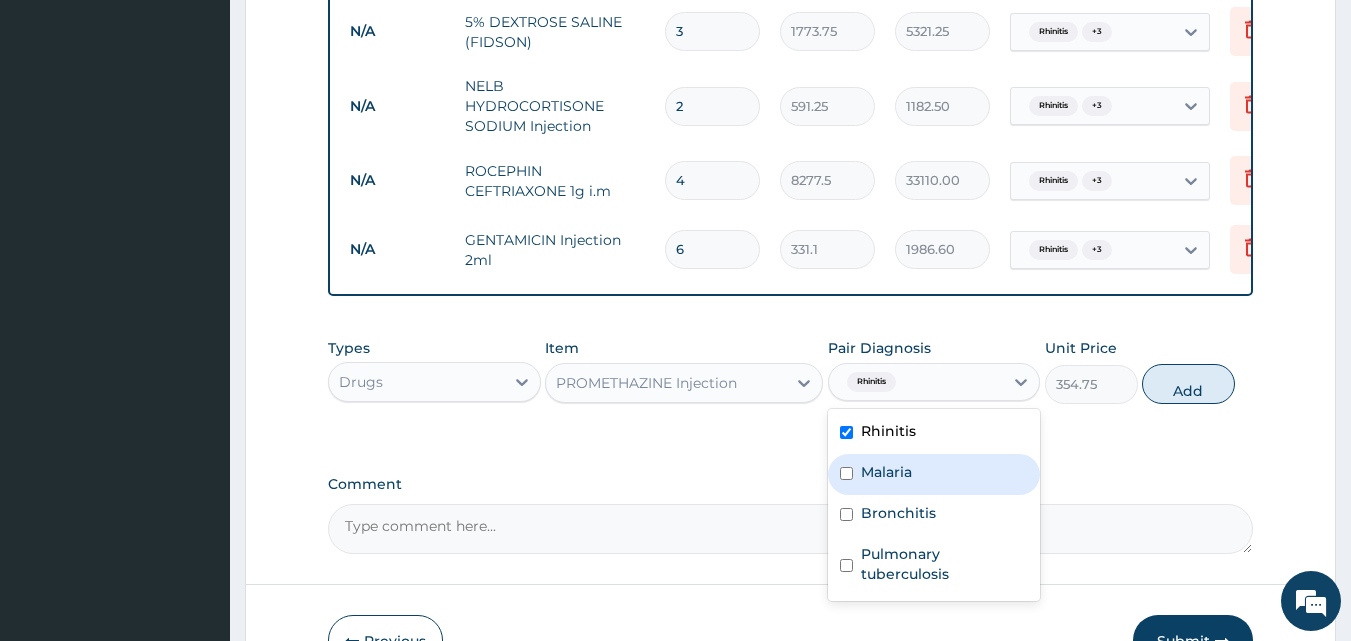 click on "Malaria" at bounding box center (886, 472) 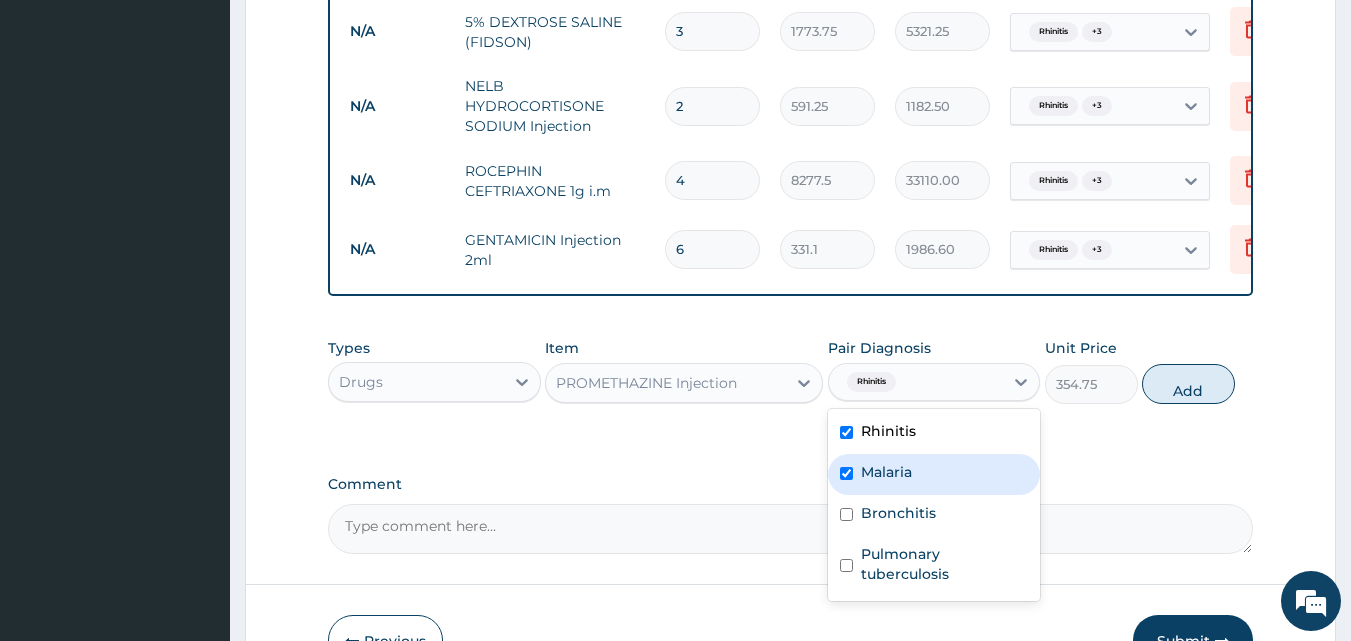 checkbox on "true" 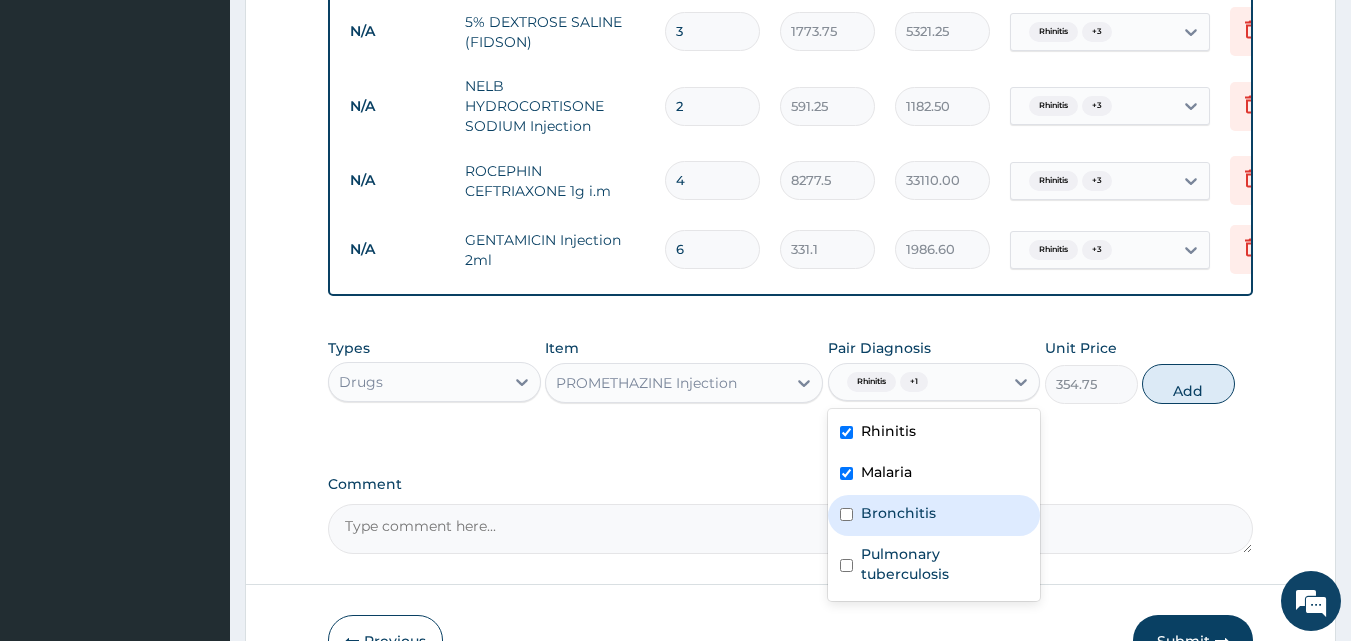 click on "Bronchitis" at bounding box center (934, 515) 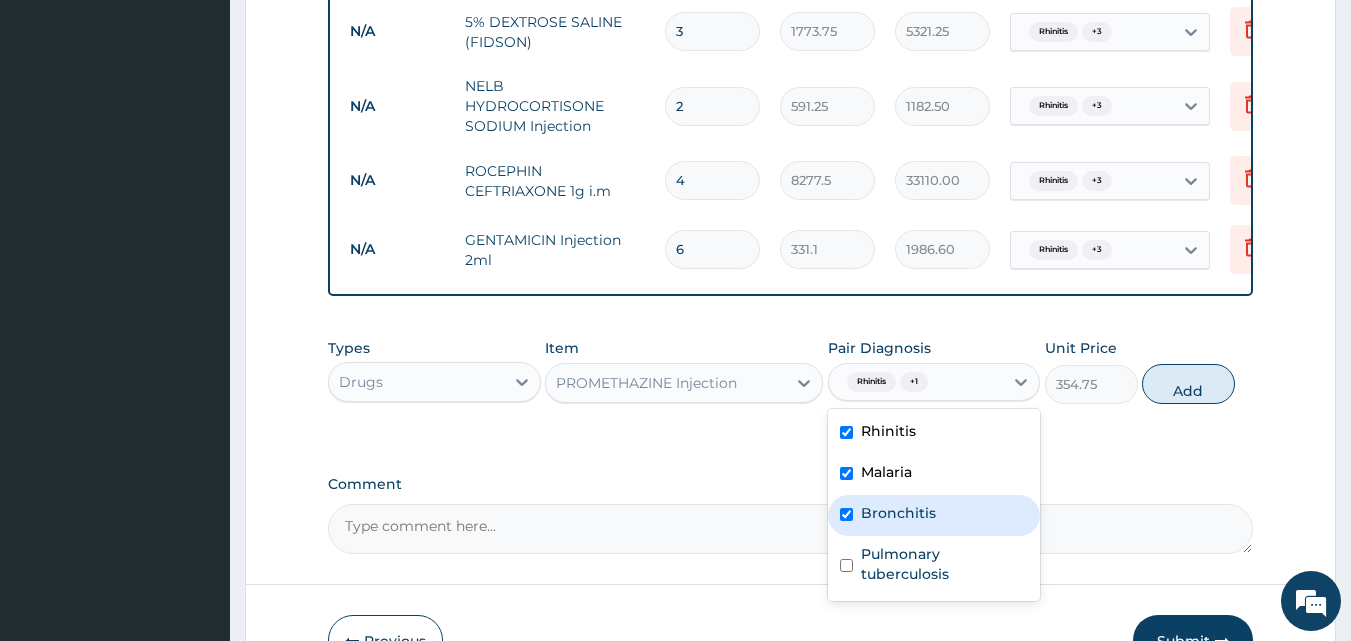 checkbox on "true" 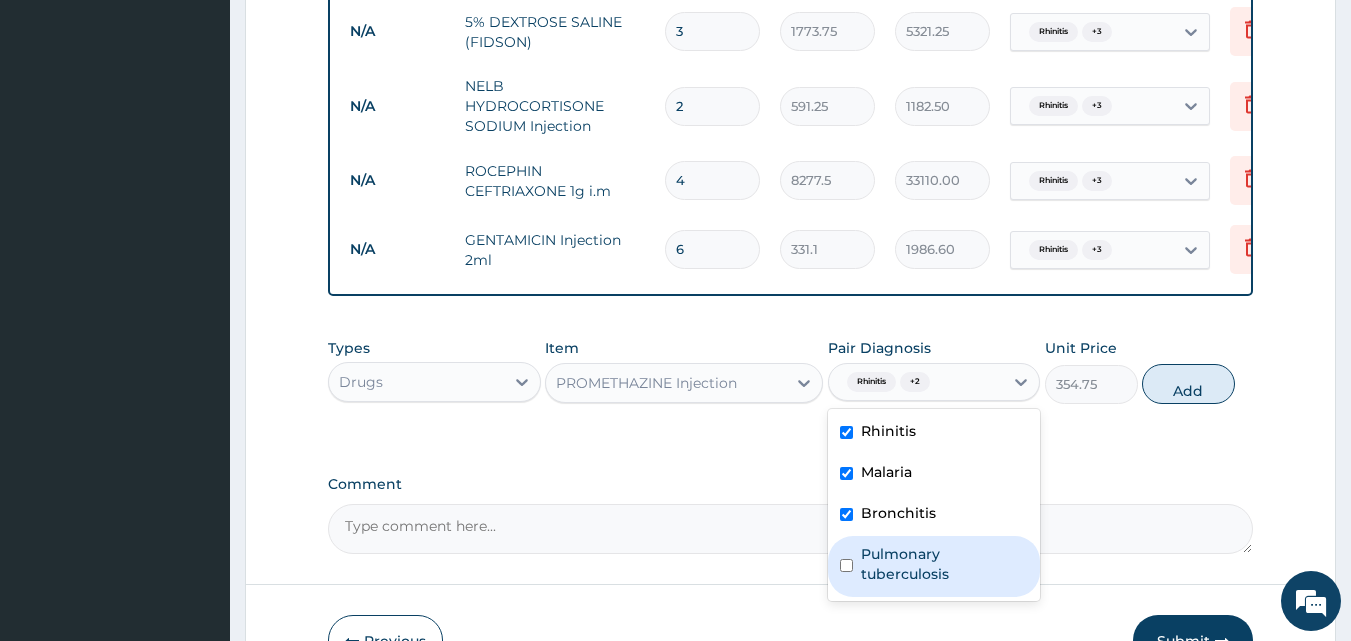 click on "Pulmonary tuberculosis" at bounding box center [945, 564] 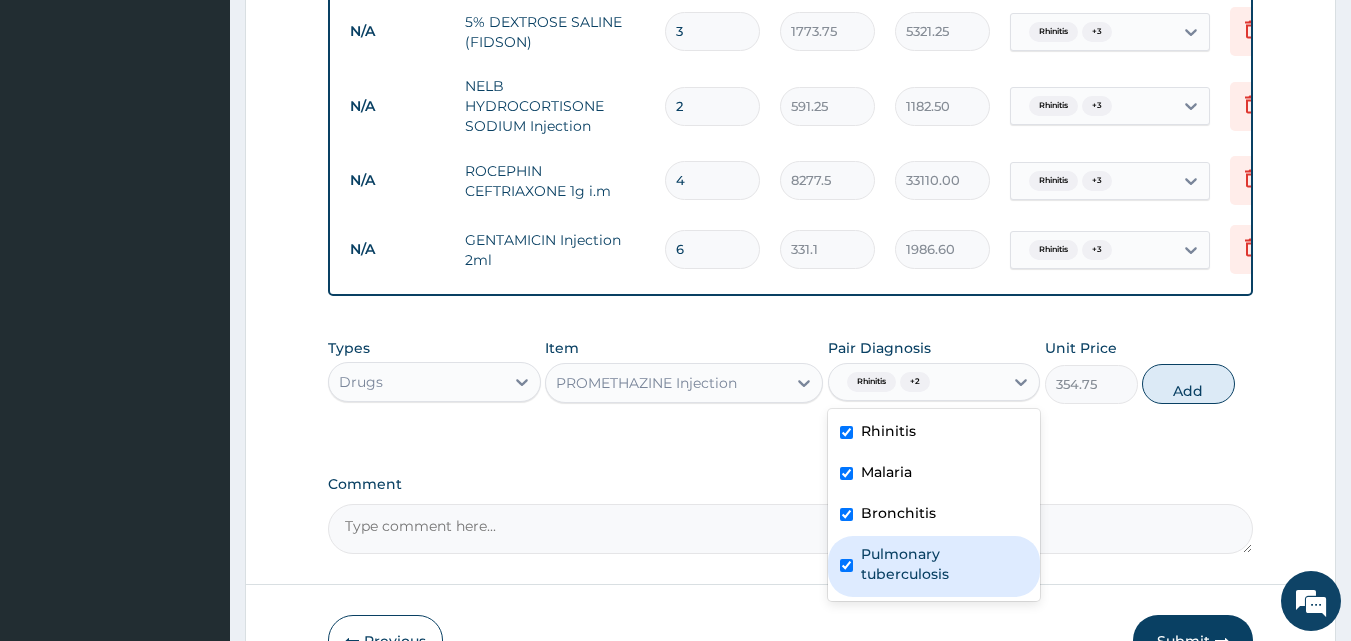 checkbox on "true" 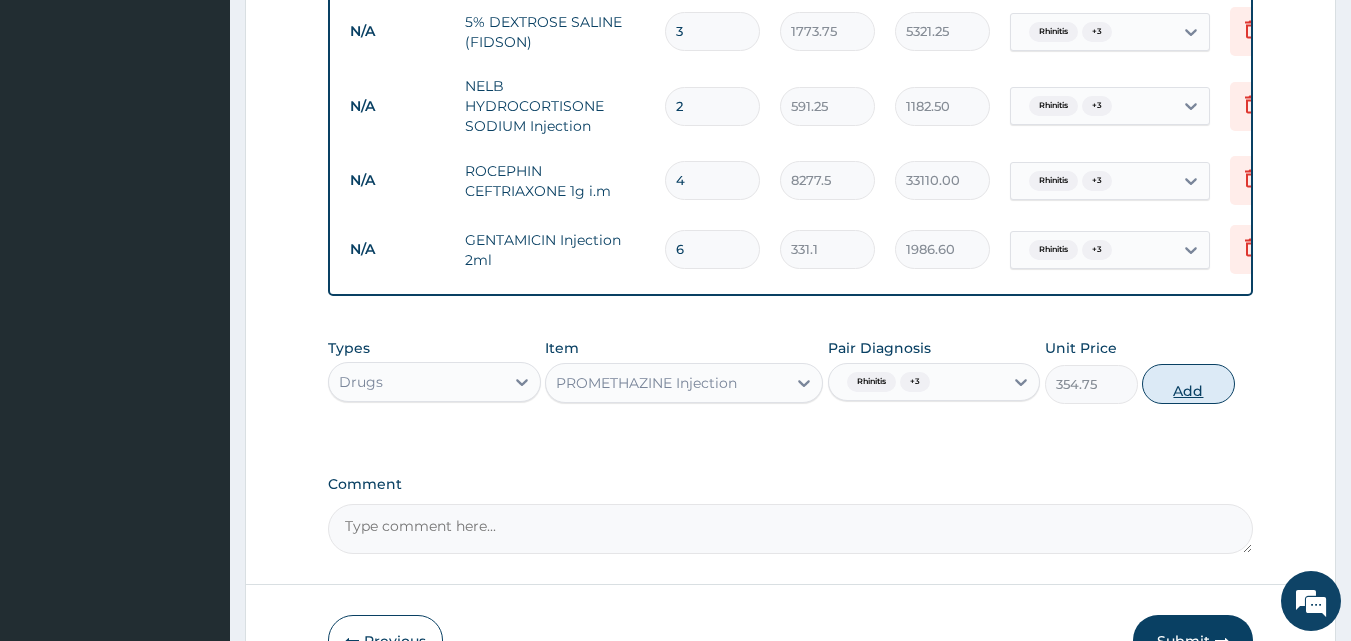 click on "Add" at bounding box center [1188, 384] 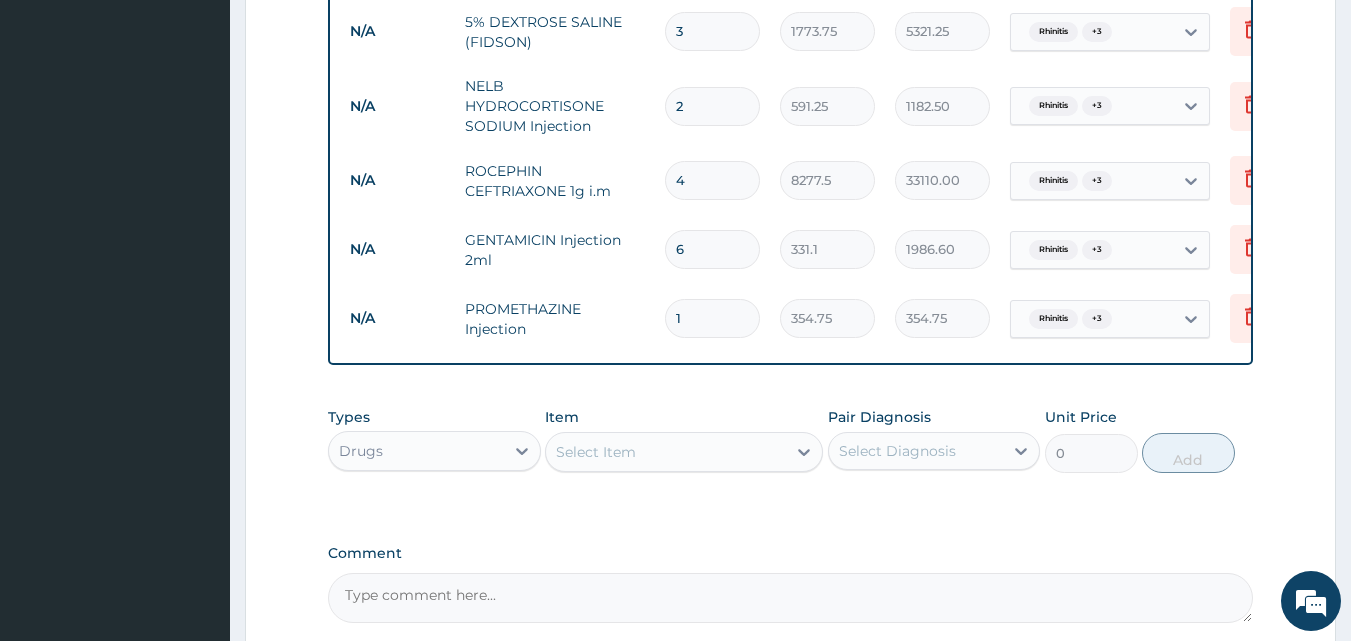 click on "Select Item" at bounding box center (666, 452) 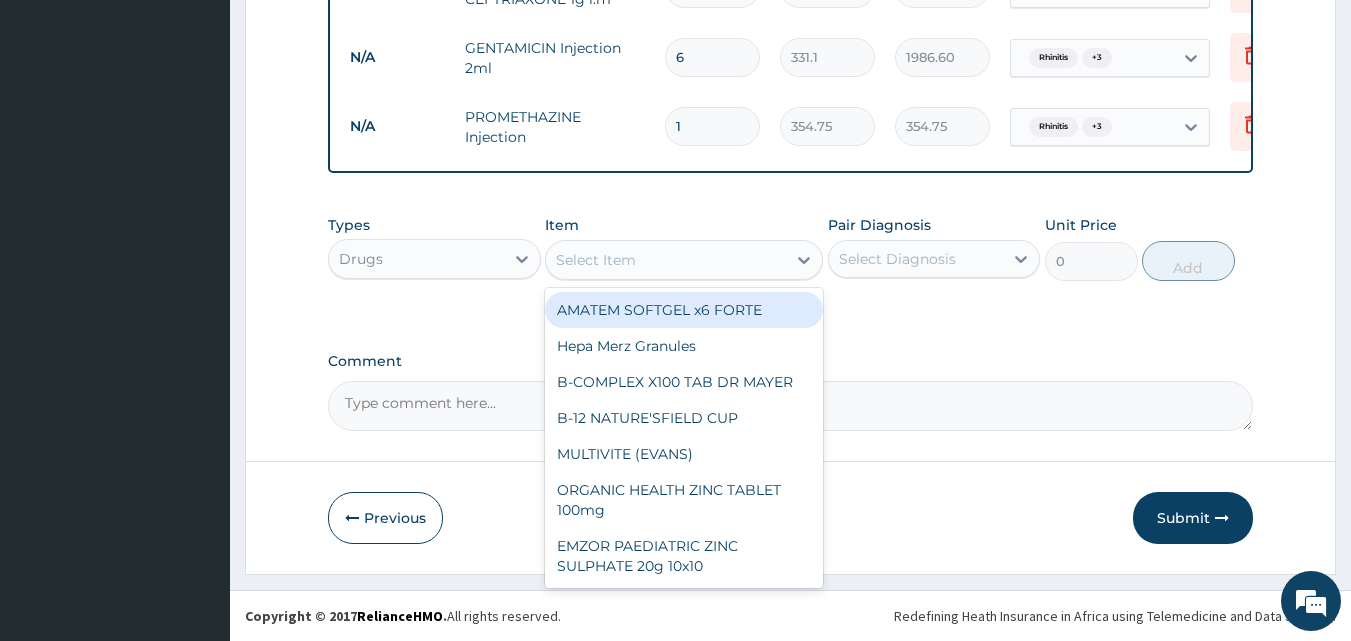 scroll, scrollTop: 1670, scrollLeft: 0, axis: vertical 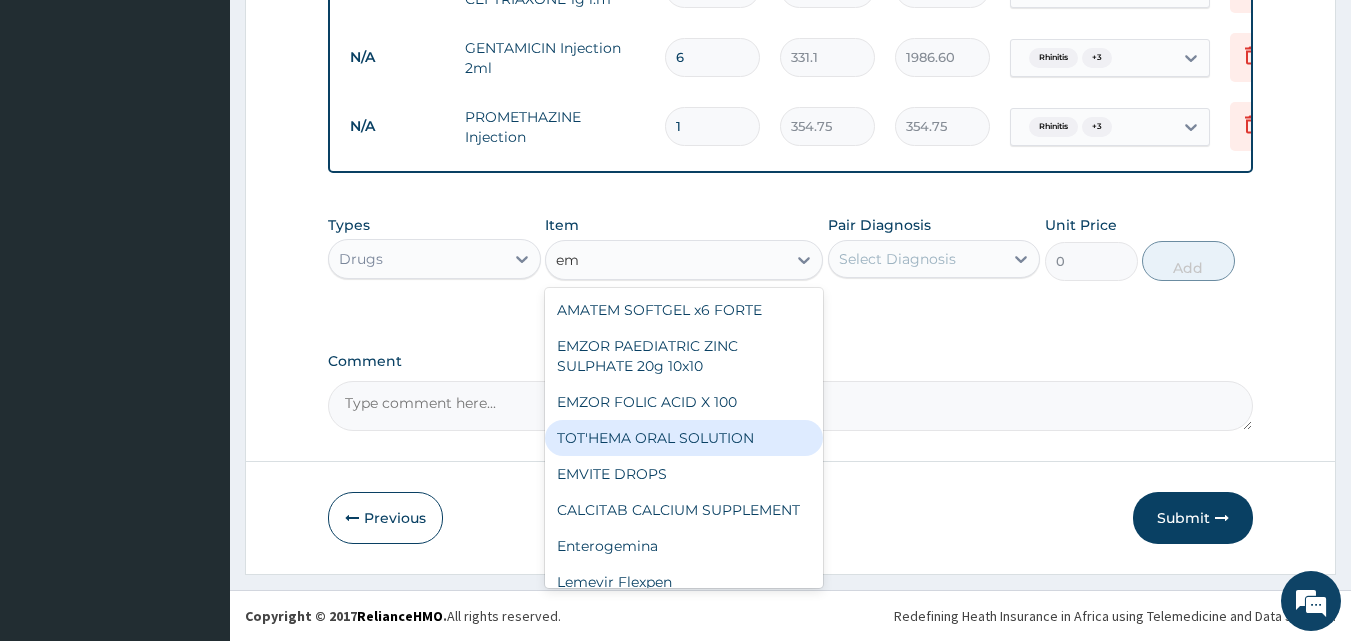 type on "e" 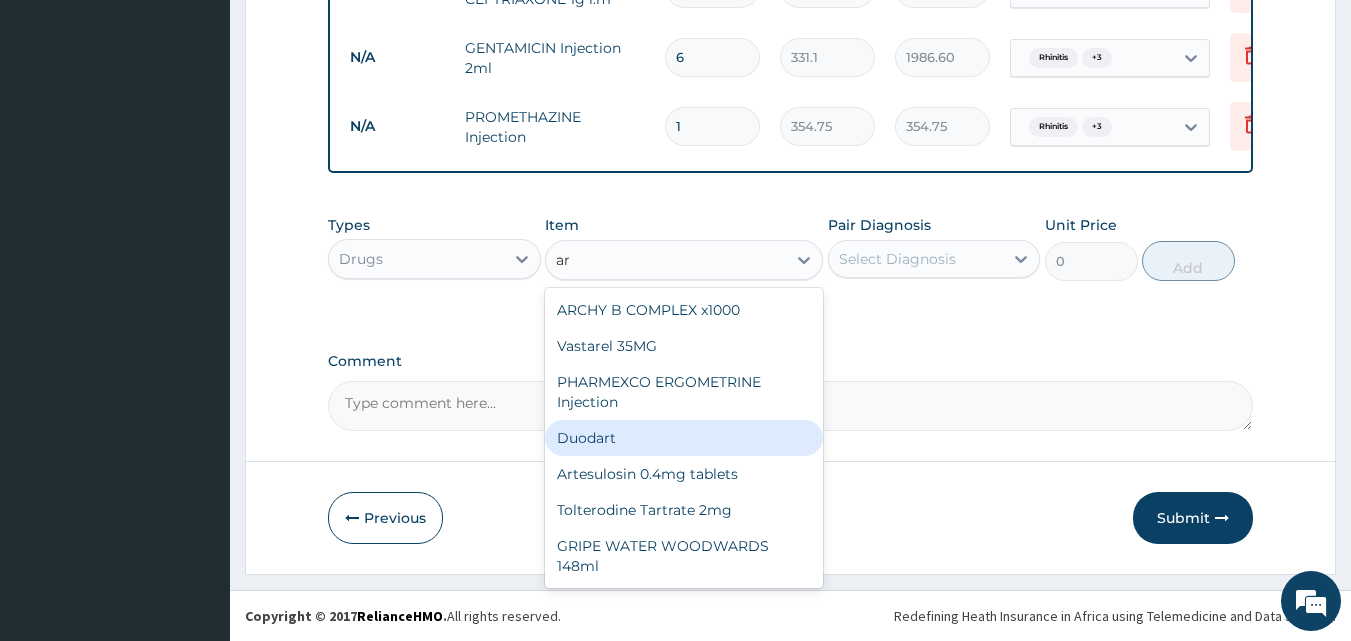 type on "a" 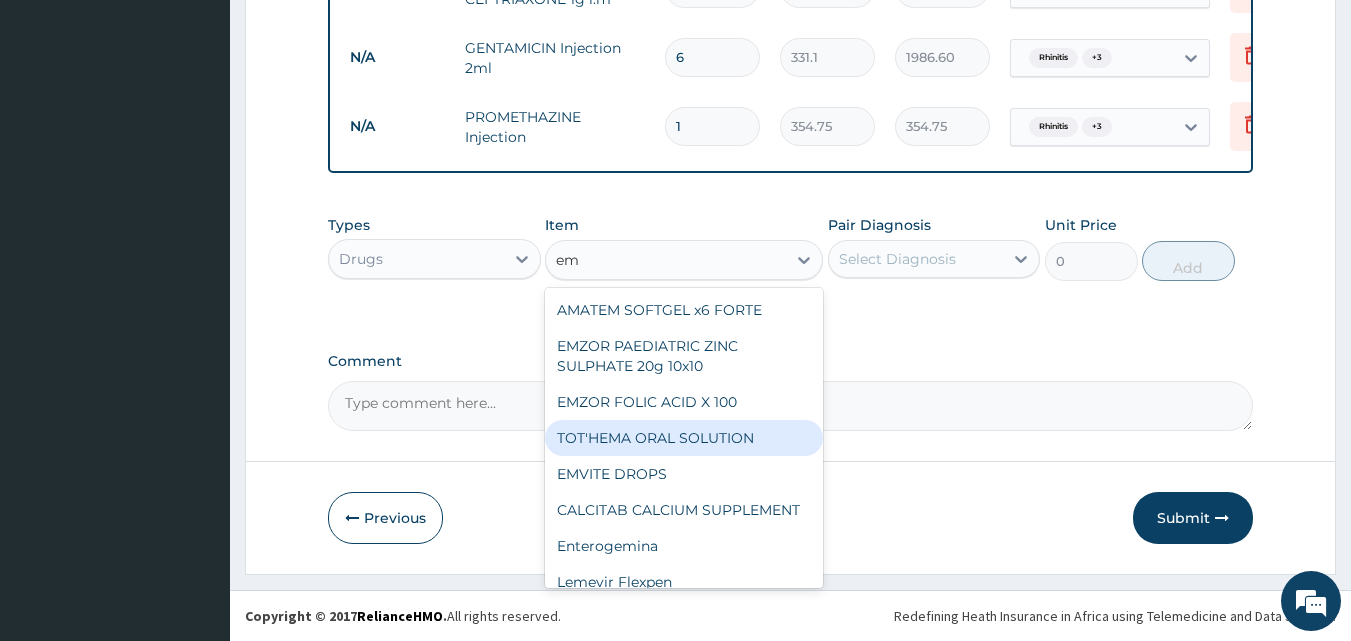 type on "e" 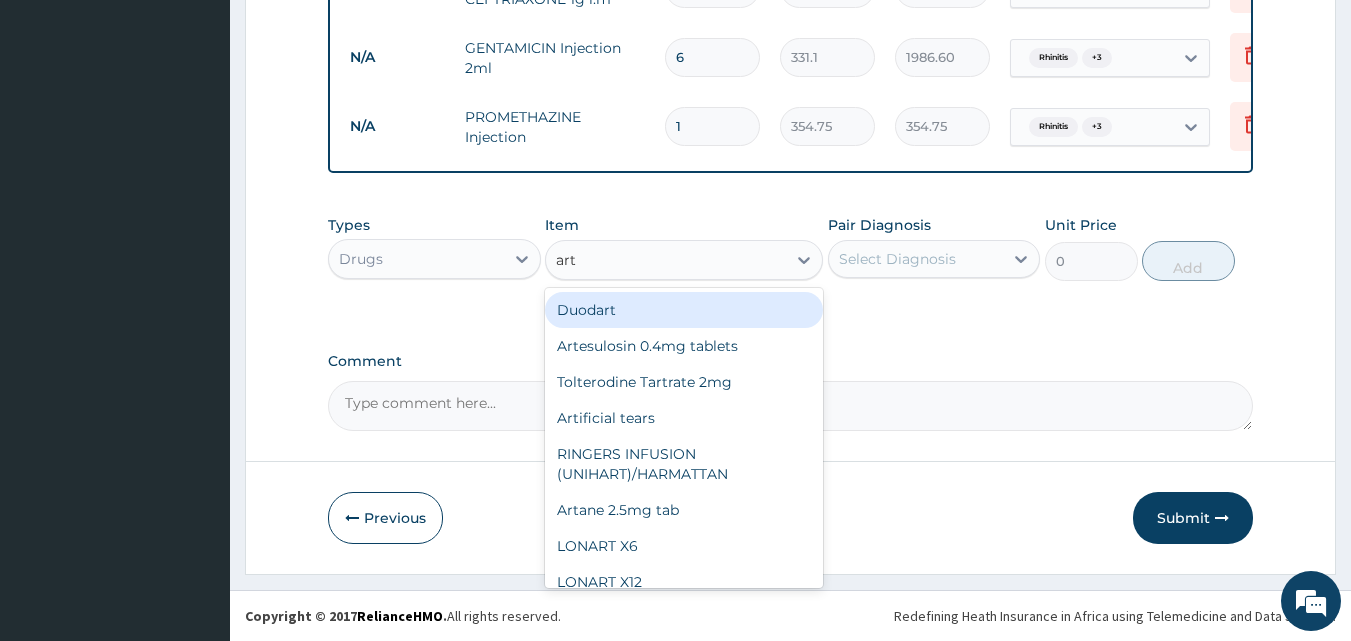 type on "arte" 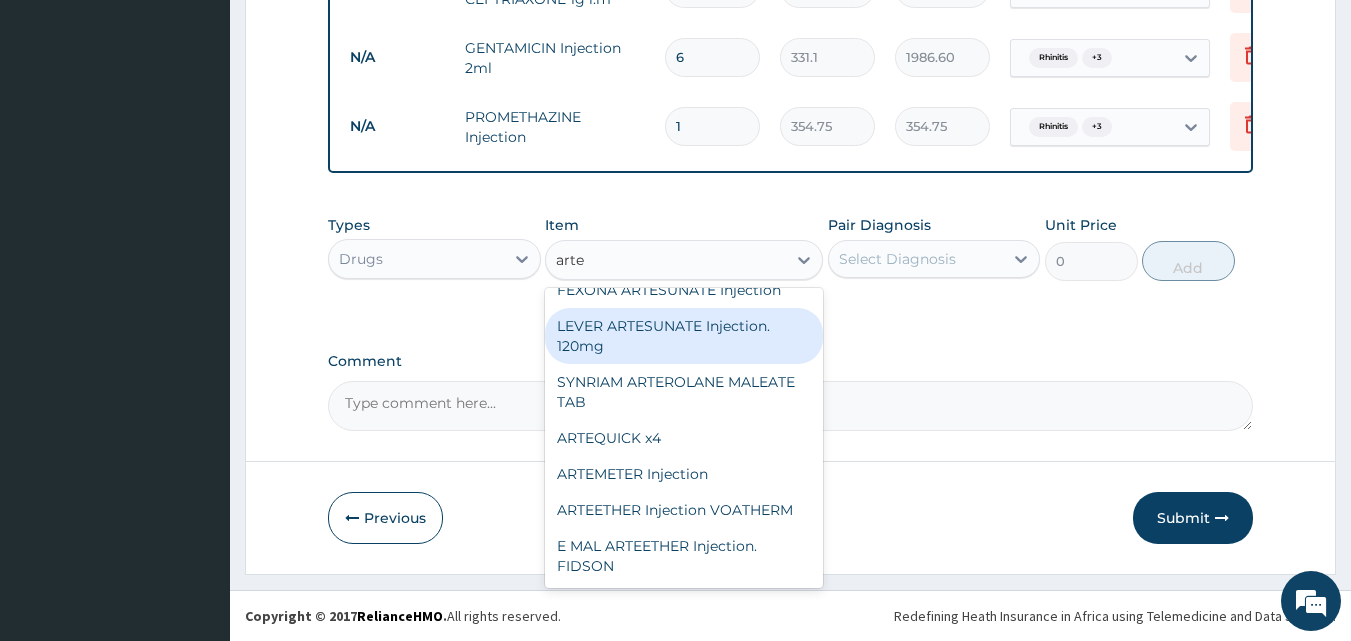 scroll, scrollTop: 220, scrollLeft: 0, axis: vertical 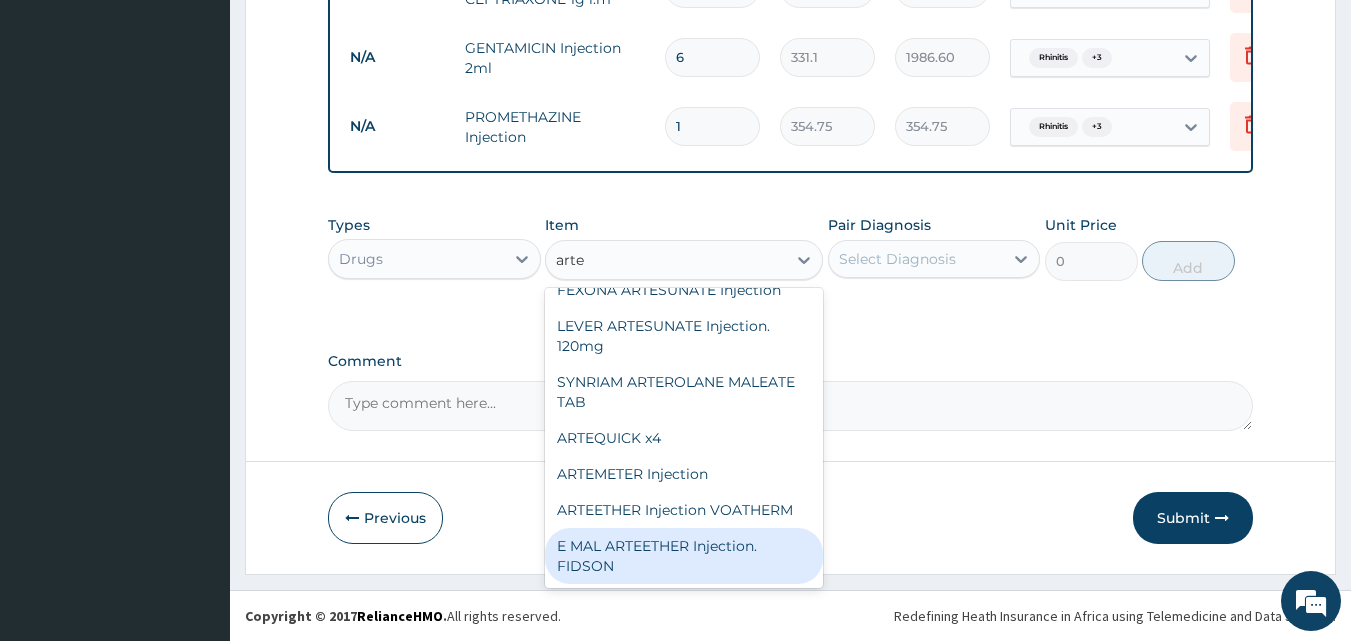 click on "E MAL ARTEETHER Injection. FIDSON" at bounding box center (684, 556) 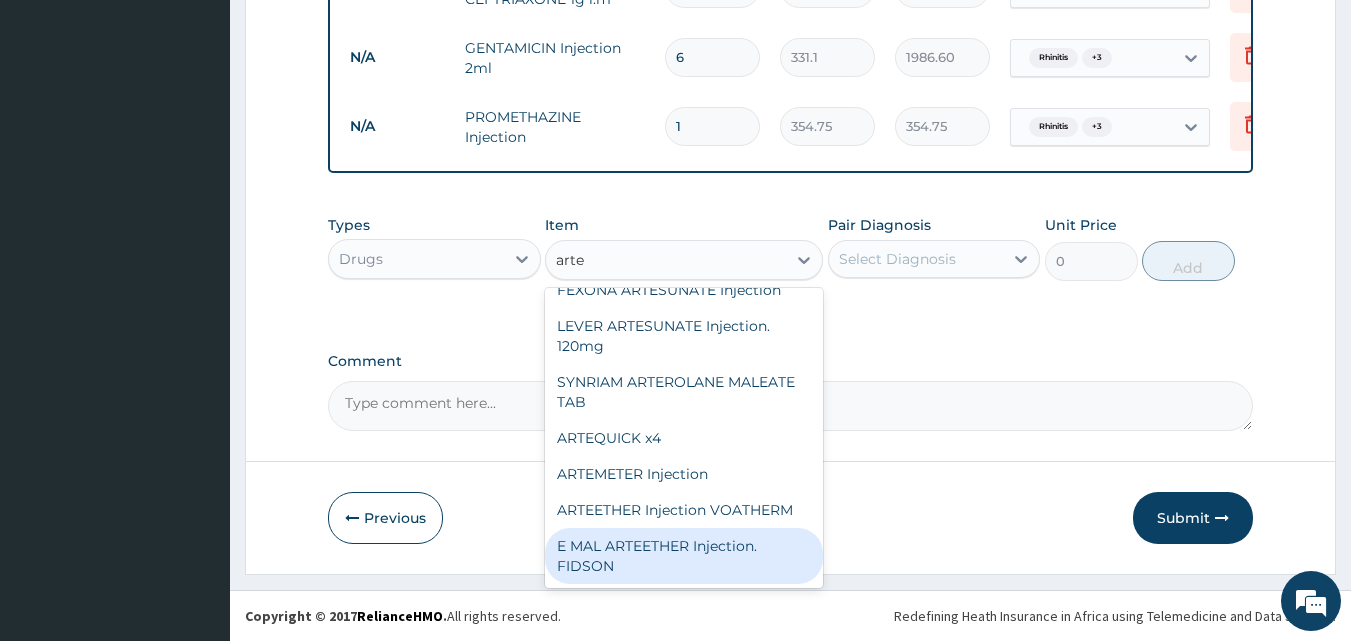 type 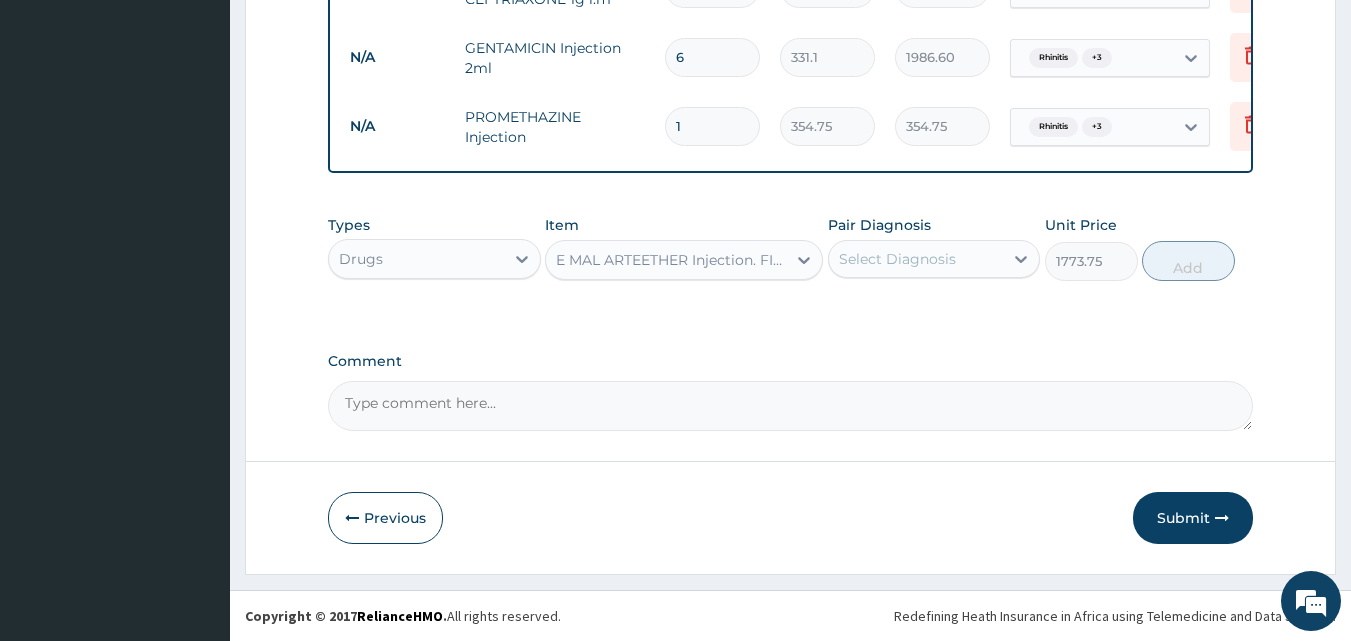 click on "Select Diagnosis" at bounding box center (897, 259) 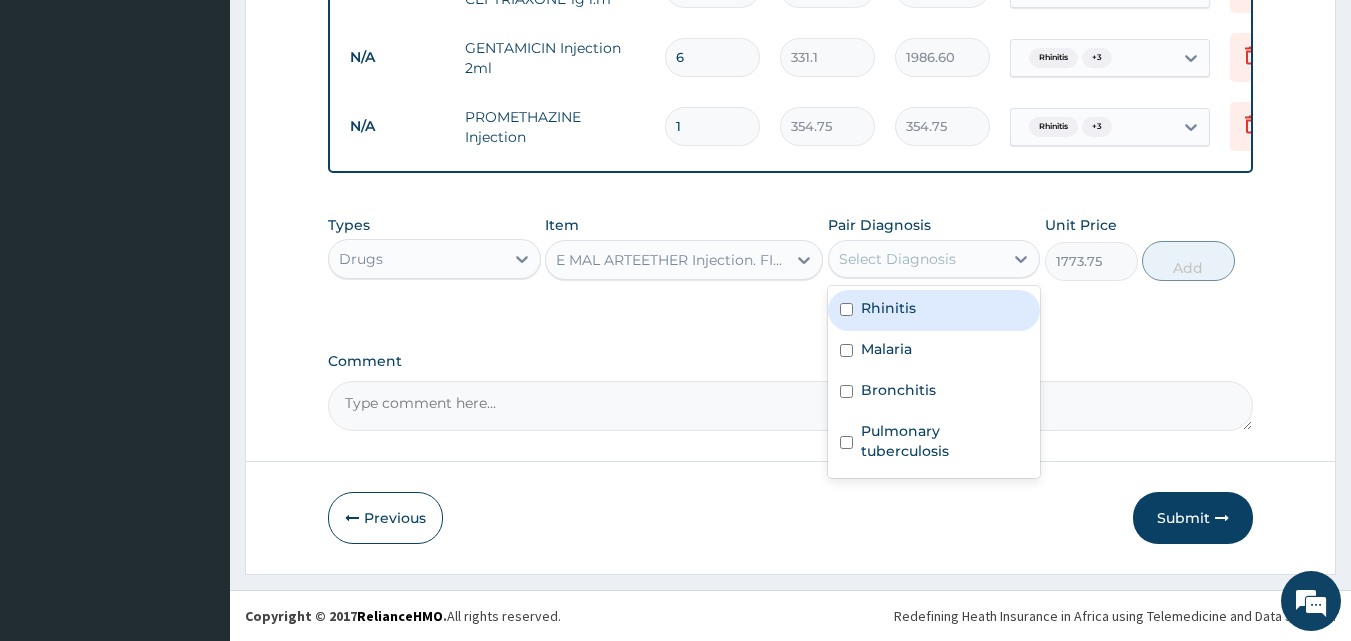 click on "Rhinitis" at bounding box center (888, 308) 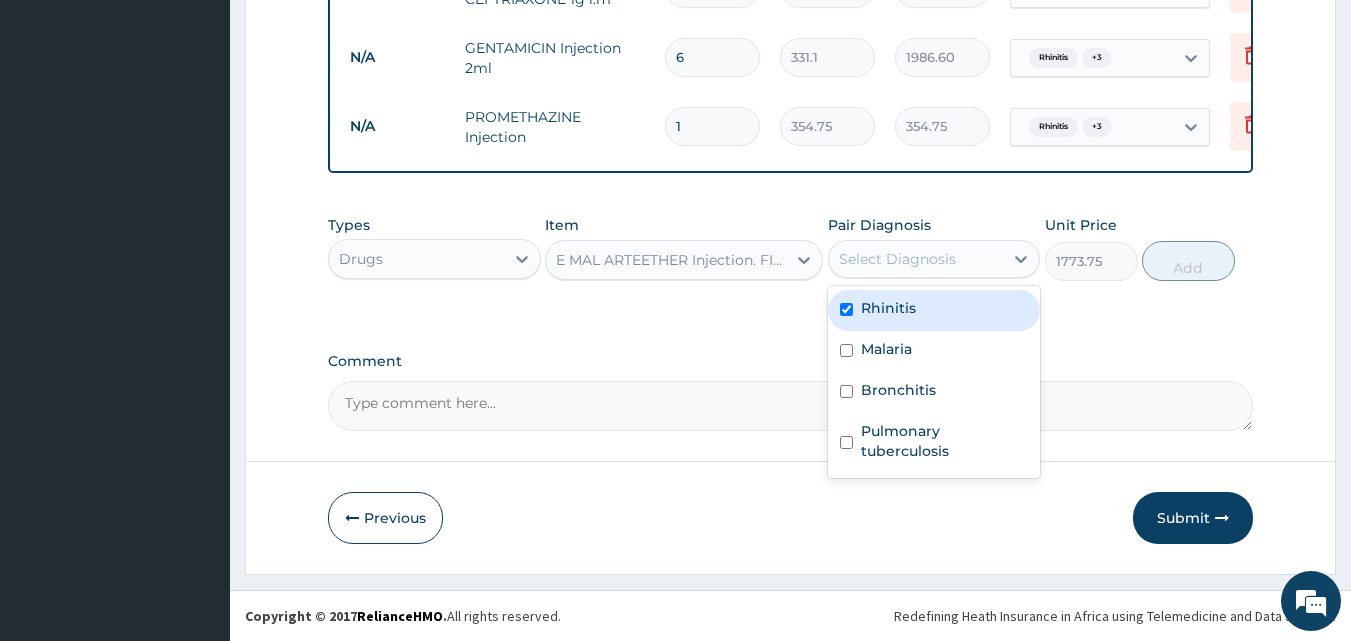 checkbox on "true" 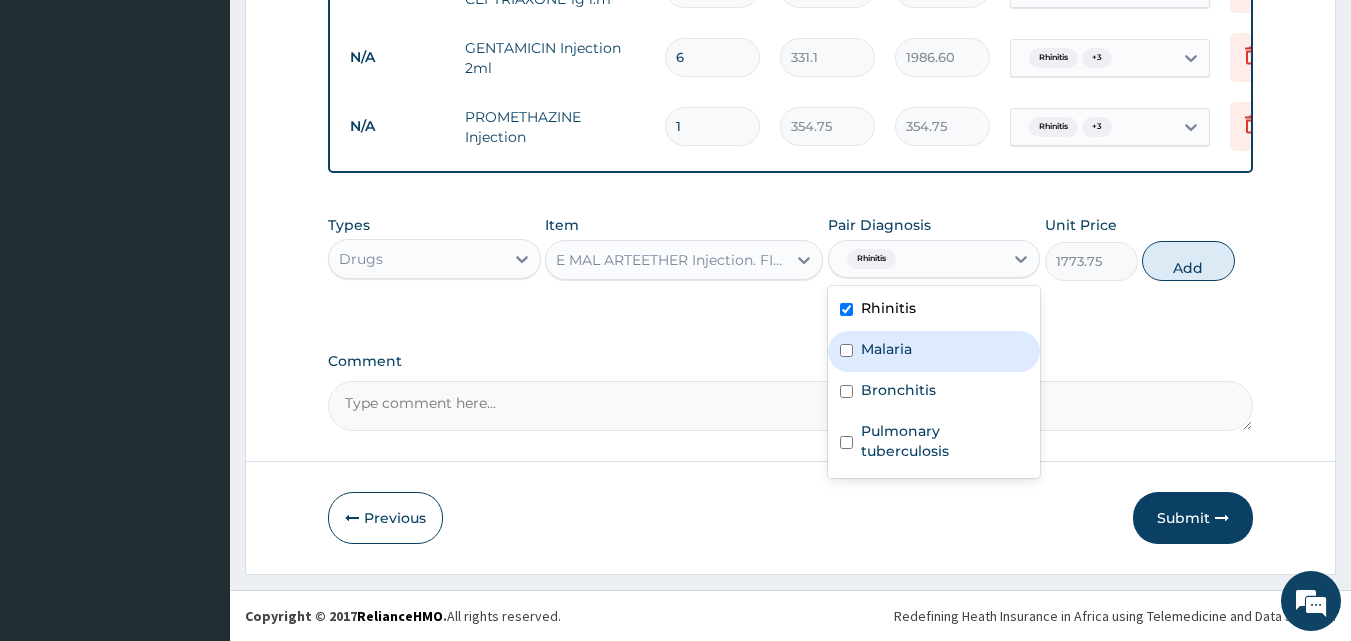 click on "Malaria" at bounding box center [886, 349] 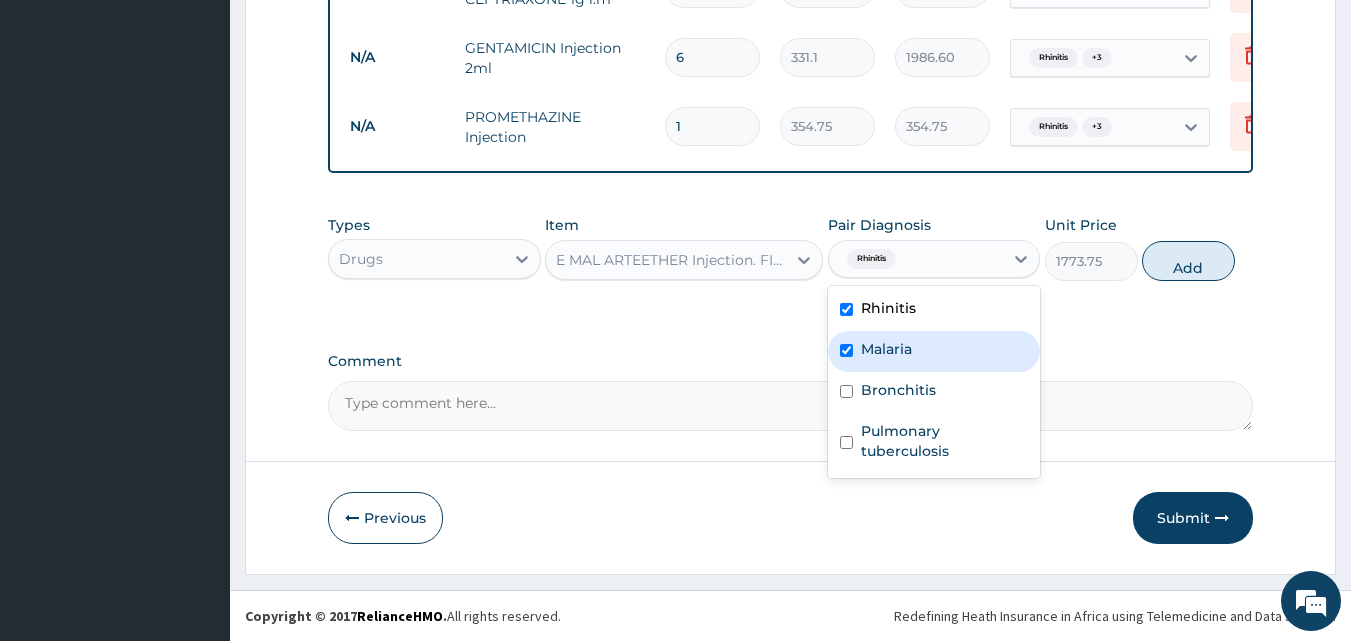 checkbox on "true" 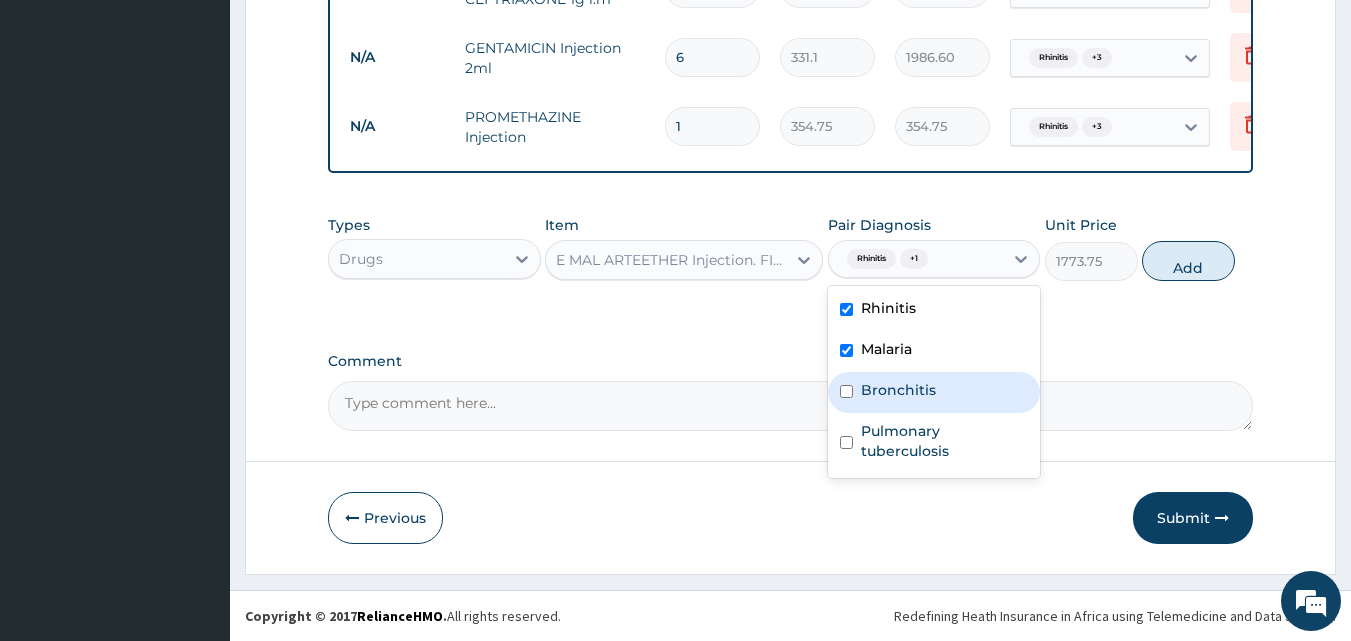 click on "Bronchitis" at bounding box center (898, 390) 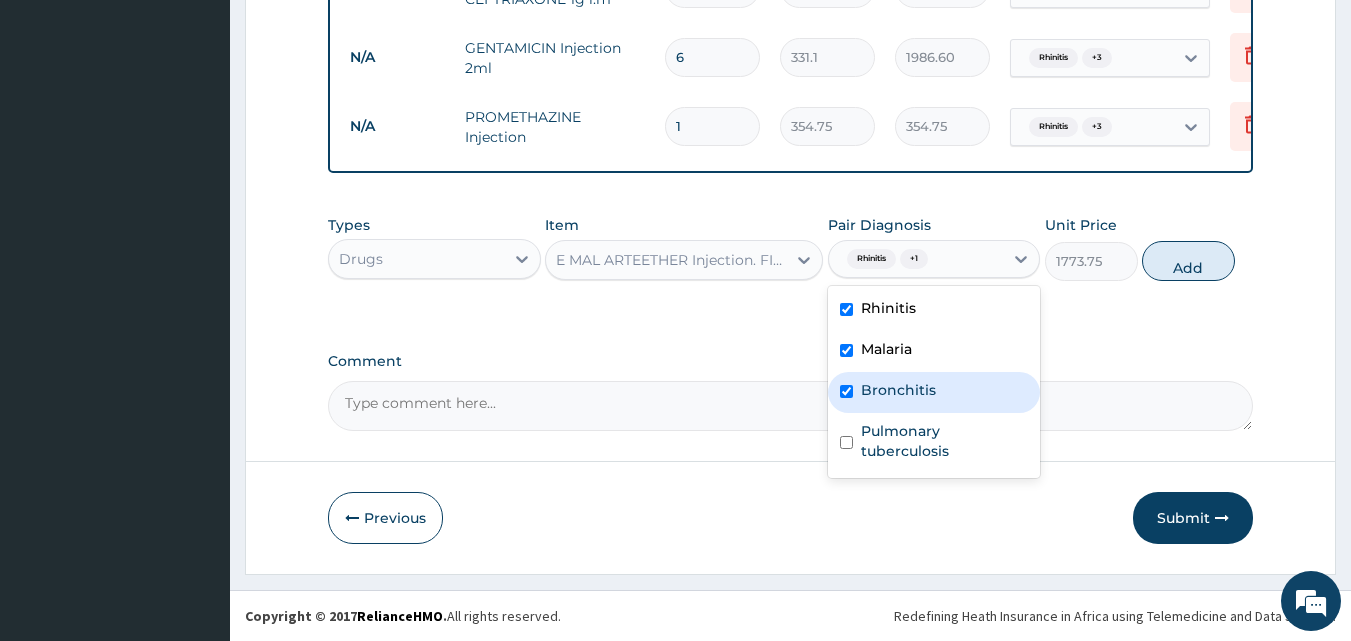 checkbox on "true" 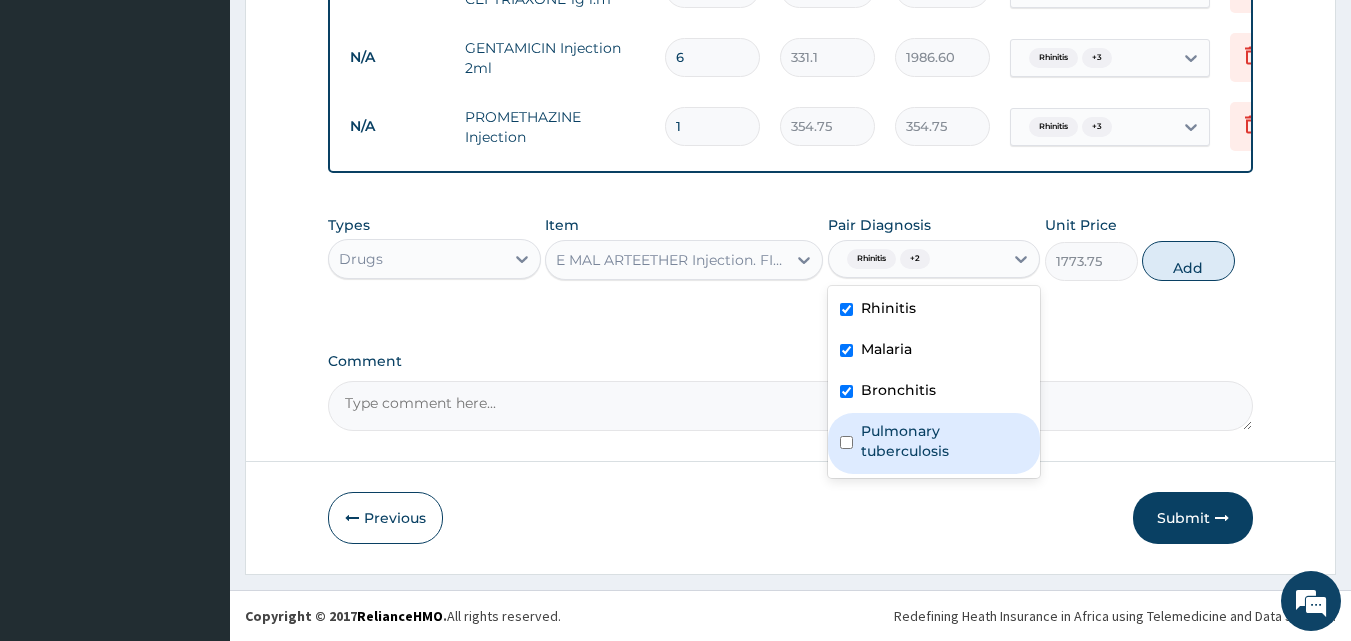 click on "Pulmonary tuberculosis" at bounding box center (934, 443) 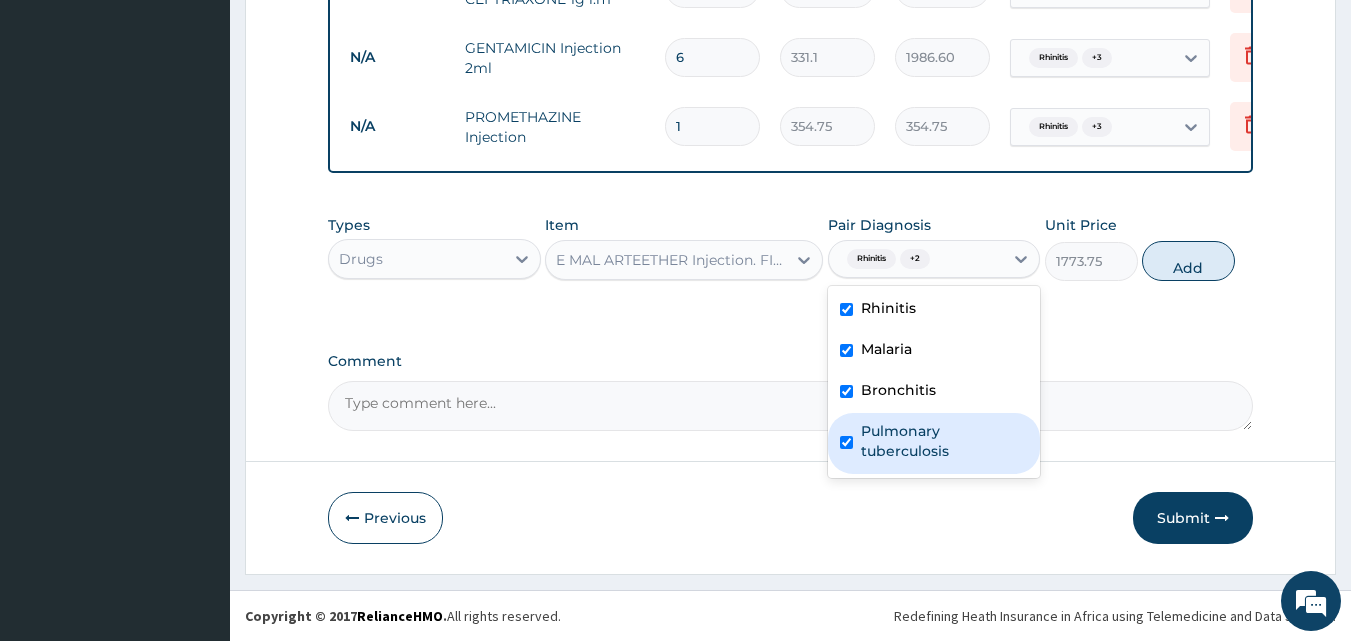 checkbox on "true" 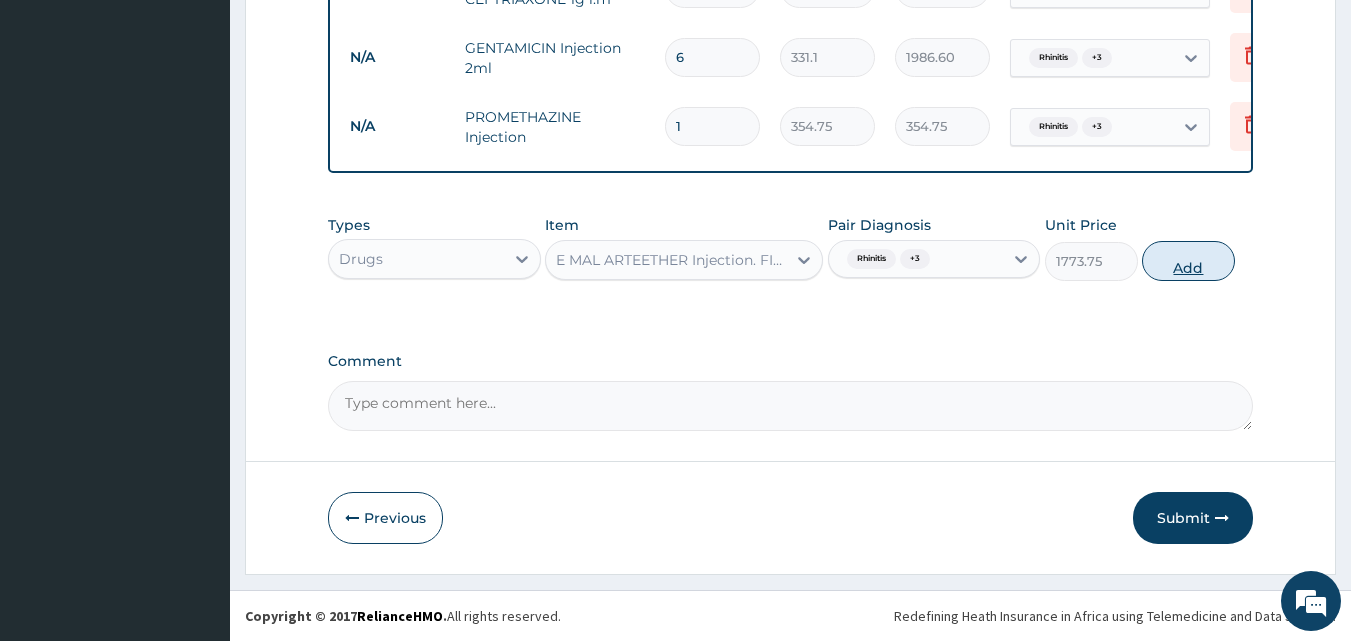 click on "Add" at bounding box center (1188, 261) 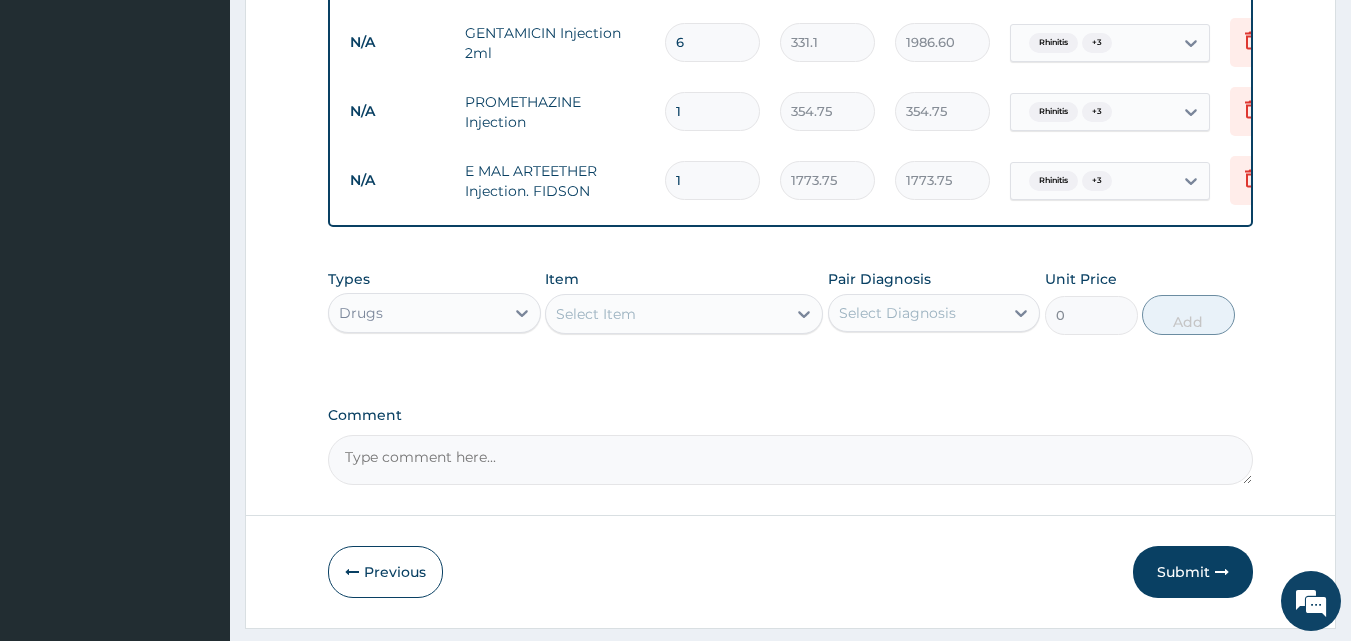 type 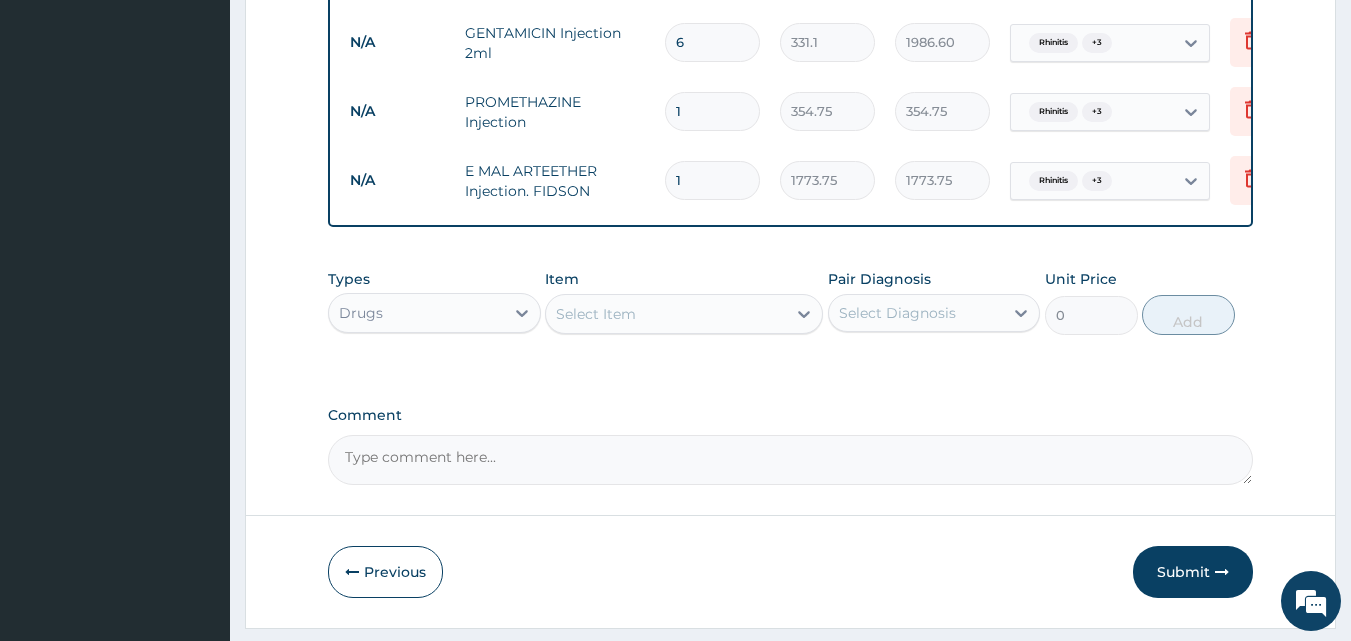 type on "0.00" 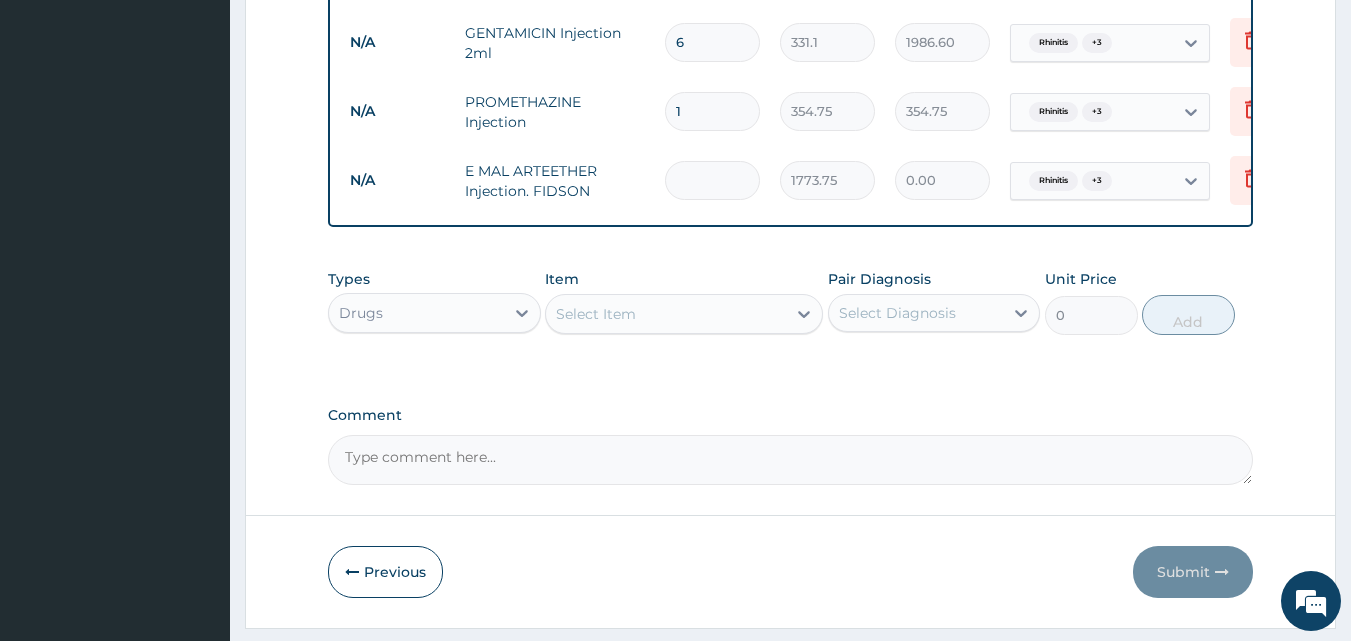 type on "3" 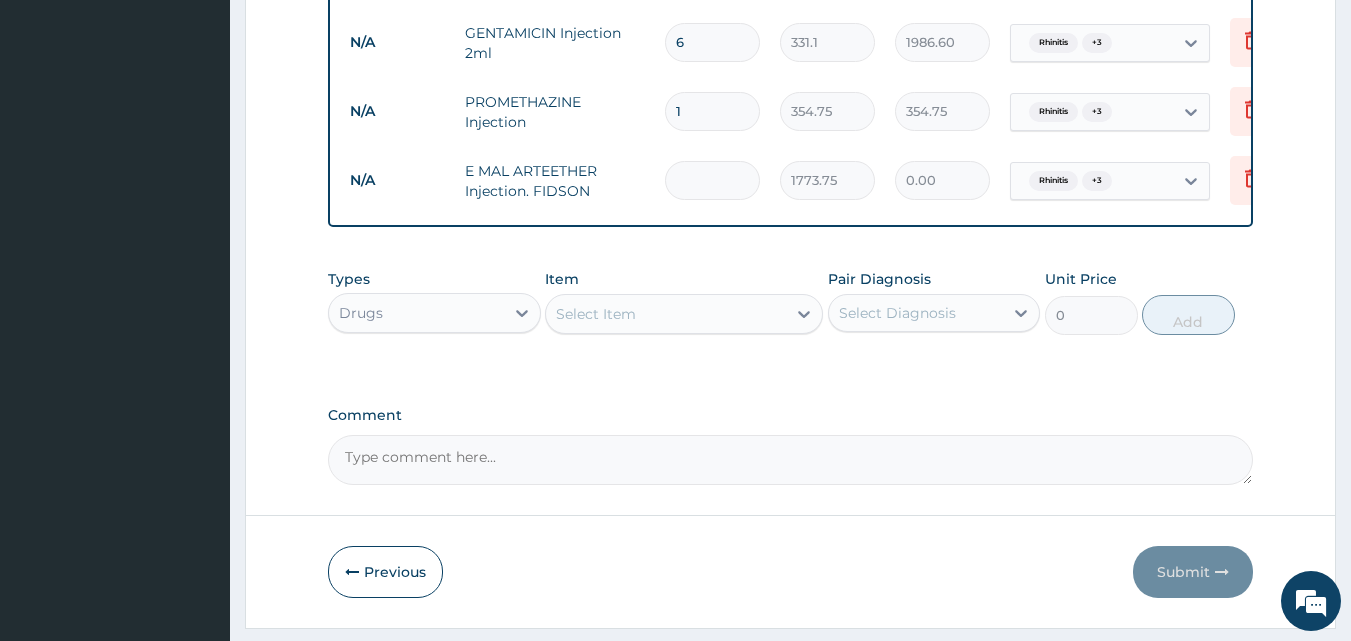 type on "5321.25" 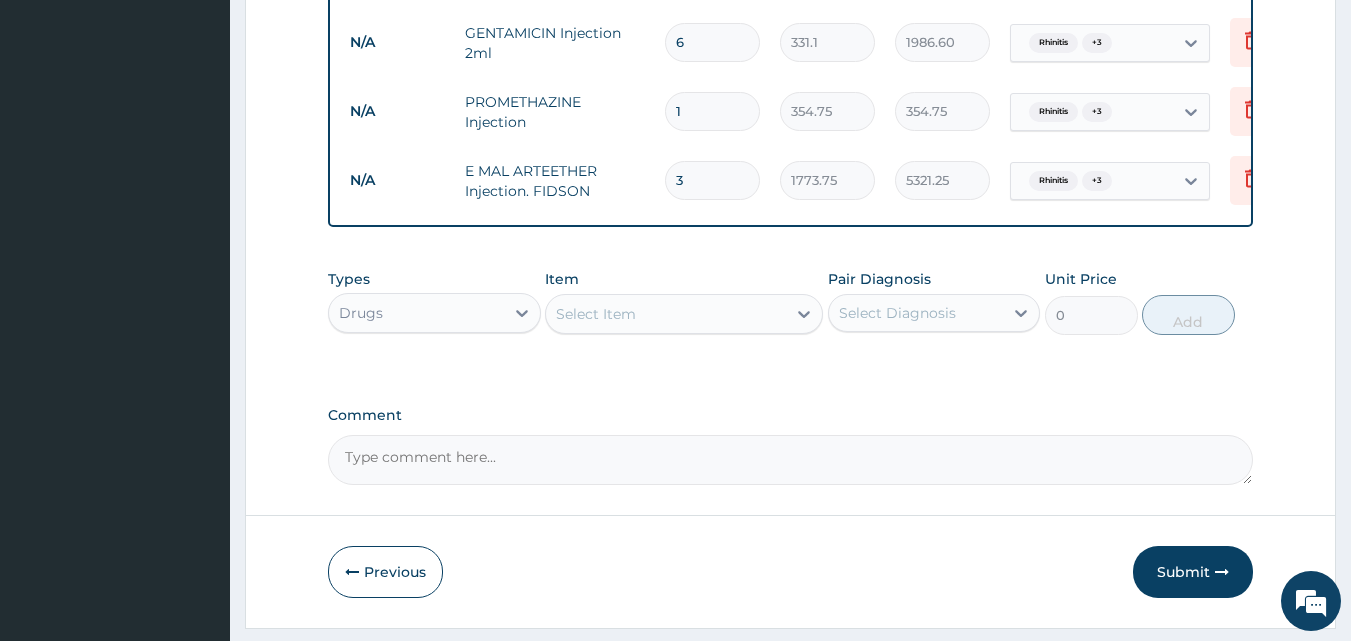 type on "3" 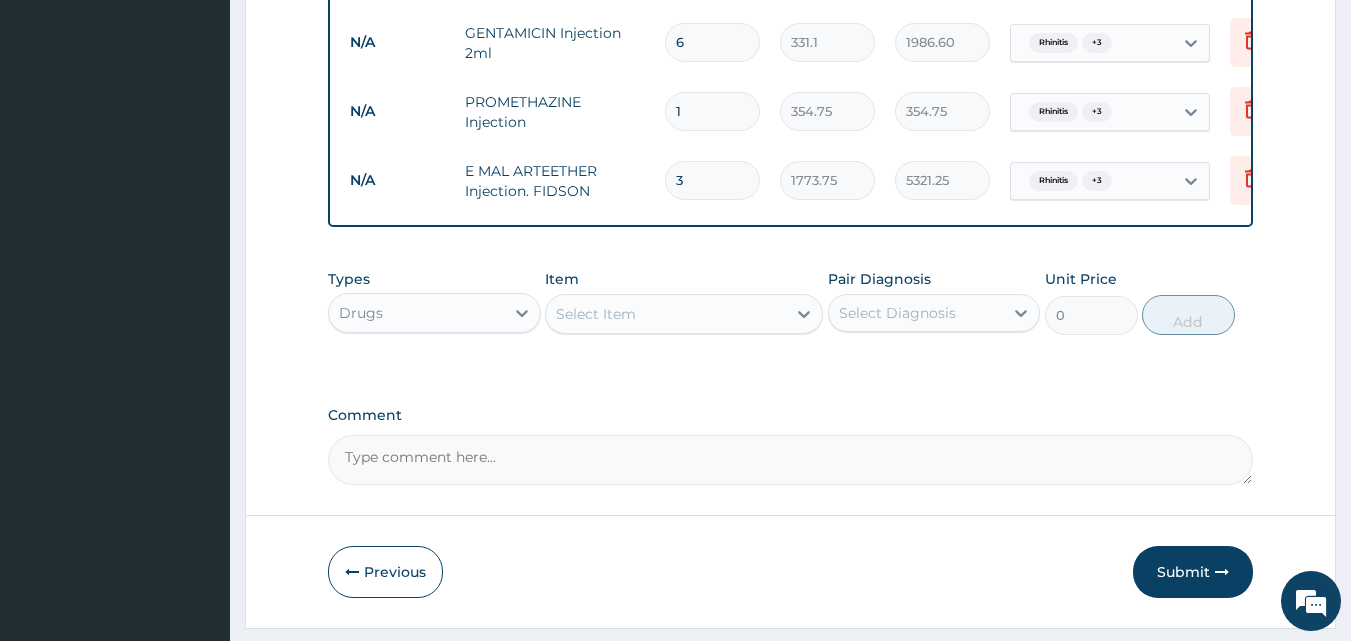click on "Select Item" at bounding box center (666, 314) 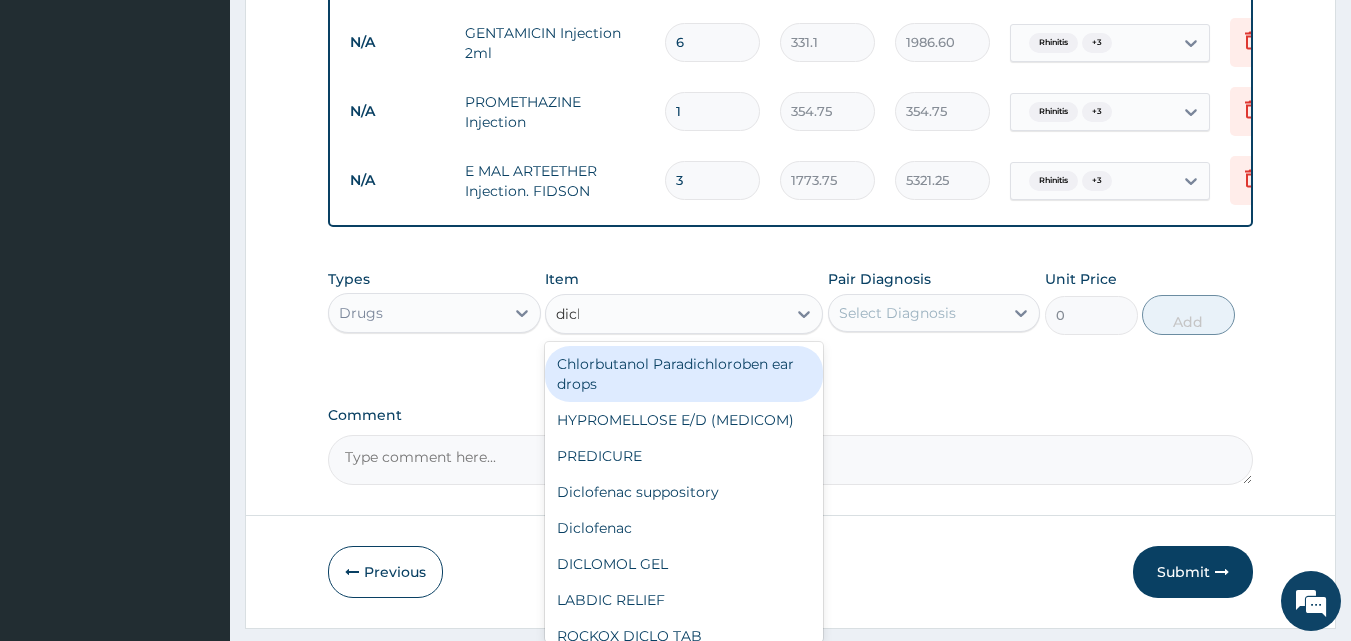 type on "diclo" 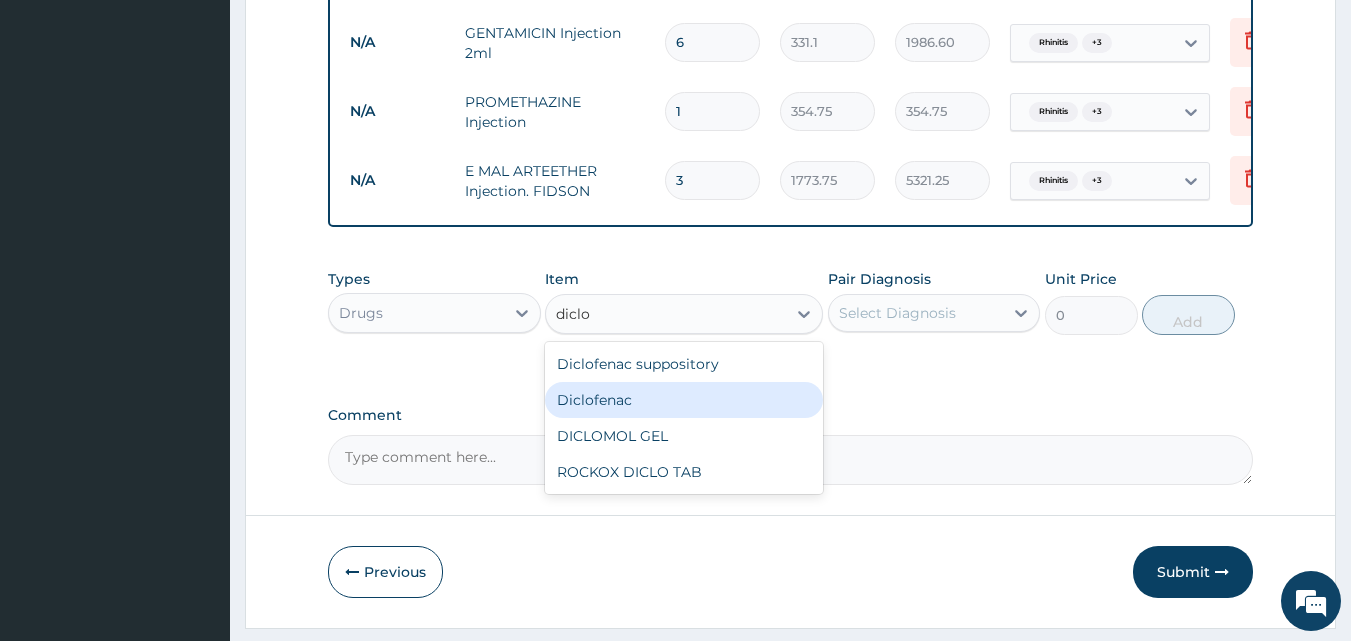 click on "Diclofenac" at bounding box center [684, 400] 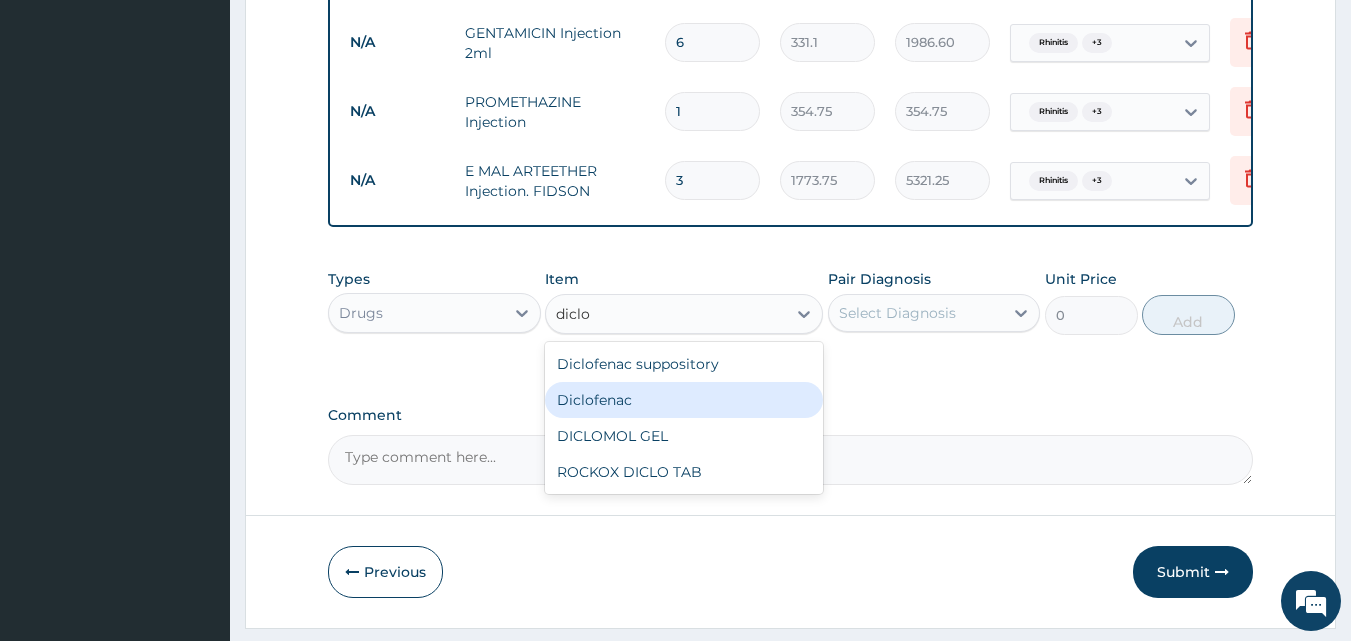 type 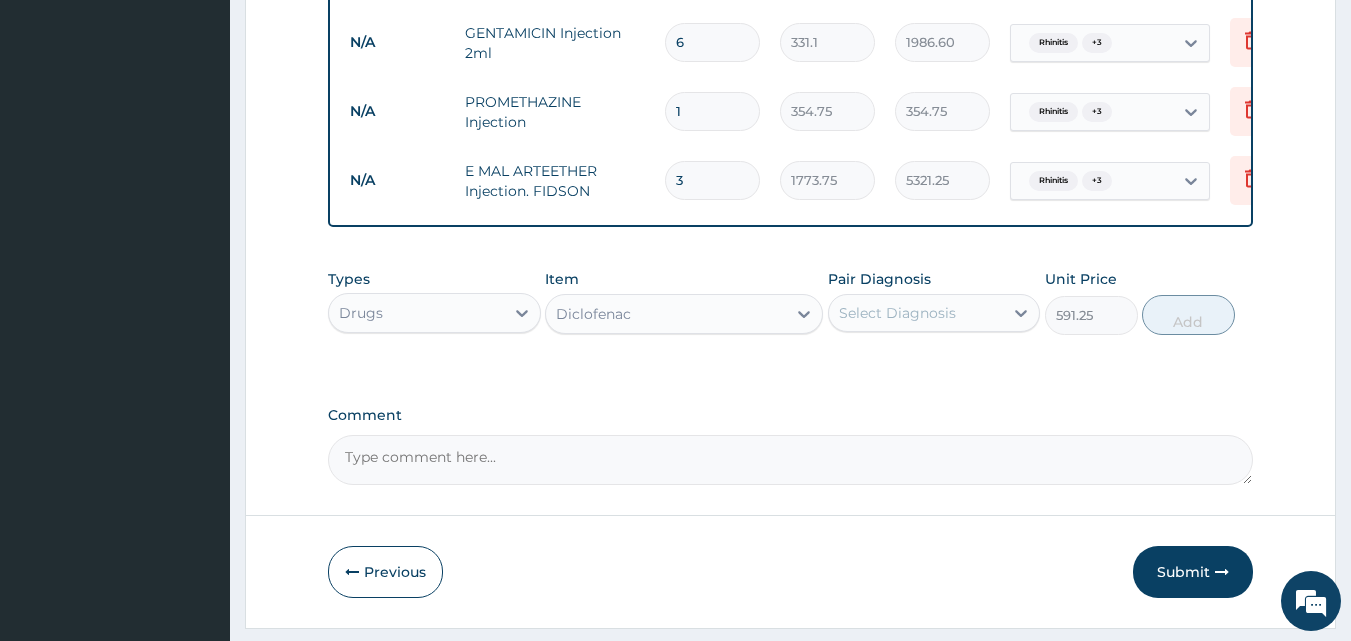 click on "Select Diagnosis" at bounding box center [897, 313] 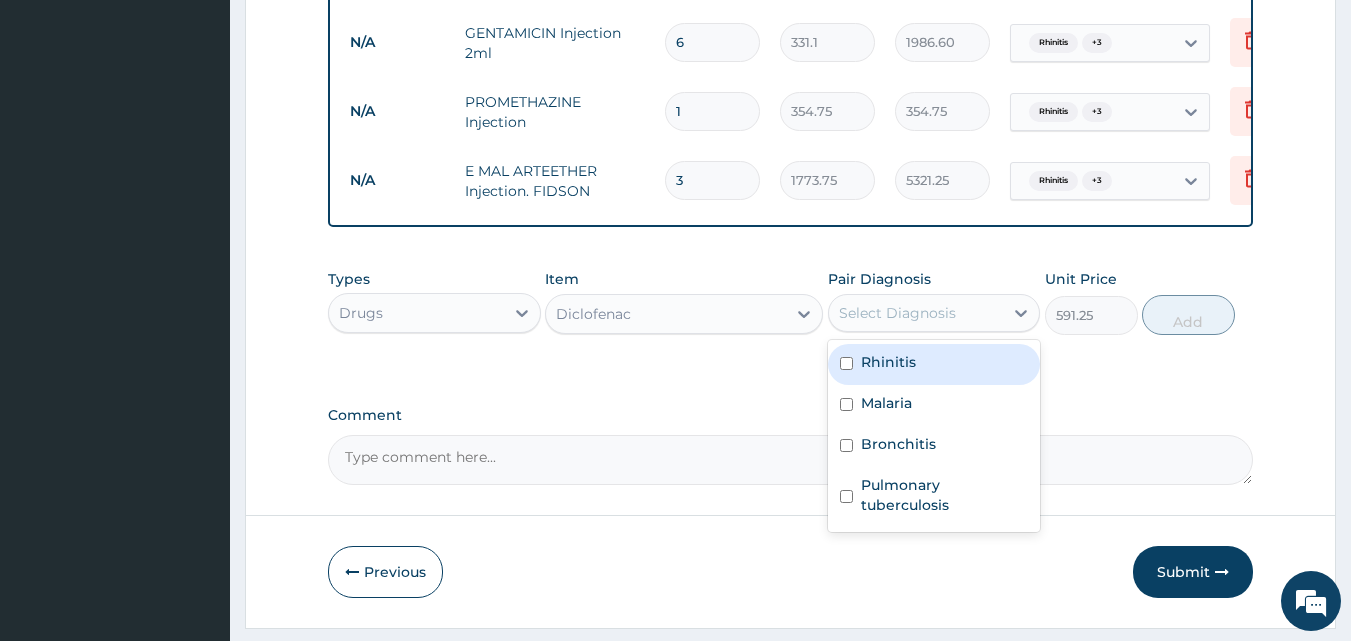 click on "Rhinitis" at bounding box center (888, 362) 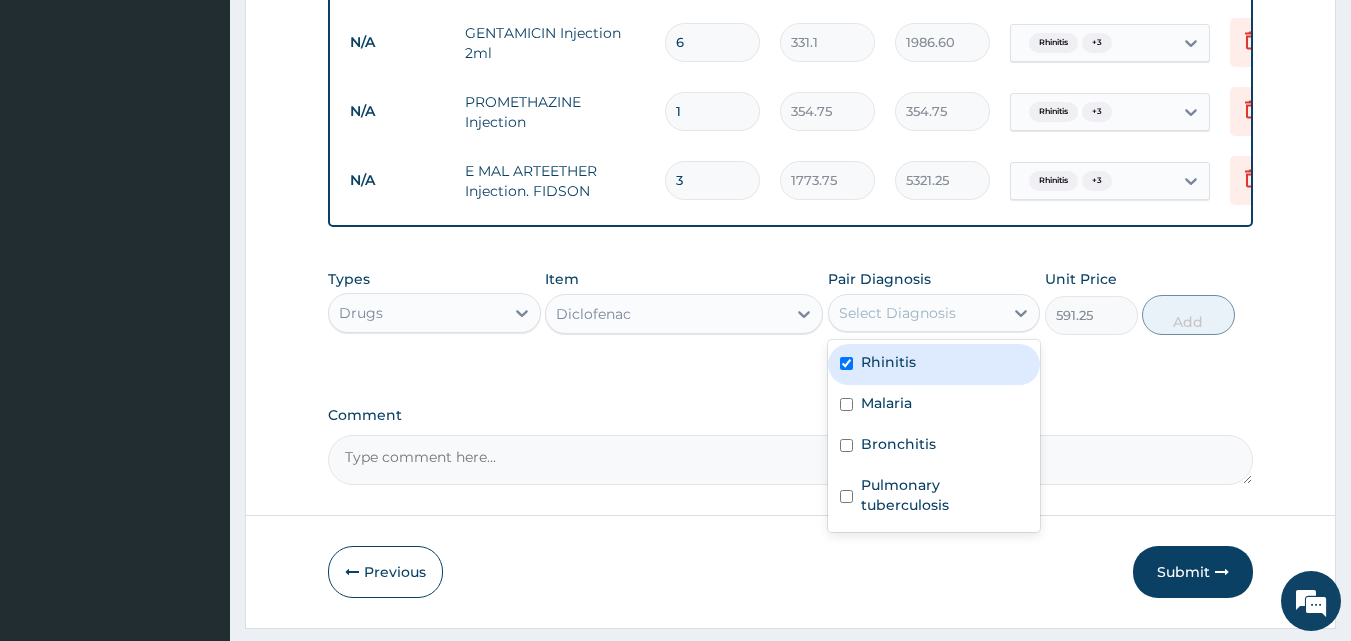 checkbox on "true" 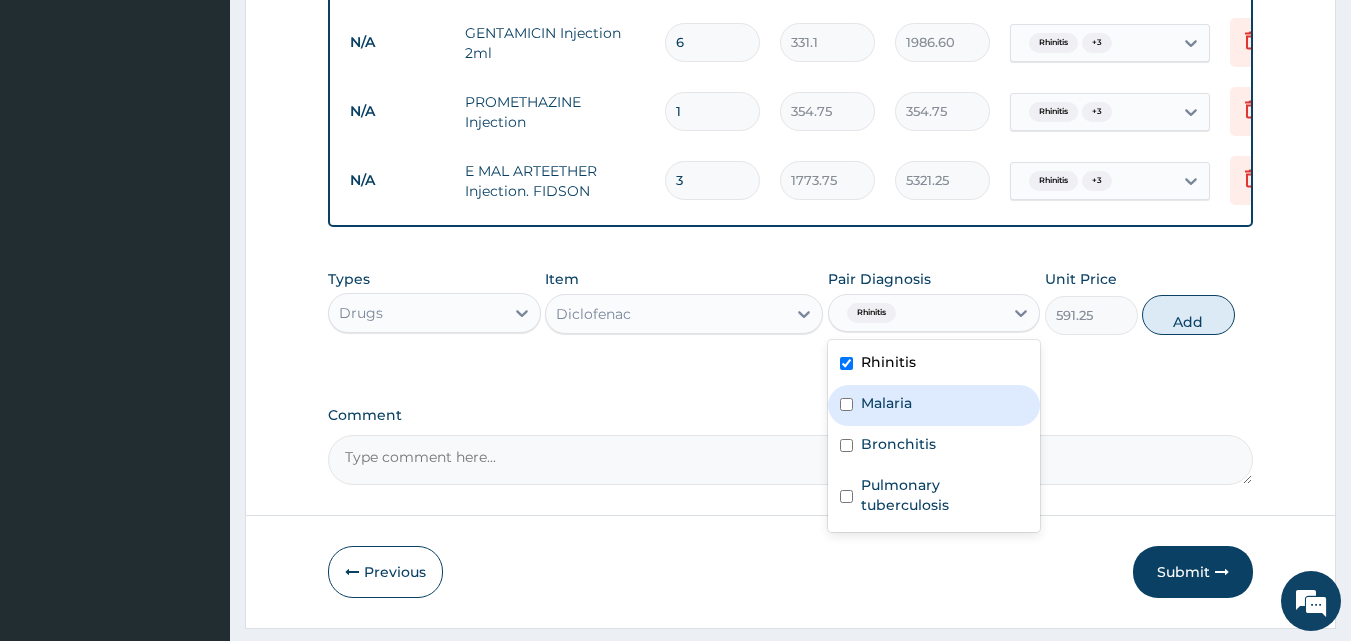click on "Malaria" at bounding box center [886, 403] 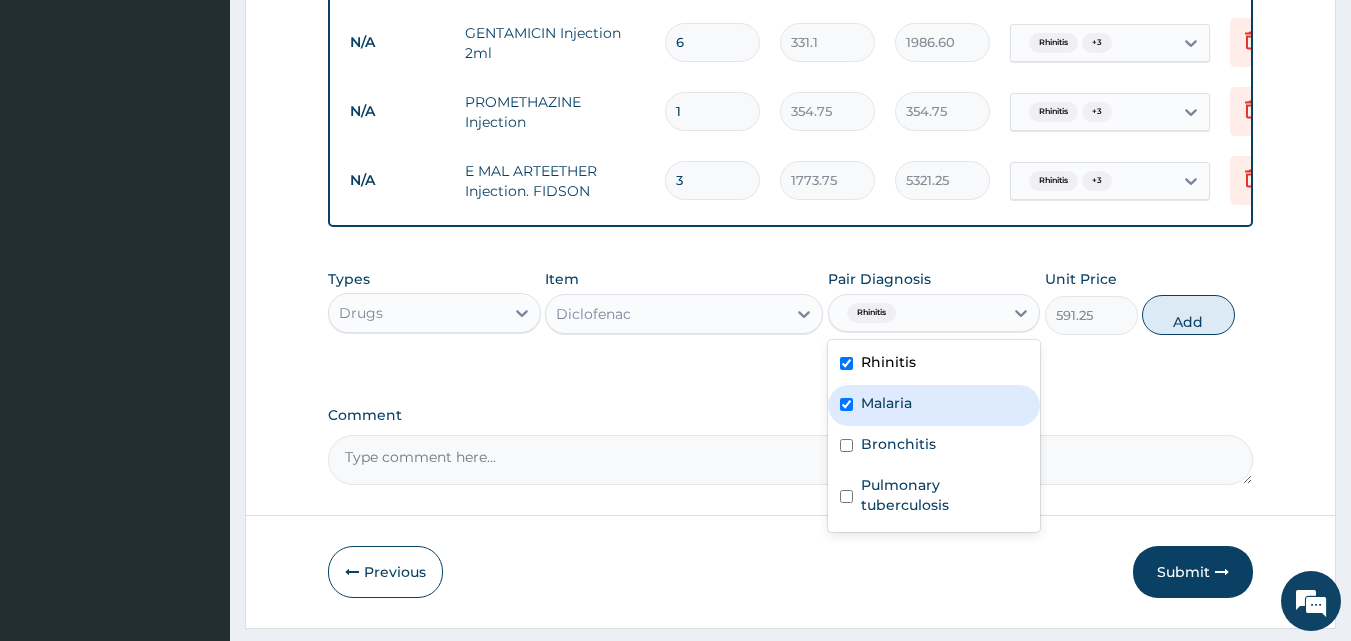 checkbox on "true" 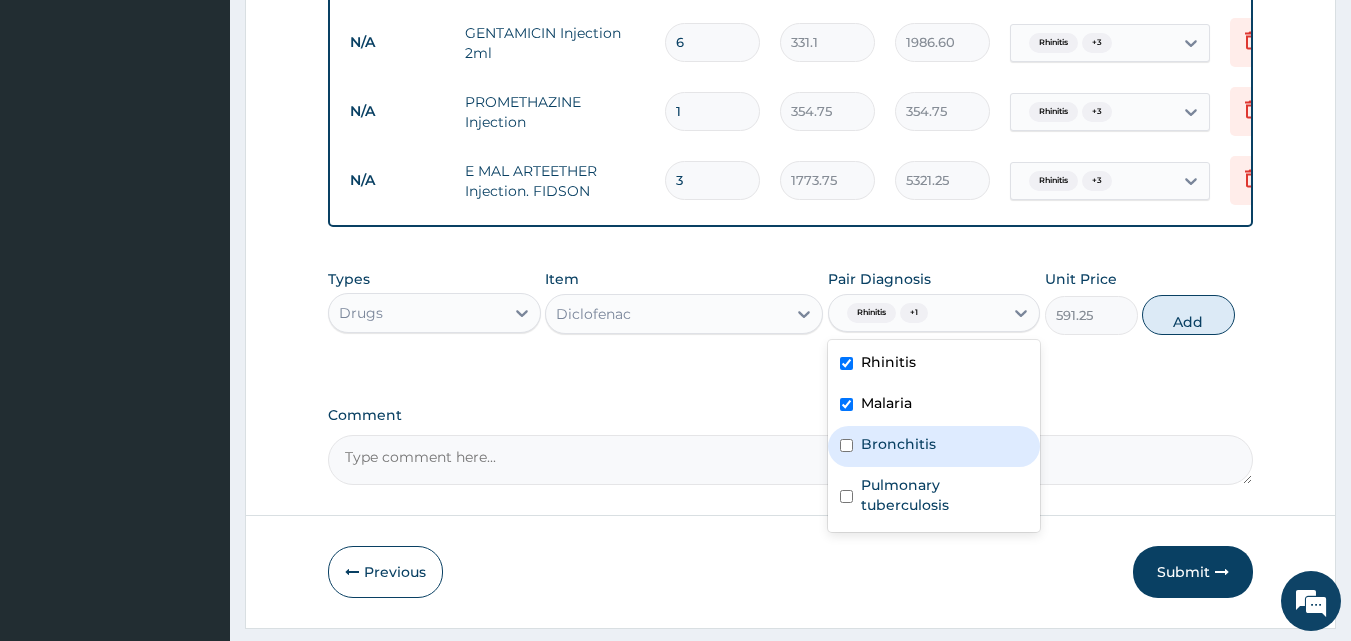 click on "Bronchitis" at bounding box center [934, 446] 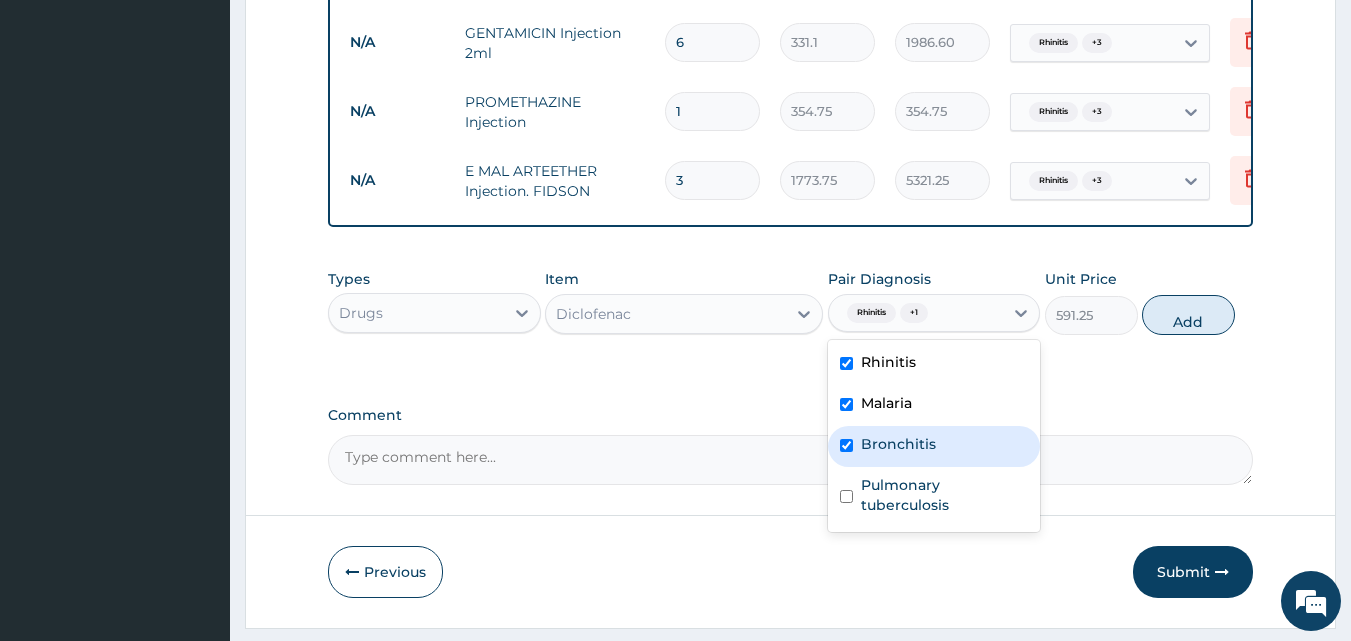 checkbox on "true" 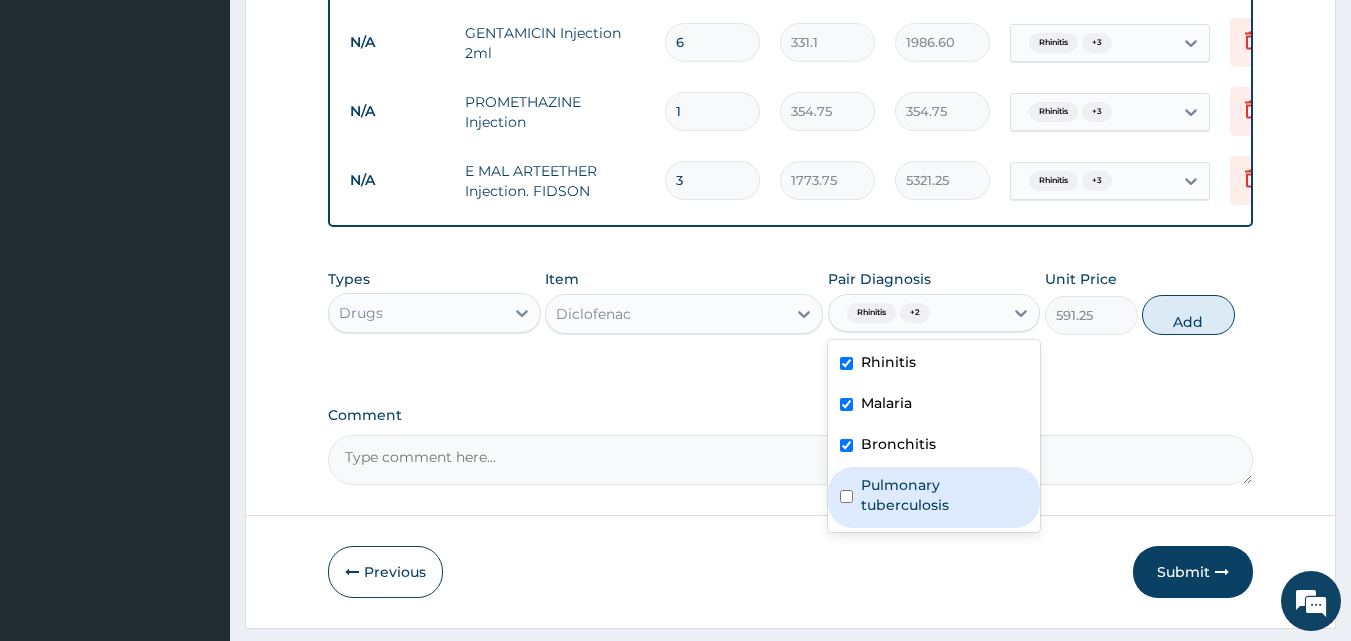 click on "Pulmonary tuberculosis" at bounding box center (945, 495) 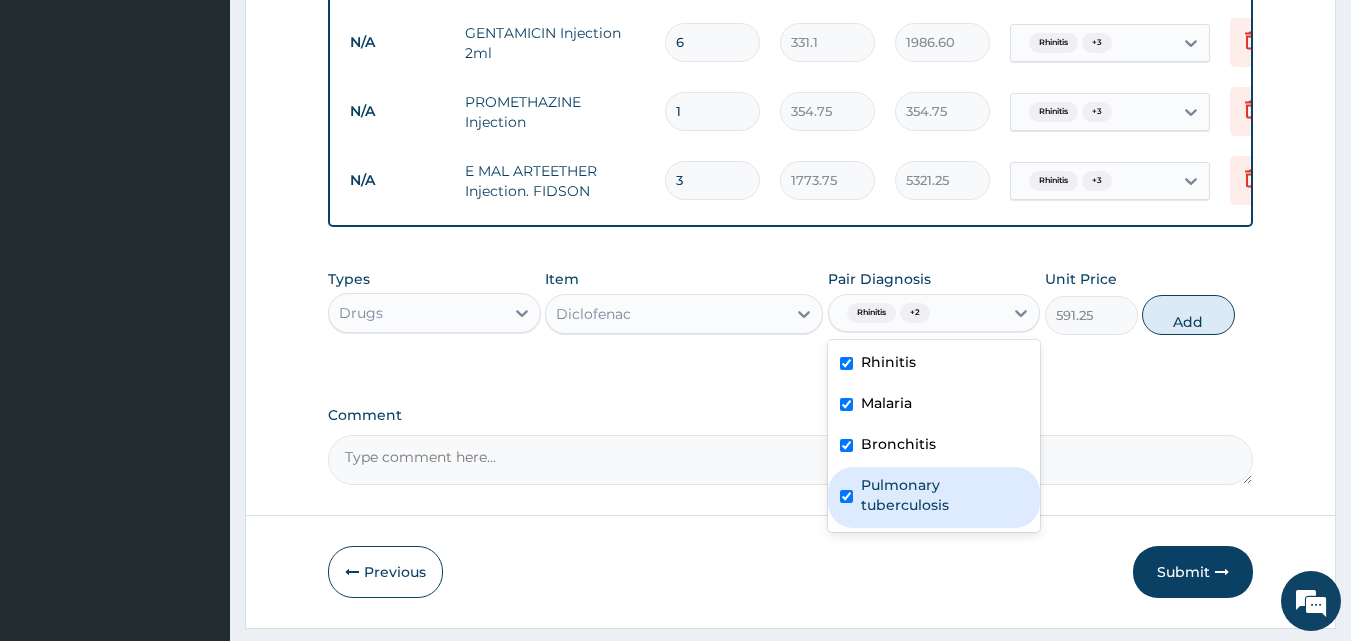 checkbox on "true" 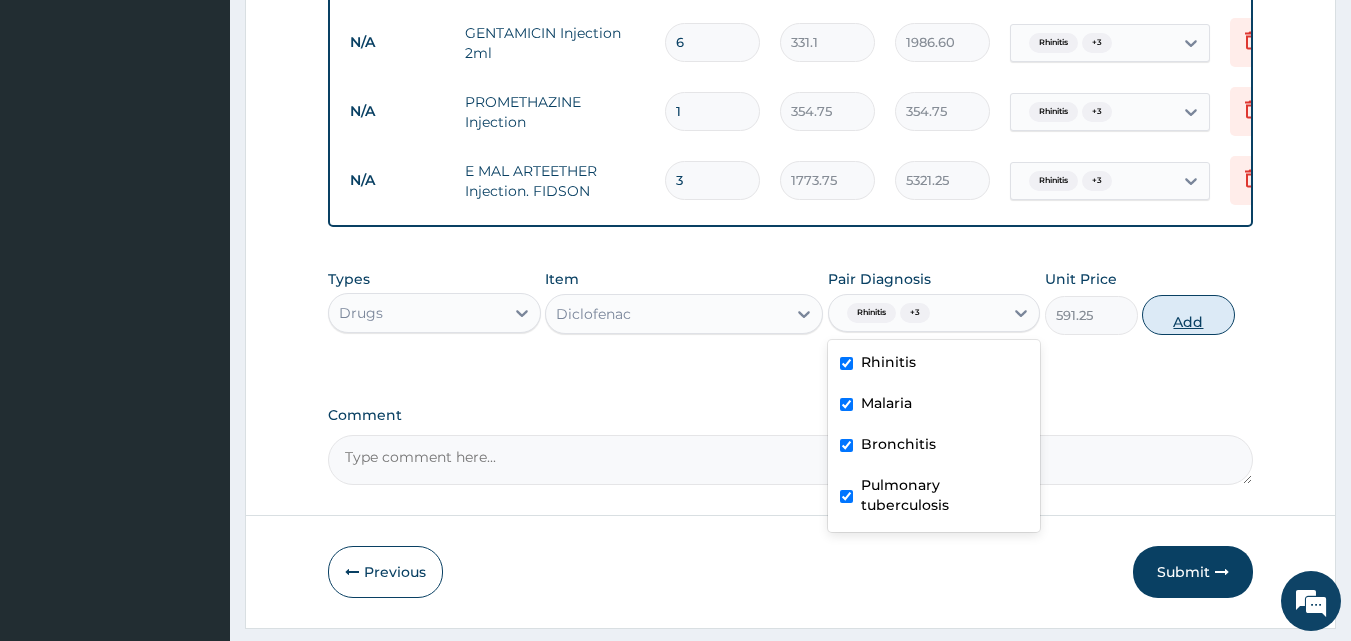 click on "Add" at bounding box center (1188, 315) 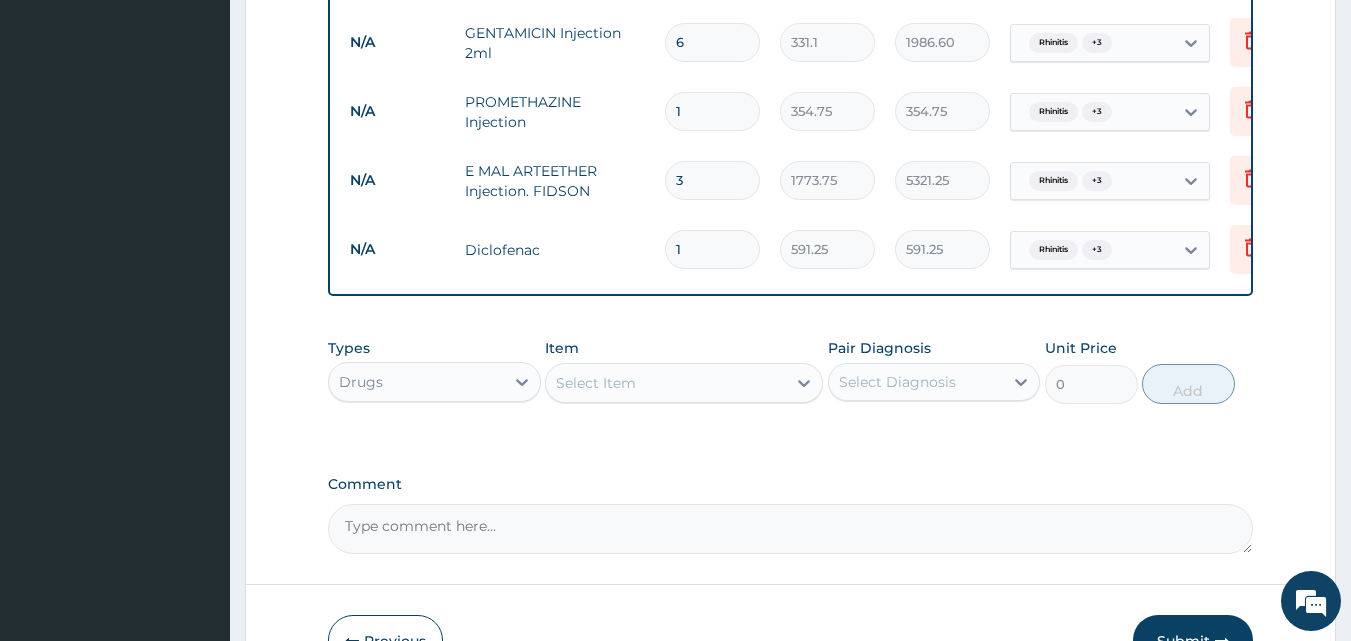 click on "Select Item" at bounding box center (666, 383) 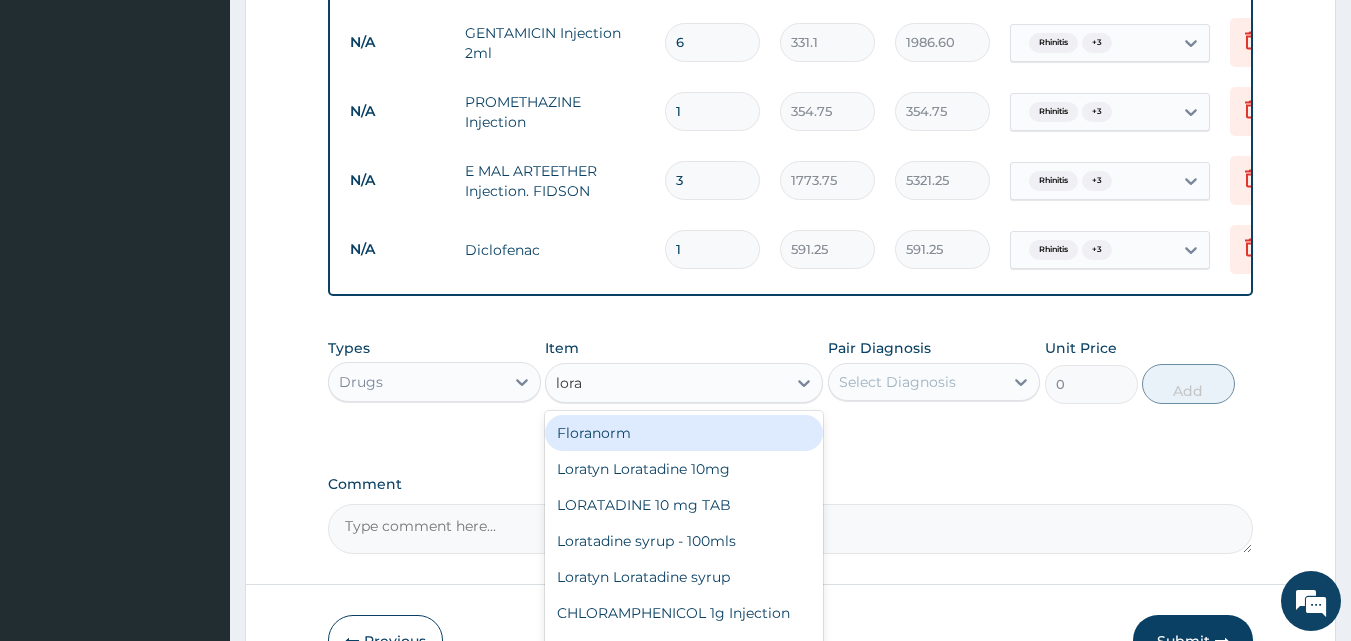 type on "lorat" 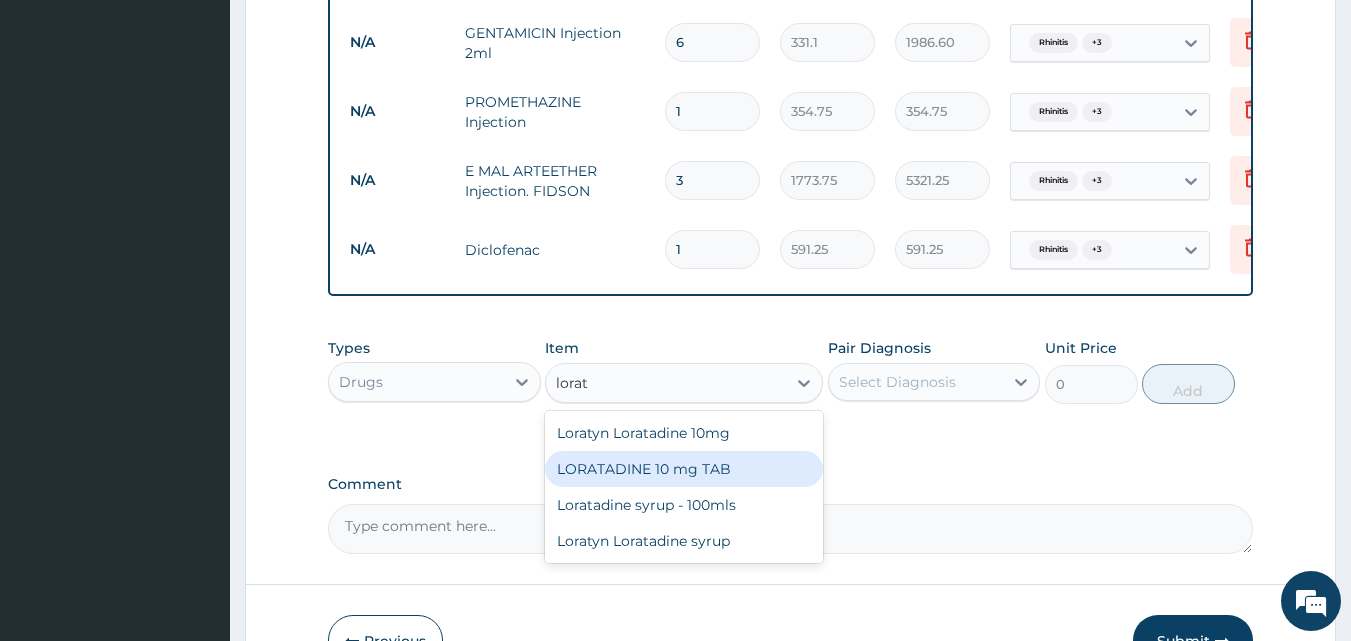click on "LORATADINE 10 mg TAB" at bounding box center [684, 469] 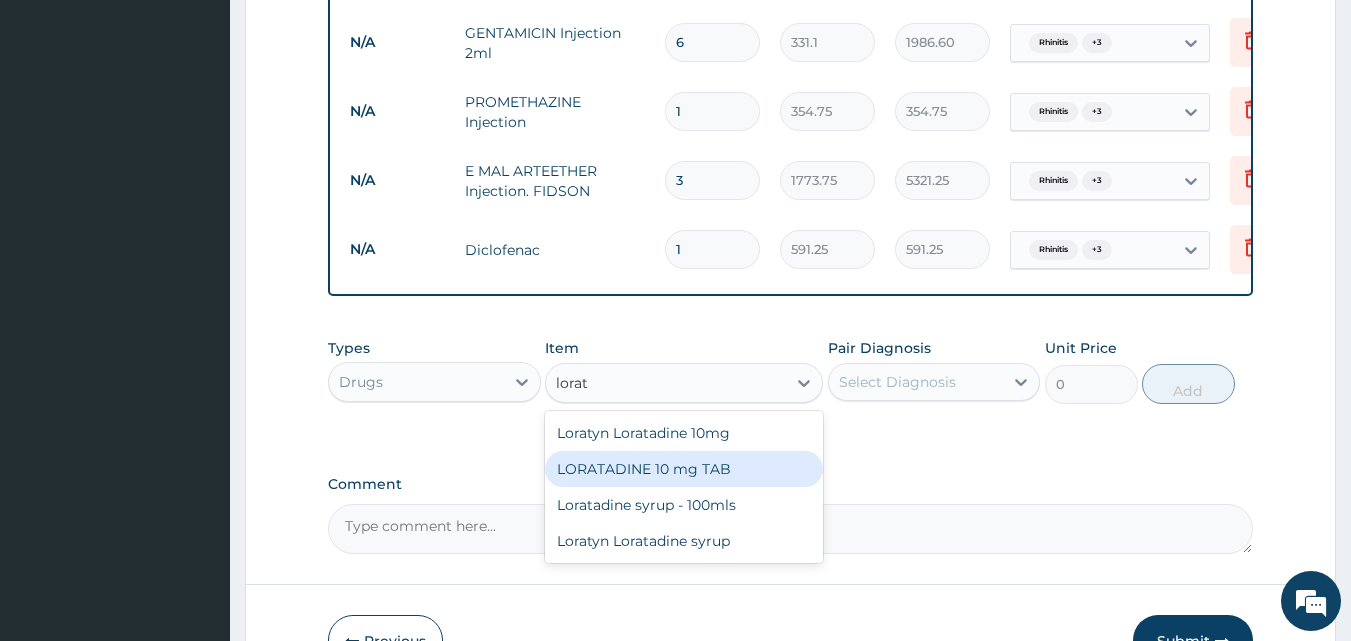 type 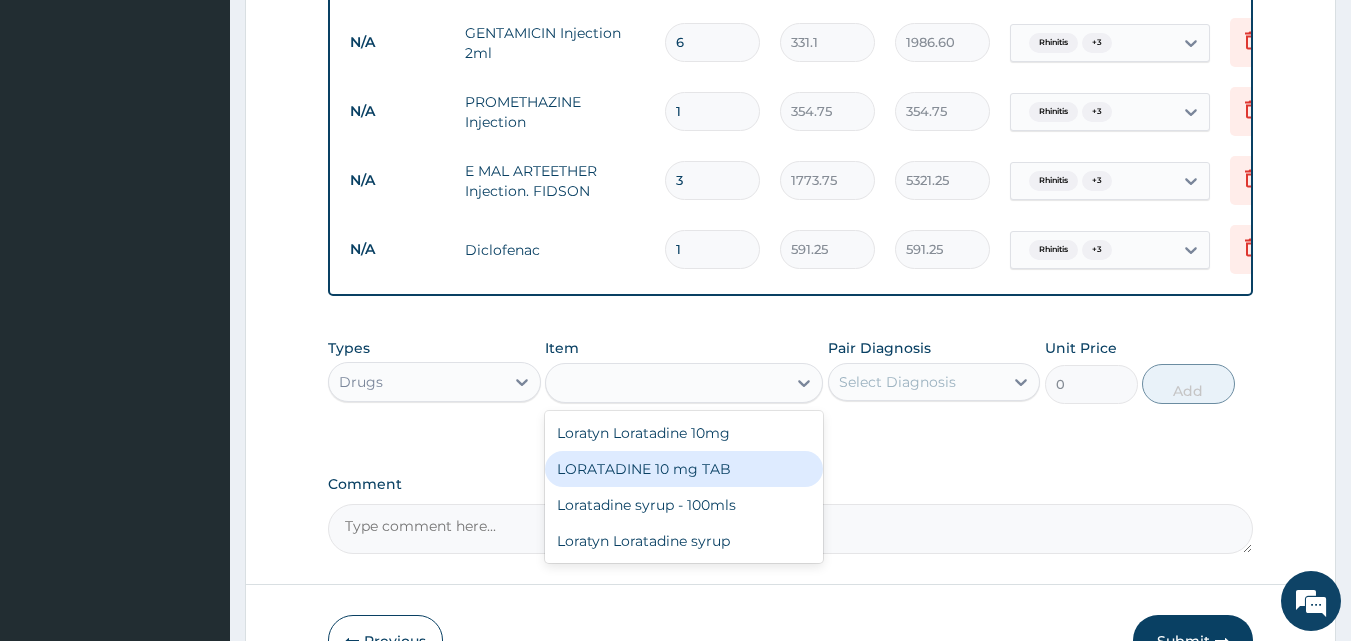 type on "59.125" 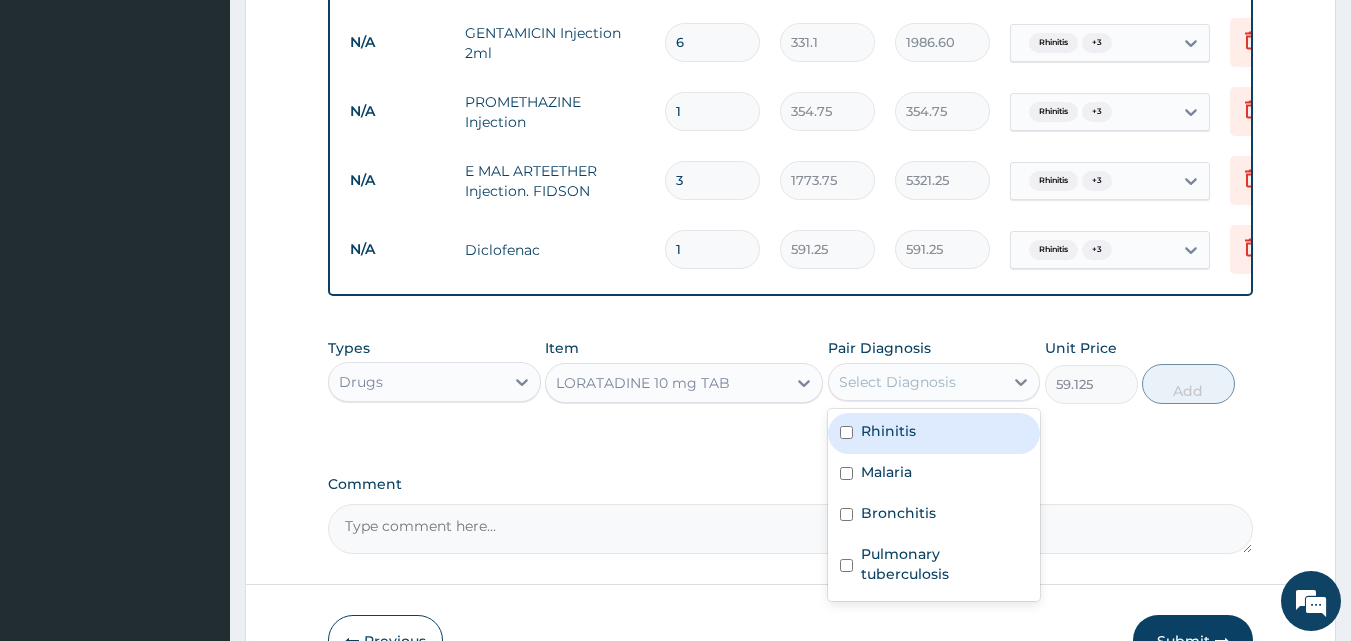 click on "Select Diagnosis" at bounding box center (916, 382) 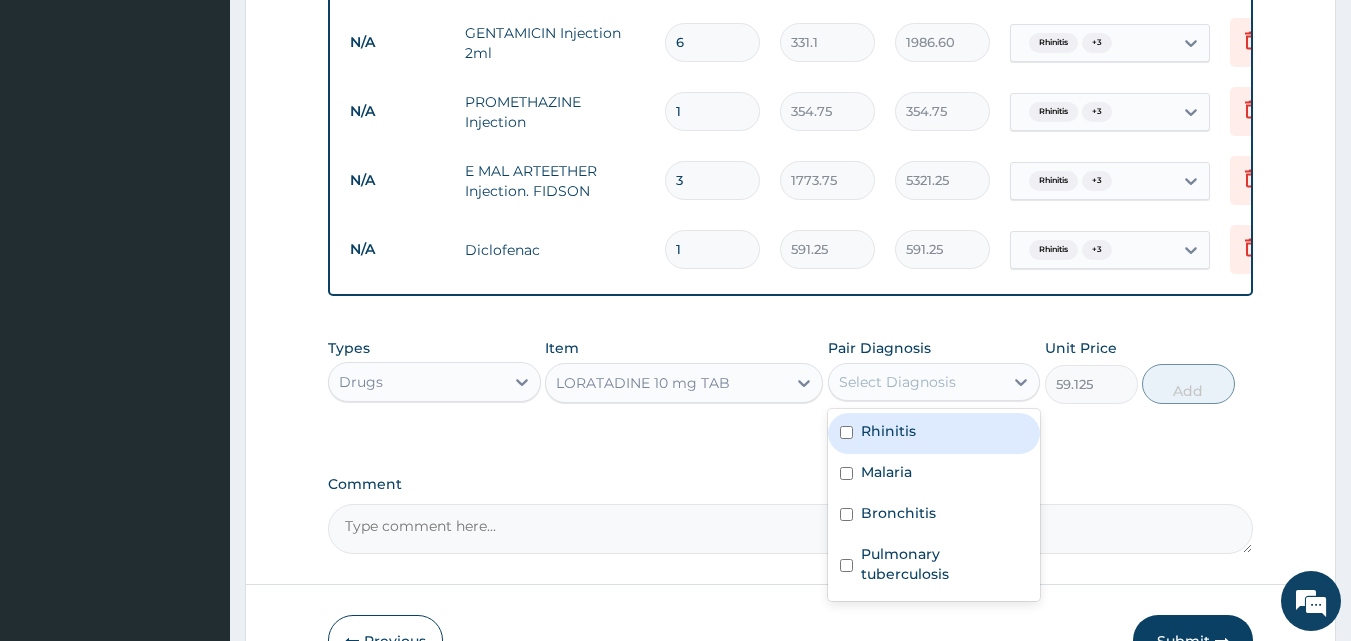 click on "Rhinitis" at bounding box center [888, 431] 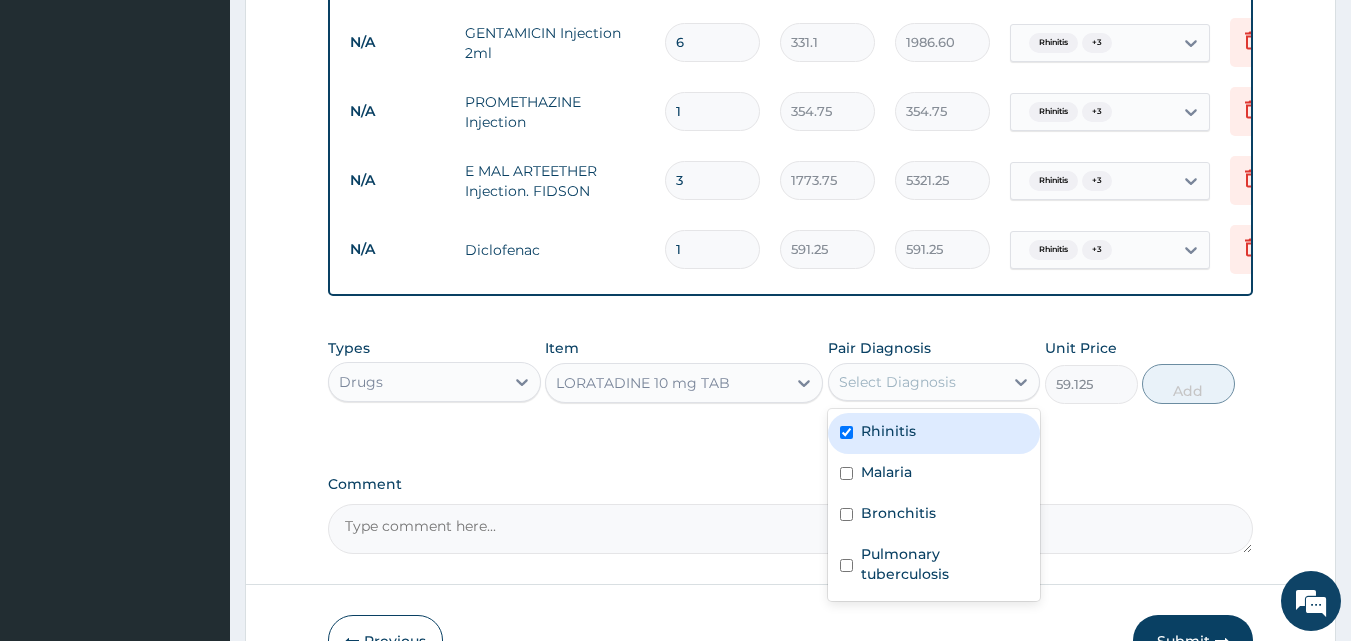 checkbox on "true" 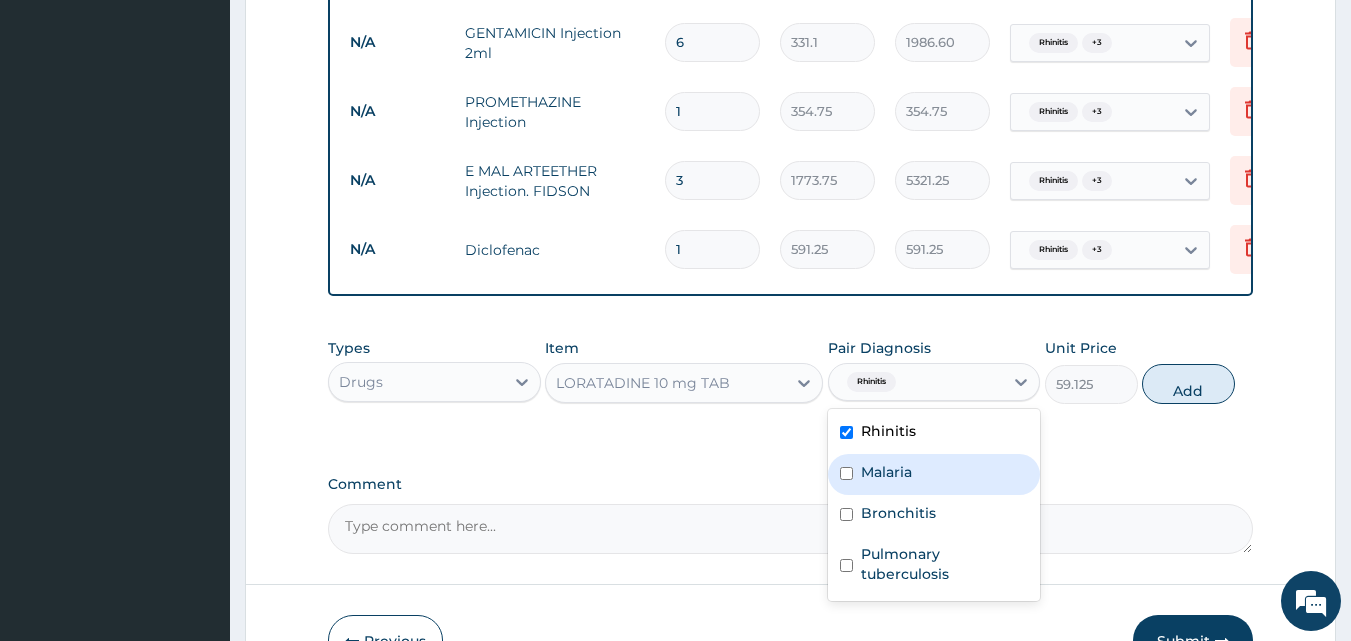 click on "Malaria" at bounding box center (886, 472) 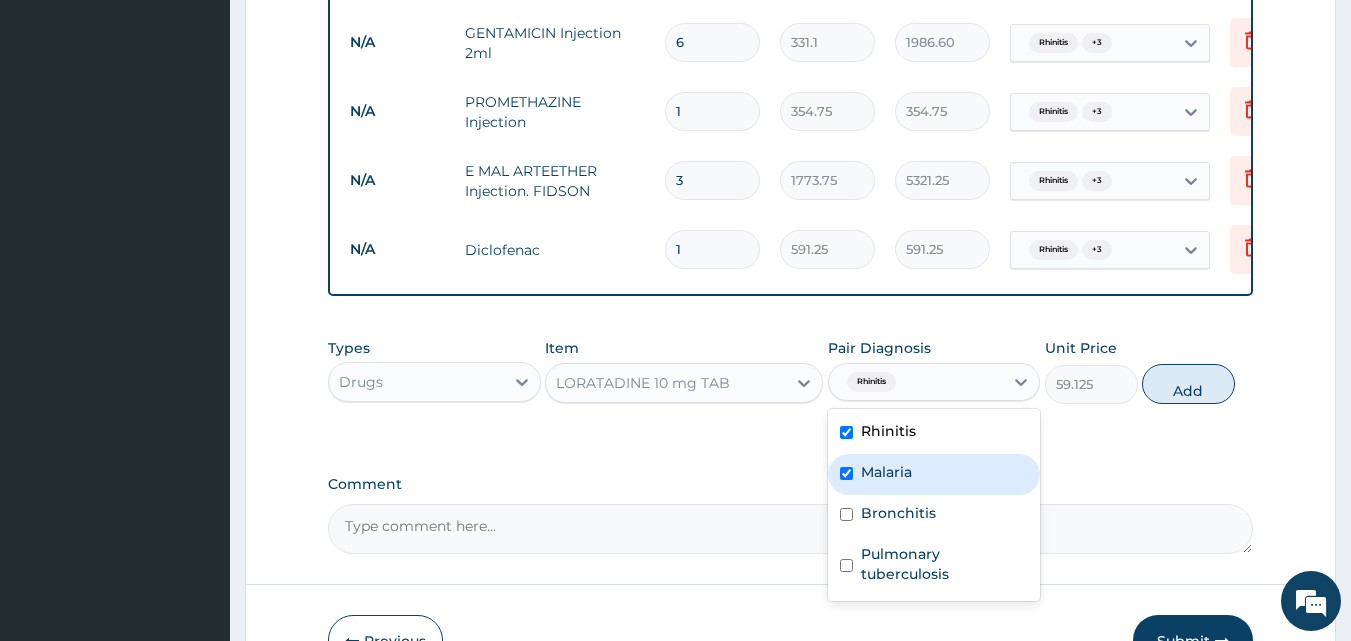 checkbox on "true" 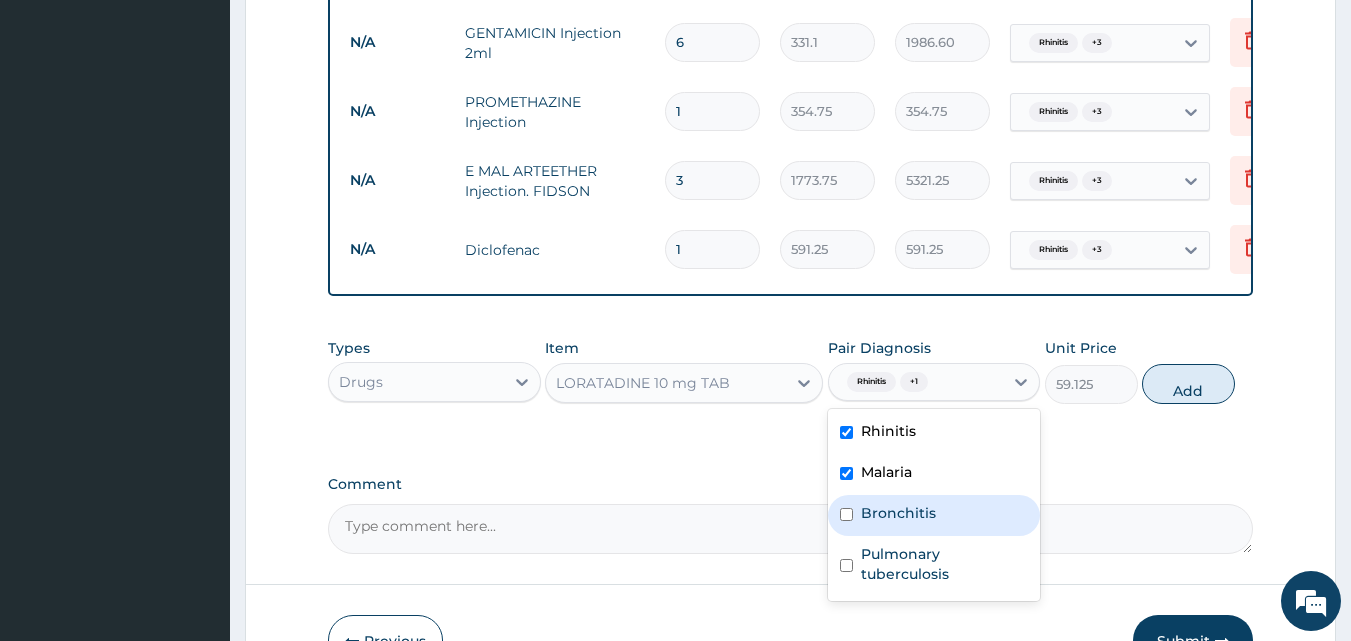 click on "Bronchitis" at bounding box center (898, 513) 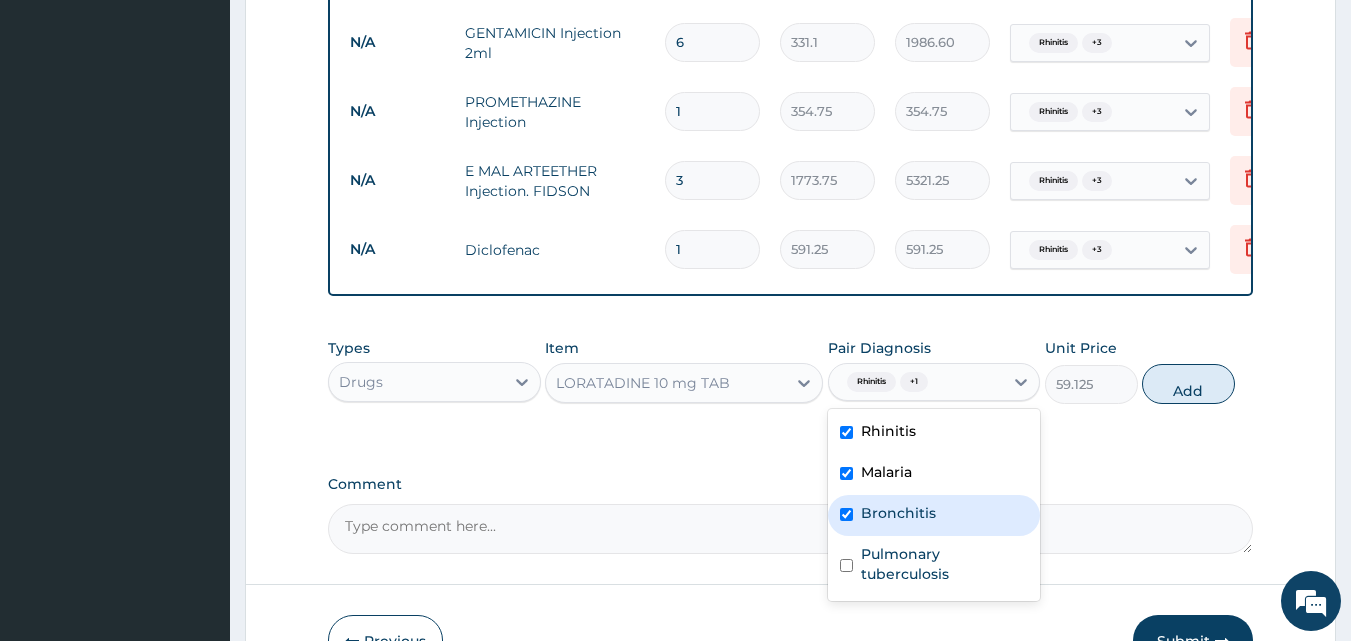 checkbox on "true" 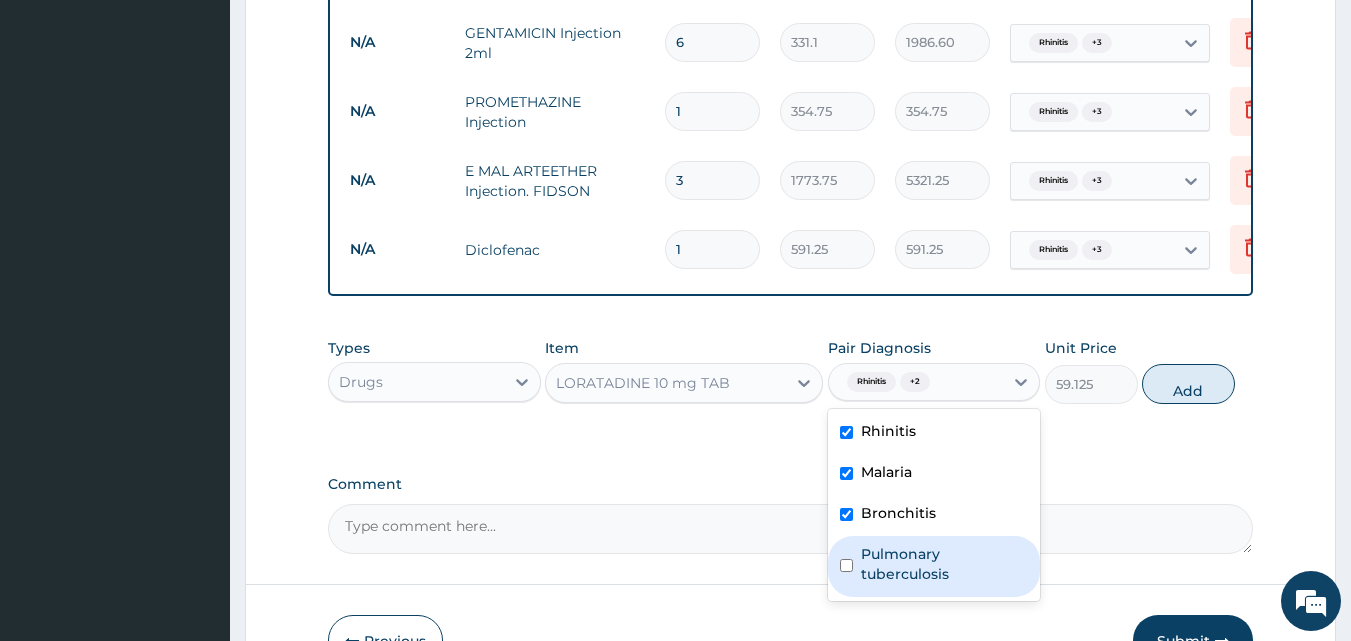 click on "Pulmonary tuberculosis" at bounding box center (945, 564) 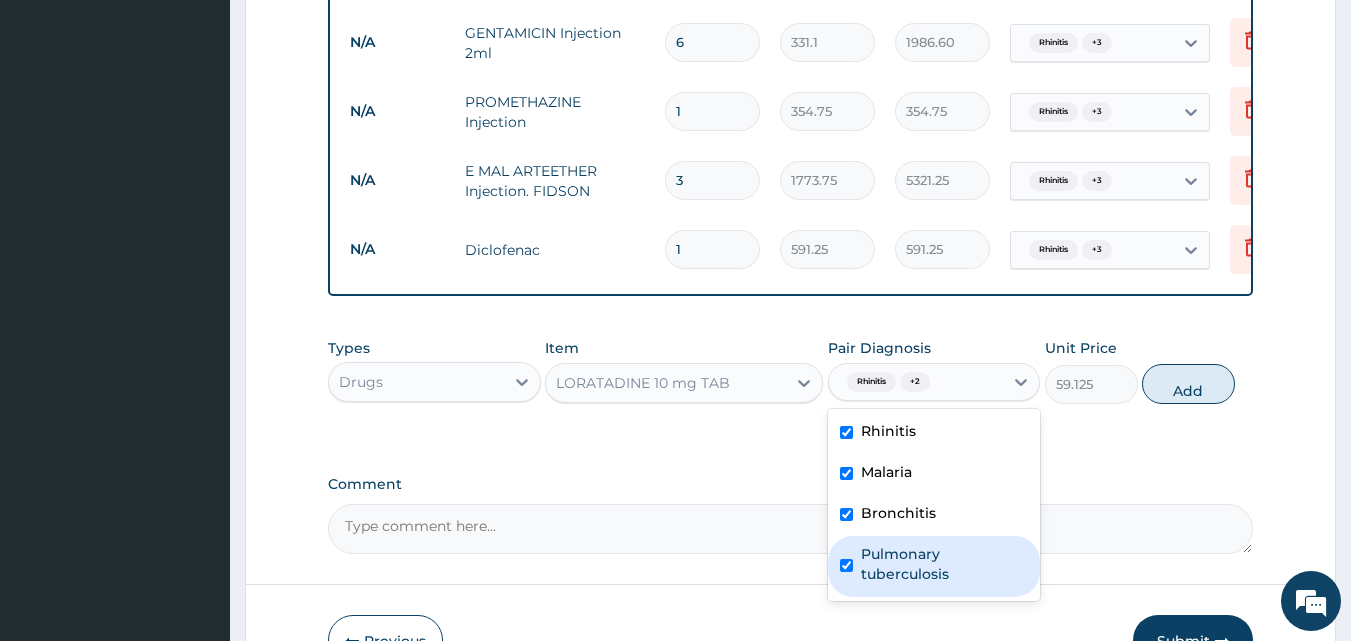 checkbox on "true" 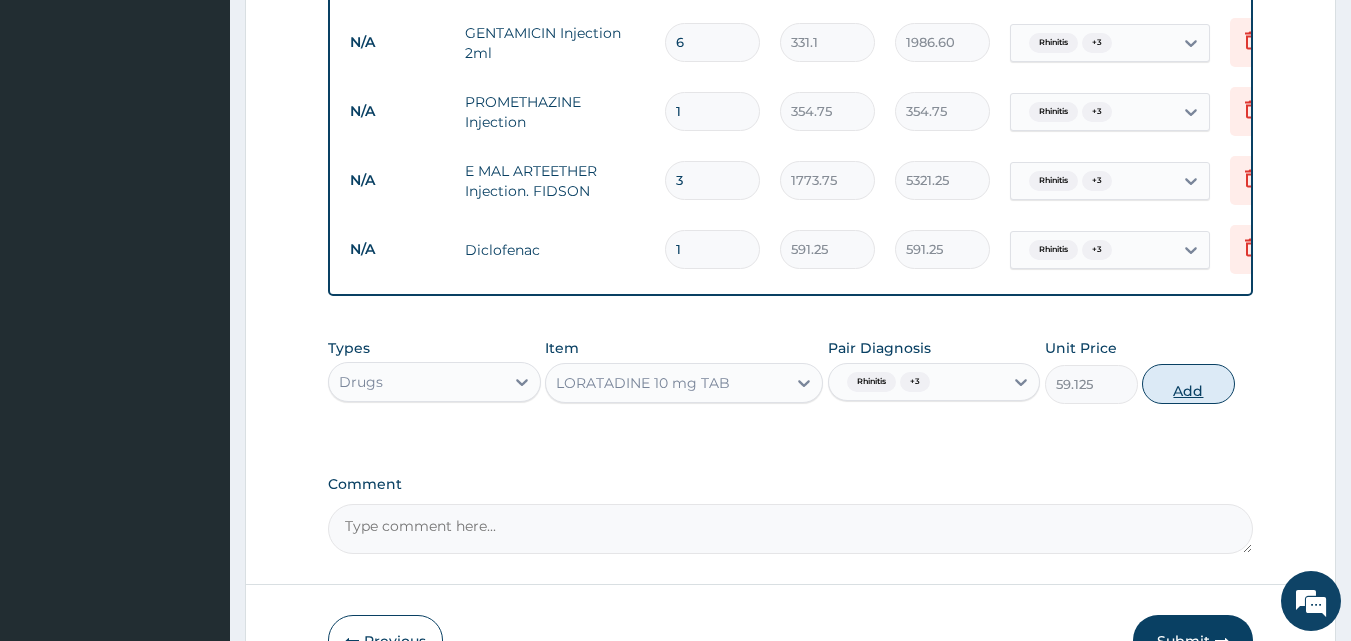 click on "Add" at bounding box center (1188, 384) 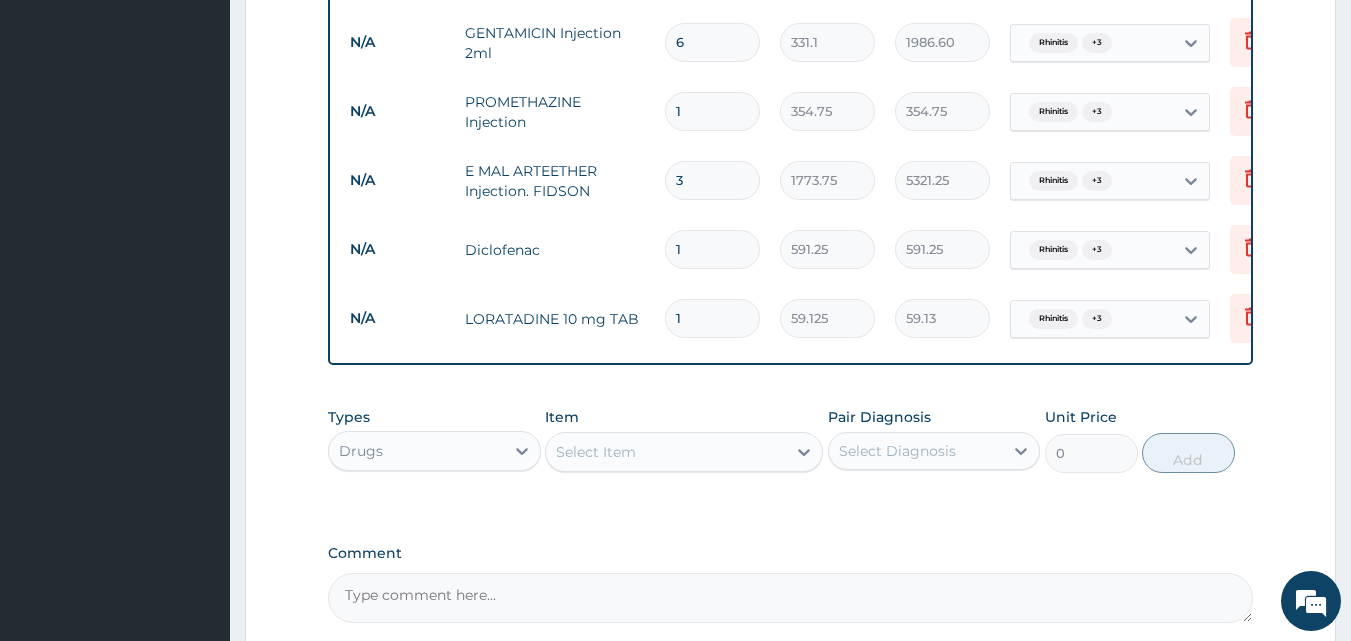 type on "10" 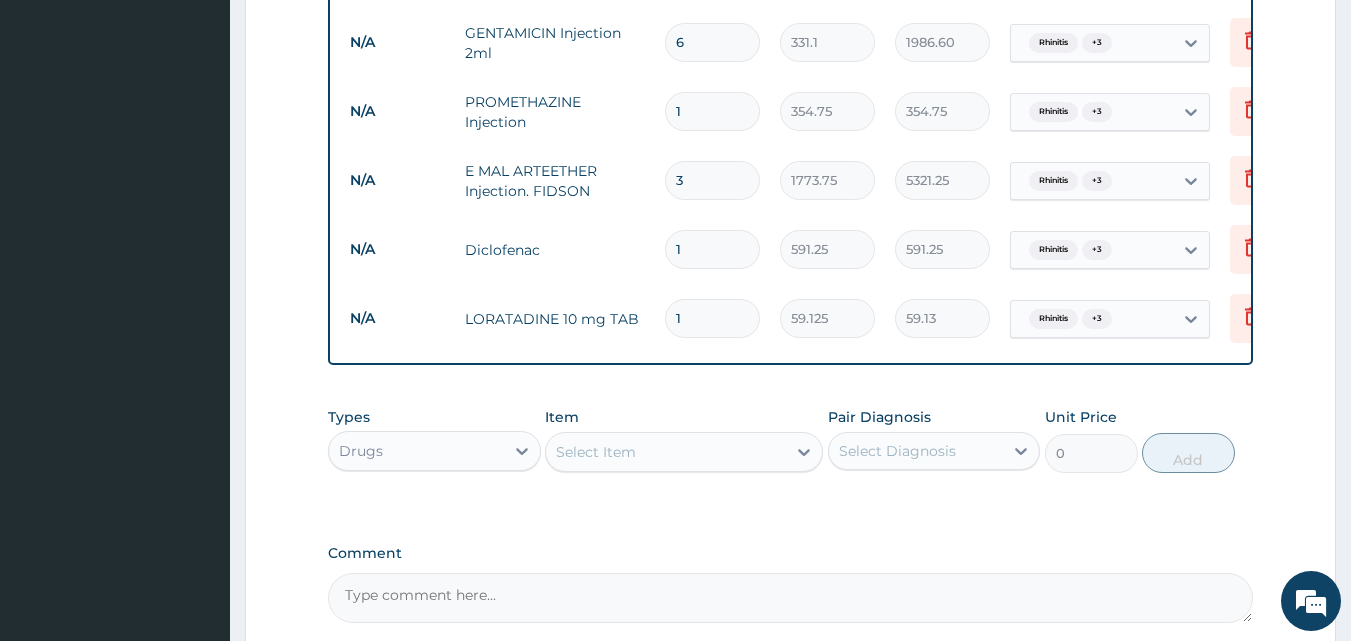 type on "591.25" 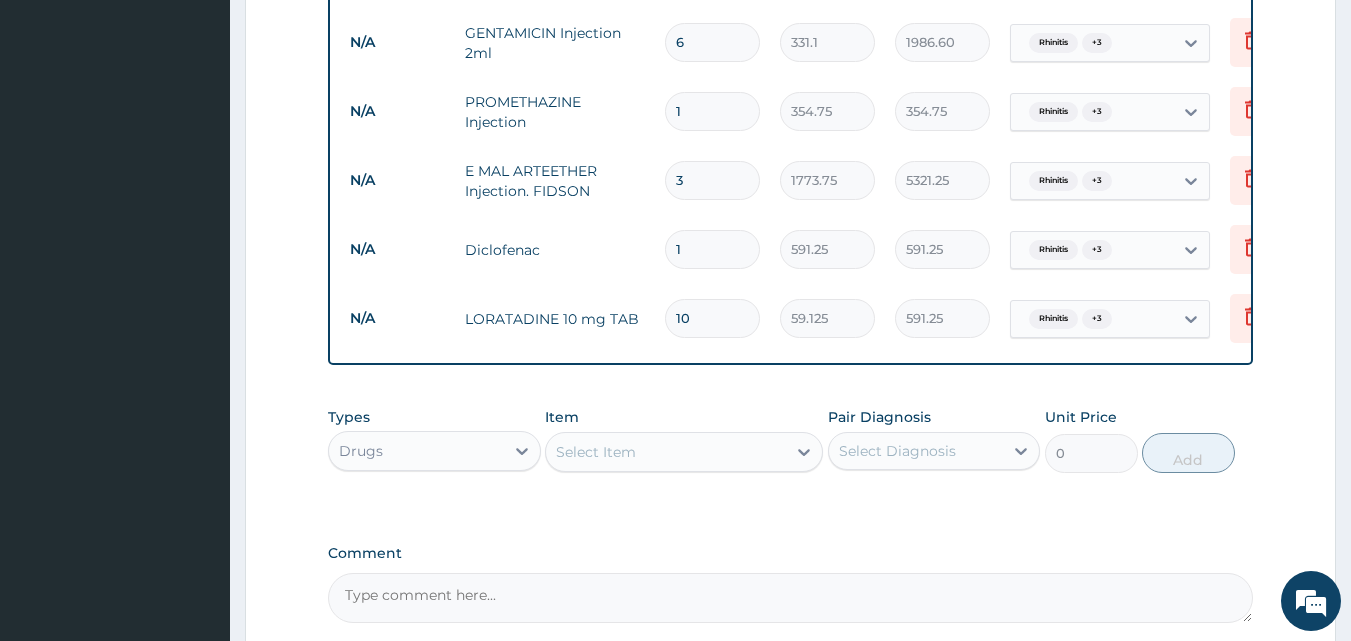 type on "10" 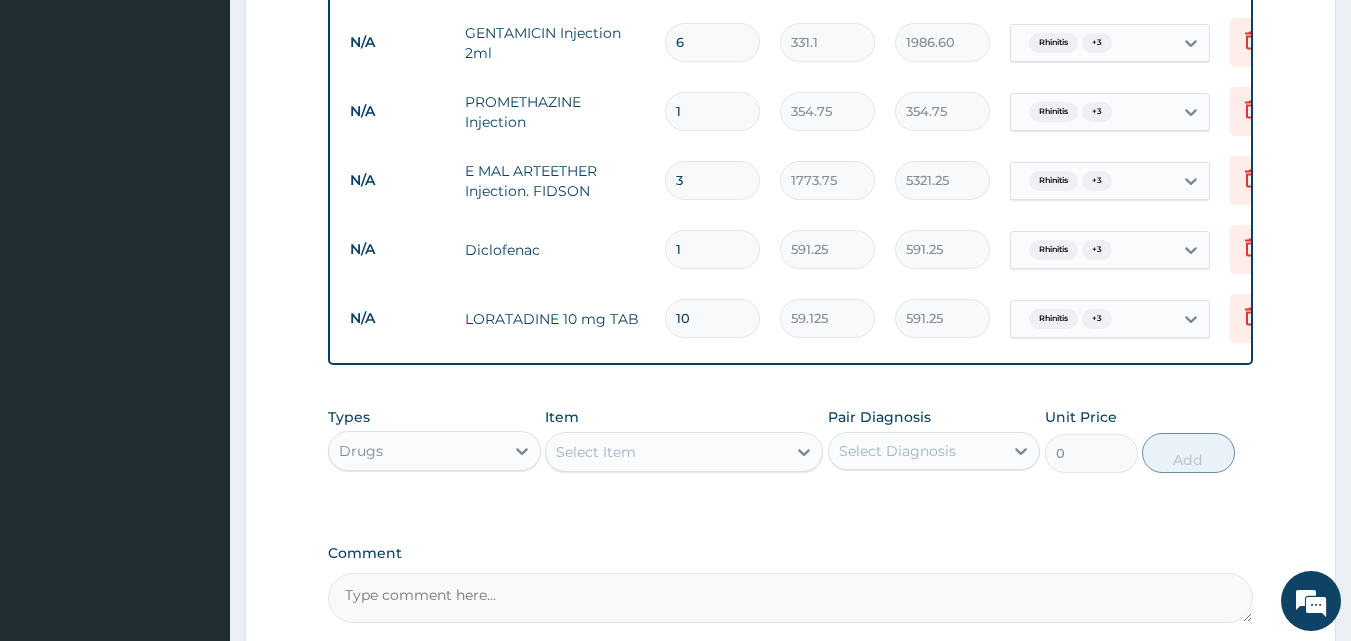 click on "Select Item" at bounding box center (666, 452) 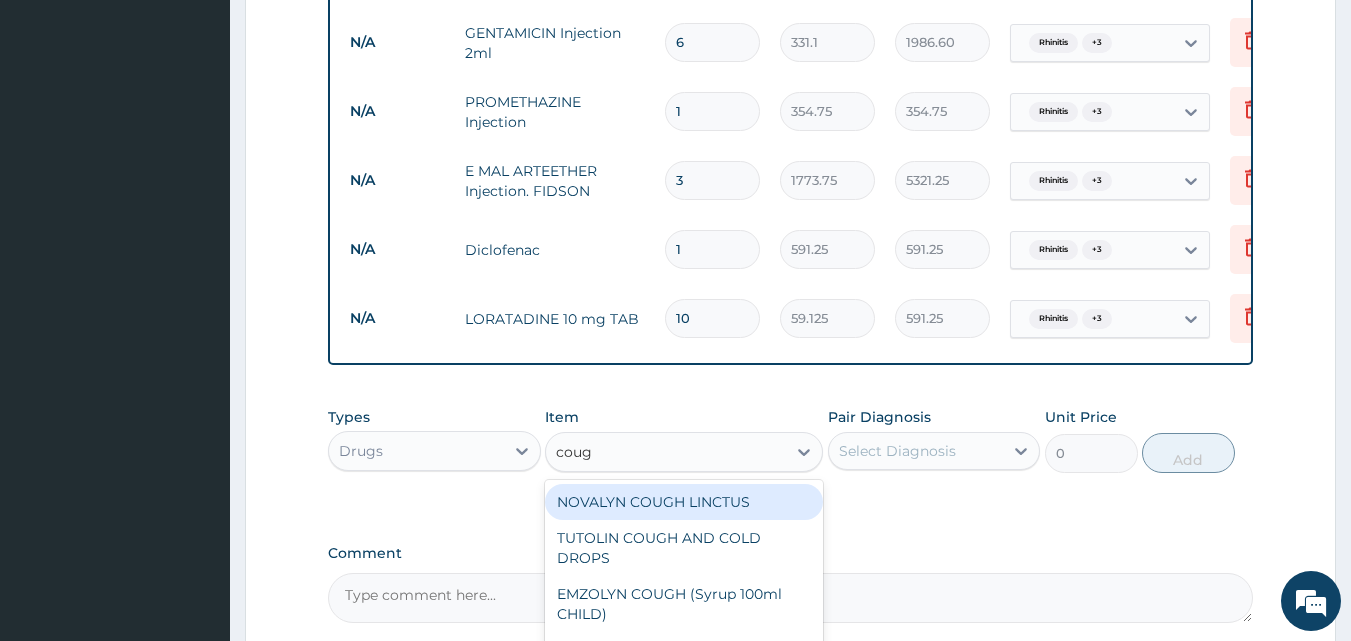 type on "cough" 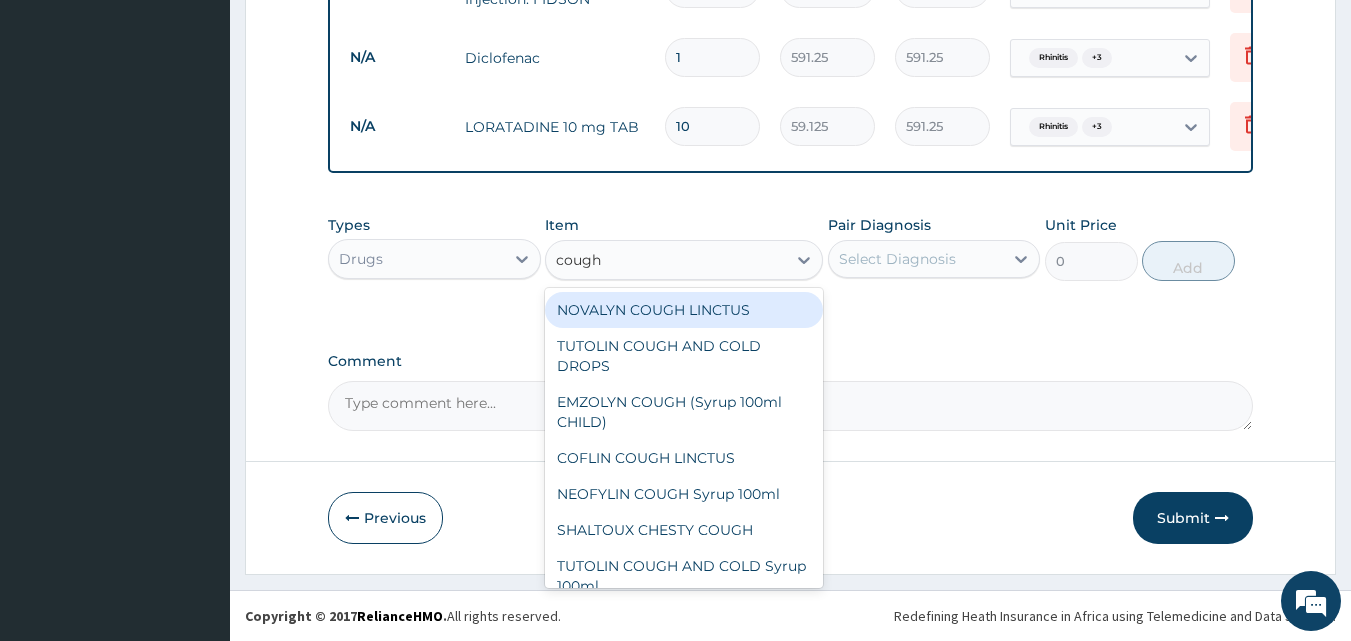 scroll, scrollTop: 1877, scrollLeft: 0, axis: vertical 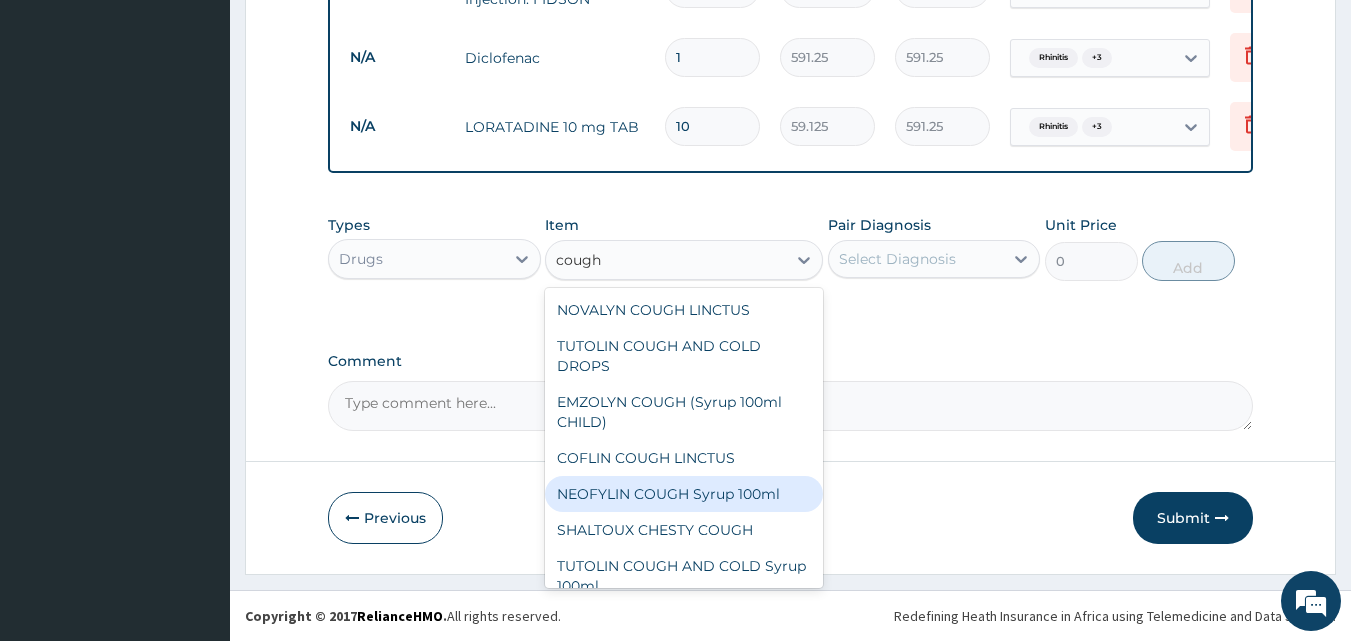 click on "NEOFYLIN COUGH Syrup 100ml" at bounding box center (684, 494) 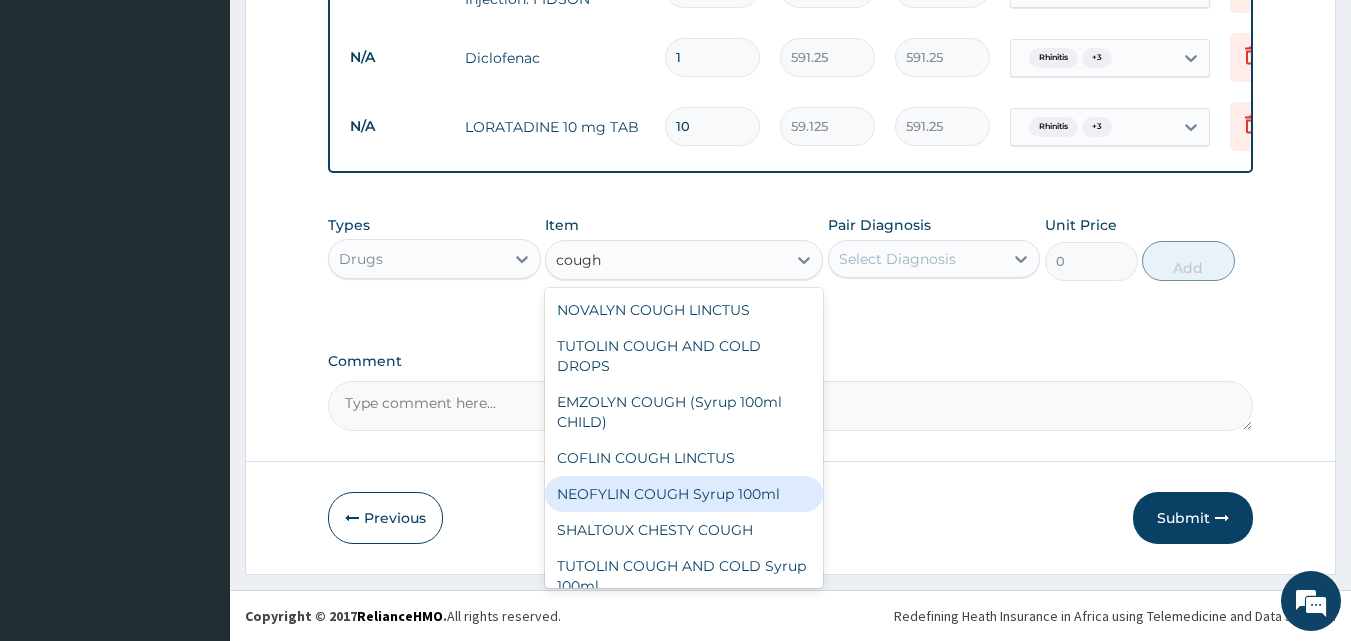 type 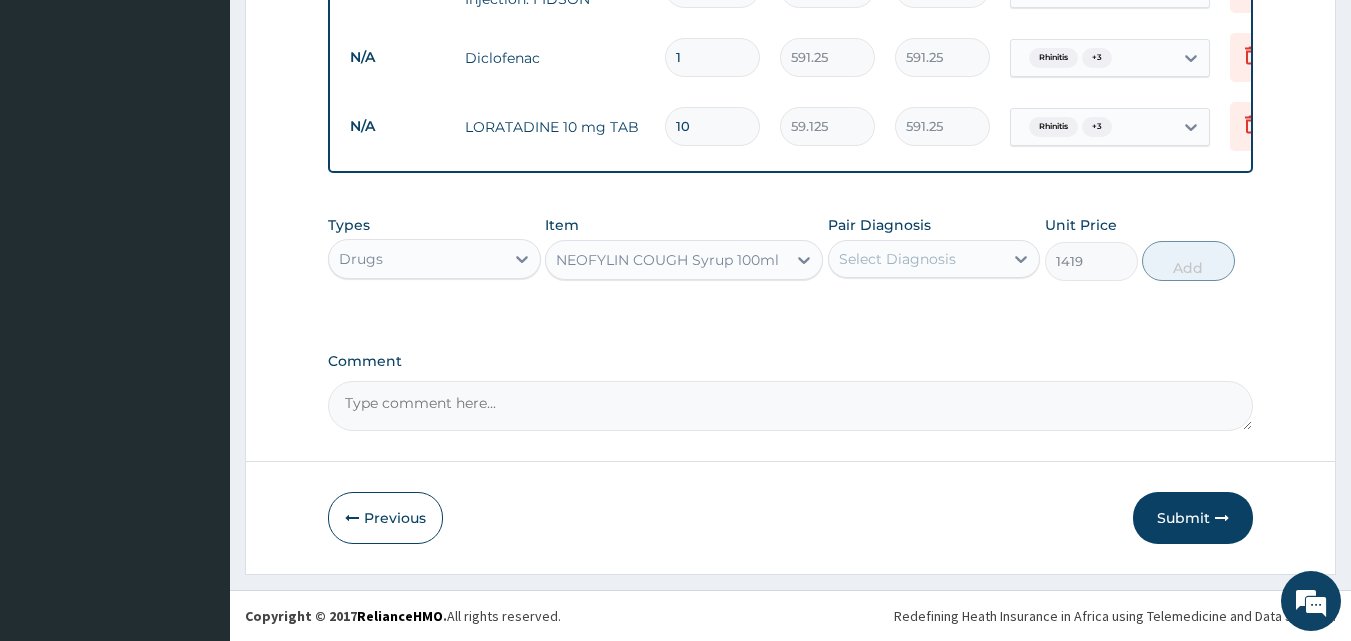 click on "Select Diagnosis" at bounding box center [897, 259] 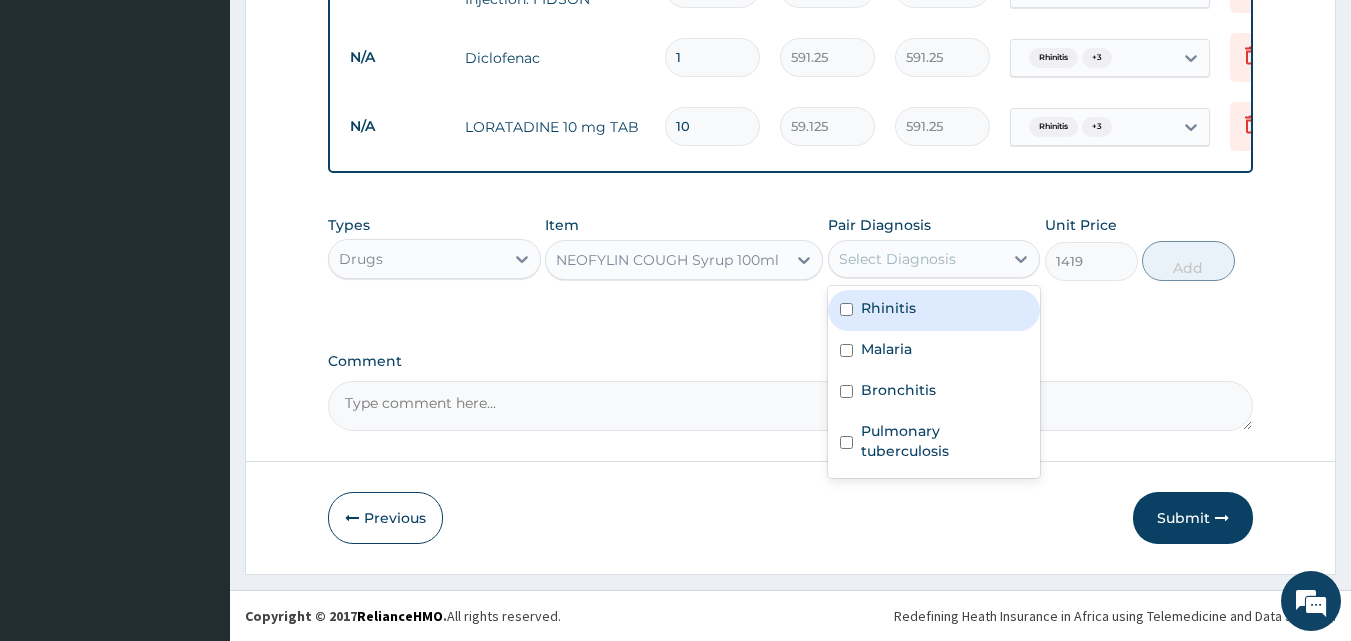 click on "Rhinitis" at bounding box center (888, 308) 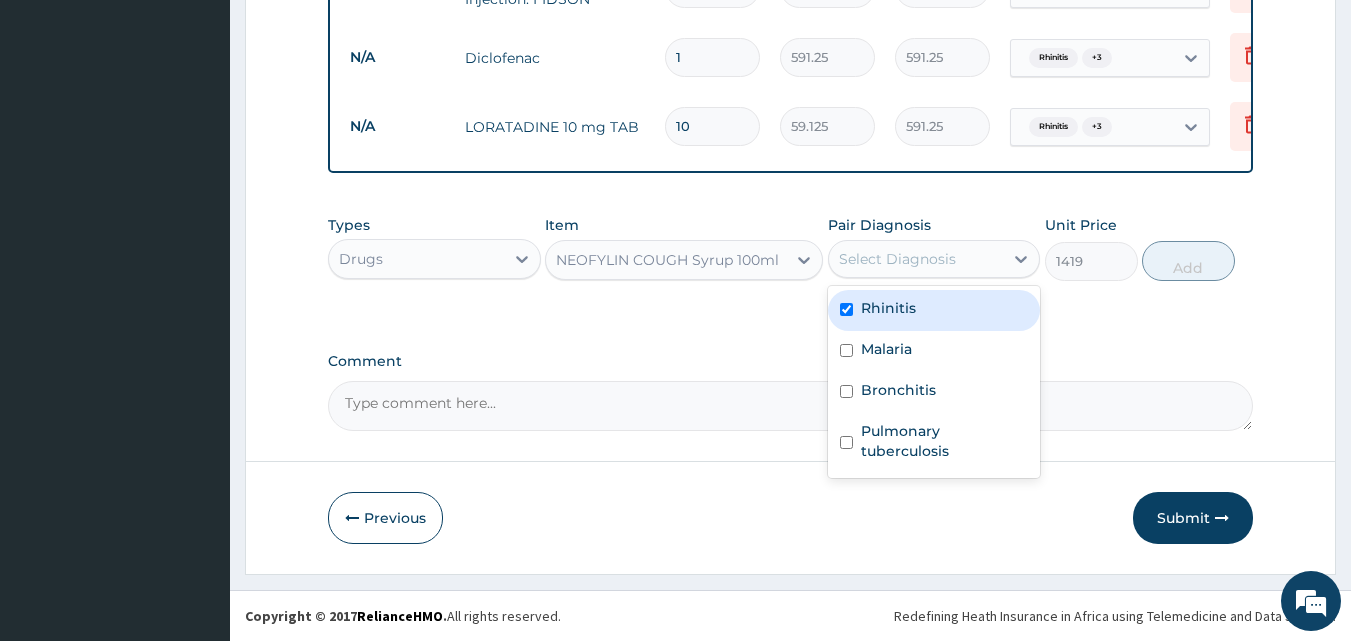 checkbox on "true" 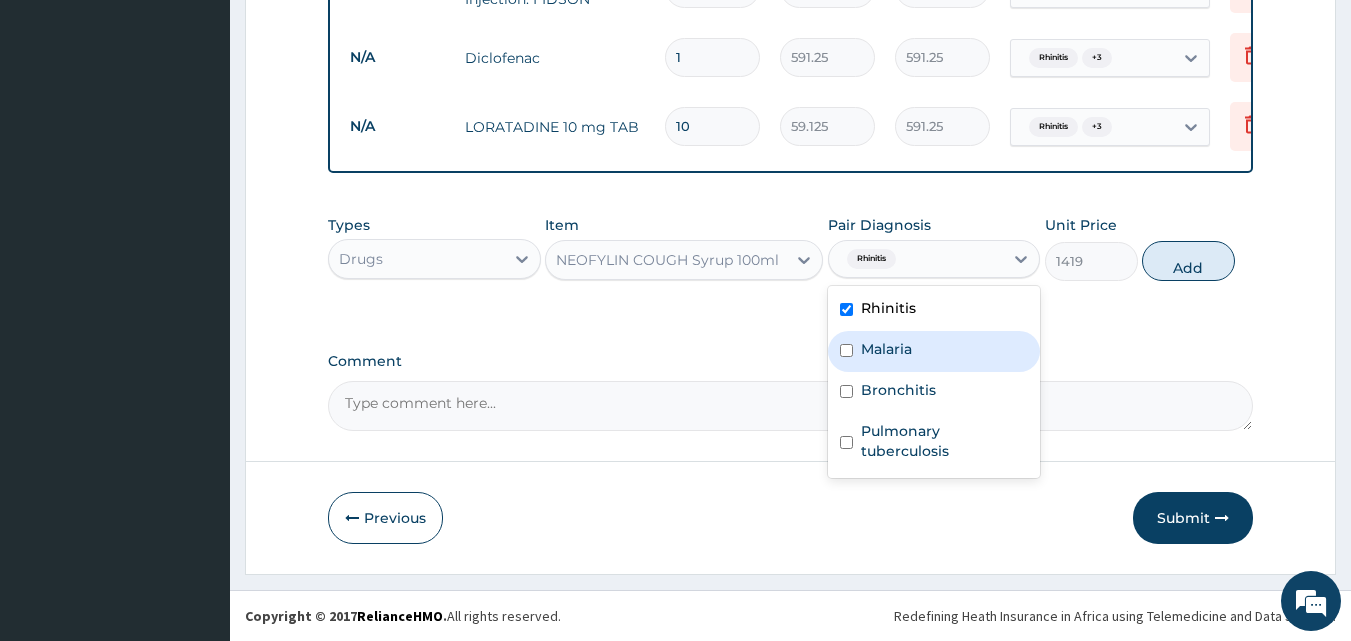 click on "Malaria" at bounding box center [886, 349] 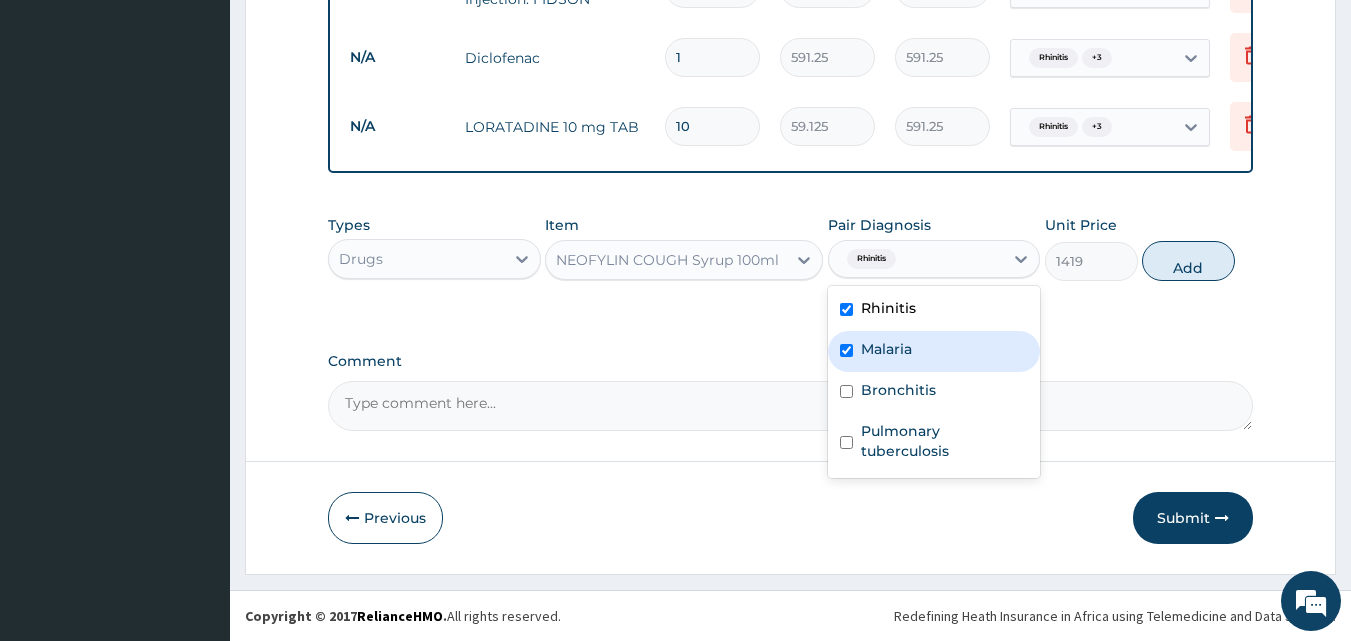 checkbox on "true" 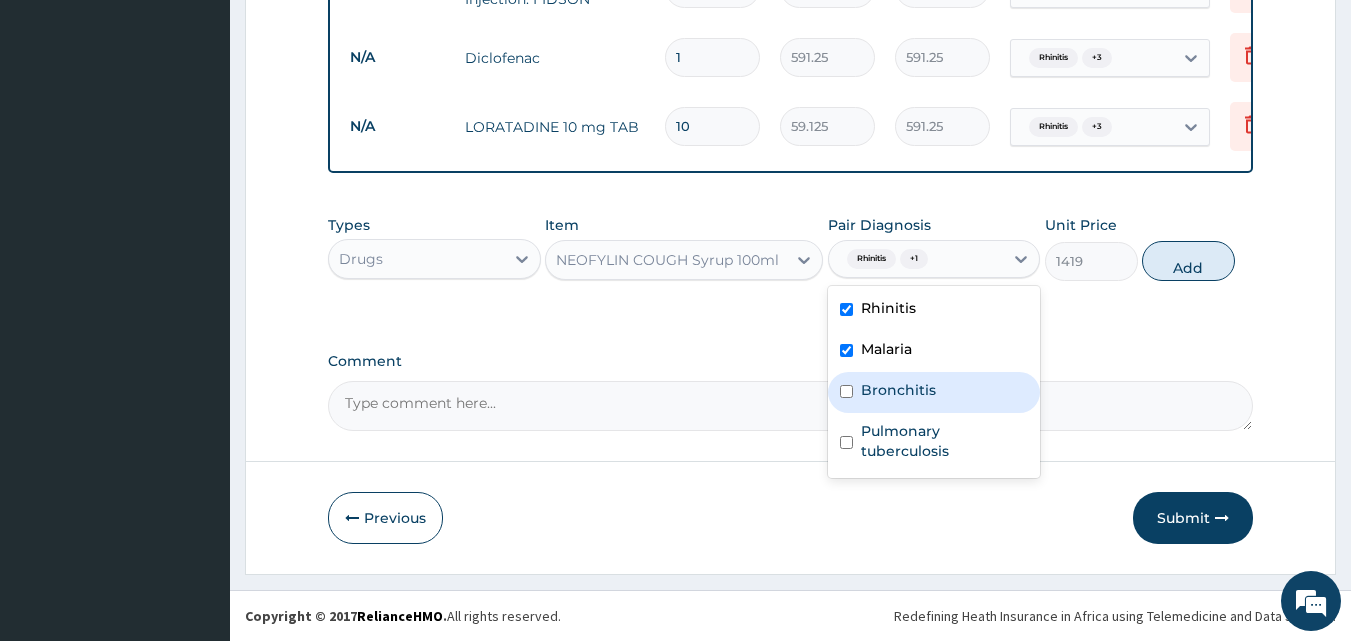 click on "Bronchitis" at bounding box center [934, 392] 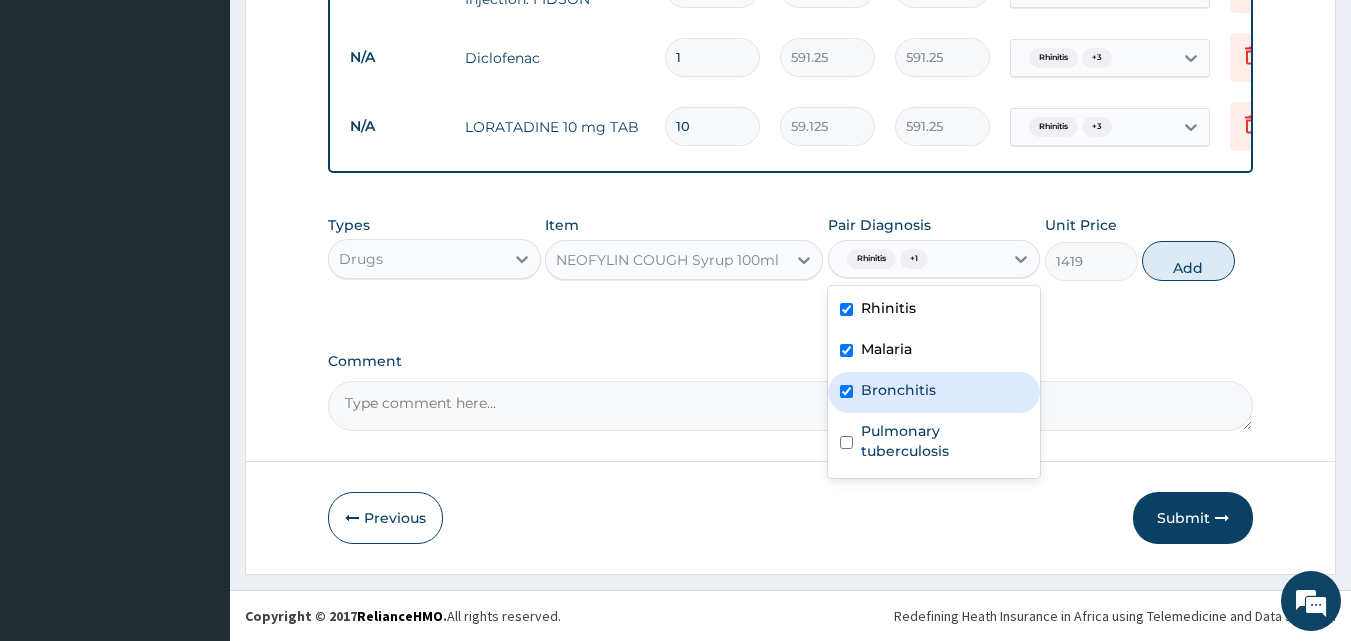 checkbox on "true" 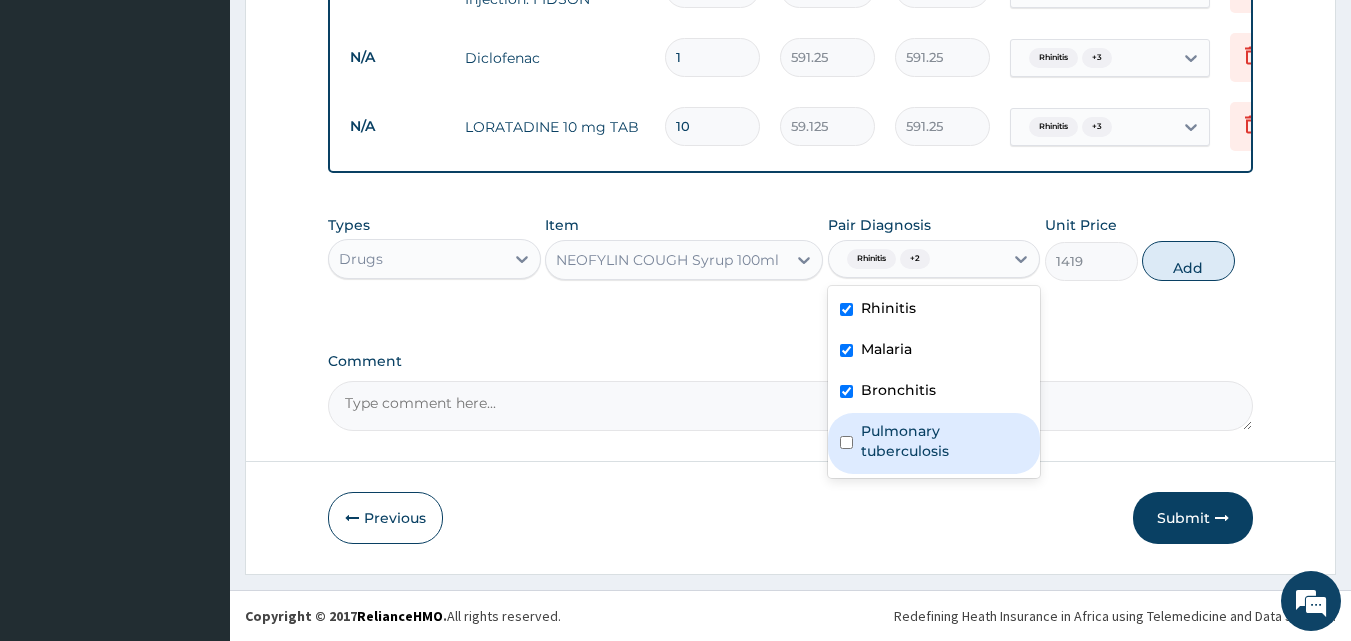 click on "Pulmonary tuberculosis" at bounding box center [945, 441] 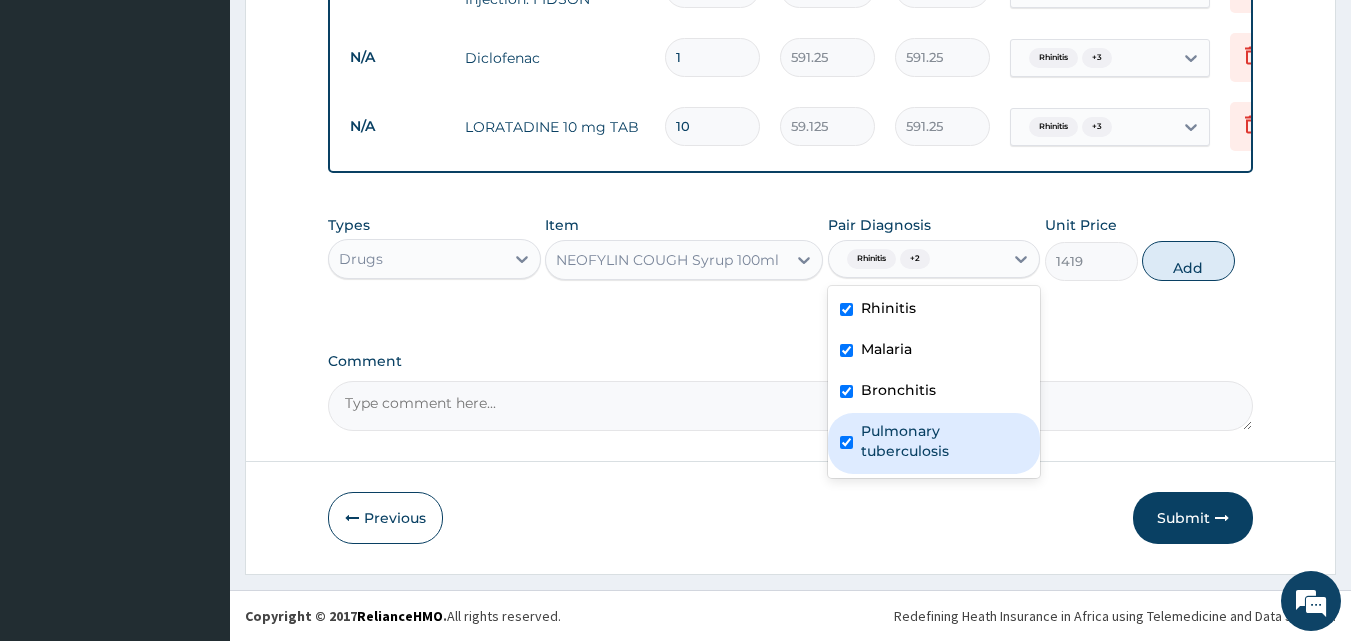 checkbox on "true" 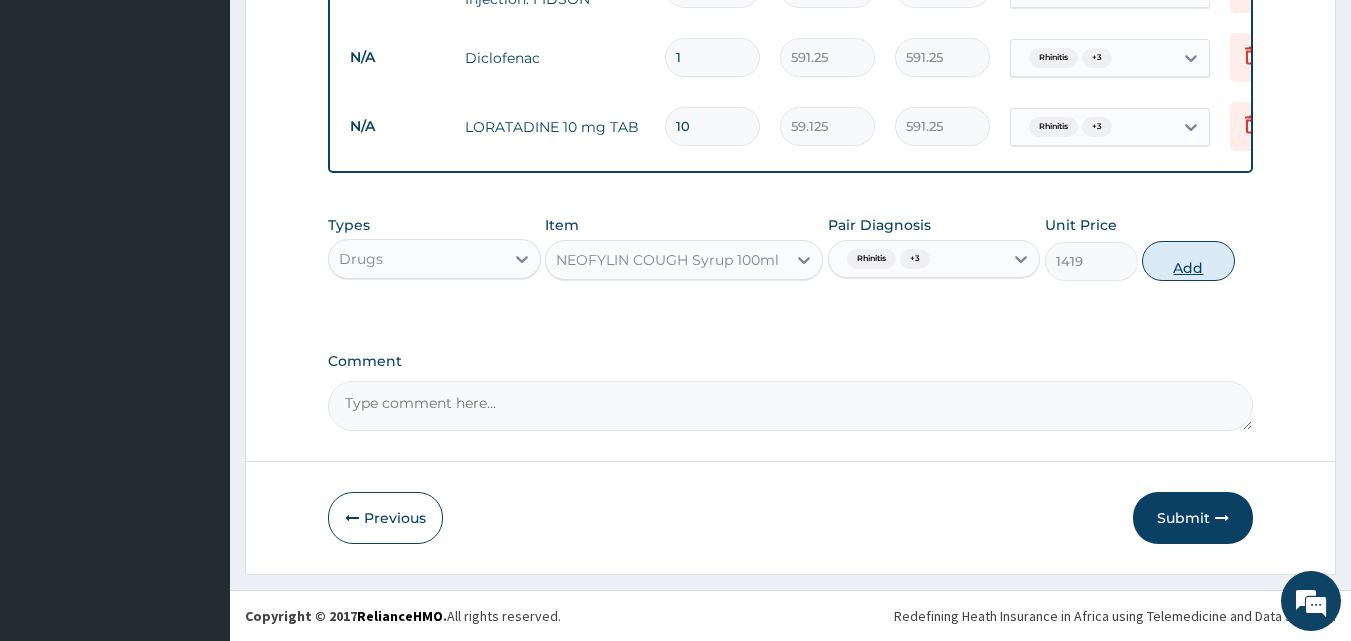 click on "Add" at bounding box center [1188, 261] 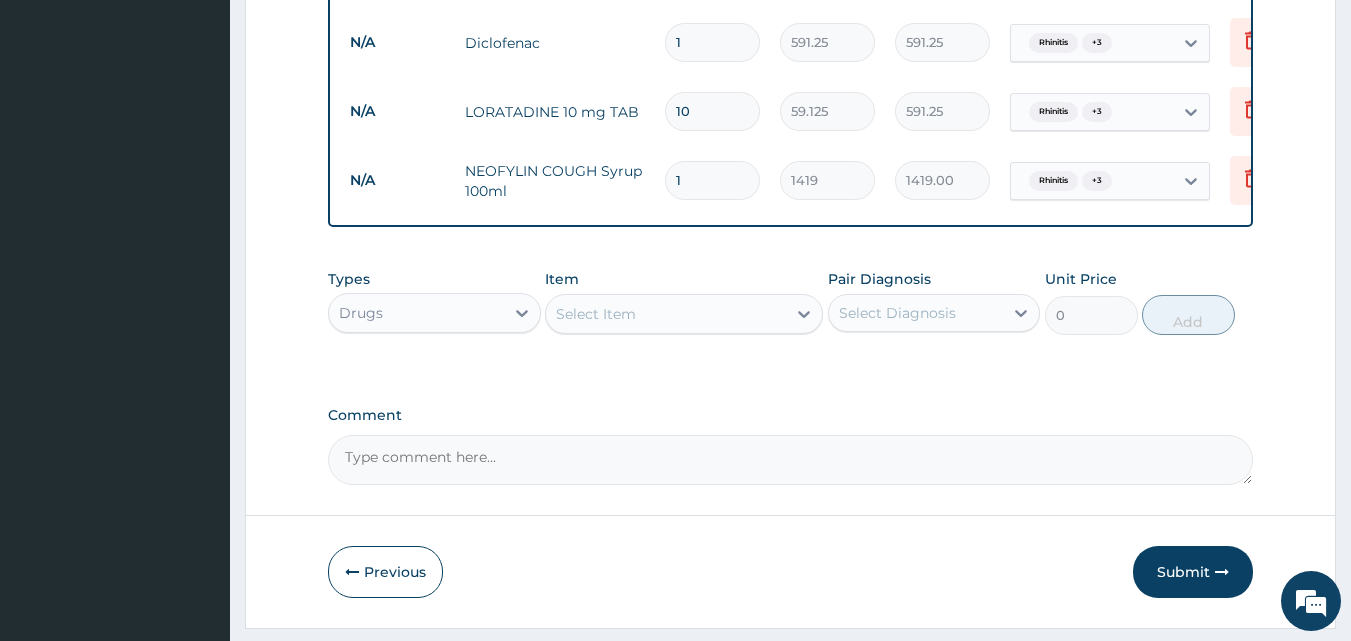 click on "Select Item" at bounding box center [666, 314] 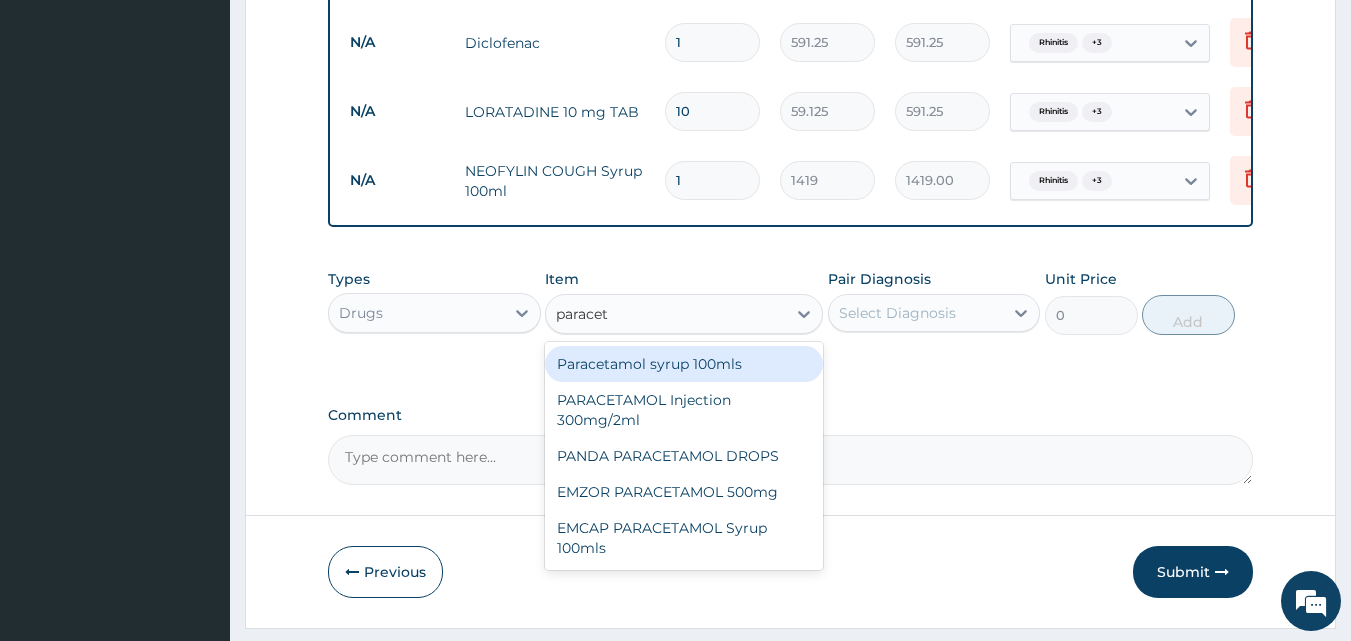 type on "paraceta" 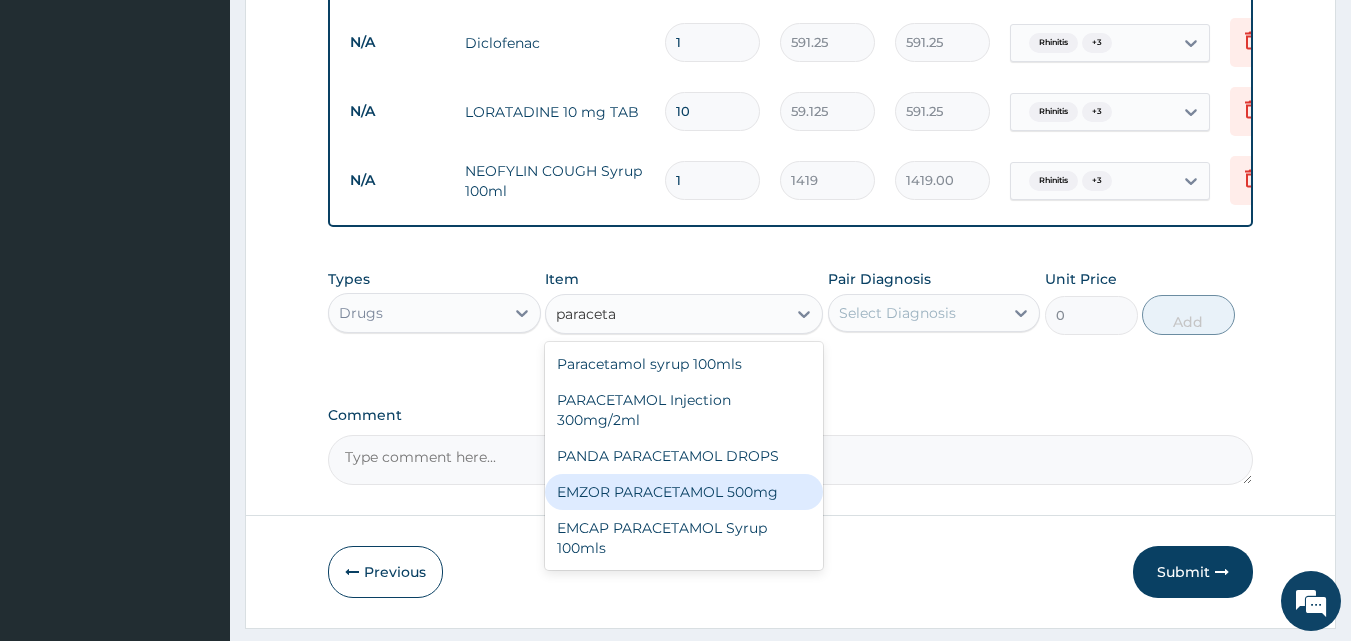 click on "EMZOR PARACETAMOL 500mg" at bounding box center [684, 492] 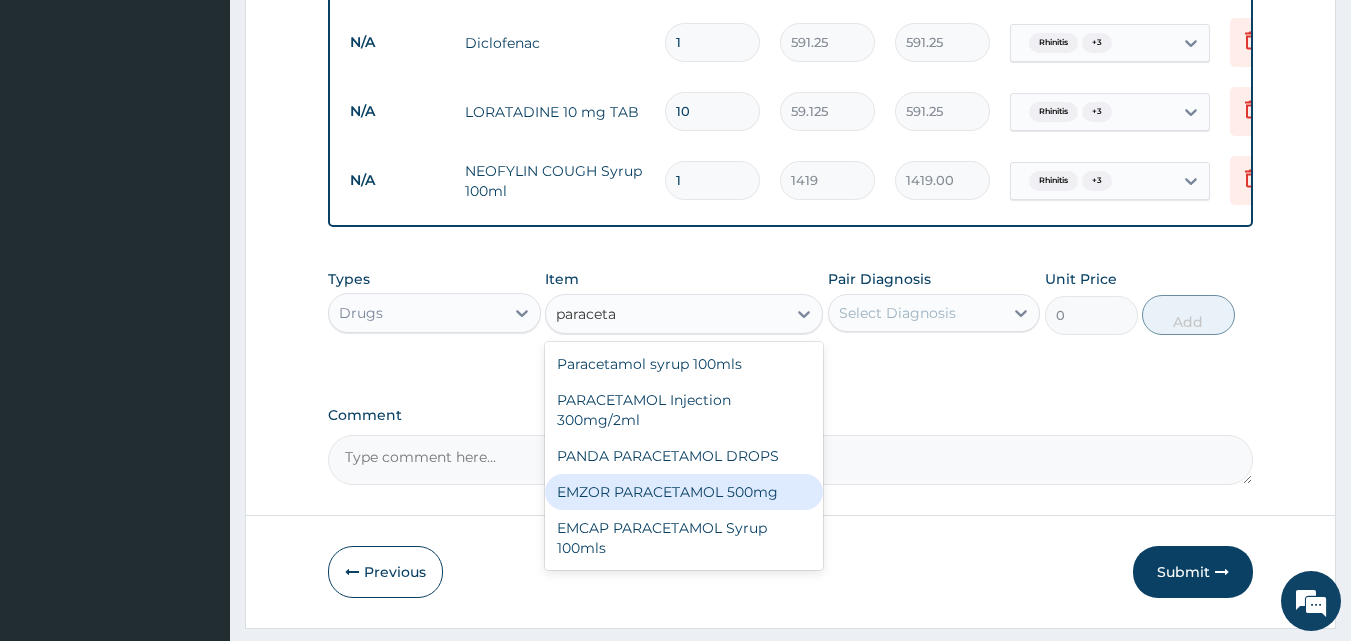 type 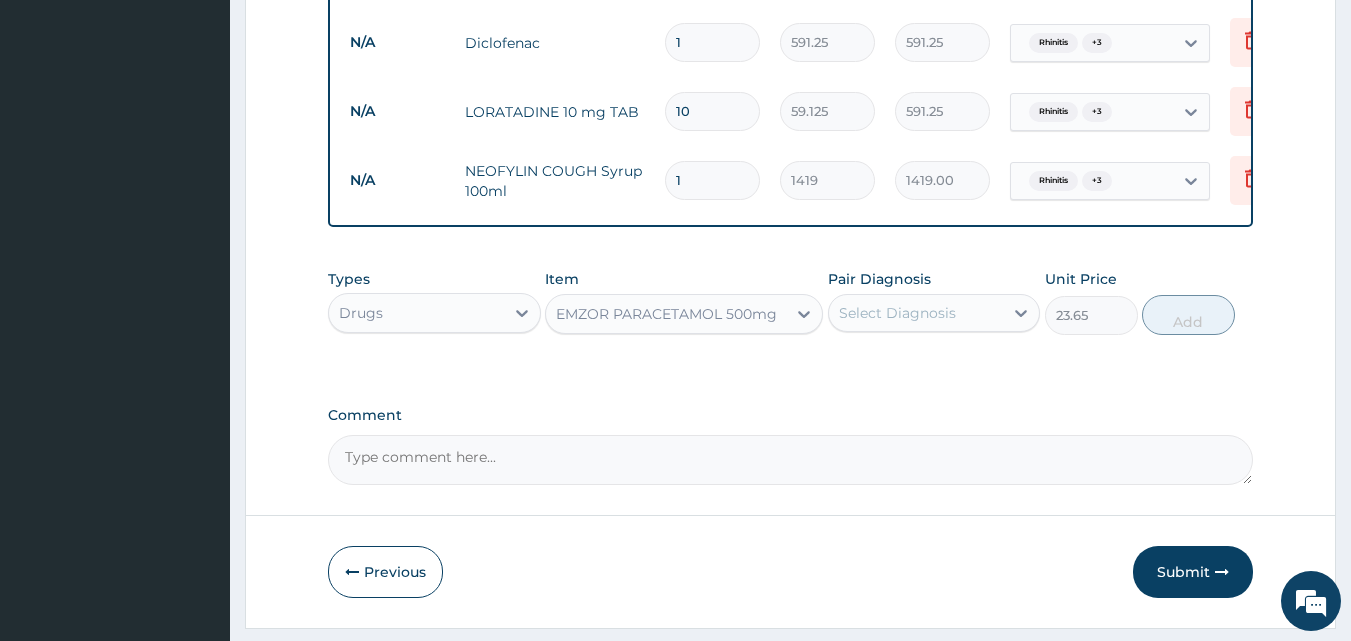 click on "Select Diagnosis" at bounding box center (916, 313) 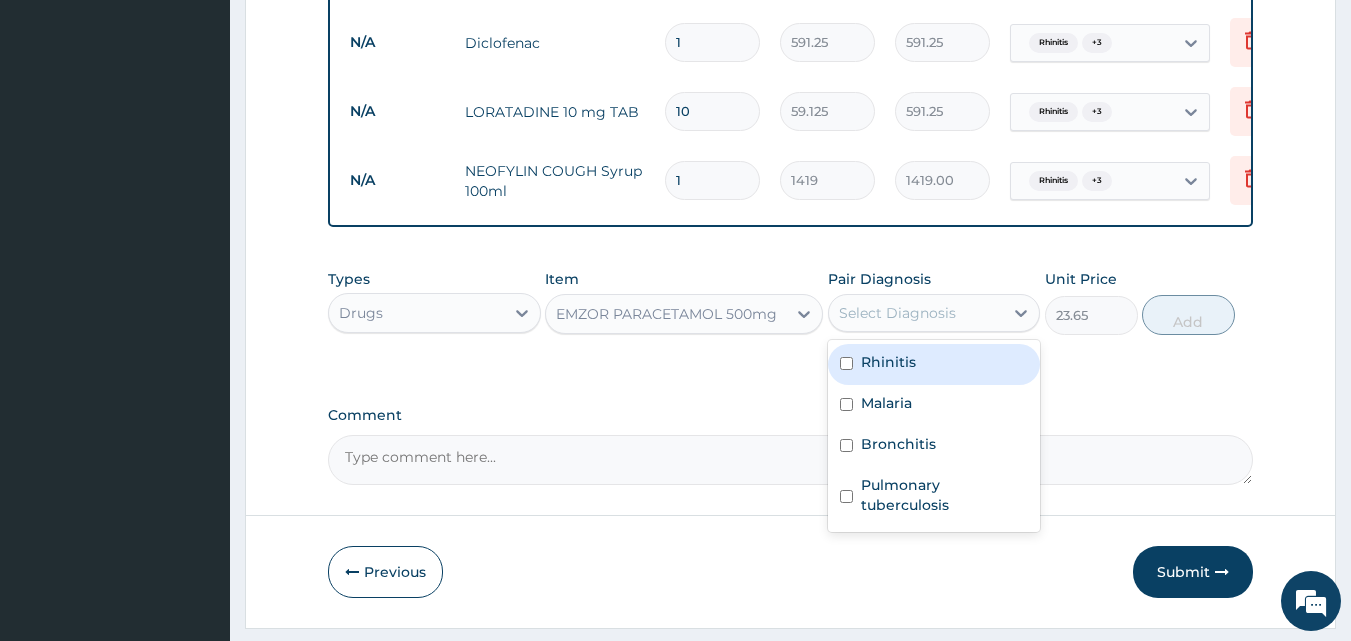 click on "Rhinitis" at bounding box center [934, 364] 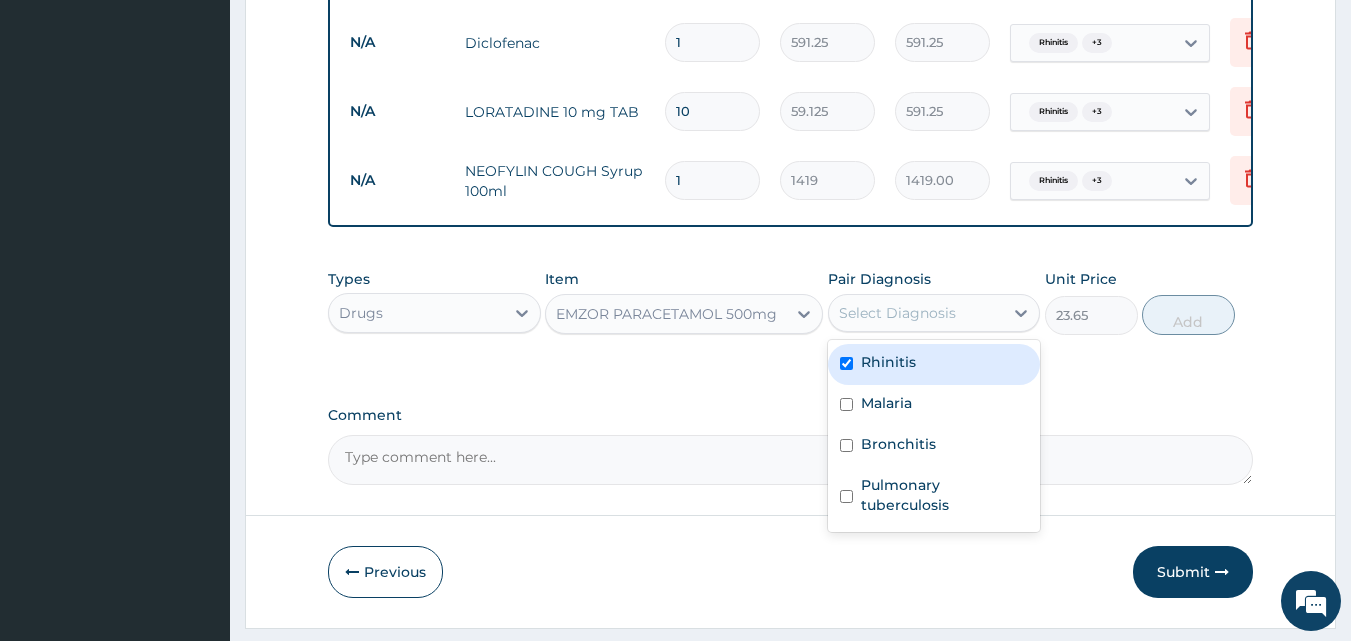 checkbox on "true" 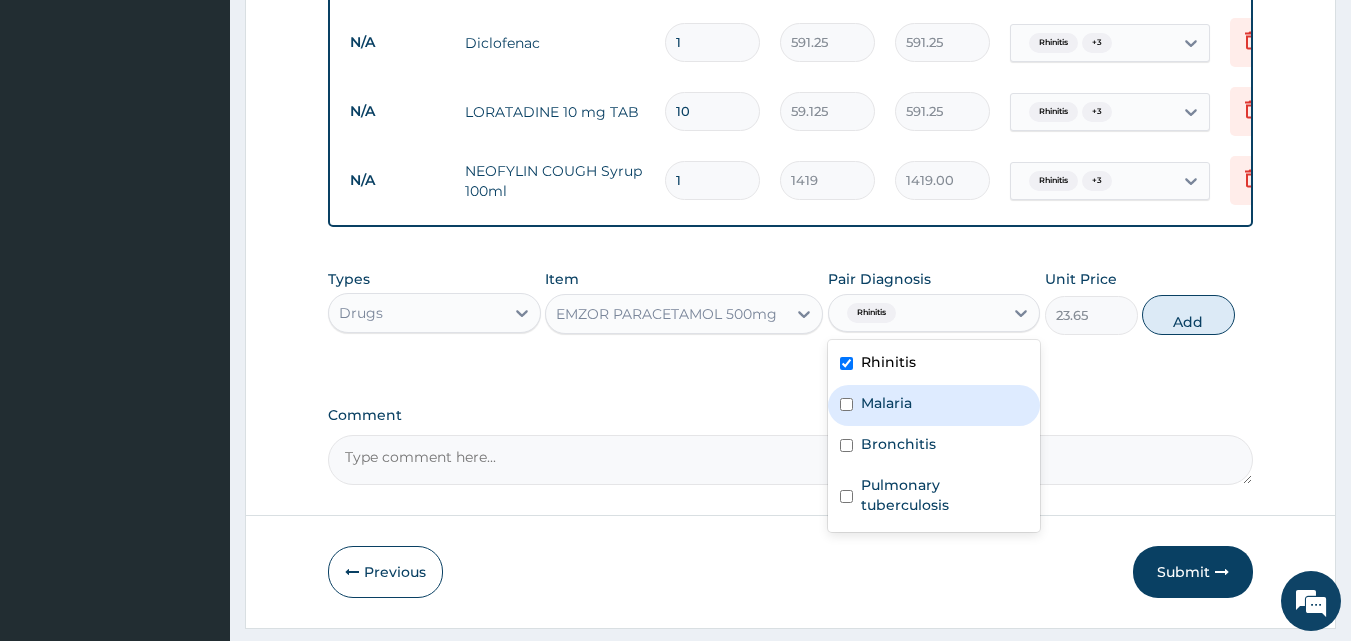 click on "Malaria" at bounding box center (934, 405) 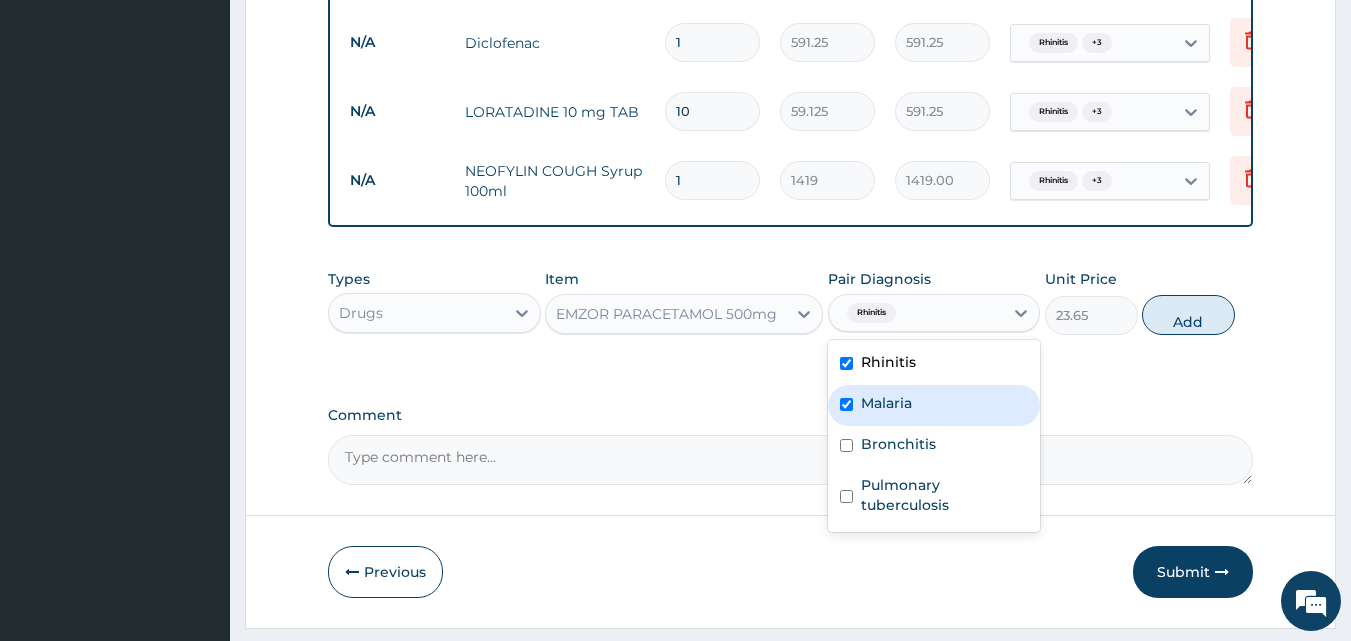 checkbox on "true" 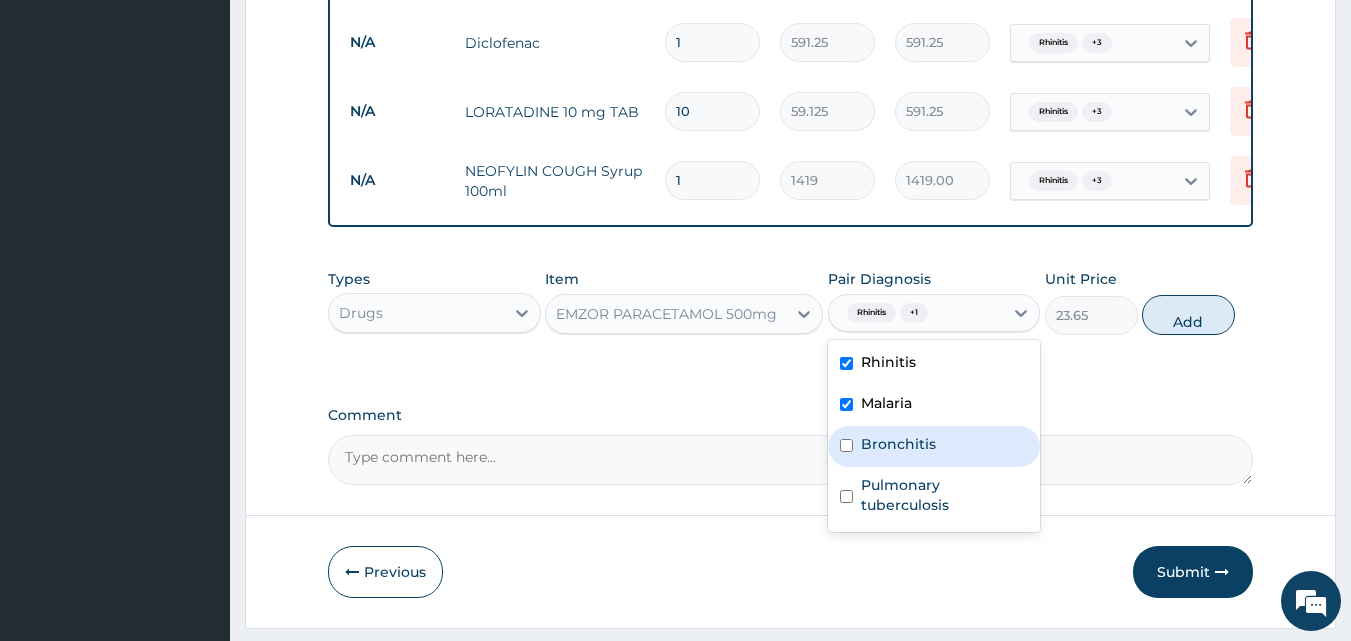 click on "Bronchitis" at bounding box center (898, 444) 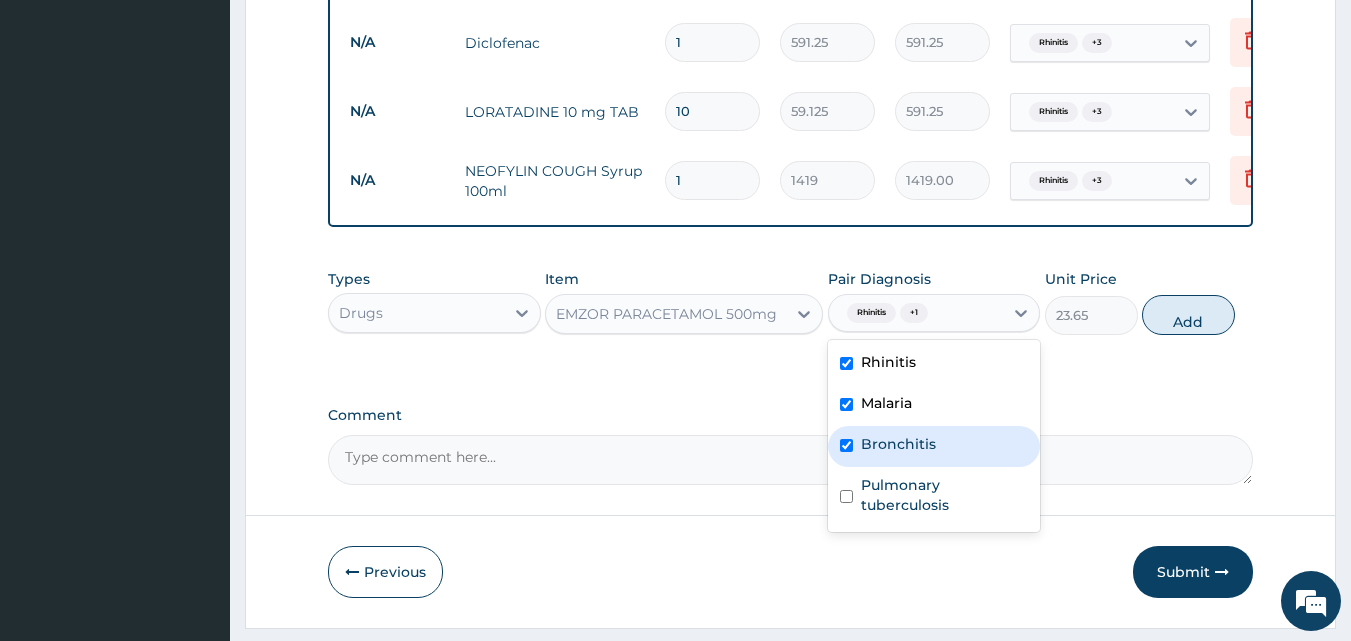 click on "Bronchitis" at bounding box center (898, 444) 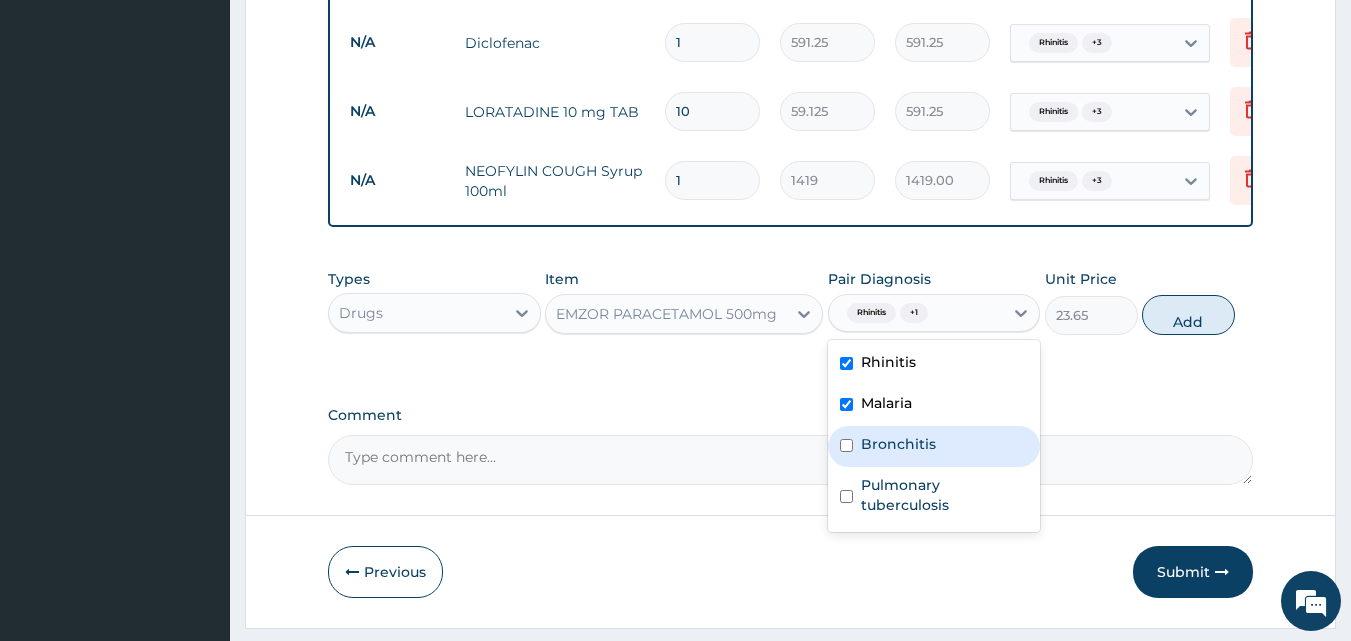 checkbox on "false" 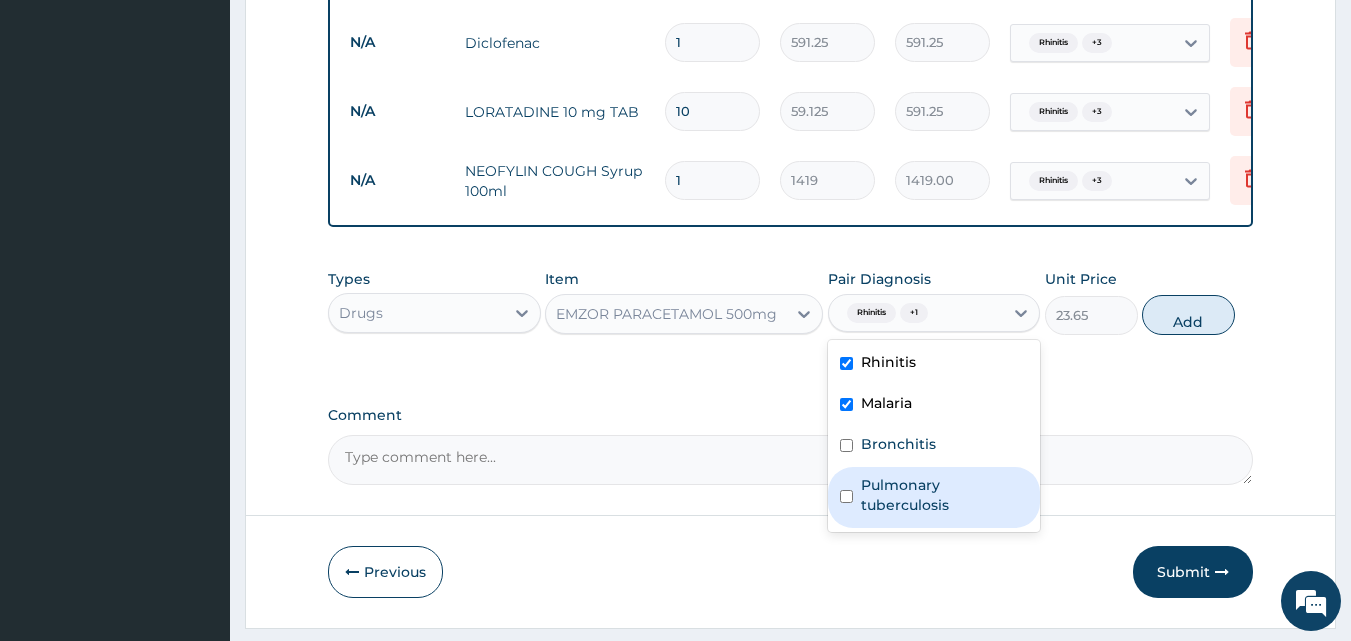 click on "Pulmonary tuberculosis" at bounding box center (945, 495) 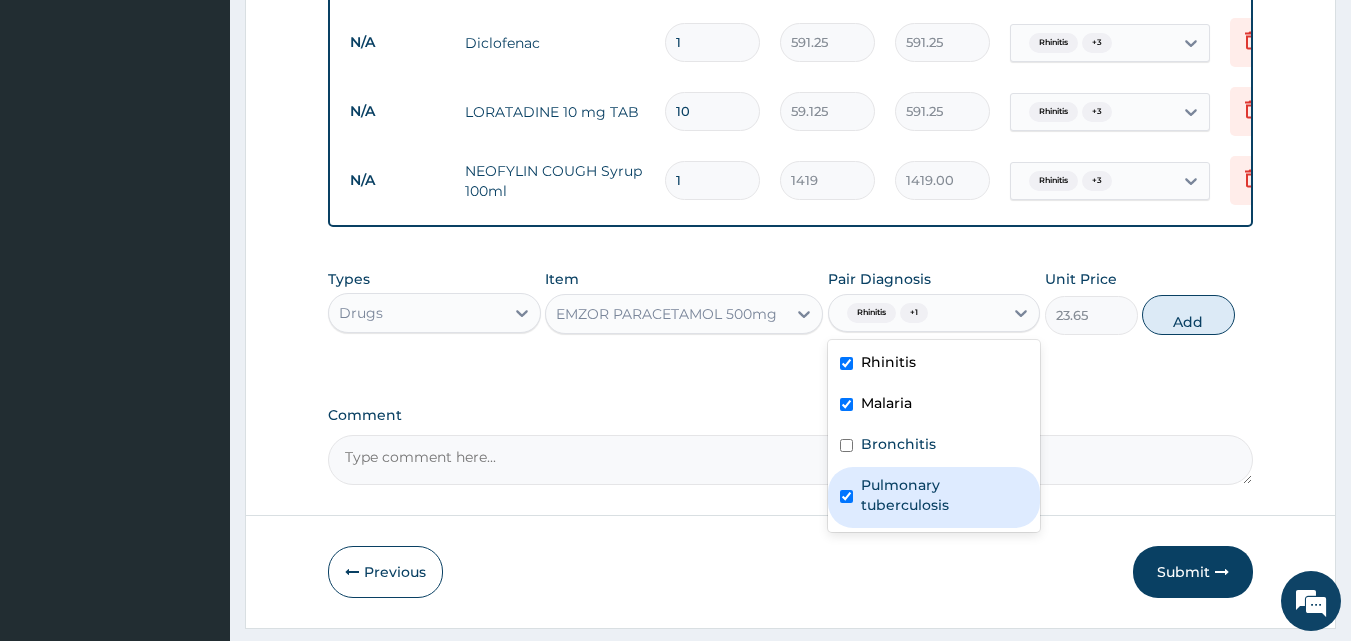 checkbox on "true" 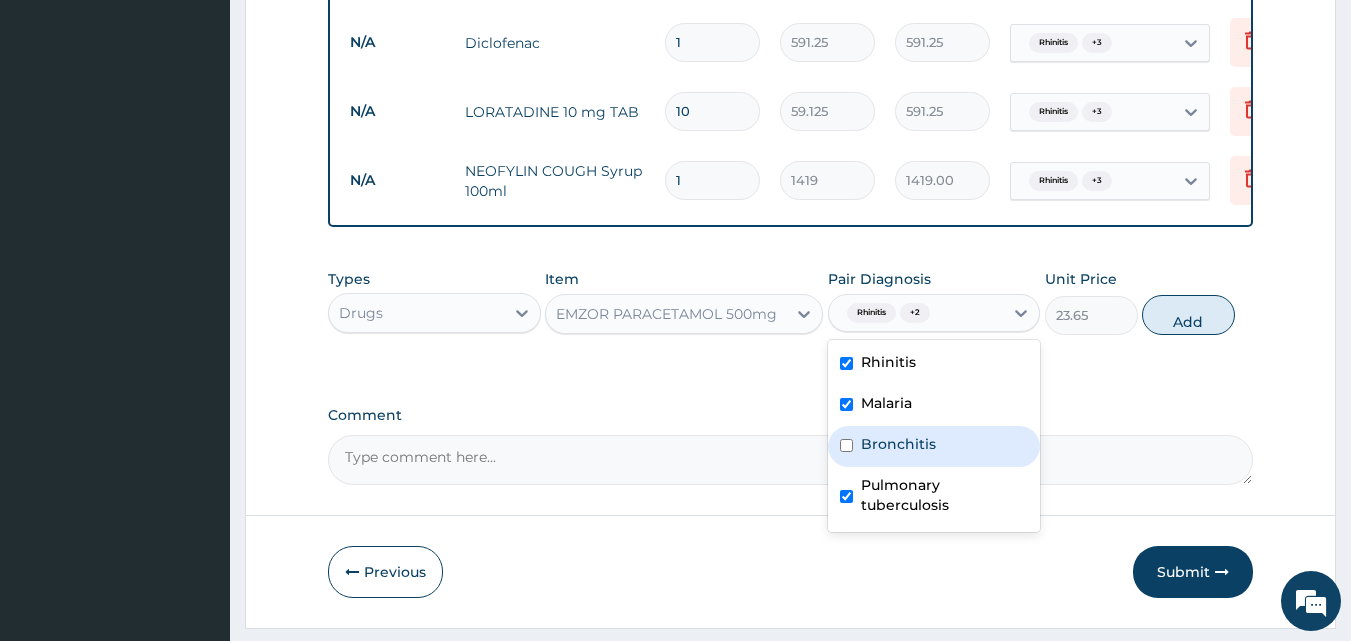 click on "Bronchitis" at bounding box center [898, 444] 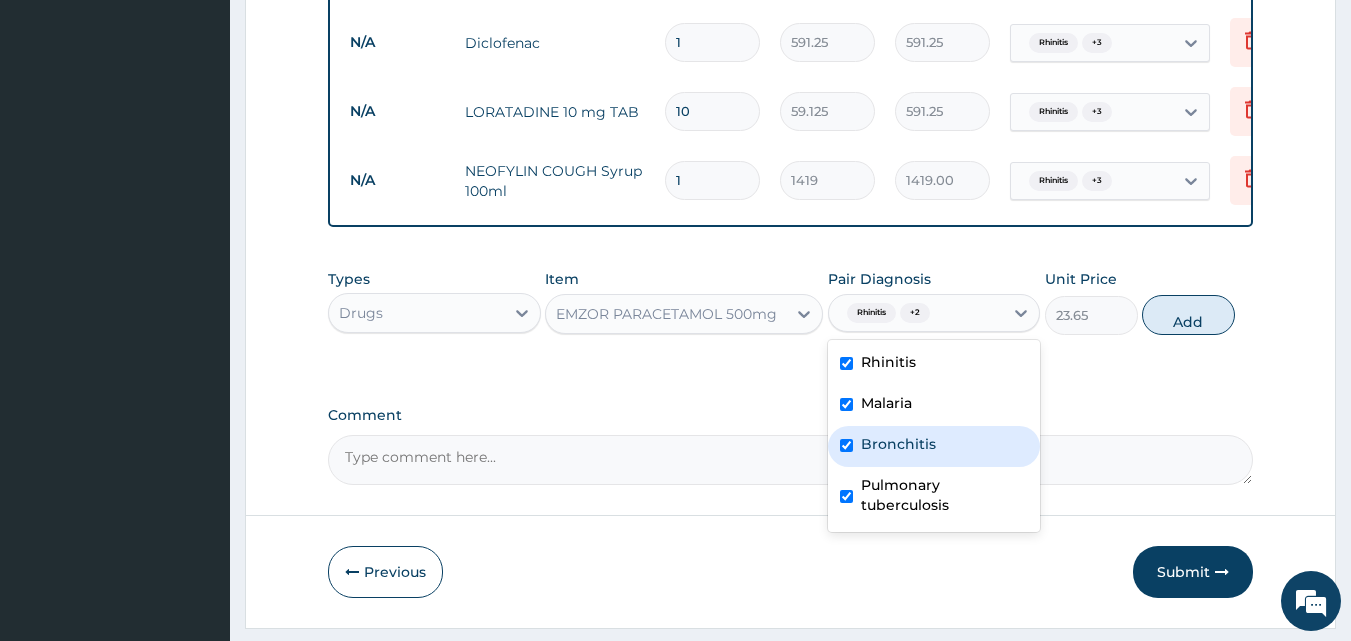 checkbox on "true" 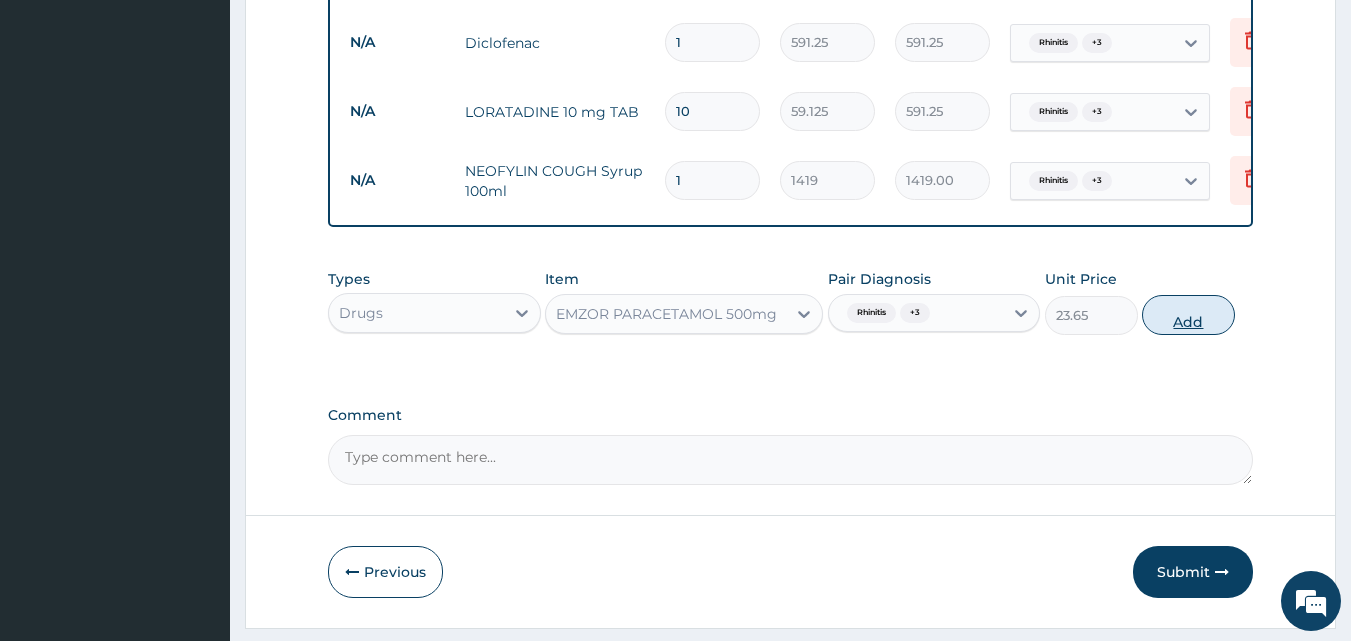 click on "Add" at bounding box center (1188, 315) 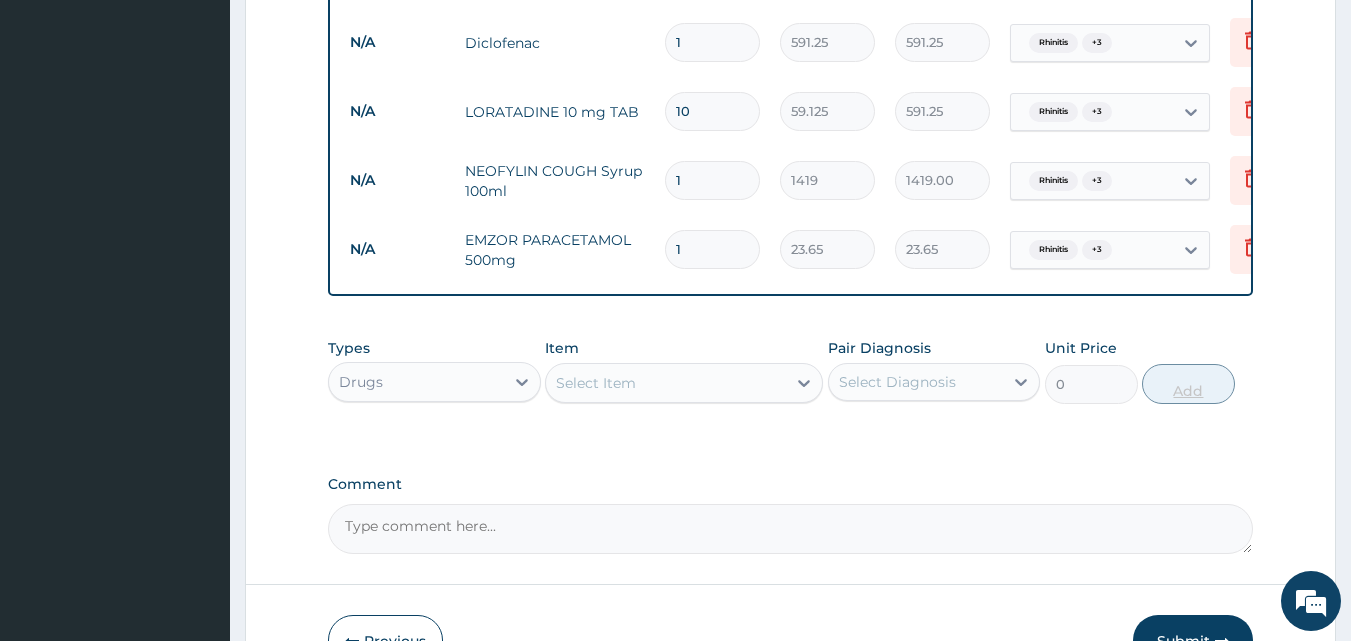 type 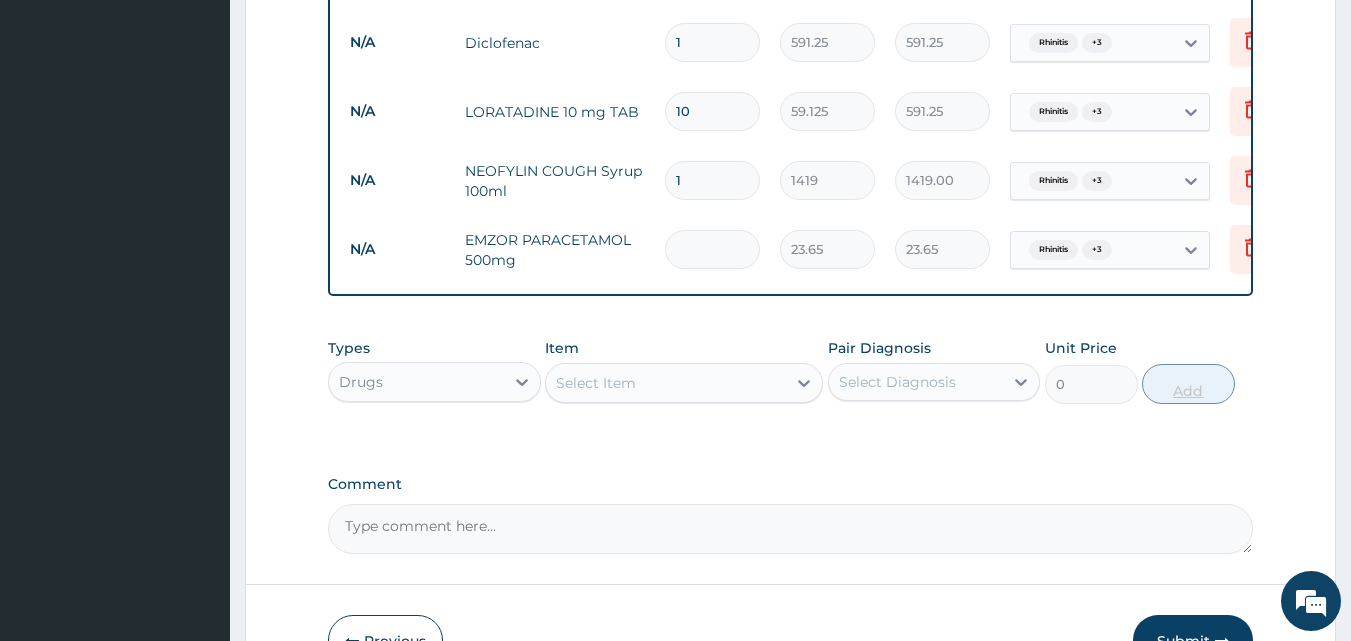 type on "0.00" 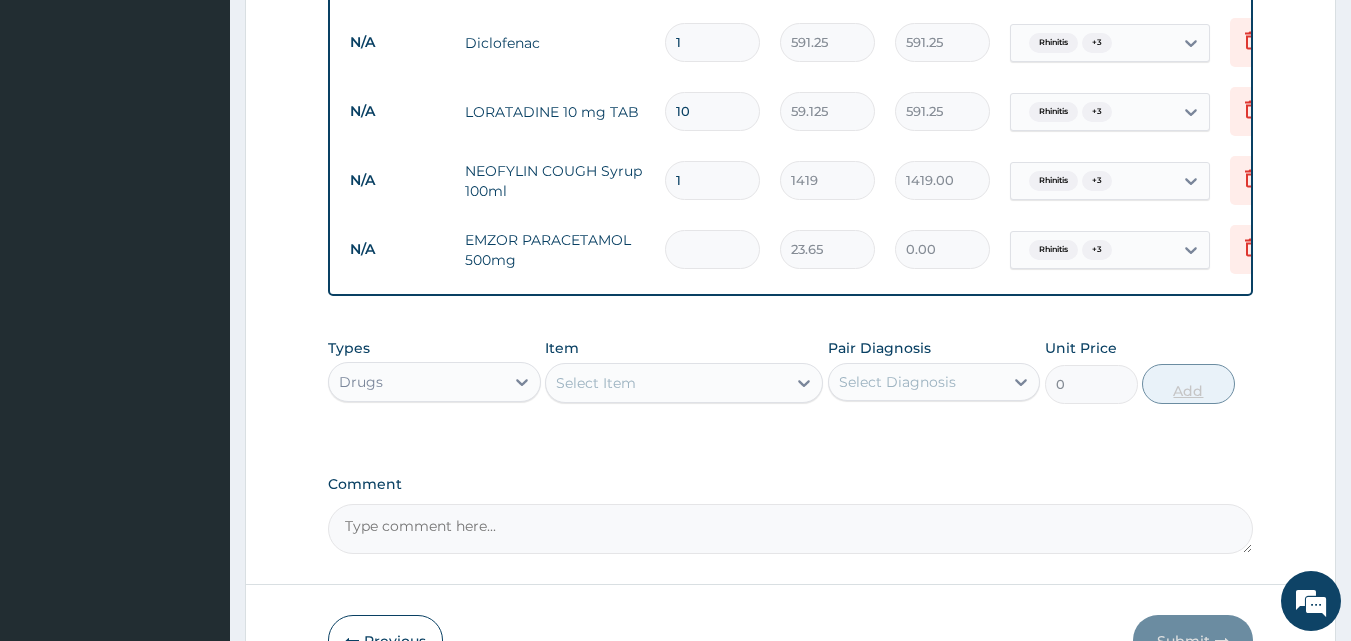 type on "2" 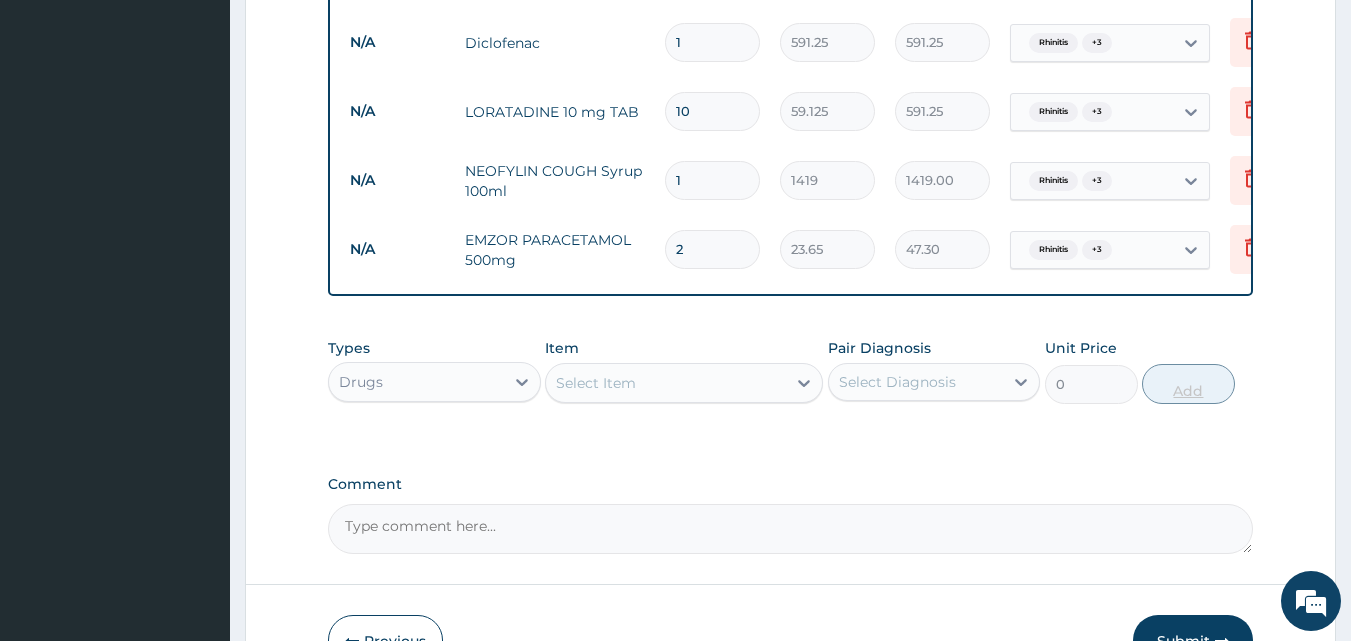 type on "20" 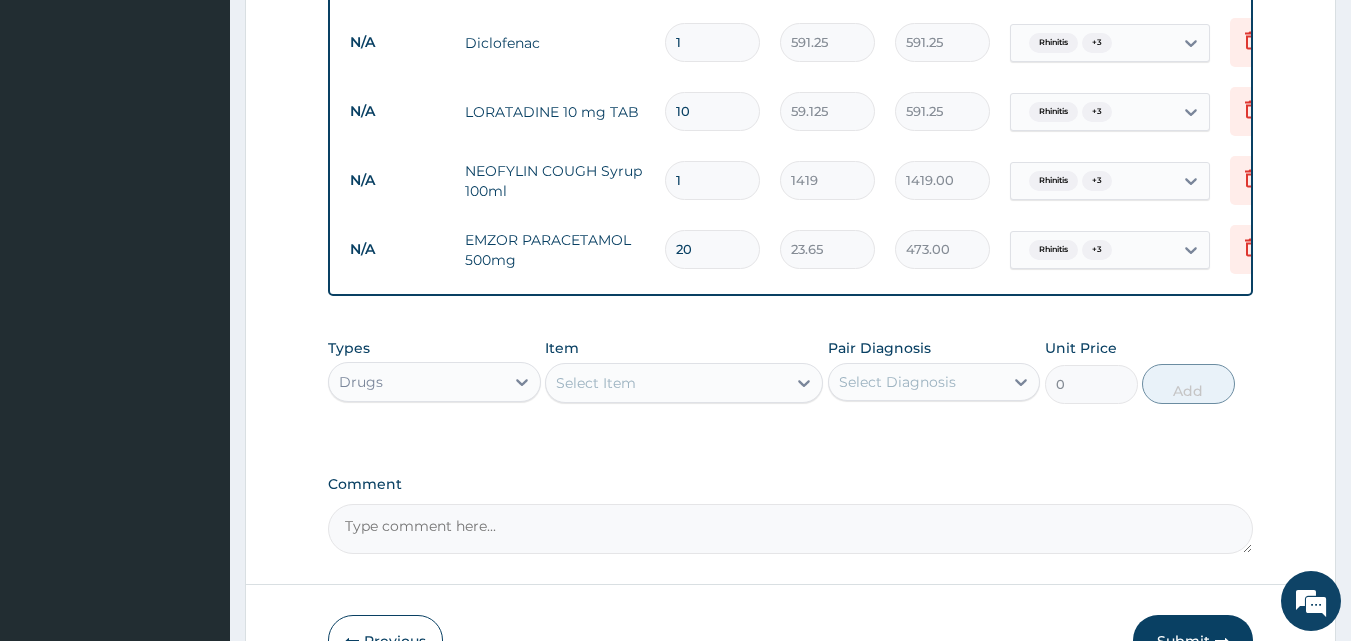 type on "20" 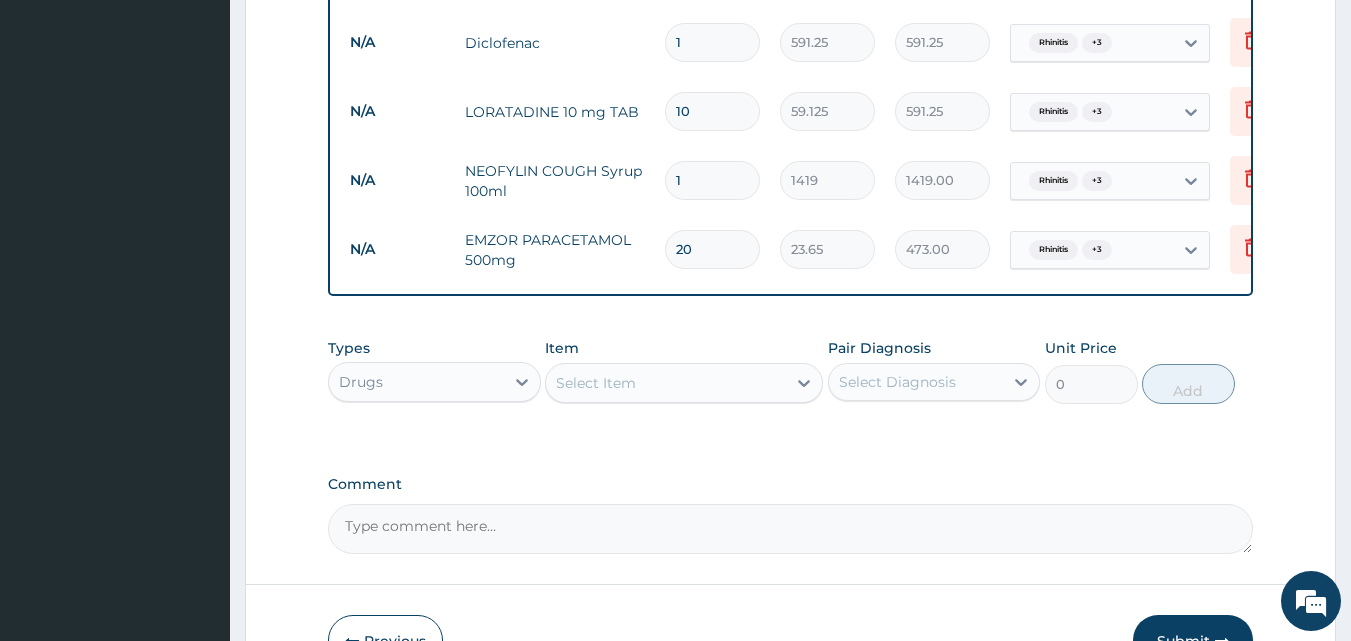 click on "Select Item" at bounding box center [666, 383] 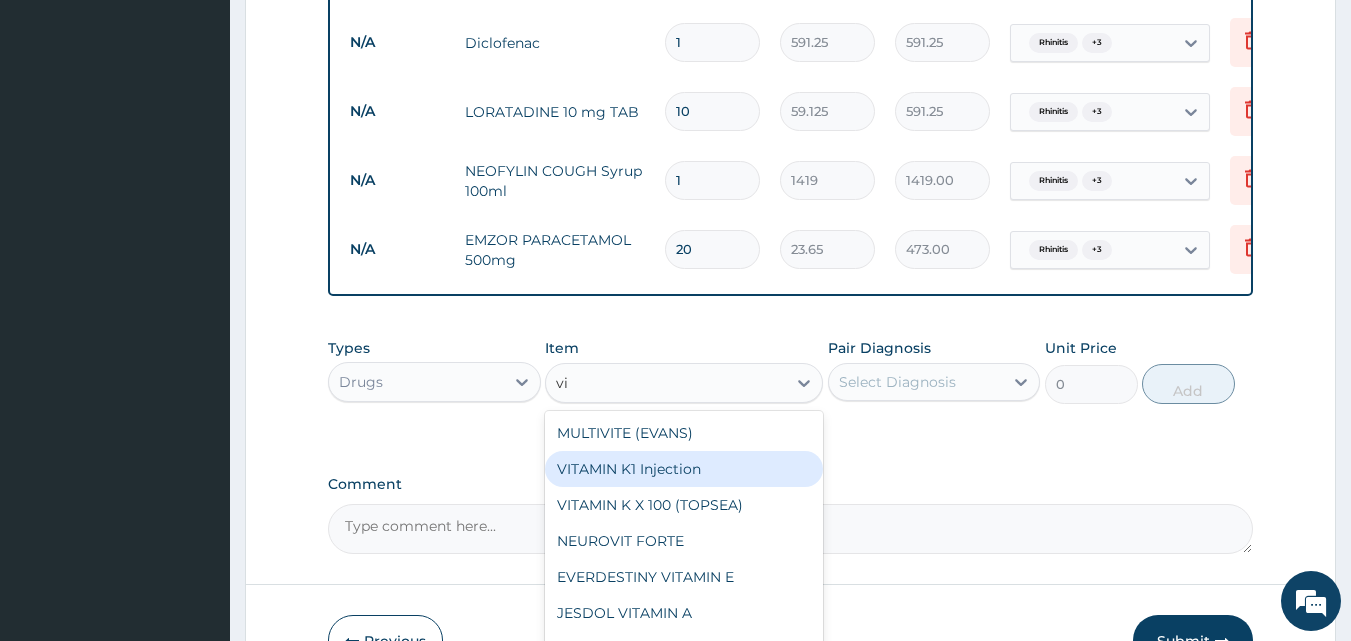 type on "v" 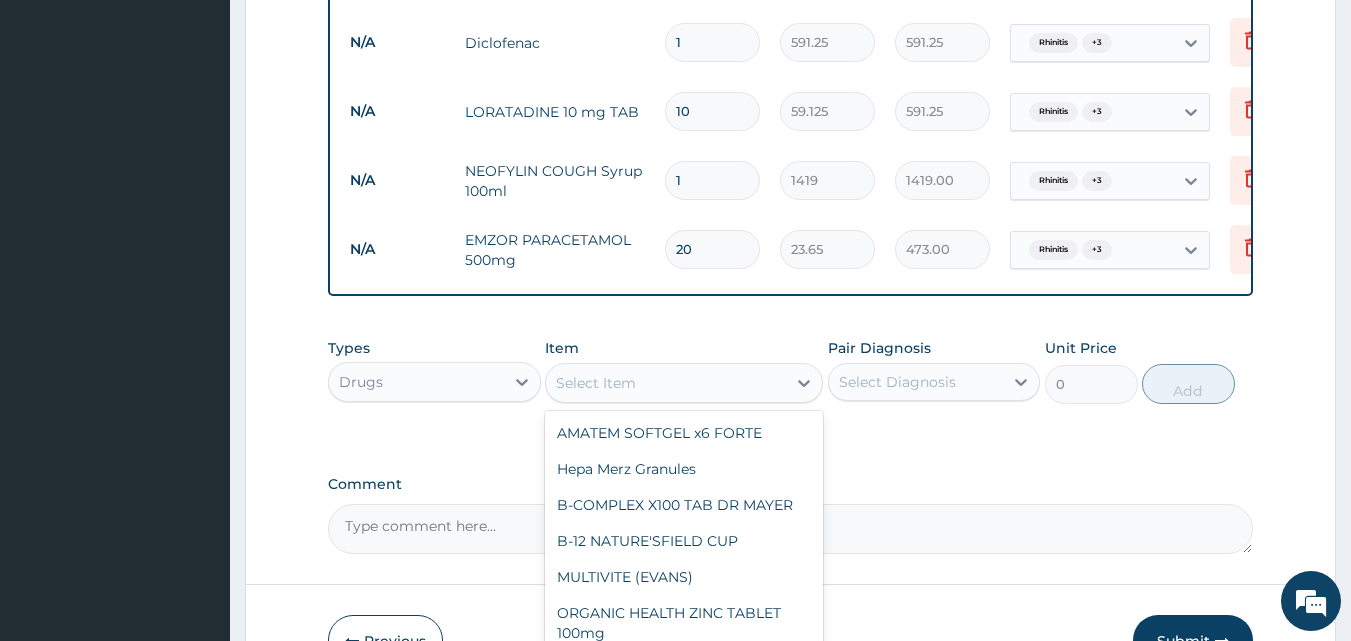 type on "b" 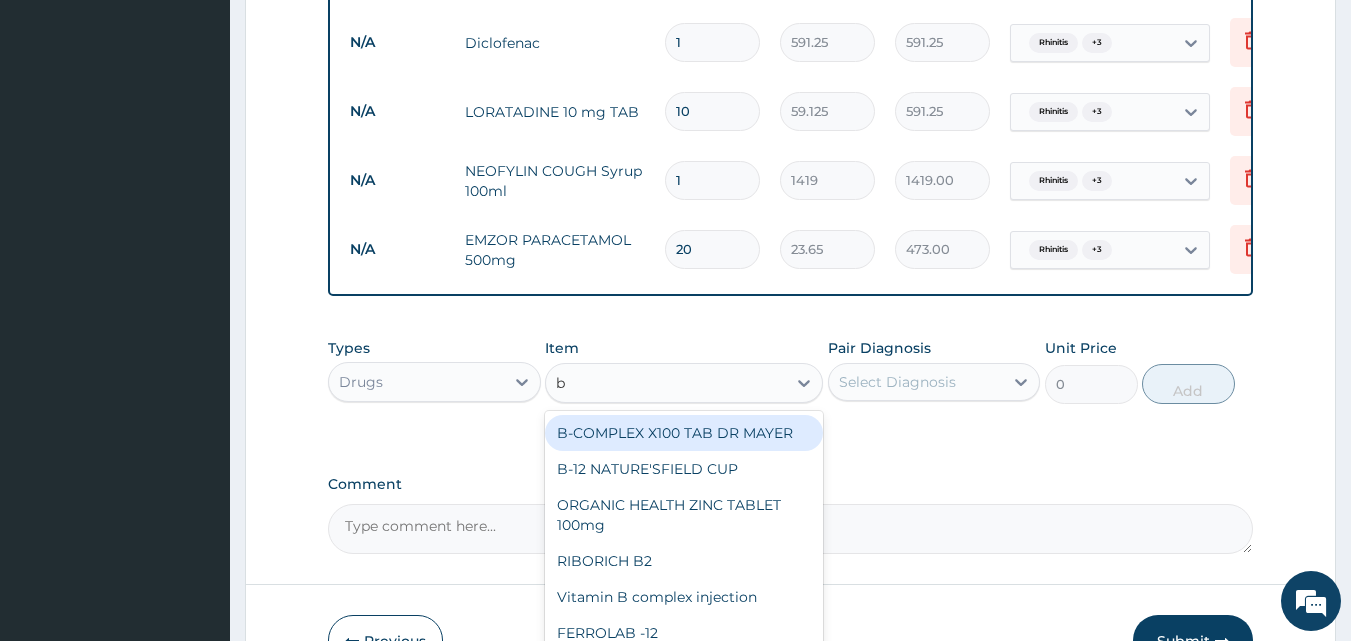 click on "B-COMPLEX X100 TAB DR MAYER" at bounding box center [684, 433] 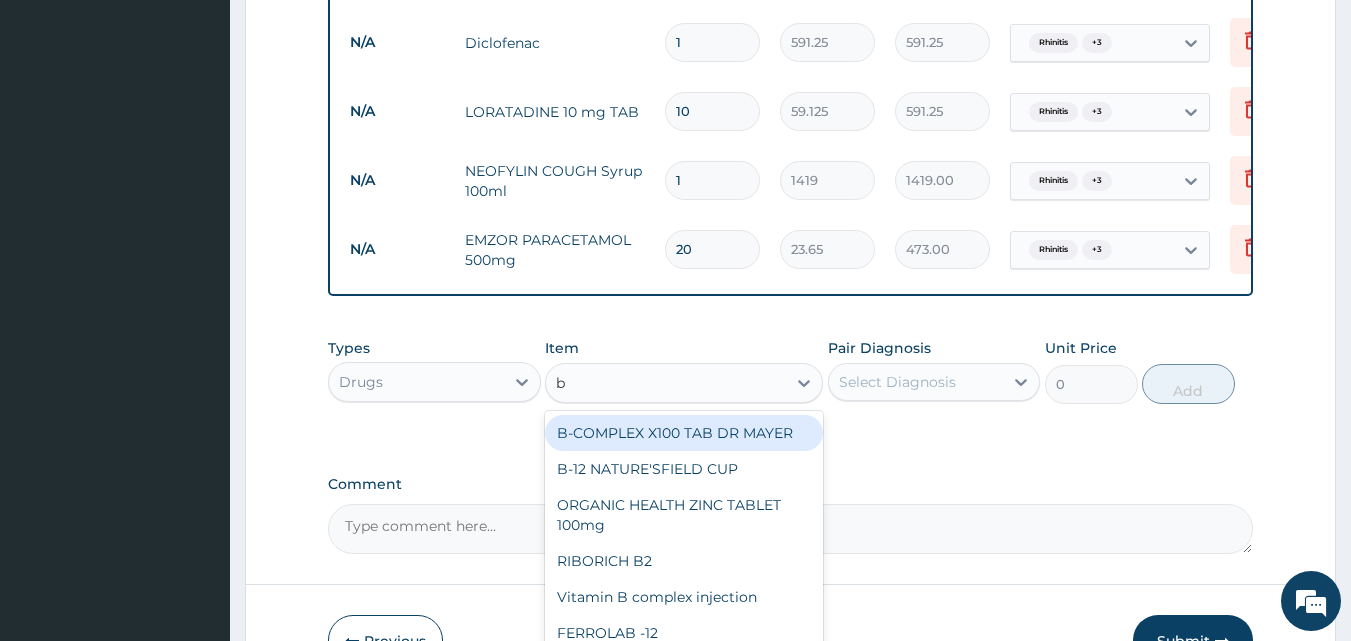 type 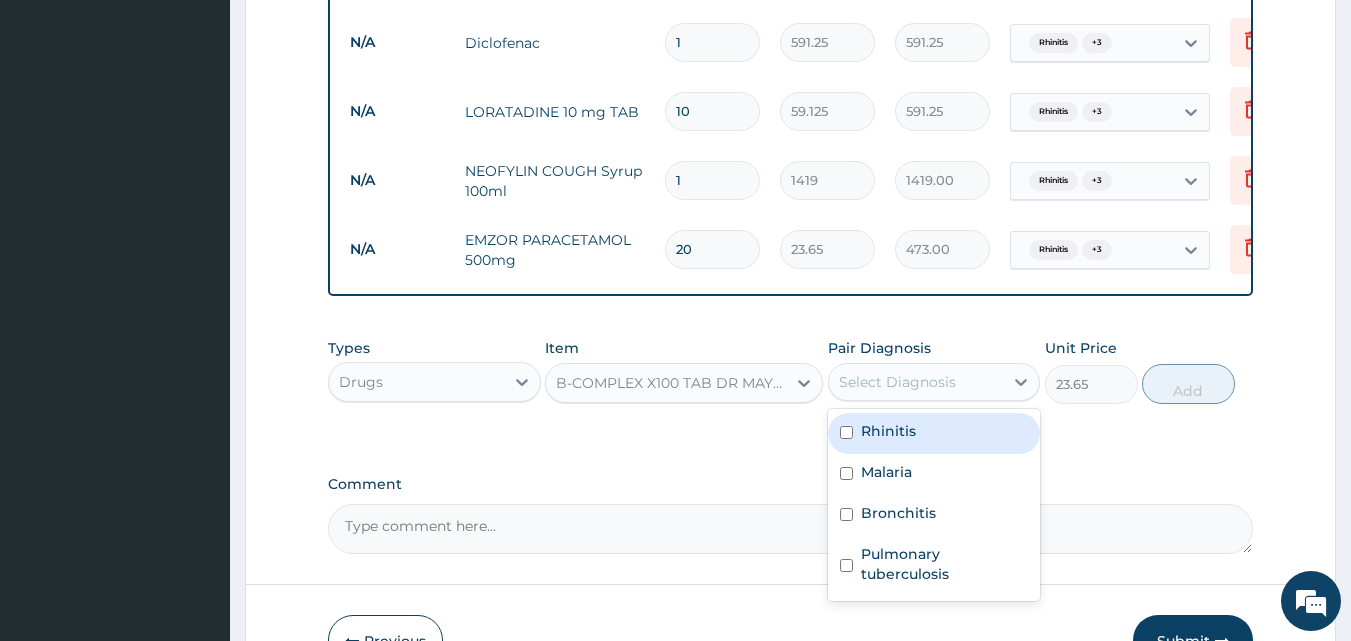 click on "Select Diagnosis" at bounding box center [897, 382] 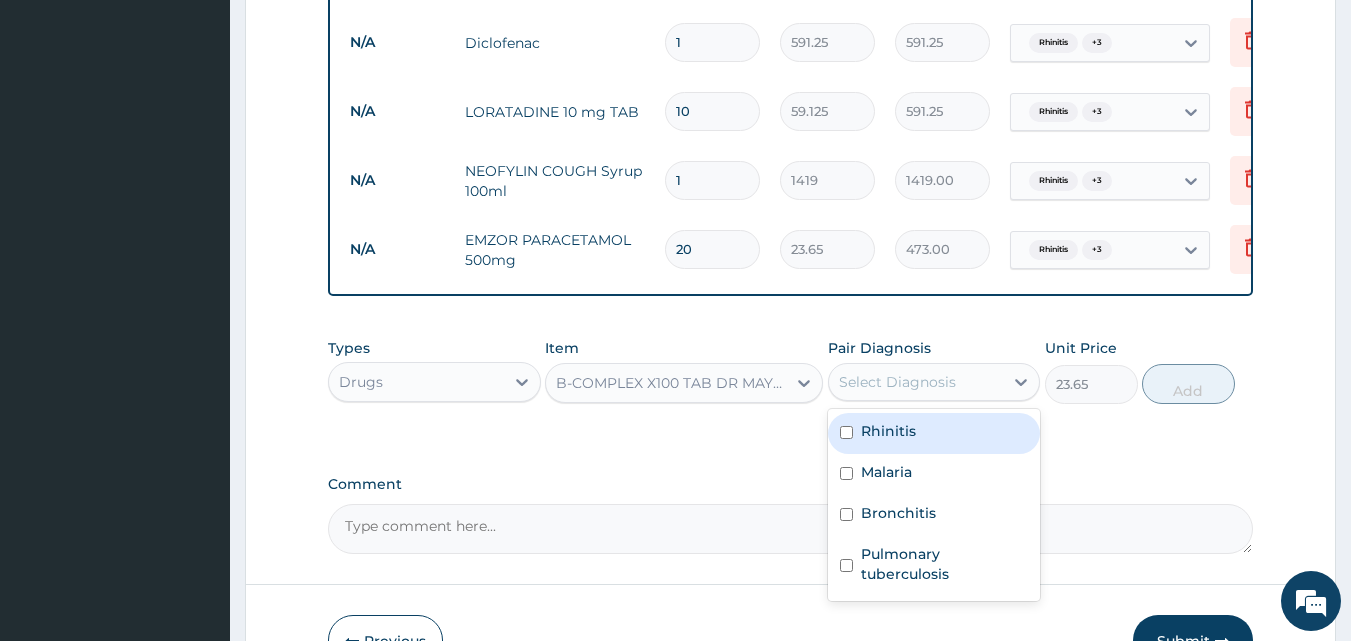 click at bounding box center [846, 432] 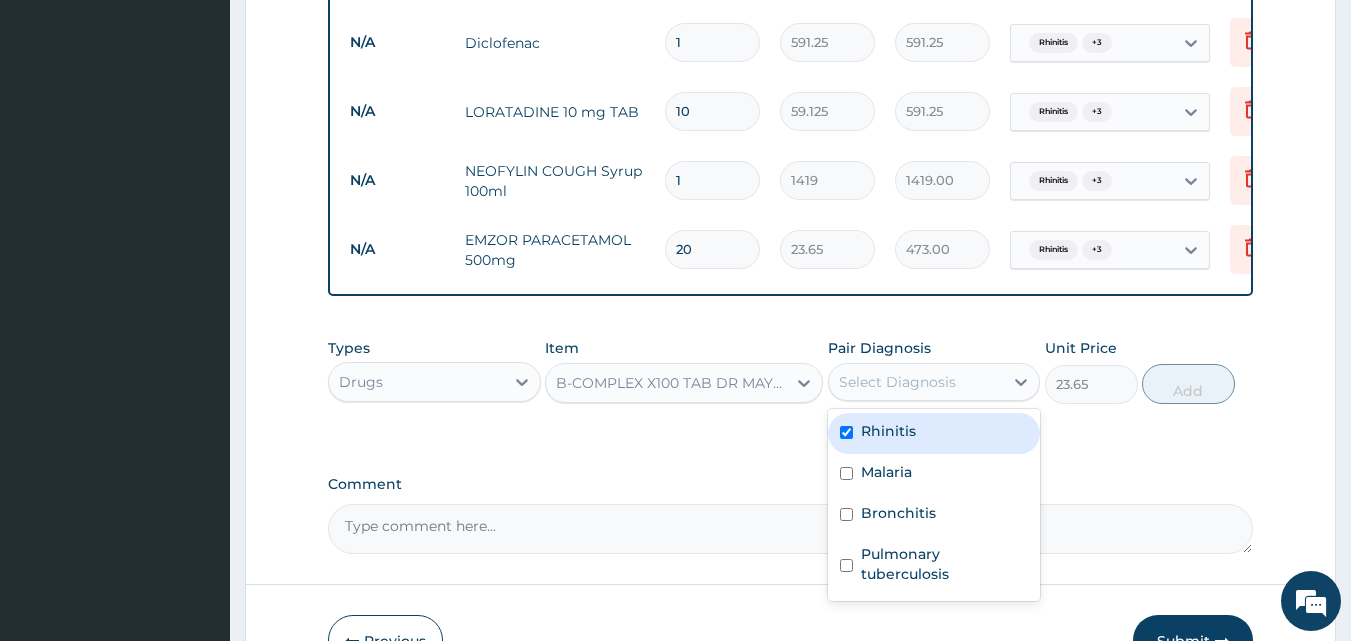 checkbox on "true" 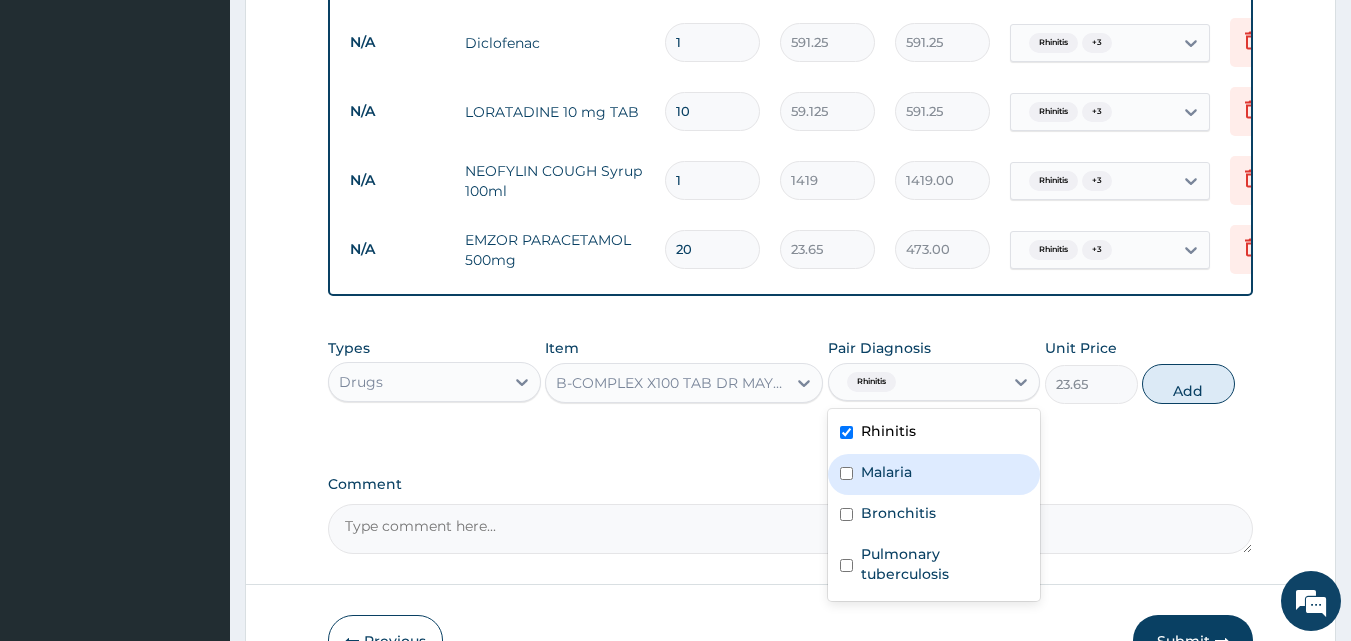 click at bounding box center (846, 473) 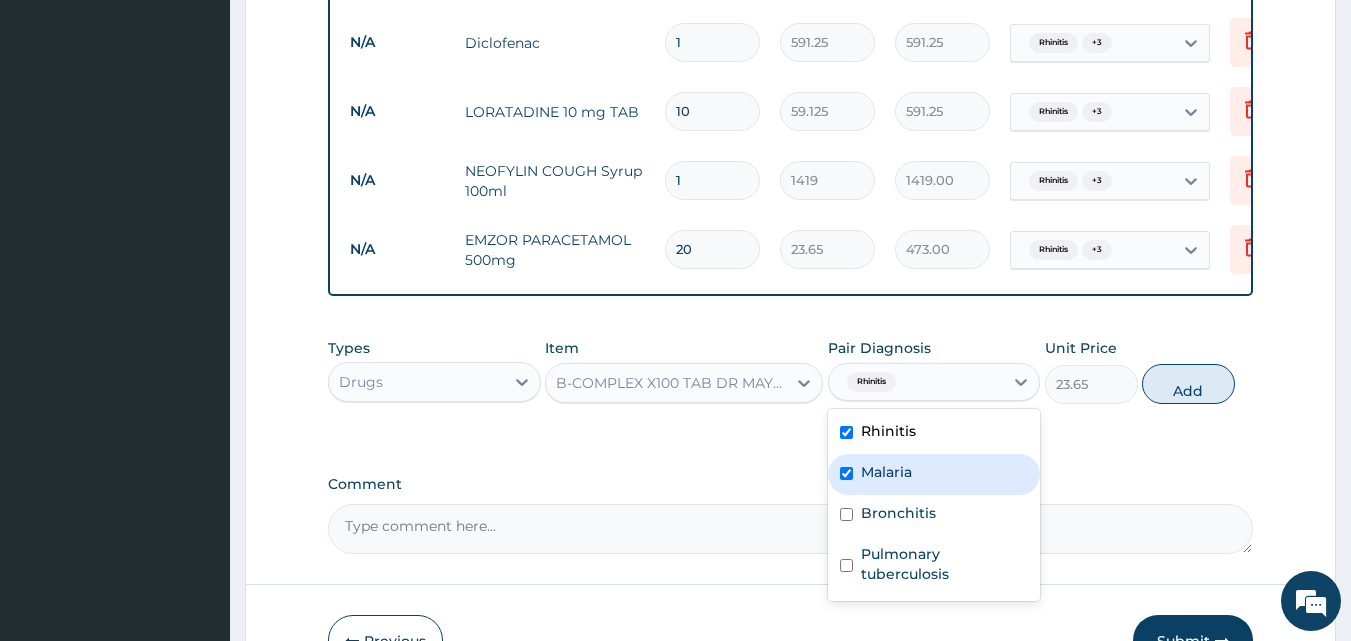 checkbox on "true" 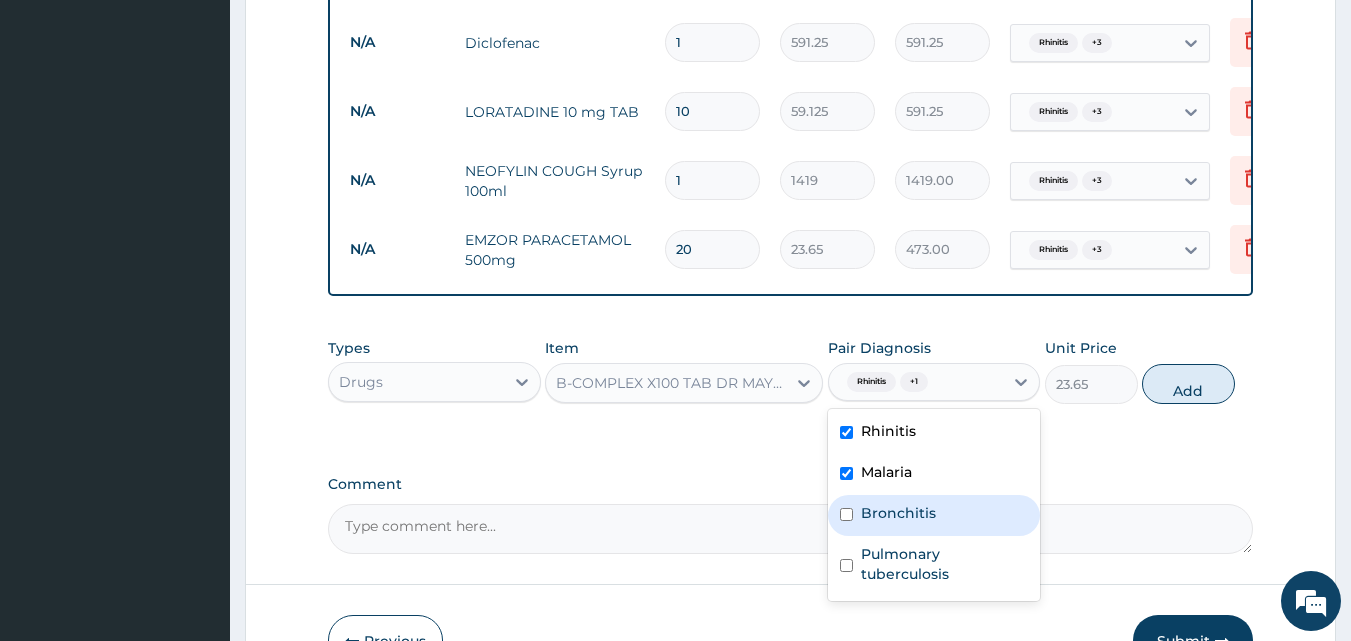 click on "Bronchitis" at bounding box center [934, 515] 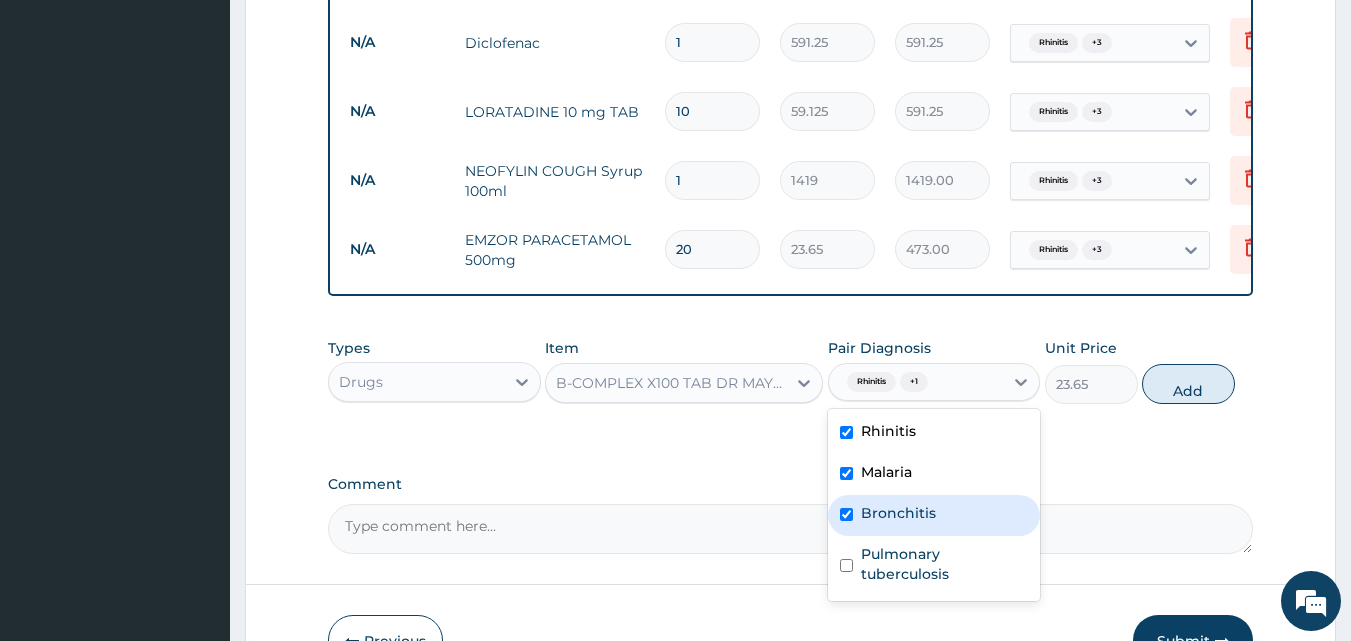 checkbox on "true" 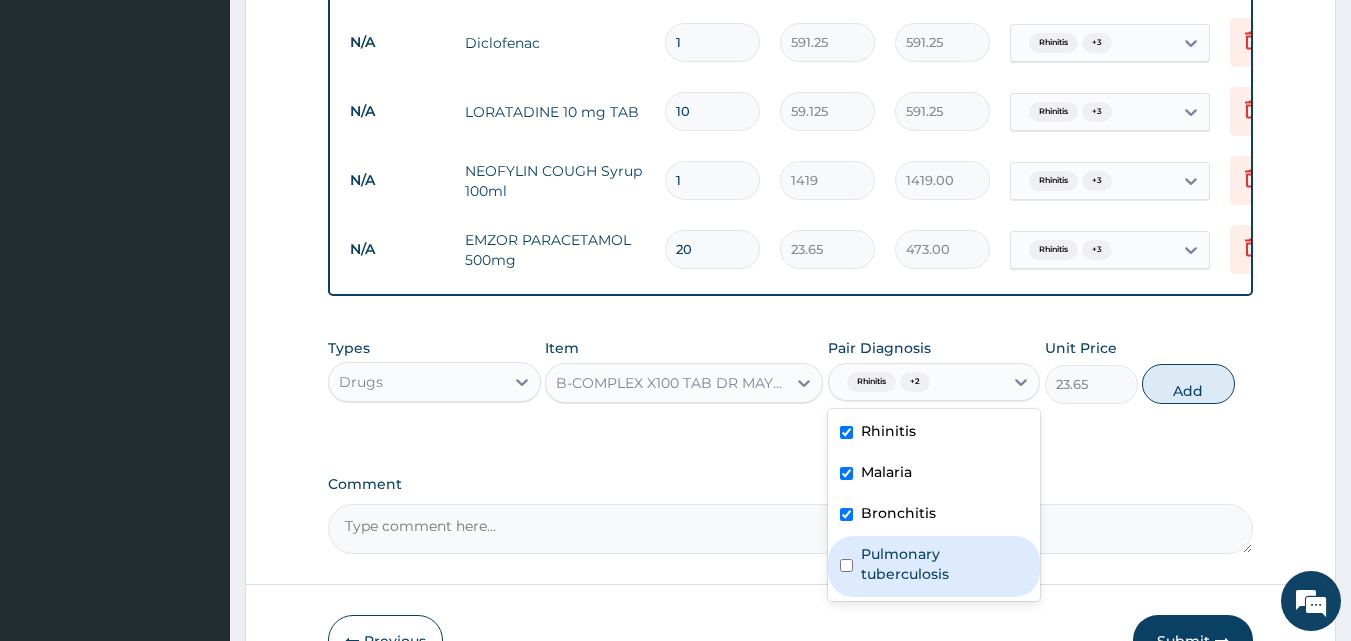 click on "Pulmonary tuberculosis" at bounding box center [934, 566] 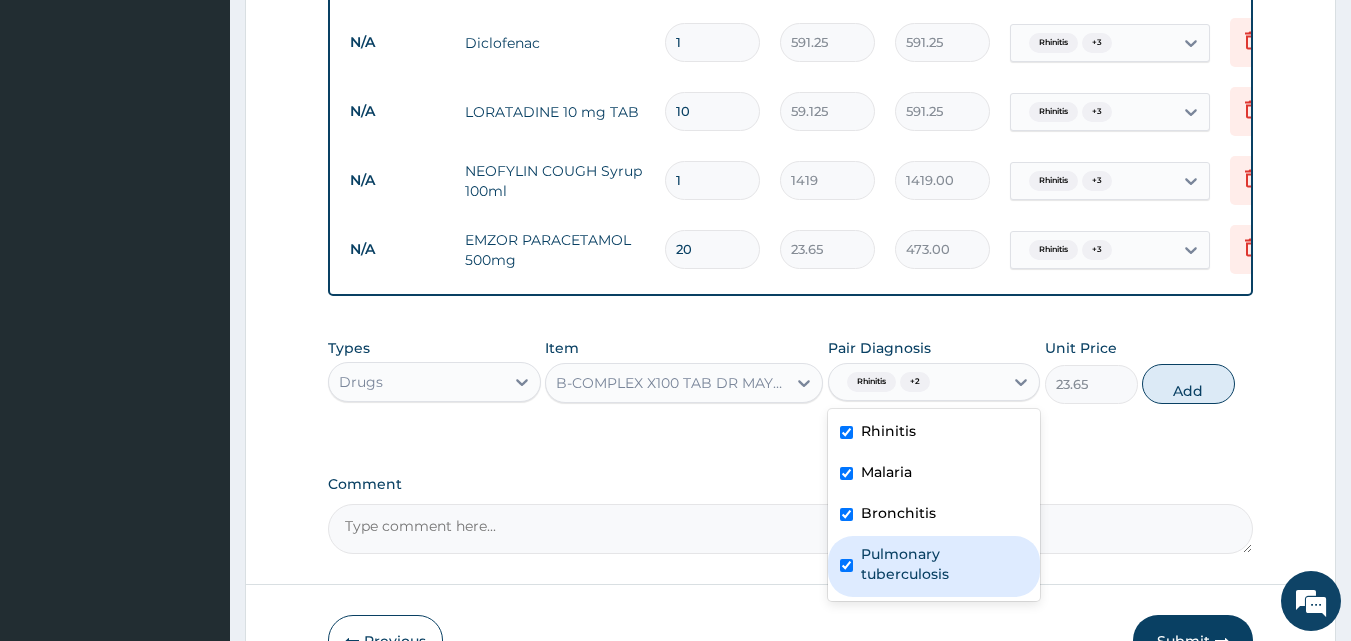 checkbox on "true" 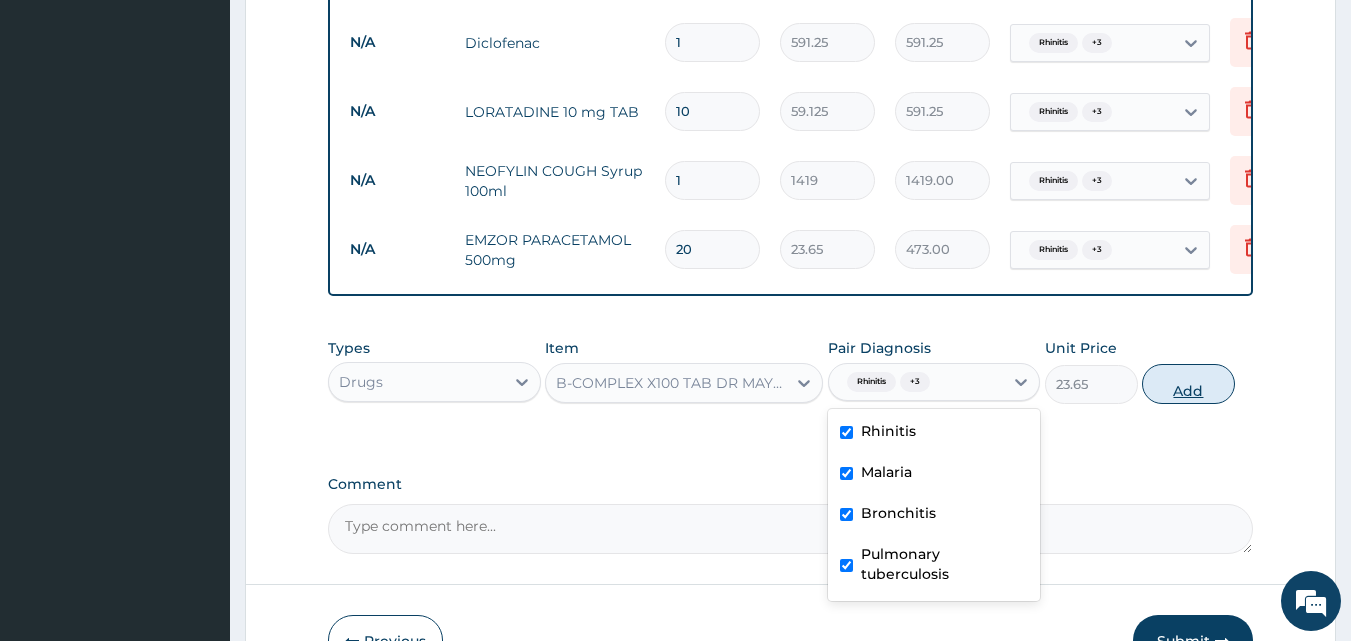 click on "Add" at bounding box center [1188, 384] 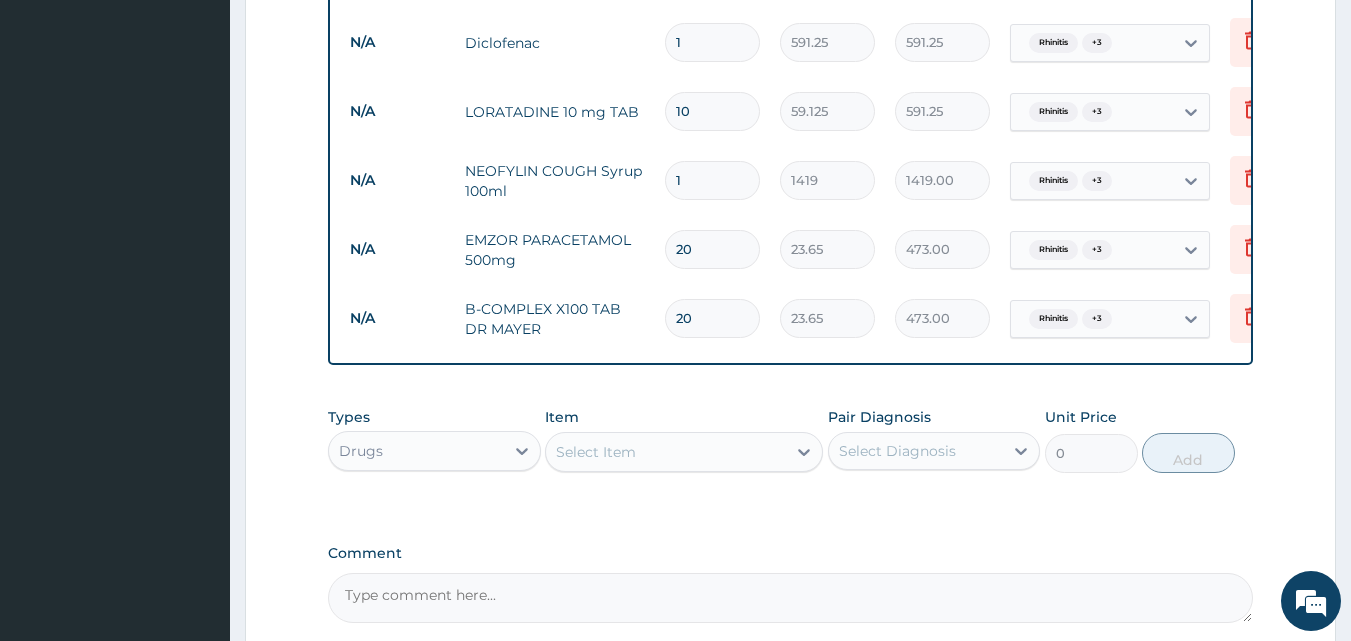 click on "Select Item" at bounding box center (666, 452) 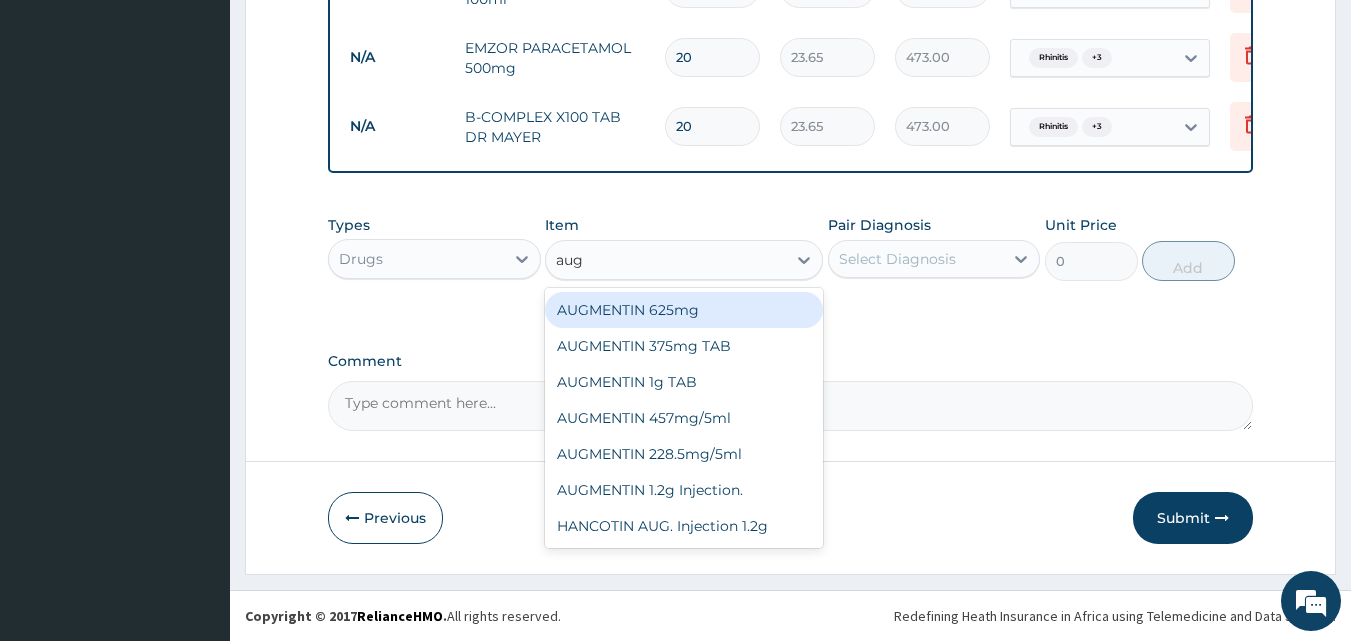 scroll, scrollTop: 2077, scrollLeft: 0, axis: vertical 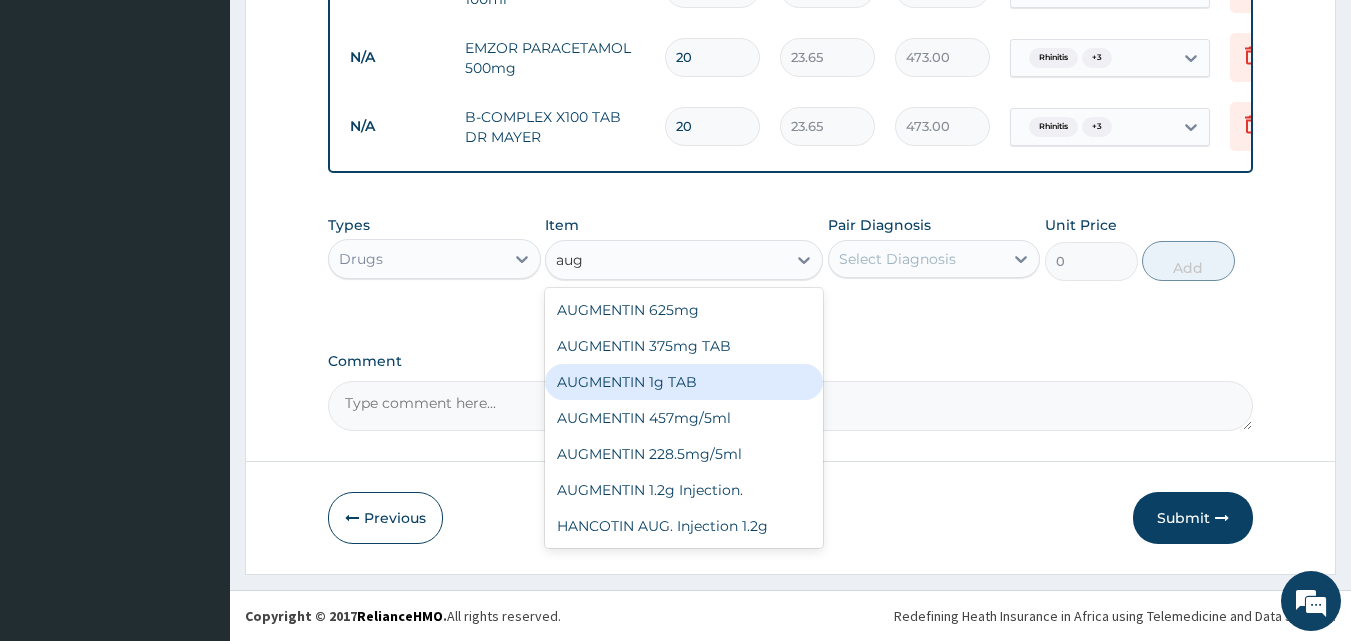 click on "AUGMENTIN 1g TAB" at bounding box center [684, 382] 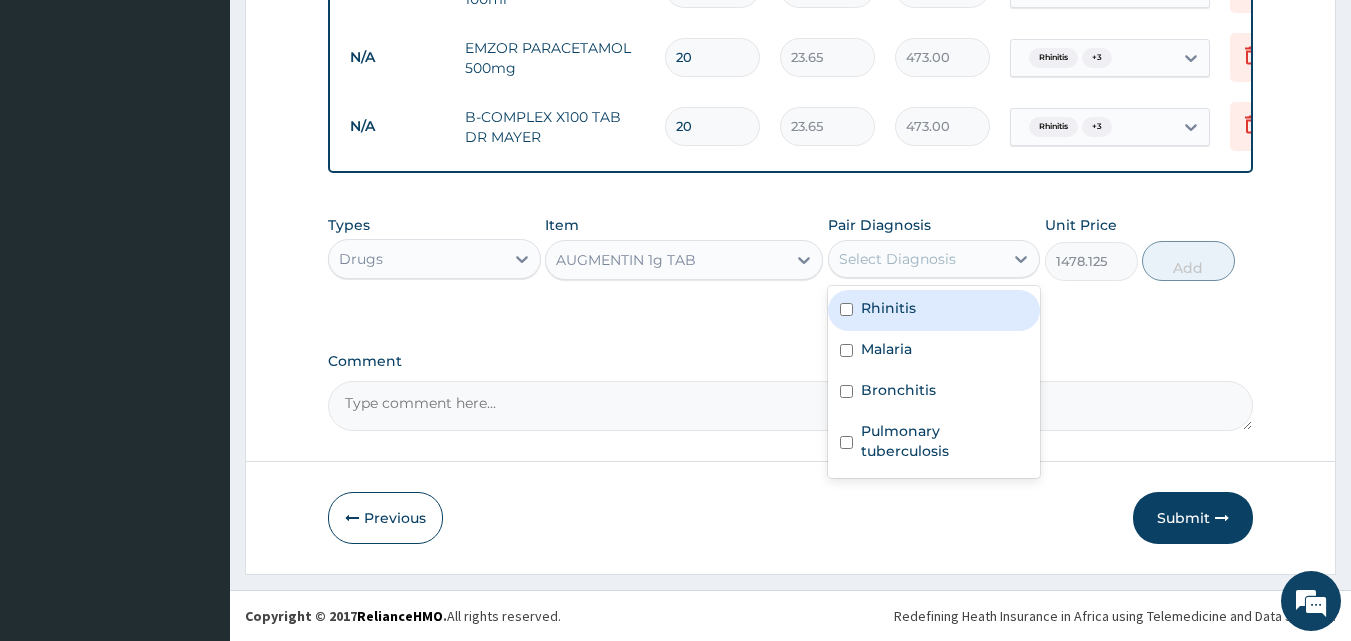click on "Select Diagnosis" at bounding box center (897, 259) 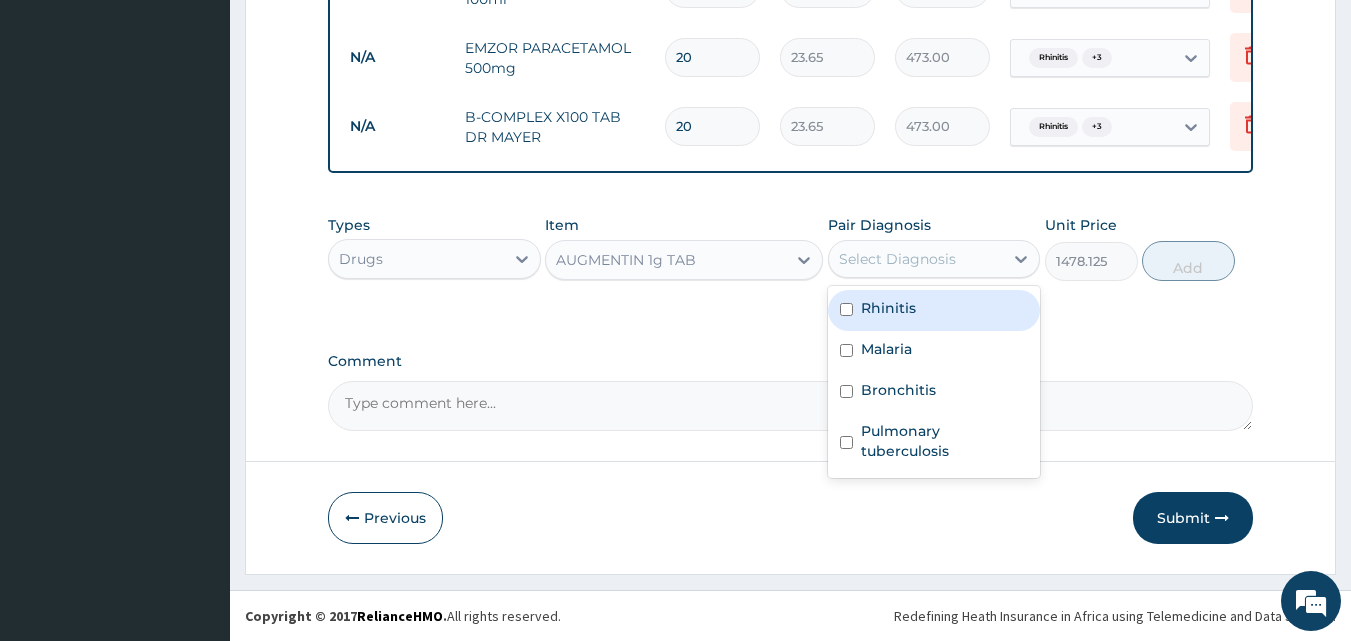 click on "Rhinitis" at bounding box center (888, 308) 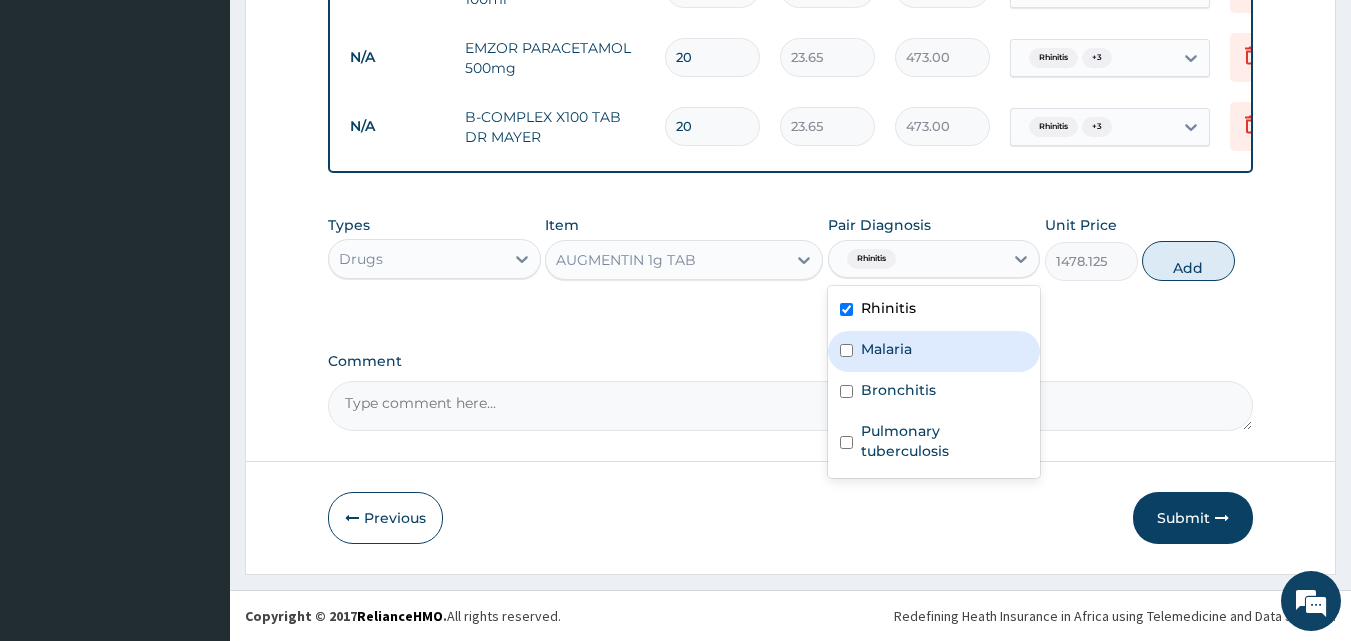 click on "Malaria" at bounding box center [934, 351] 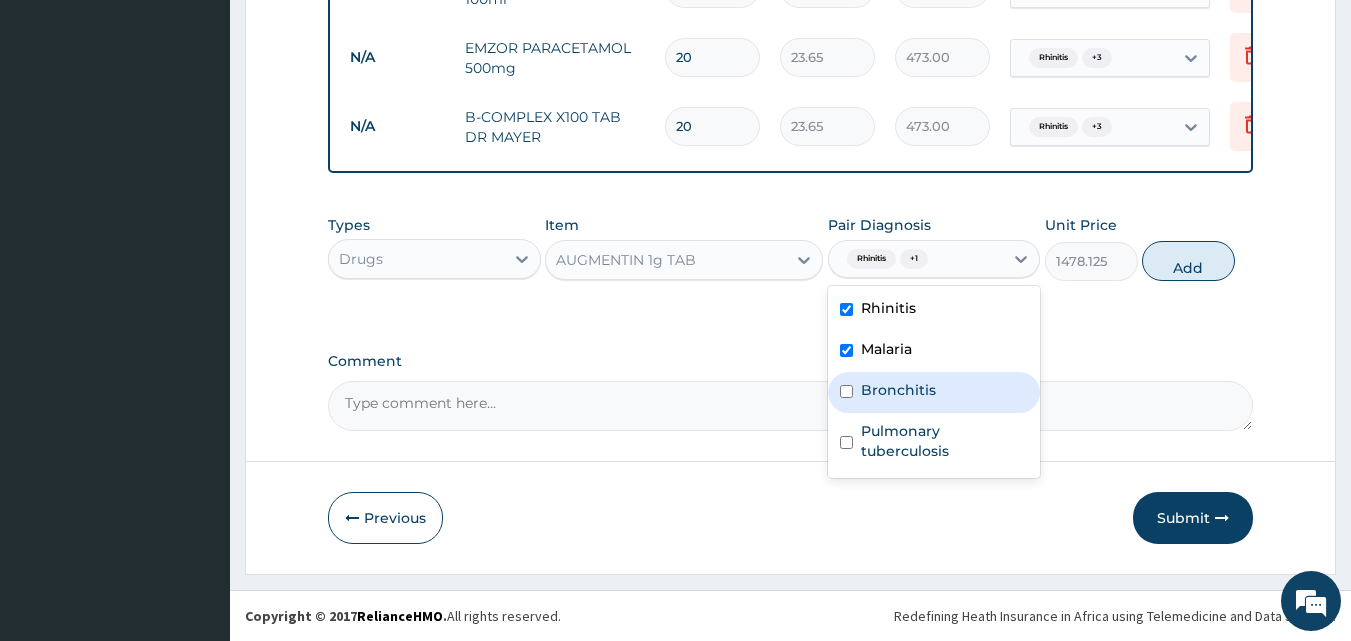 click on "Bronchitis" at bounding box center (934, 392) 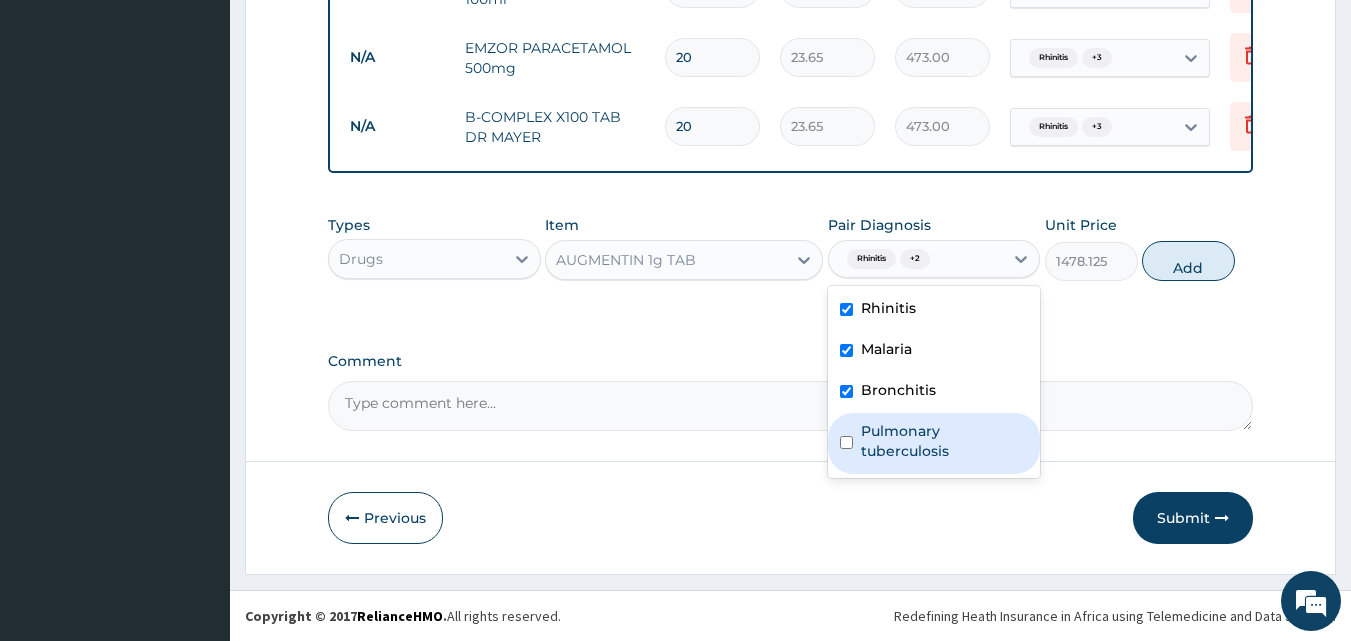 click on "Pulmonary tuberculosis" at bounding box center (945, 441) 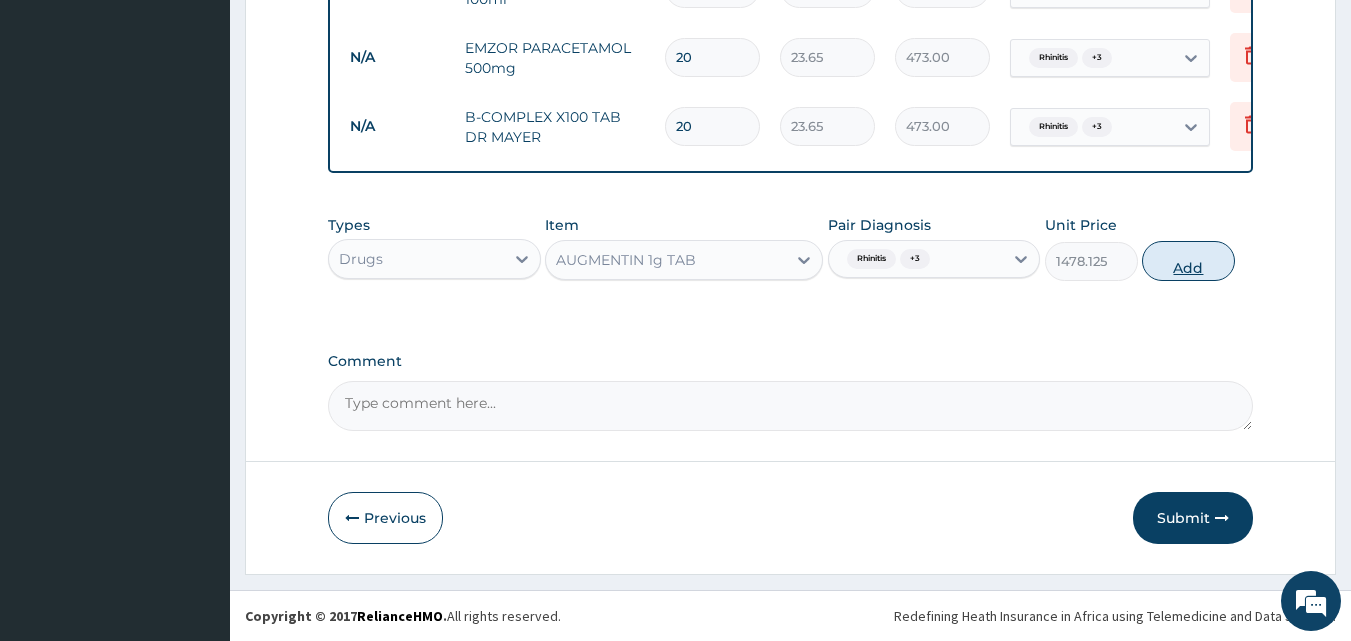 click on "Add" at bounding box center [1188, 261] 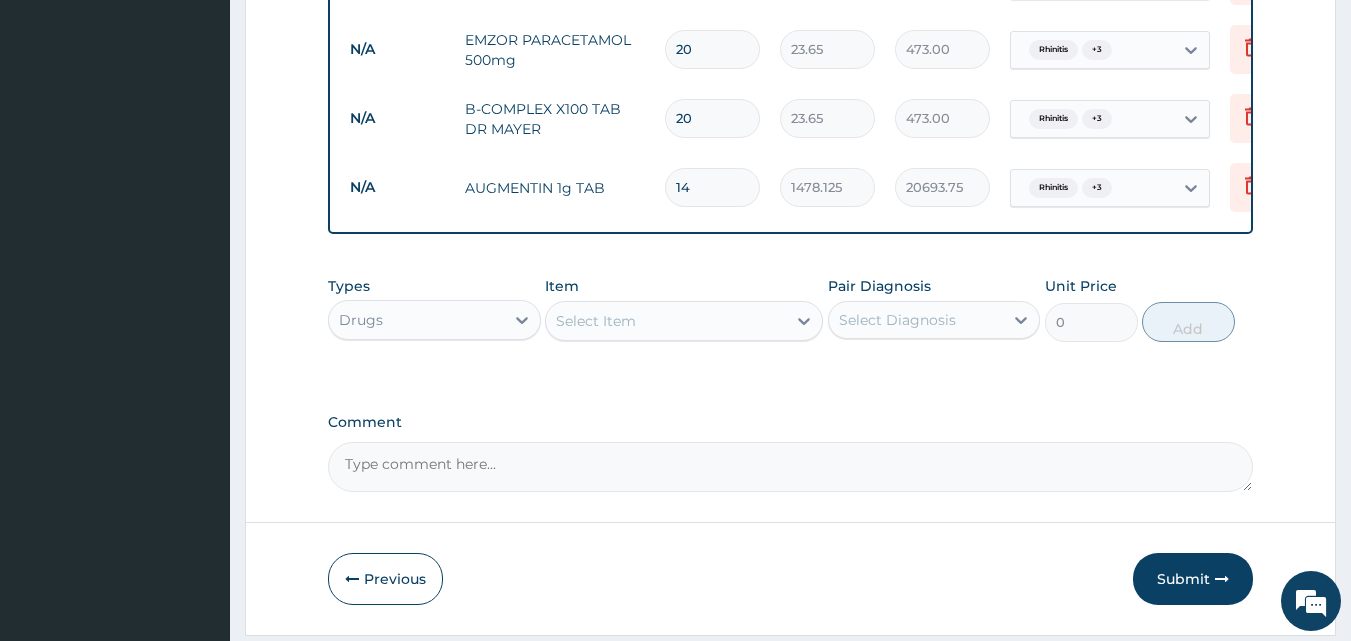 click on "Select Item" at bounding box center (666, 321) 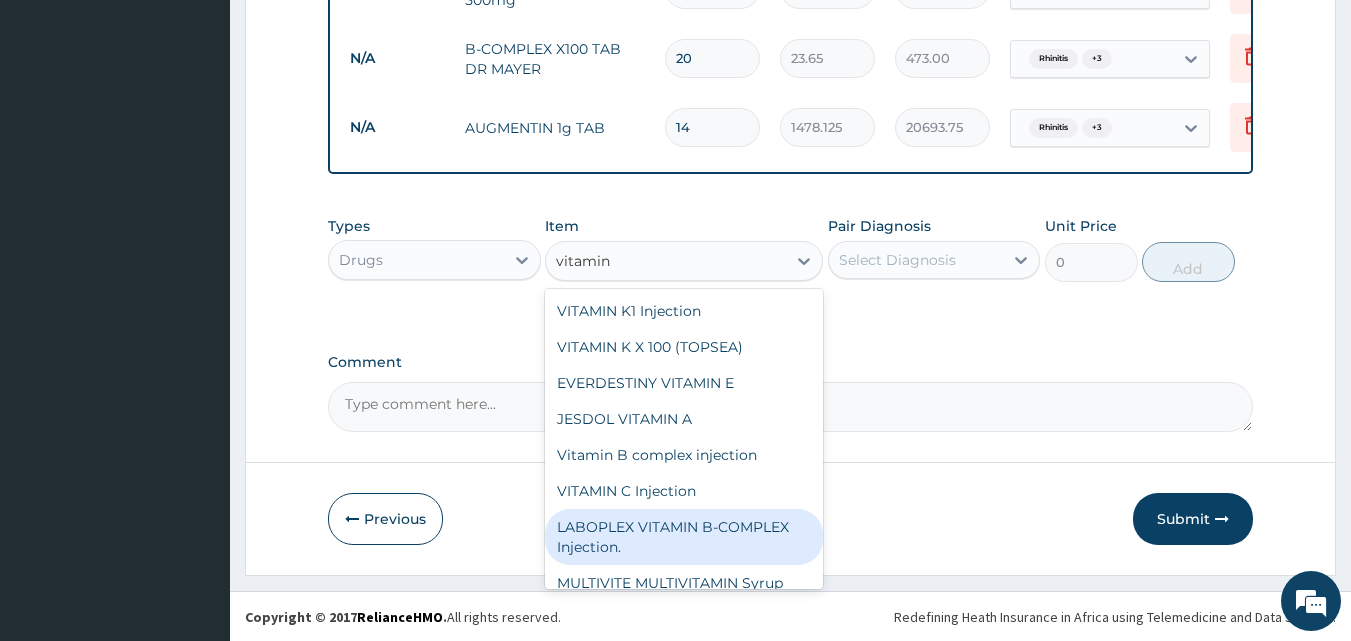 scroll, scrollTop: 2153, scrollLeft: 0, axis: vertical 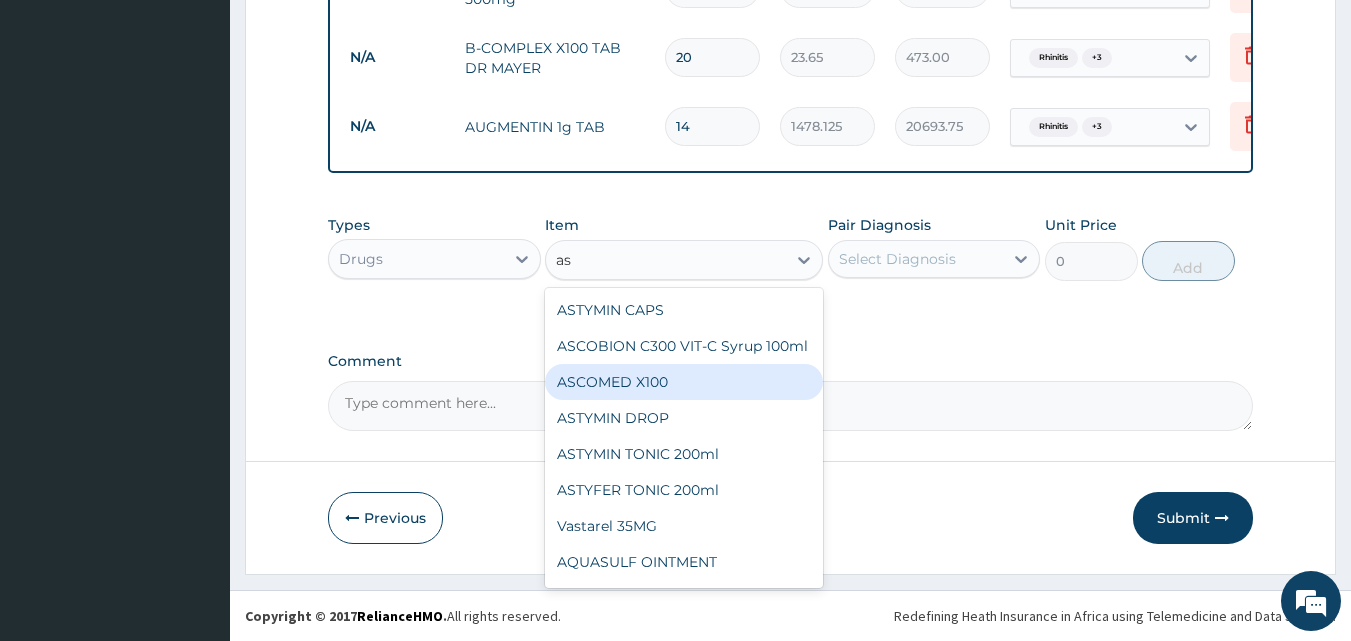 click on "ASCOMED X100" at bounding box center (684, 382) 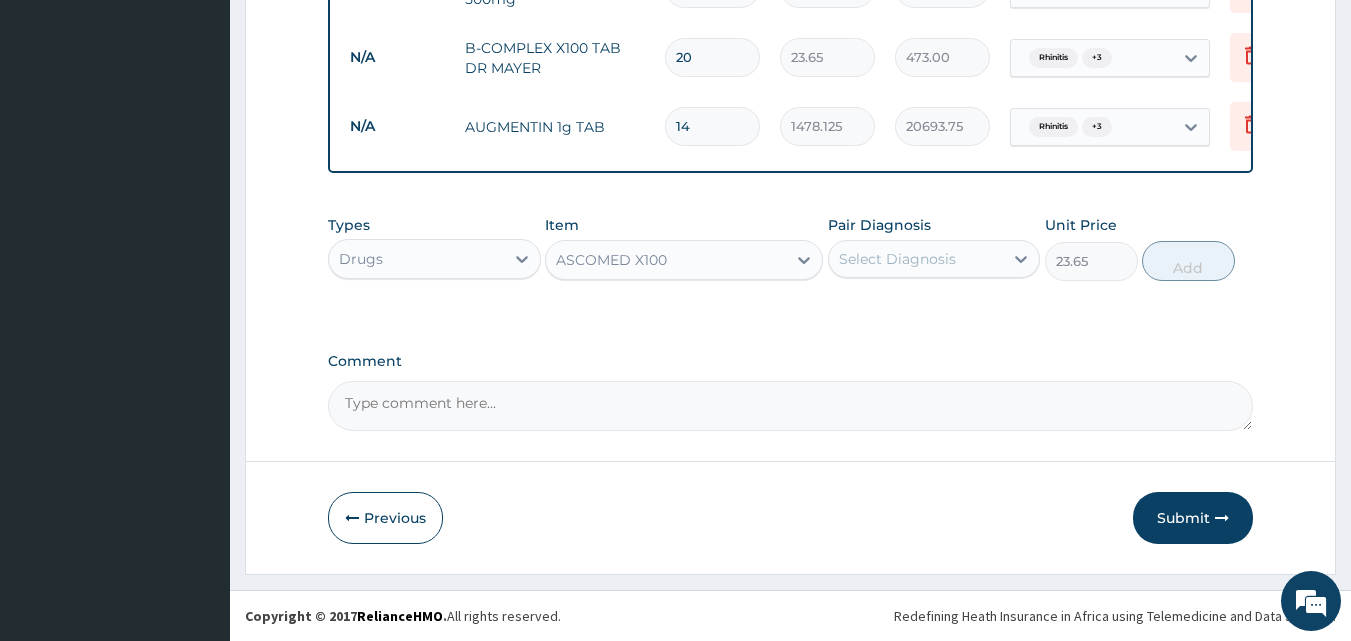 click on "Select Diagnosis" at bounding box center (916, 259) 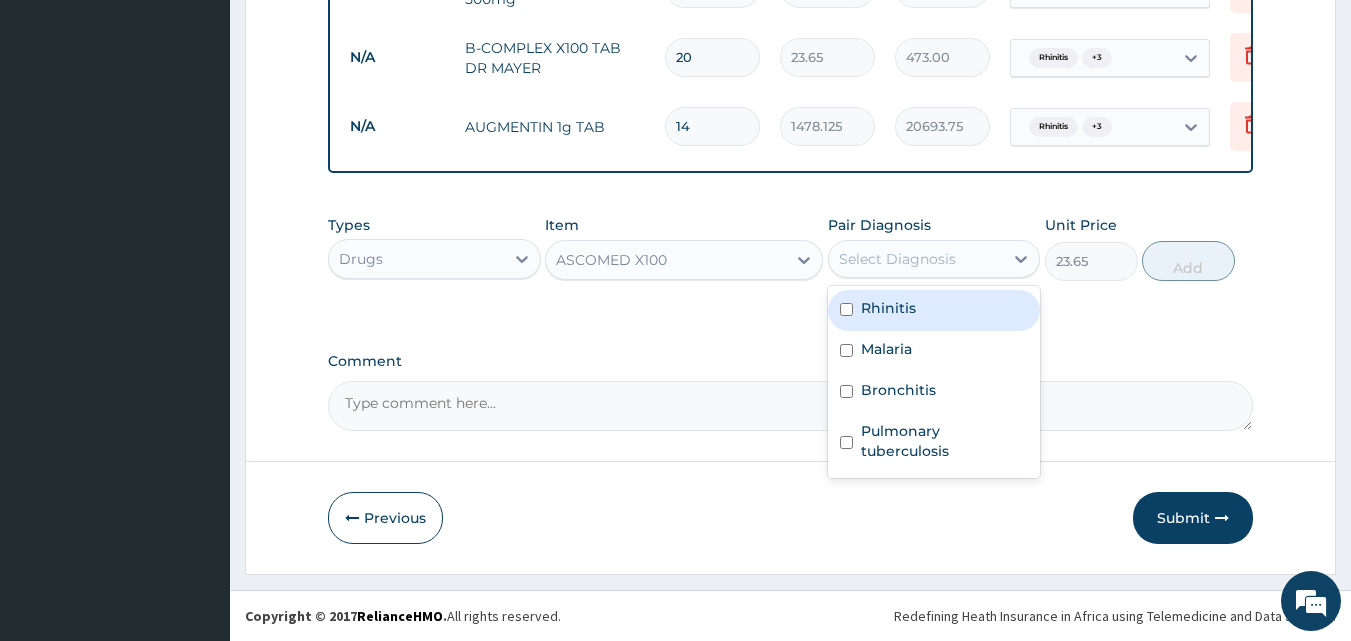 click at bounding box center [846, 309] 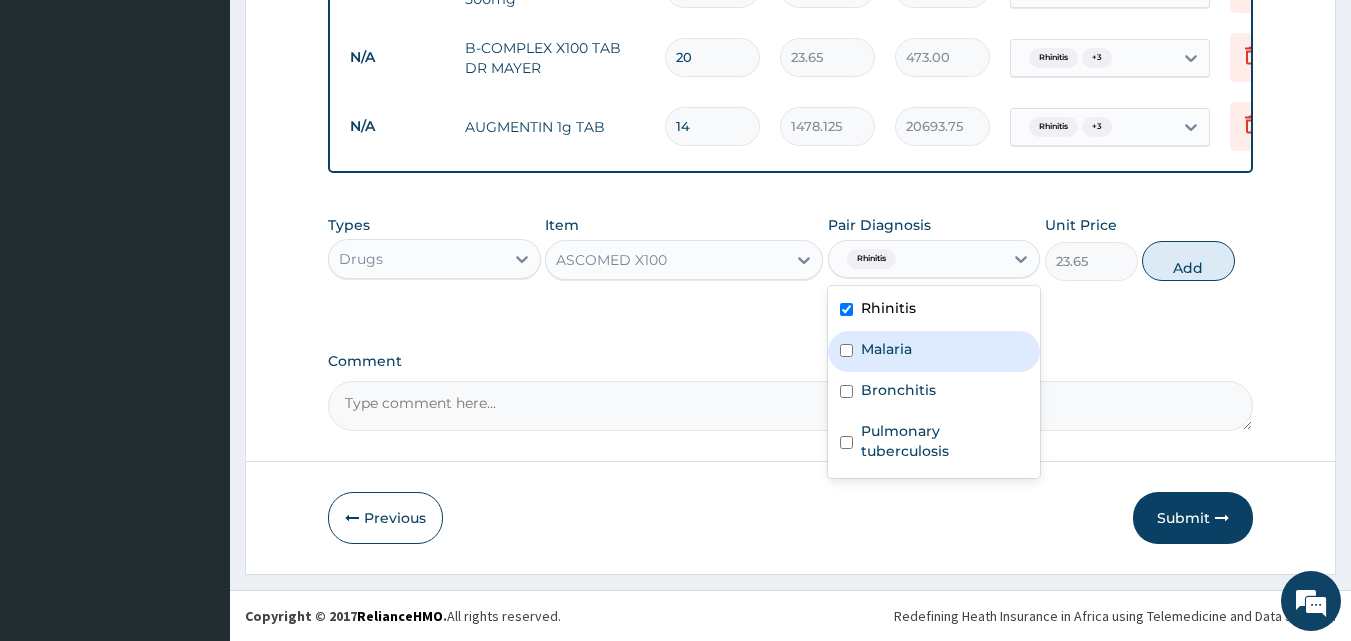 click at bounding box center [846, 350] 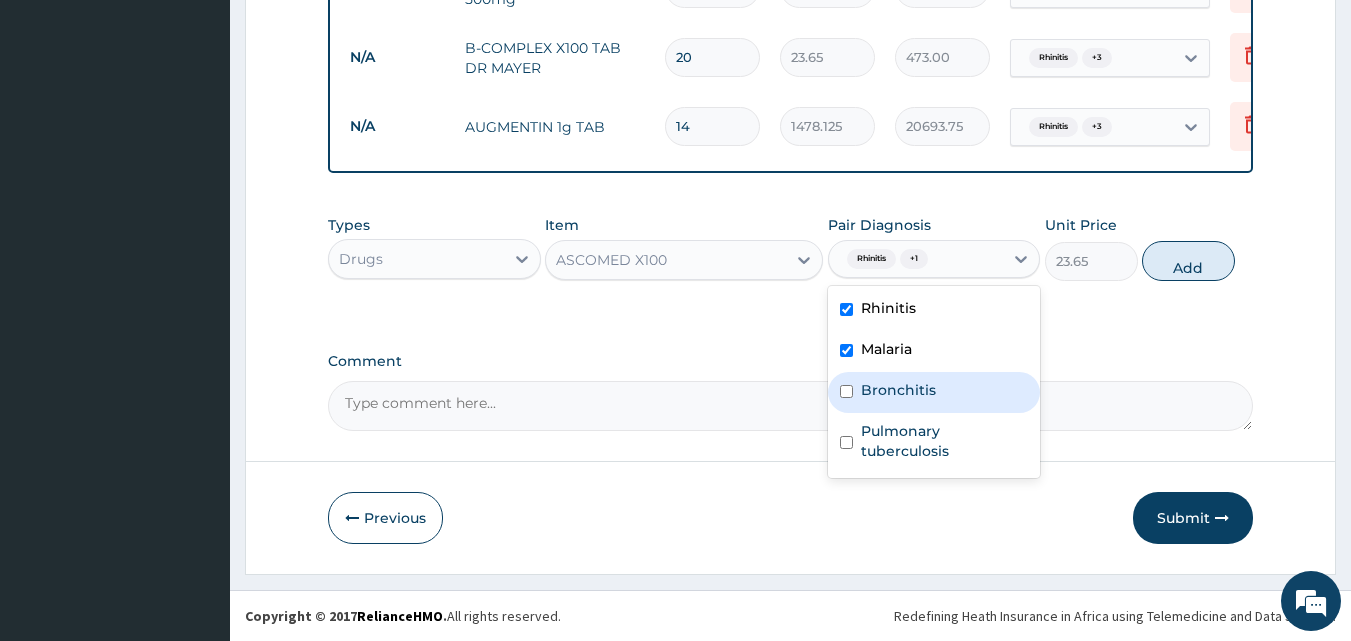 click at bounding box center [846, 391] 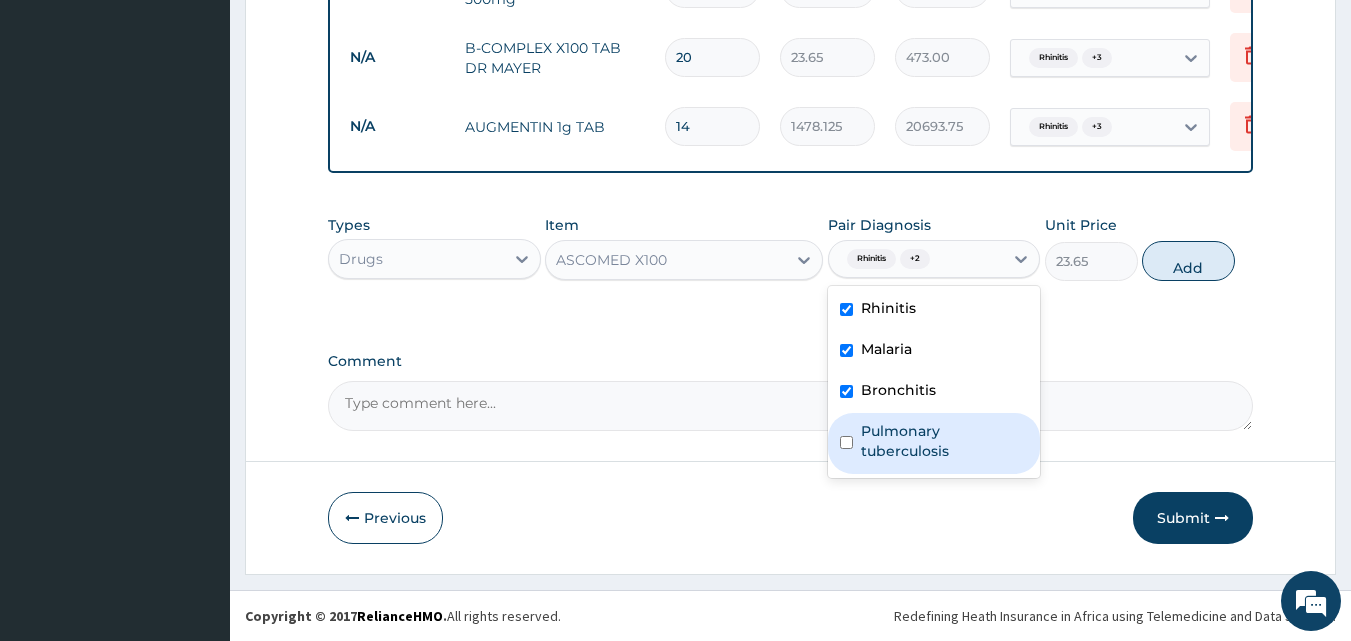 click on "Pulmonary tuberculosis" at bounding box center (934, 443) 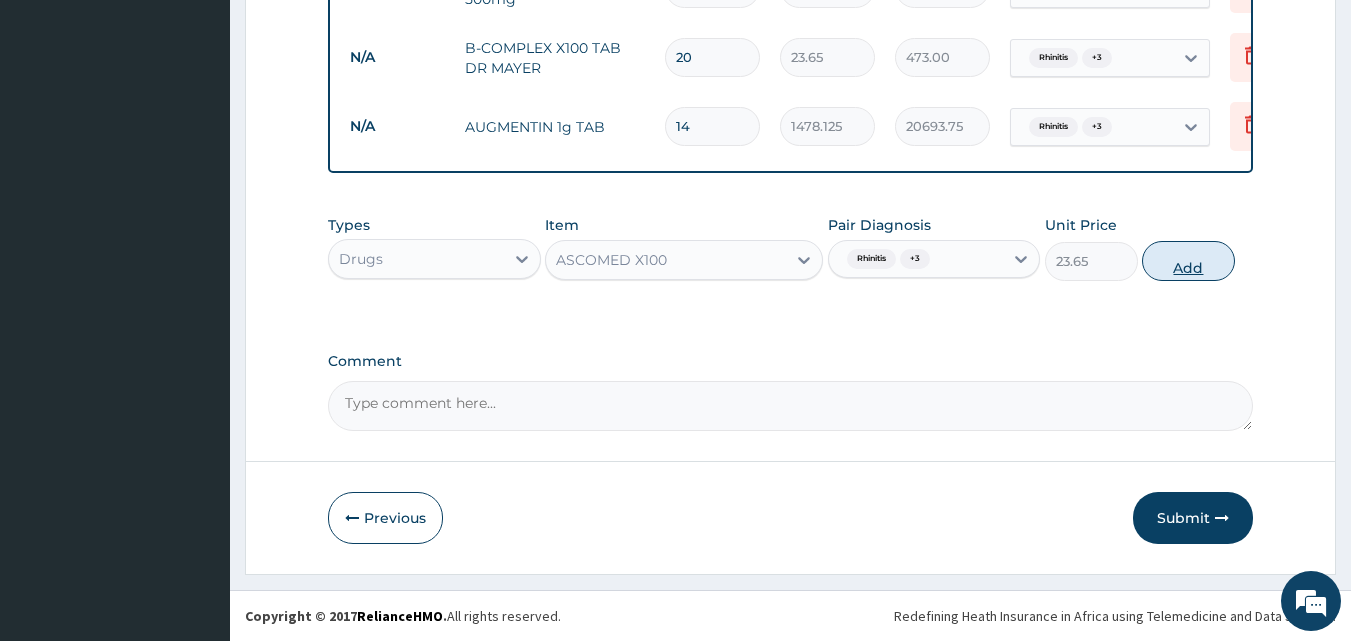 click on "Add" at bounding box center [1188, 261] 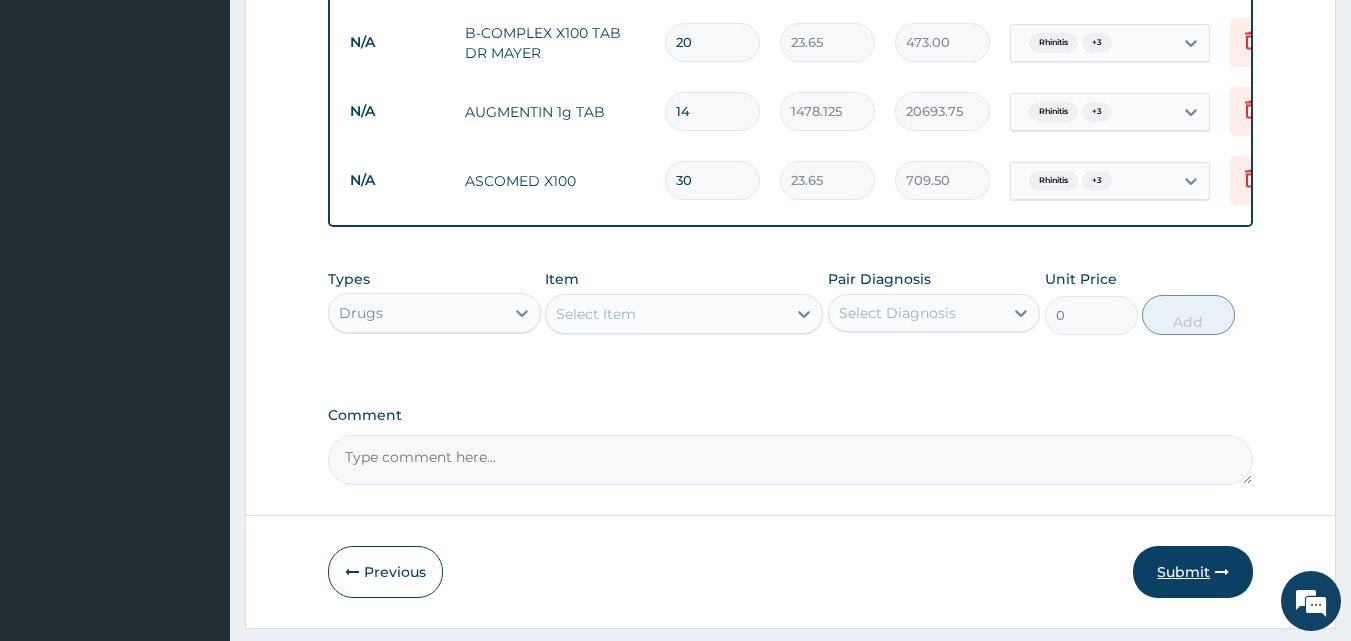 click on "Submit" at bounding box center [1193, 572] 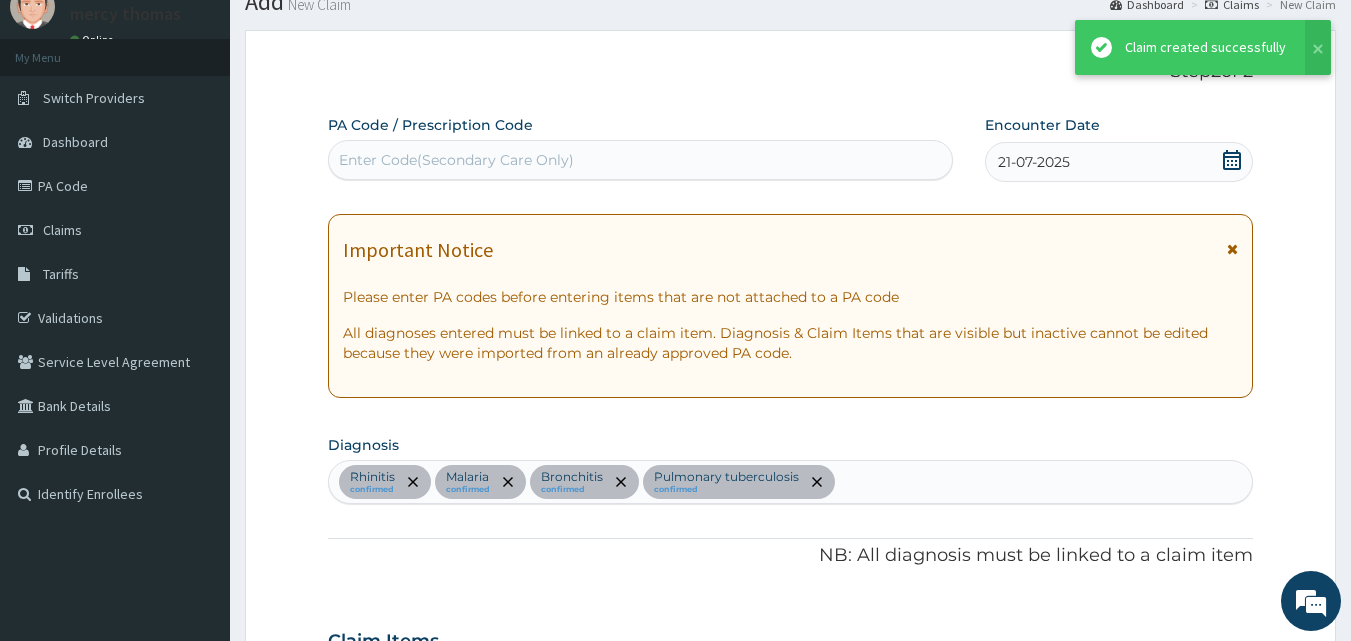 scroll, scrollTop: 2153, scrollLeft: 0, axis: vertical 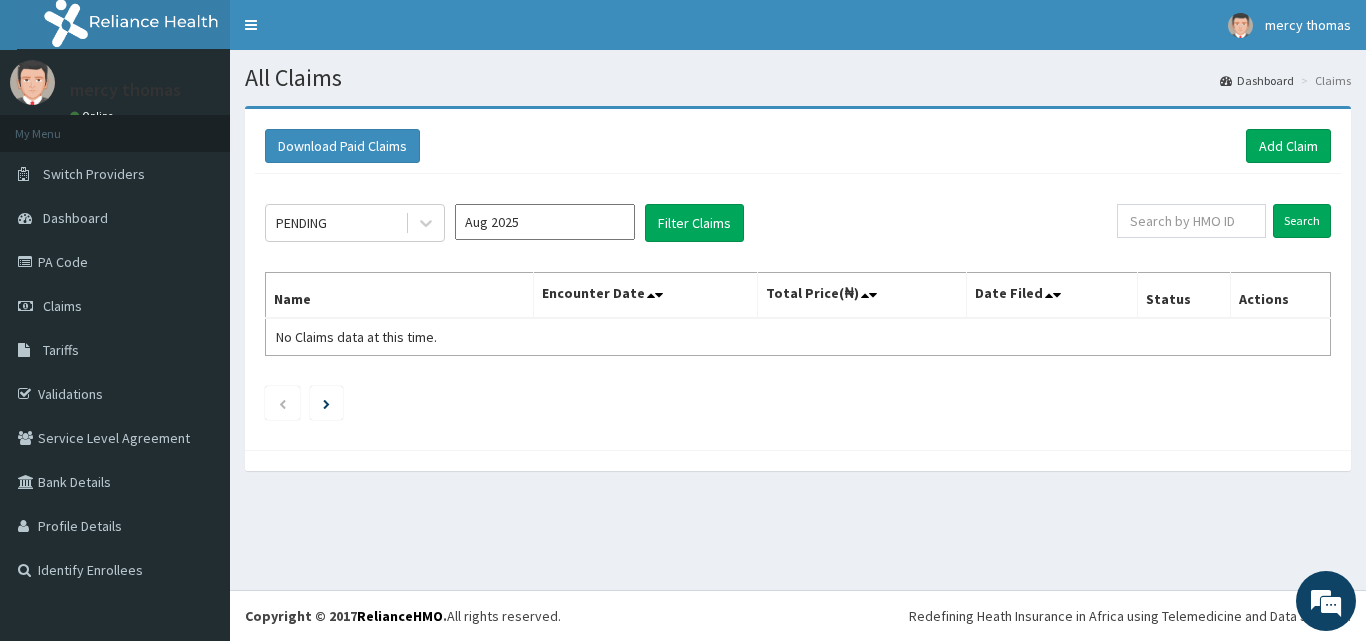 click on "Aug 2025" at bounding box center [545, 222] 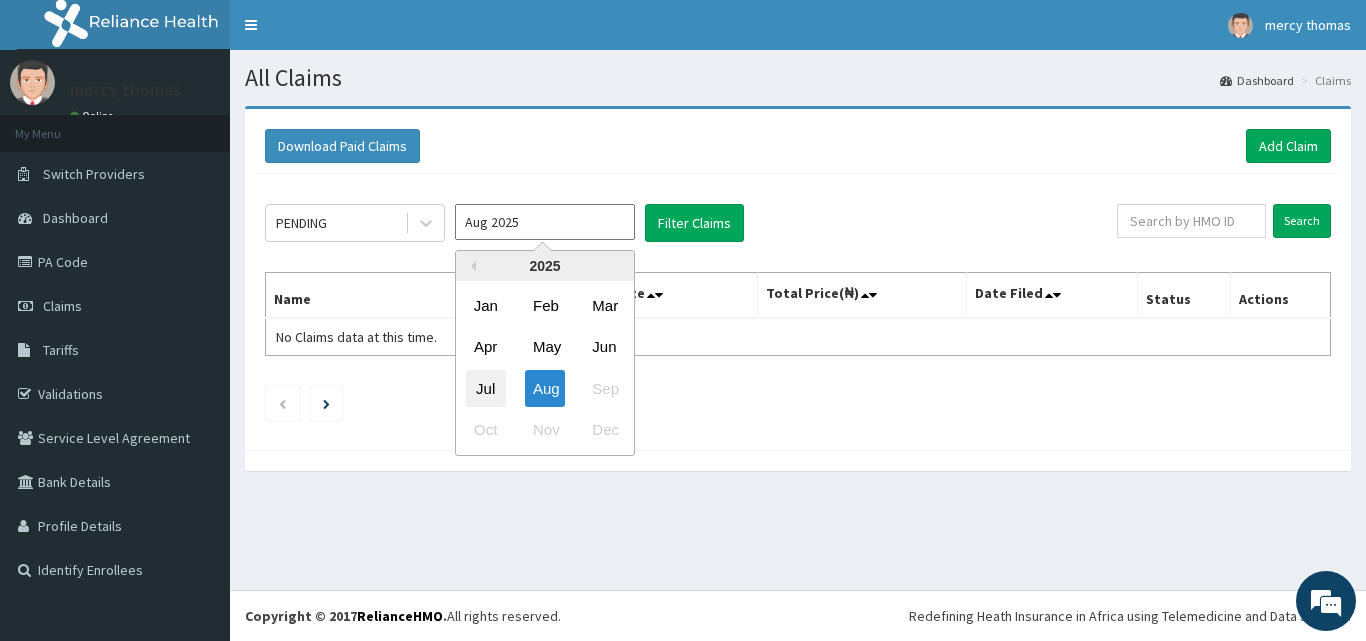 click on "Jul" at bounding box center (486, 388) 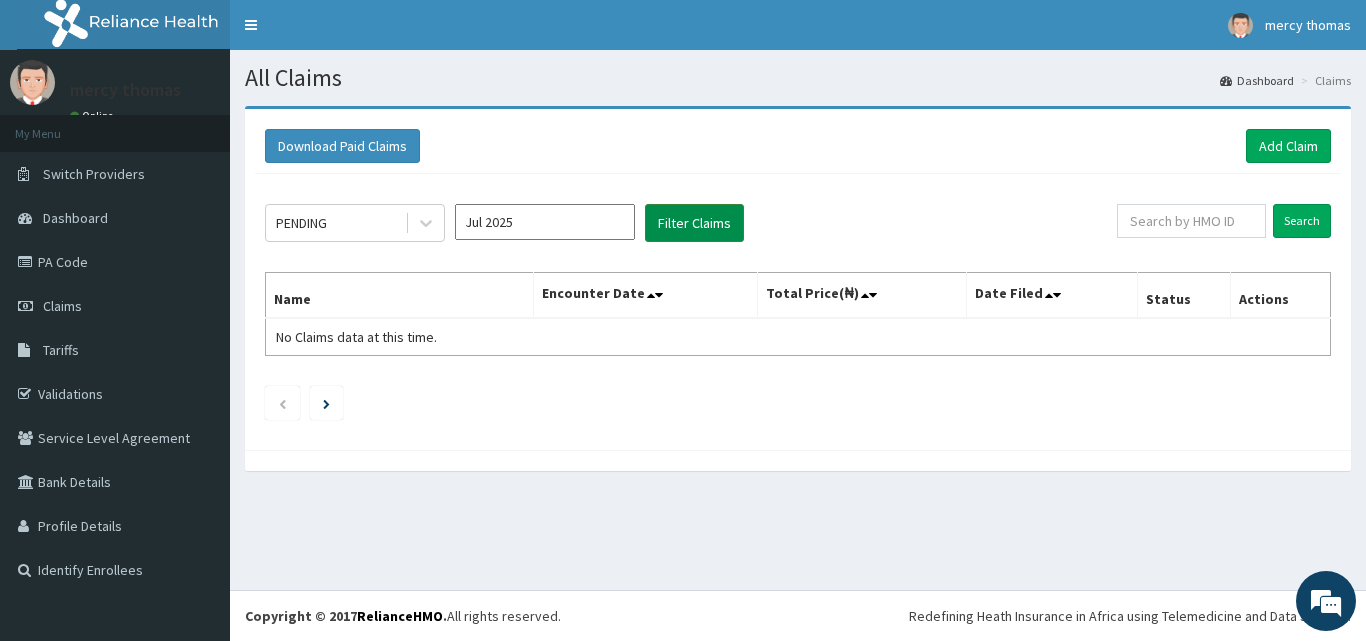 click on "Filter Claims" at bounding box center (694, 223) 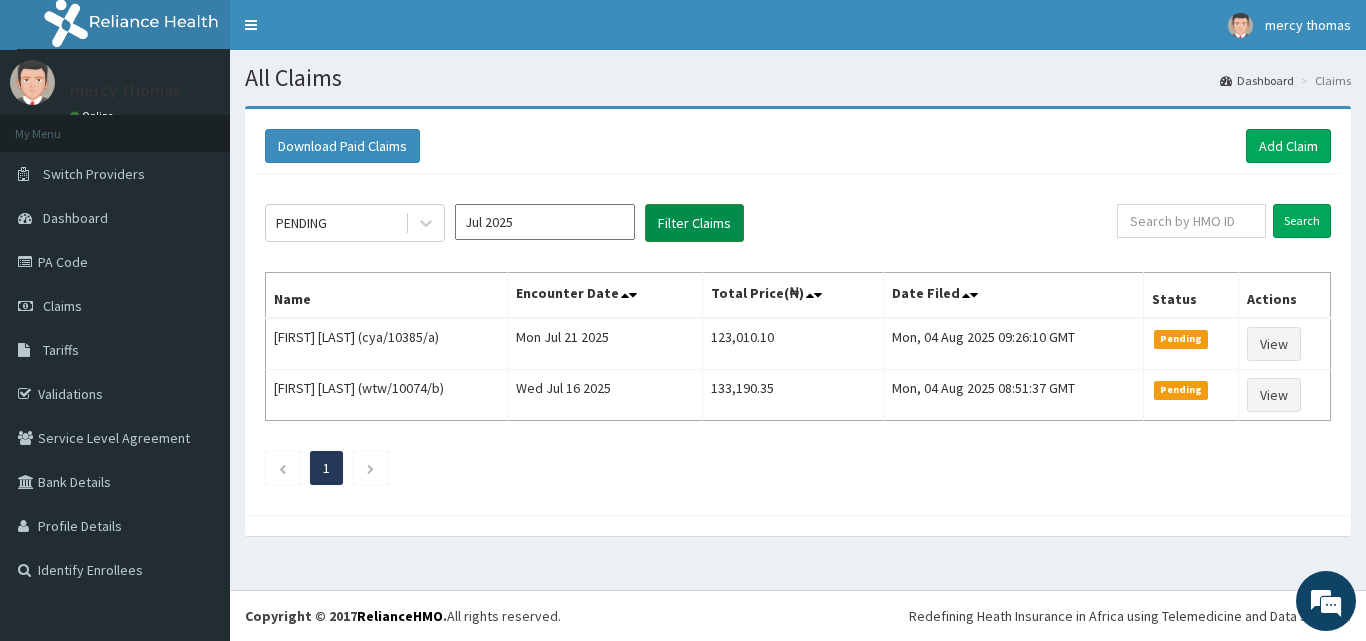 scroll, scrollTop: 0, scrollLeft: 0, axis: both 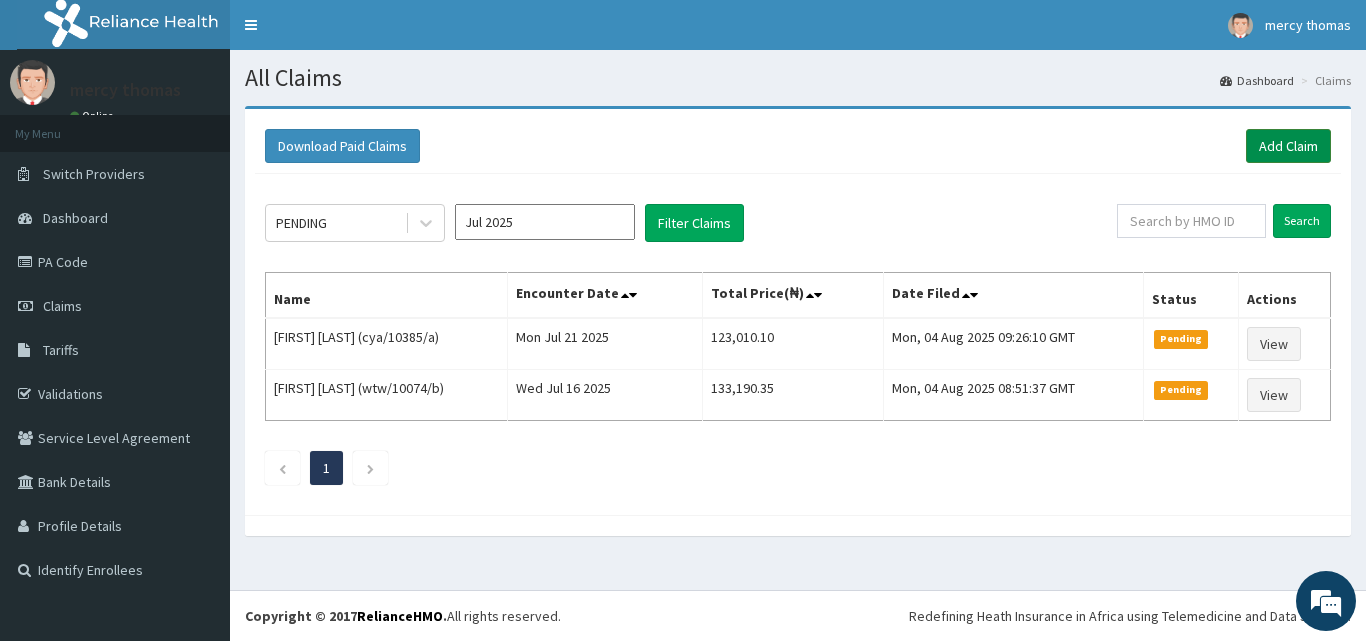 click on "Add Claim" at bounding box center (1288, 146) 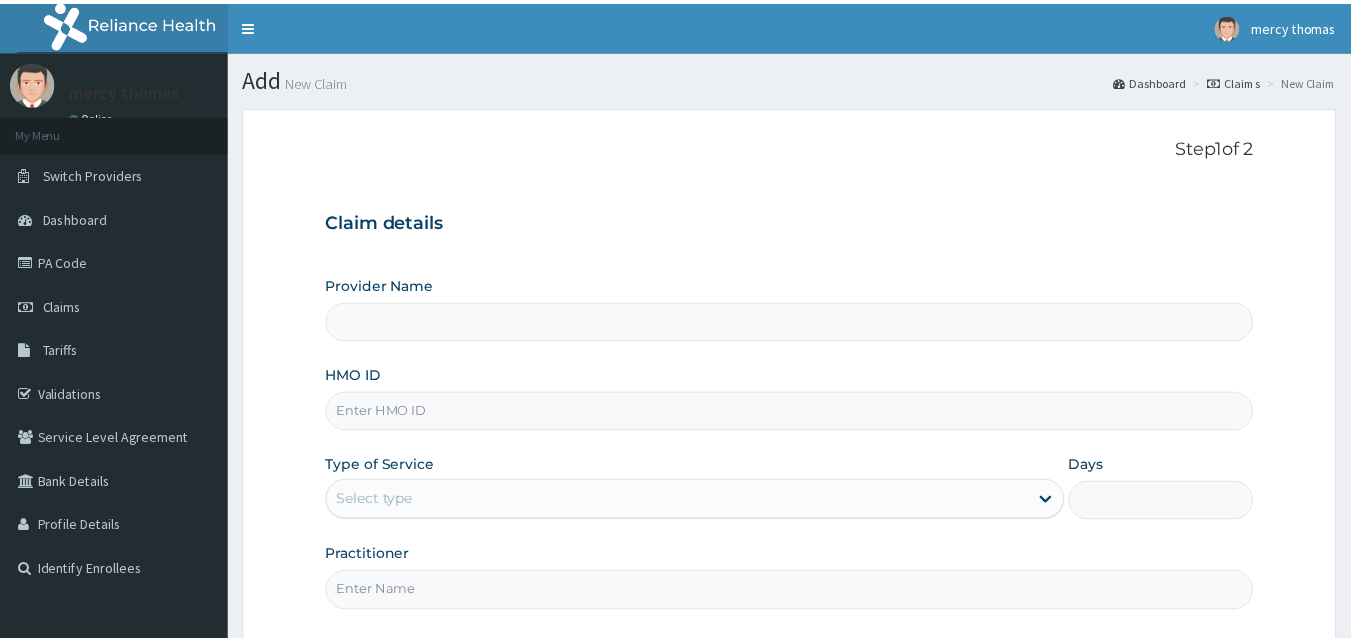 scroll, scrollTop: 0, scrollLeft: 0, axis: both 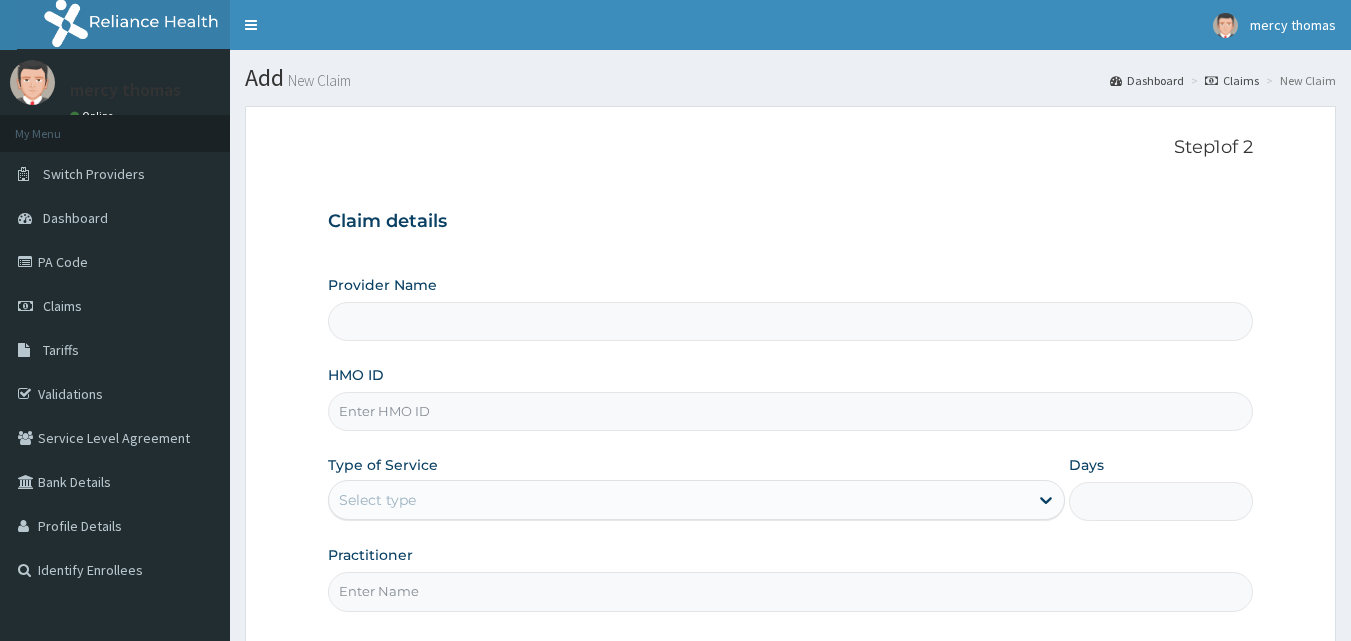 type on "Mercy Thomas Oredugba Medical And Dental Centre" 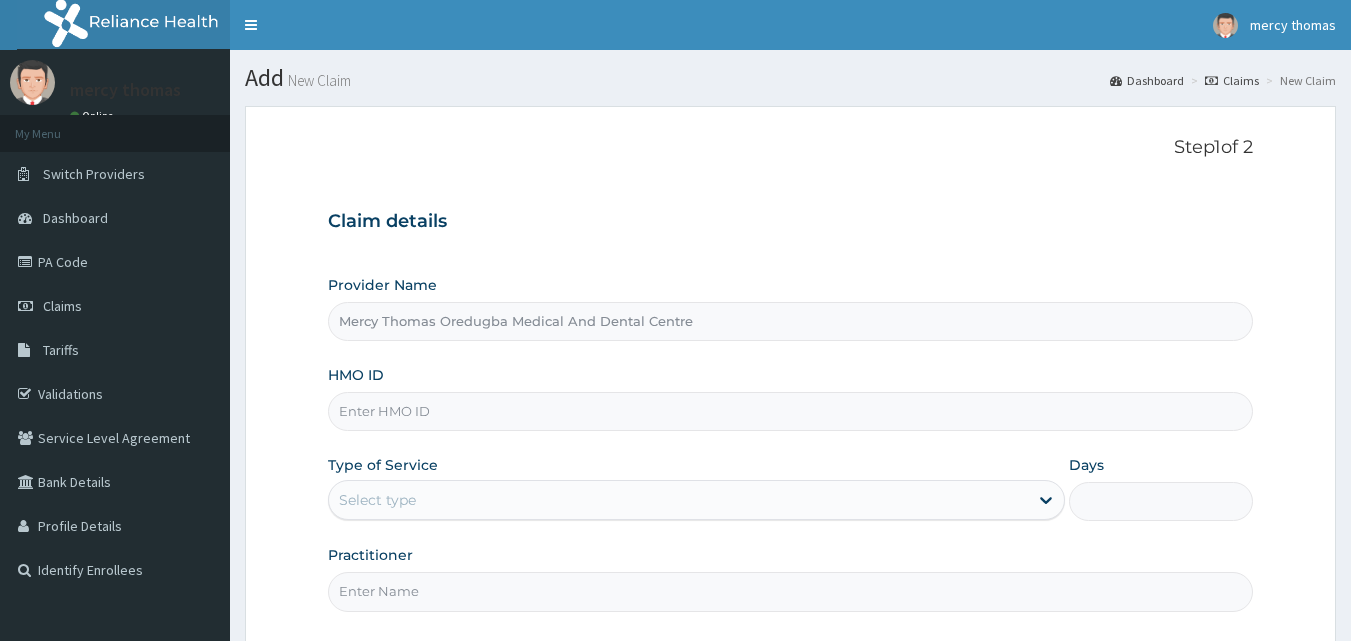 scroll, scrollTop: 0, scrollLeft: 0, axis: both 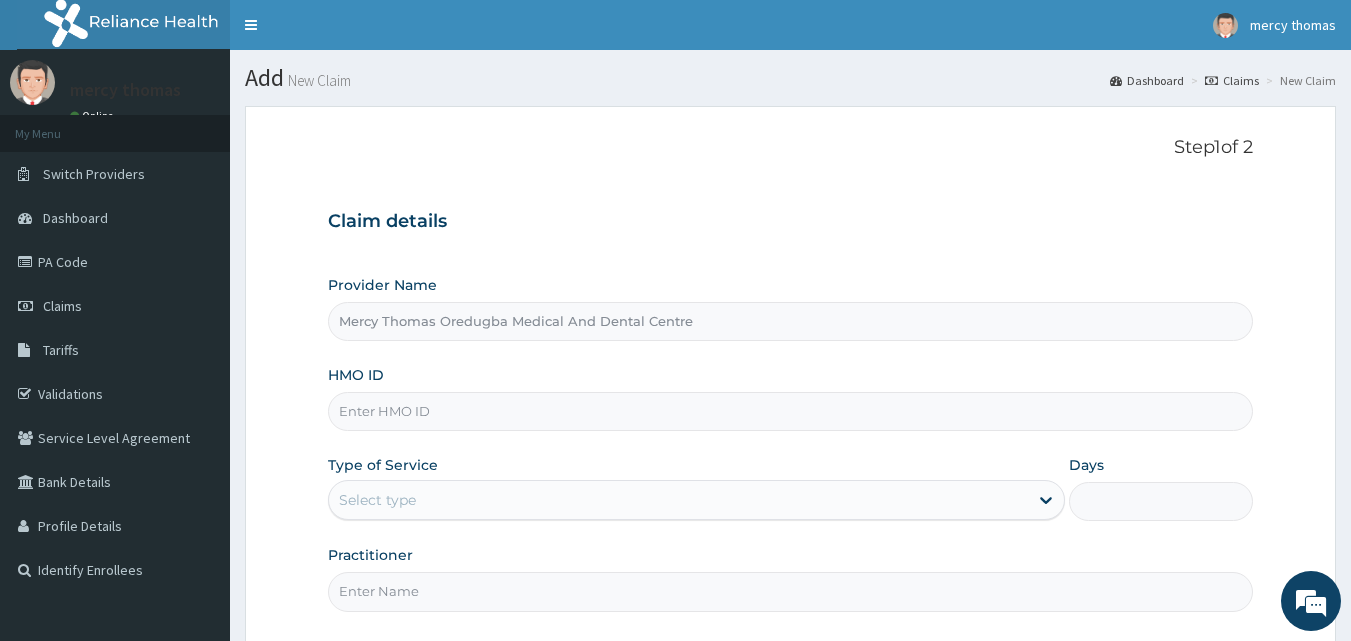 click on "HMO ID" at bounding box center [791, 411] 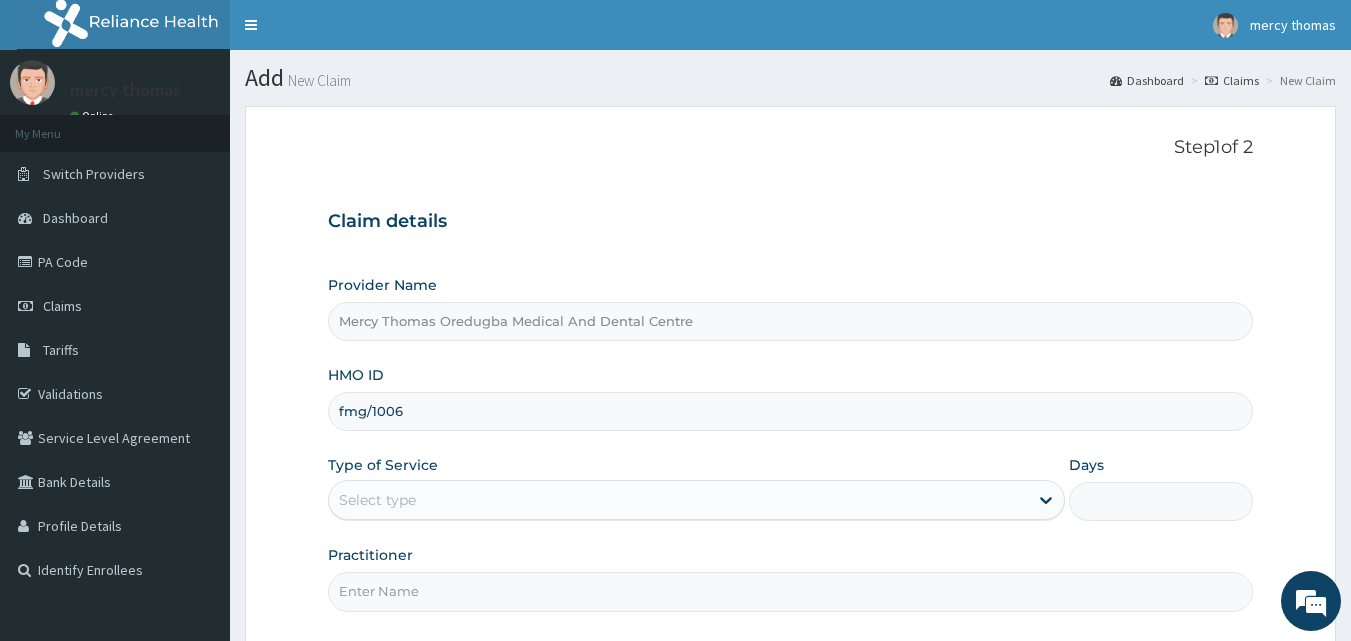 scroll, scrollTop: 0, scrollLeft: 0, axis: both 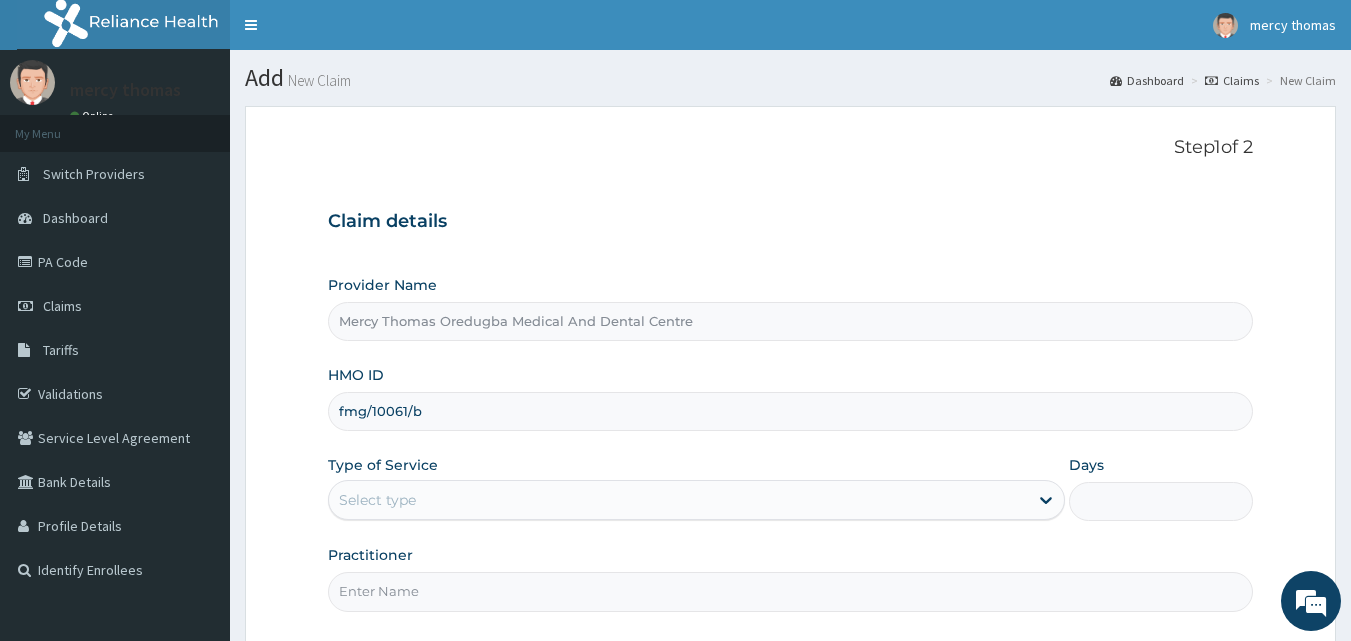type on "fmg/10061/b" 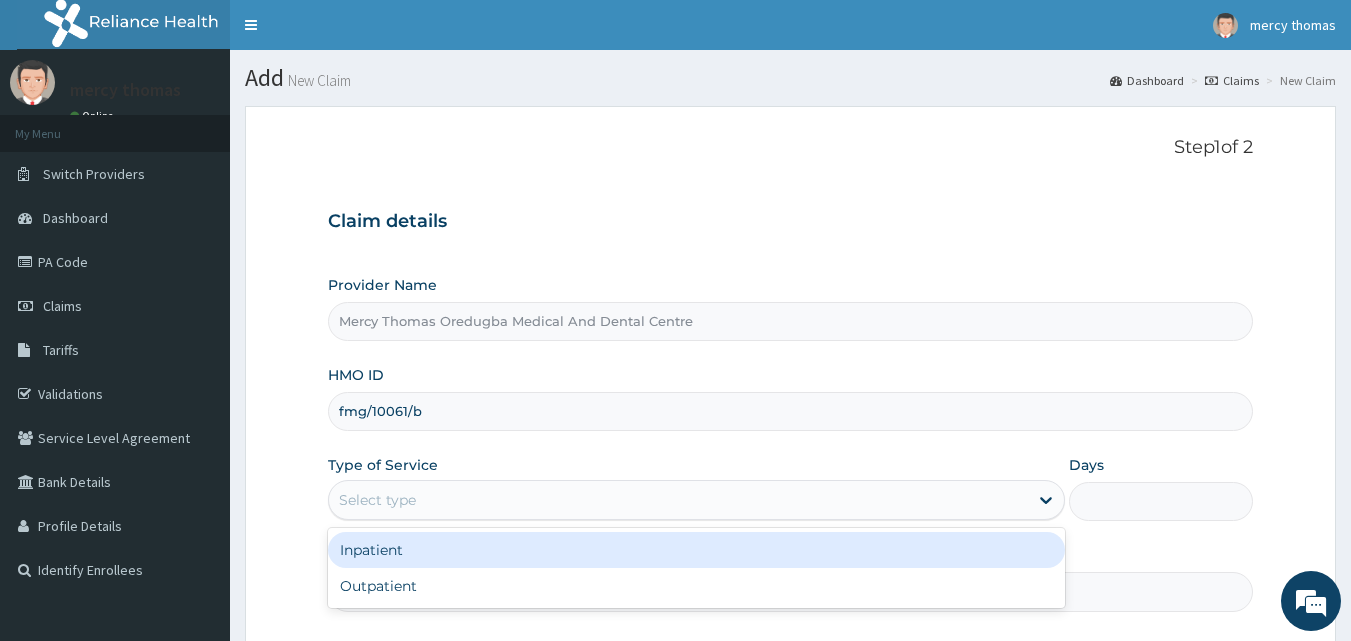 click on "Select type" at bounding box center (678, 500) 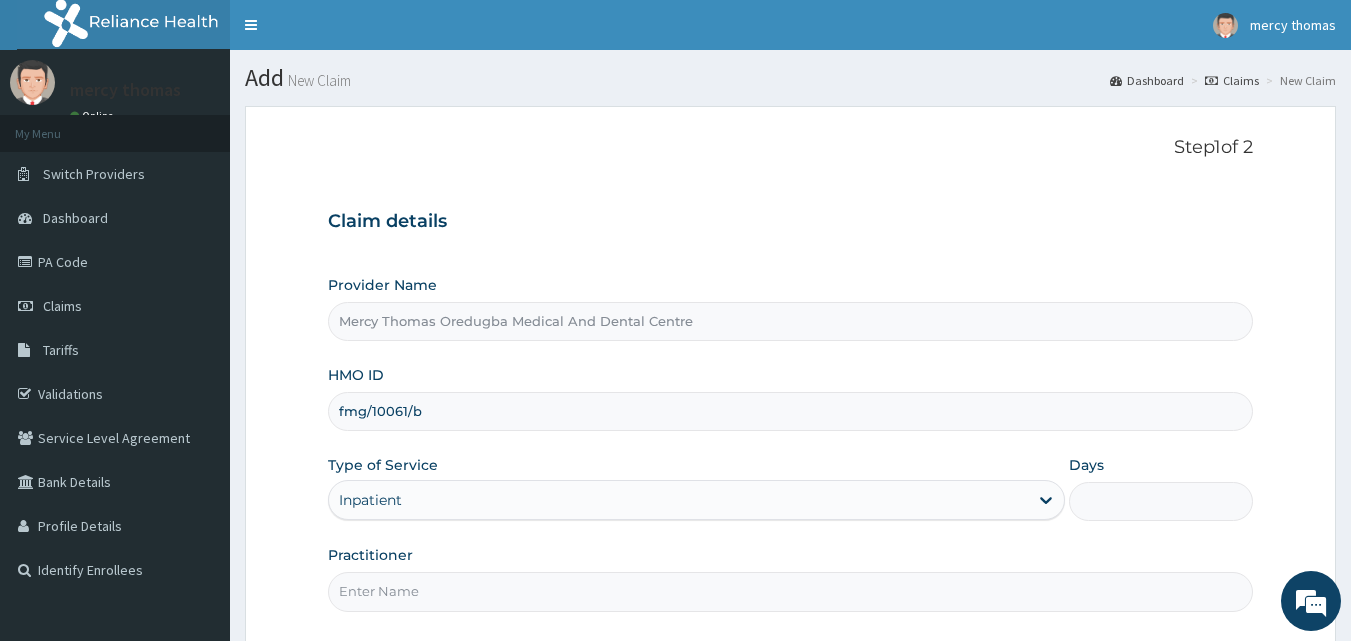 click on "Days" at bounding box center [1161, 501] 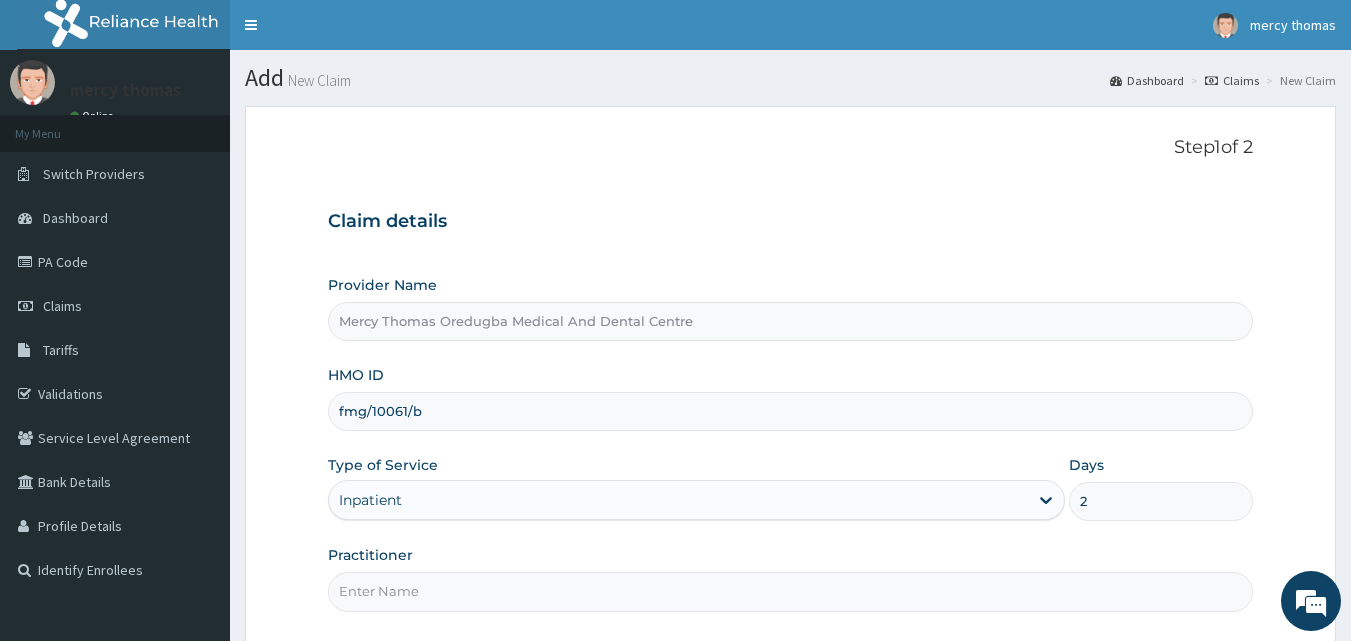 type on "2" 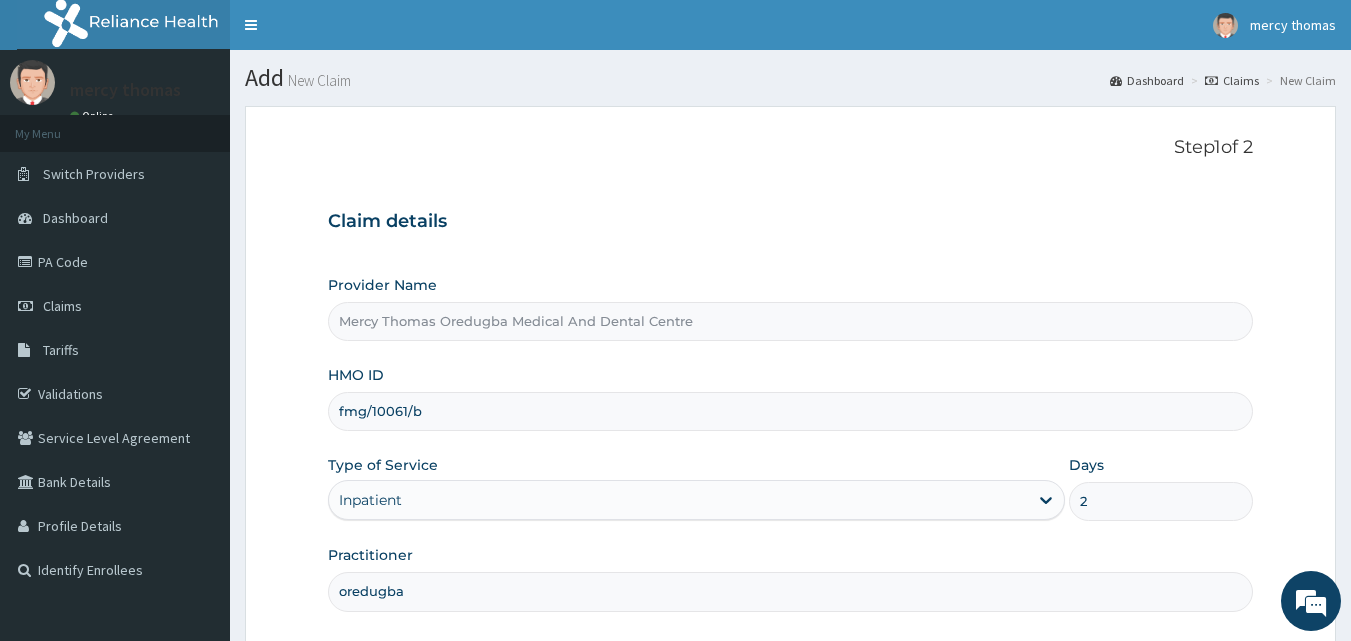 scroll, scrollTop: 187, scrollLeft: 0, axis: vertical 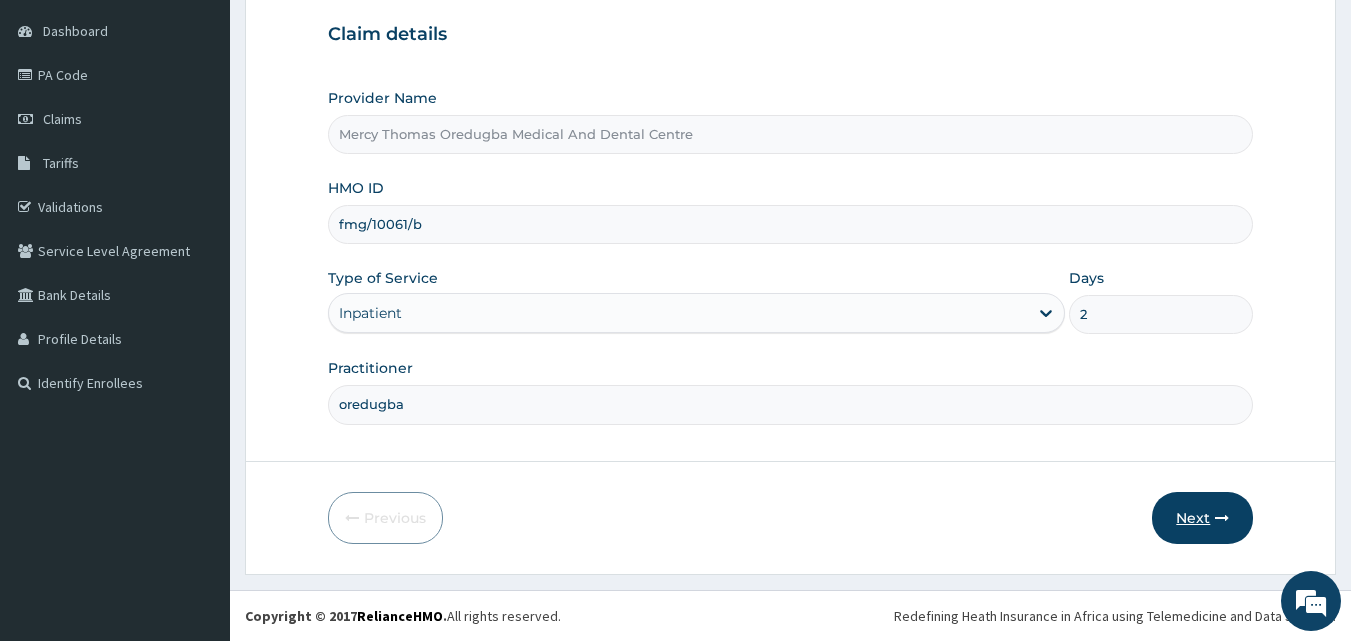 type on "oredugba" 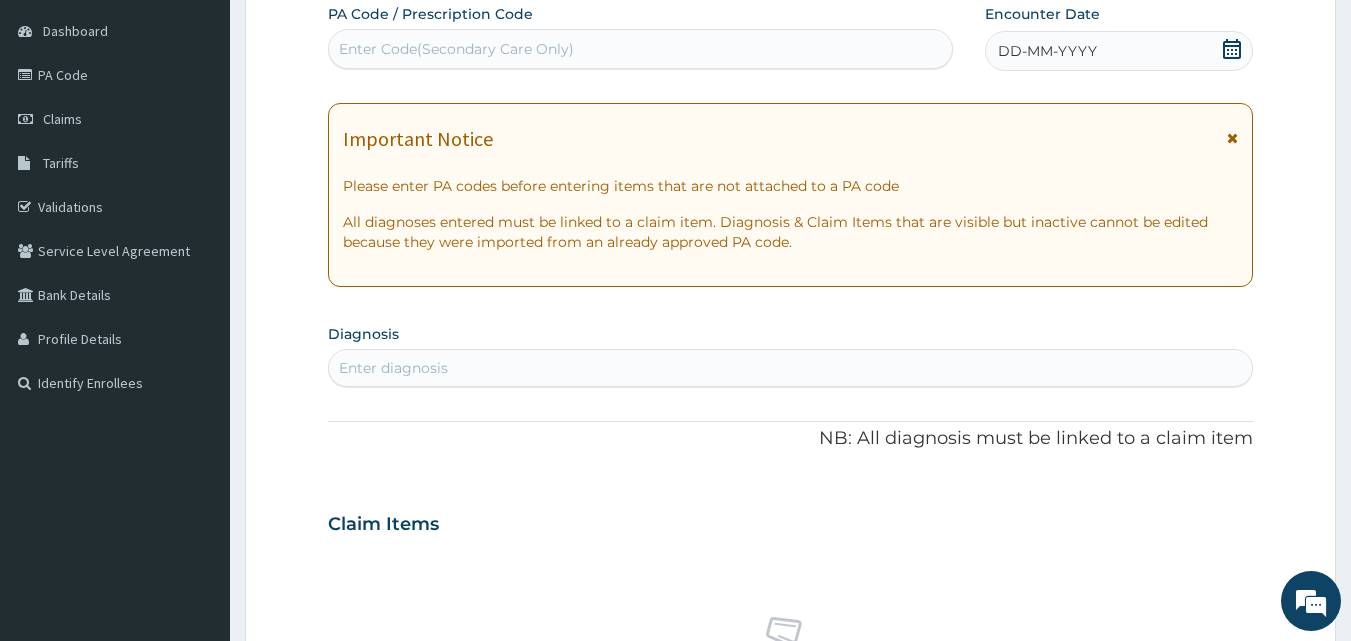 click on "Enter Code(Secondary Care Only)" at bounding box center [641, 49] 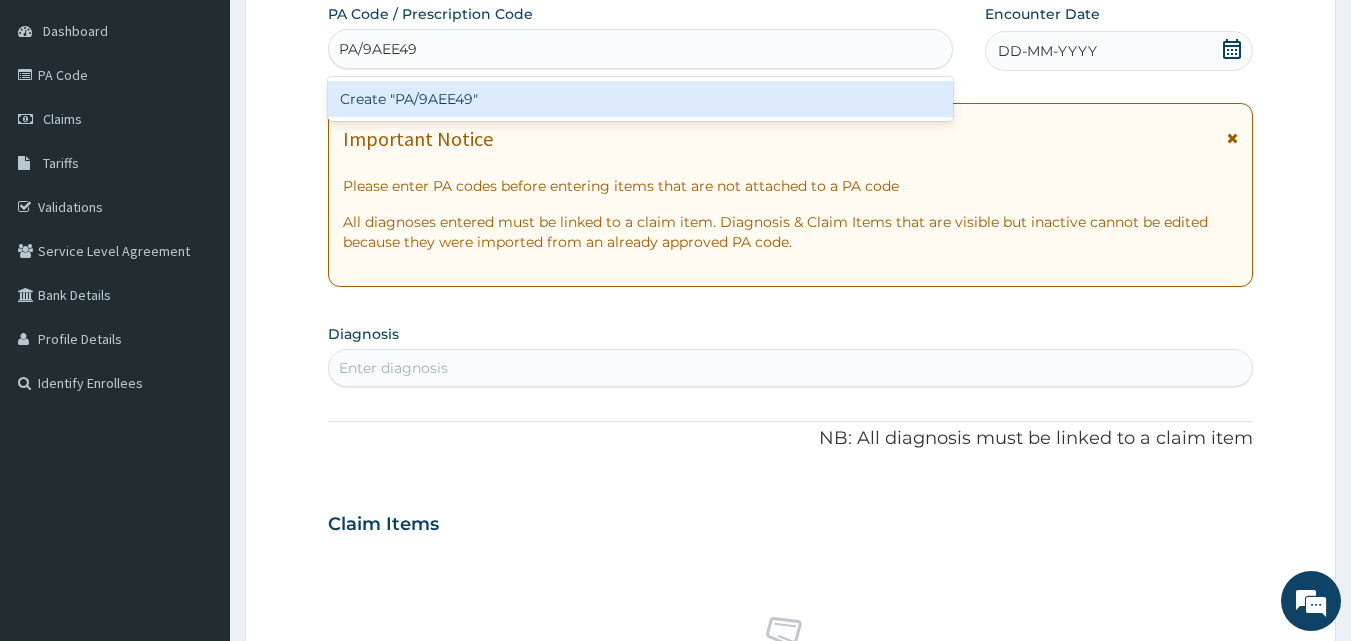 type on "PA/9AEE49" 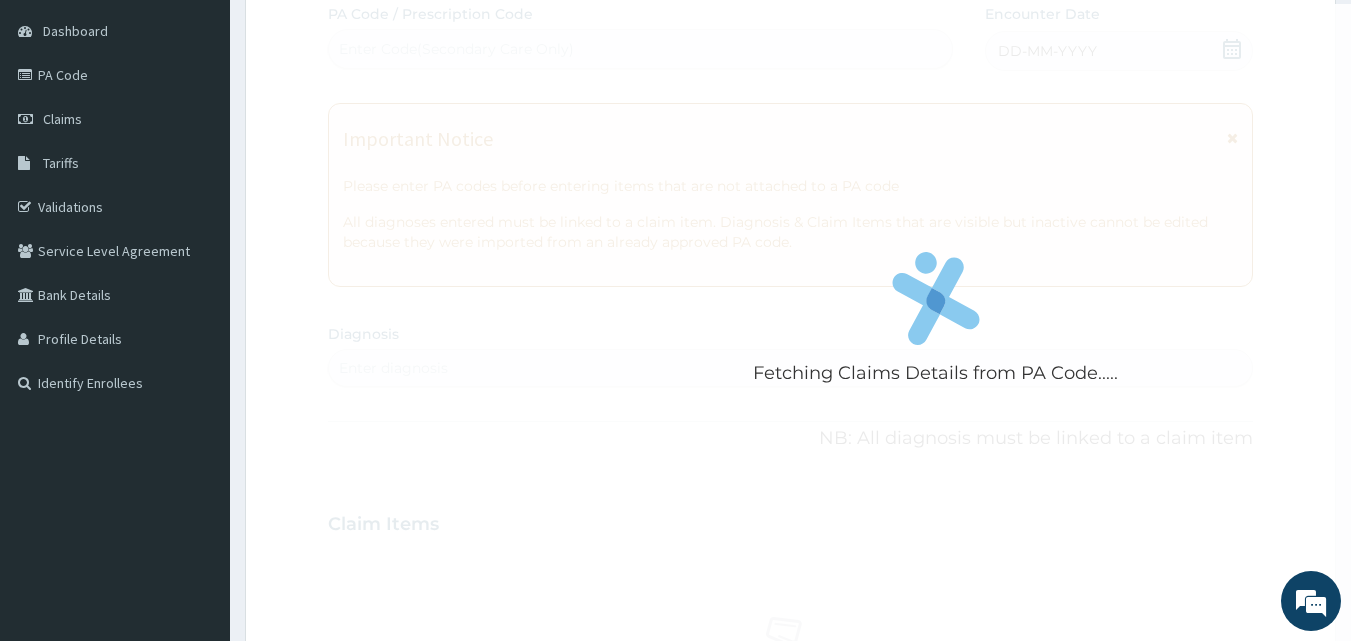click on "Fetching Claims Details from PA Code..... PA Code / Prescription Code Enter Code(Secondary Care Only) Encounter Date DD-MM-YYYY Important Notice Please enter PA codes before entering items that are not attached to a PA code   All diagnoses entered must be linked to a claim item. Diagnosis & Claim Items that are visible but inactive cannot be edited because they were imported from an already approved PA code. Diagnosis Enter diagnosis NB: All diagnosis must be linked to a claim item Claim Items No claim item Types Select Type Item Select Item Pair Diagnosis Select Diagnosis Unit Price 0 Add Comment" at bounding box center [791, 521] 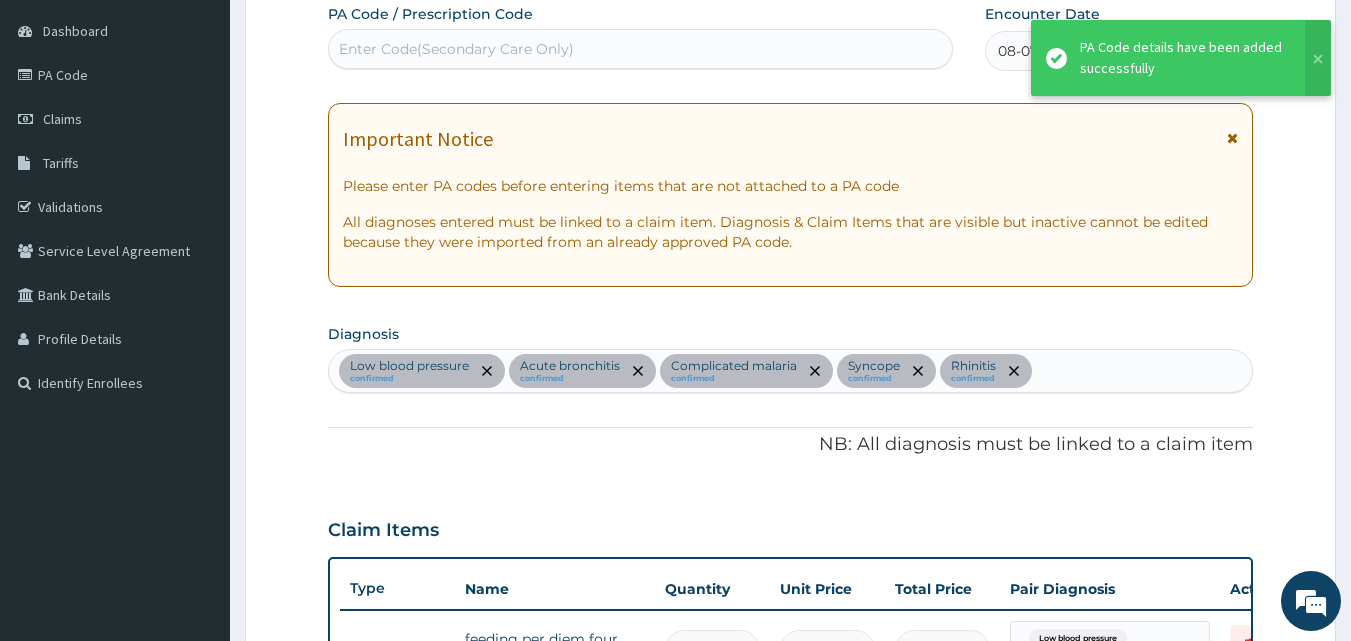 scroll, scrollTop: 589, scrollLeft: 0, axis: vertical 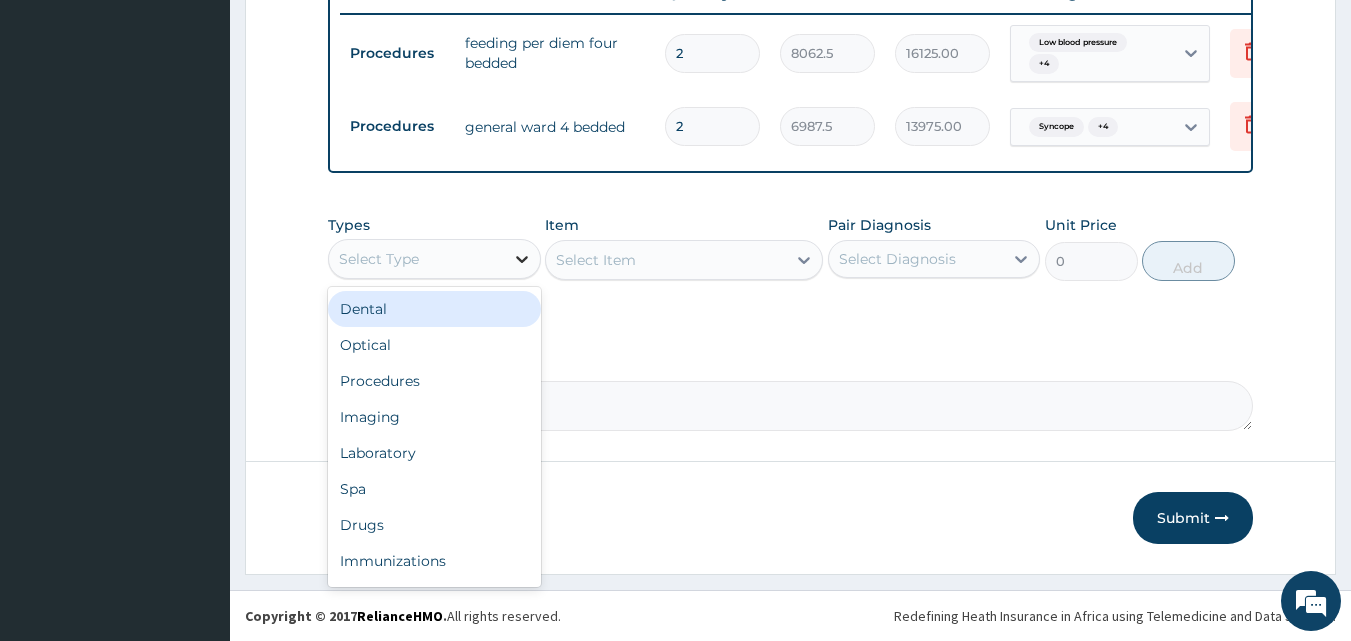 click 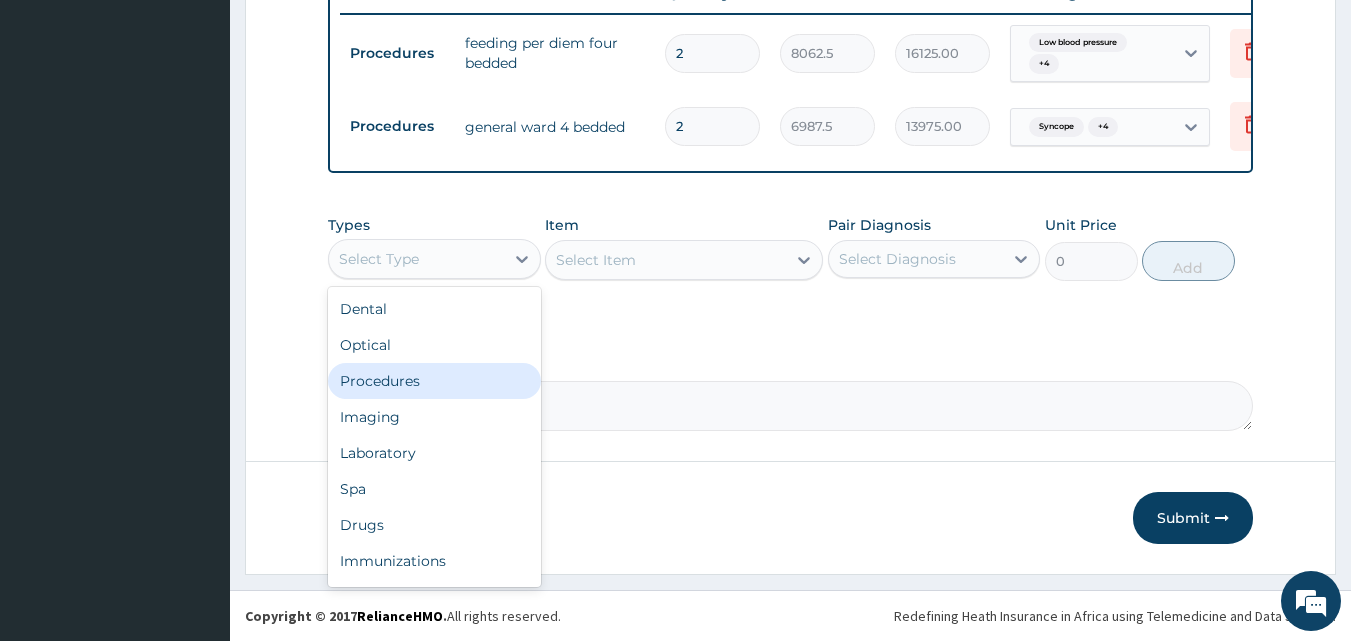 click on "Procedures" at bounding box center [434, 381] 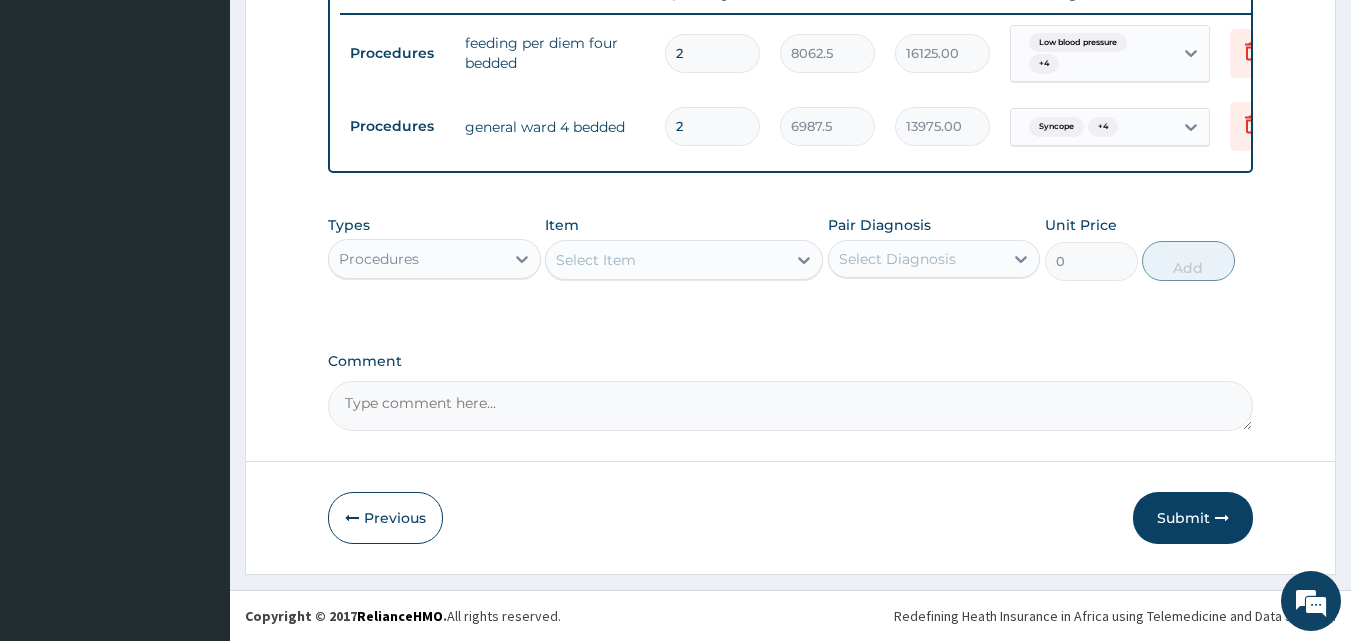 click 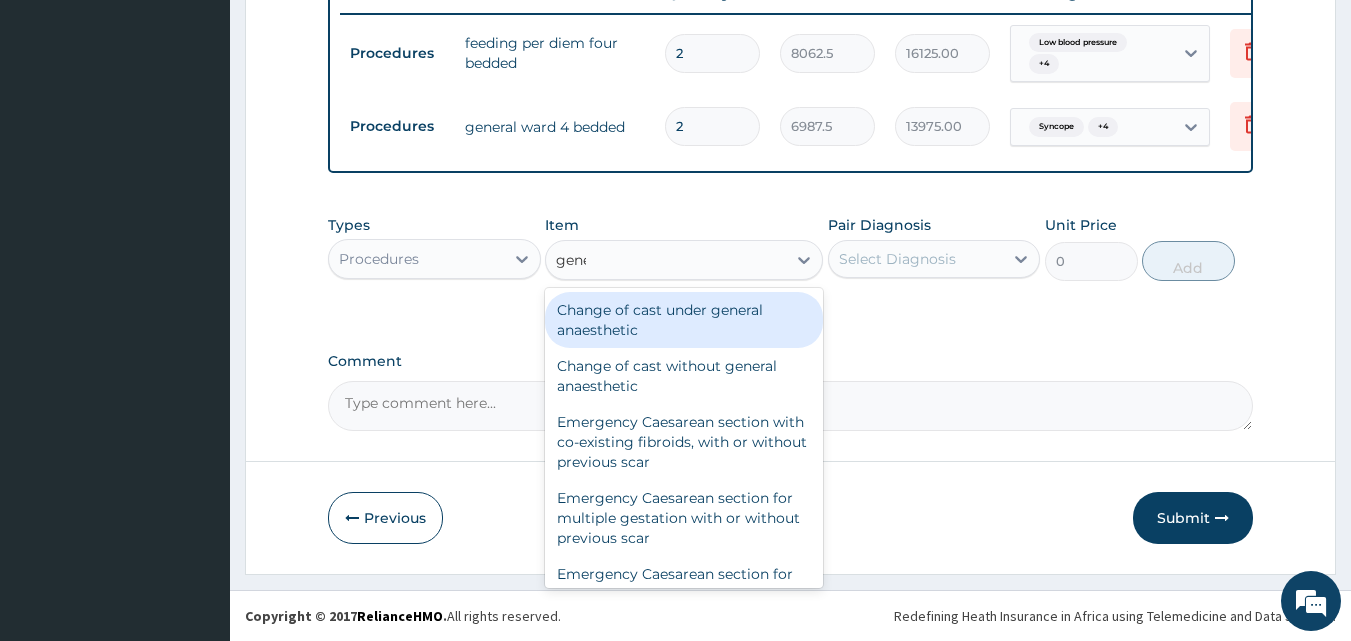 type on "gener" 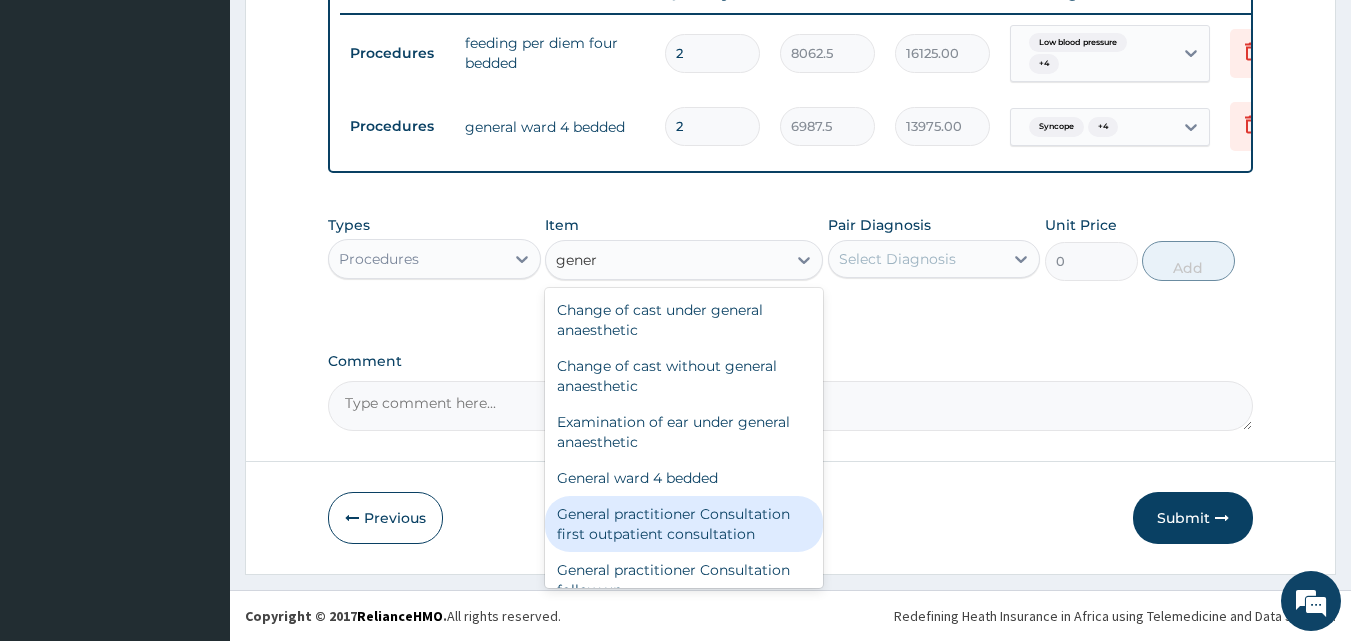 click on "General practitioner Consultation first outpatient consultation" at bounding box center (684, 524) 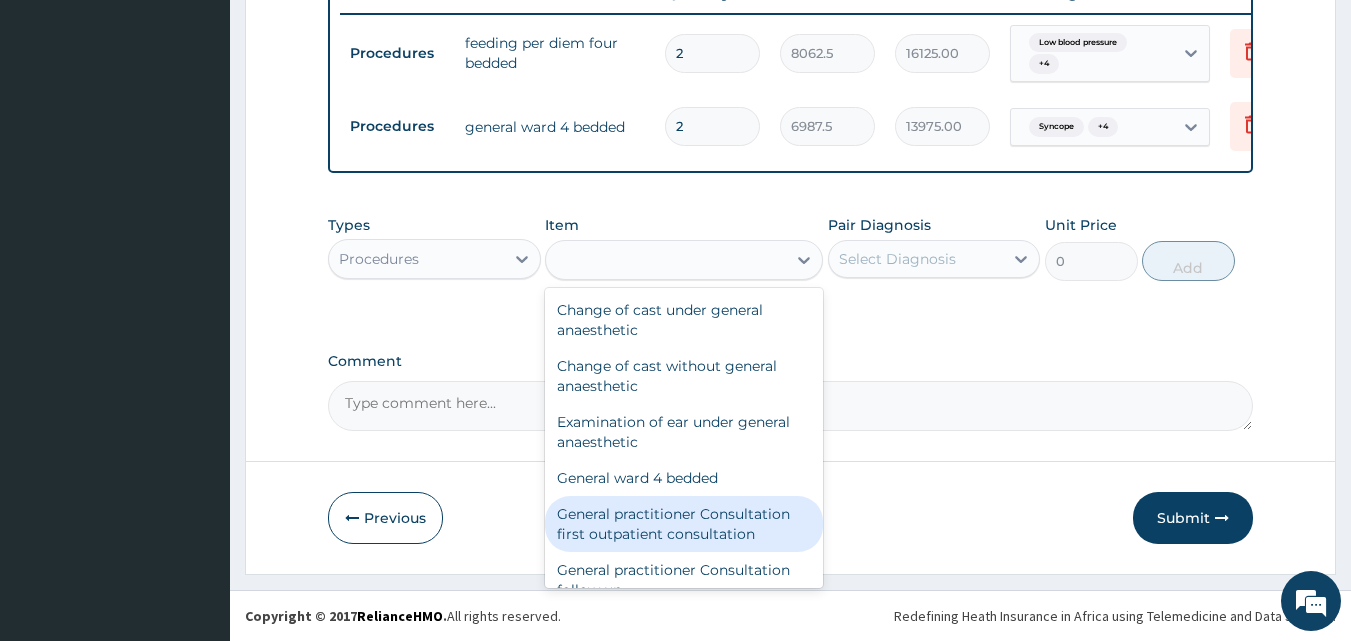 type on "3547.5" 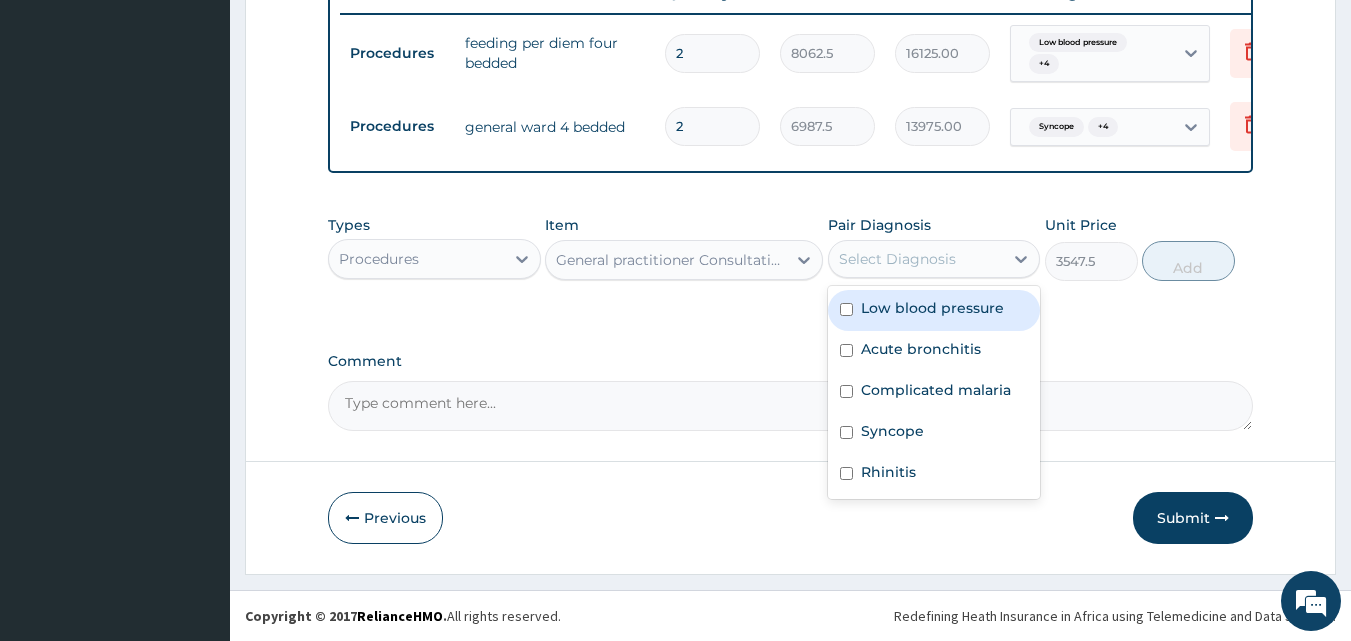click on "Select Diagnosis" at bounding box center (897, 259) 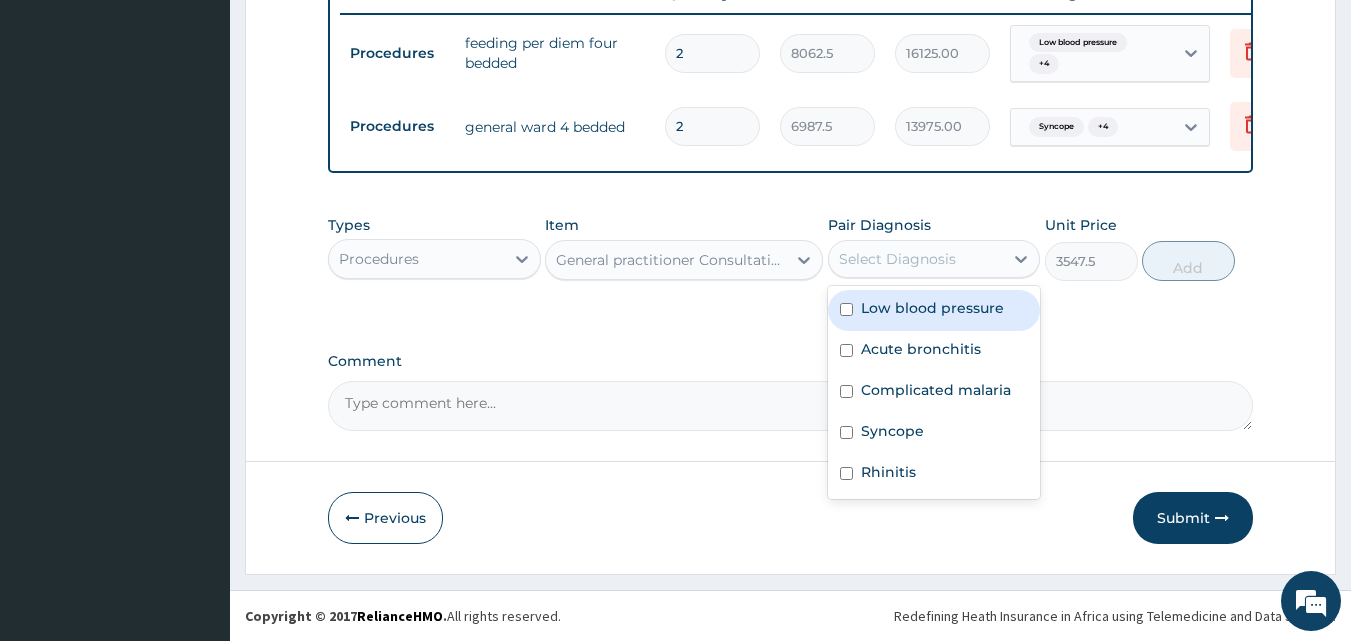 click on "Low blood pressure" at bounding box center (934, 310) 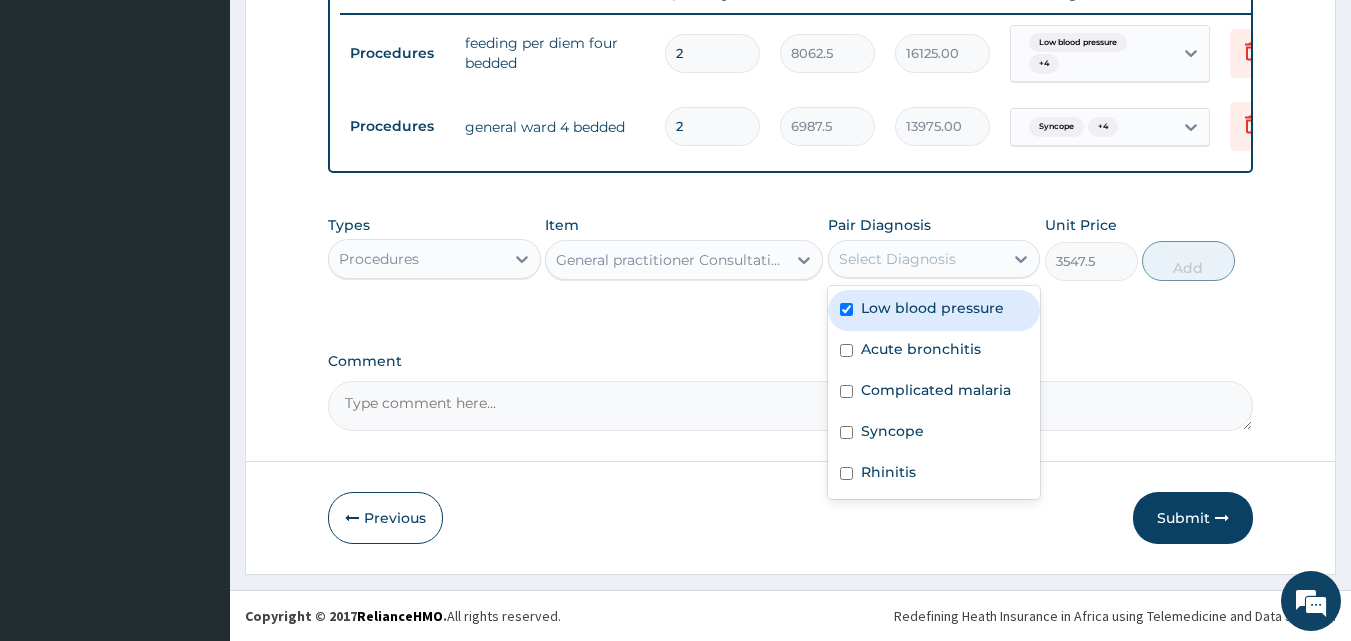 checkbox on "true" 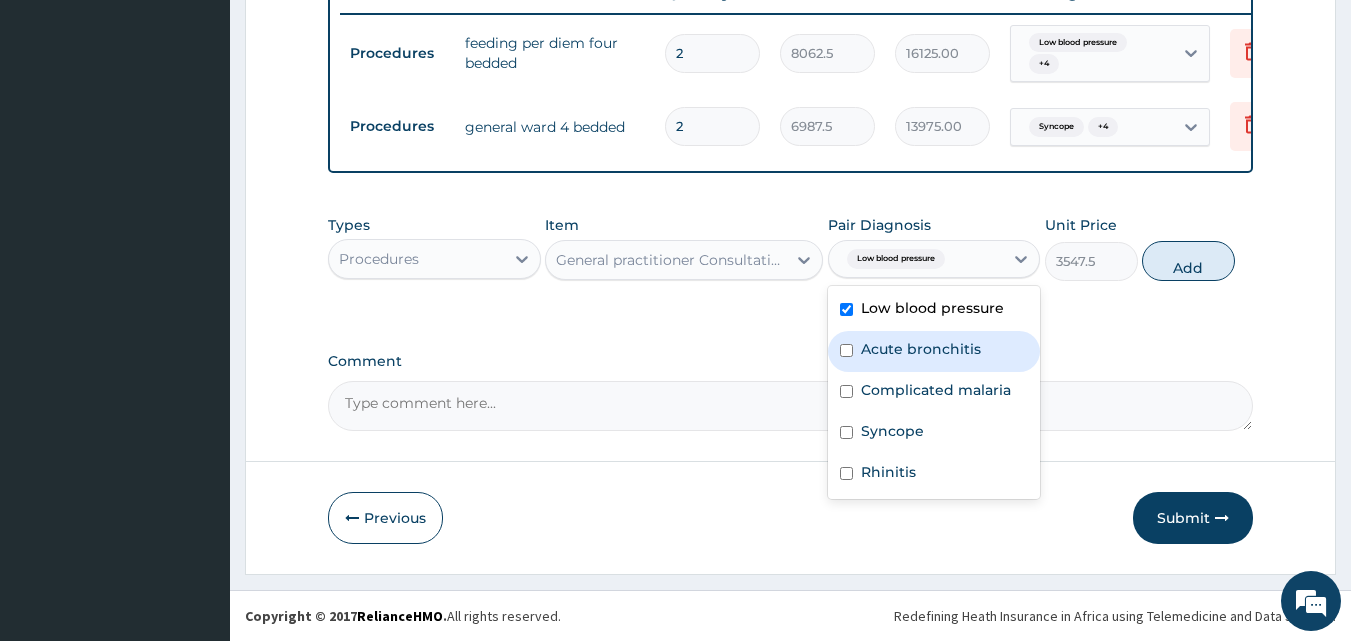 click on "Acute bronchitis" at bounding box center (934, 351) 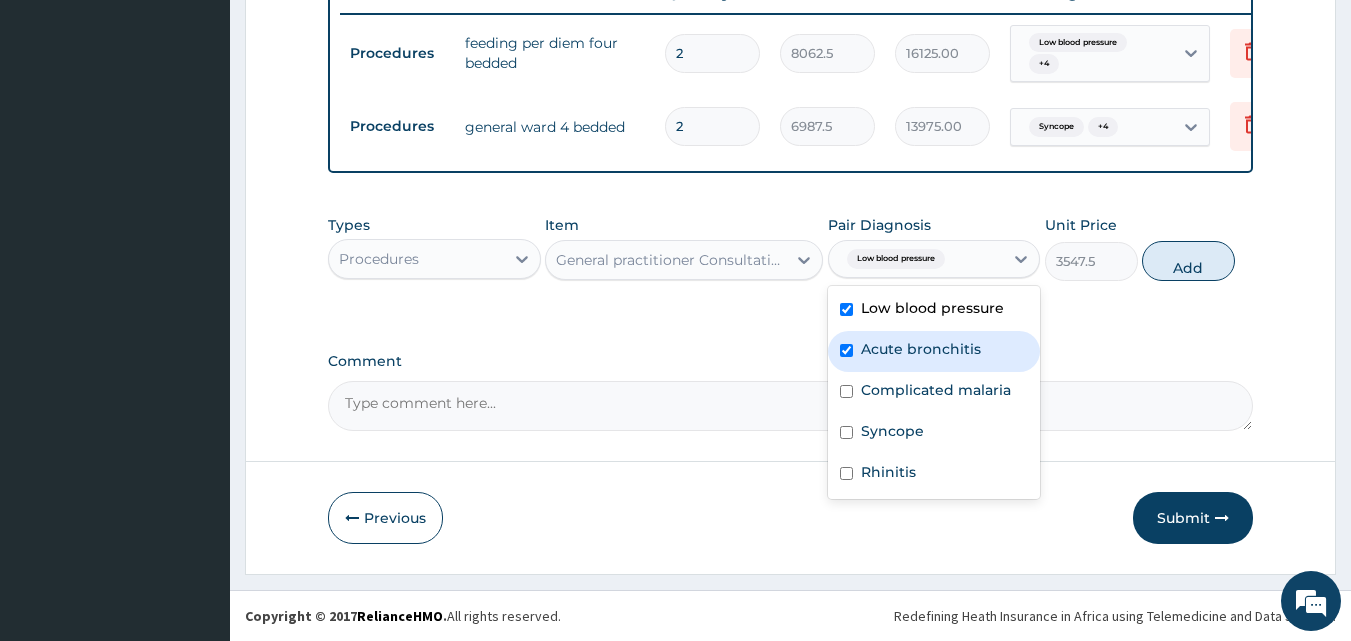 checkbox on "true" 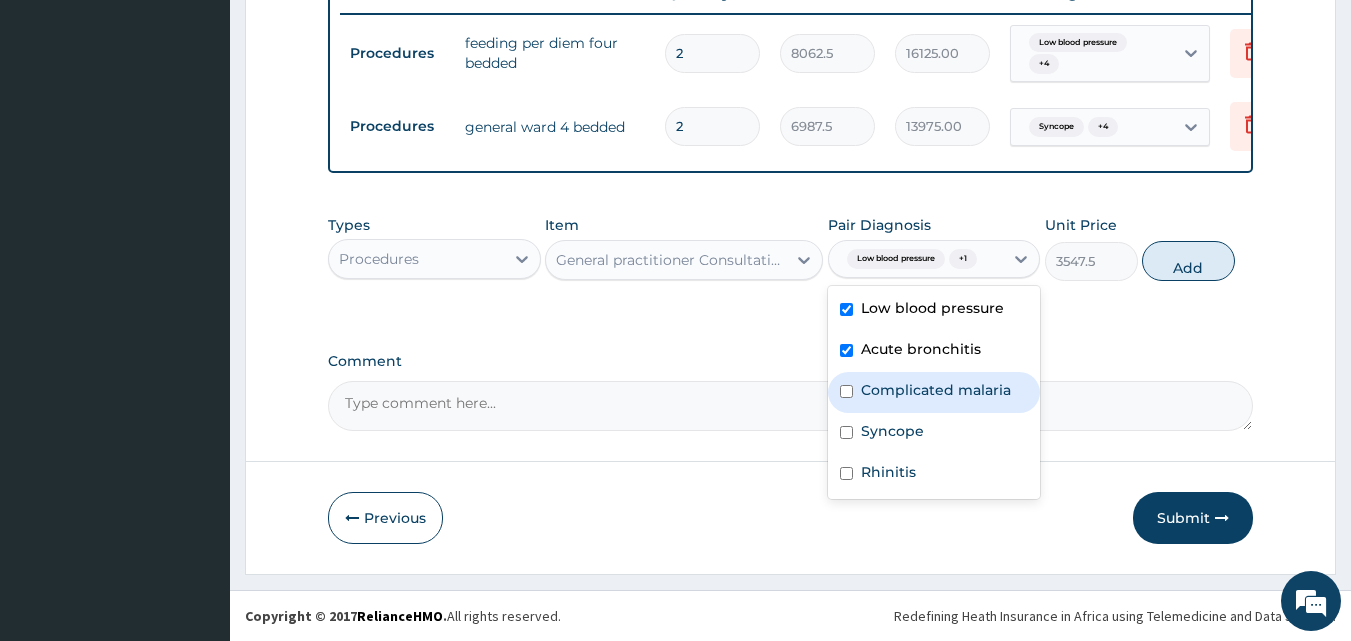 click on "Complicated malaria" at bounding box center (936, 390) 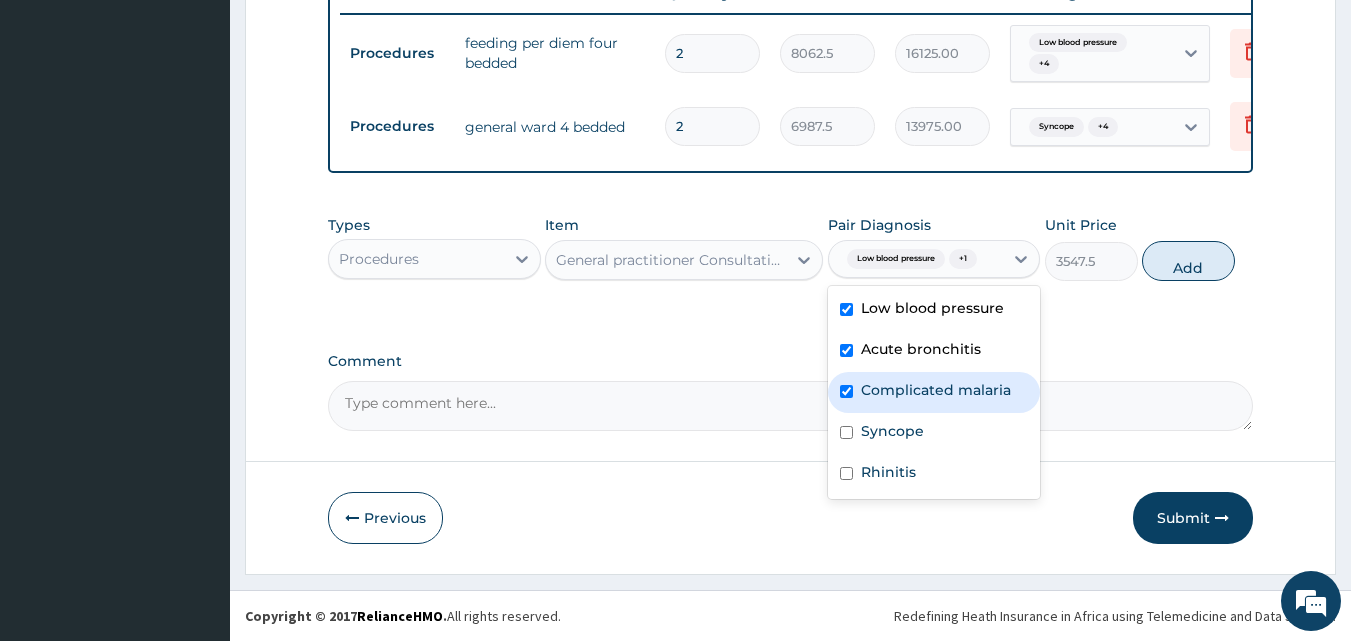 checkbox on "true" 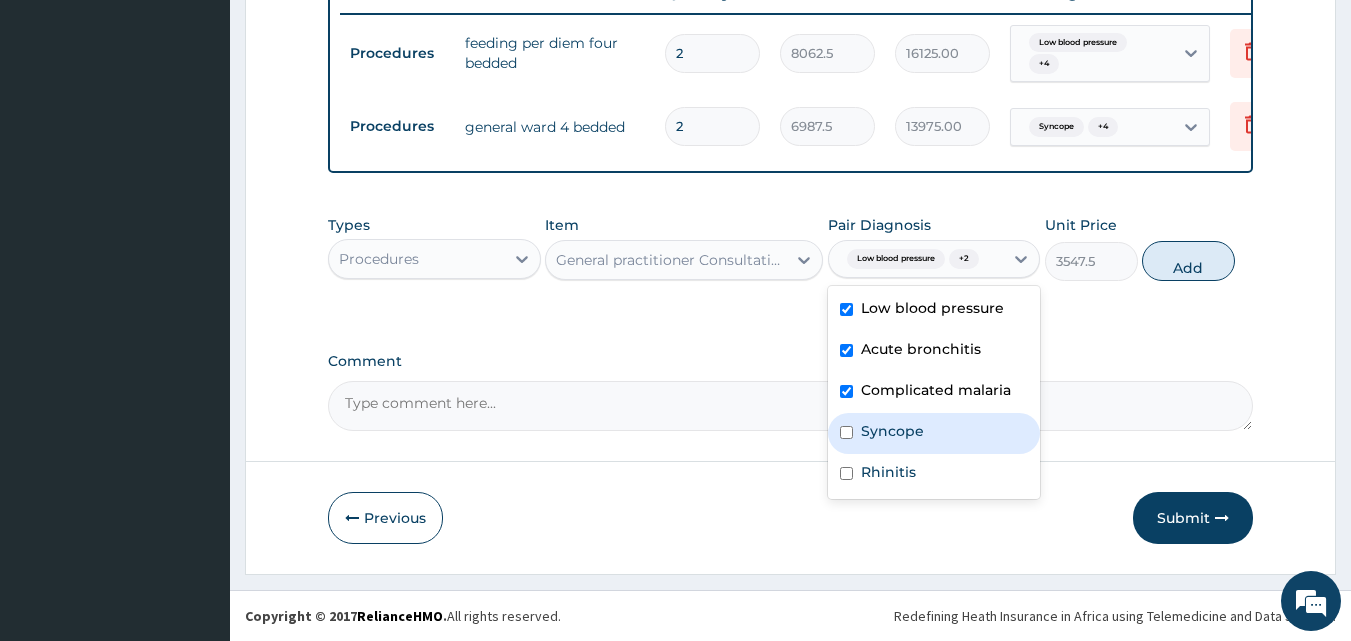 click on "Syncope" at bounding box center [892, 431] 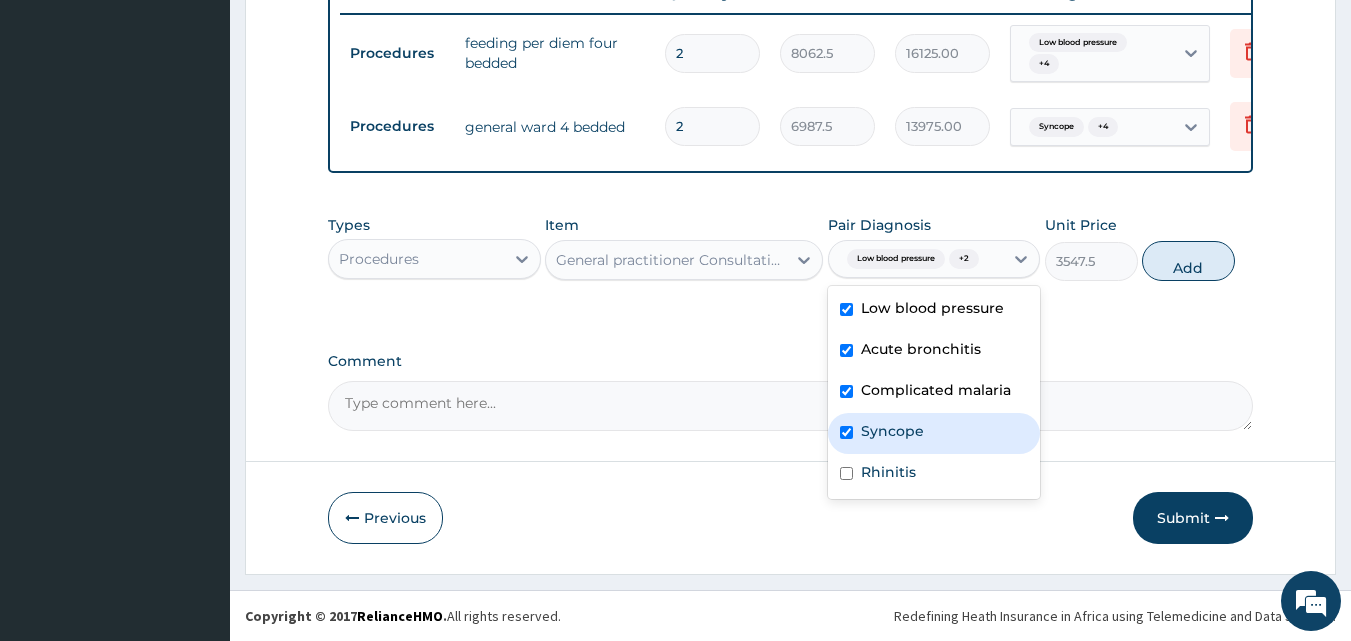 checkbox on "true" 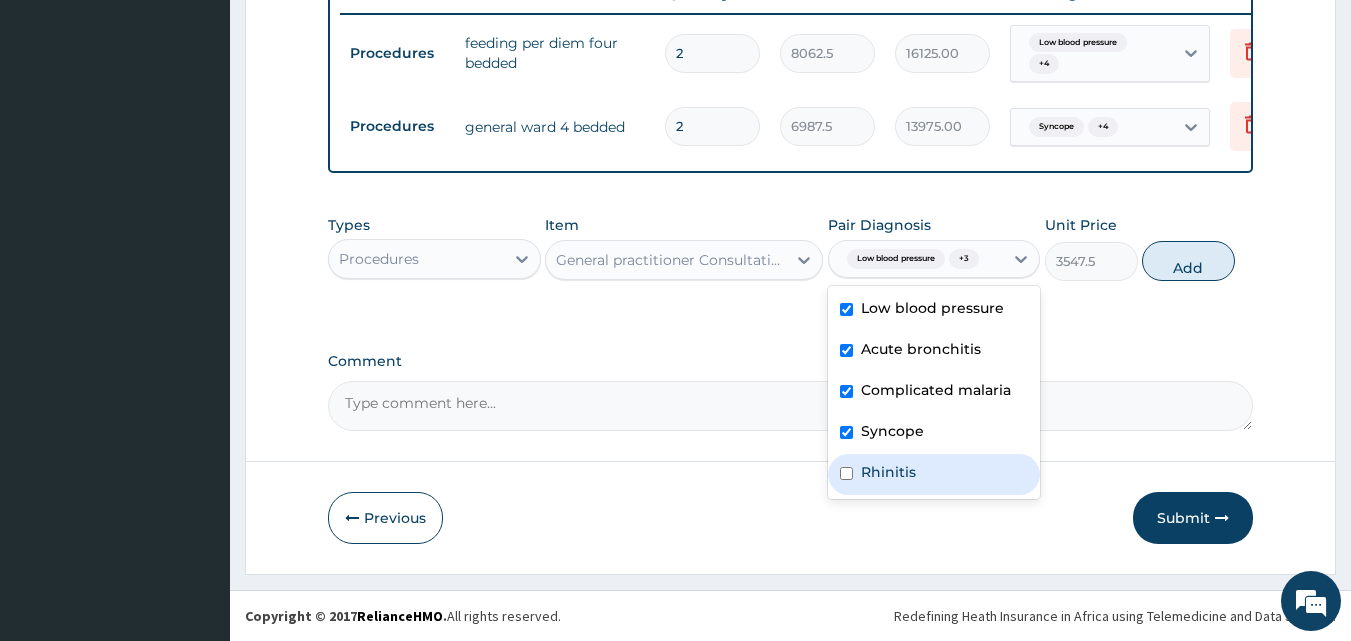 click on "Rhinitis" at bounding box center (888, 472) 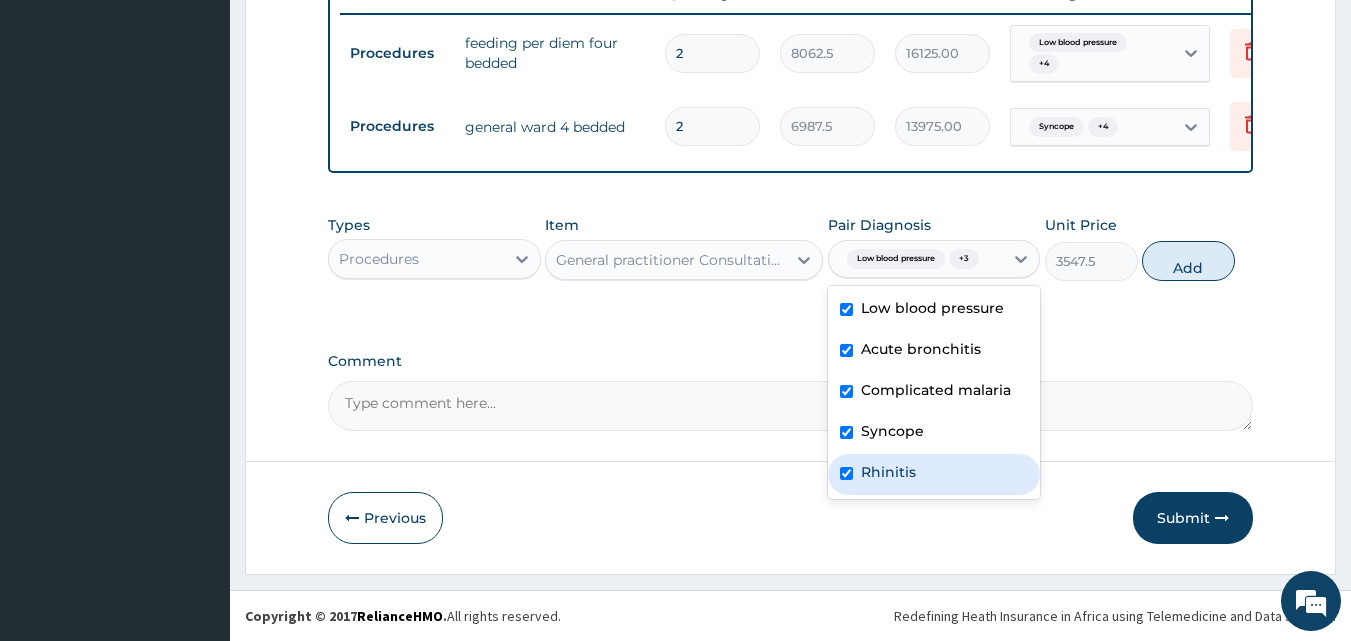 checkbox on "true" 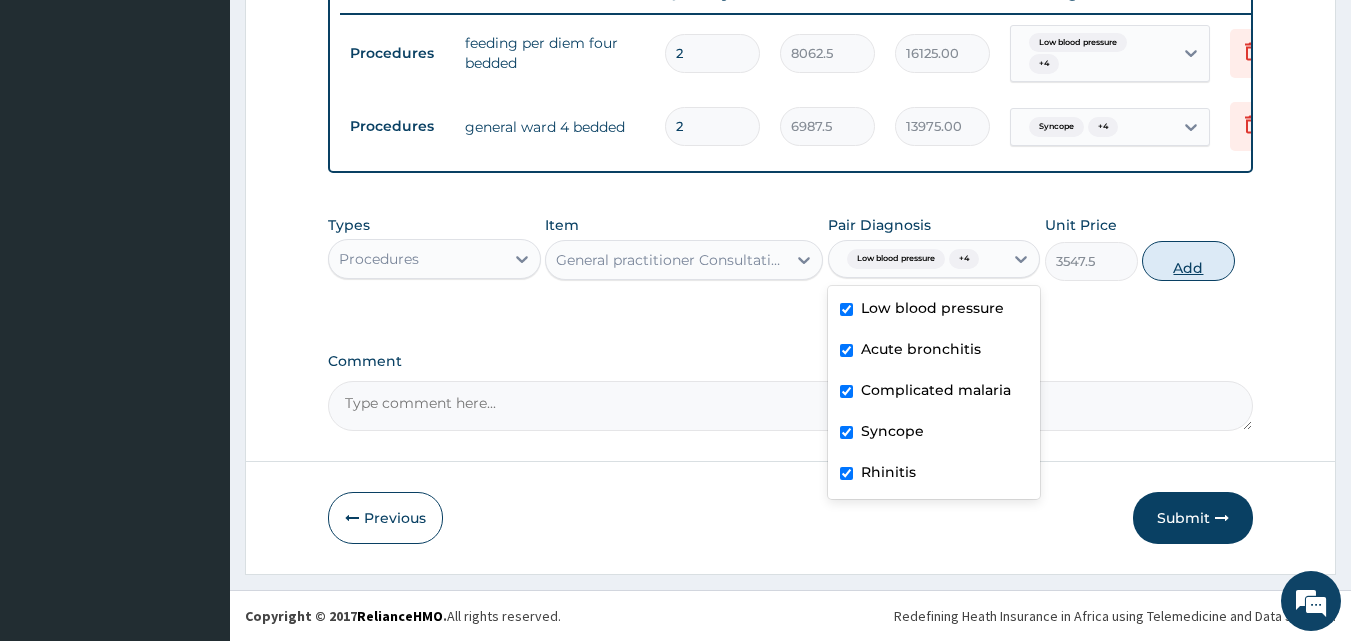 click on "Add" at bounding box center [1188, 261] 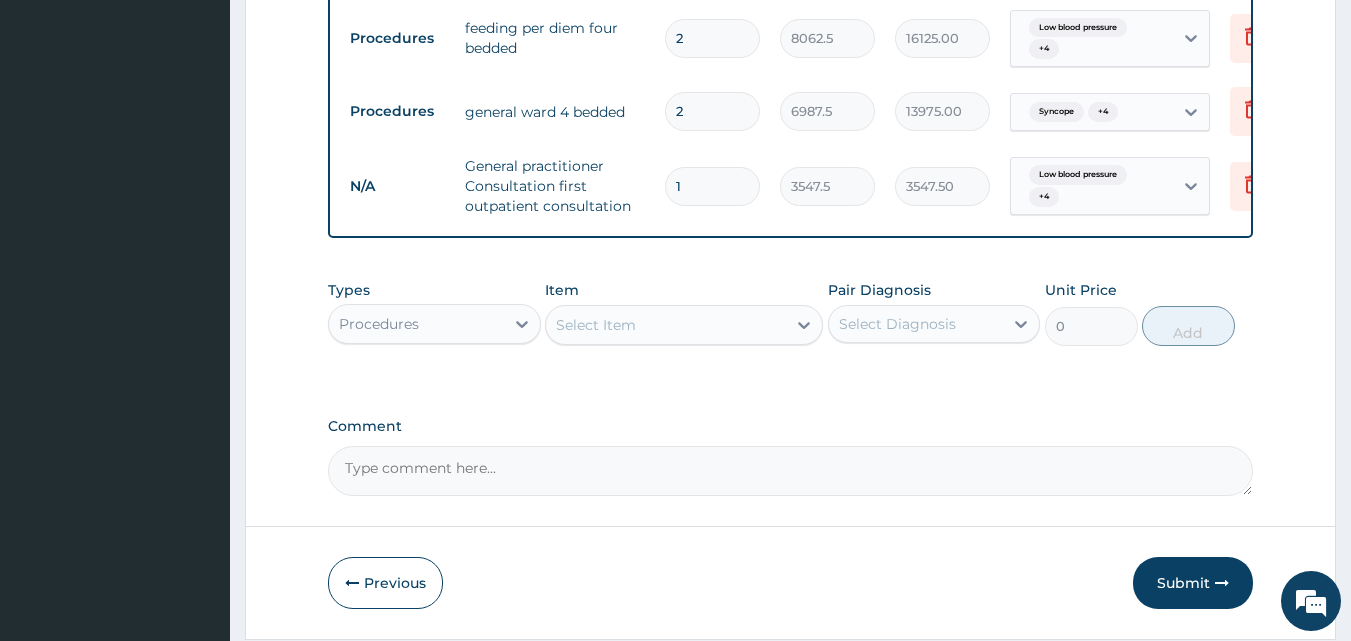 click on "Procedures" at bounding box center [416, 324] 